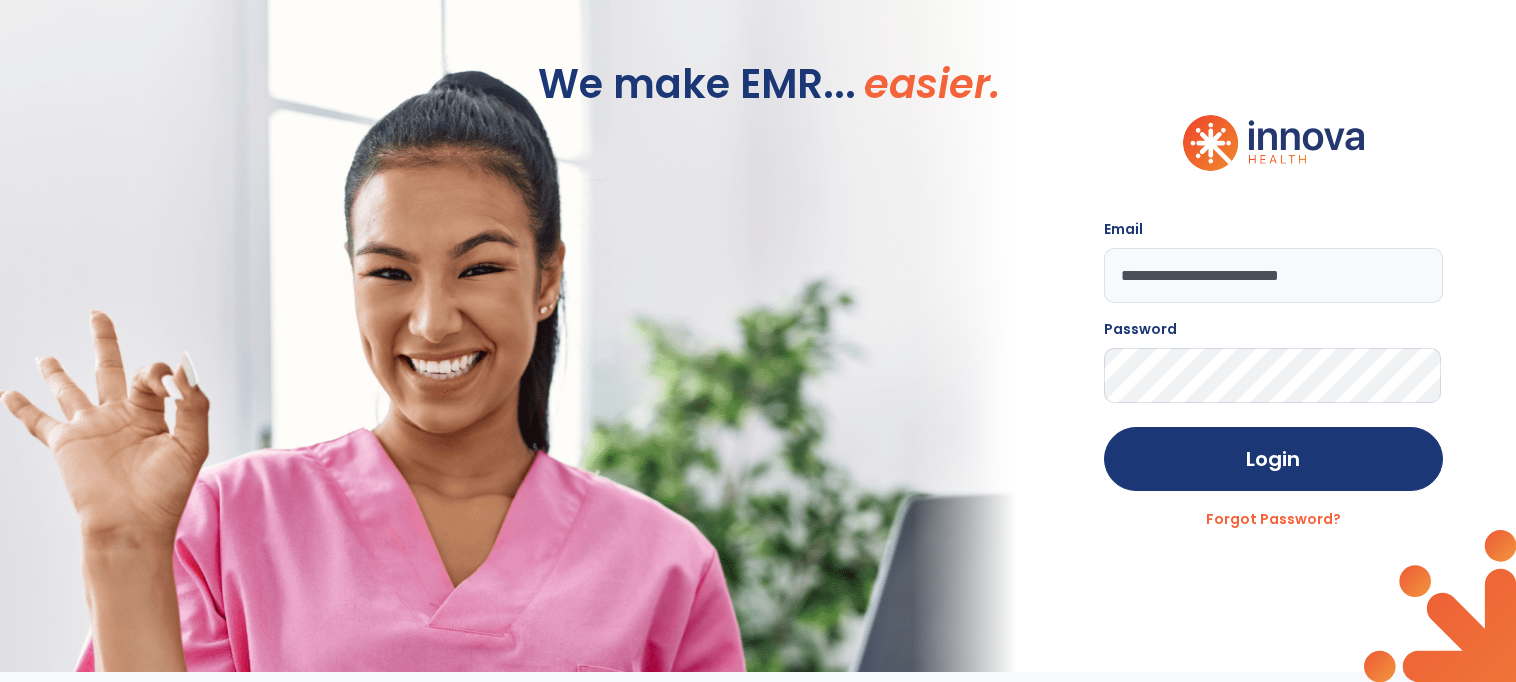 scroll, scrollTop: 0, scrollLeft: 0, axis: both 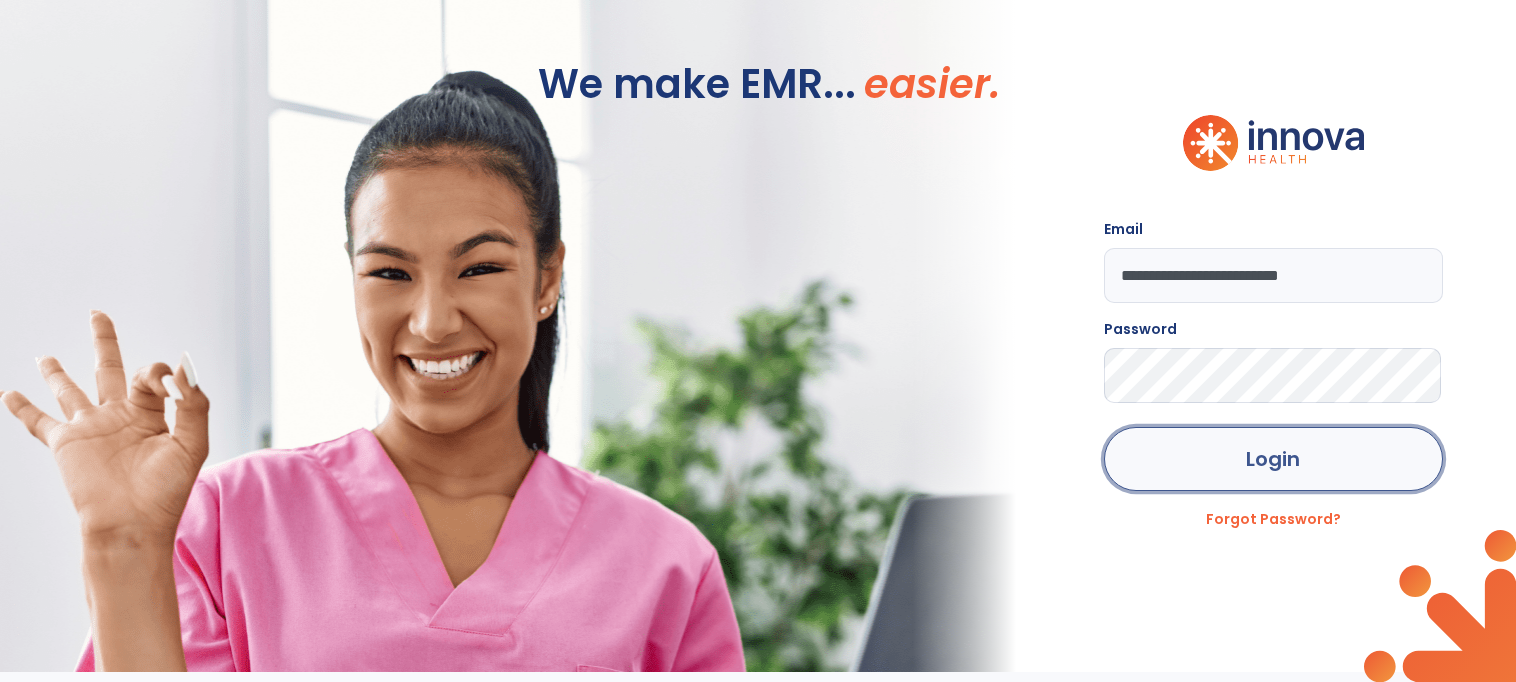 click on "Login" 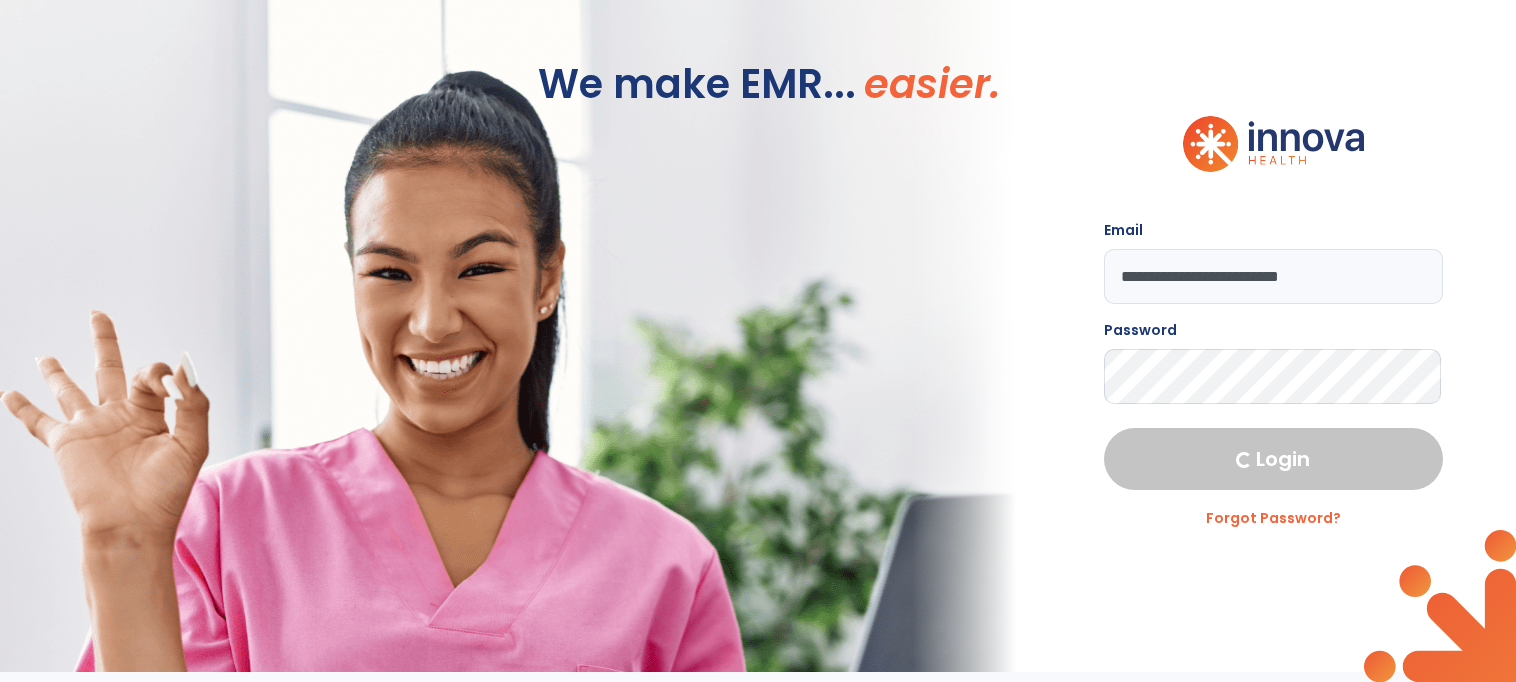 select on "****" 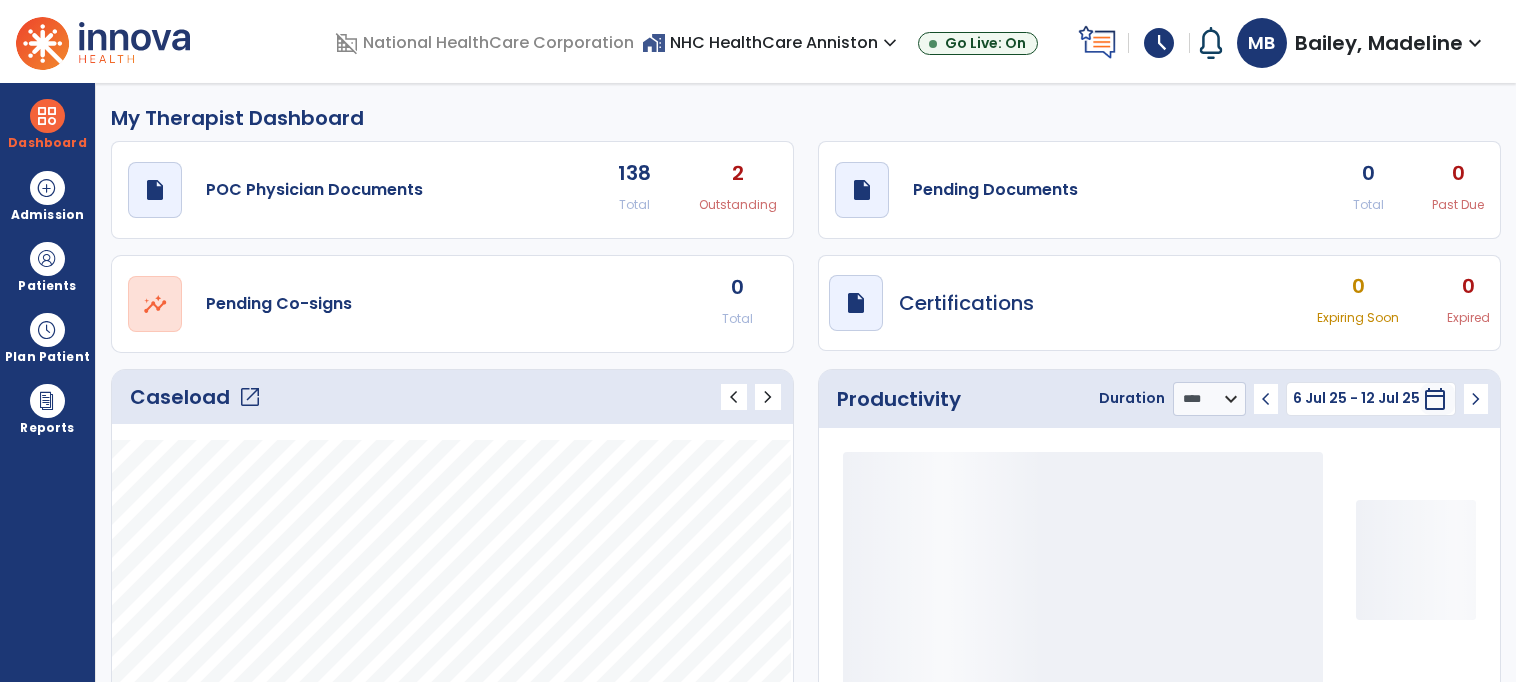 click on "Caseload   open_in_new" 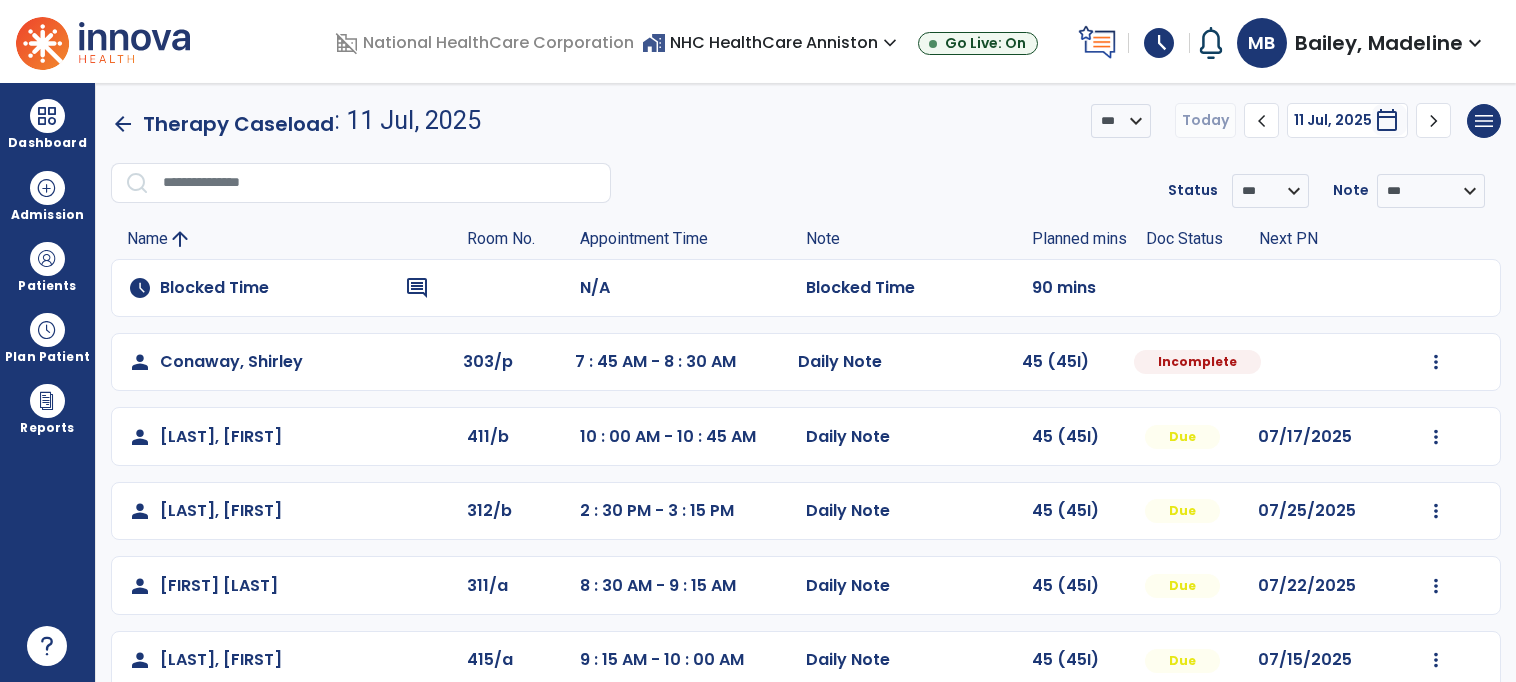 scroll, scrollTop: 256, scrollLeft: 0, axis: vertical 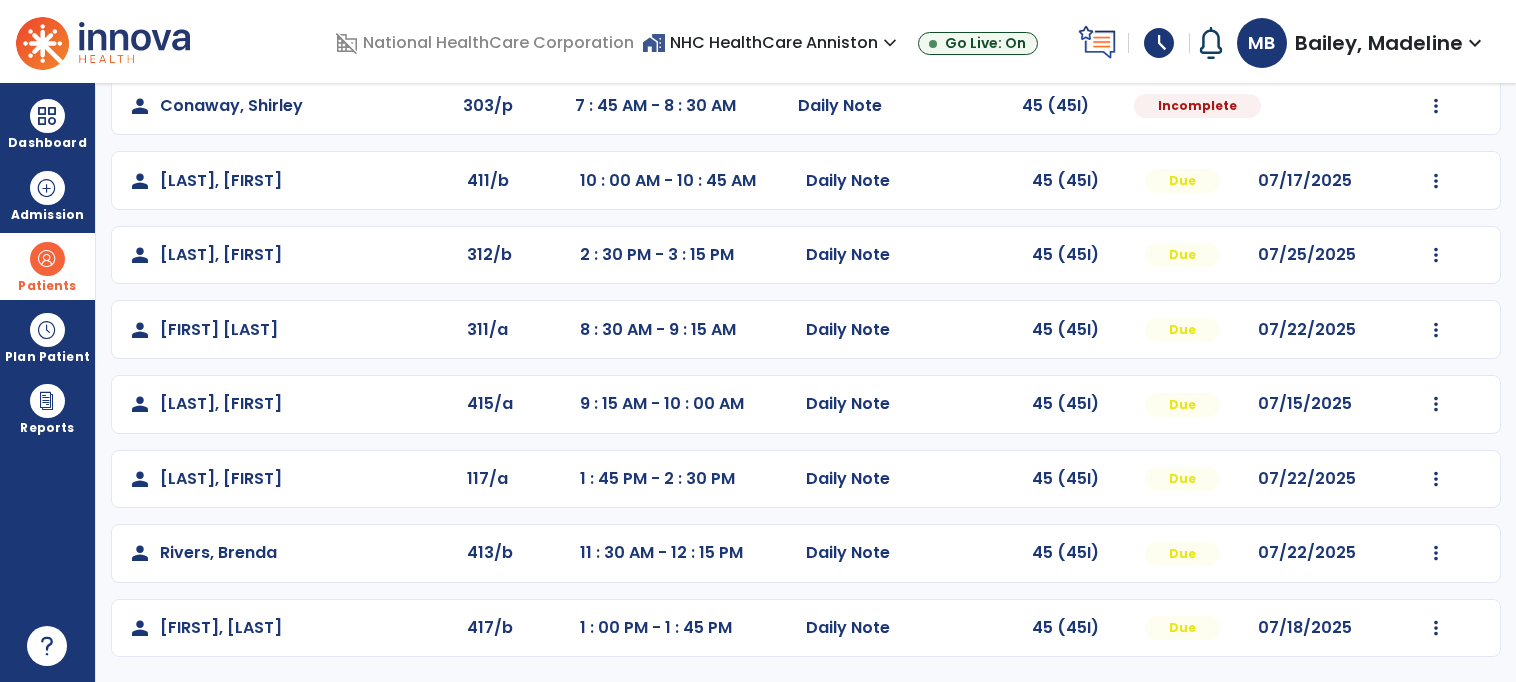 click at bounding box center (47, 259) 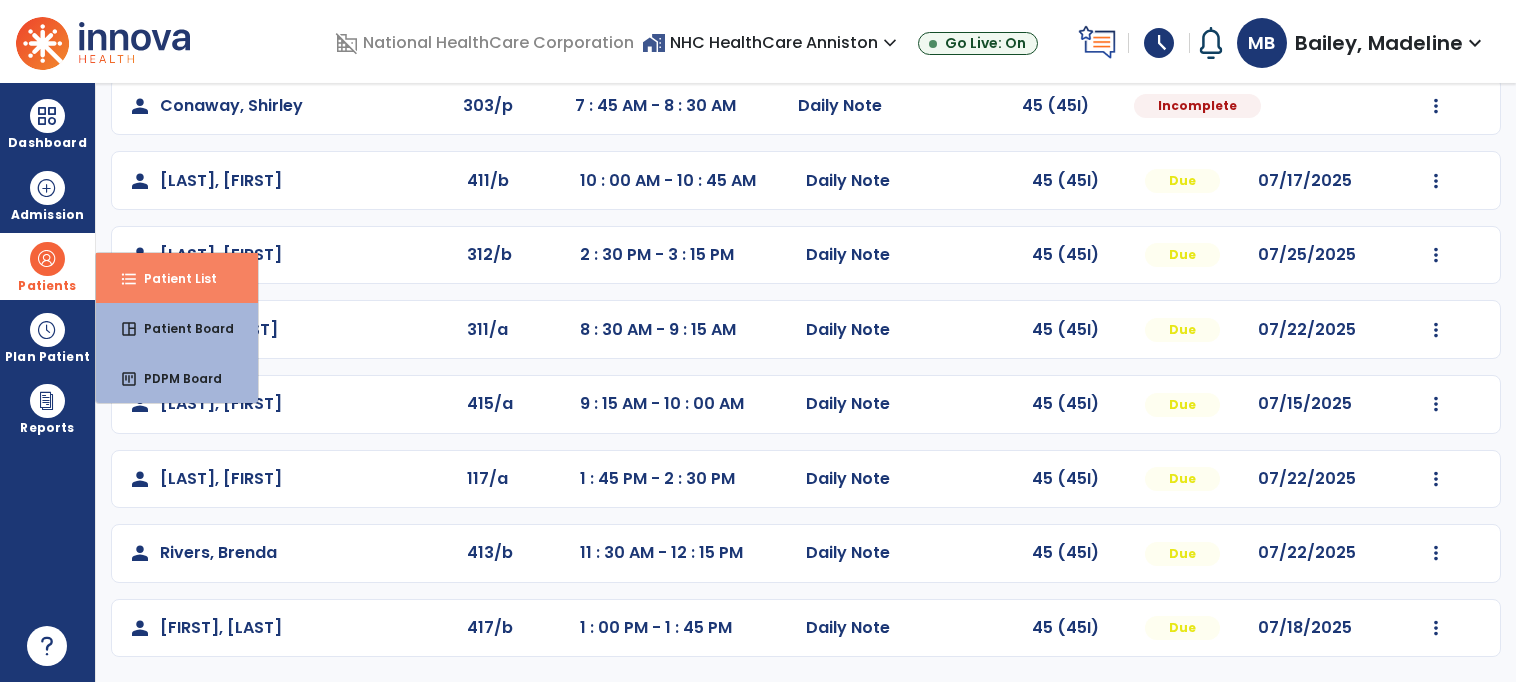 click on "format_list_bulleted  Patient List" at bounding box center (177, 278) 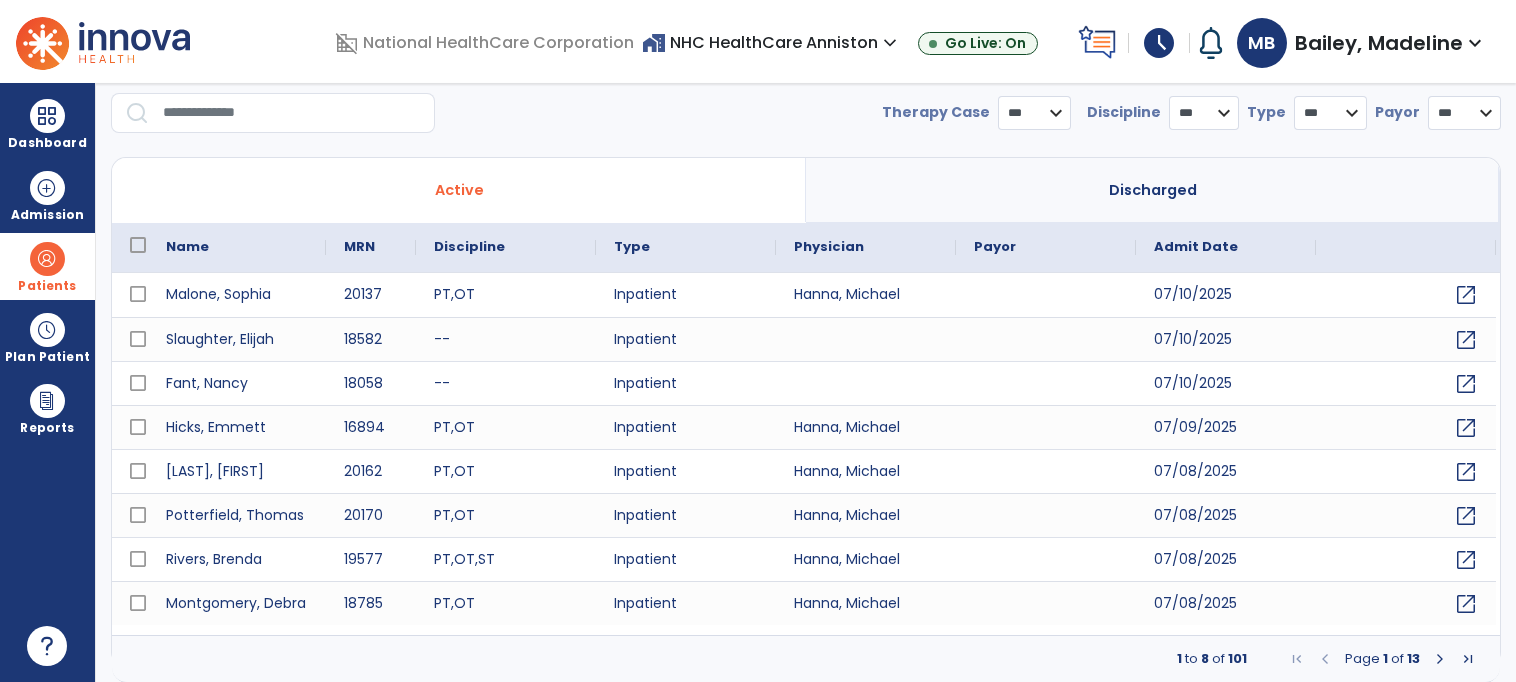 select on "***" 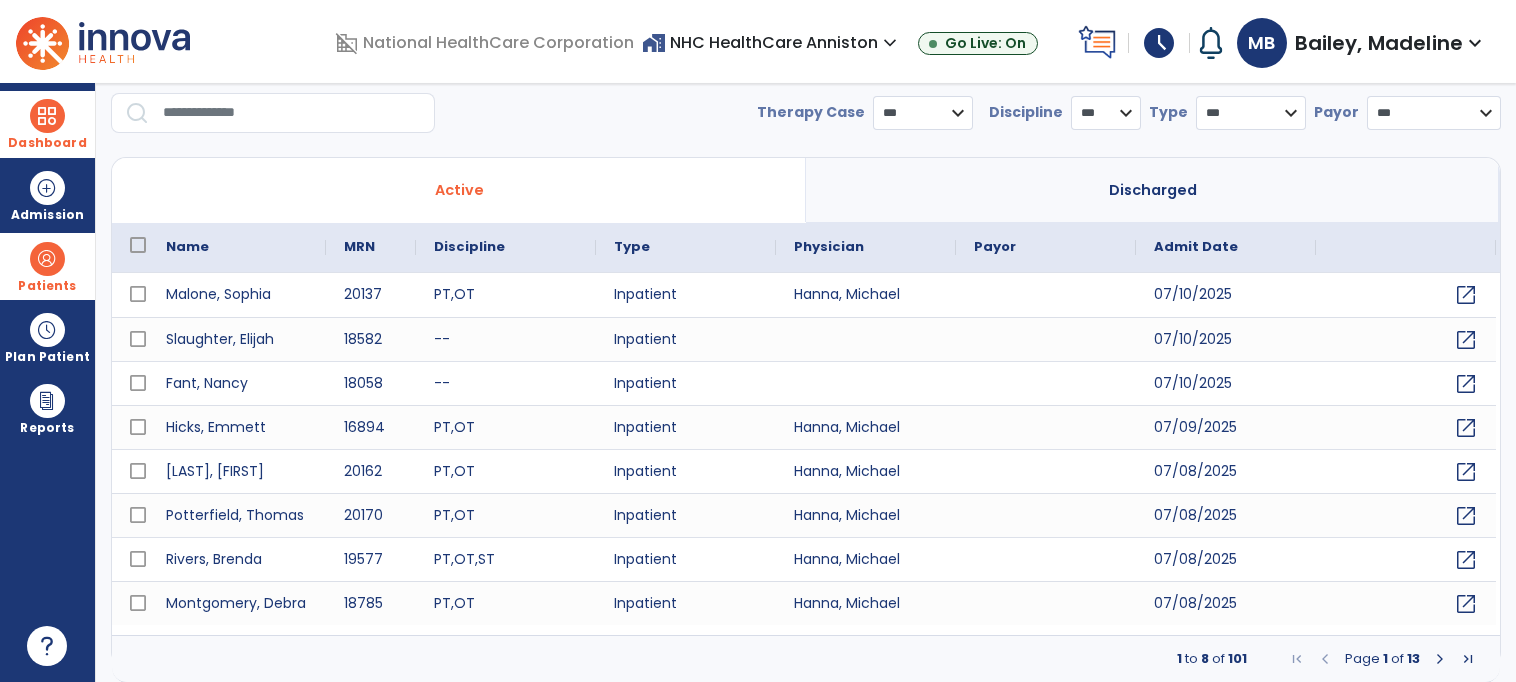 click on "Dashboard" at bounding box center [47, 143] 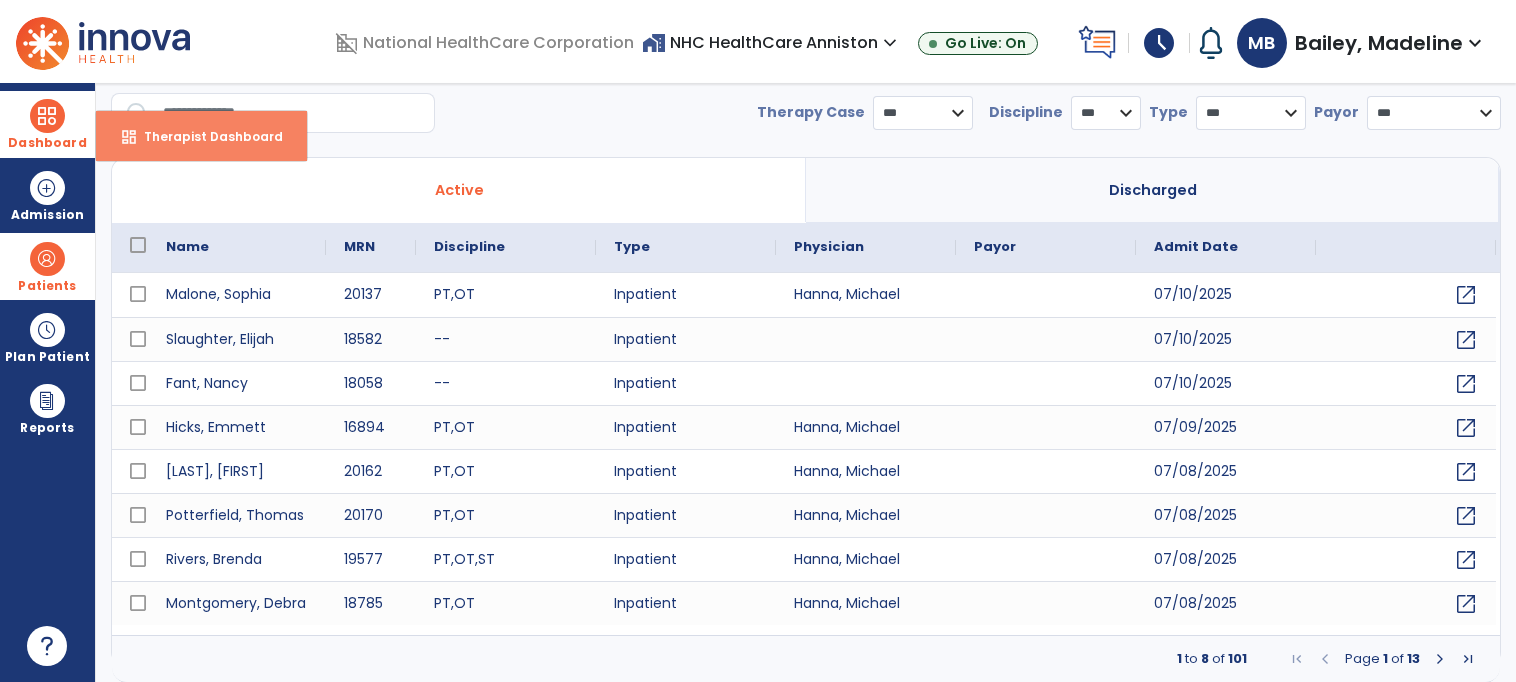 click on "Therapist Dashboard" at bounding box center (205, 136) 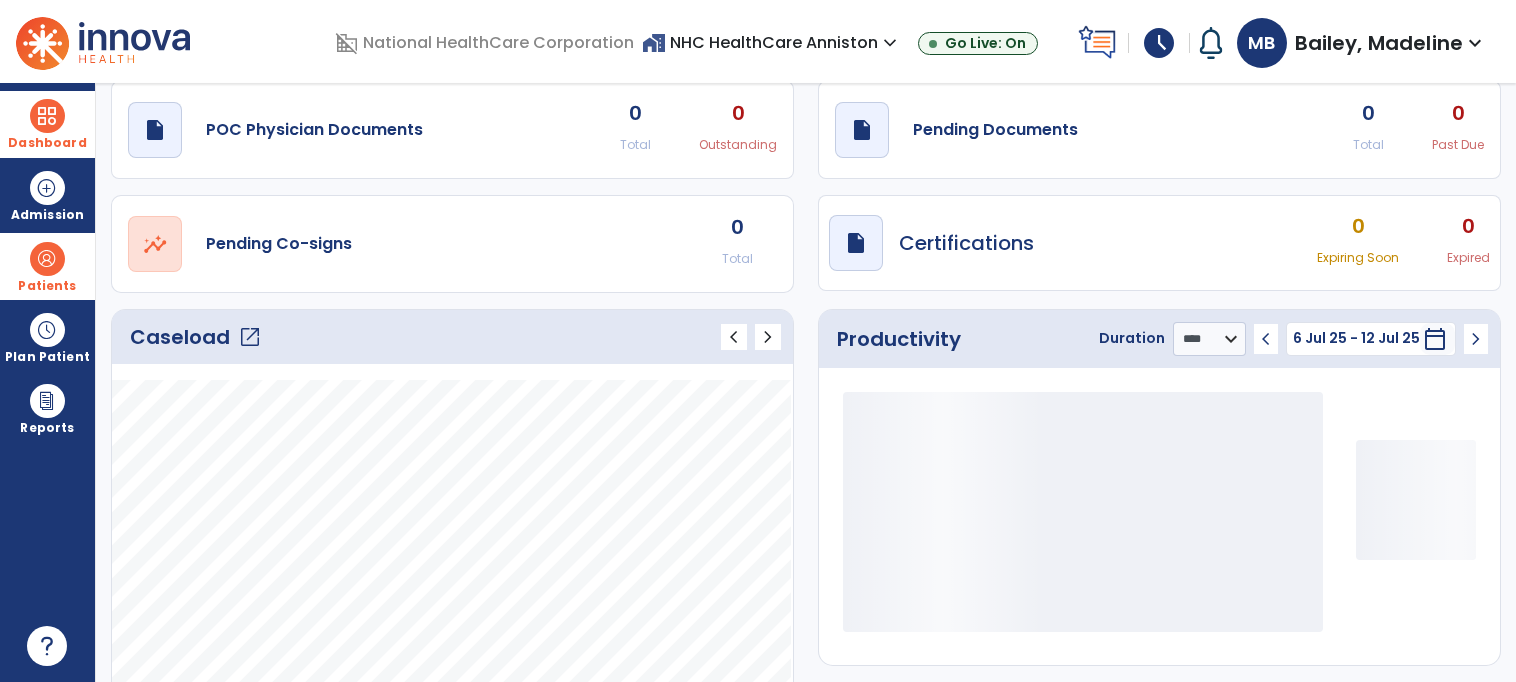 click on "Caseload   open_in_new" 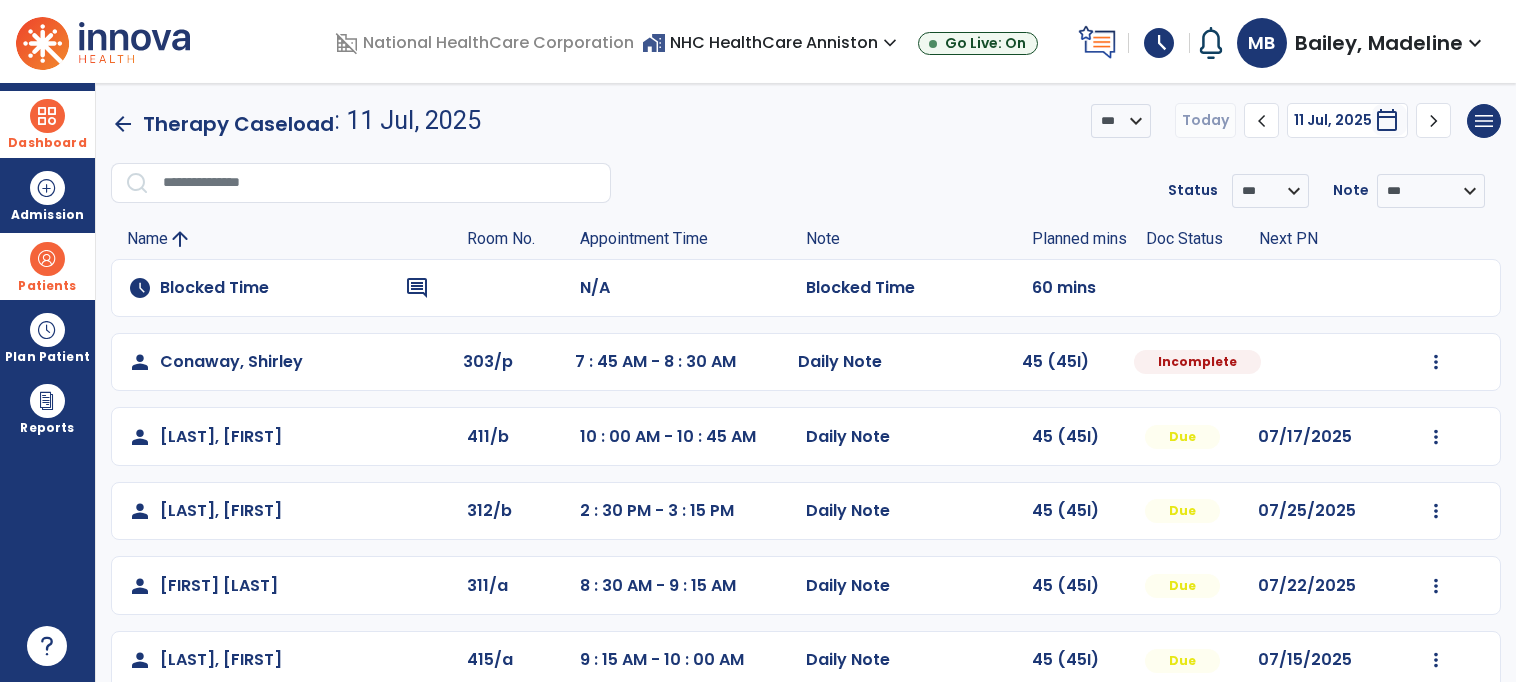 scroll, scrollTop: 88, scrollLeft: 0, axis: vertical 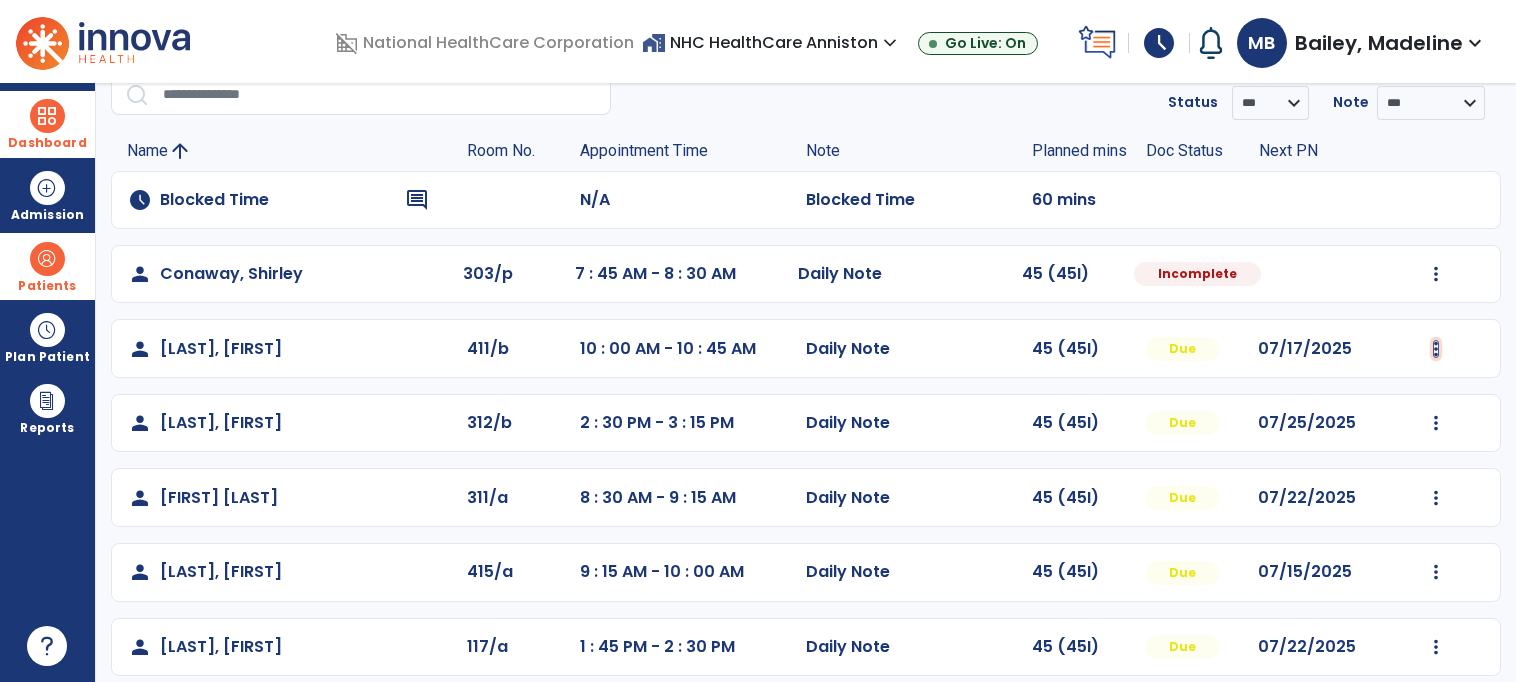click at bounding box center (1436, 274) 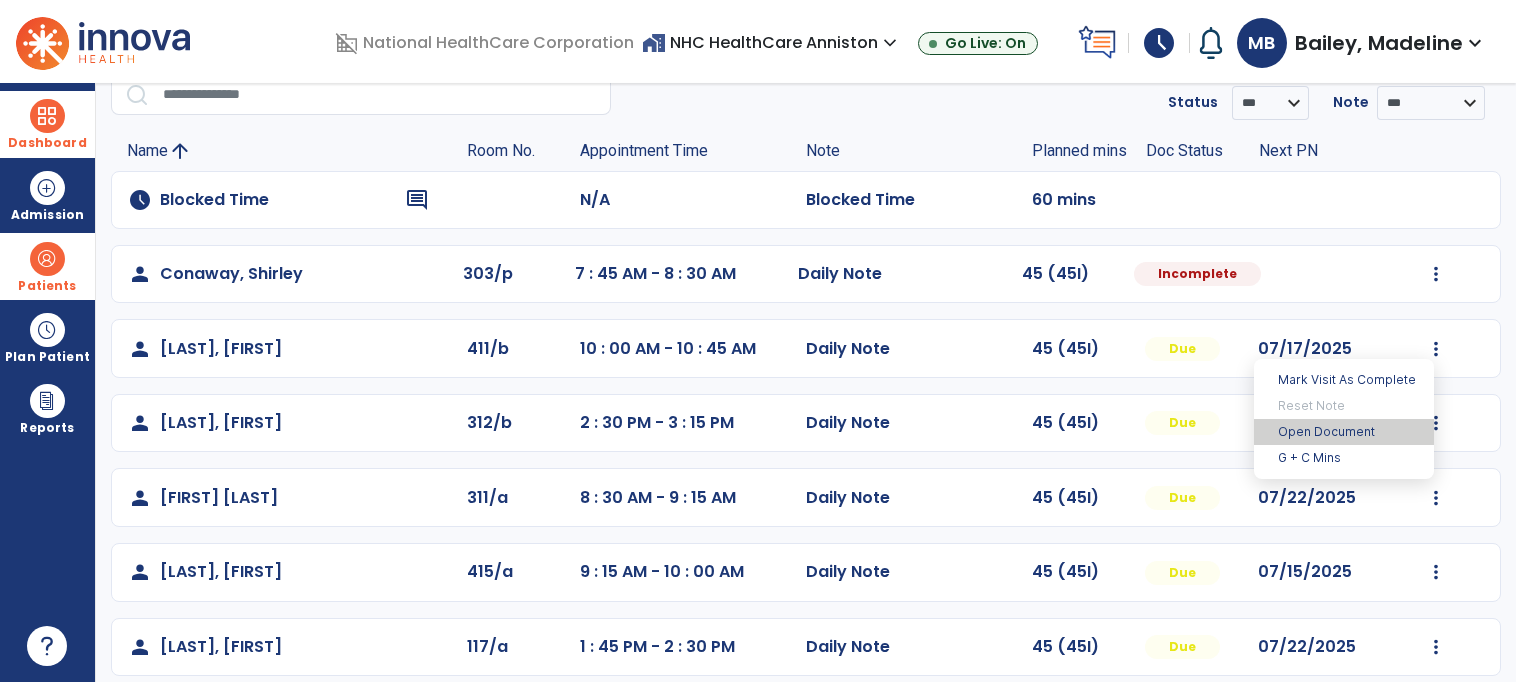 click on "Open Document" at bounding box center [1344, 432] 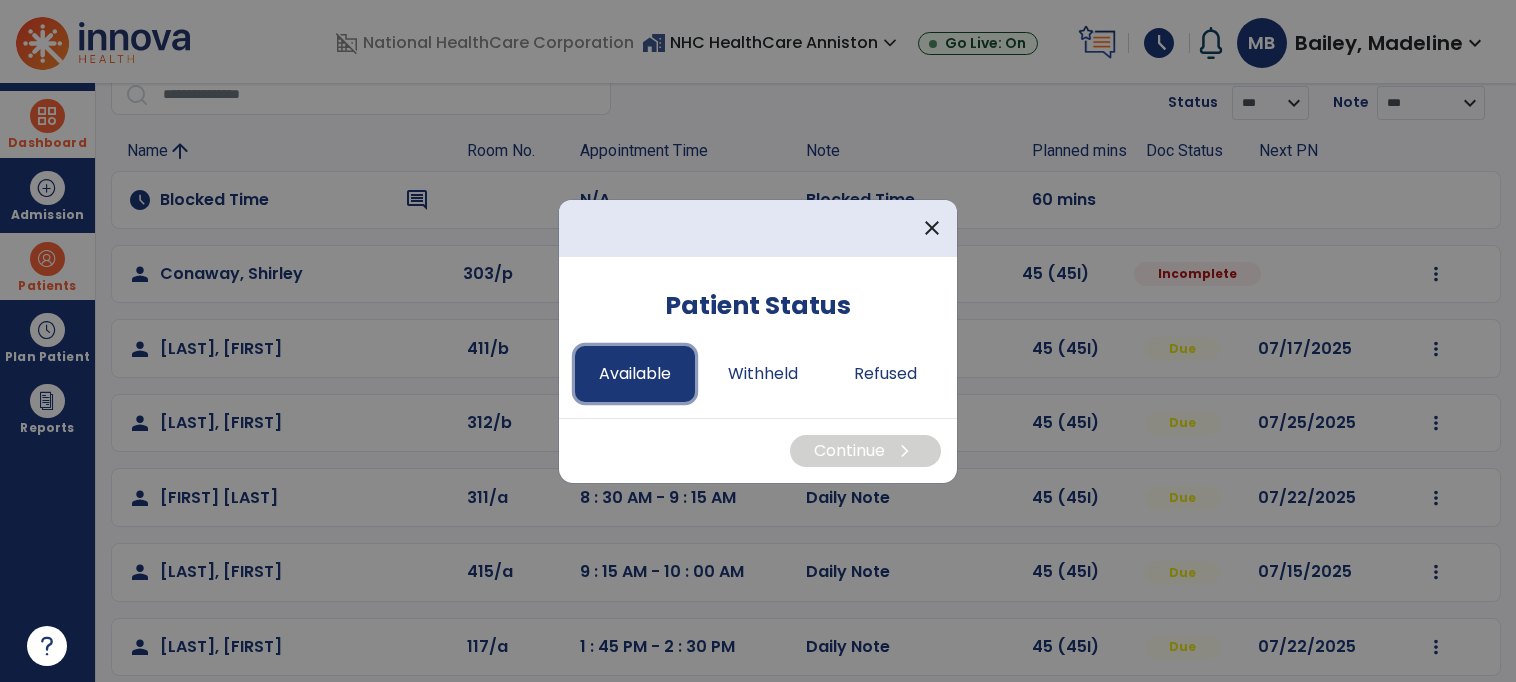 click on "Available" at bounding box center [635, 374] 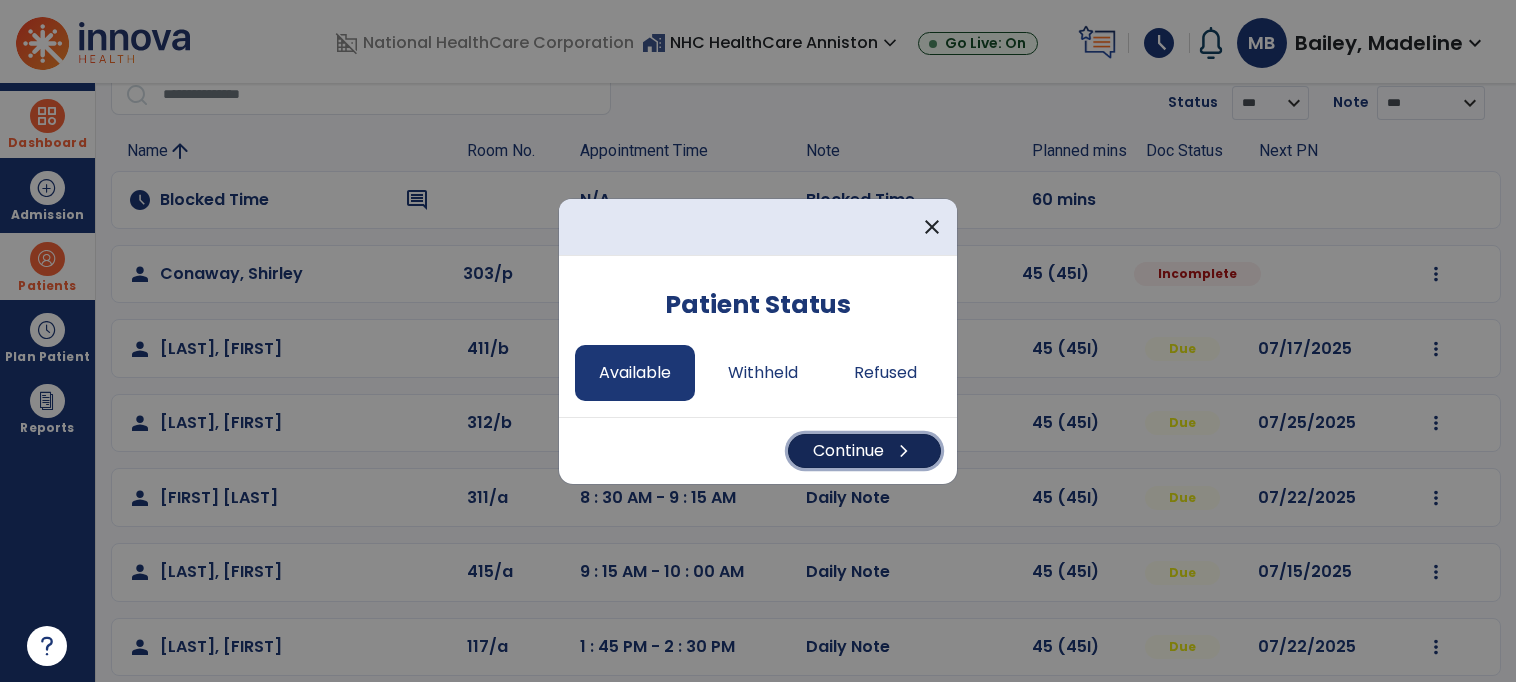 click on "Continue   chevron_right" at bounding box center [864, 451] 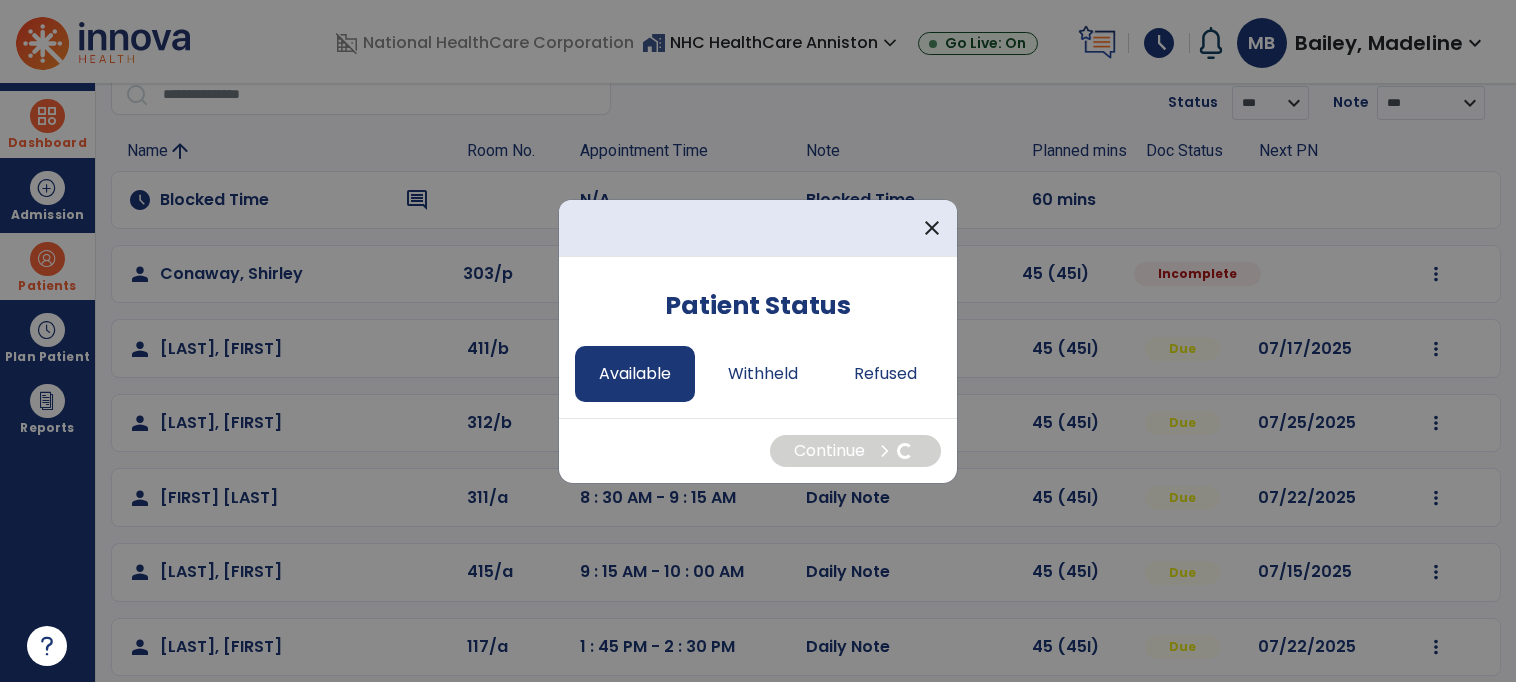 select on "*" 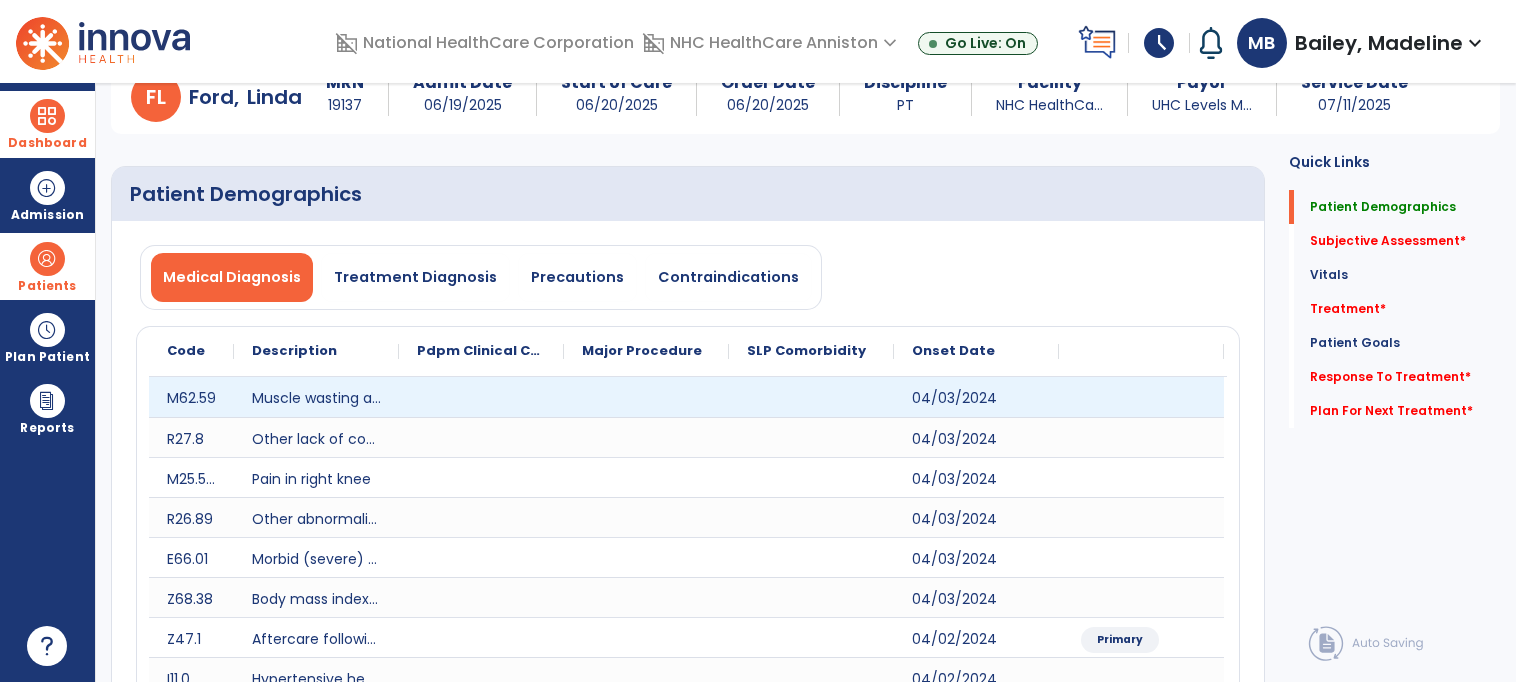 scroll, scrollTop: 388, scrollLeft: 0, axis: vertical 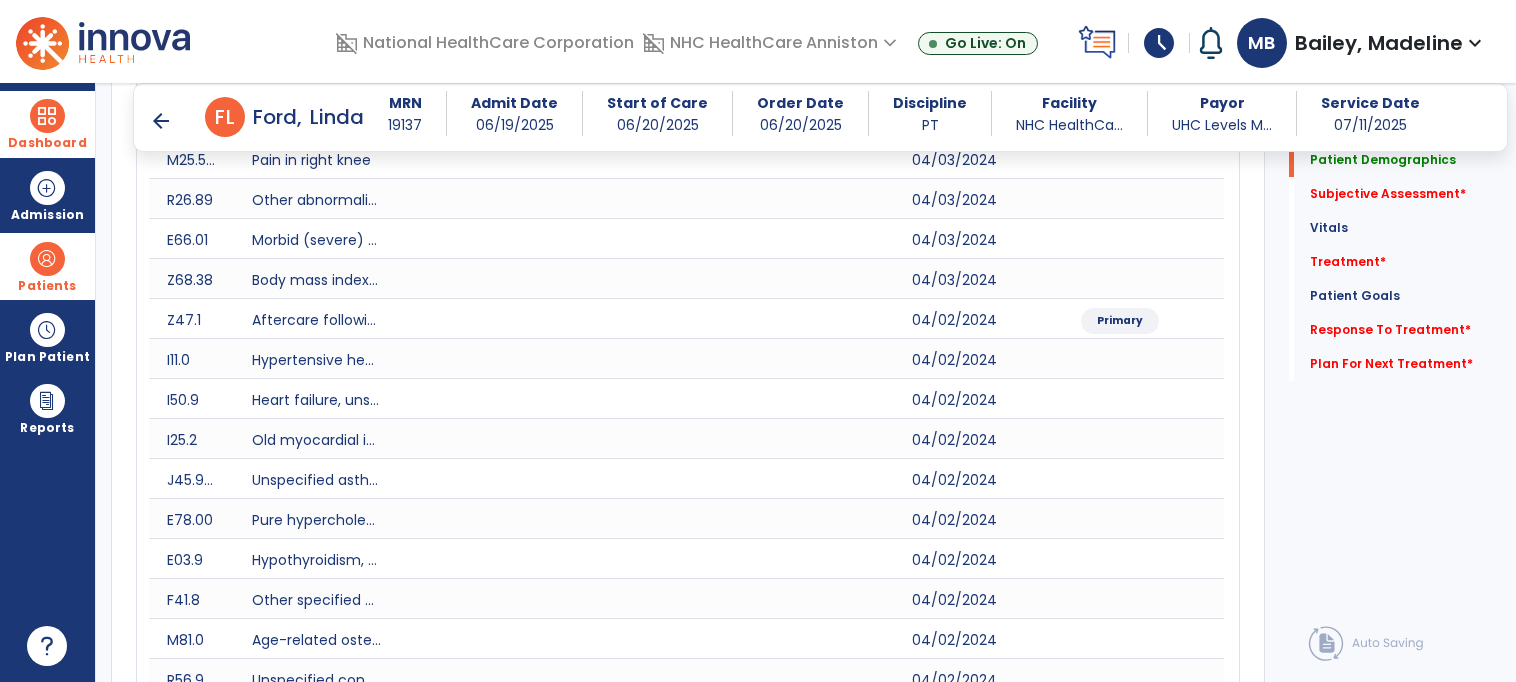 click on "arrow_back" at bounding box center (161, 121) 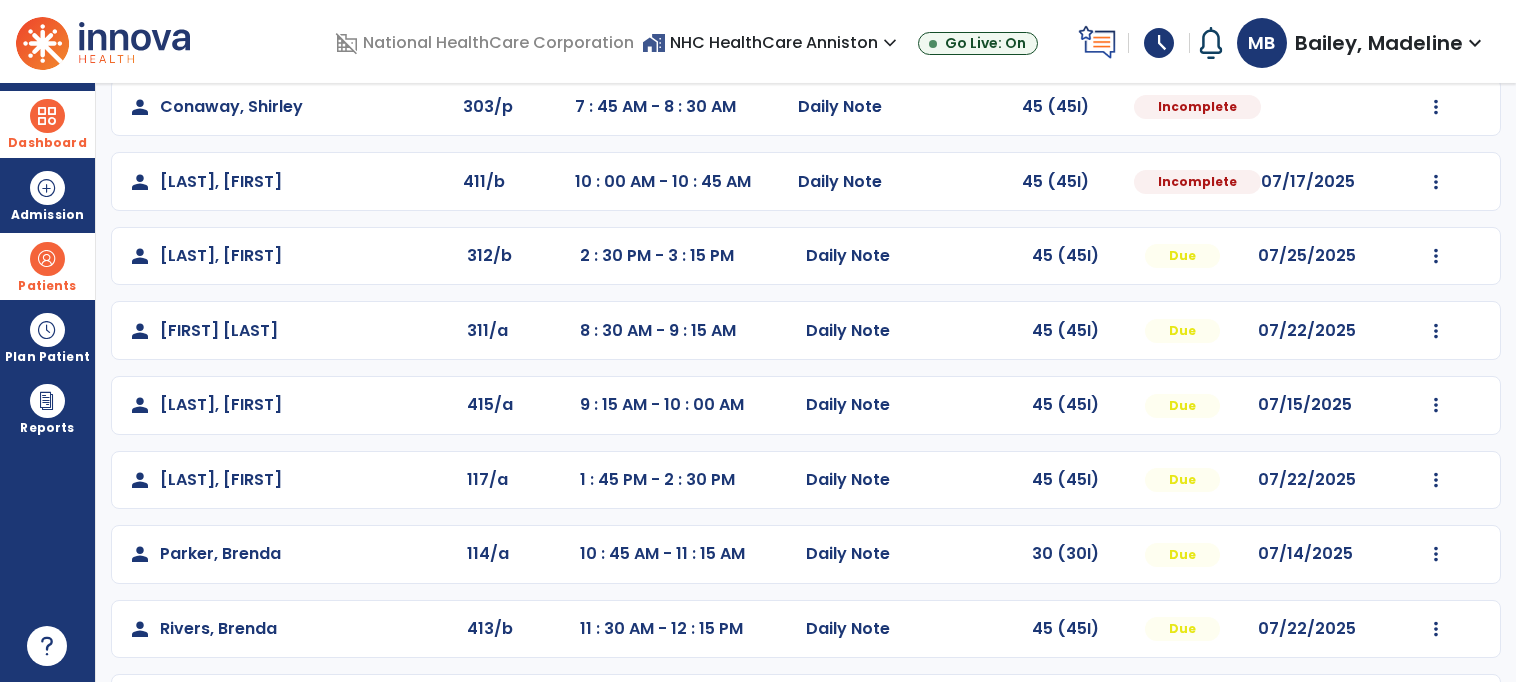 scroll, scrollTop: 259, scrollLeft: 0, axis: vertical 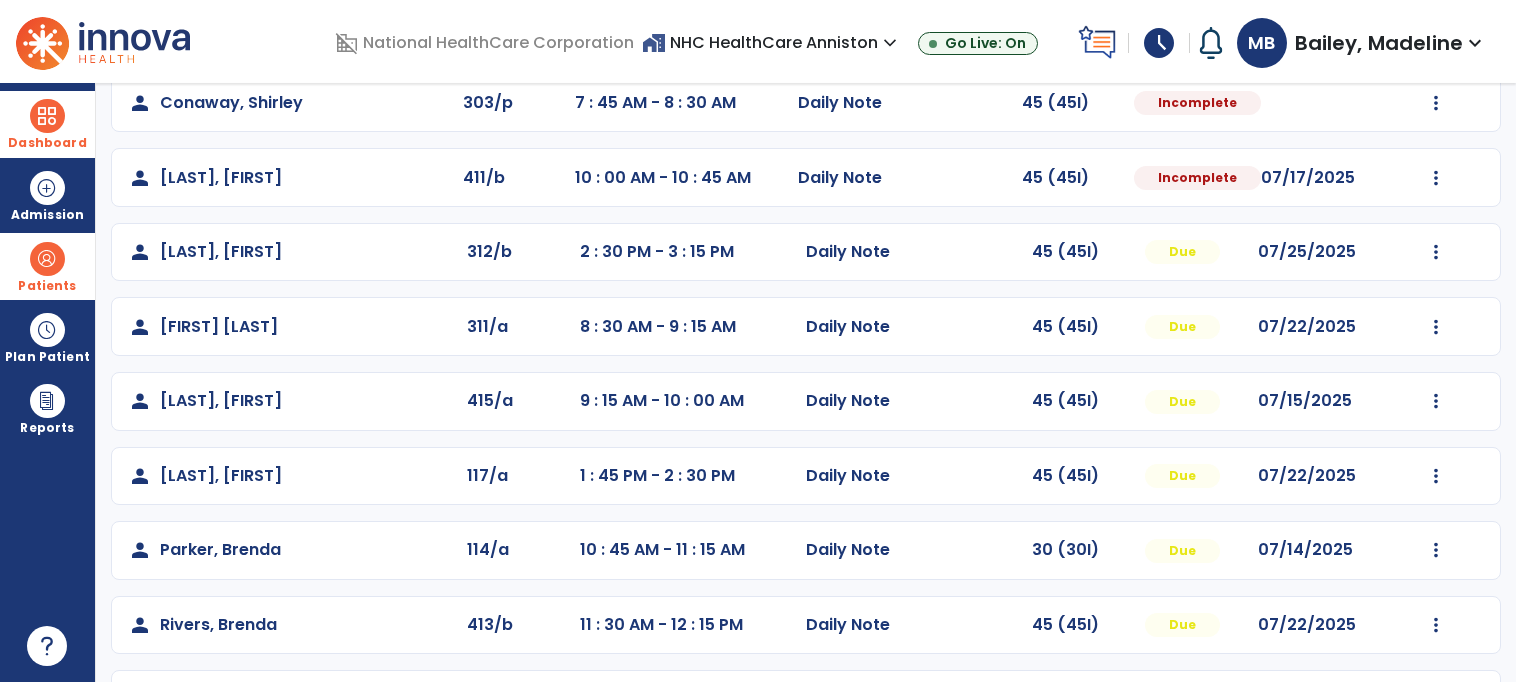click on "person   [LAST], [FIRST]  MRN [NUMBER] Admit Date [DATE] Start of Care [DATE] Order Date [DATE] Discipline PT Facility NHC HealthCare... Payor Medicare Part... Service Date [DATE]" 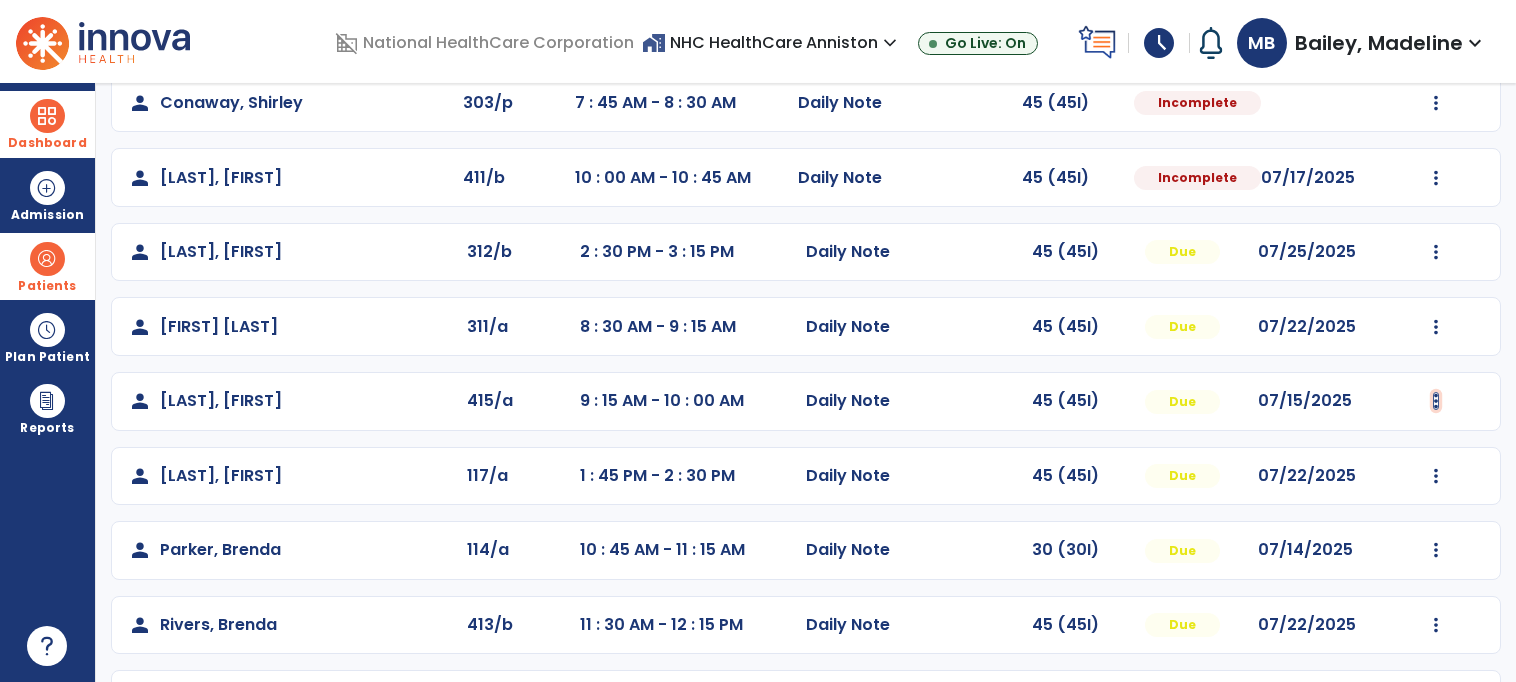 click at bounding box center (1436, 103) 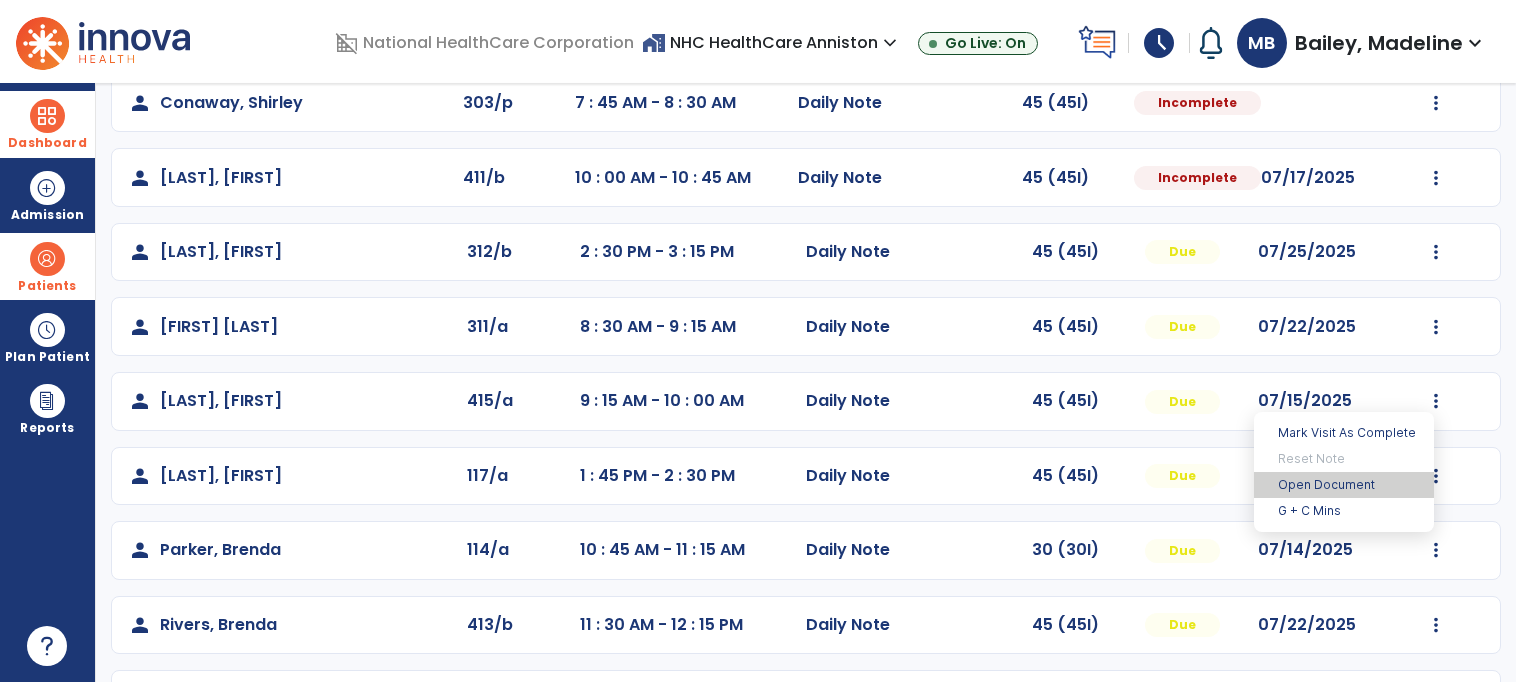 click on "Open Document" at bounding box center (1344, 485) 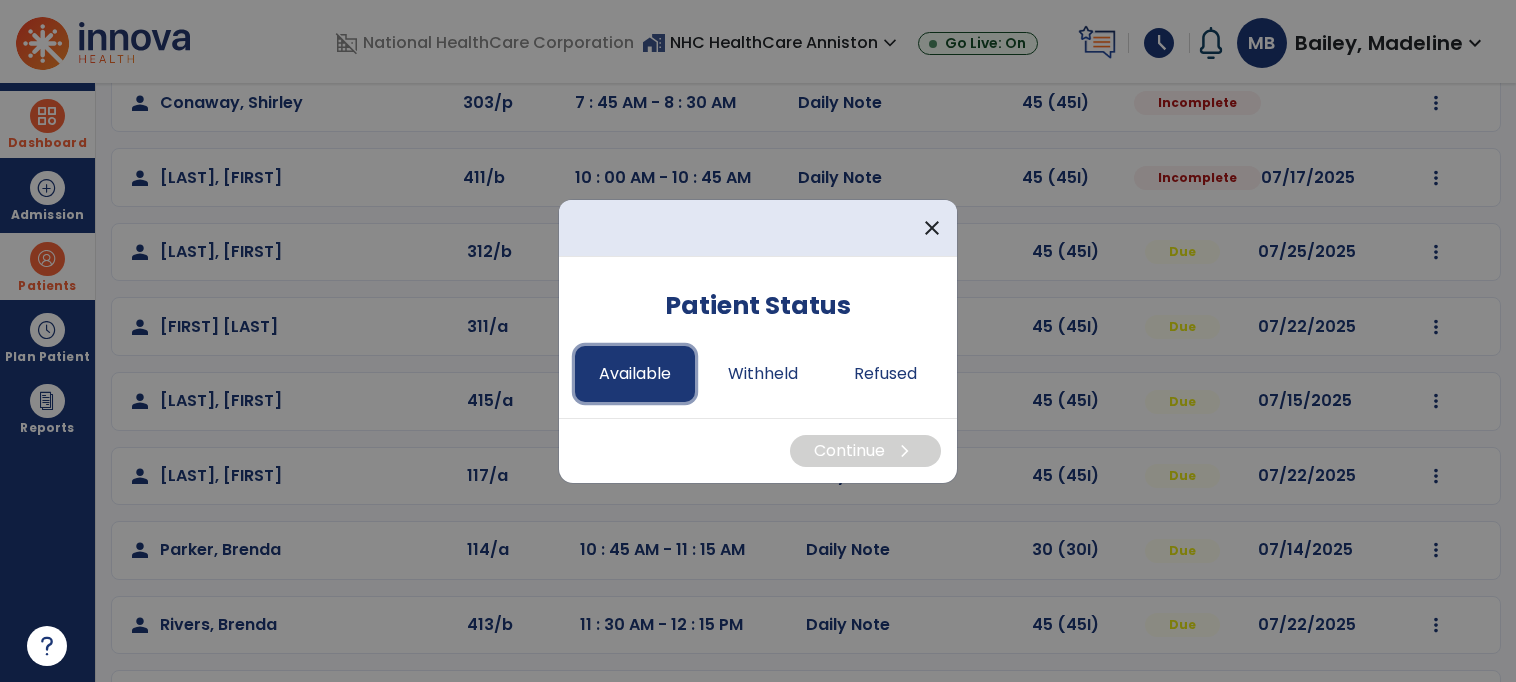 click on "Available" at bounding box center (635, 374) 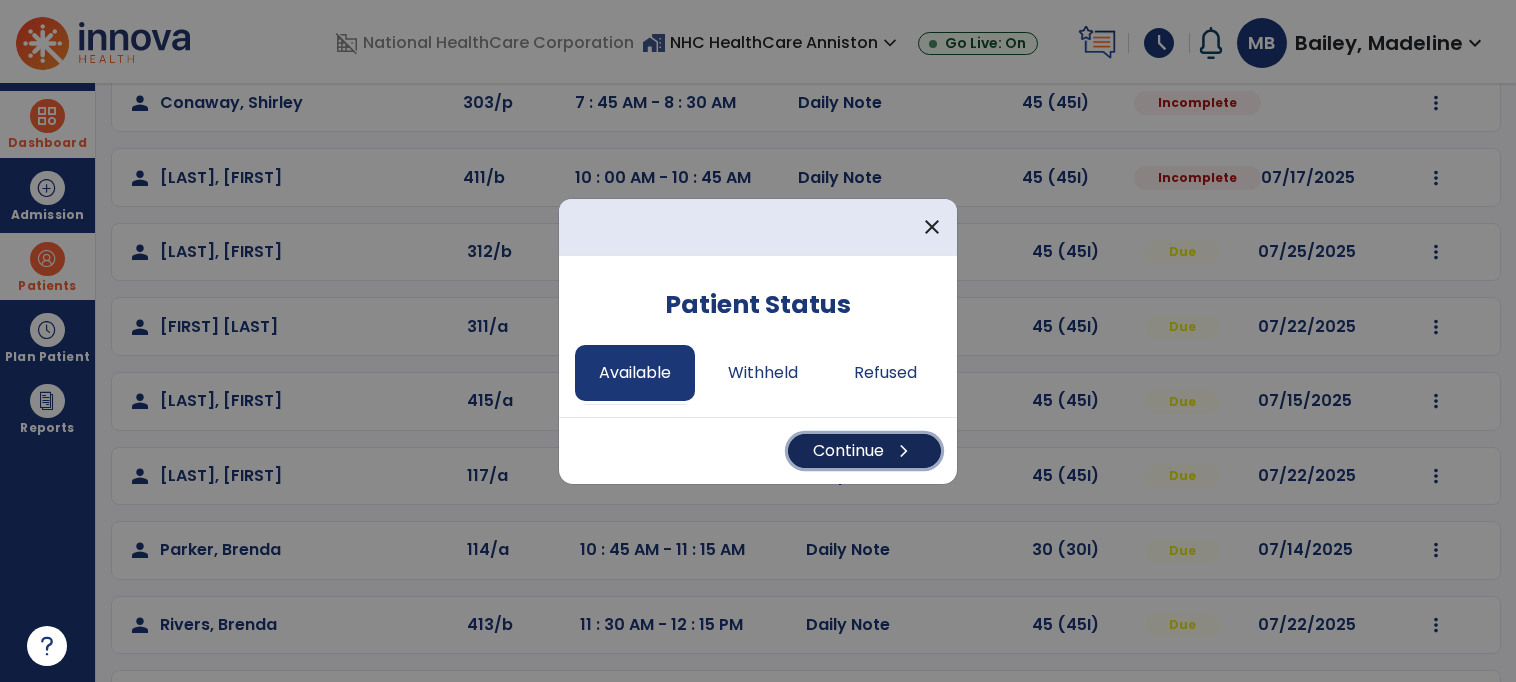 click on "Continue   chevron_right" at bounding box center [864, 451] 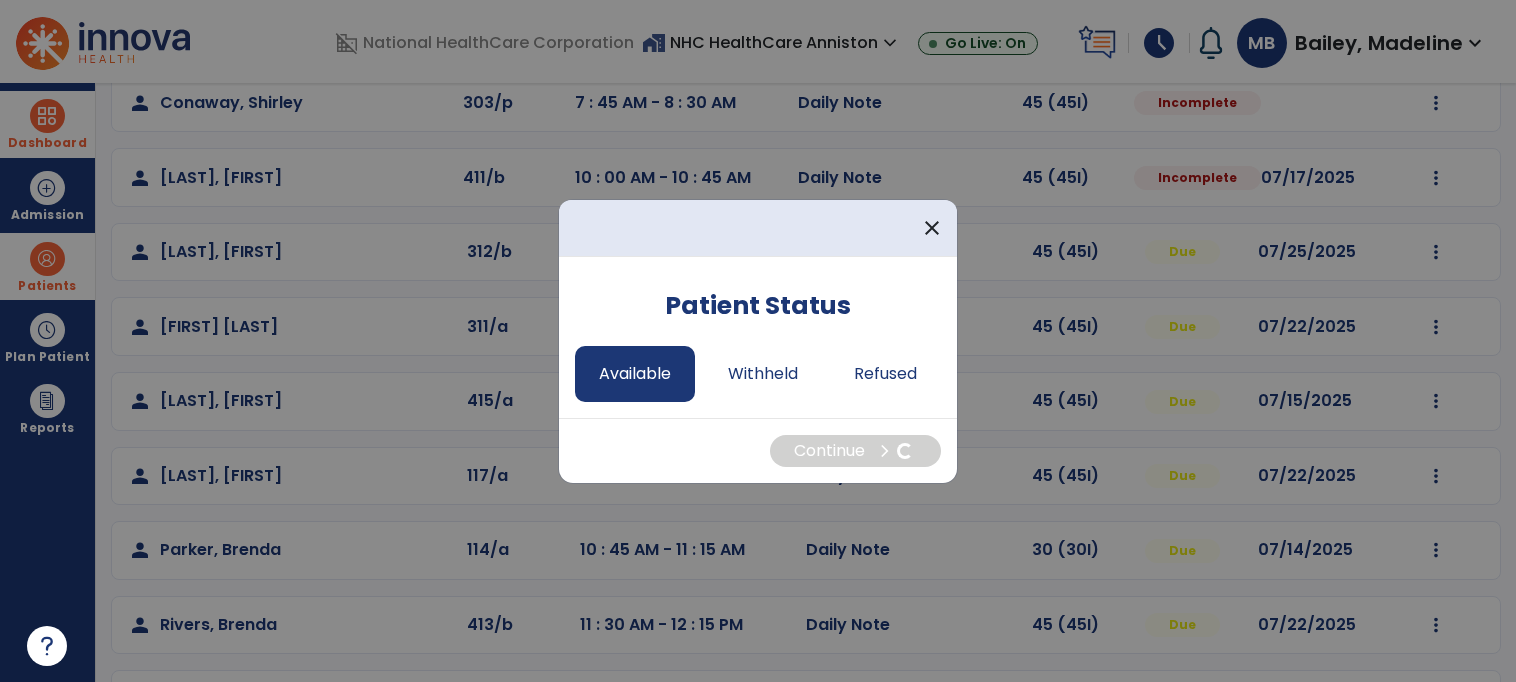 select on "*" 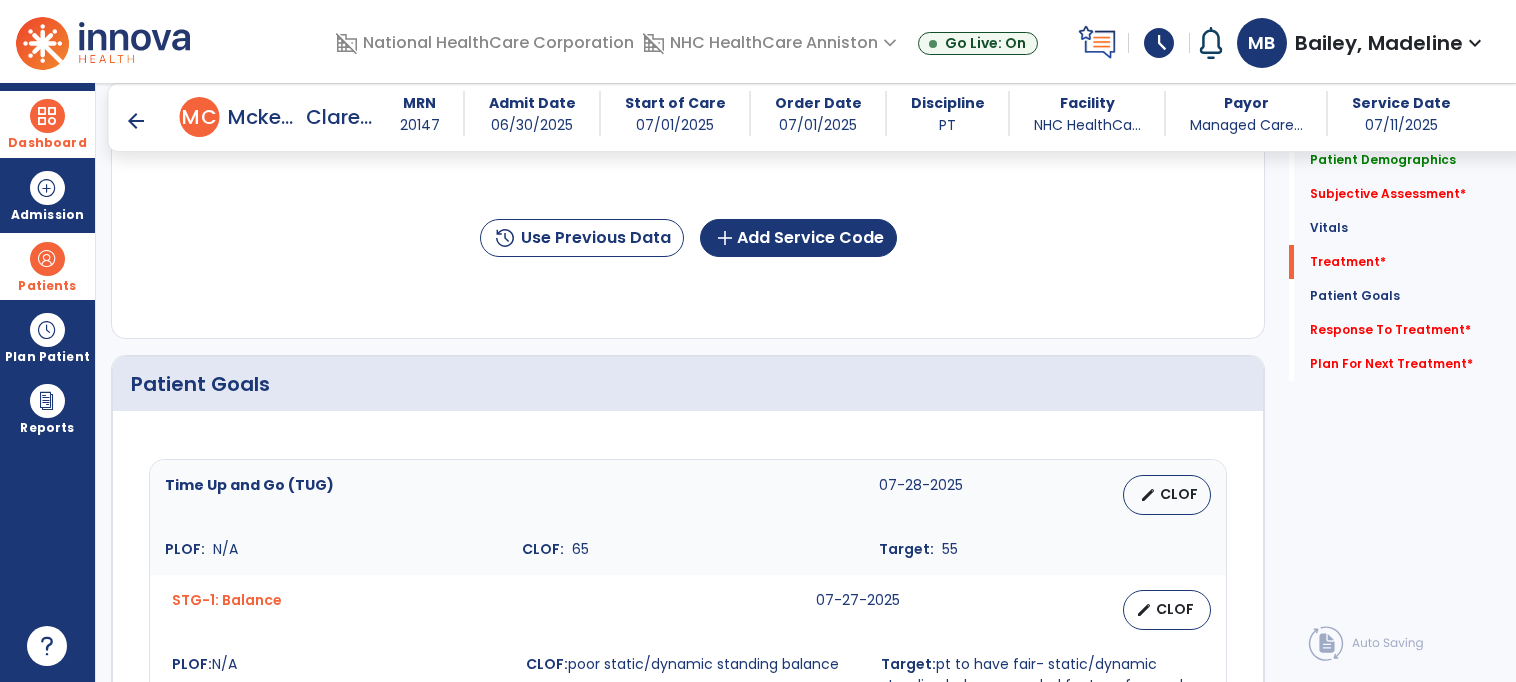 scroll, scrollTop: 1276, scrollLeft: 0, axis: vertical 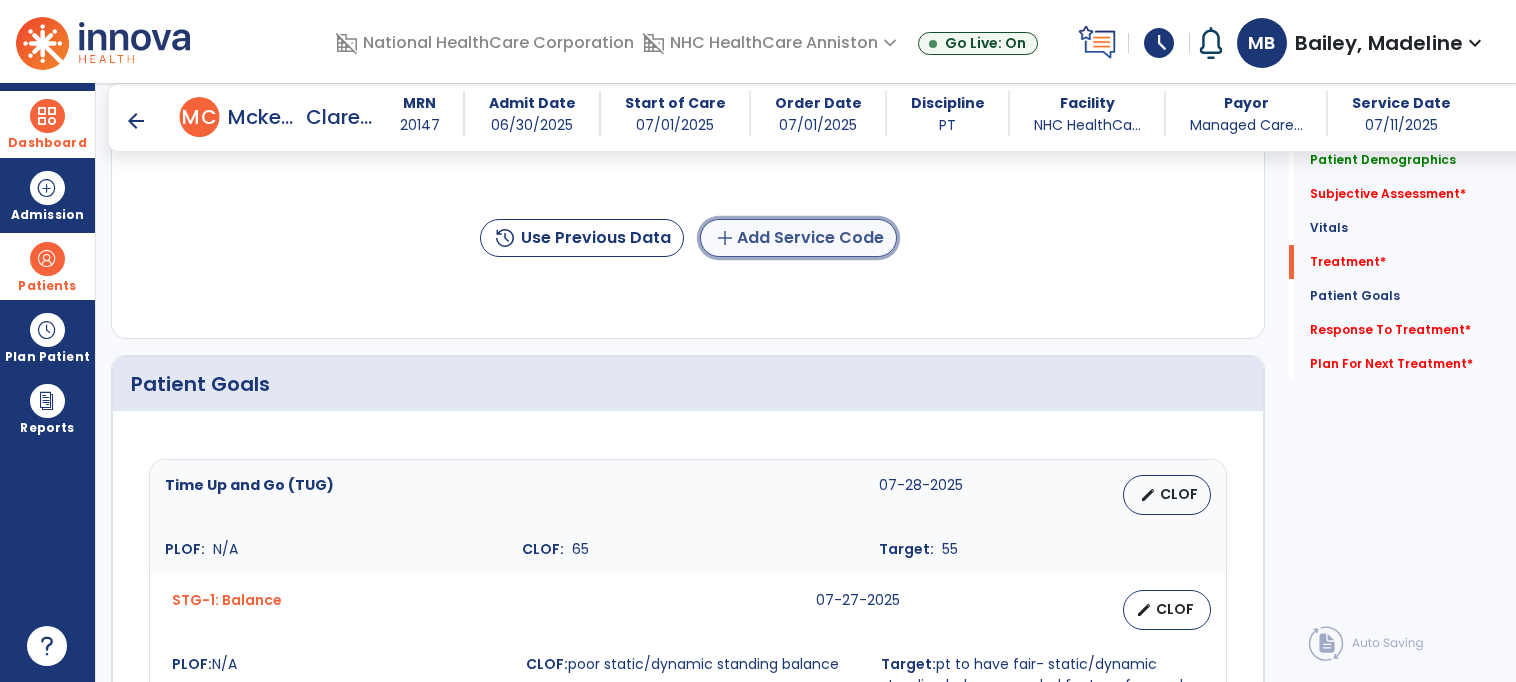click on "add  Add Service Code" 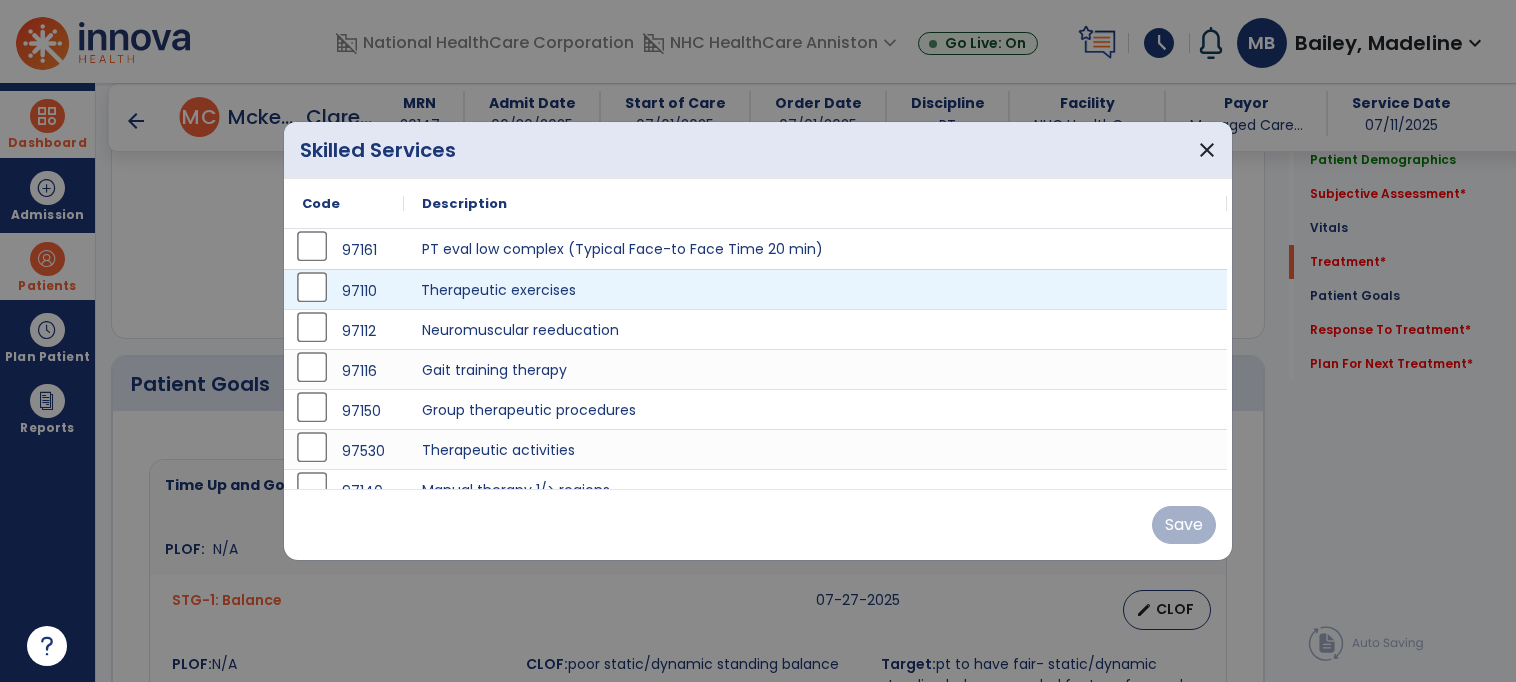 click on "Therapeutic exercises" at bounding box center (815, 289) 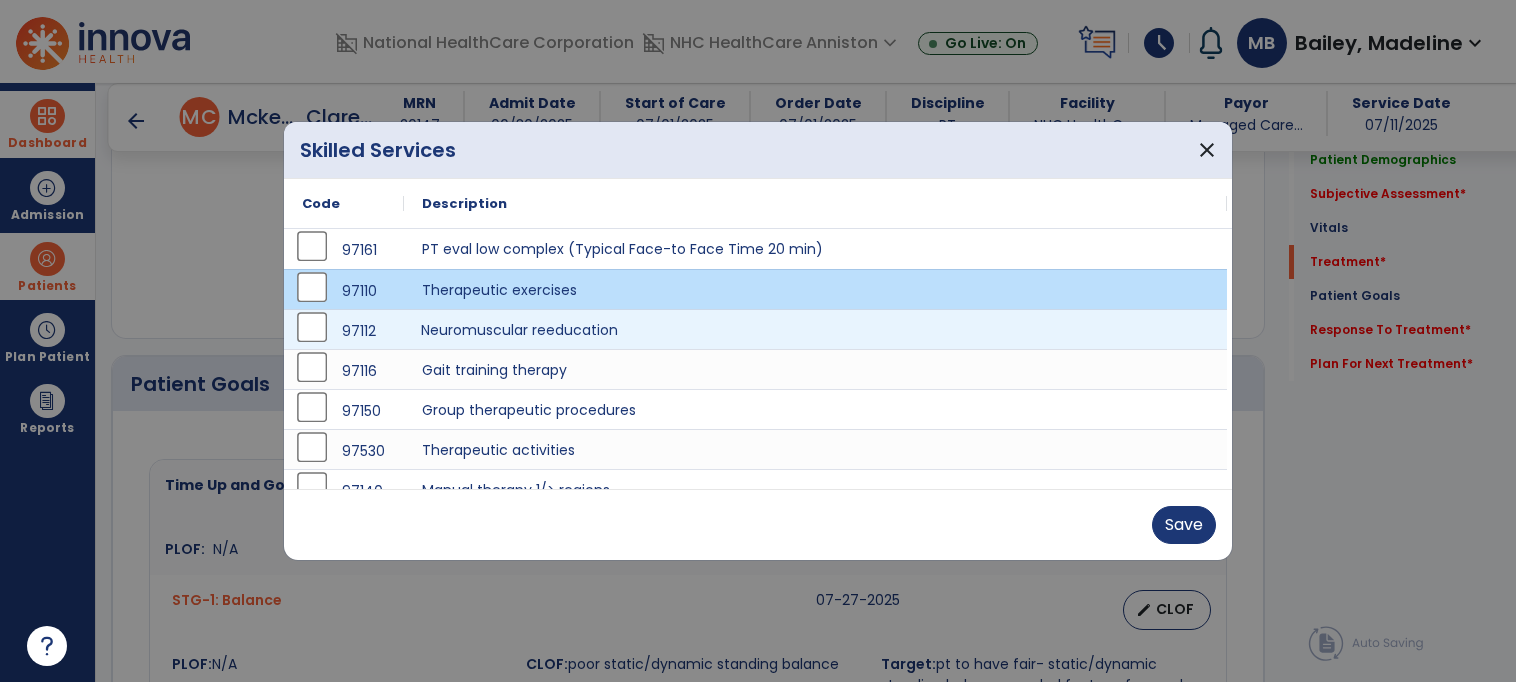 click on "Neuromuscular reeducation" at bounding box center (815, 329) 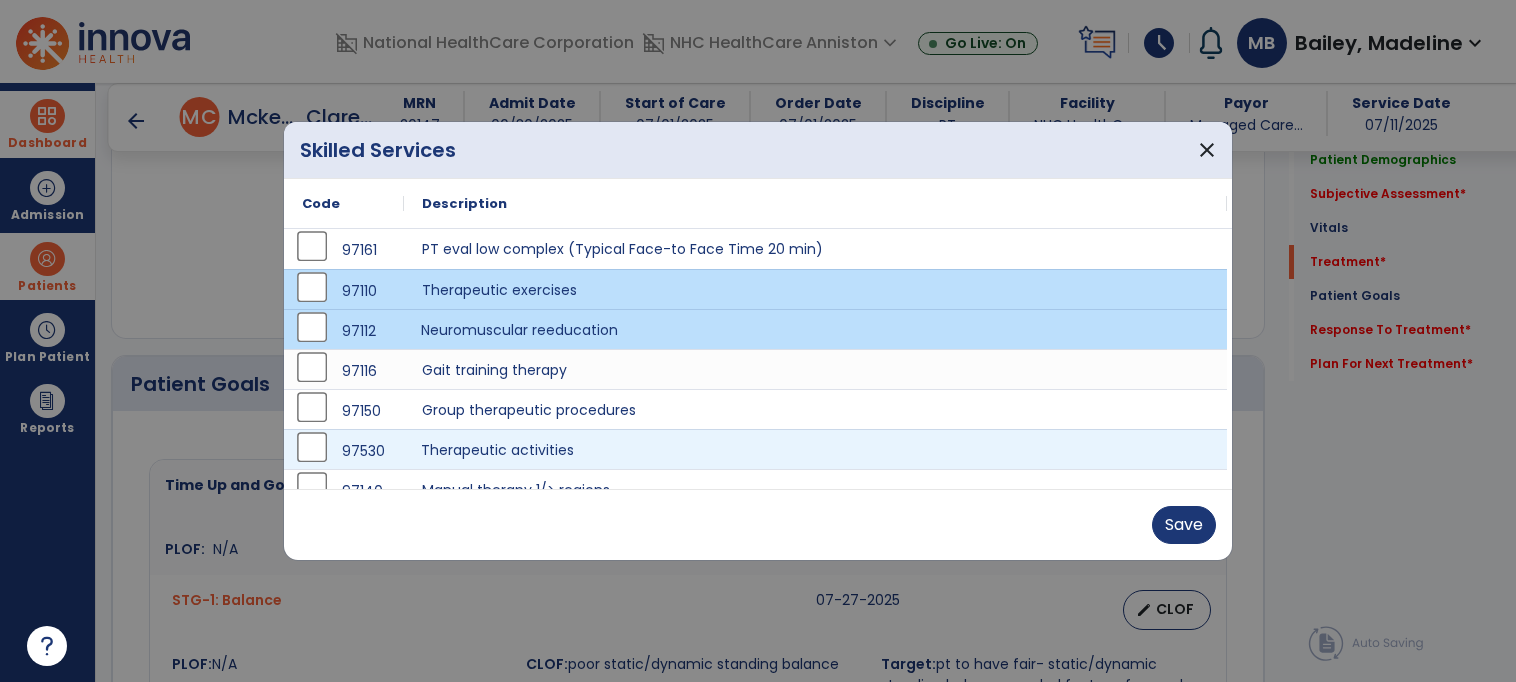 click on "Therapeutic activities" at bounding box center [815, 449] 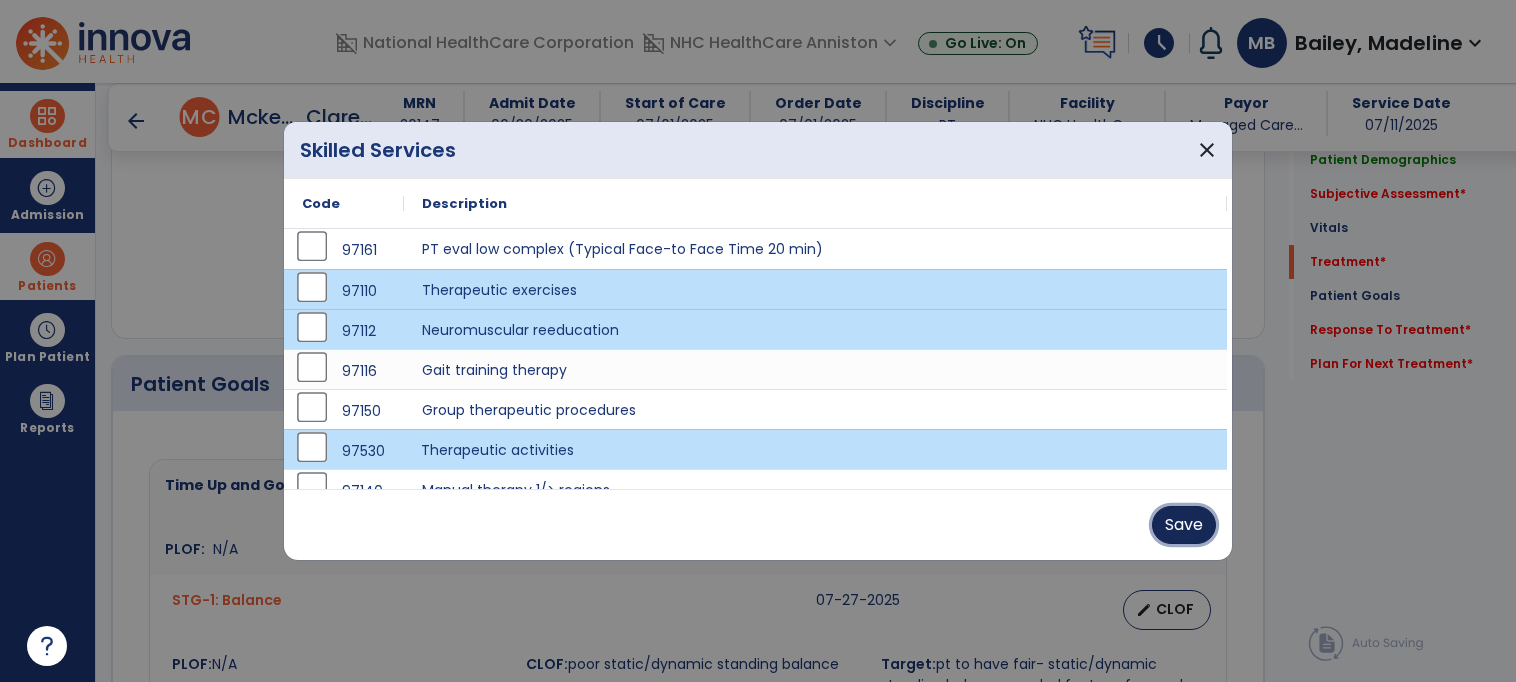 click on "Save" at bounding box center (1184, 525) 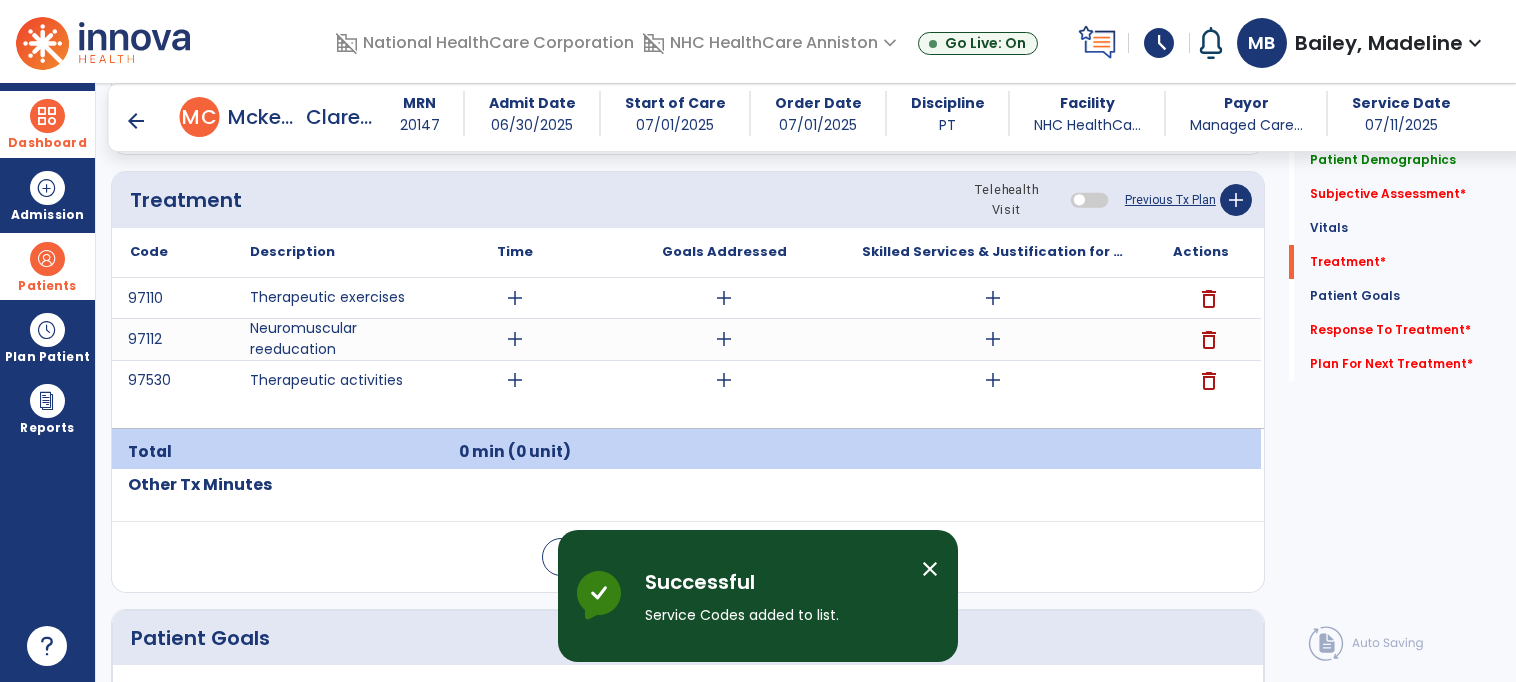 scroll, scrollTop: 1188, scrollLeft: 0, axis: vertical 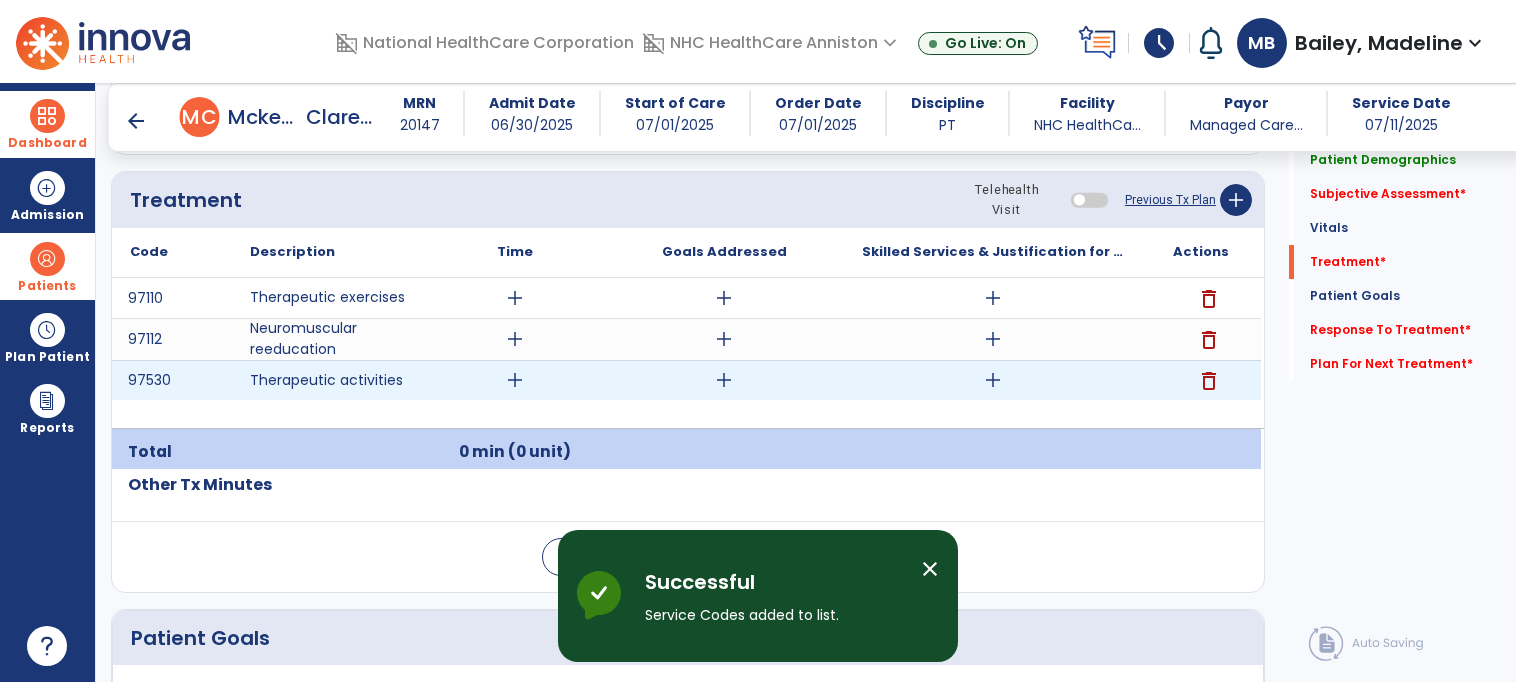 click on "add" at bounding box center [515, 380] 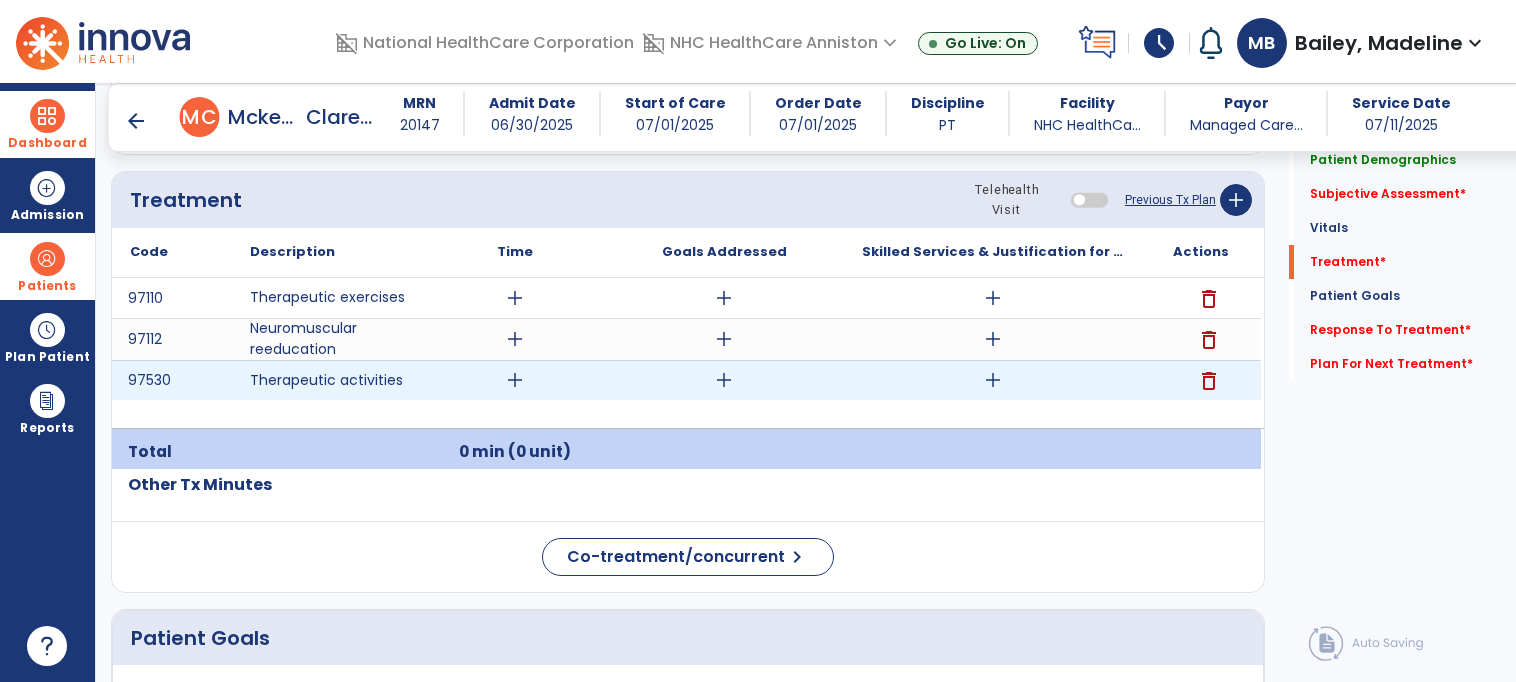 click on "add" at bounding box center (993, 380) 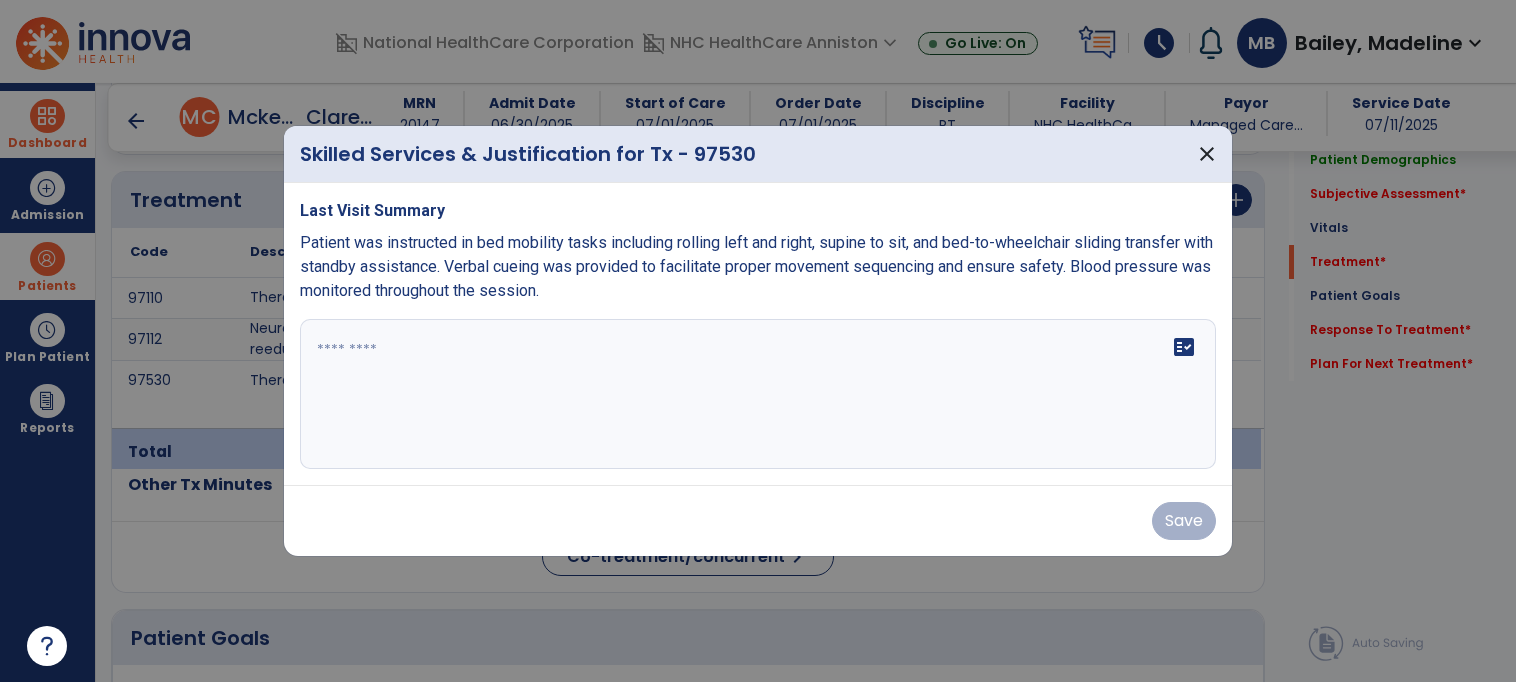 click at bounding box center (758, 394) 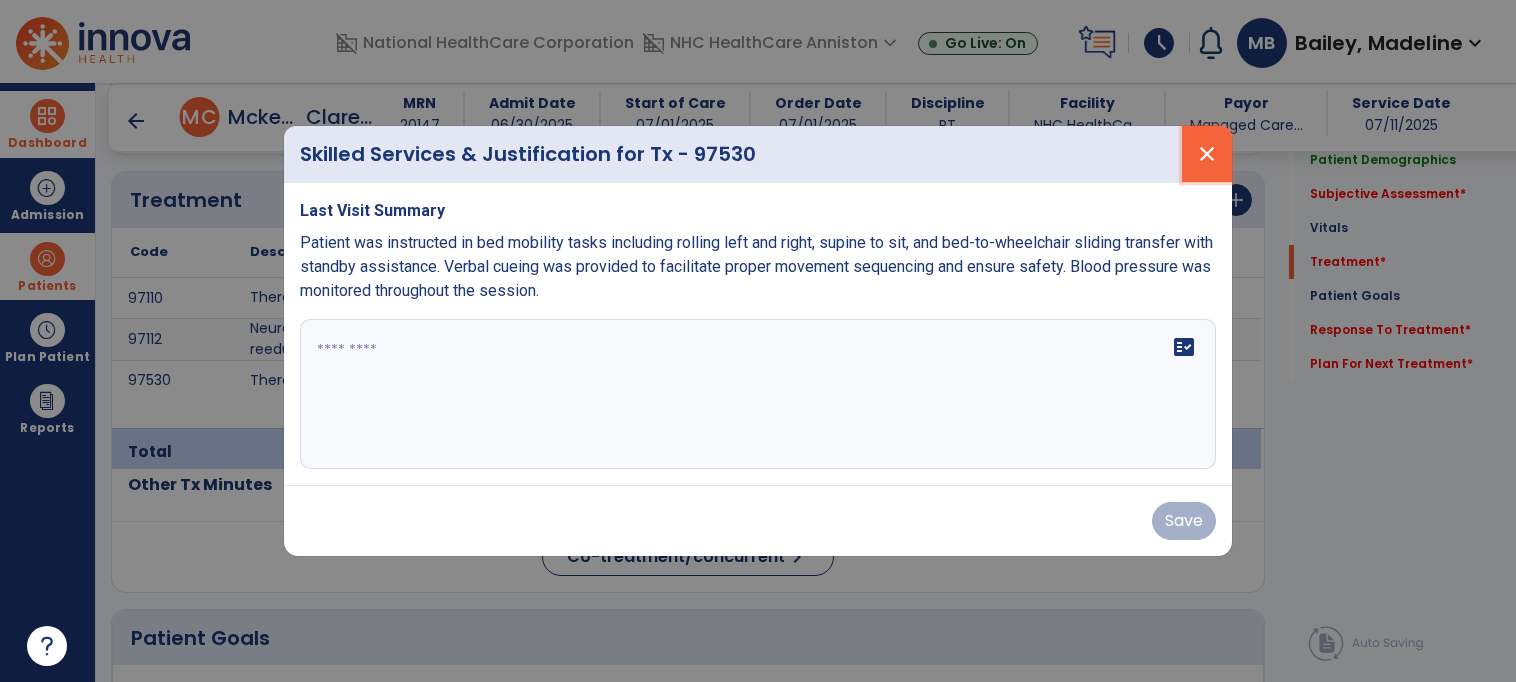 click on "close" at bounding box center (1207, 154) 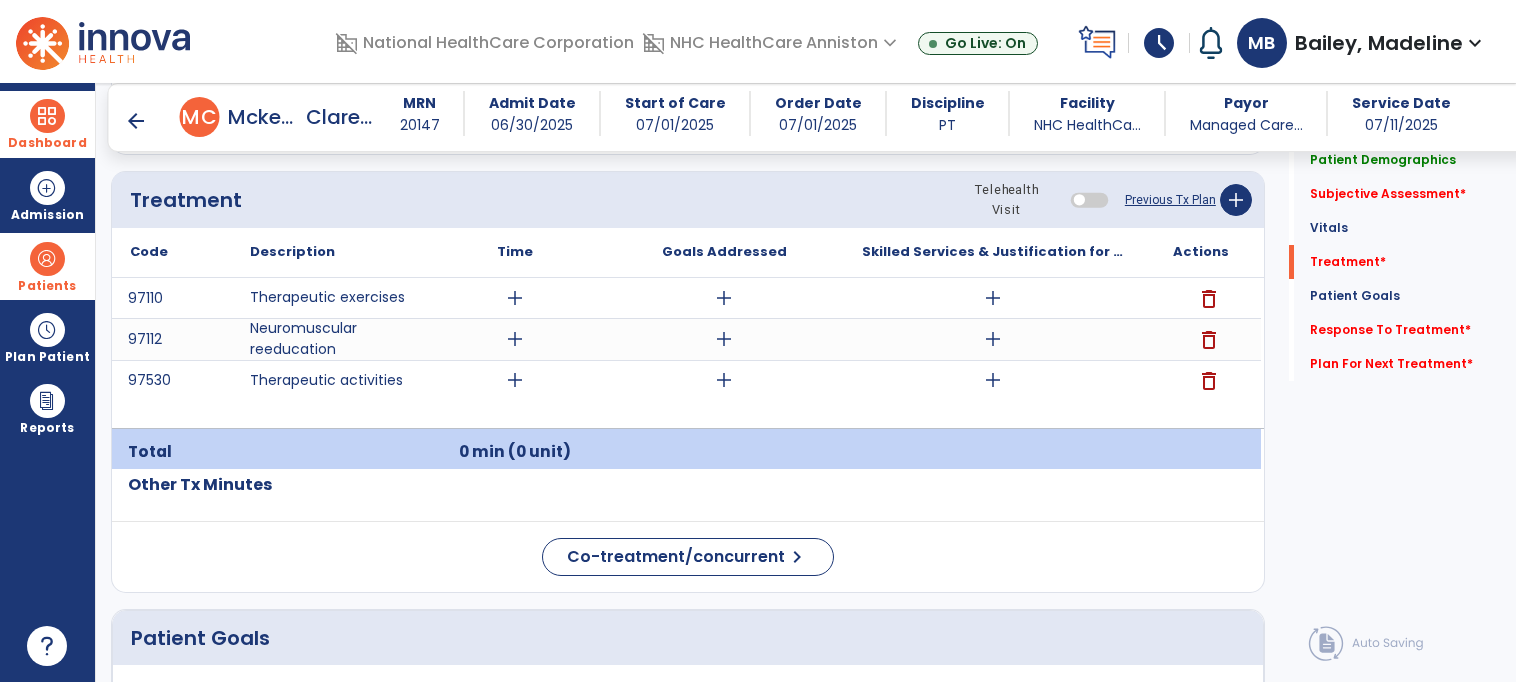 click on "arrow_back" at bounding box center [136, 121] 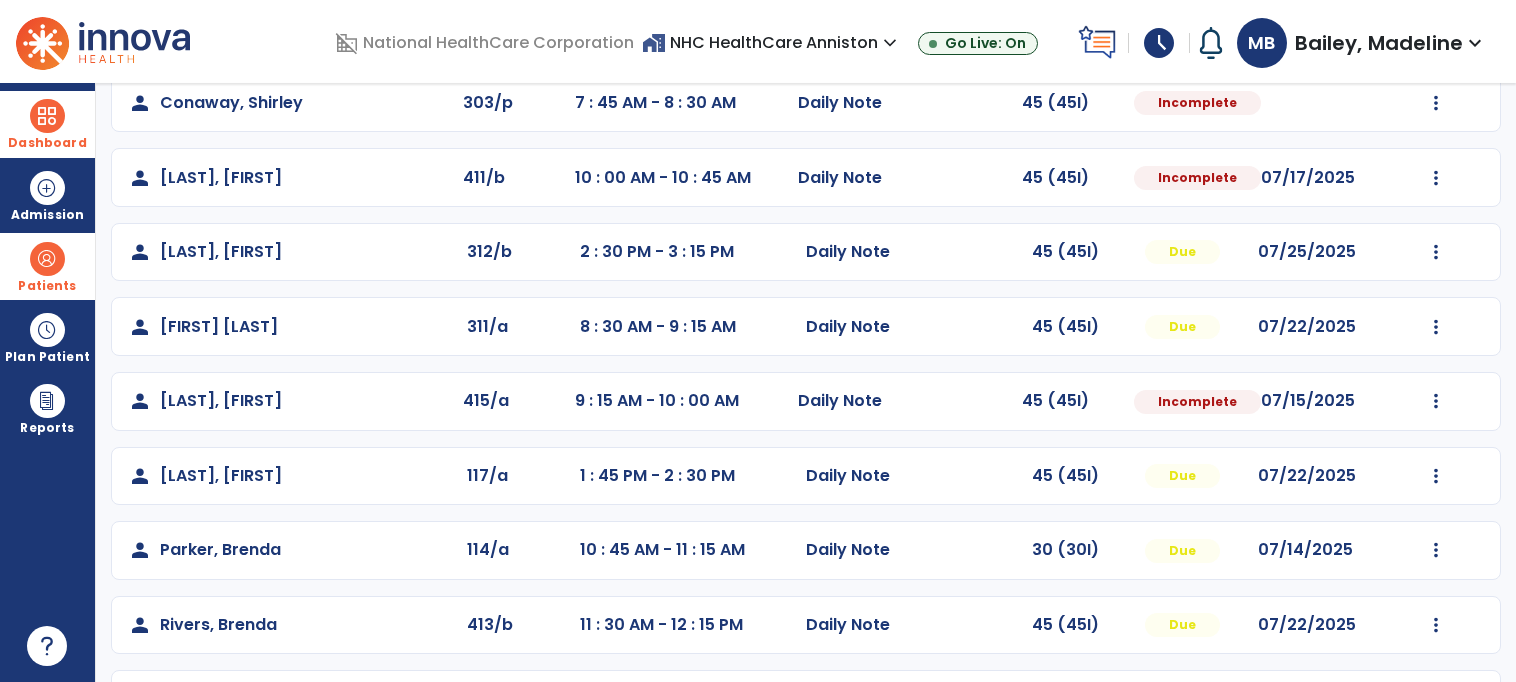 scroll, scrollTop: 191, scrollLeft: 0, axis: vertical 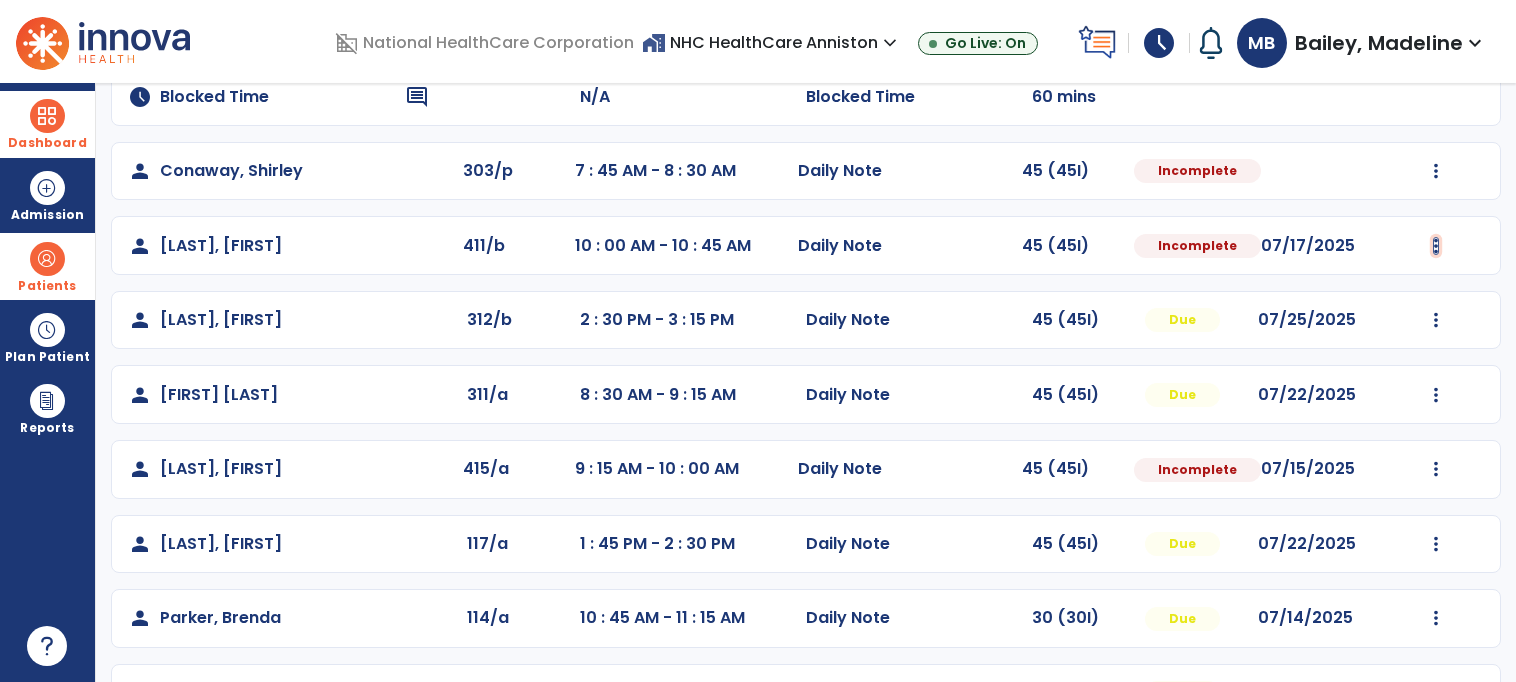 click at bounding box center [1436, 171] 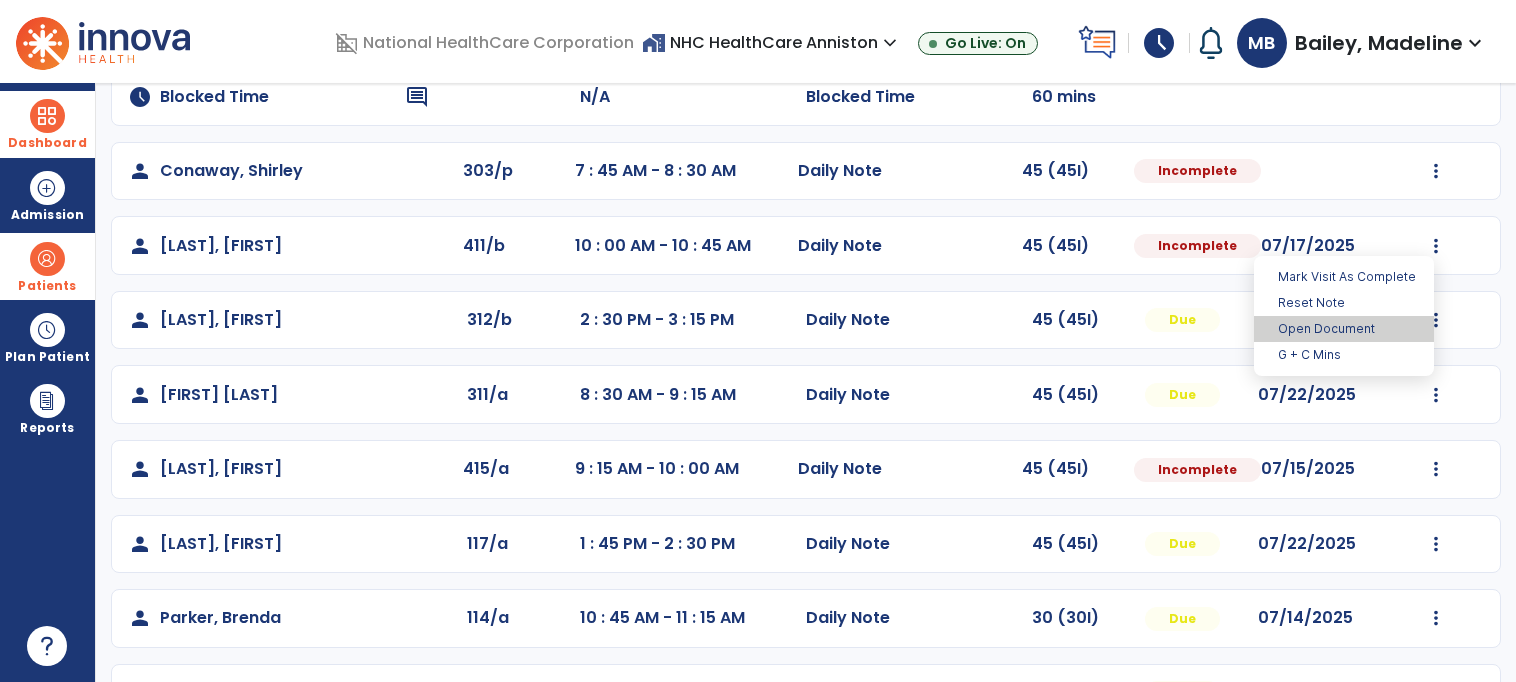 click on "Open Document" at bounding box center [1344, 329] 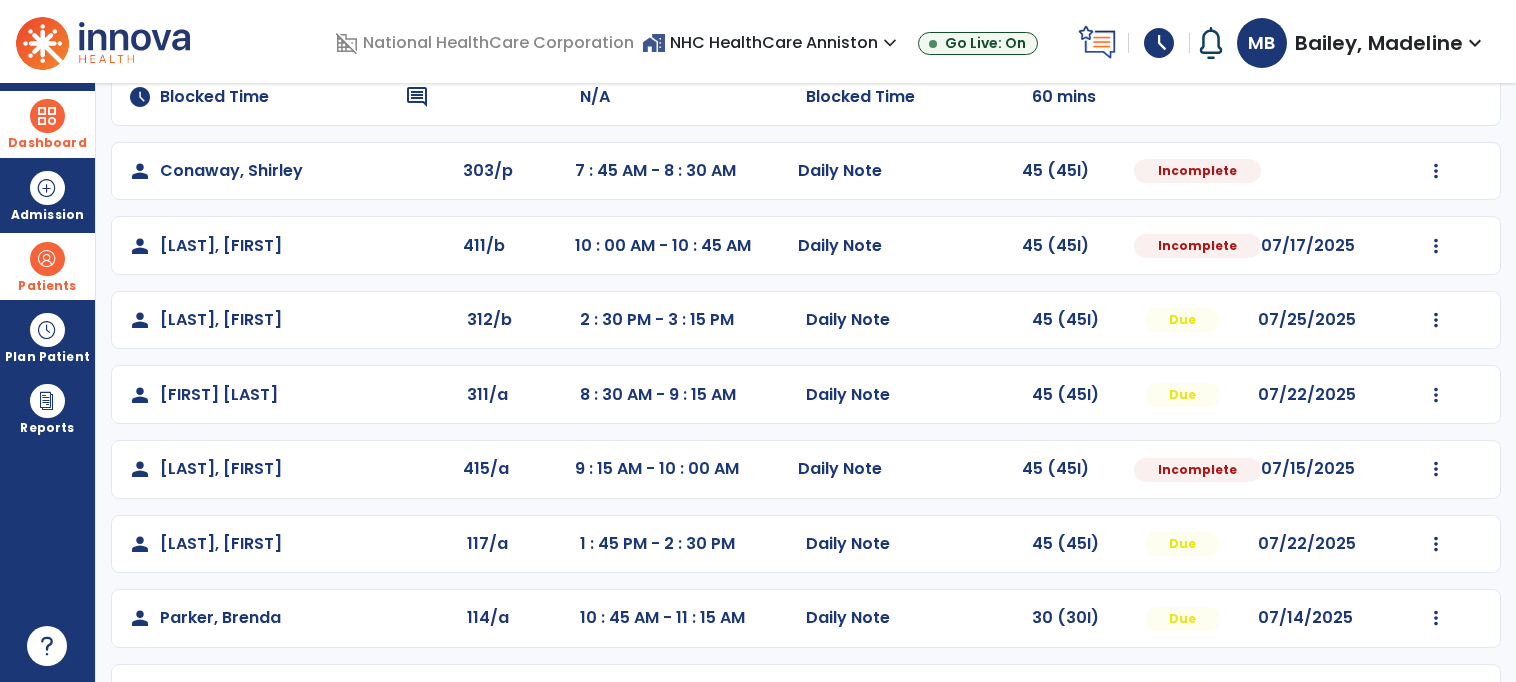 select on "*" 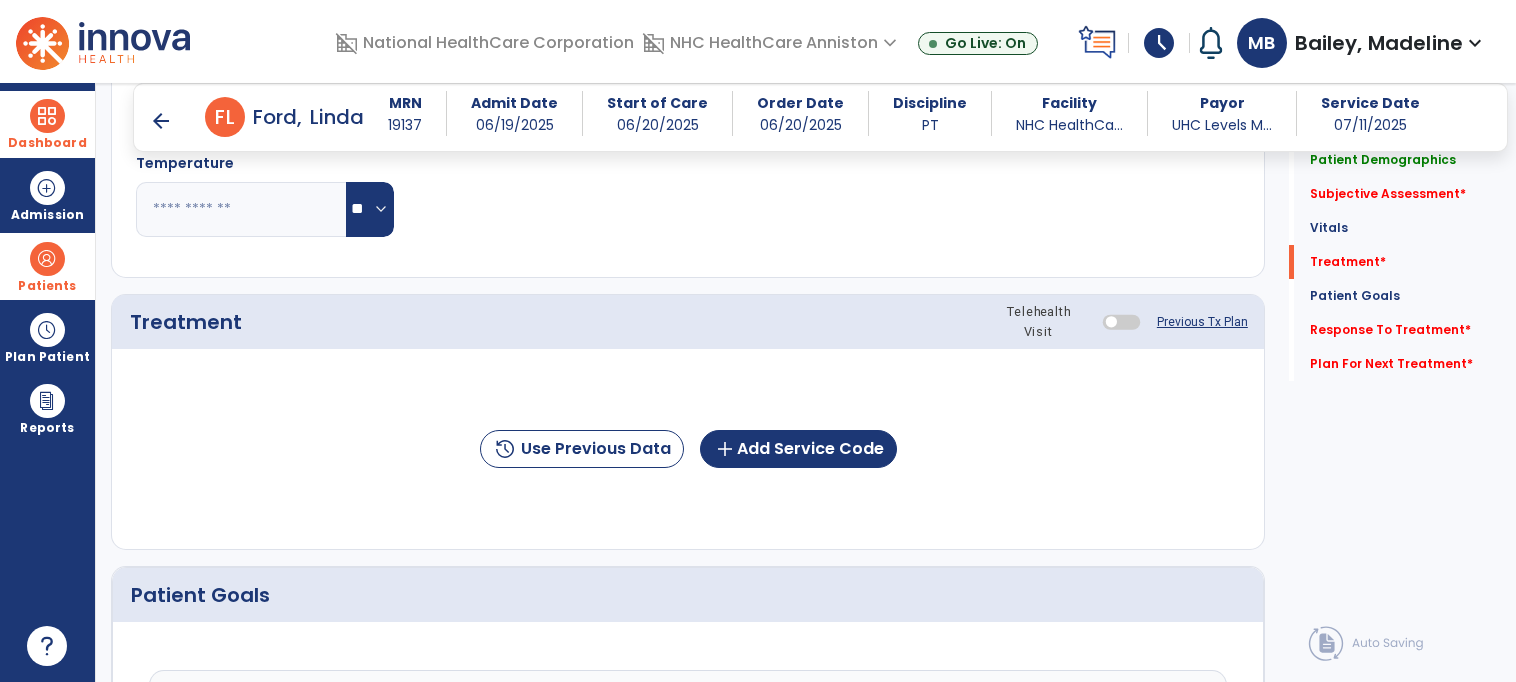 scroll, scrollTop: 1916, scrollLeft: 0, axis: vertical 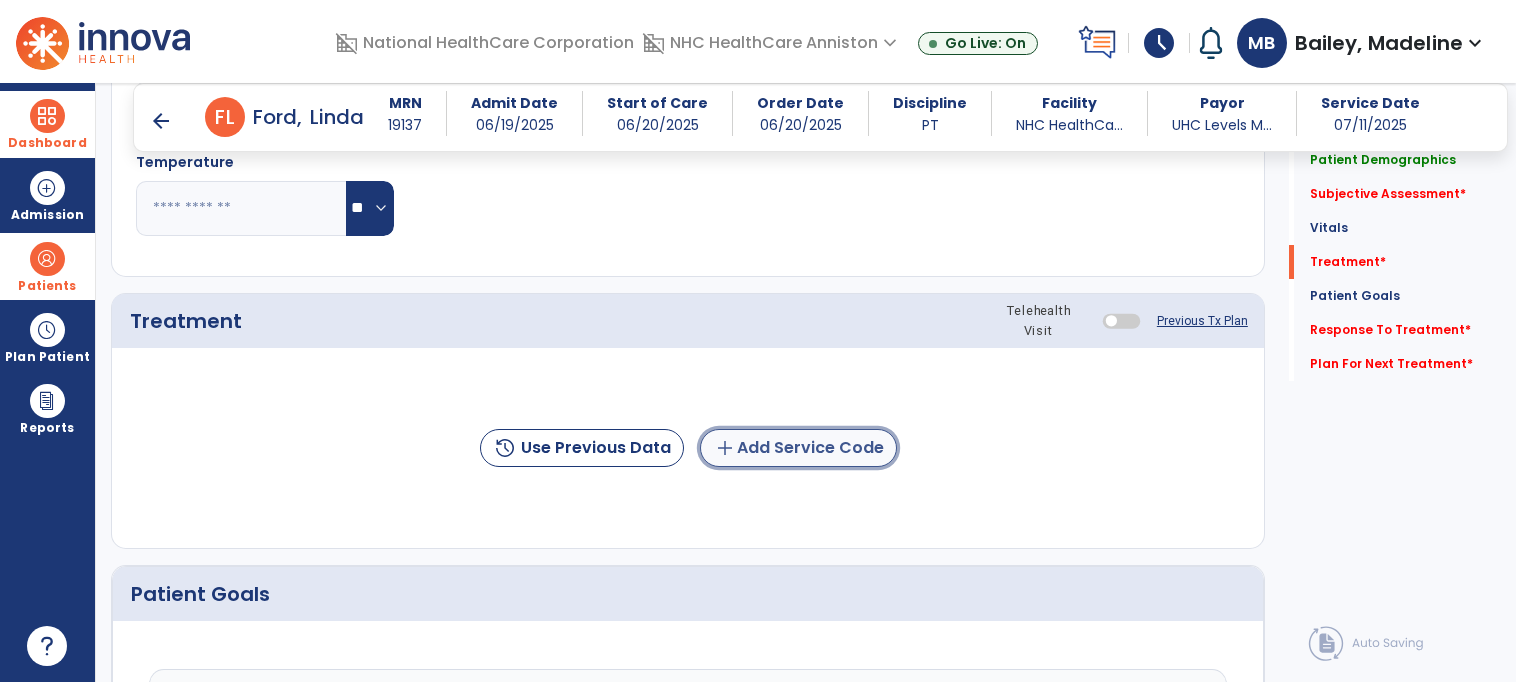 click on "add  Add Service Code" 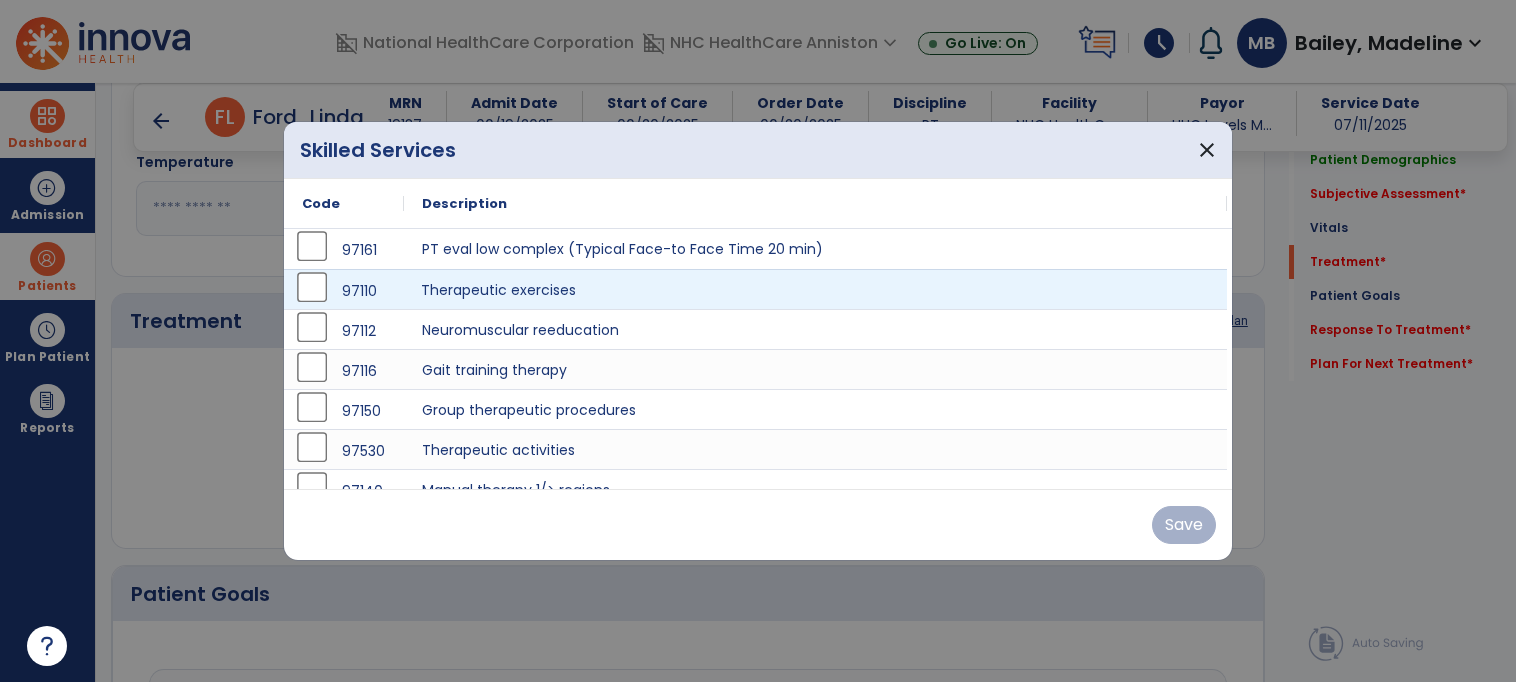 click on "Therapeutic exercises" at bounding box center (815, 289) 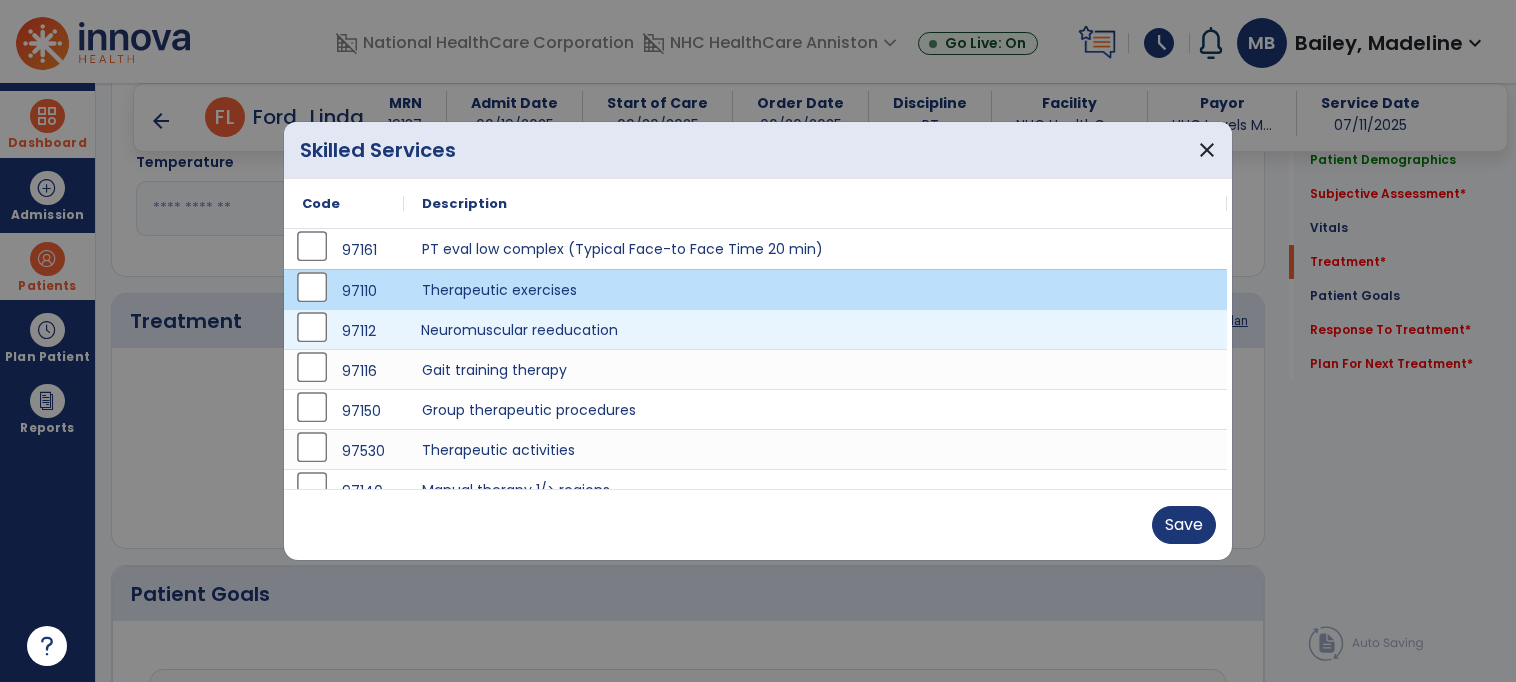 click on "Neuromuscular reeducation" at bounding box center (815, 329) 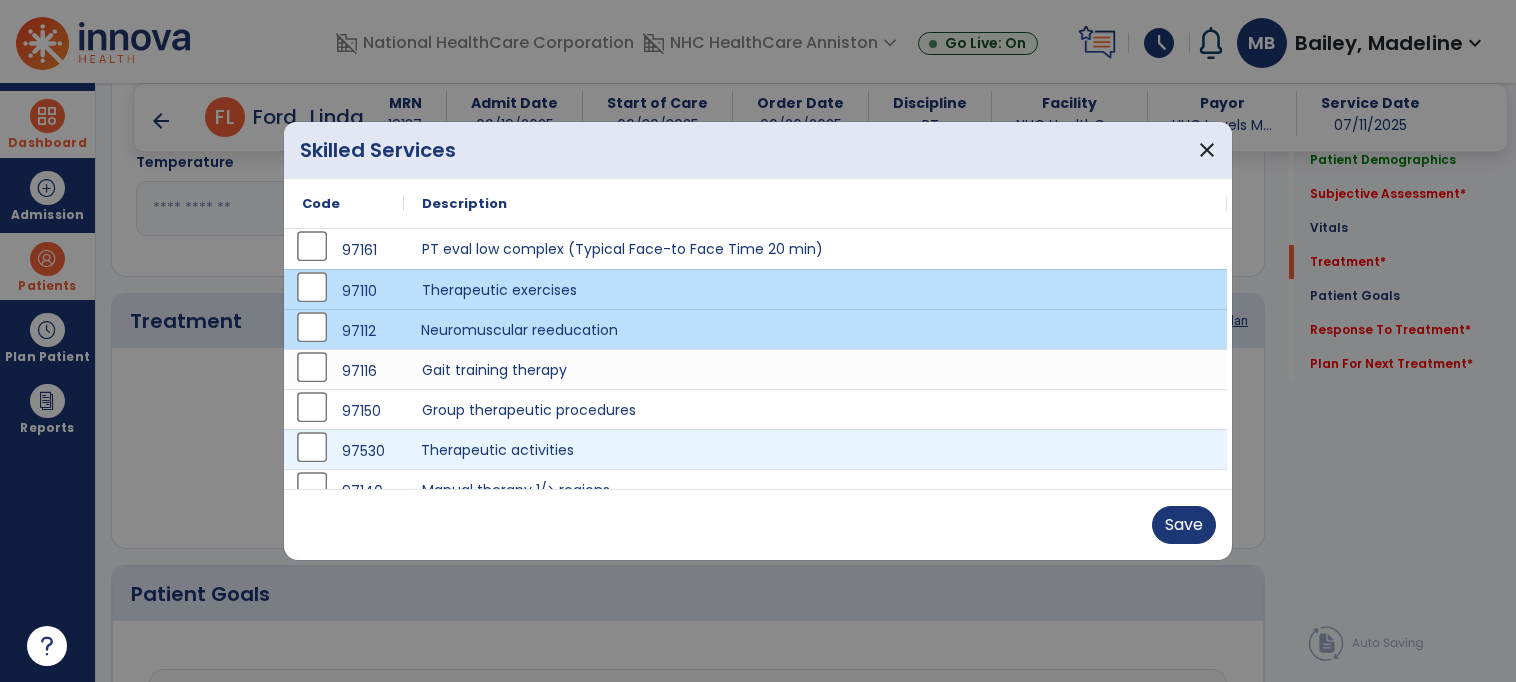 click on "Therapeutic activities" at bounding box center [815, 449] 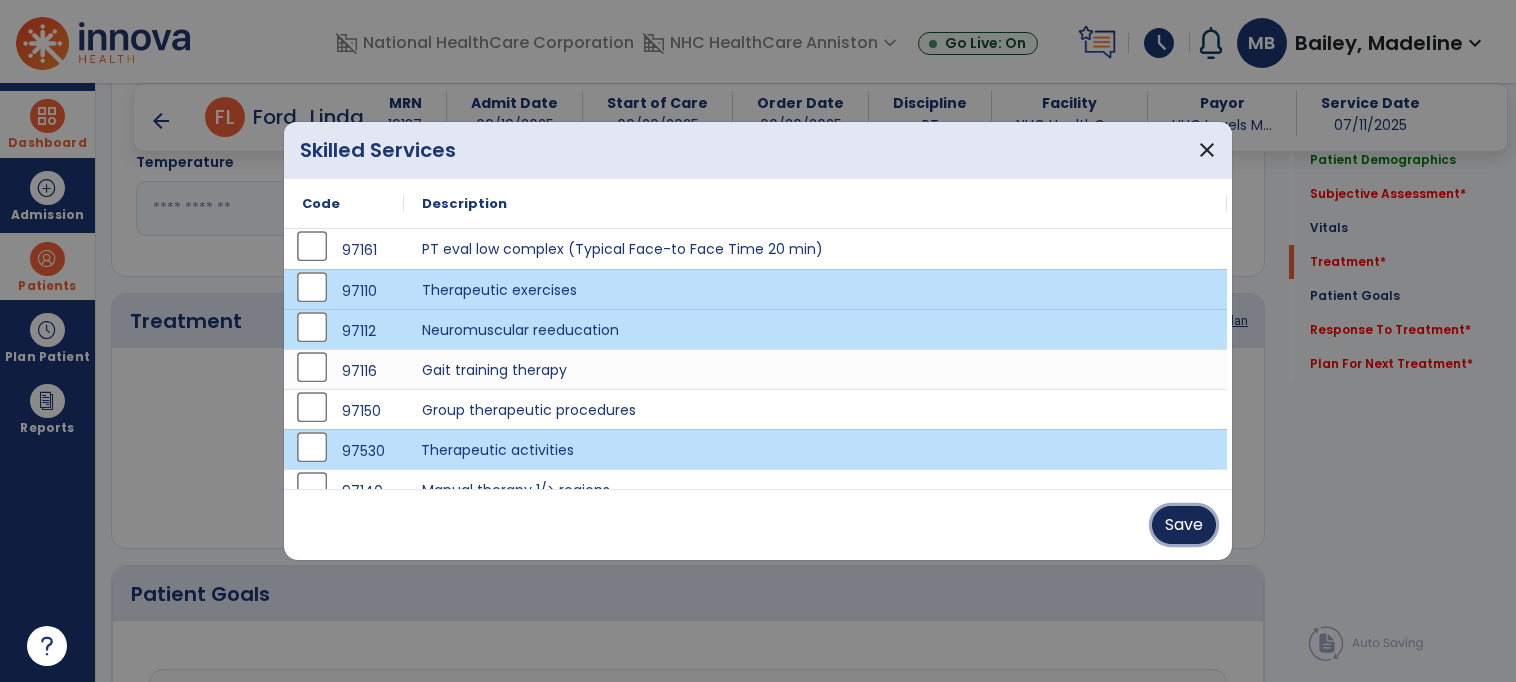click on "Save" at bounding box center (1184, 525) 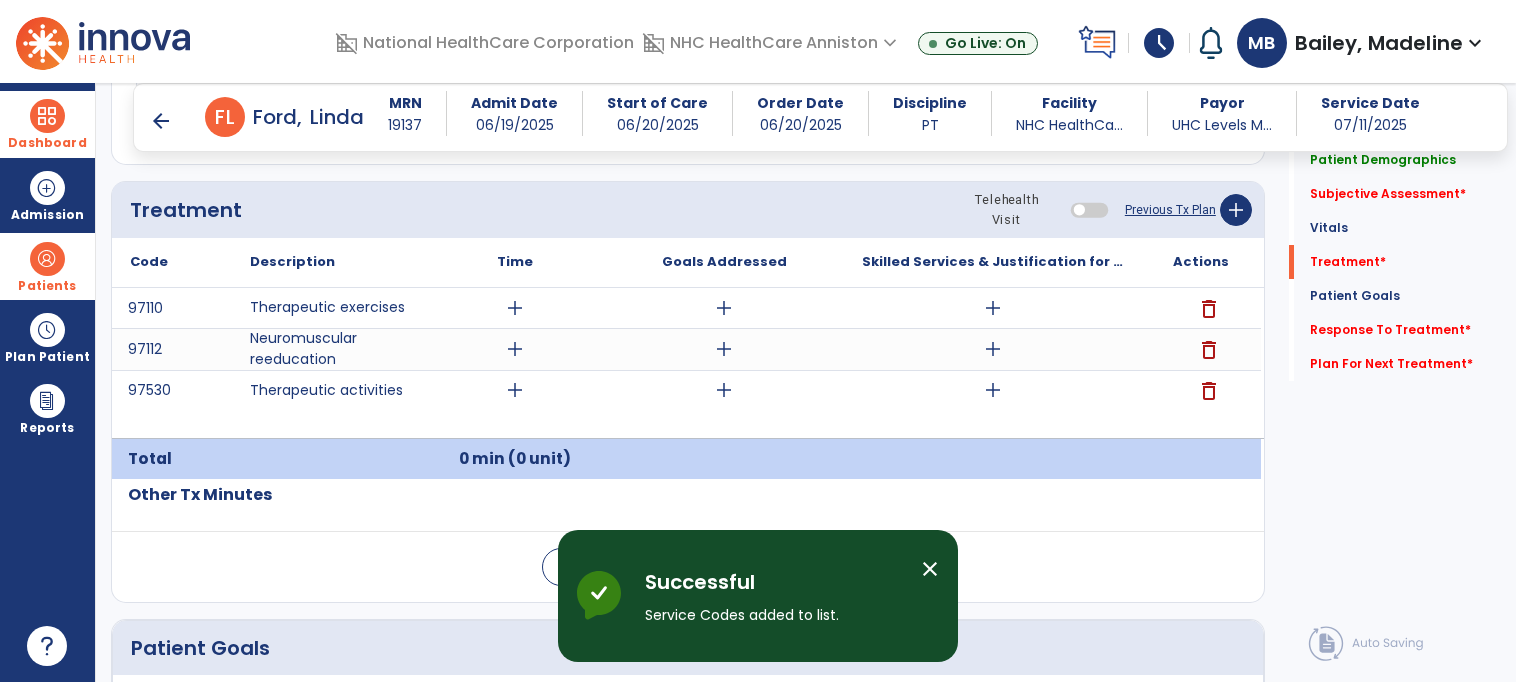 scroll, scrollTop: 2028, scrollLeft: 0, axis: vertical 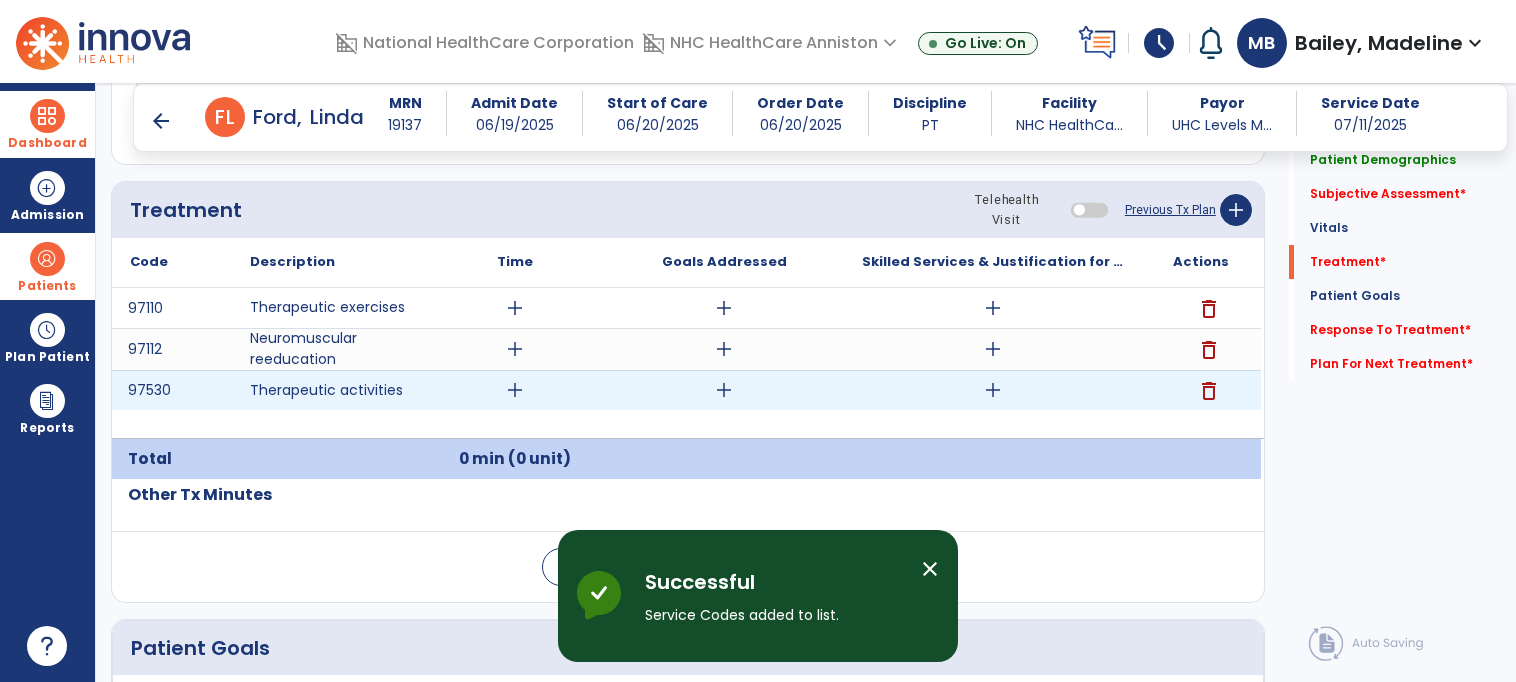 click on "add" at bounding box center (993, 390) 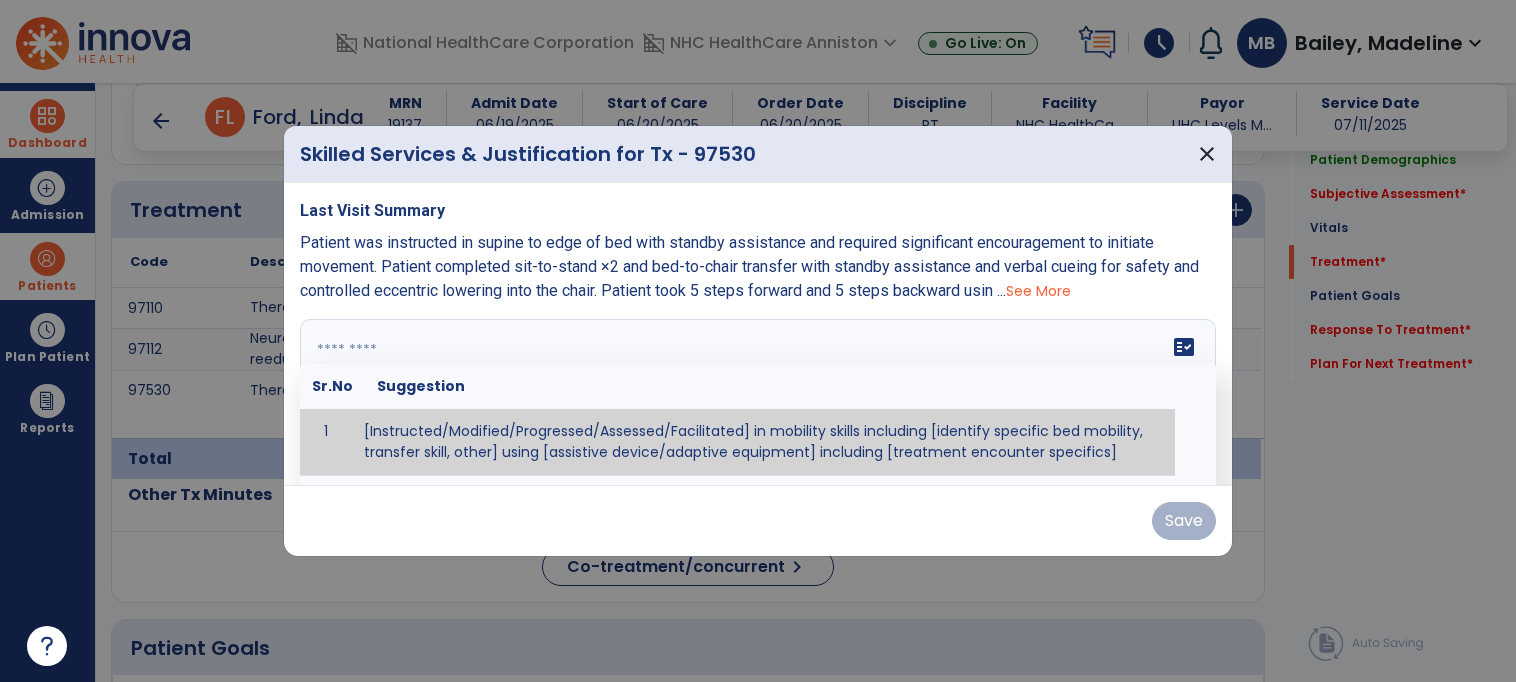 click on "fact_check  Sr.No Suggestion 1 [Instructed/Modified/Progressed/Assessed/Facilitated] in mobility skills including [identify specific bed mobility, transfer skill, other] using [assistive device/adaptive equipment] including [treatment encounter specifics]" at bounding box center [758, 394] 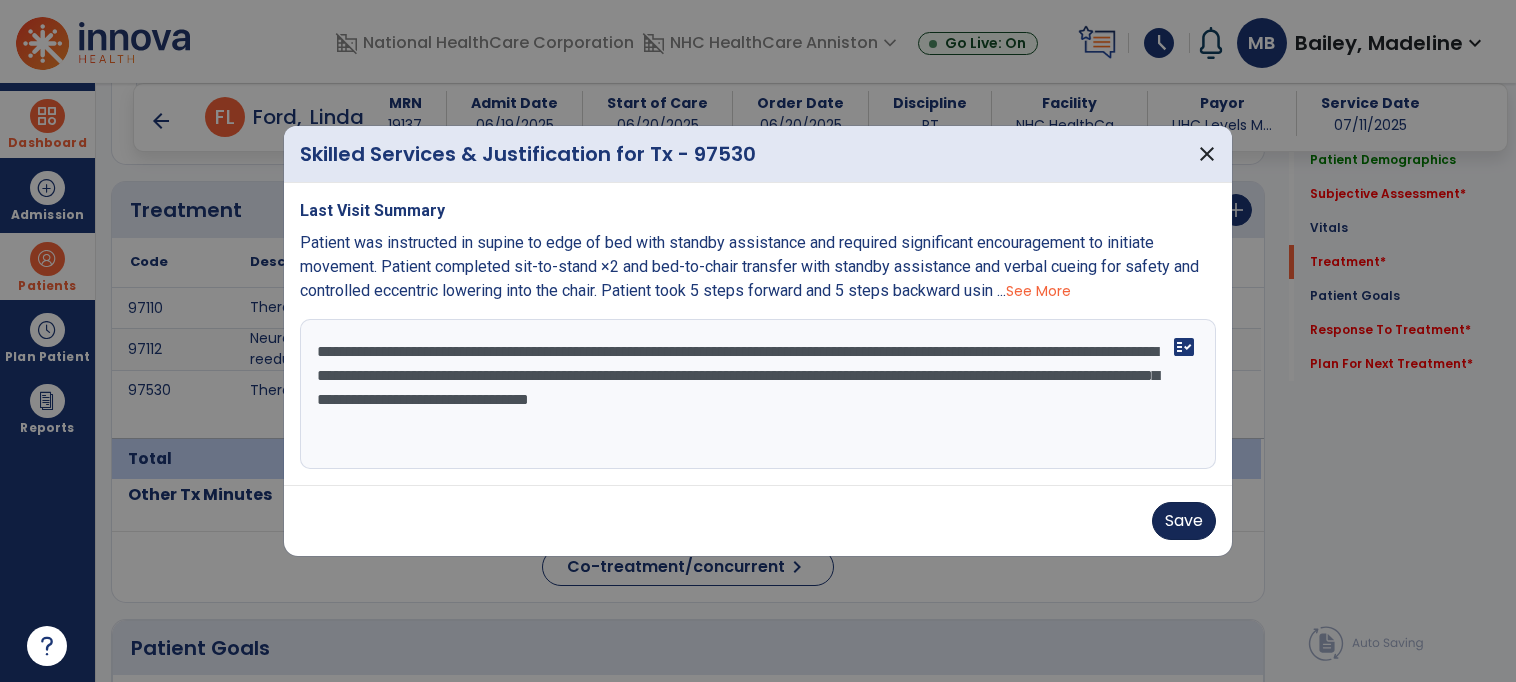 type on "**********" 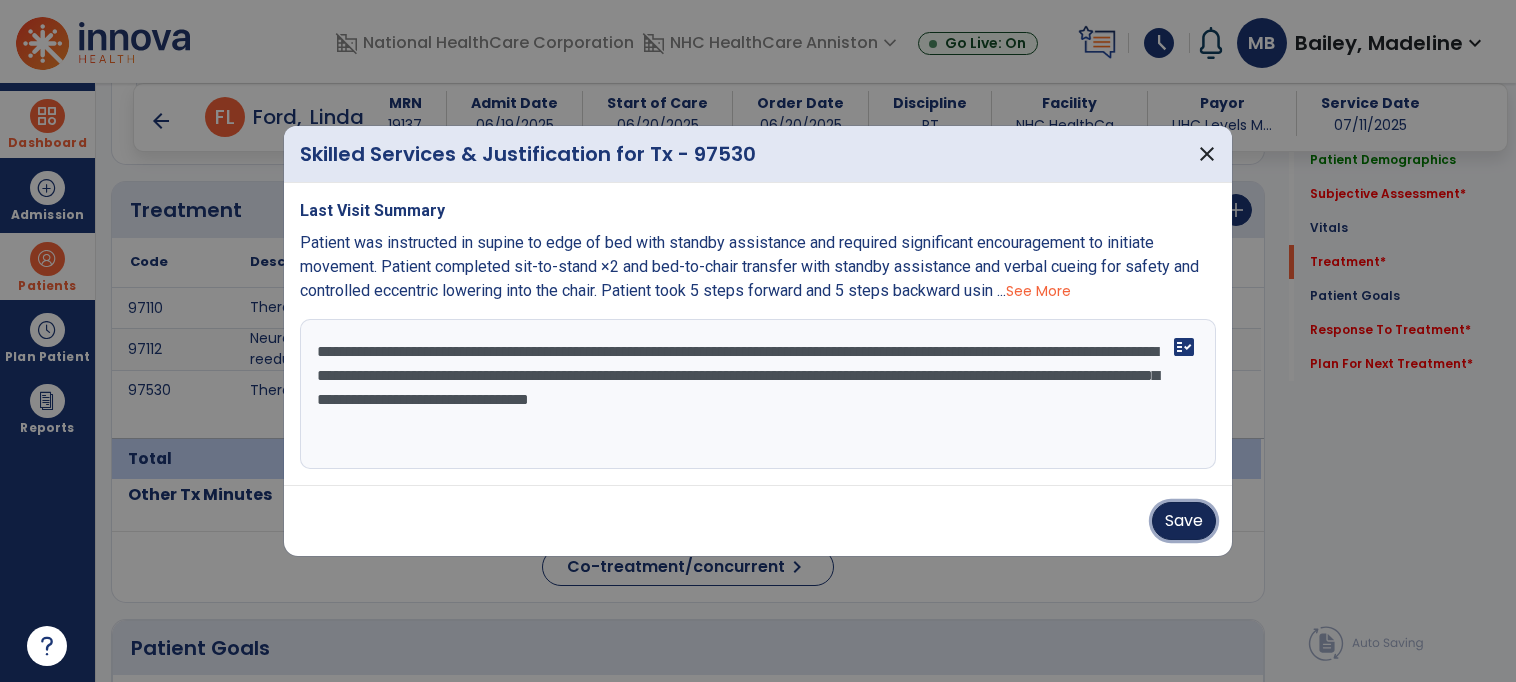 click on "Save" at bounding box center [1184, 521] 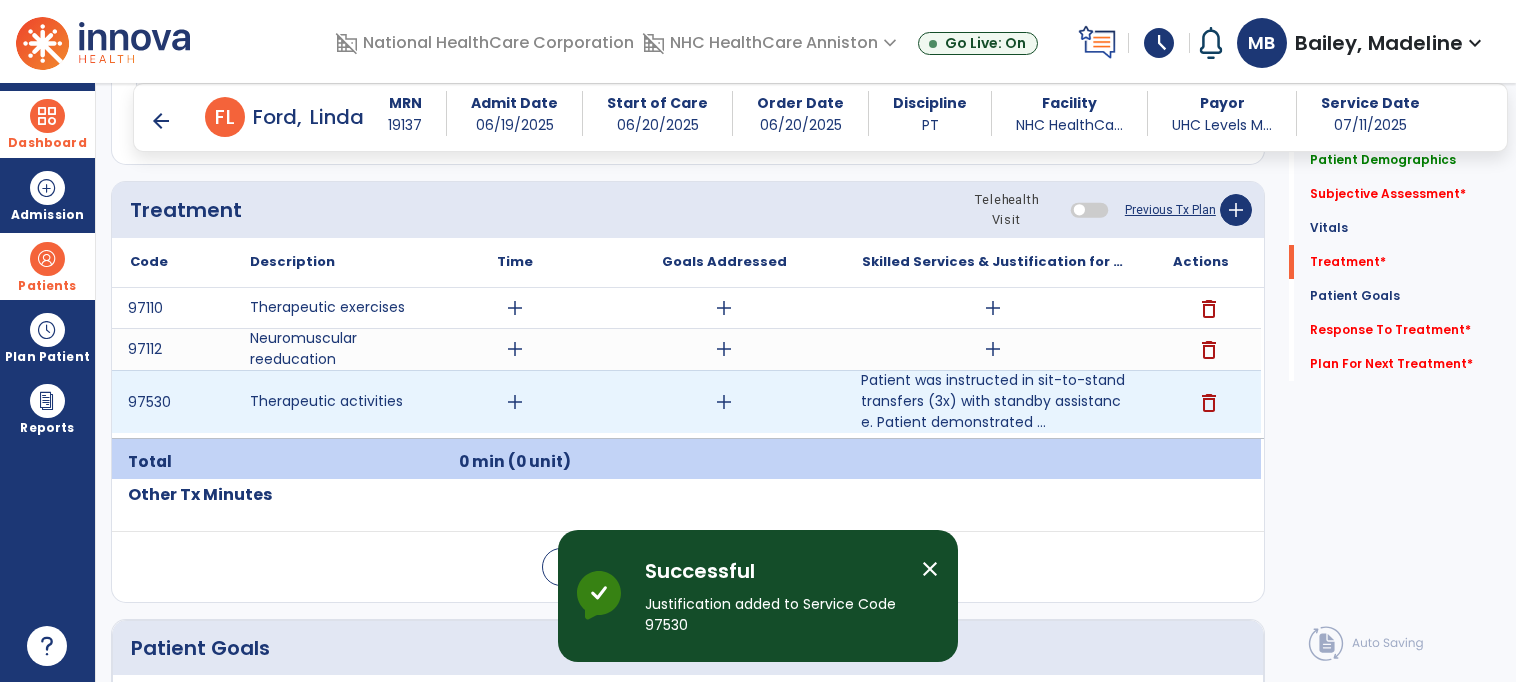 click on "add" at bounding box center (515, 402) 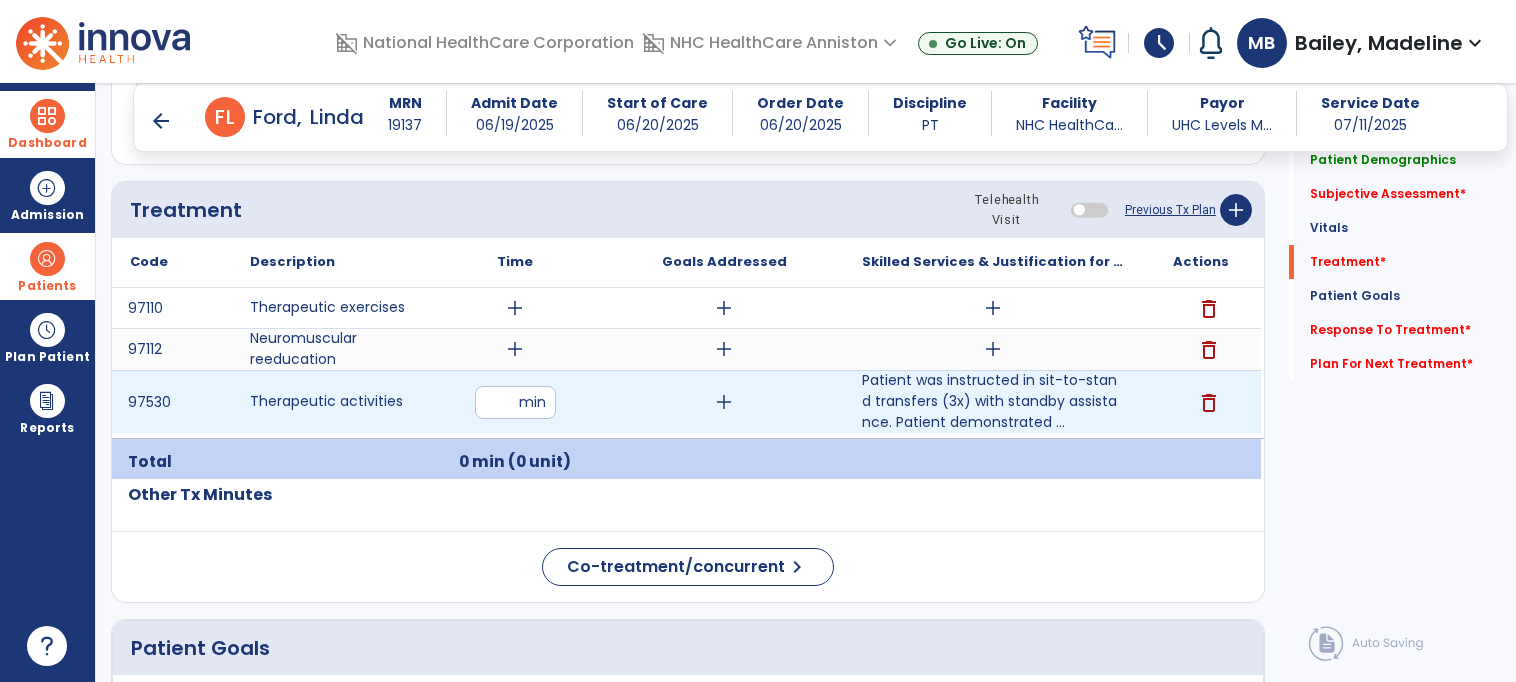 type on "**" 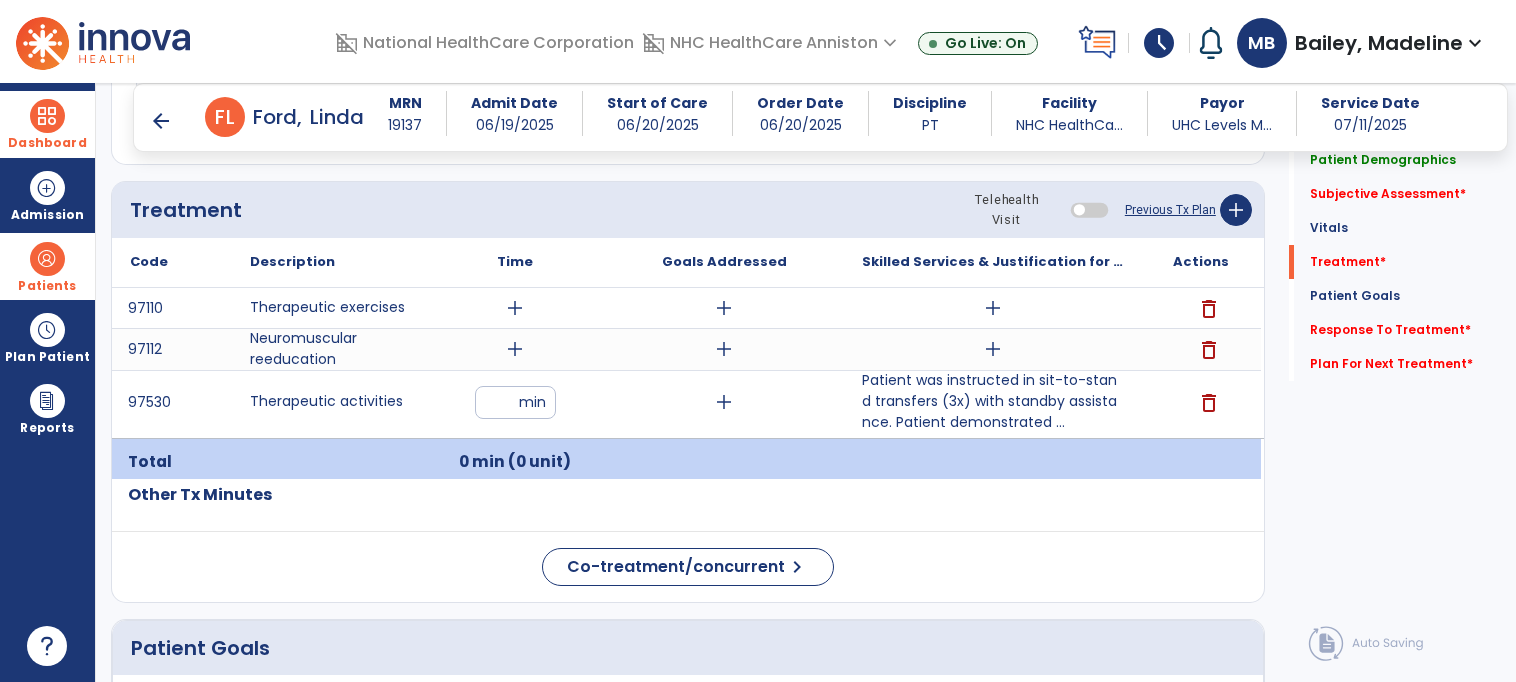 click on "Other Tx Minutes" 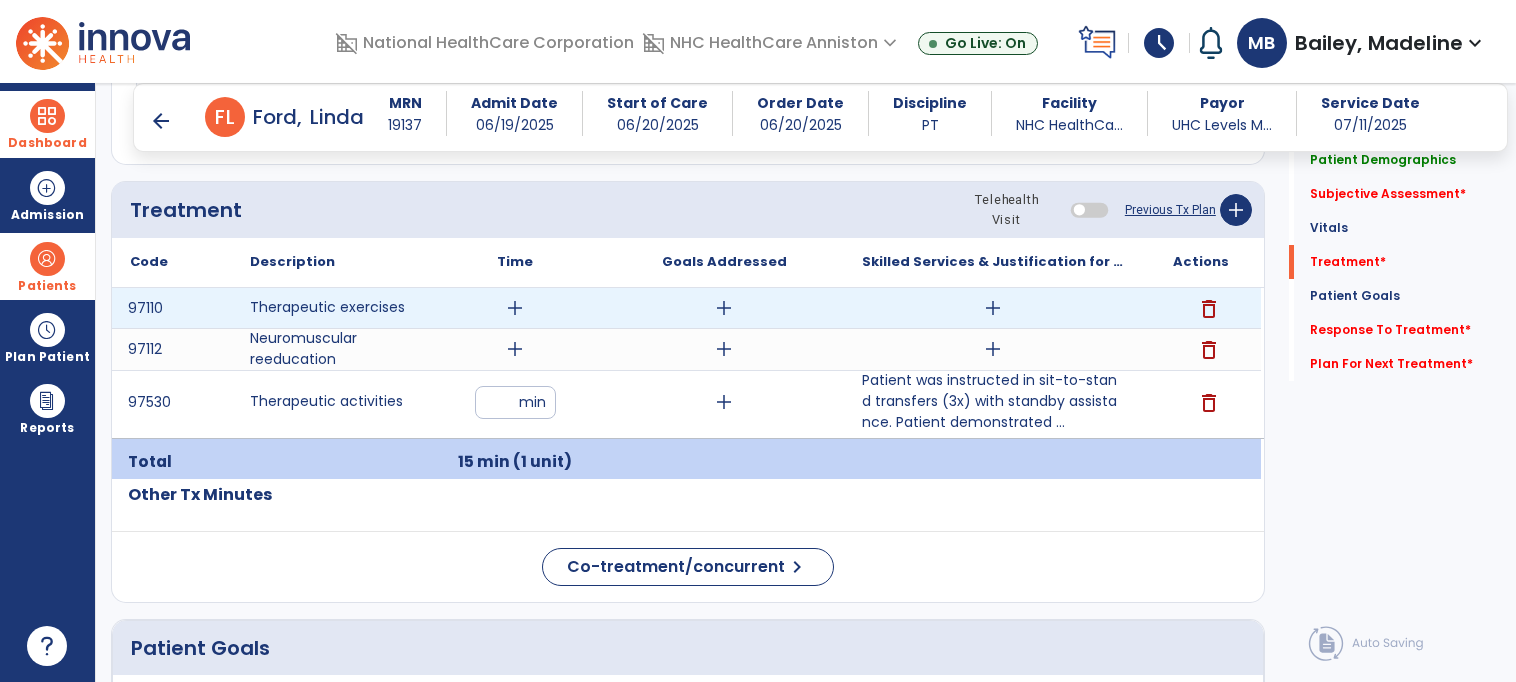 click on "add" at bounding box center (993, 308) 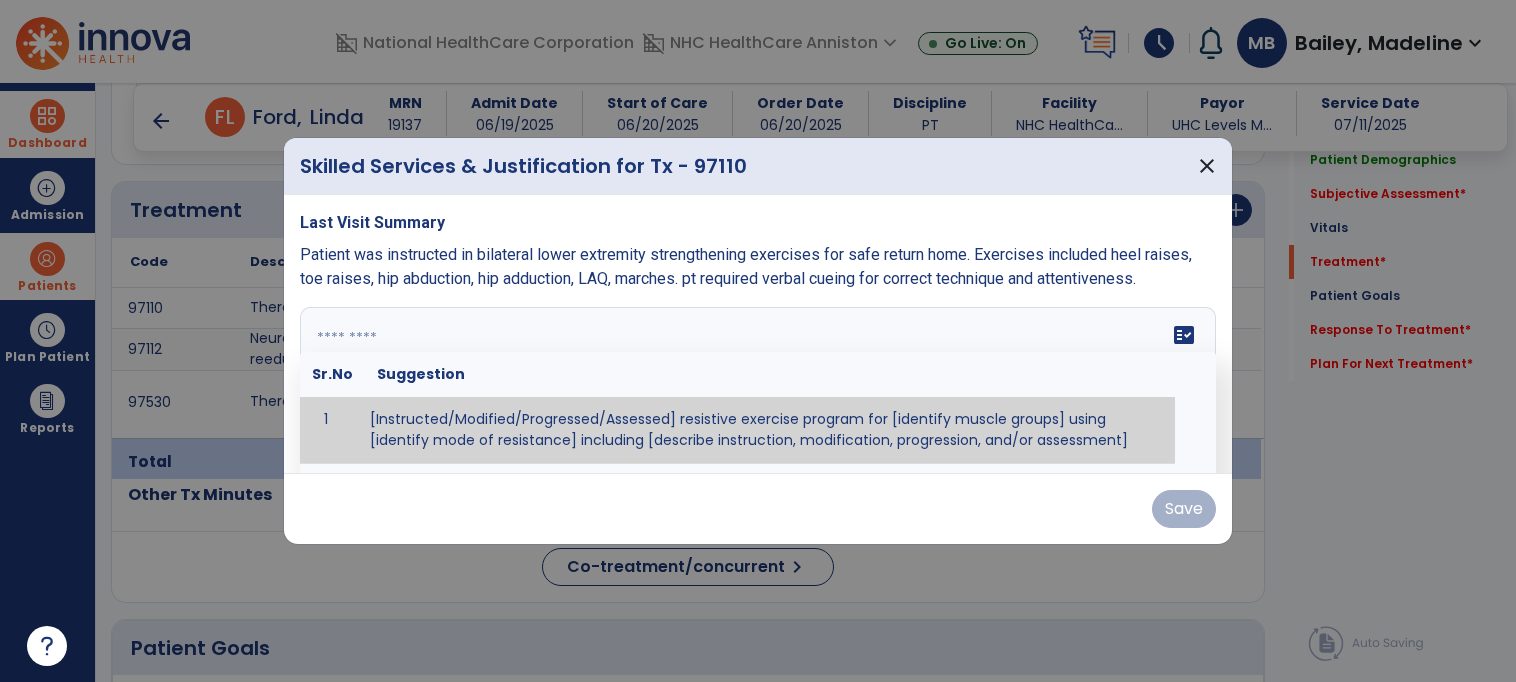 click on "fact_check  Sr.No Suggestion 1 [Instructed/Modified/Progressed/Assessed] resistive exercise program for [identify muscle groups] using [identify mode of resistance] including [describe instruction, modification, progression, and/or assessment] 2 [Instructed/Modified/Progressed/Assessed] aerobic exercise program using [identify equipment/mode] including [describe instruction, modification,progression, and/or assessment] 3 [Instructed/Modified/Progressed/Assessed] [PROM/A/AROM/AROM] program for [identify joint movements] using [contract-relax, over-pressure, inhibitory techniques, other] 4 [Assessed/Tested] aerobic capacity with administration of [aerobic capacity test]" at bounding box center [758, 382] 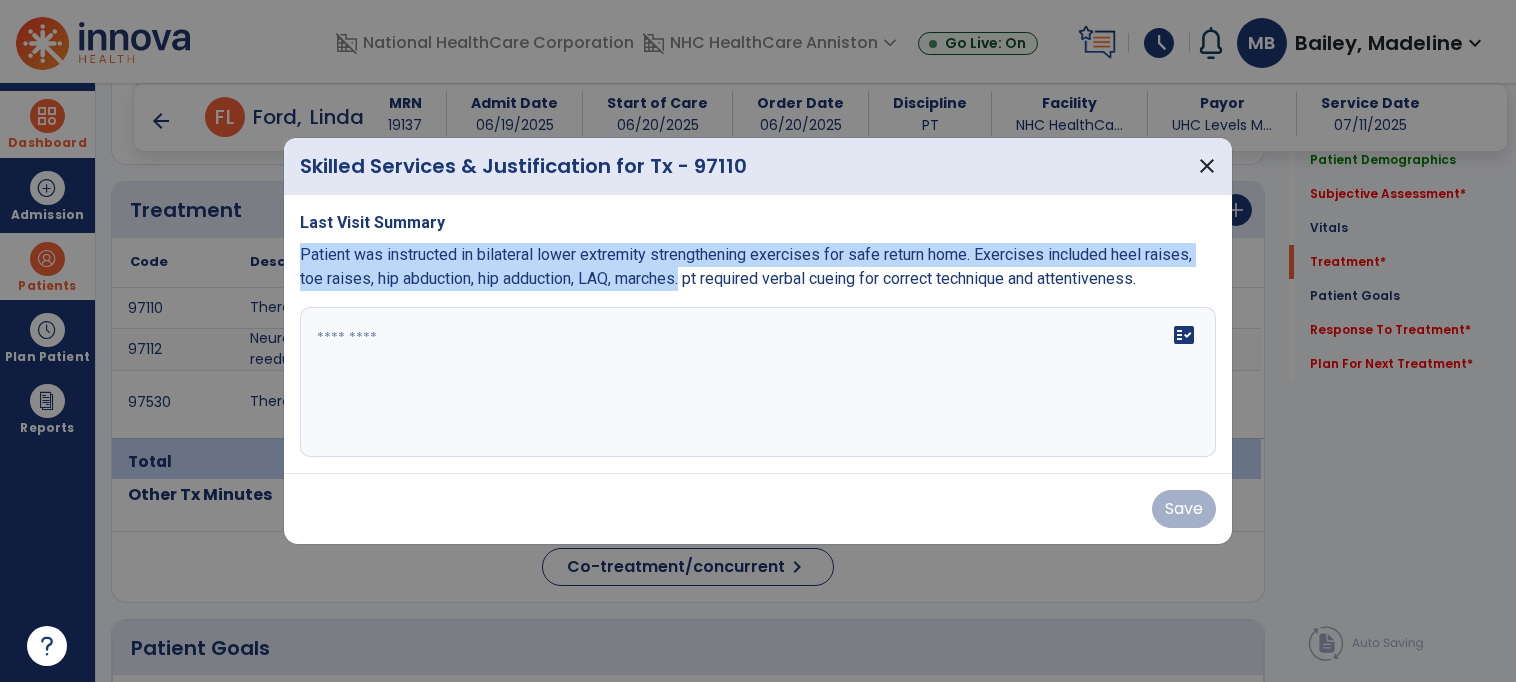 drag, startPoint x: 658, startPoint y: 283, endPoint x: 282, endPoint y: 243, distance: 378.12167 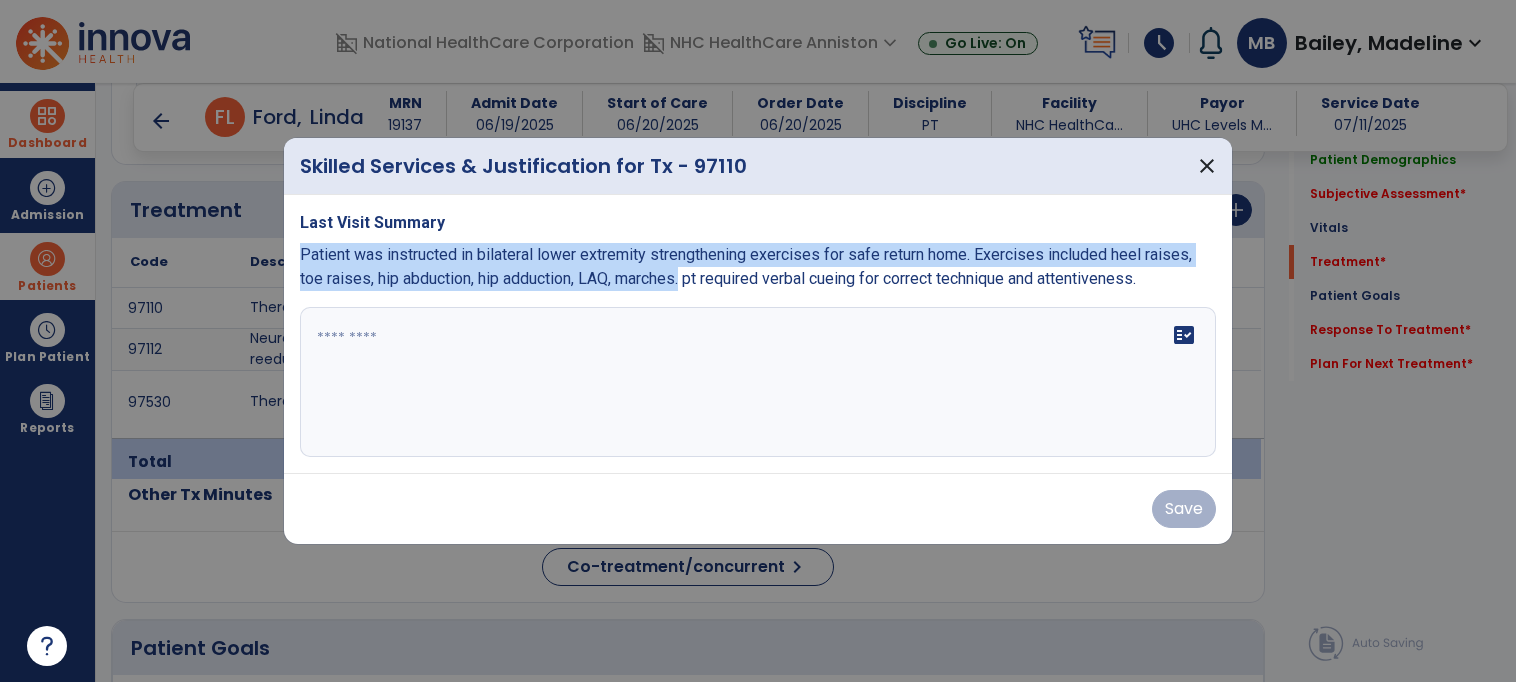 click on "Skilled Services & Justification for Tx - 97110   close   Last Visit Summary Patient was instructed in bilateral lower extremity strengthening exercises for safe return home. Exercises included heel raises, toe raises, hip abduction, hip adduction, LAQ, marches. pt required verbal cueing for correct technique and attentiveness.    fact_check   Save" at bounding box center [758, 341] 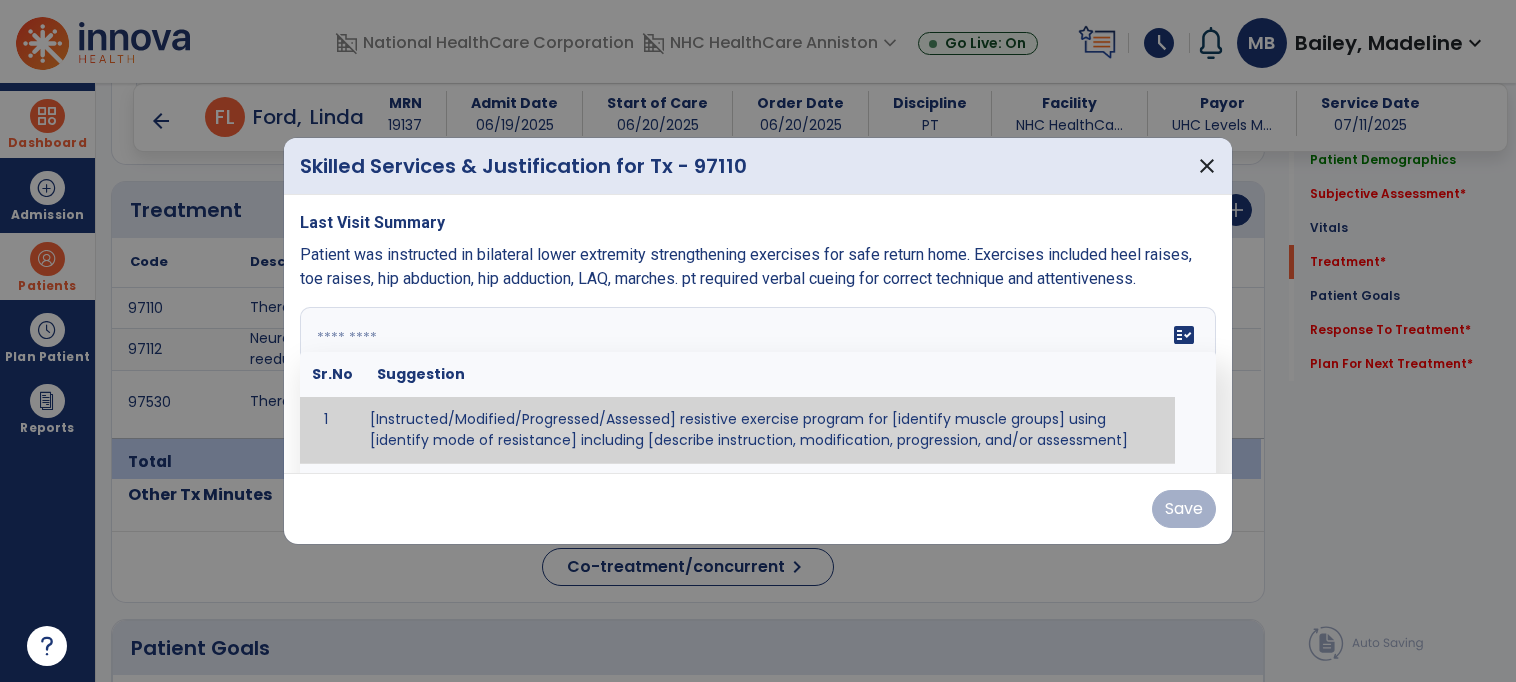 click on "fact_check  Sr.No Suggestion 1 [Instructed/Modified/Progressed/Assessed] resistive exercise program for [identify muscle groups] using [identify mode of resistance] including [describe instruction, modification, progression, and/or assessment] 2 [Instructed/Modified/Progressed/Assessed] aerobic exercise program using [identify equipment/mode] including [describe instruction, modification,progression, and/or assessment] 3 [Instructed/Modified/Progressed/Assessed] [PROM/A/AROM/AROM] program for [identify joint movements] using [contract-relax, over-pressure, inhibitory techniques, other] 4 [Assessed/Tested] aerobic capacity with administration of [aerobic capacity test]" at bounding box center [758, 382] 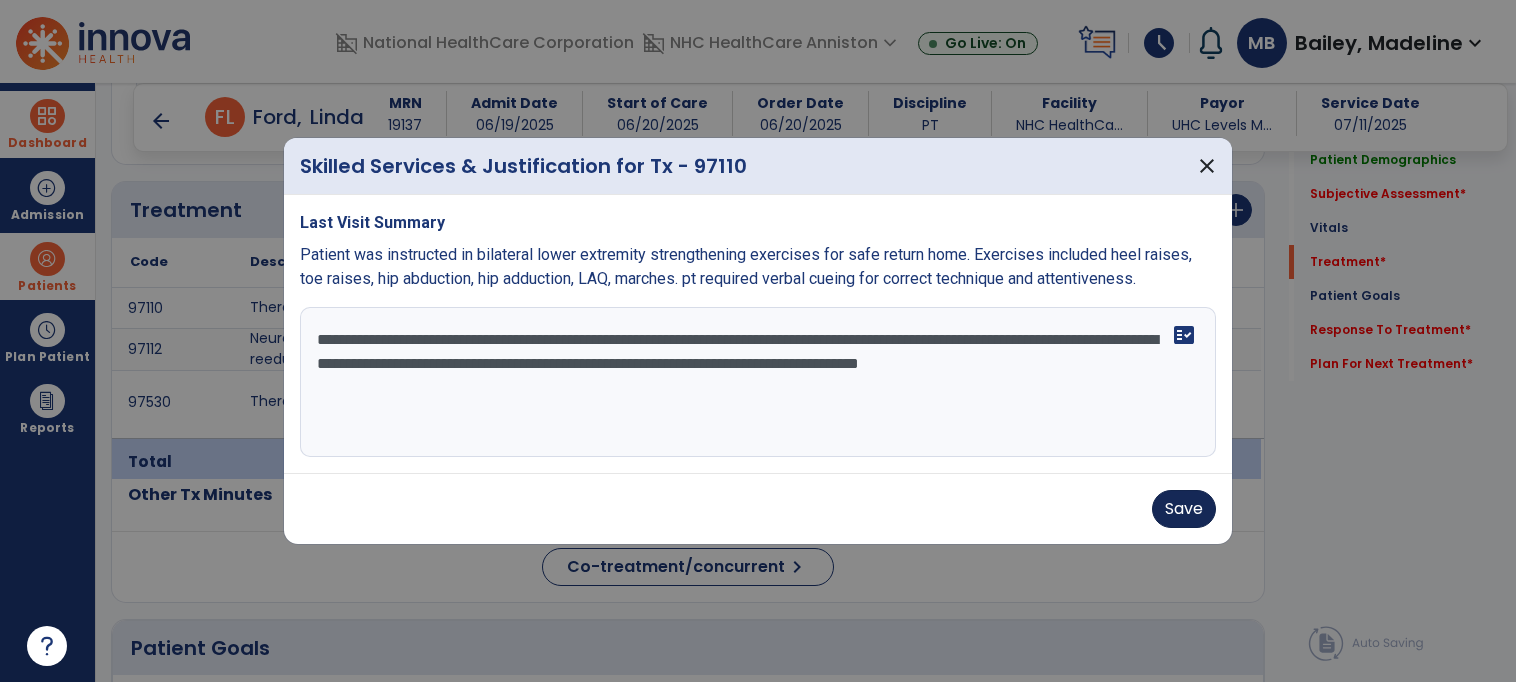 type on "**********" 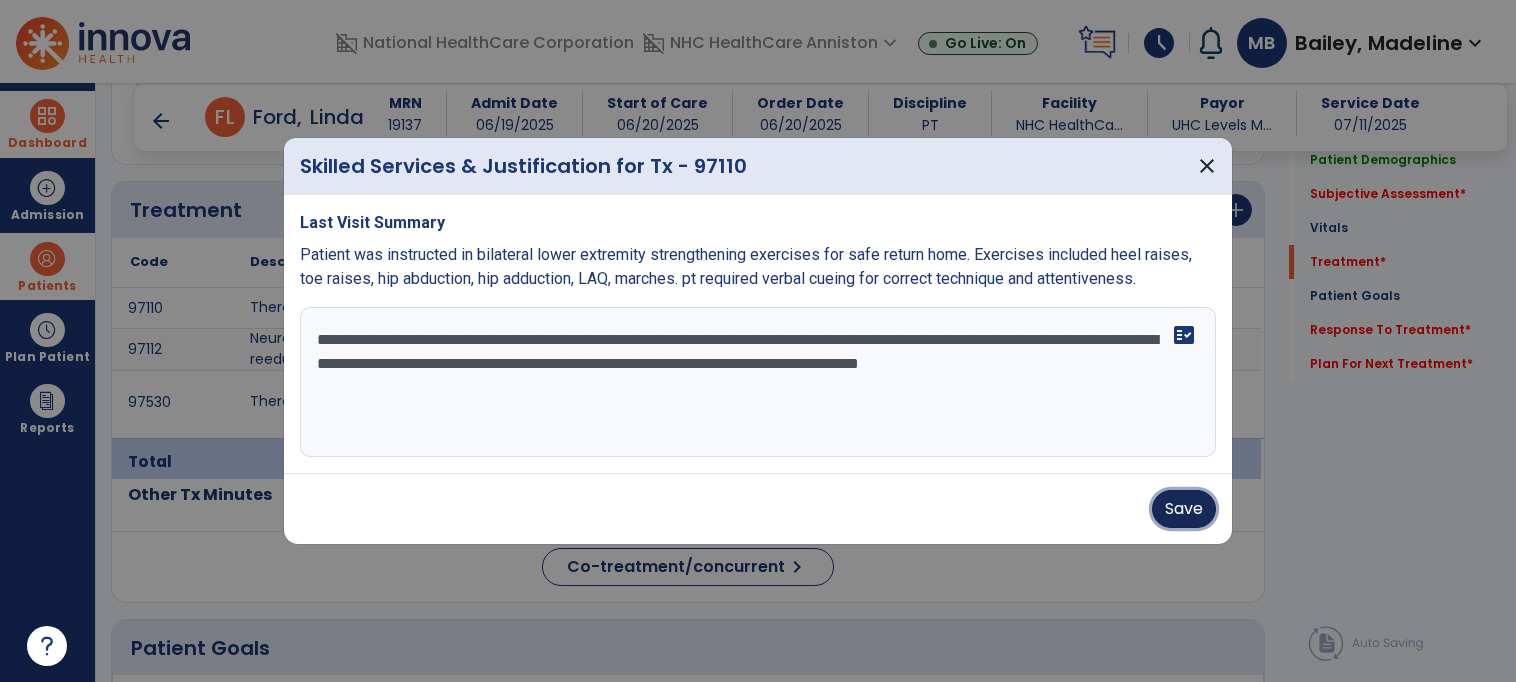click on "Save" at bounding box center (1184, 509) 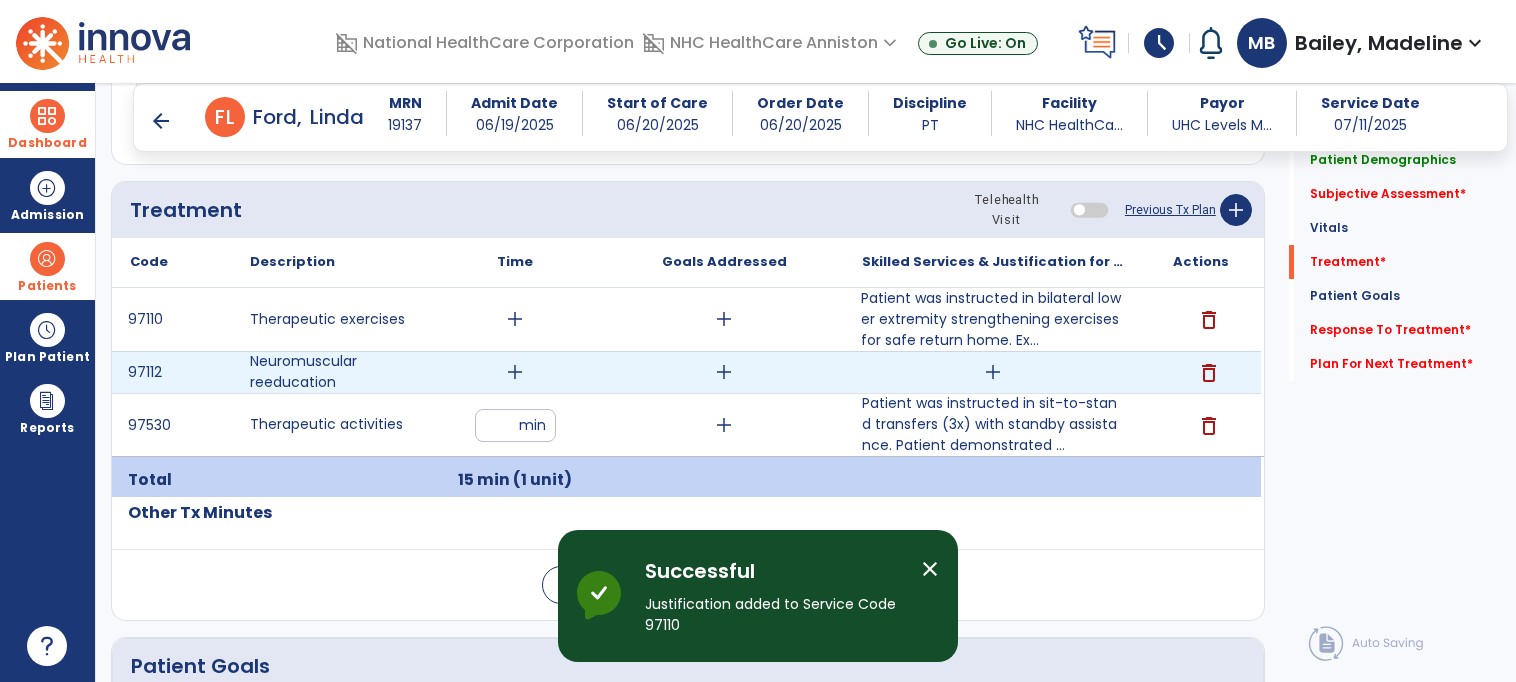 click on "add" at bounding box center (515, 372) 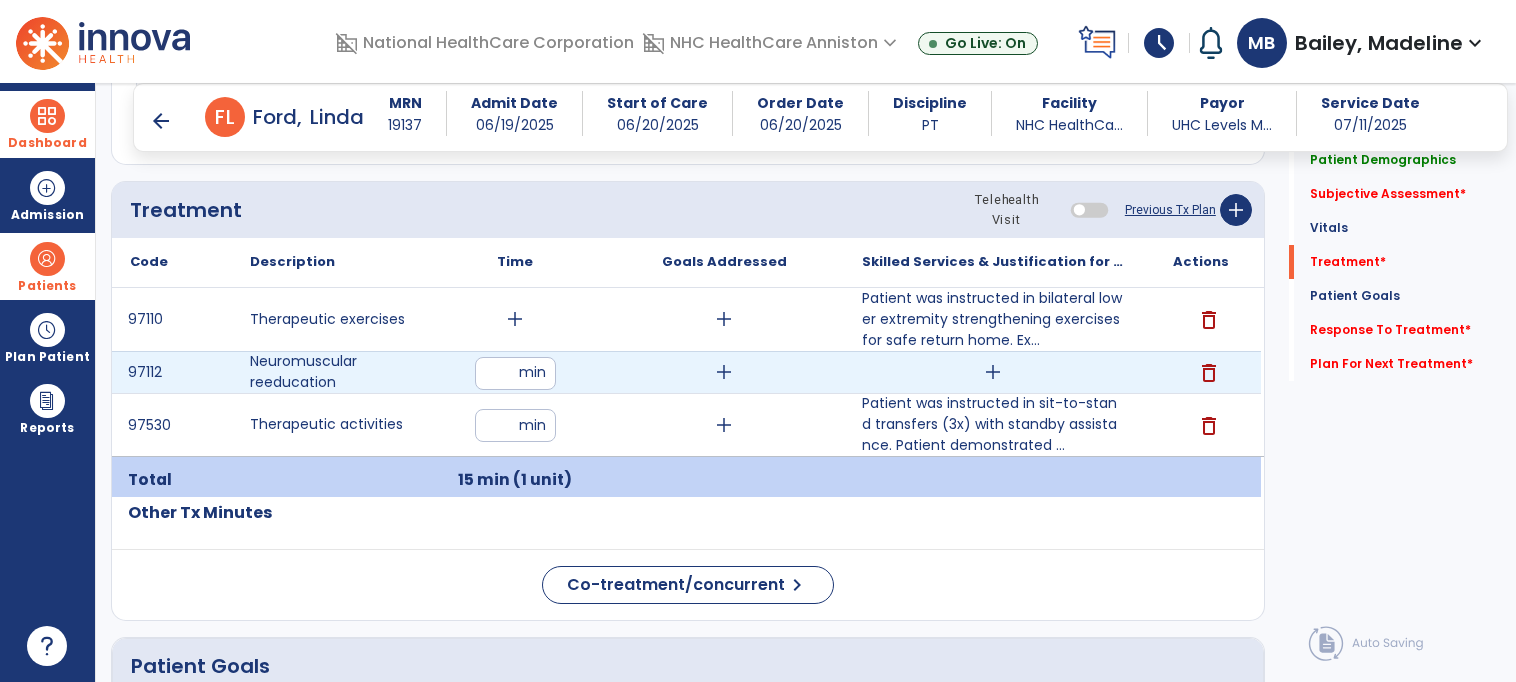 type on "**" 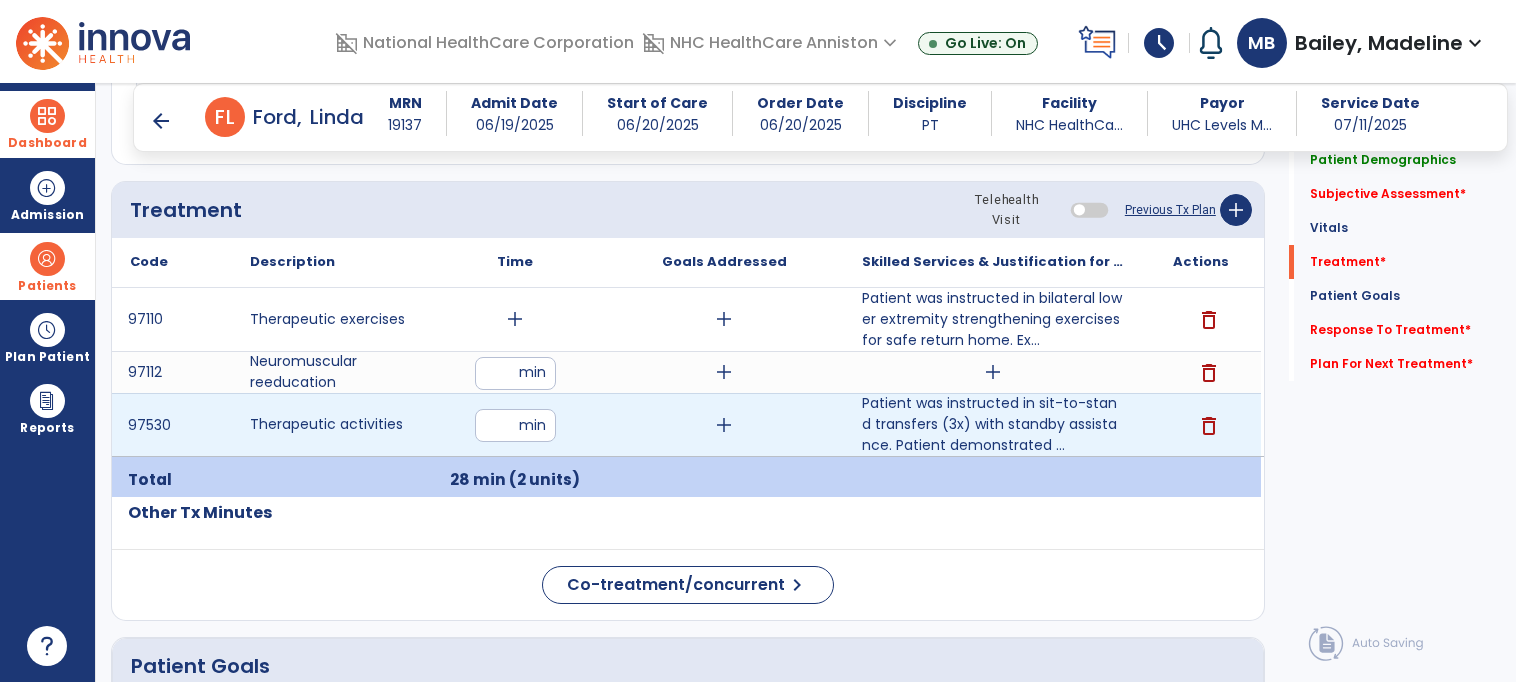 click on "add" at bounding box center (724, 425) 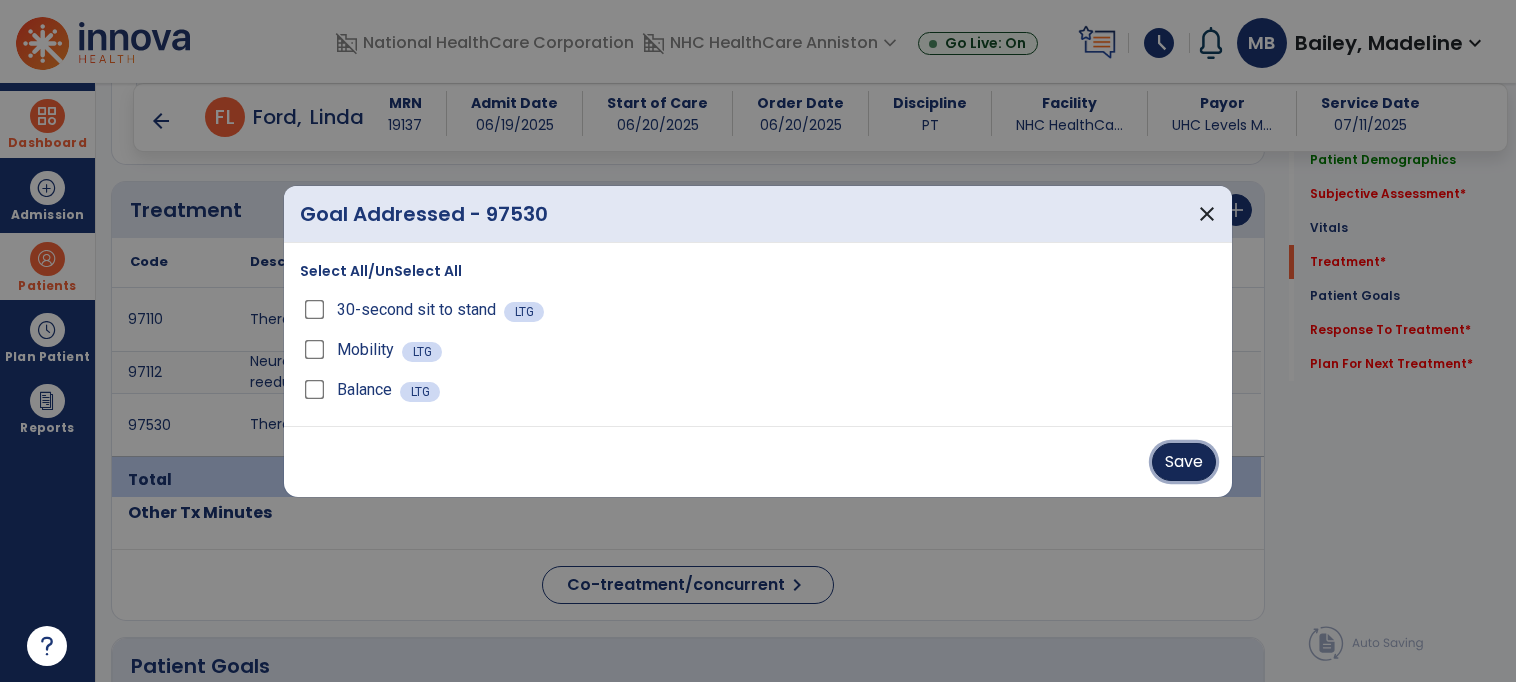 click on "Save" at bounding box center [1184, 462] 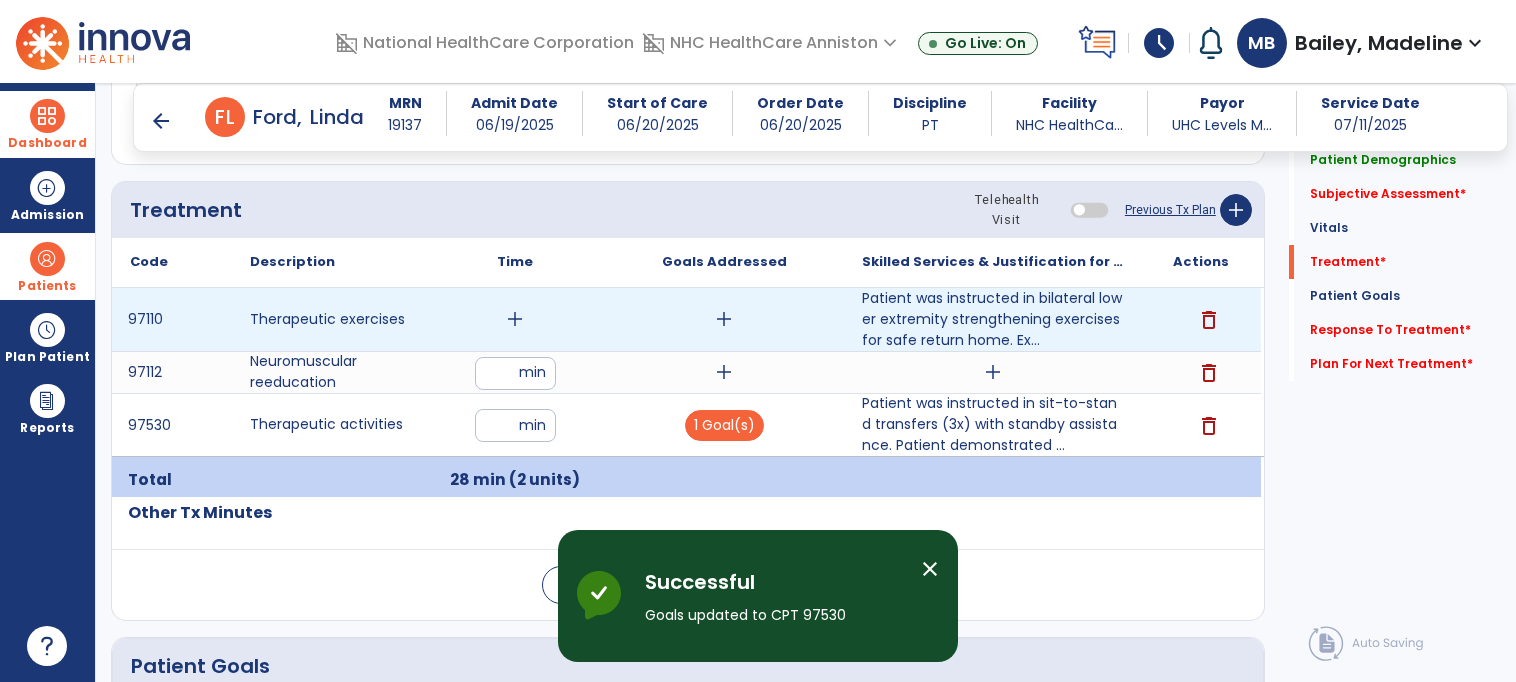 click on "add" at bounding box center [724, 319] 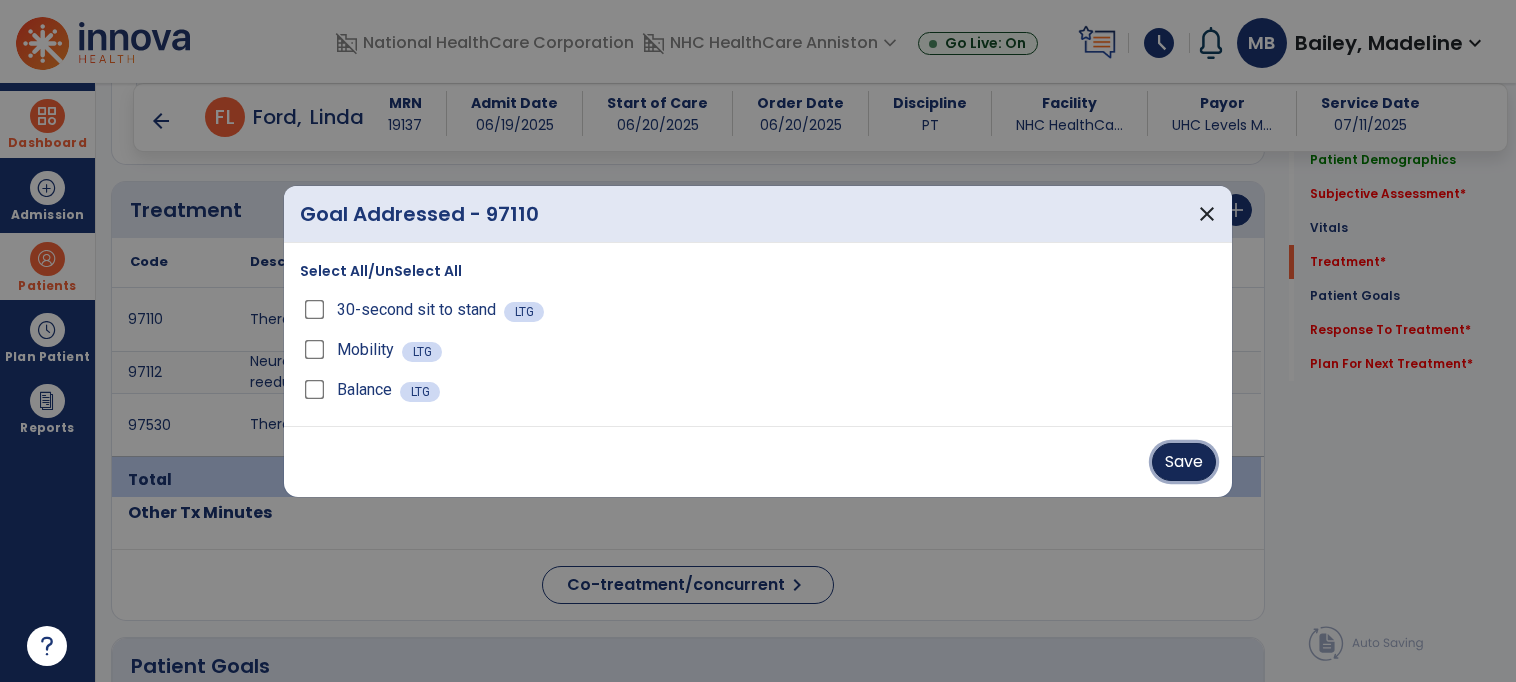 click on "Save" at bounding box center (1184, 462) 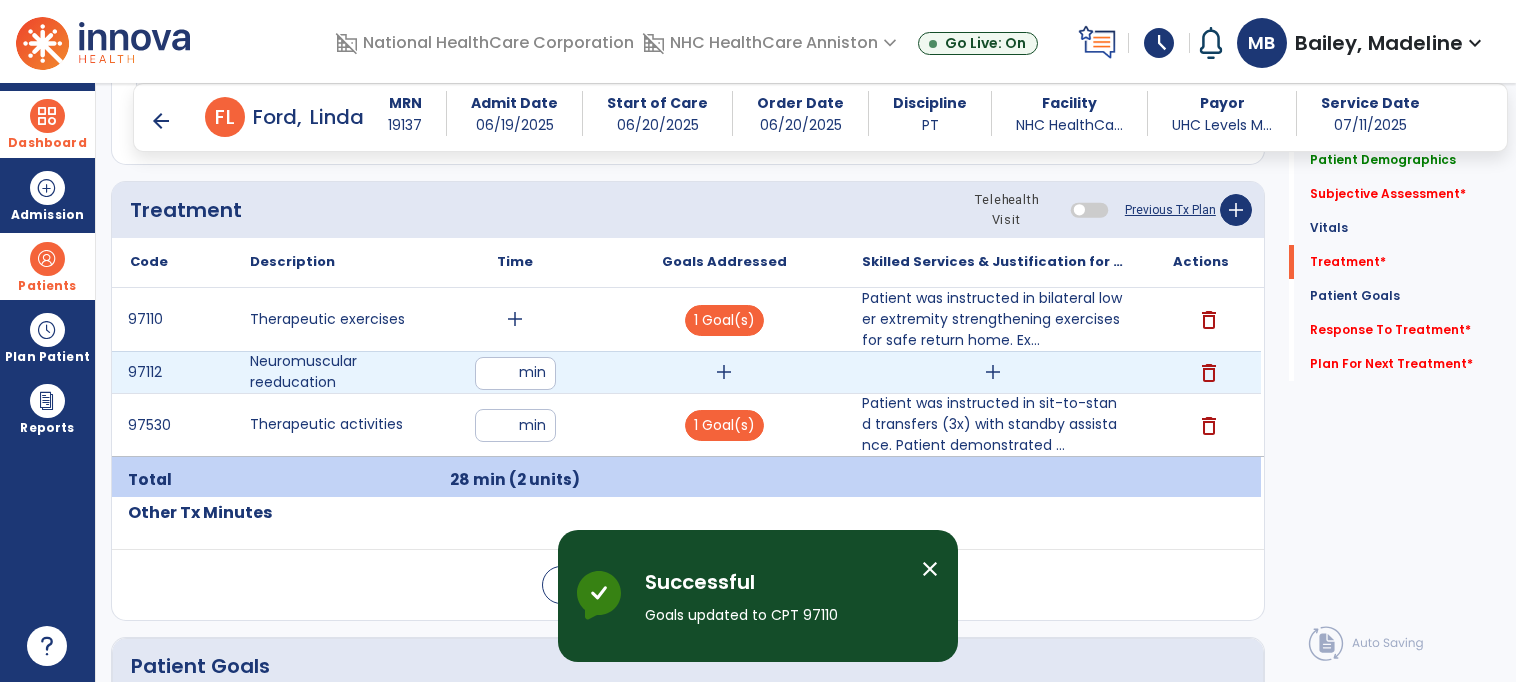 click on "**" at bounding box center (515, 373) 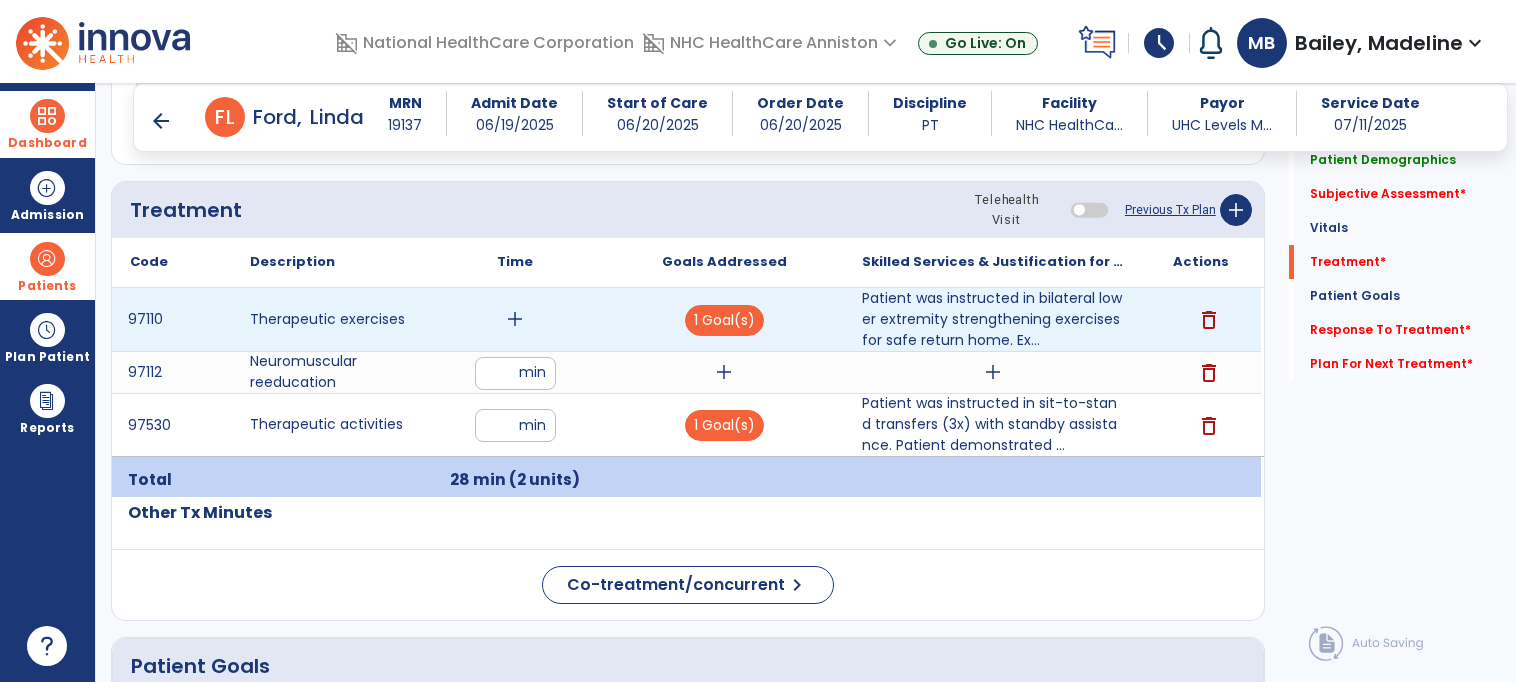 click on "add" at bounding box center (515, 319) 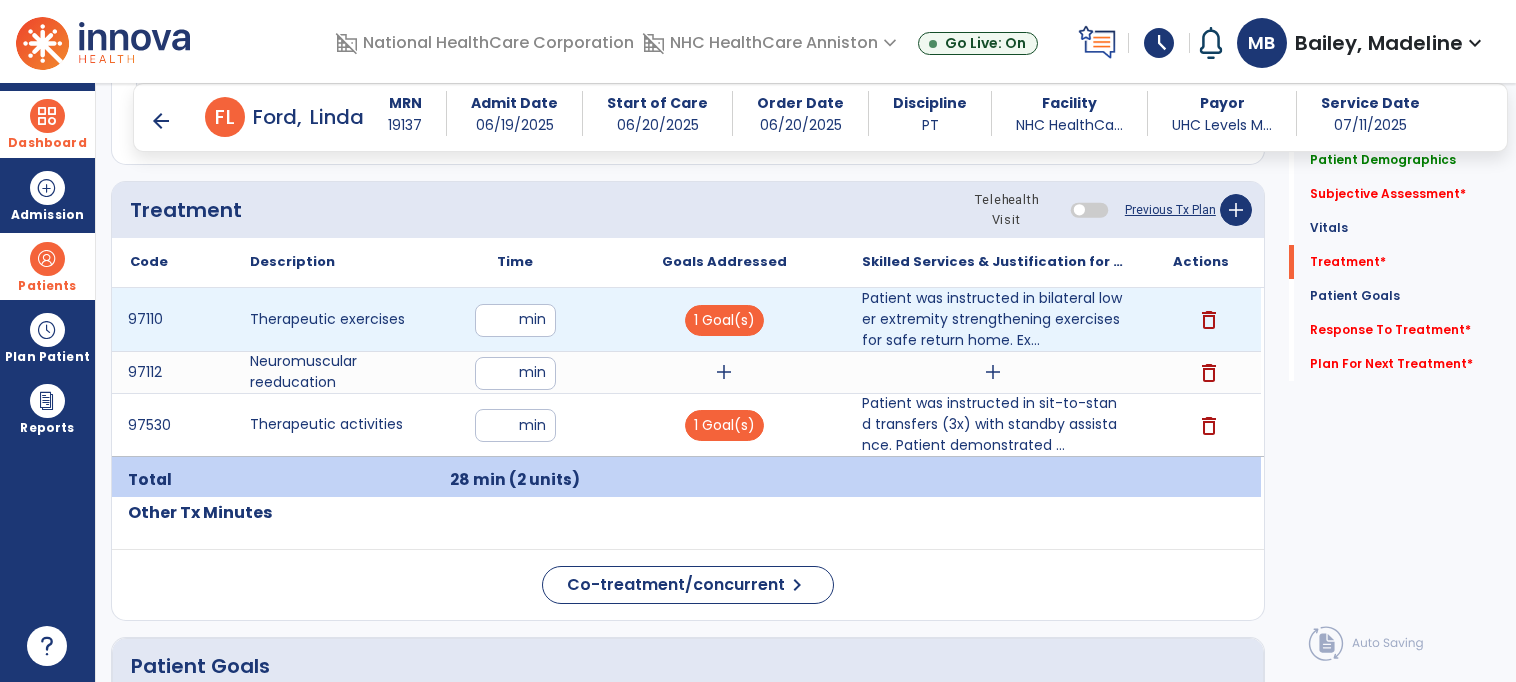 type on "**" 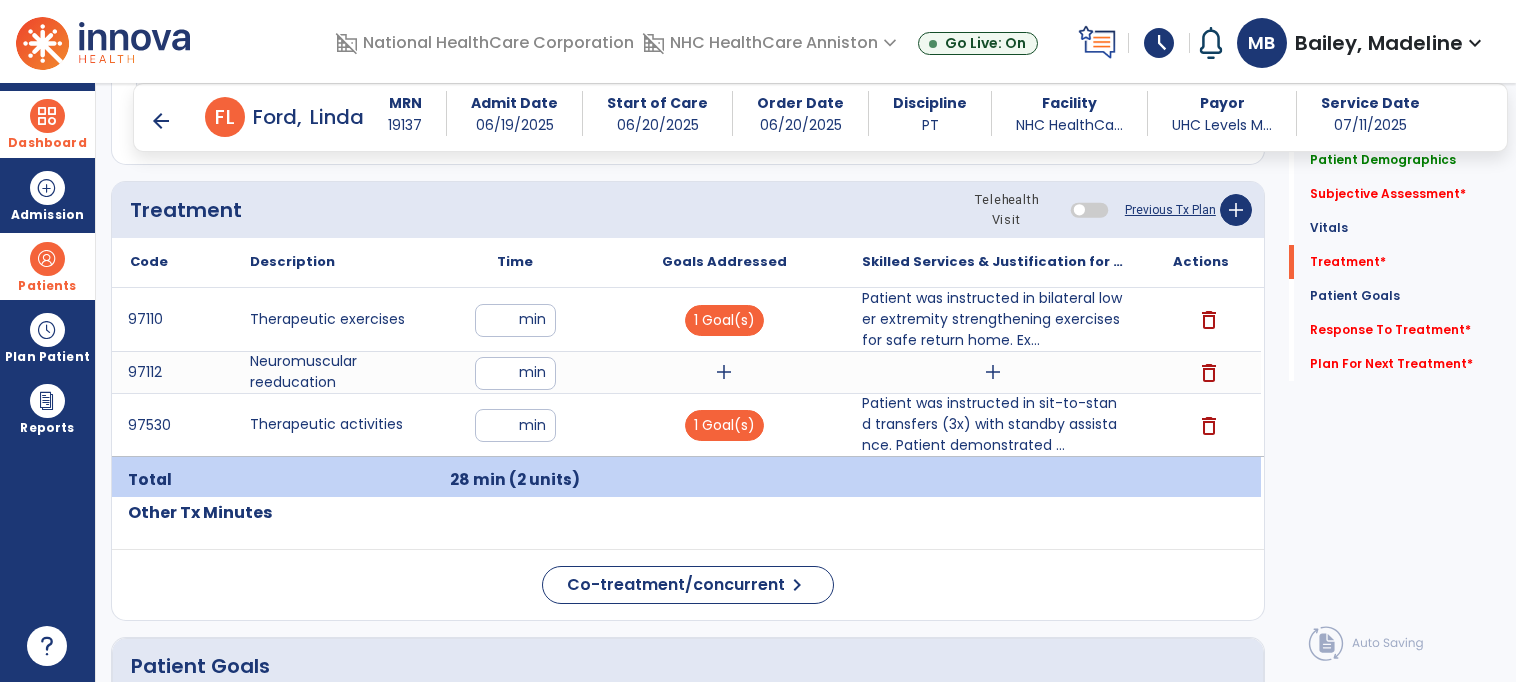 click on "Treatment Telehealth Visit  Previous Tx Plan   add" 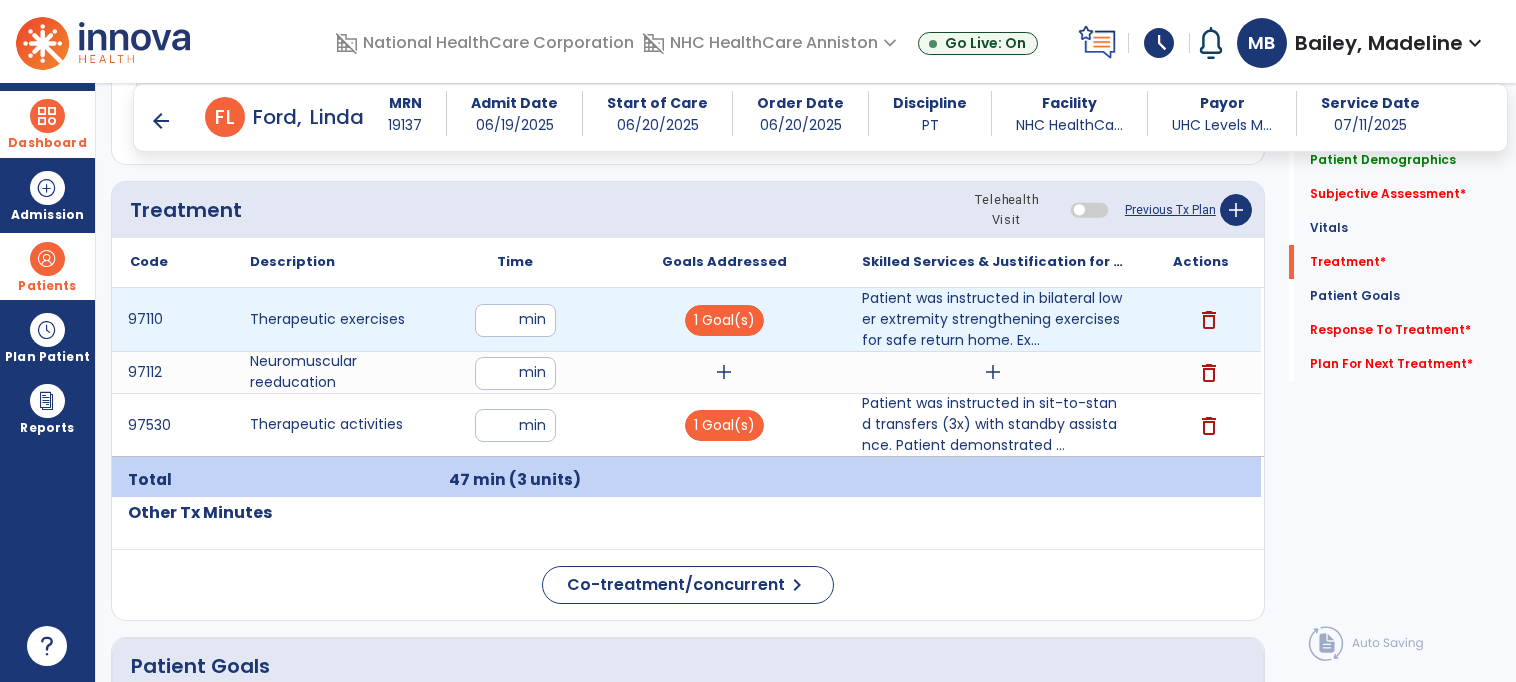 click on "**" at bounding box center (515, 320) 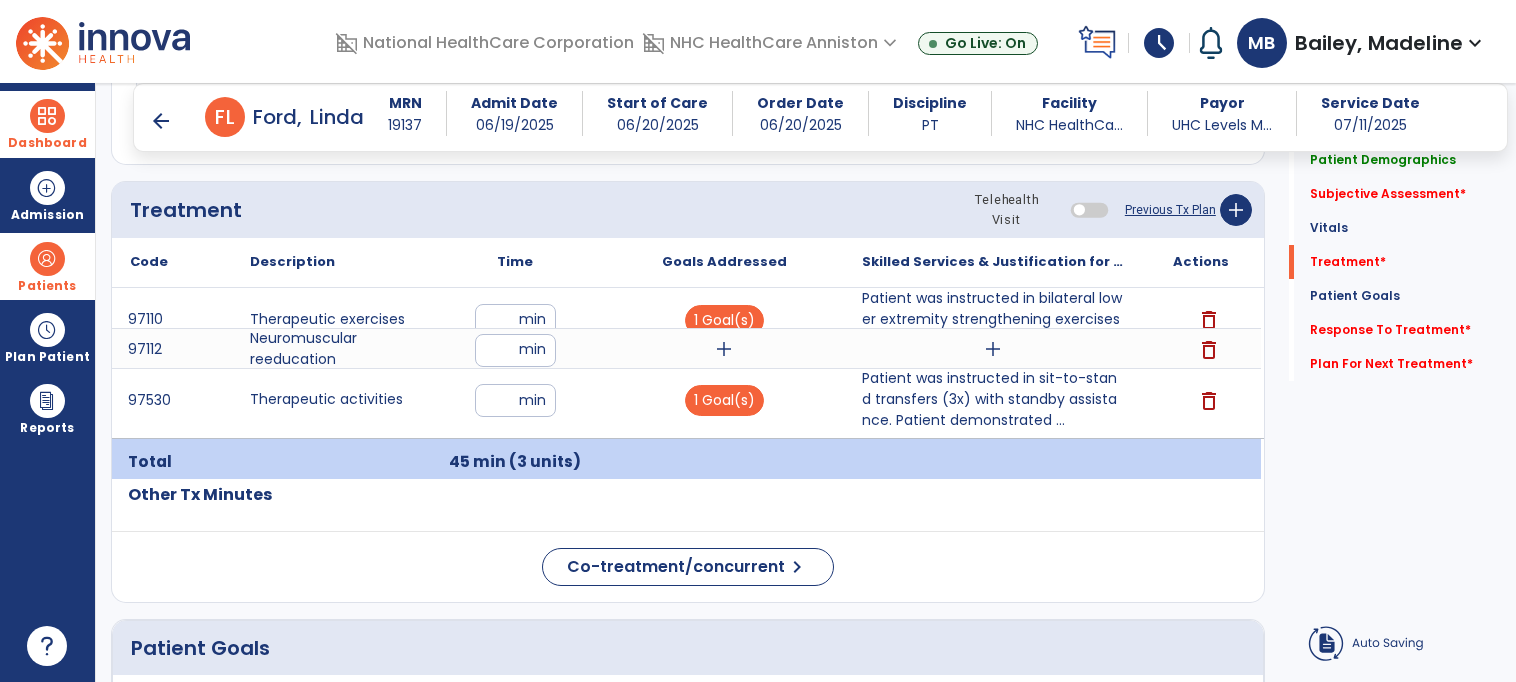 click on "Time" at bounding box center [515, 262] 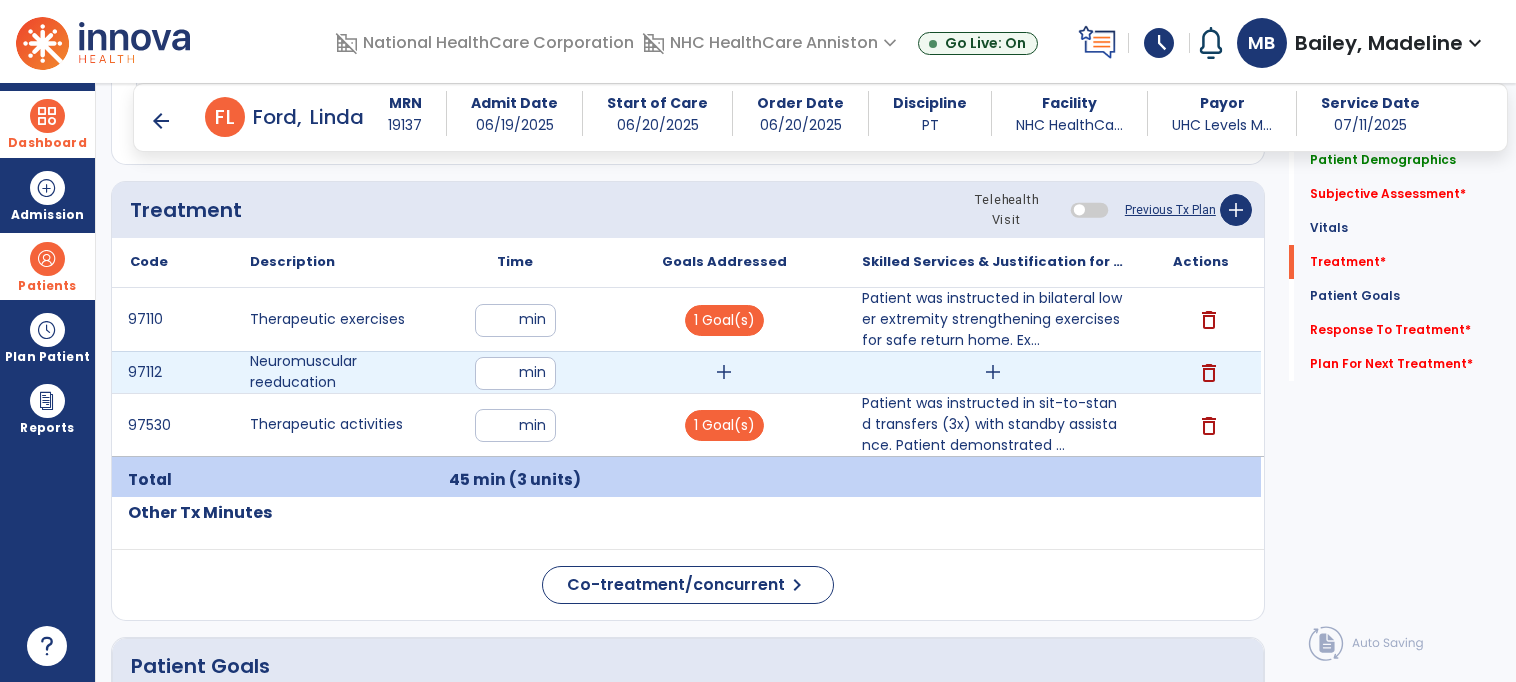 click on "add" at bounding box center (993, 372) 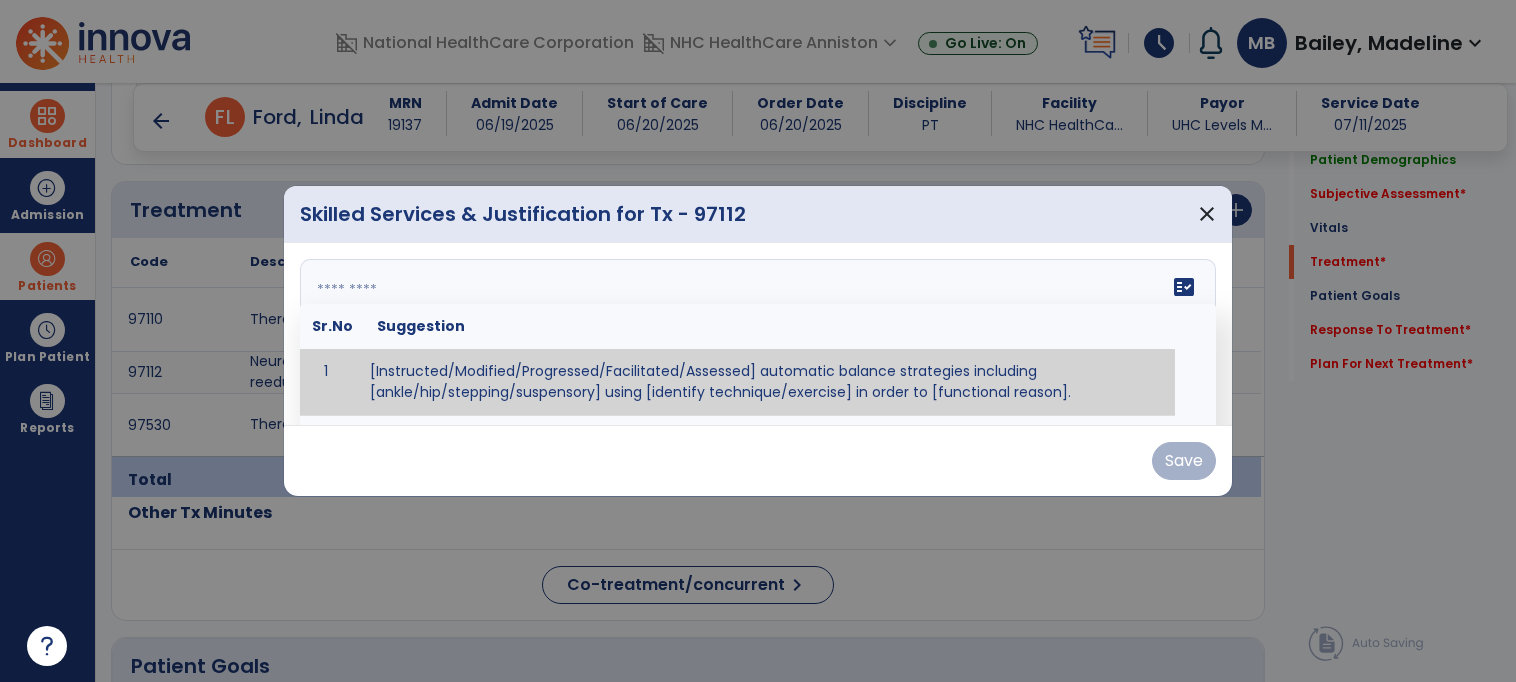 click on "fact_check  Sr.No Suggestion 1 [Instructed/Modified/Progressed/Facilitated/Assessed] automatic balance strategies including [ankle/hip/stepping/suspensory] using [identify technique/exercise] in order to [functional reason]. 2 [Instructed/Modified/Progressed/Facilitated/Assessed] sensory integration techniques including [visual inhibition/somatosensory inhibition/visual excitatory/somatosensory excitatory/vestibular excitatory] using [identify technique/exercise] in order to [functional reason]. 3 [Instructed/Modified/Progressed/Facilitated/Assessed] visual input including [oculomotor exercises, smooth pursuits, saccades, visual field, other] in order to [functional reasons]. 4 [Instructed/Modified/Progressed/Assessed] somatosensory techniques including [joint compression, proprioceptive activities, other] in order to [functional reasons]. 5 [Instructed/Modified/Progressed/Assessed] vestibular techniques including [gaze stabilization, Brandt-Darhoff, Epley, other] in order to [functional reasons]. 6 7" at bounding box center (758, 334) 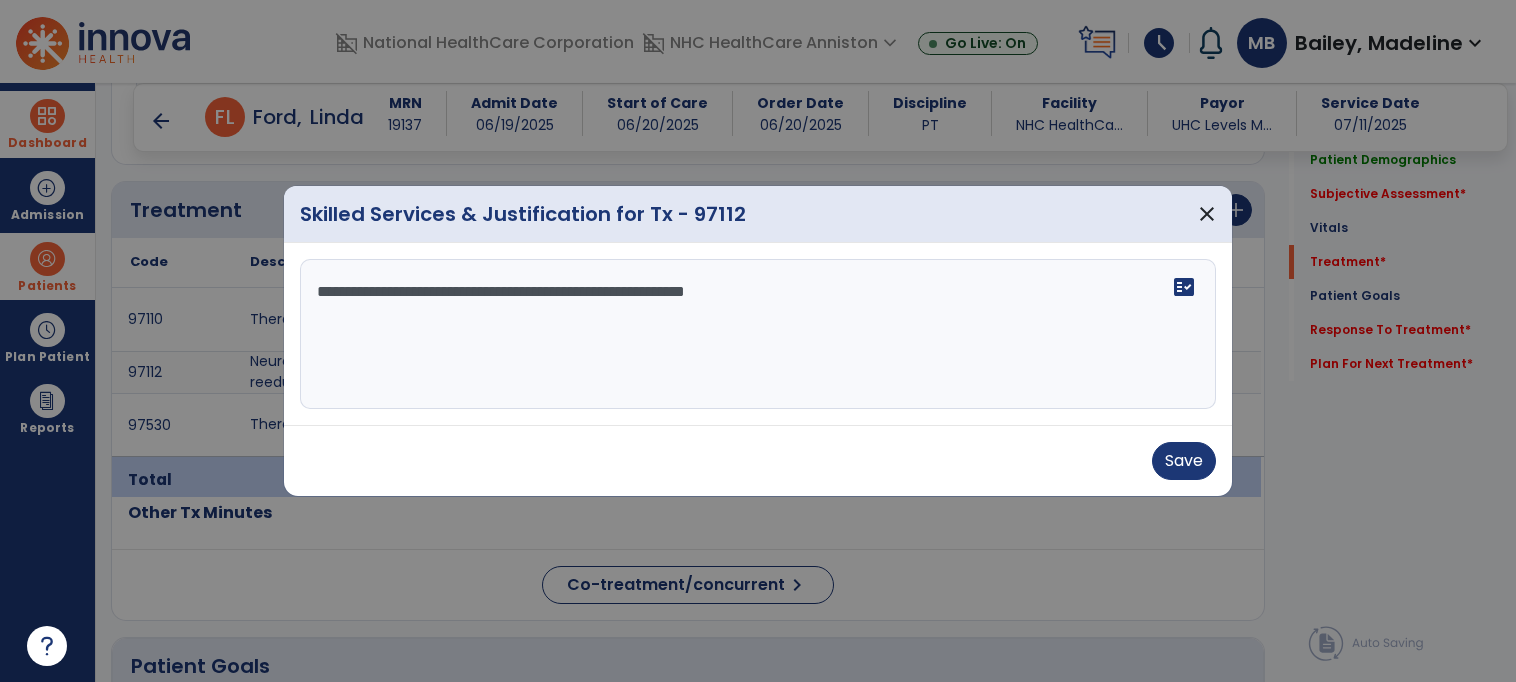 click on "**********" at bounding box center [758, 334] 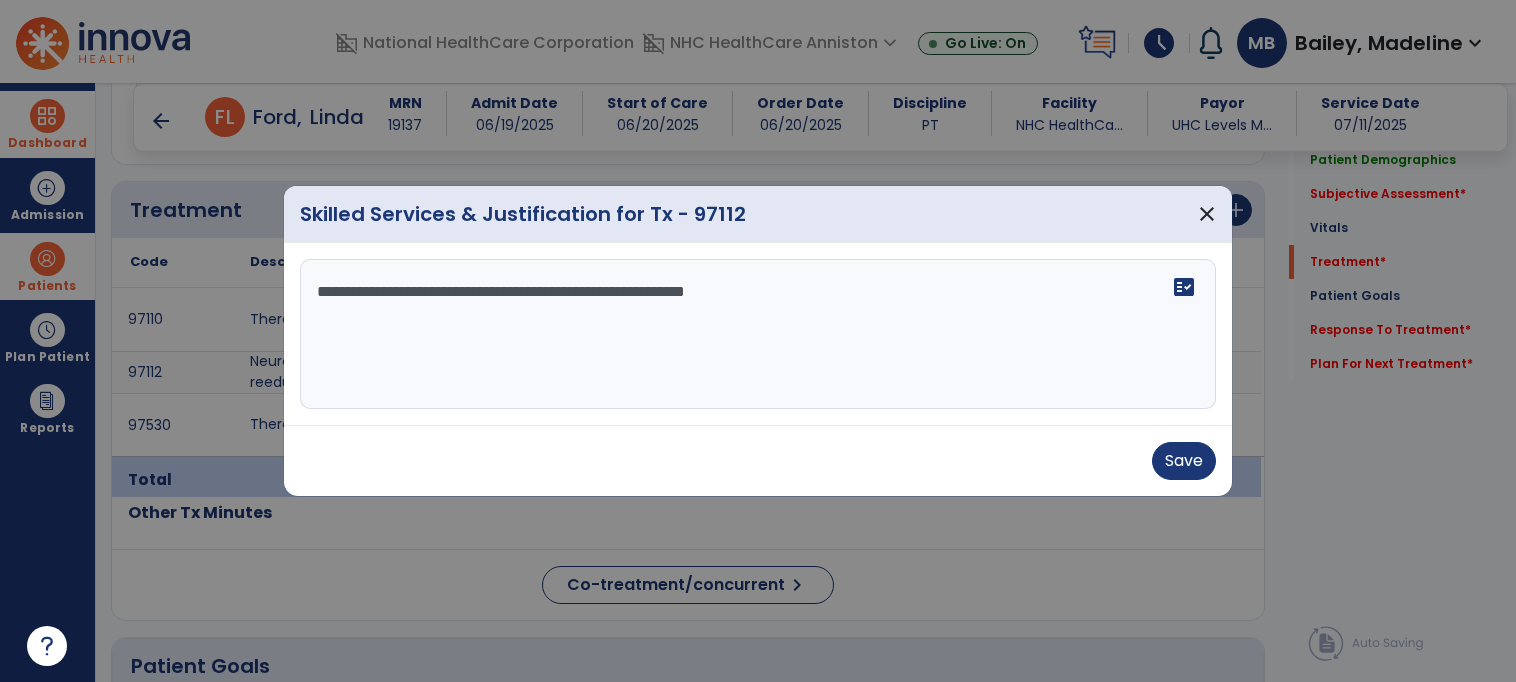 click on "**********" at bounding box center [758, 334] 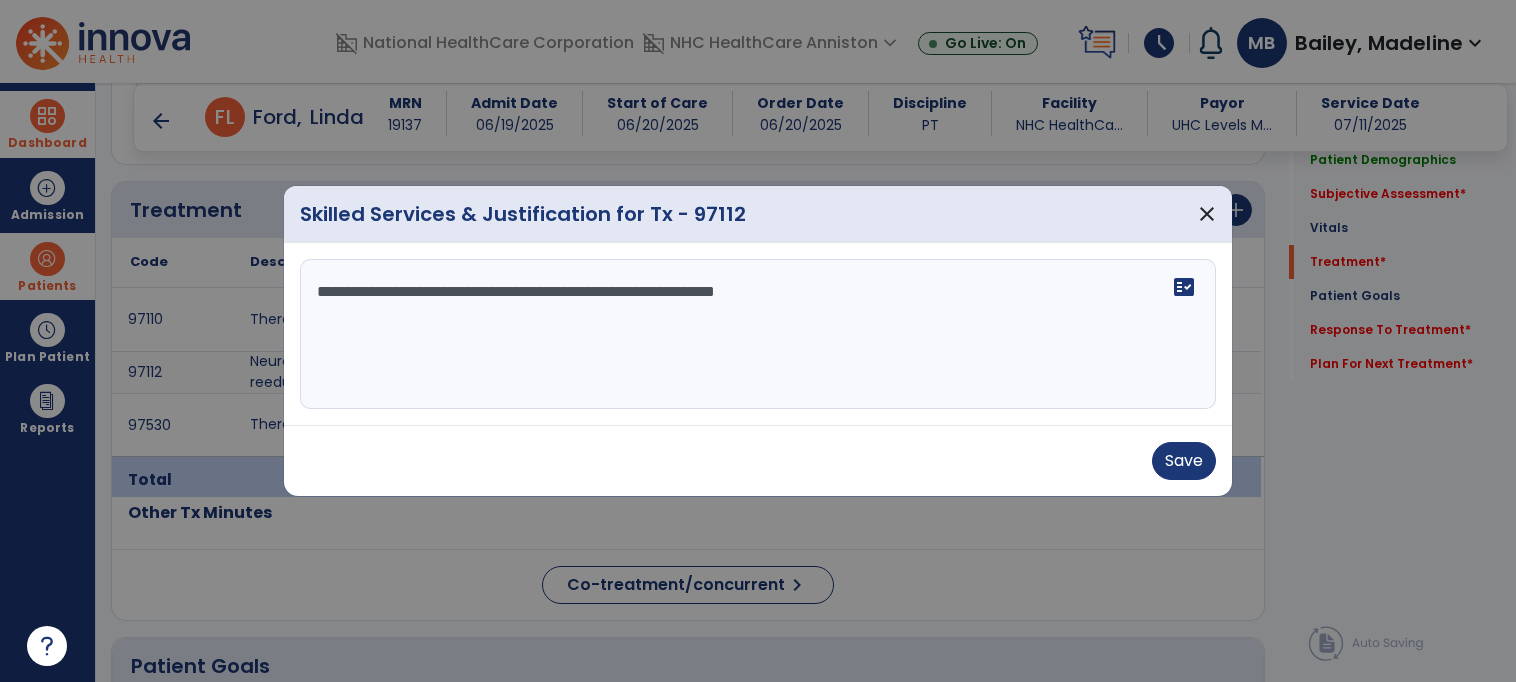 type on "**********" 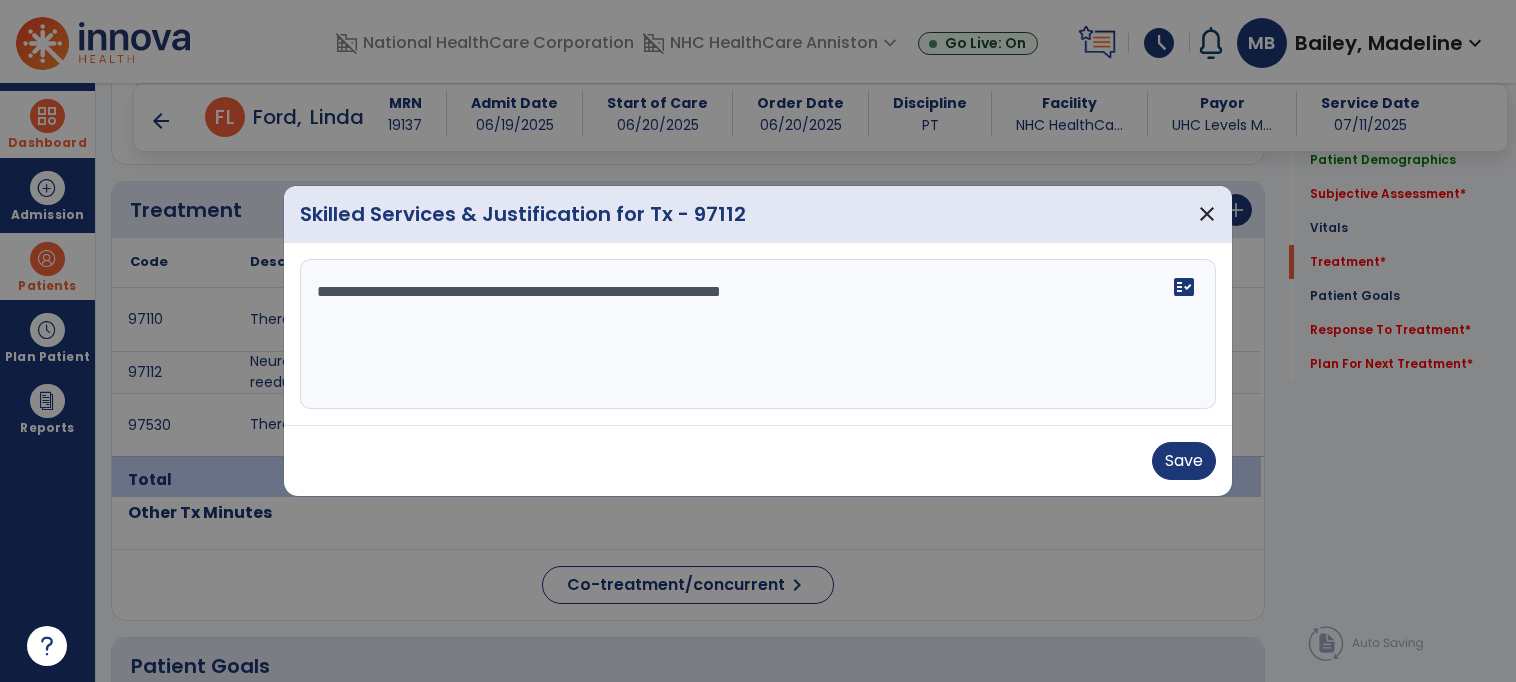 click on "**********" at bounding box center [758, 334] 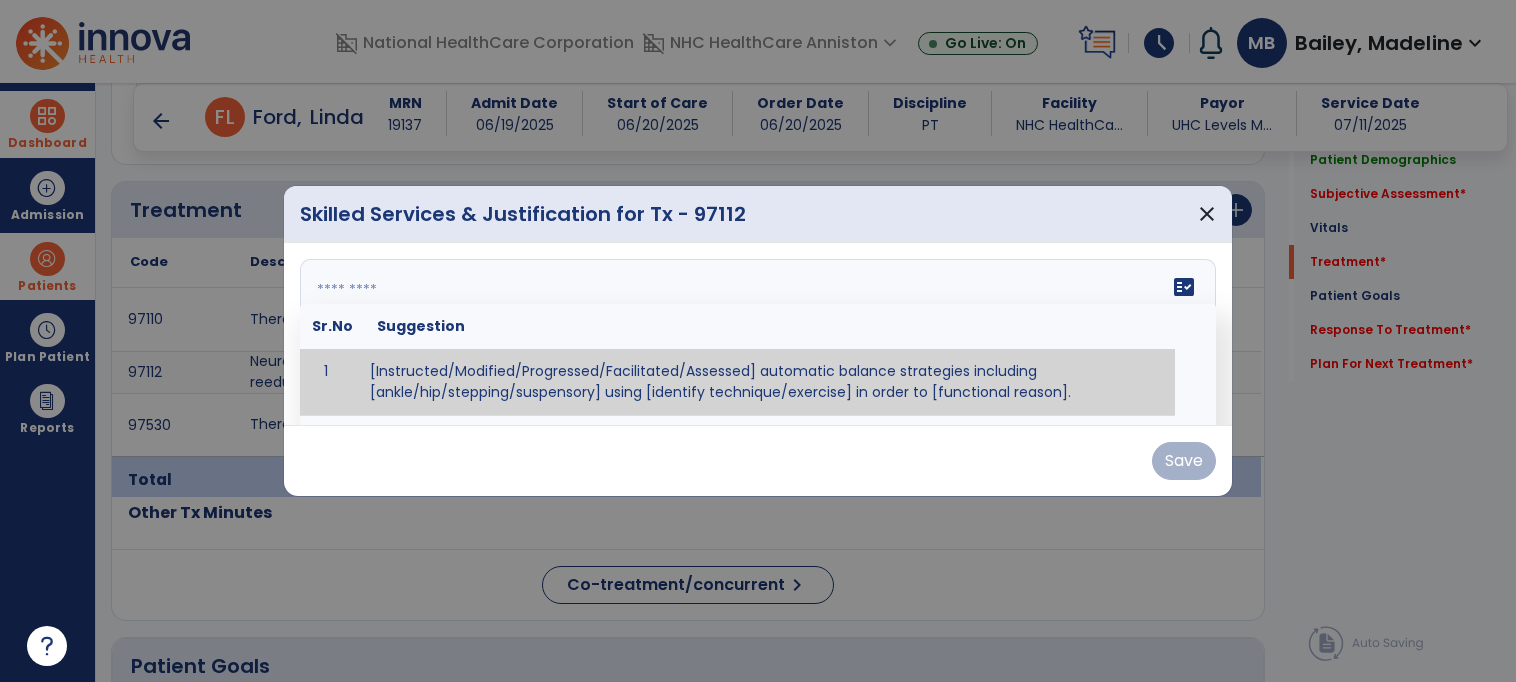 paste on "**********" 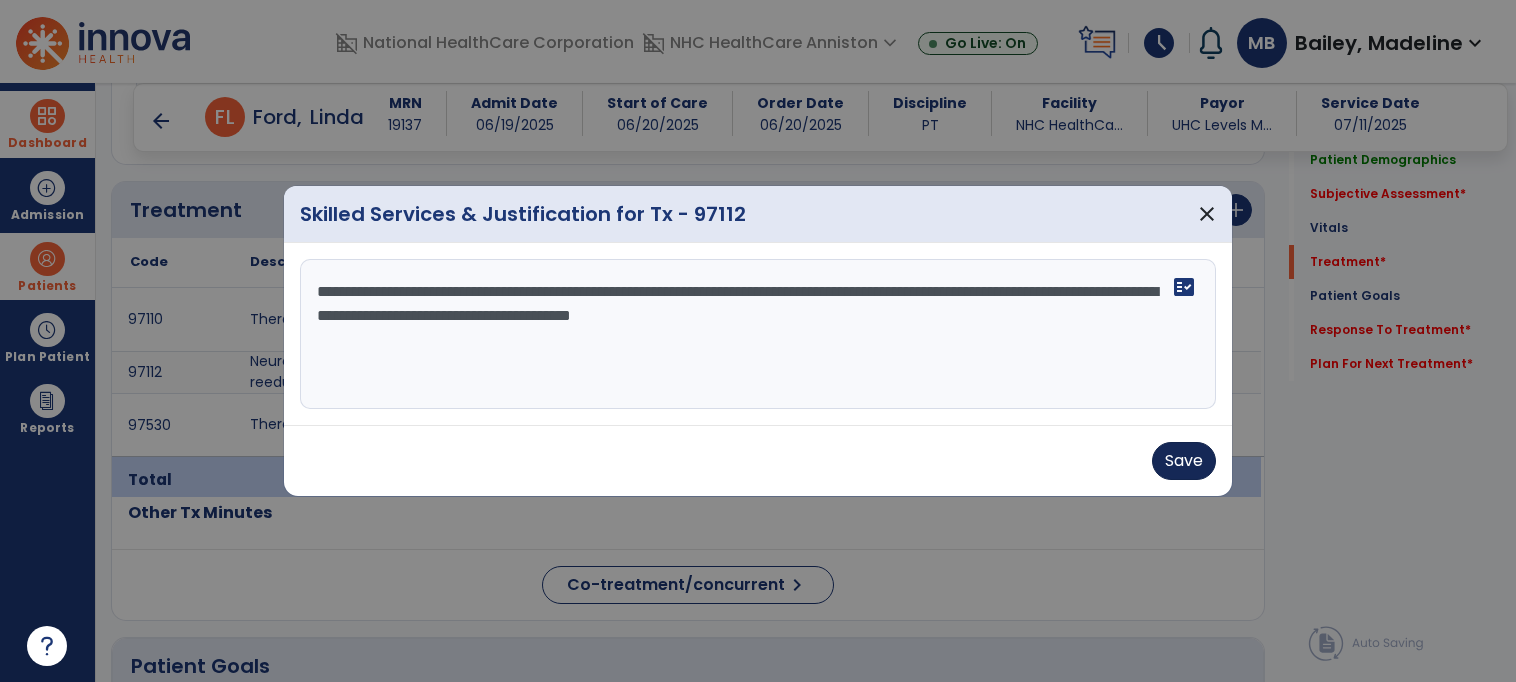 type on "**********" 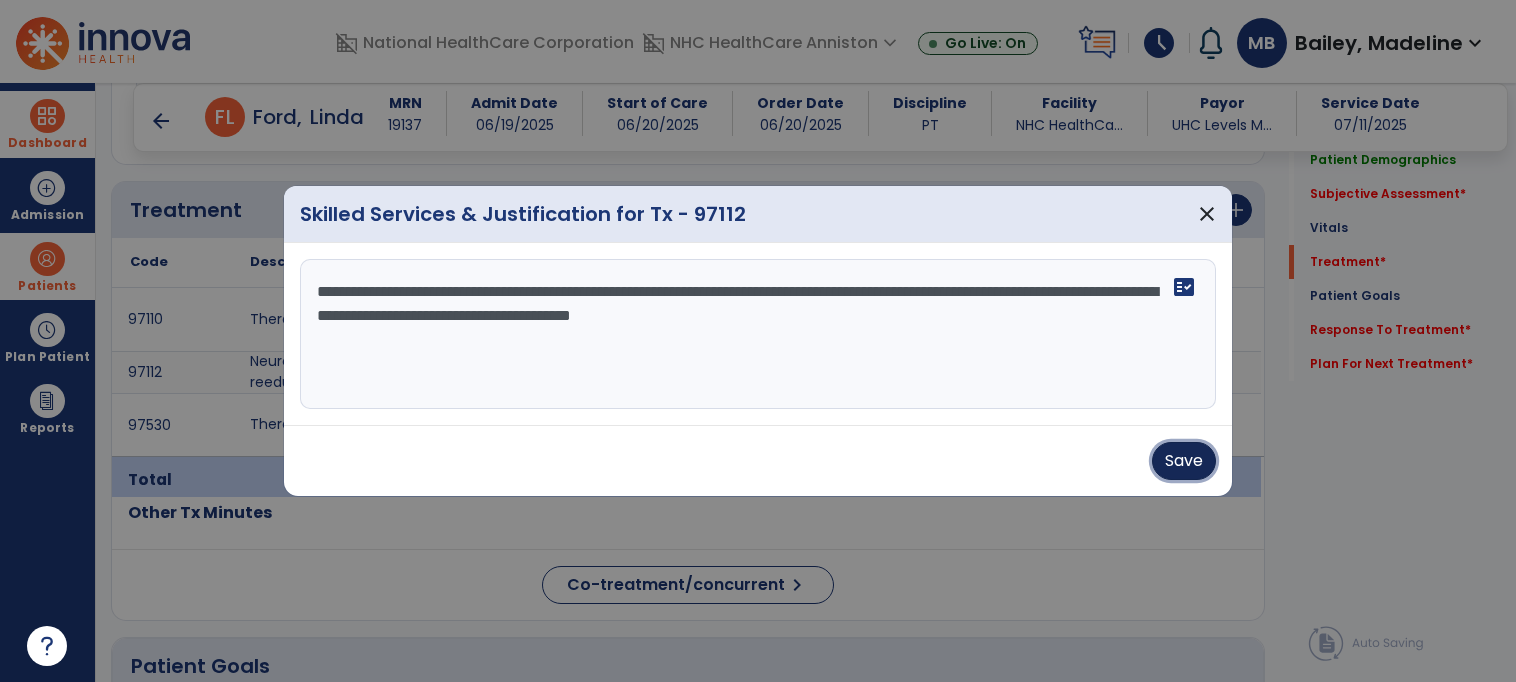 click on "Save" at bounding box center [1184, 461] 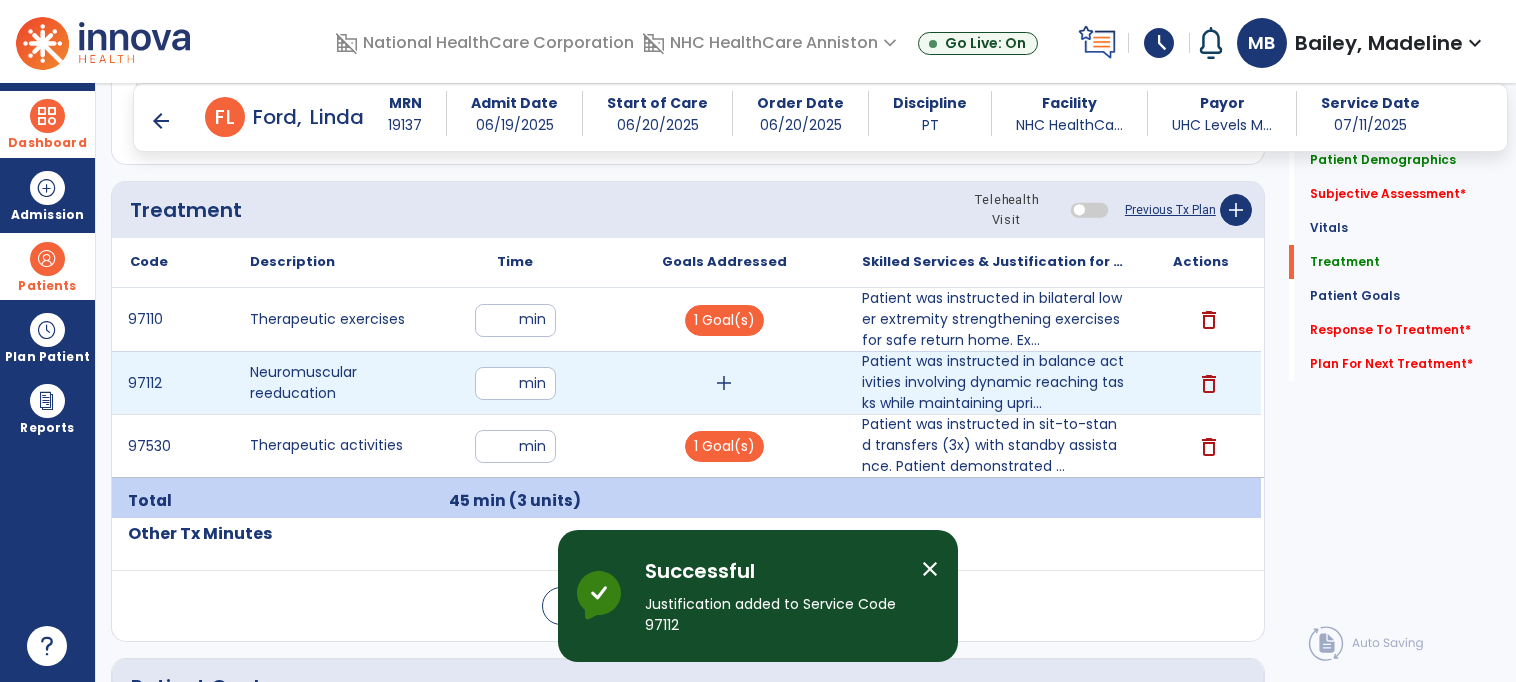 click on "add" at bounding box center [724, 383] 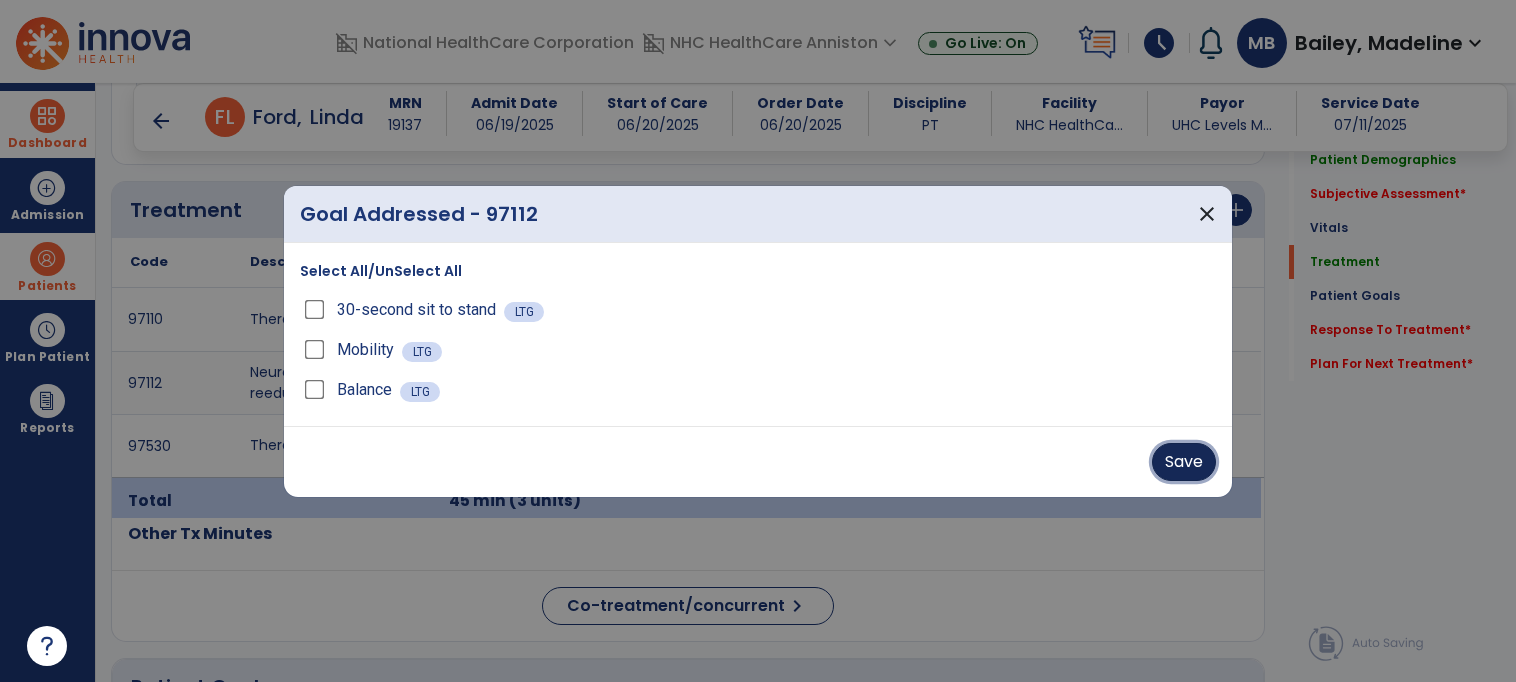 click on "Save" at bounding box center (1184, 462) 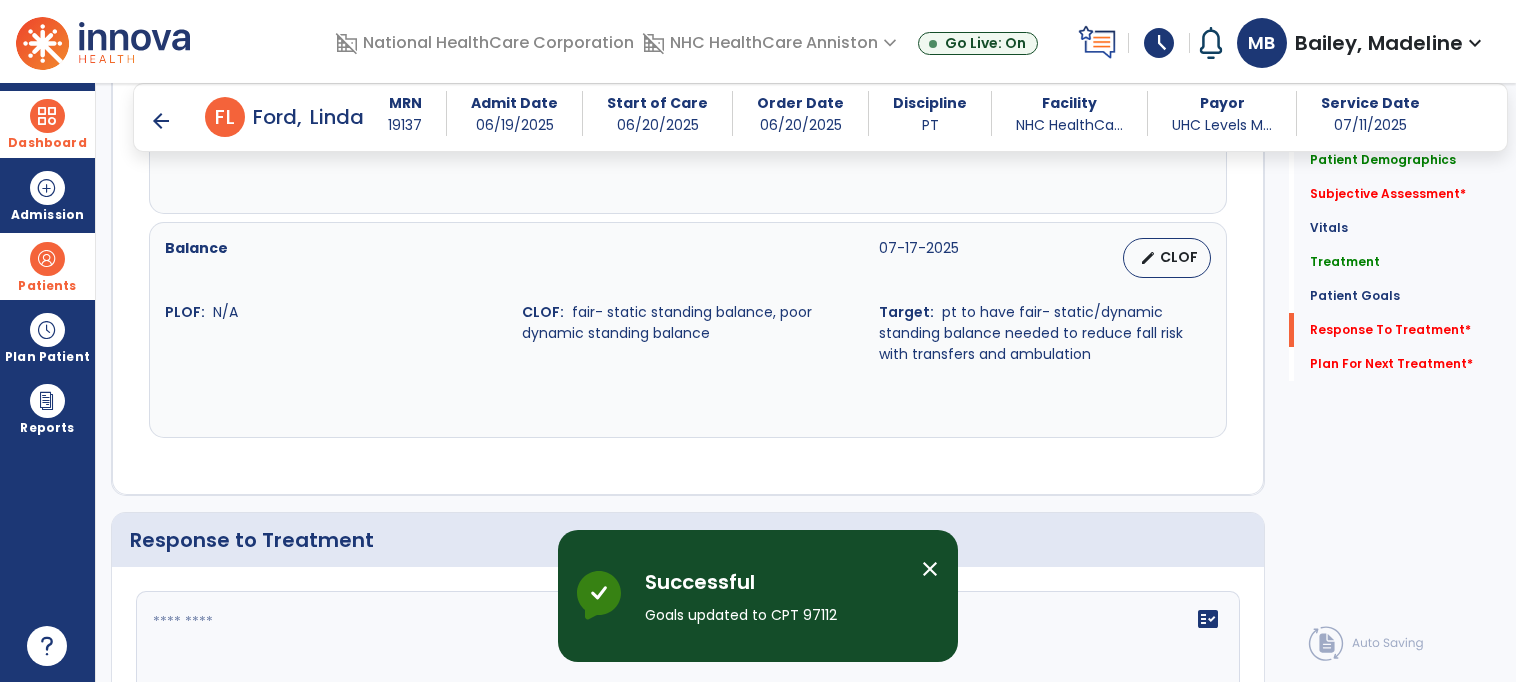 scroll, scrollTop: 3388, scrollLeft: 0, axis: vertical 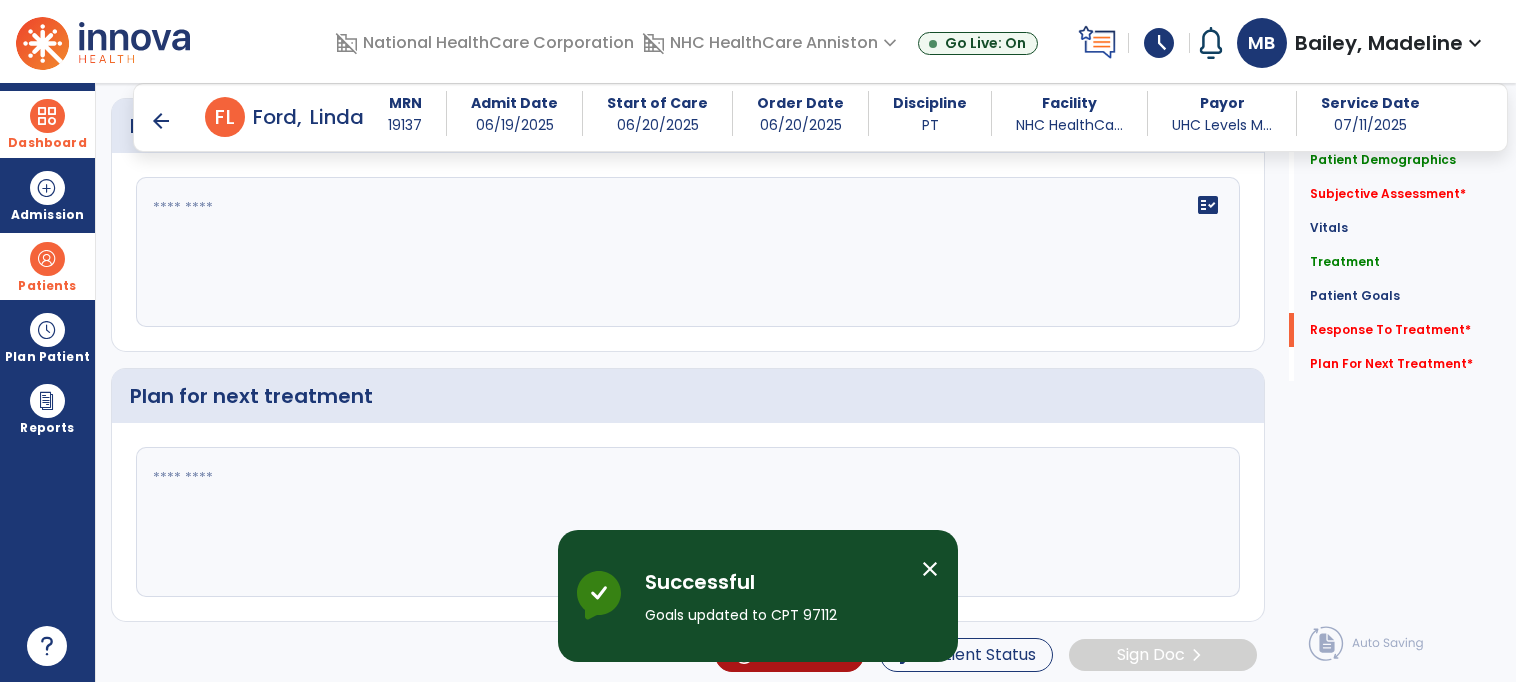 click on "fact_check" 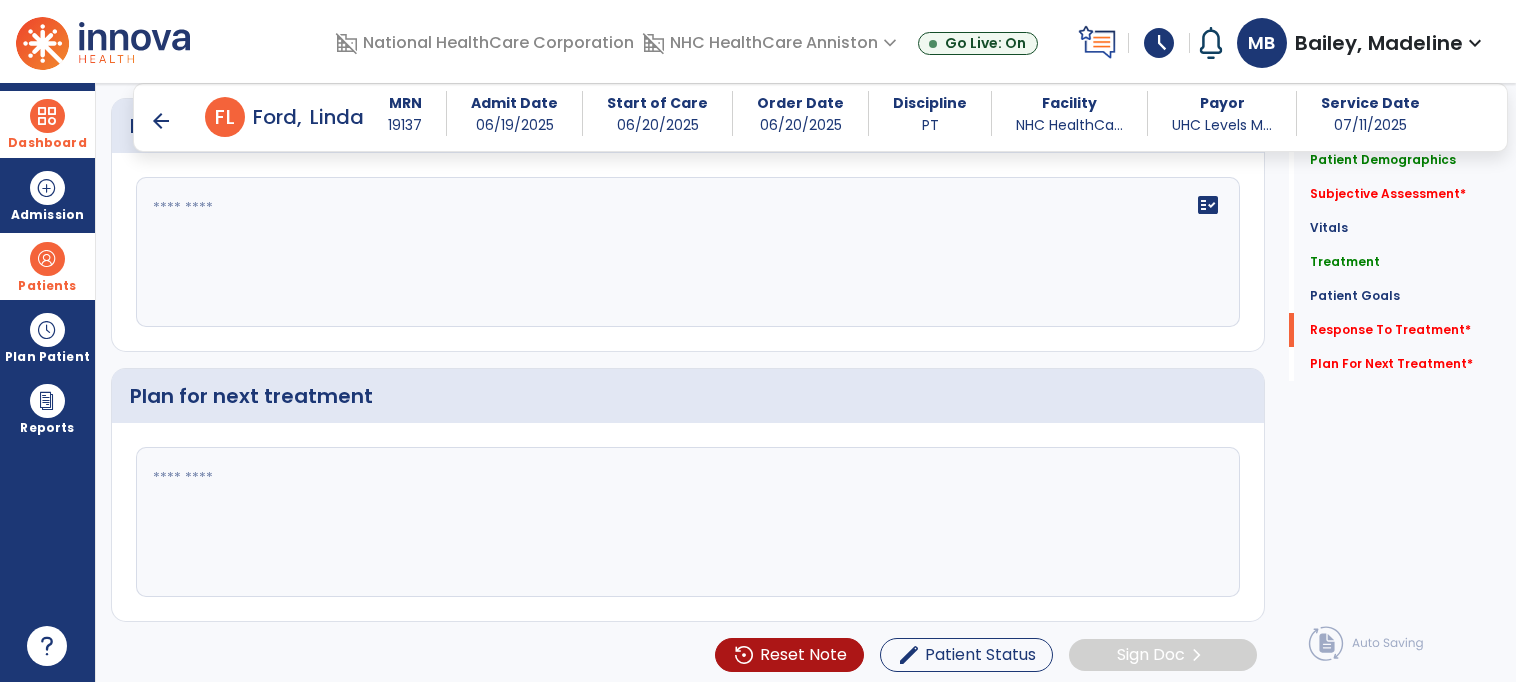 click 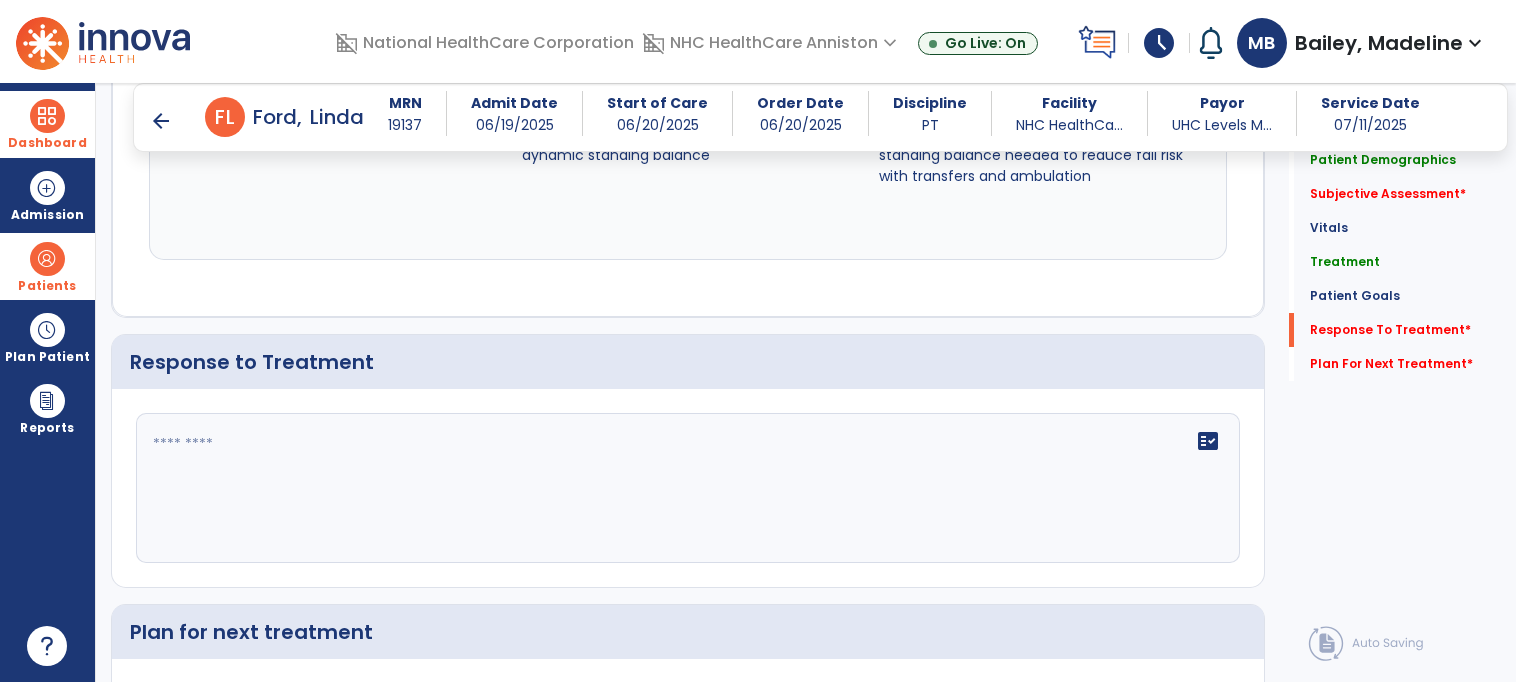 type on "**********" 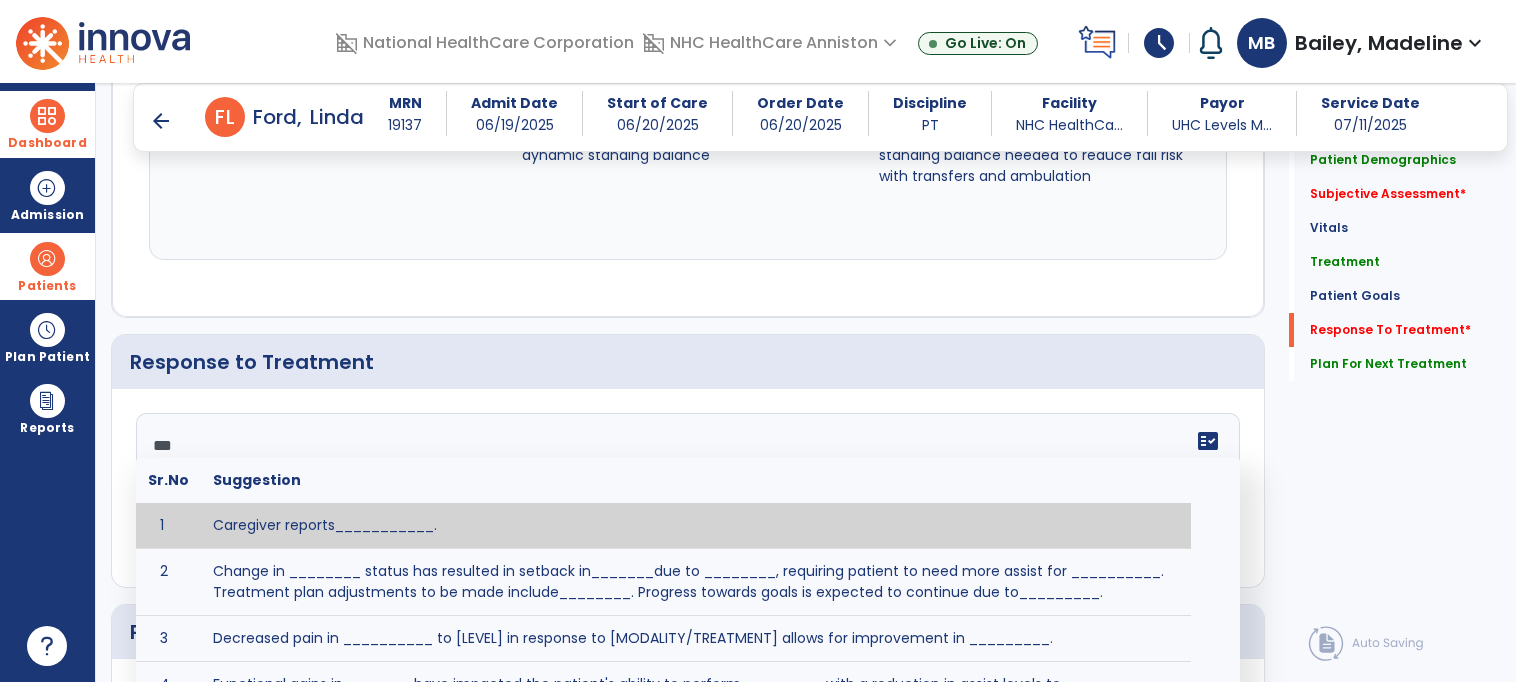 scroll, scrollTop: 3152, scrollLeft: 0, axis: vertical 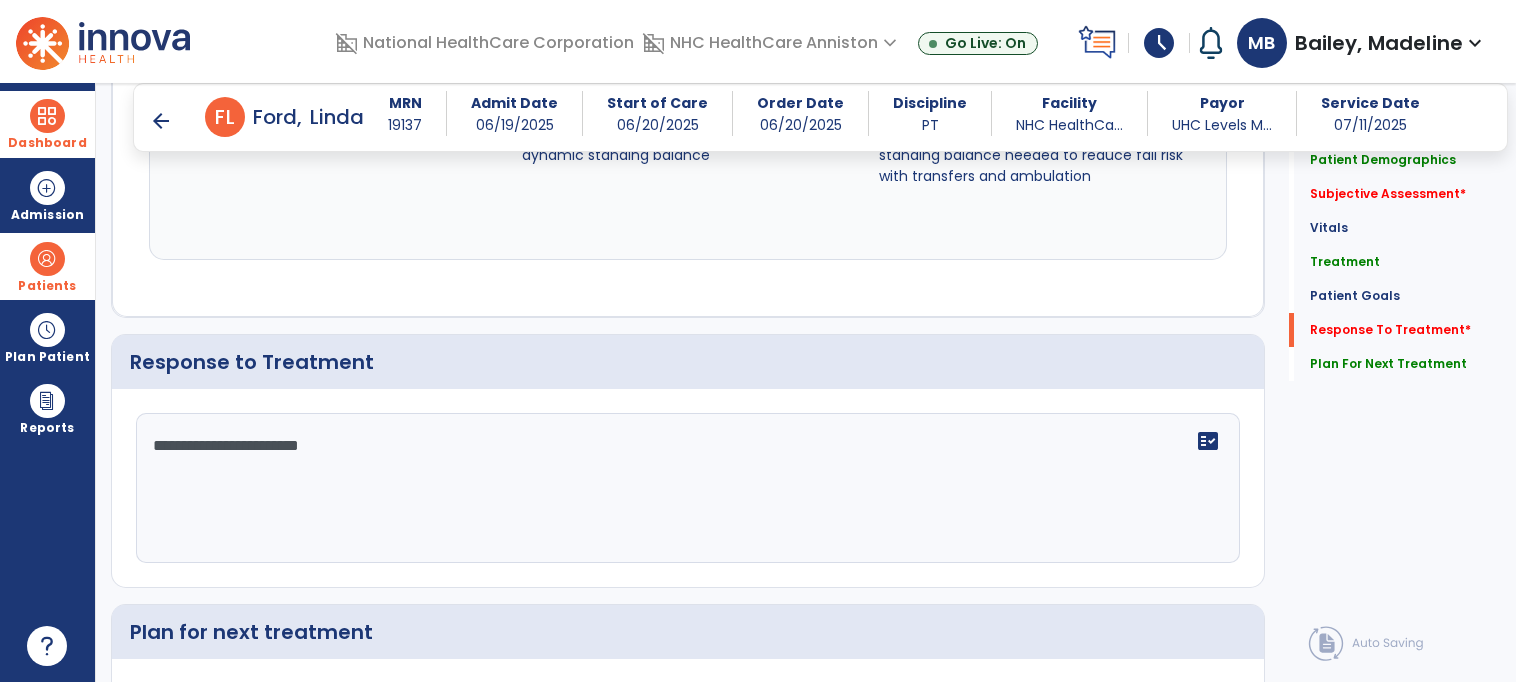 type on "**********" 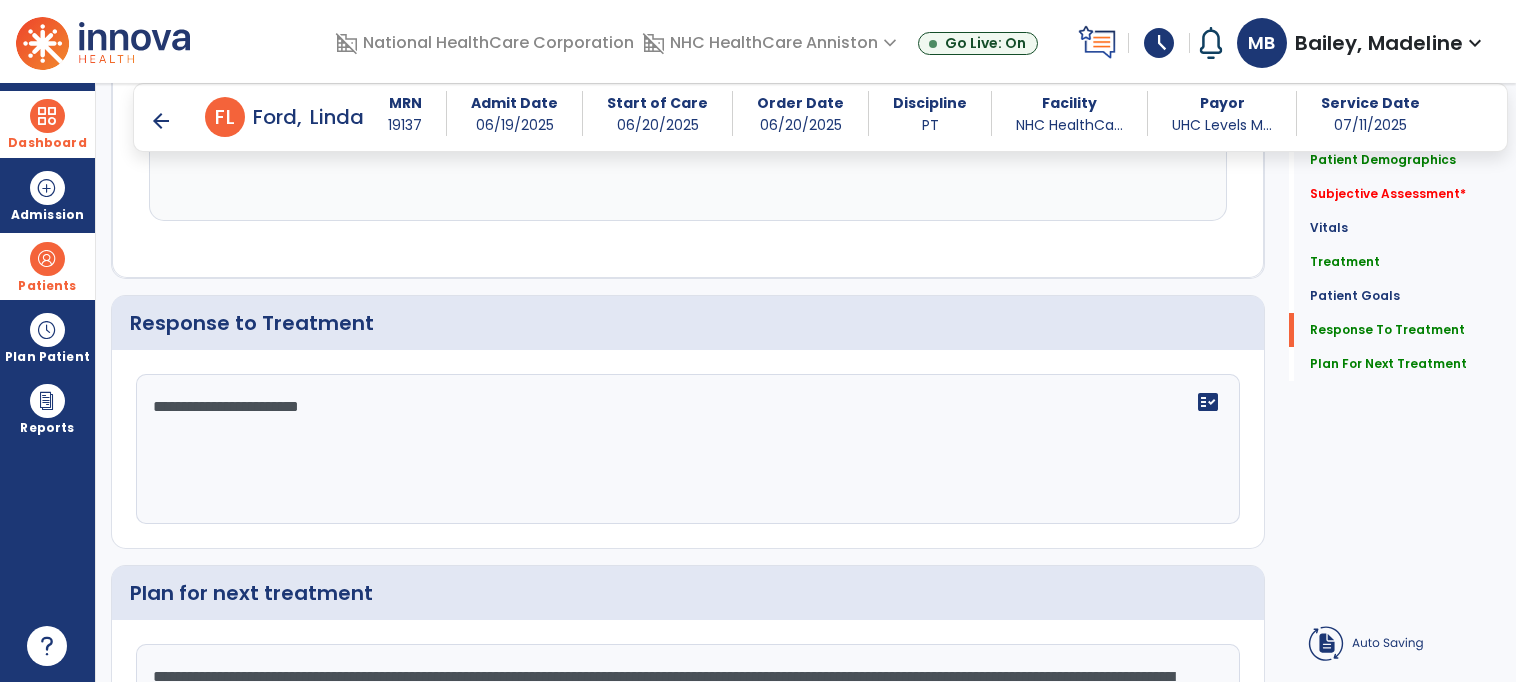 scroll, scrollTop: 3153, scrollLeft: 0, axis: vertical 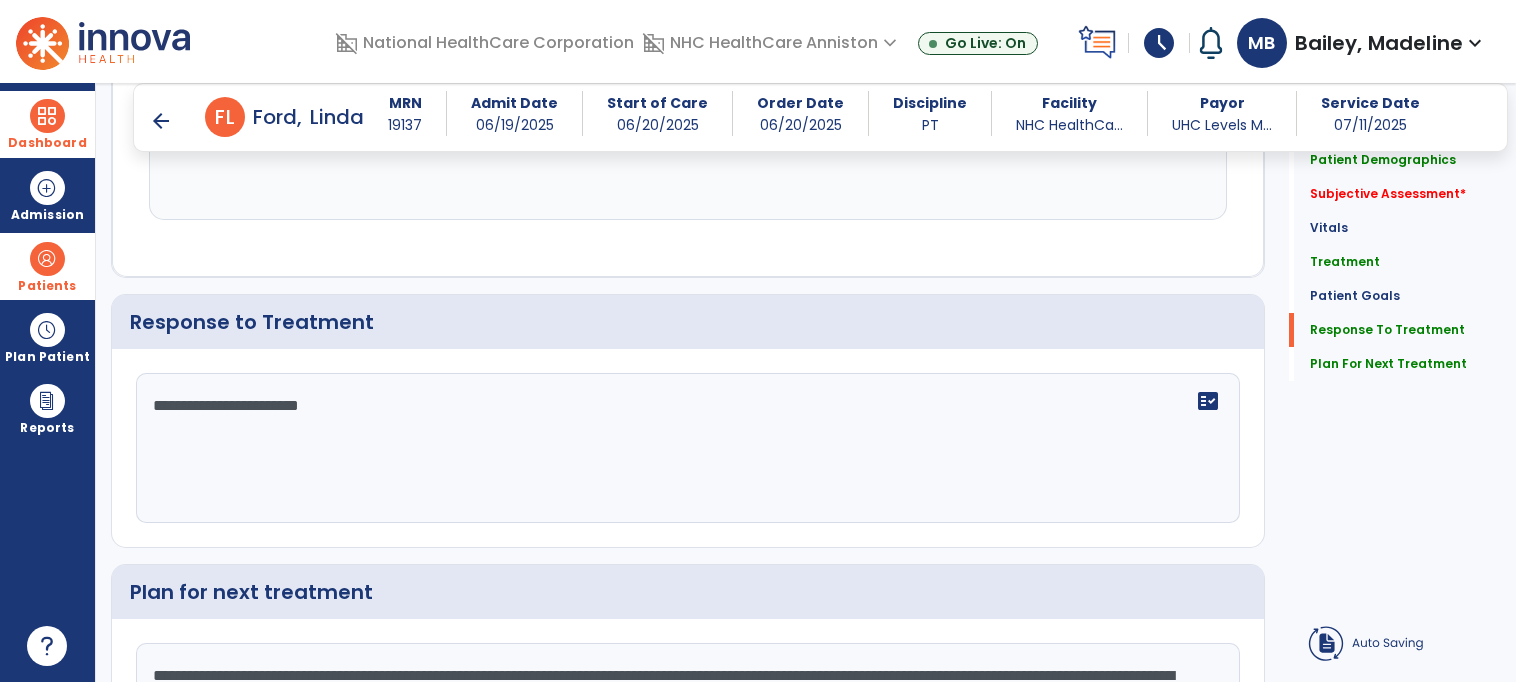 click on "arrow_back" at bounding box center (161, 121) 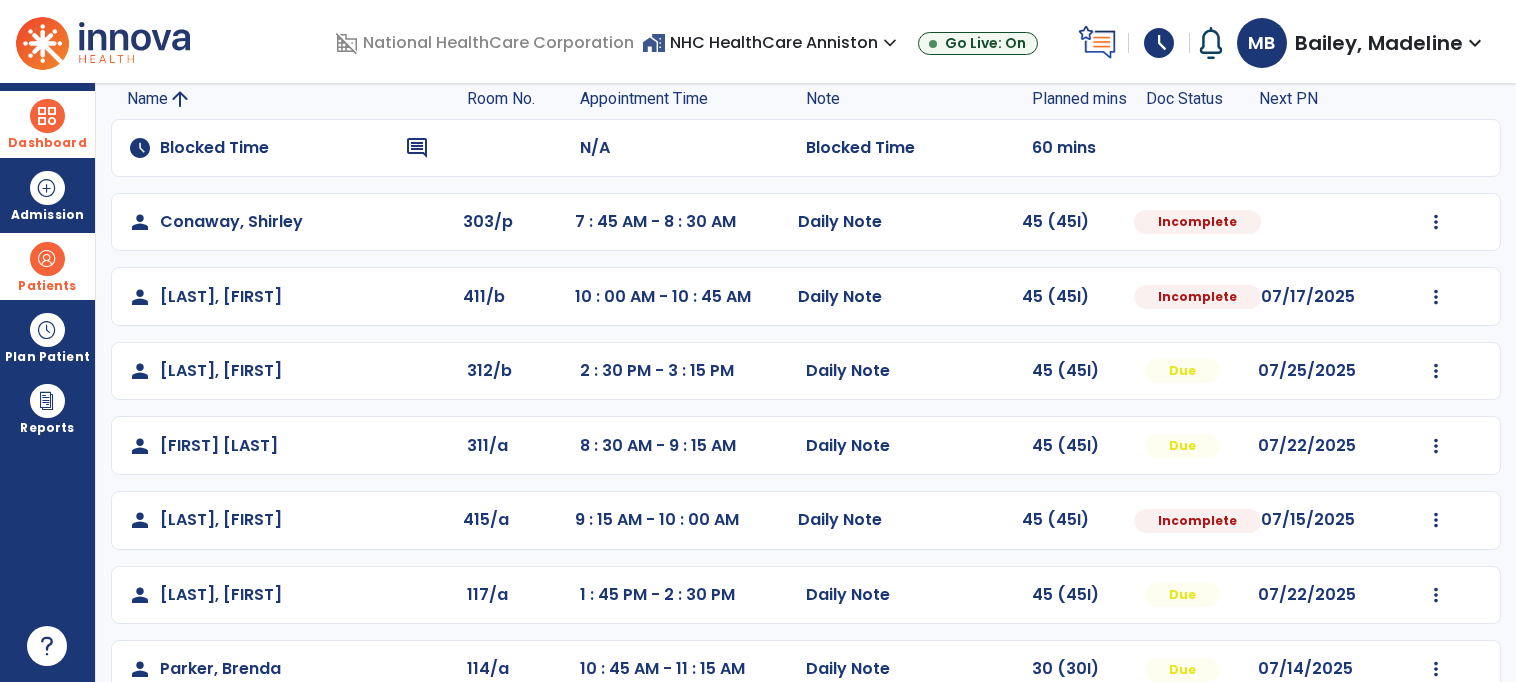 scroll, scrollTop: 179, scrollLeft: 0, axis: vertical 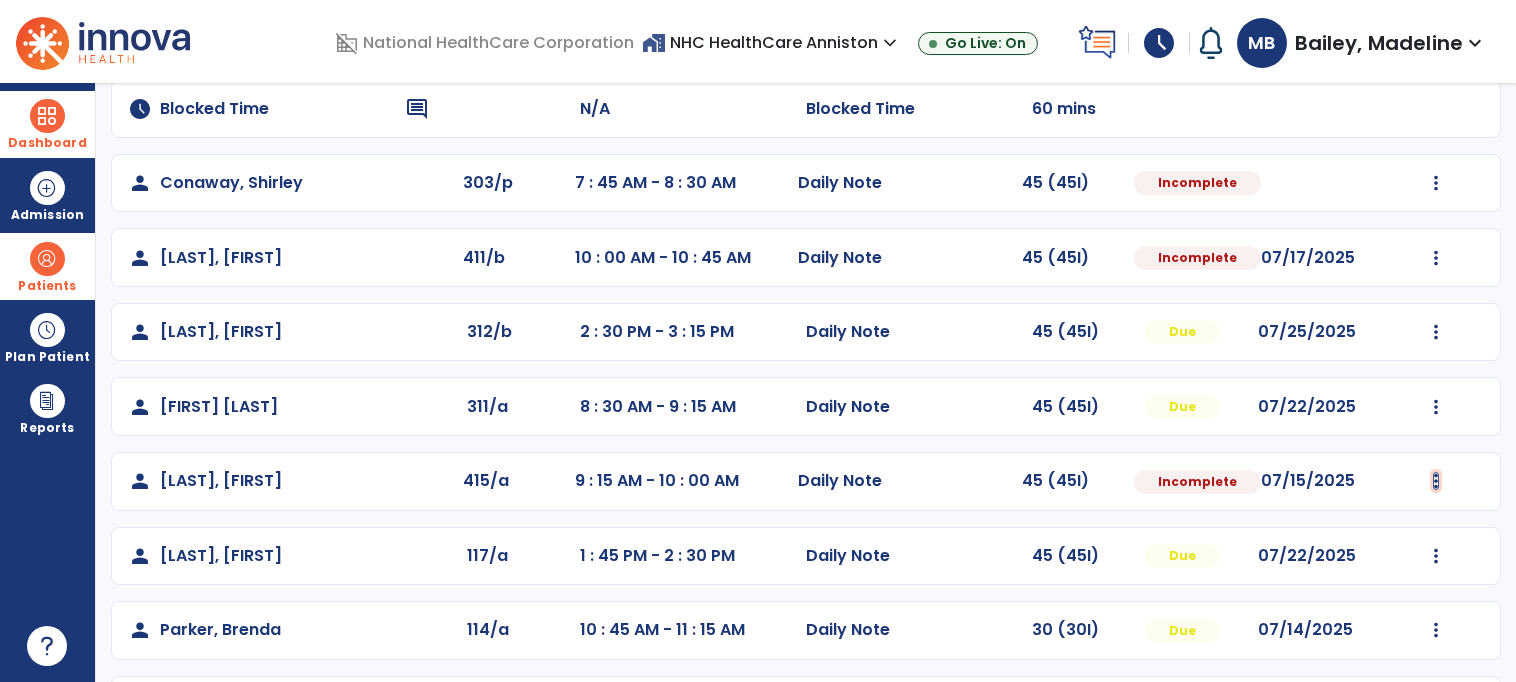 click at bounding box center (1436, 183) 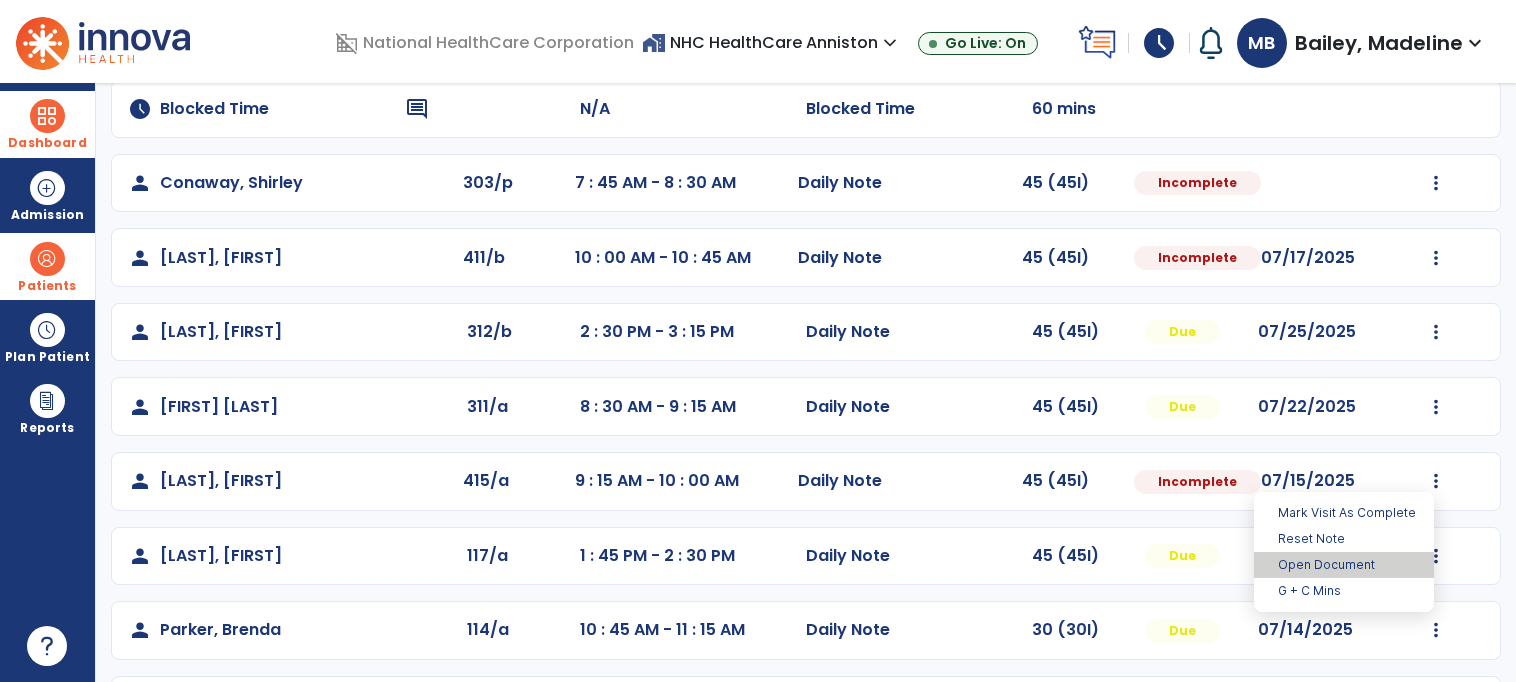 click on "Open Document" at bounding box center (1344, 565) 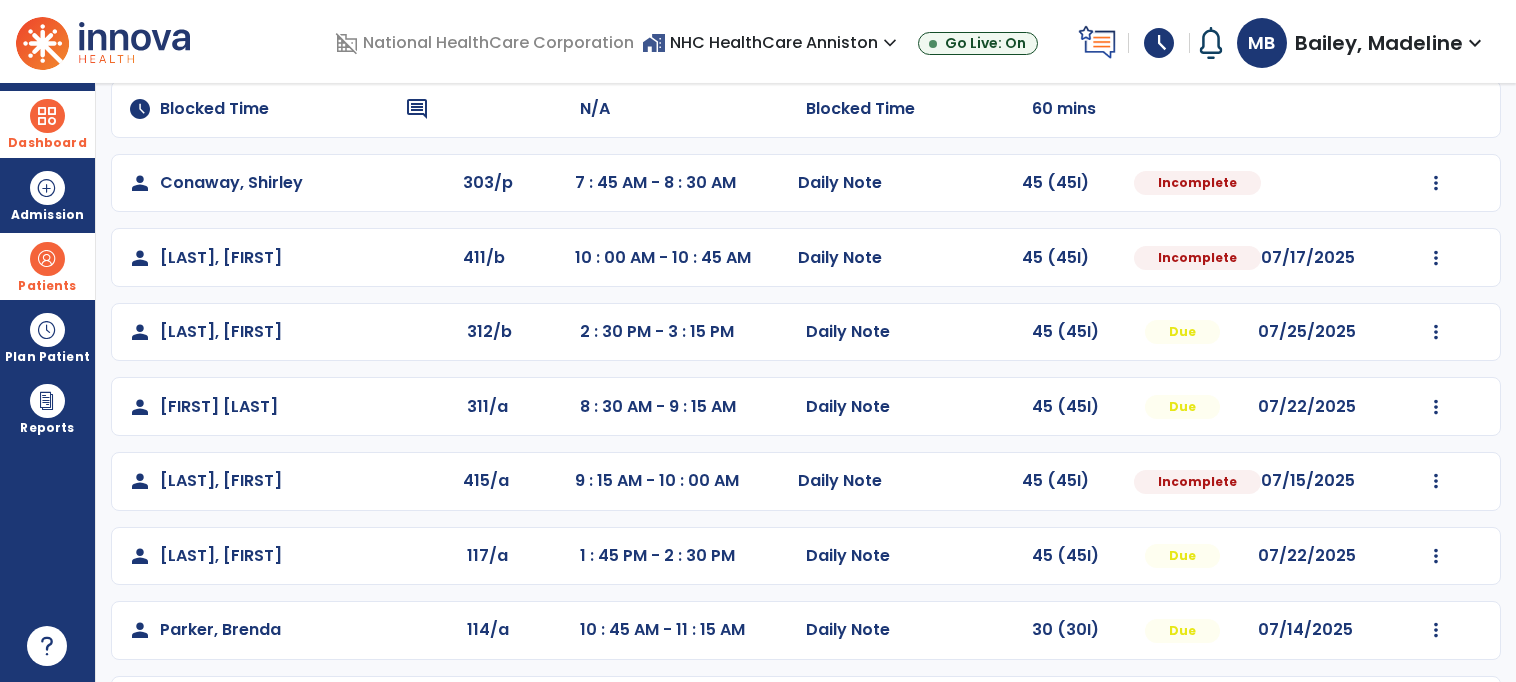 select on "*" 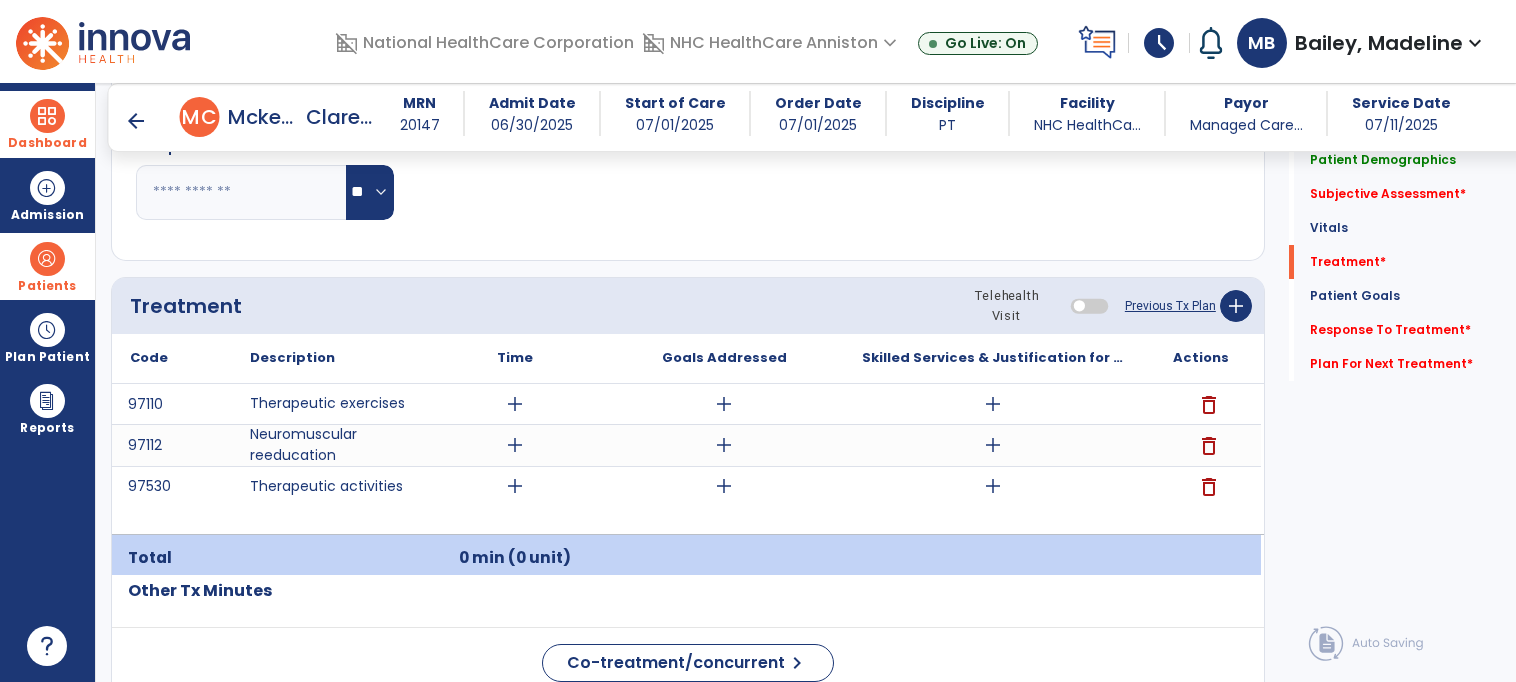 scroll, scrollTop: 1111, scrollLeft: 0, axis: vertical 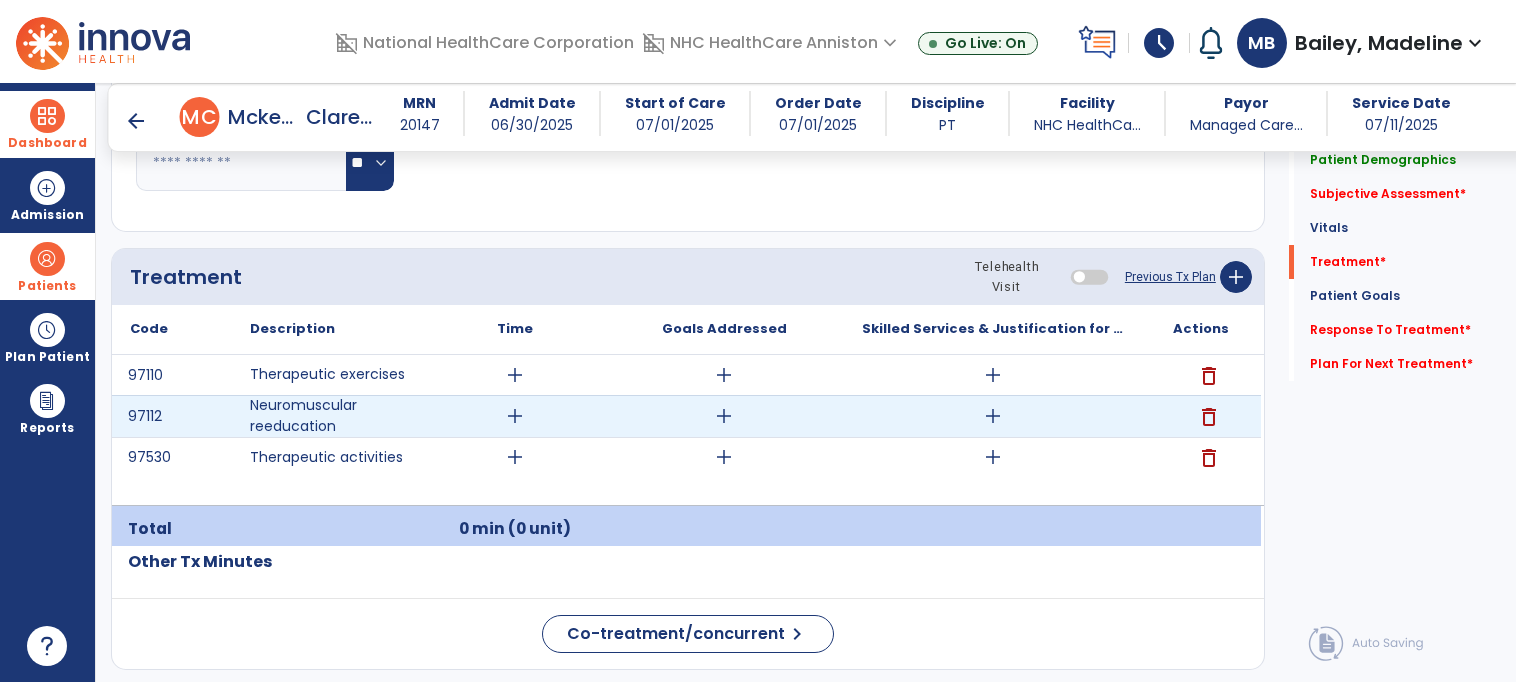 click on "add" at bounding box center (993, 416) 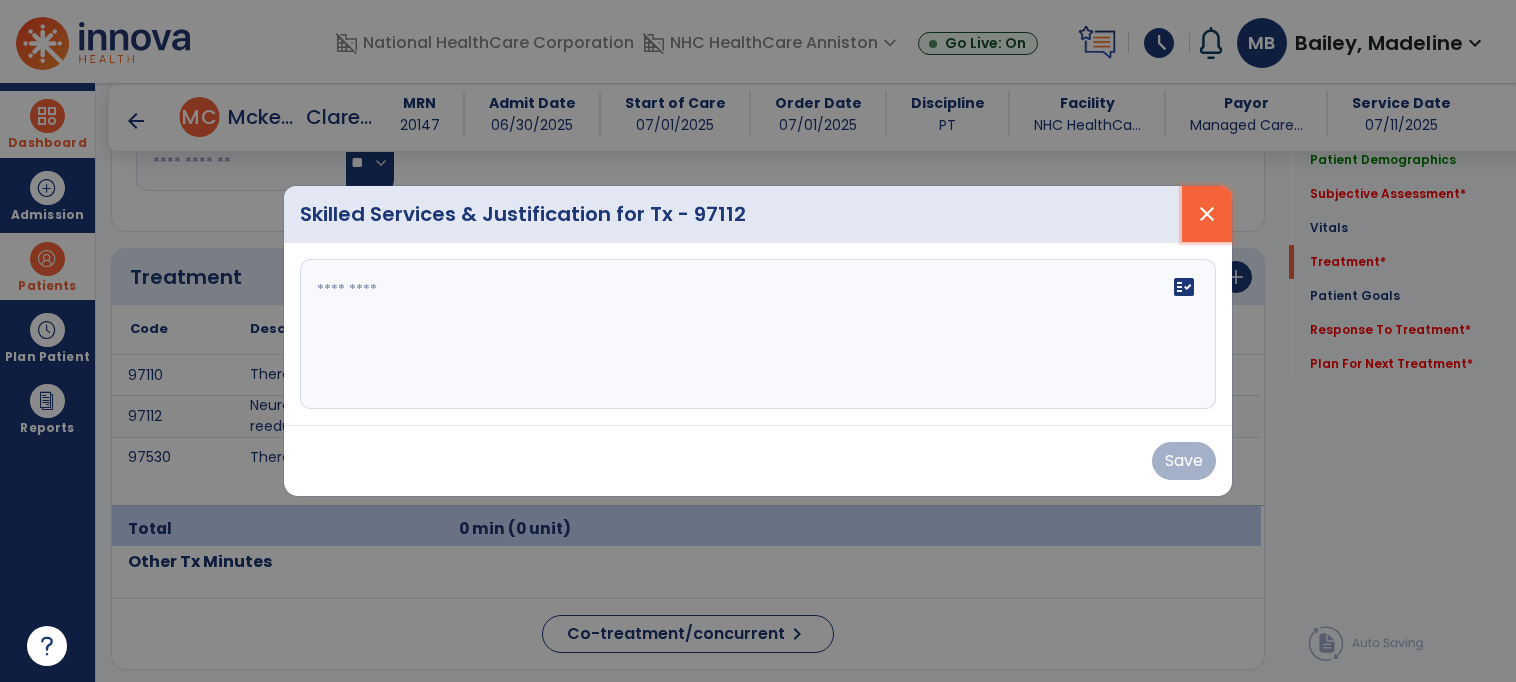 click on "close" at bounding box center (1207, 214) 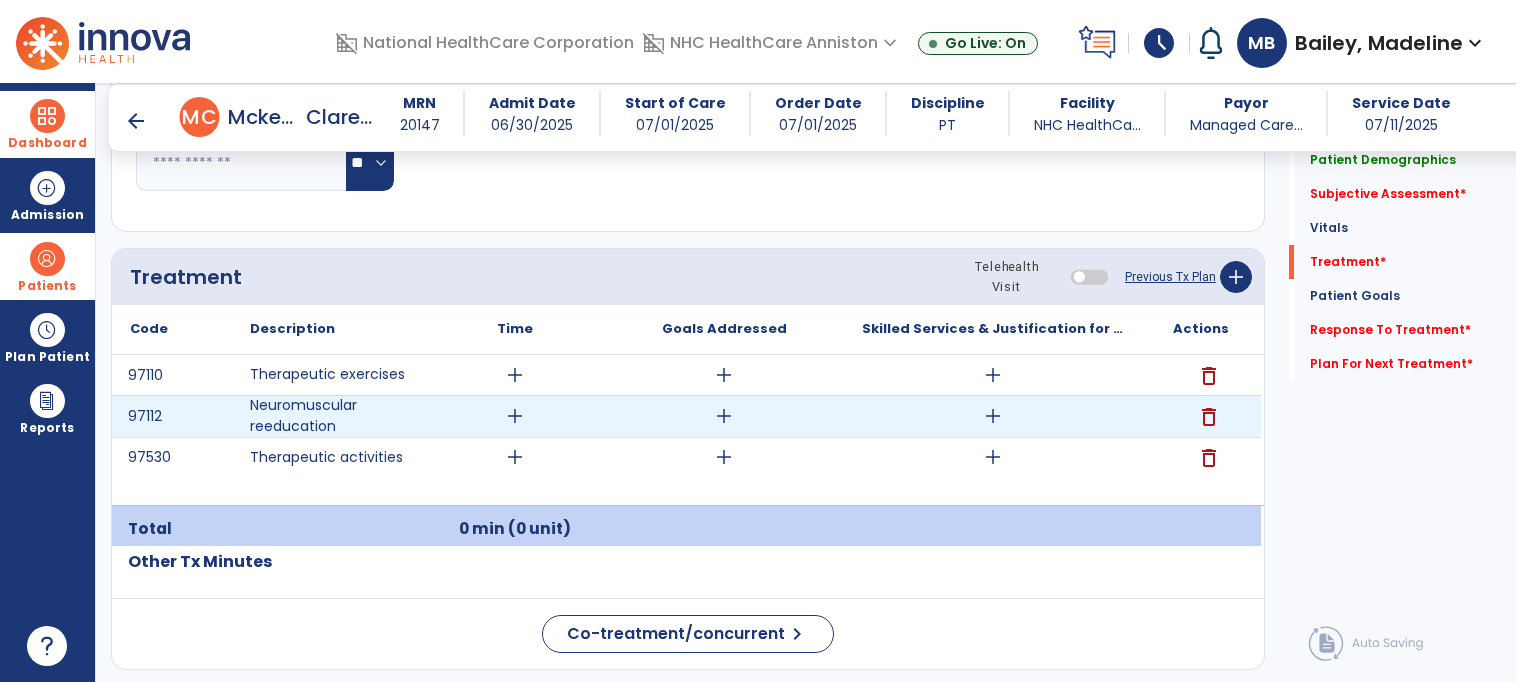 click on "delete" at bounding box center [1209, 417] 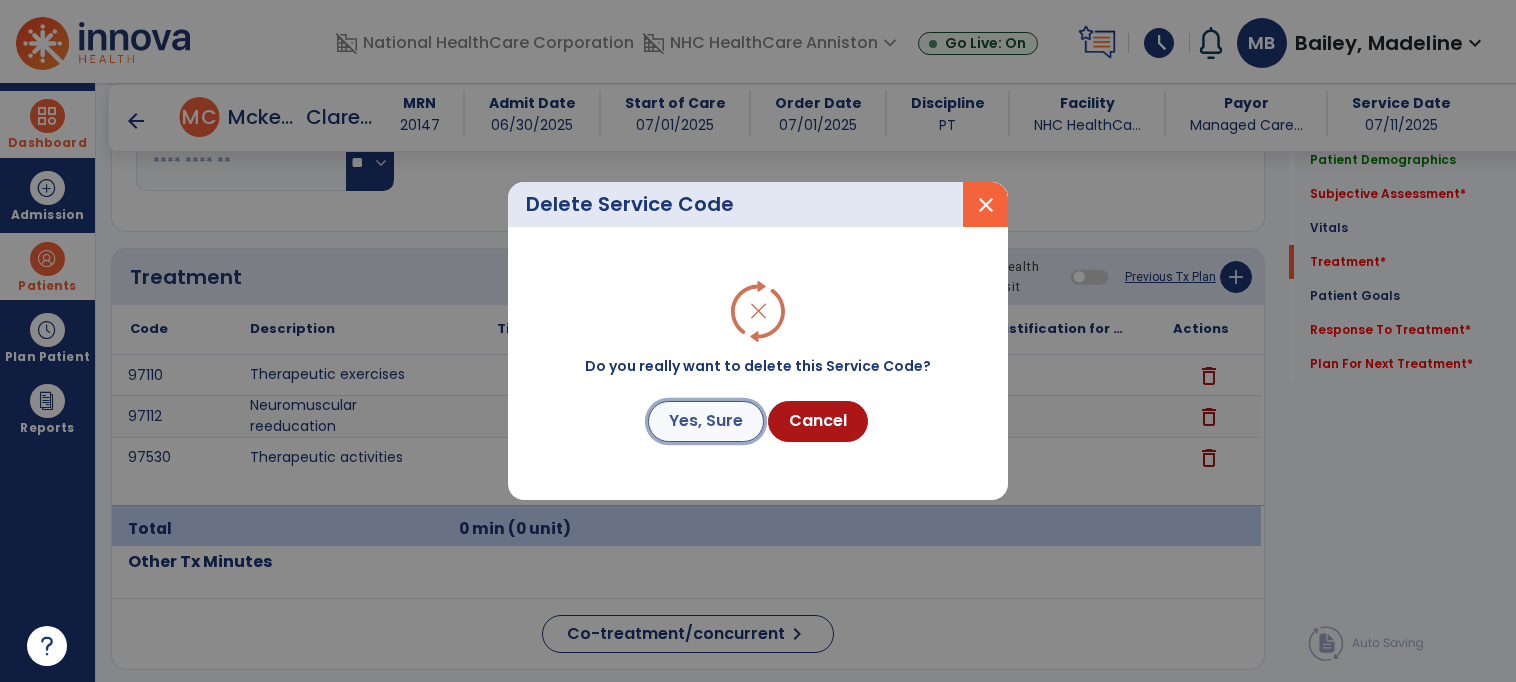 click on "Yes, Sure" at bounding box center (706, 421) 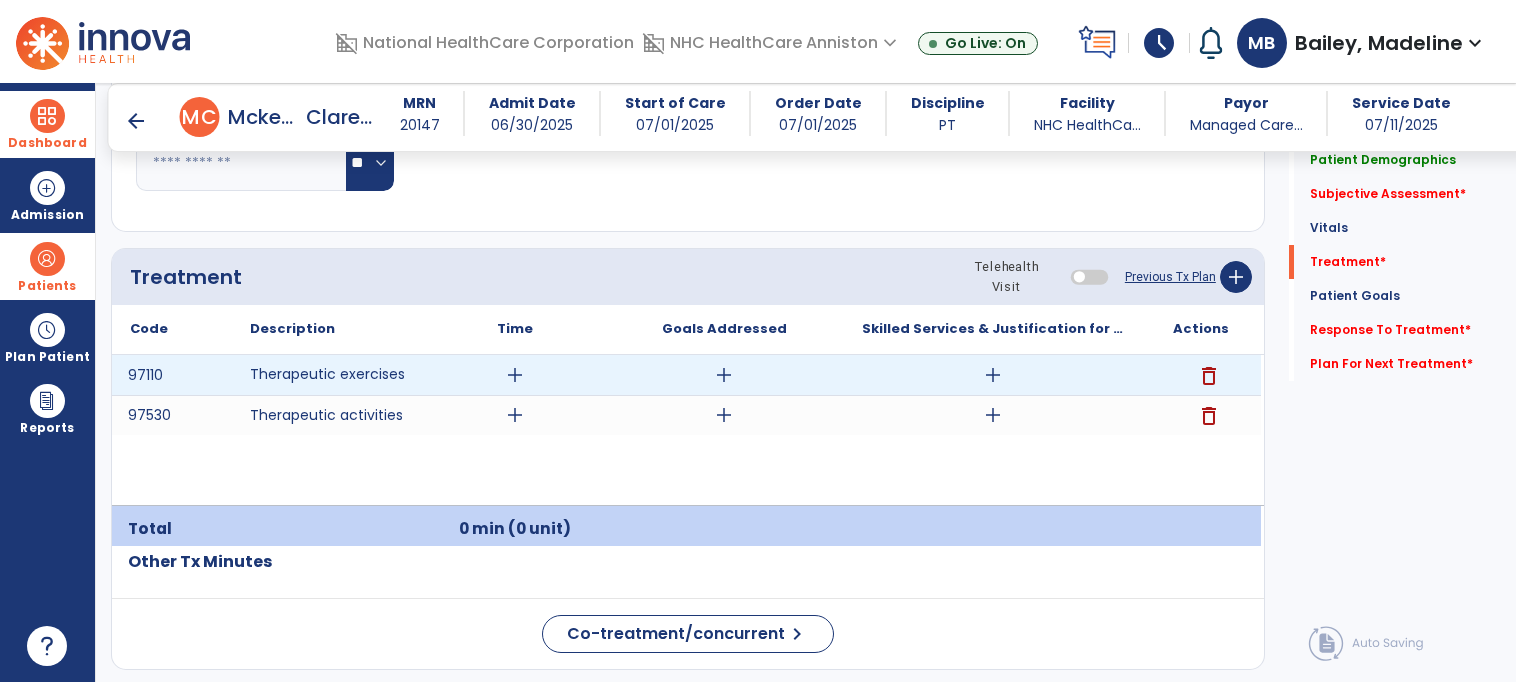 click on "delete" at bounding box center [1209, 376] 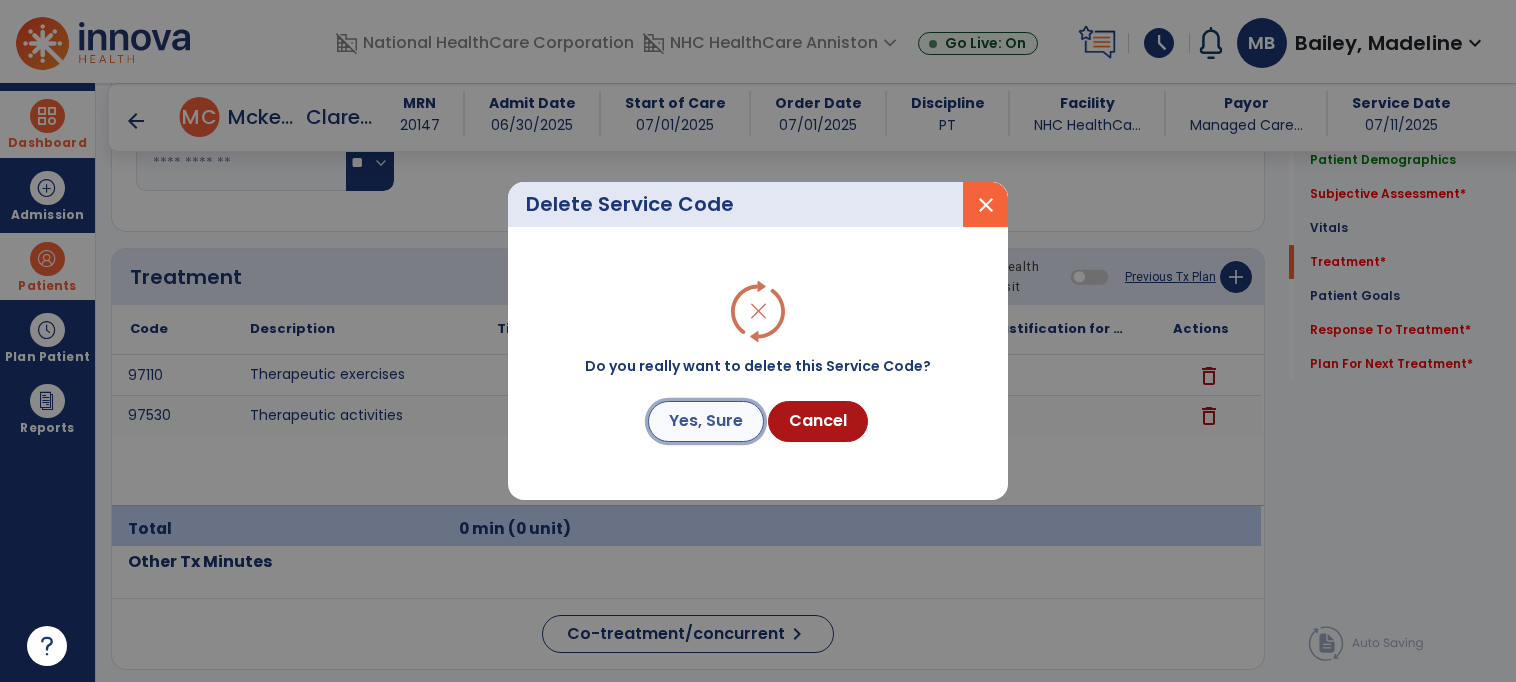 click on "Yes, Sure" at bounding box center [706, 421] 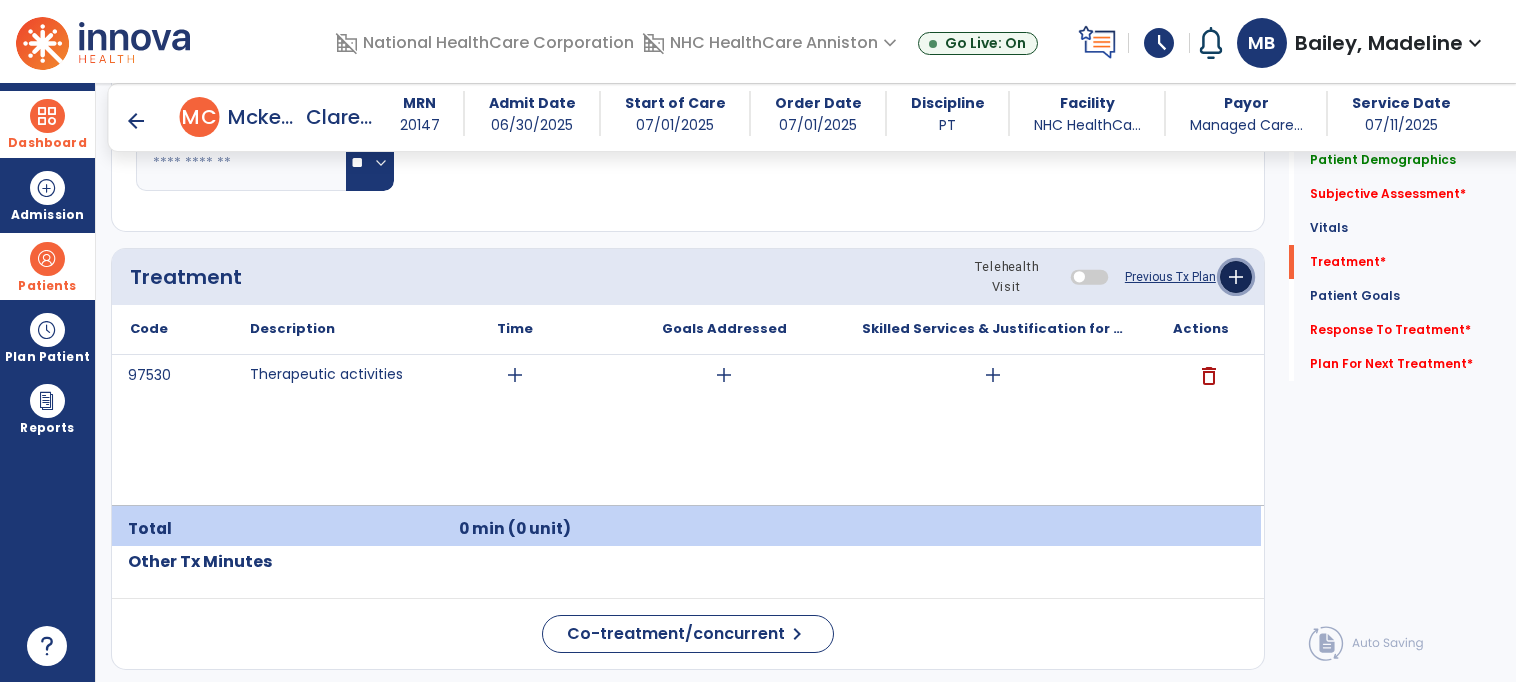 click on "add" 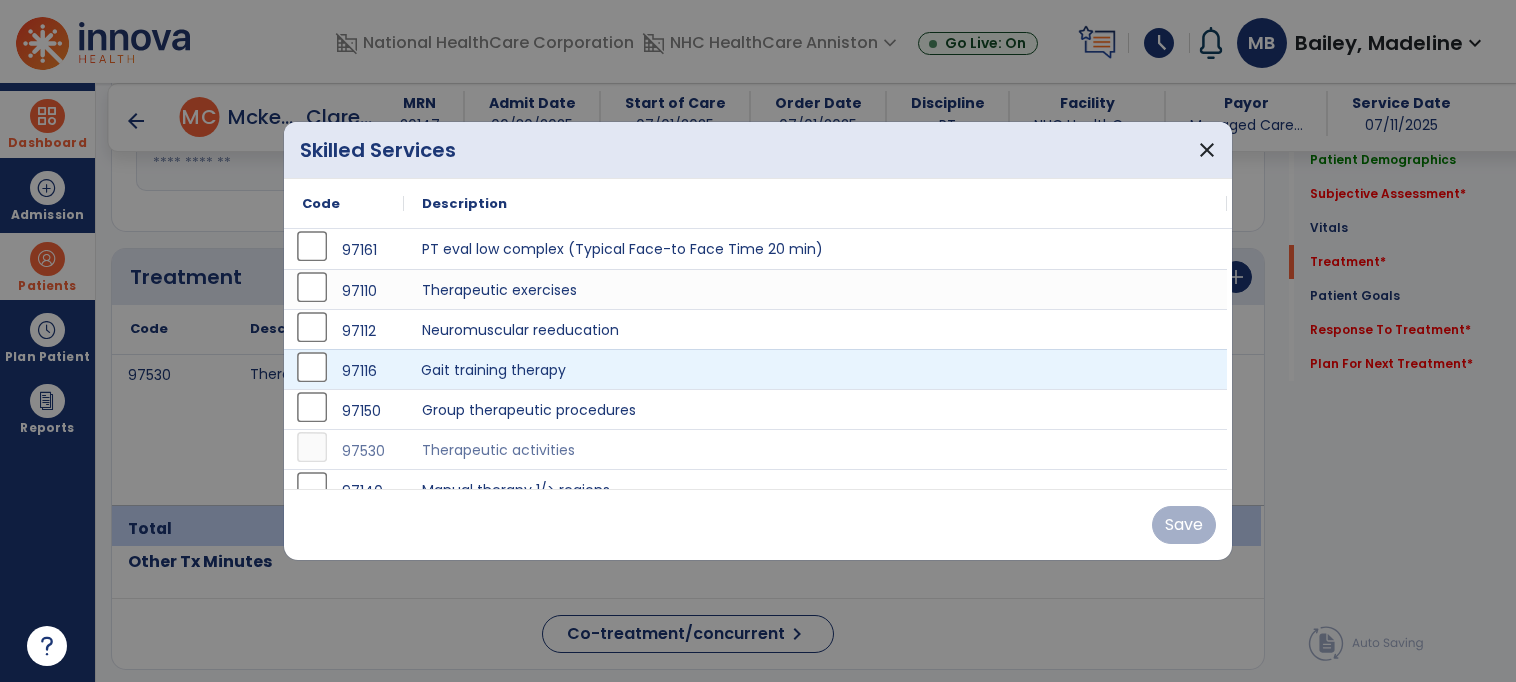 click on "Gait training therapy" at bounding box center (815, 369) 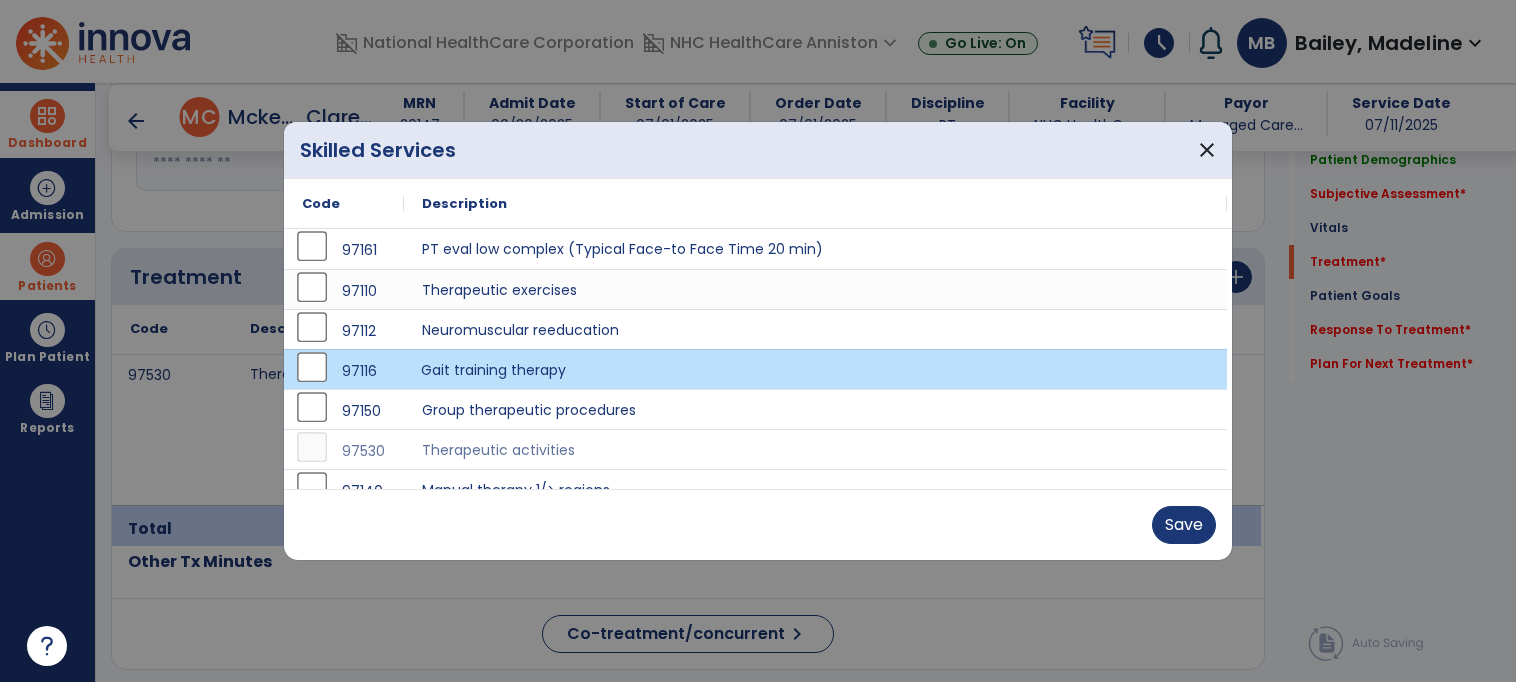 click on "Save" at bounding box center (758, 524) 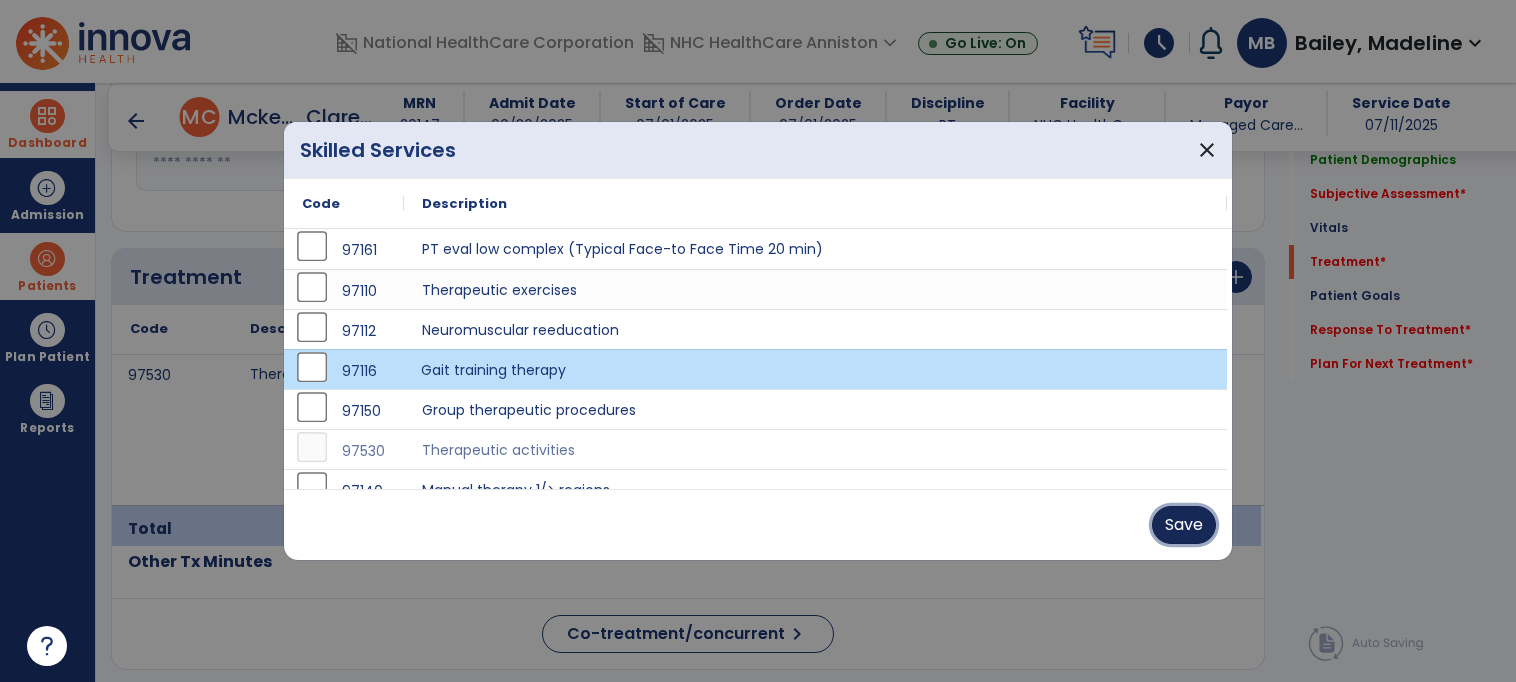click on "Save" at bounding box center (1184, 525) 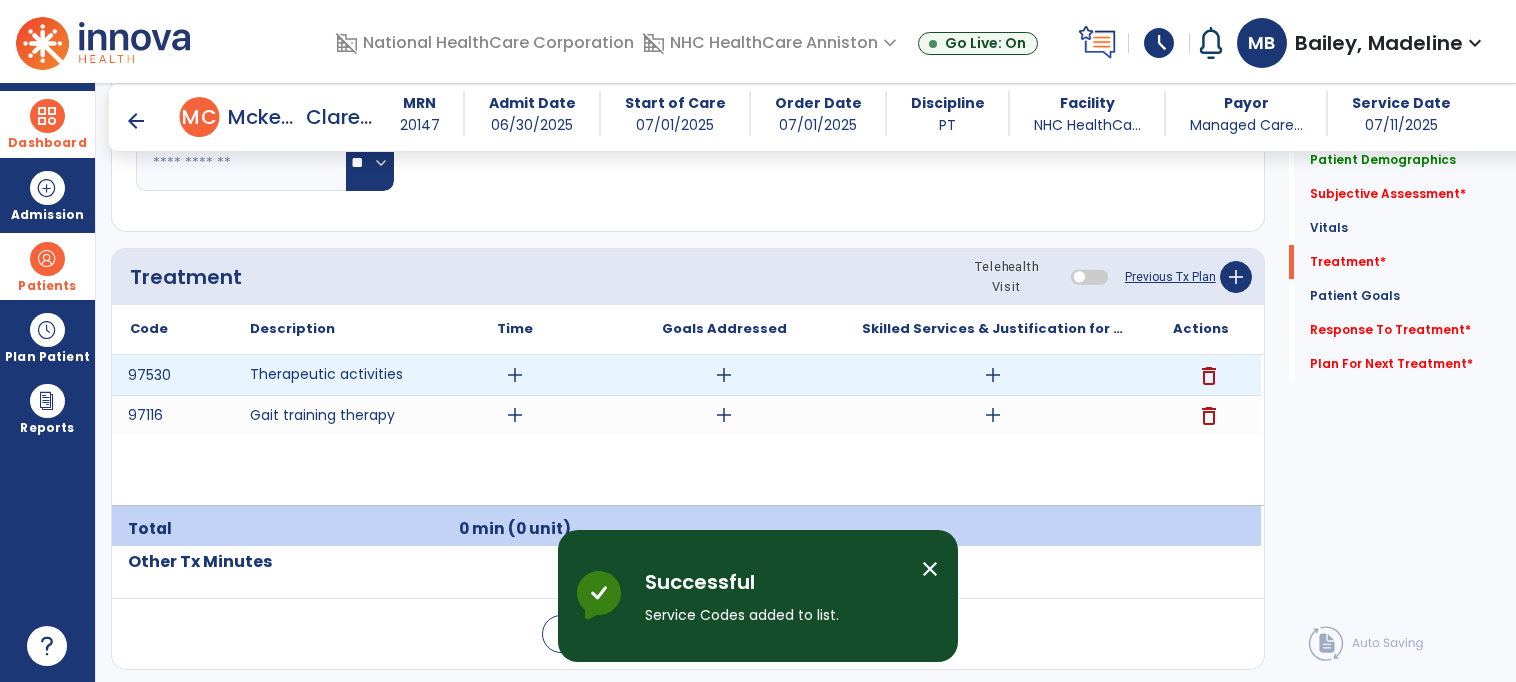 click on "add" at bounding box center (993, 375) 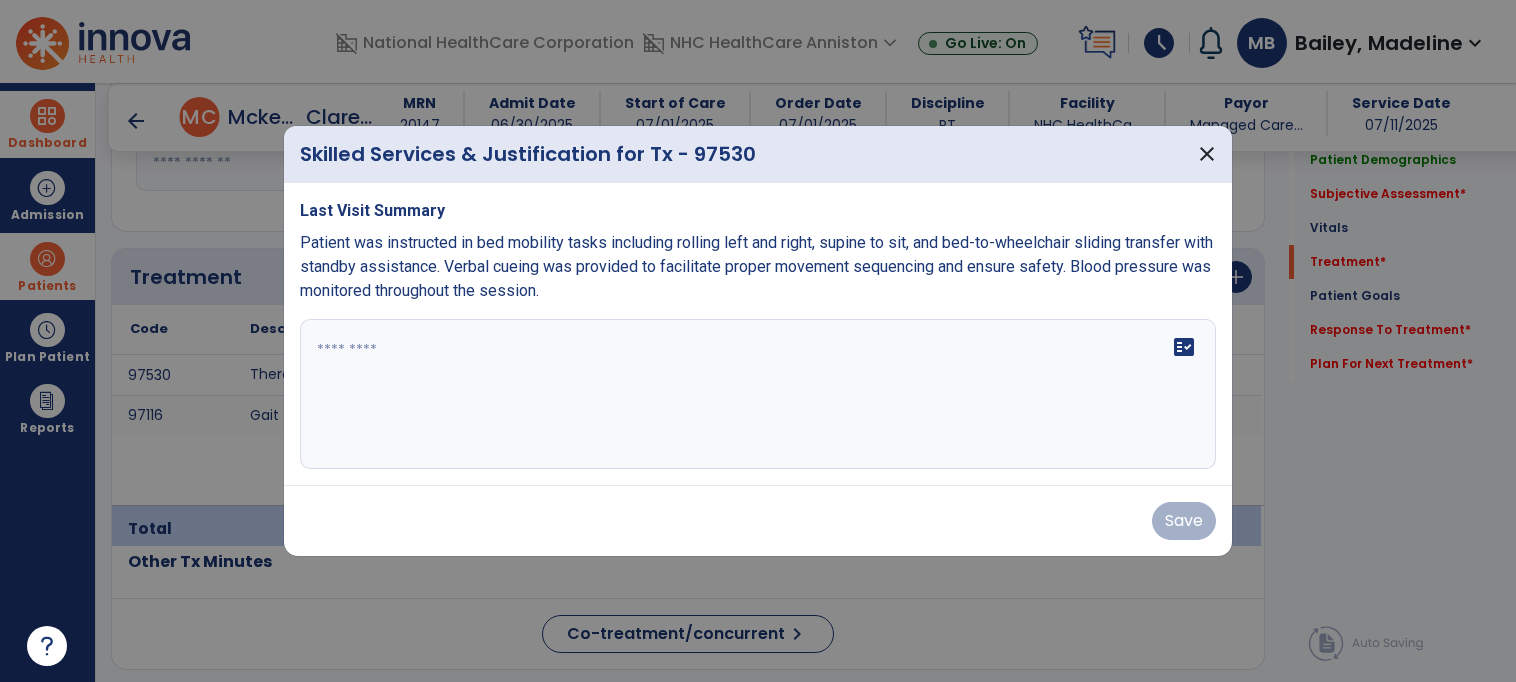 click at bounding box center (758, 394) 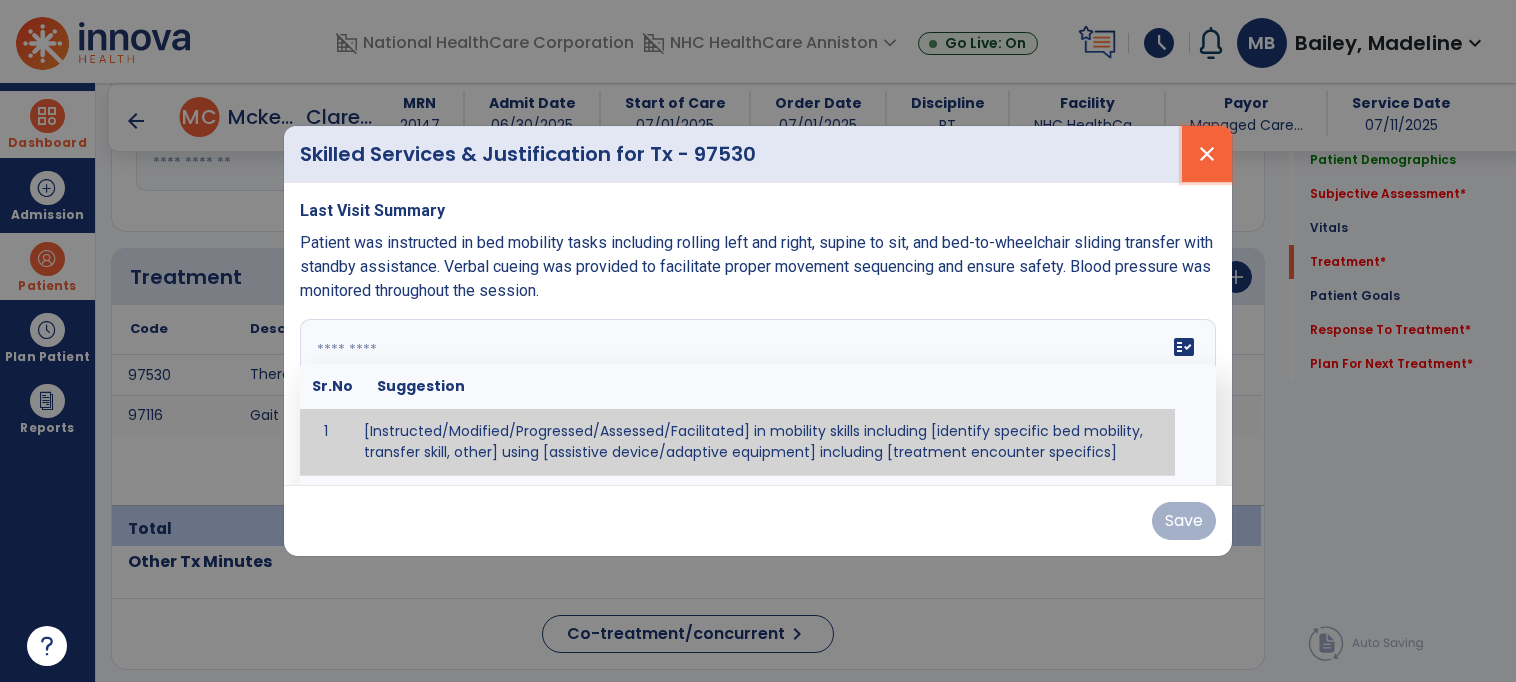 click on "close" at bounding box center (1207, 154) 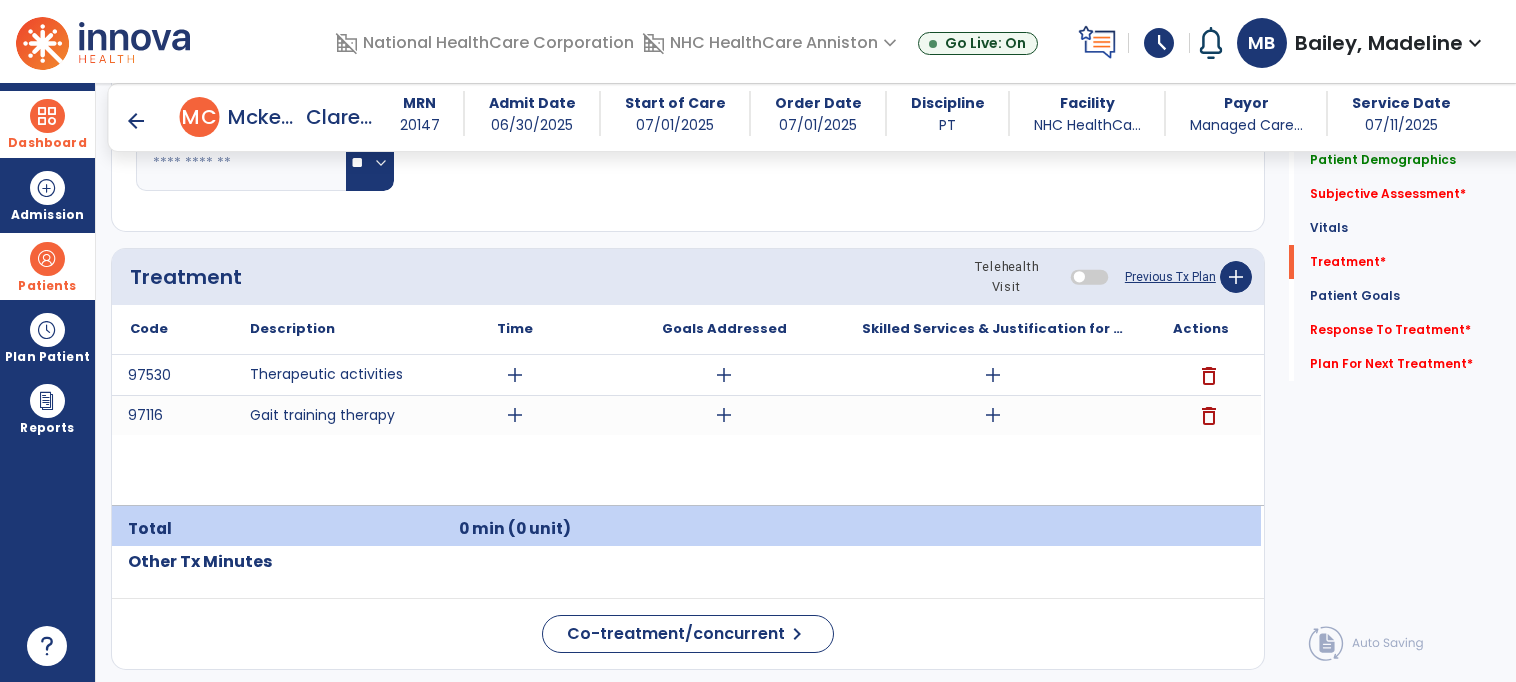 click on "Patients" at bounding box center (47, 266) 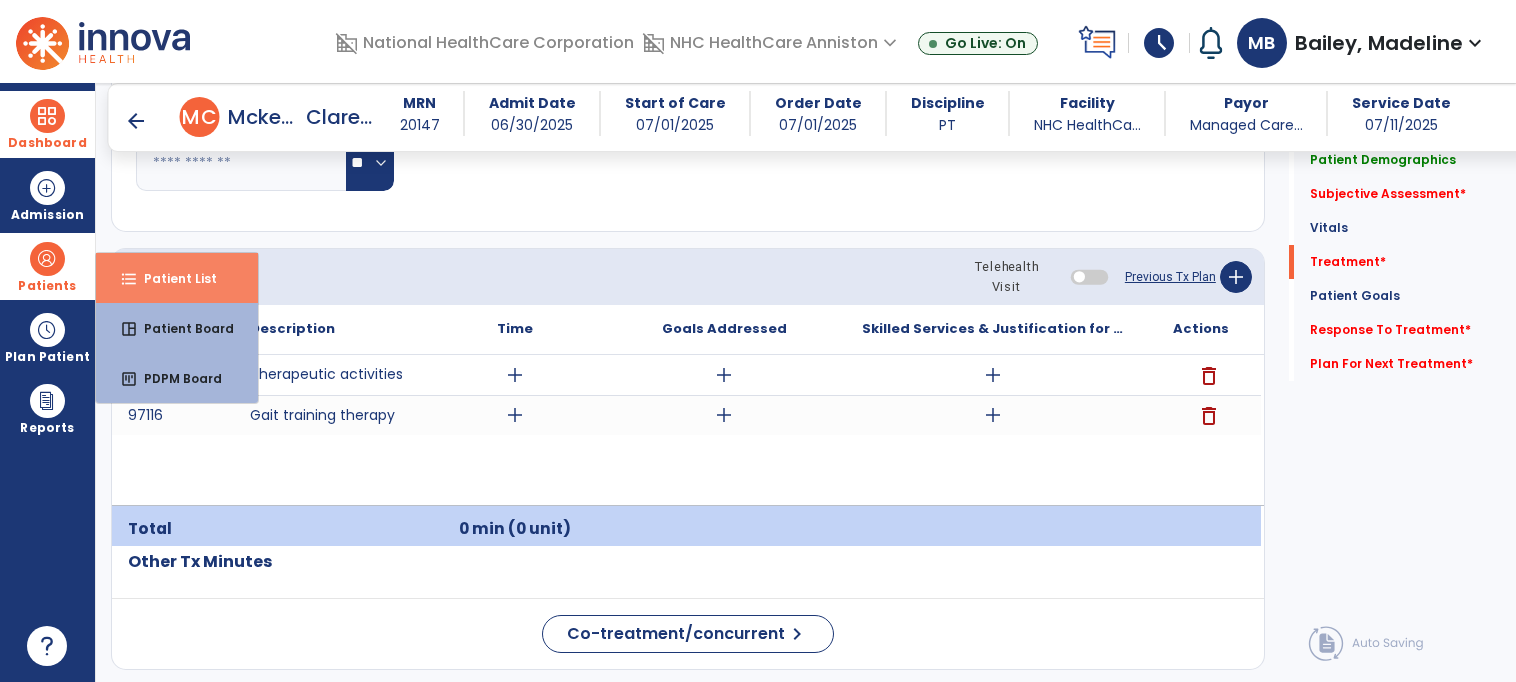 click on "Patient List" at bounding box center (172, 278) 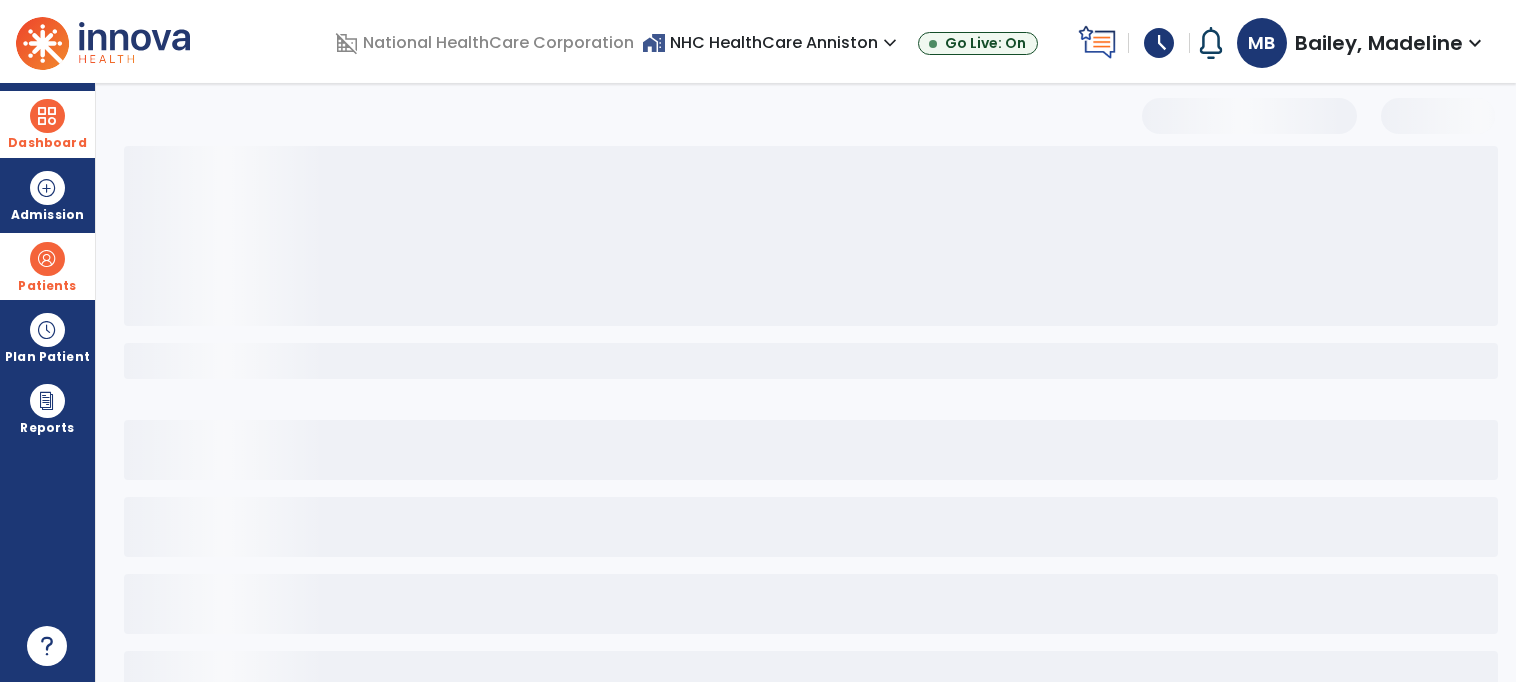 scroll, scrollTop: 60, scrollLeft: 0, axis: vertical 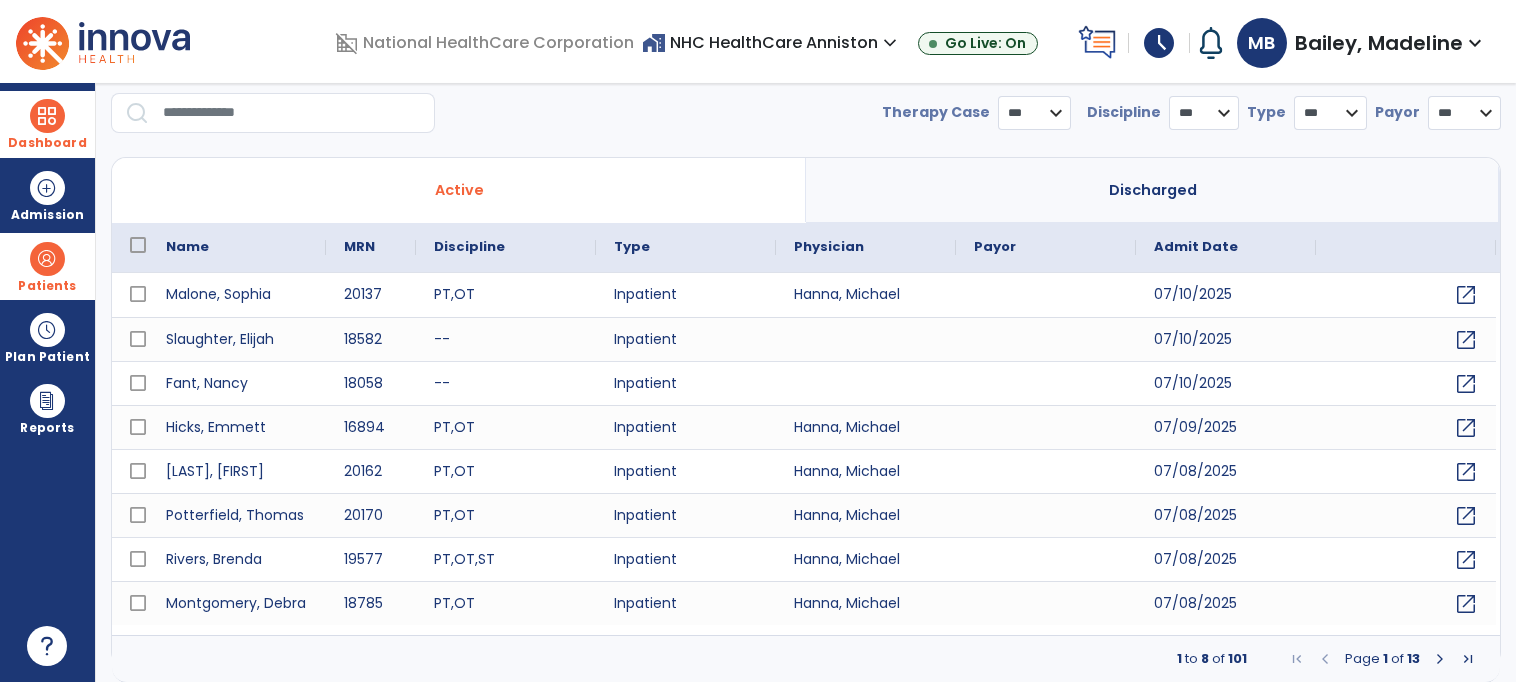 click at bounding box center (292, 113) 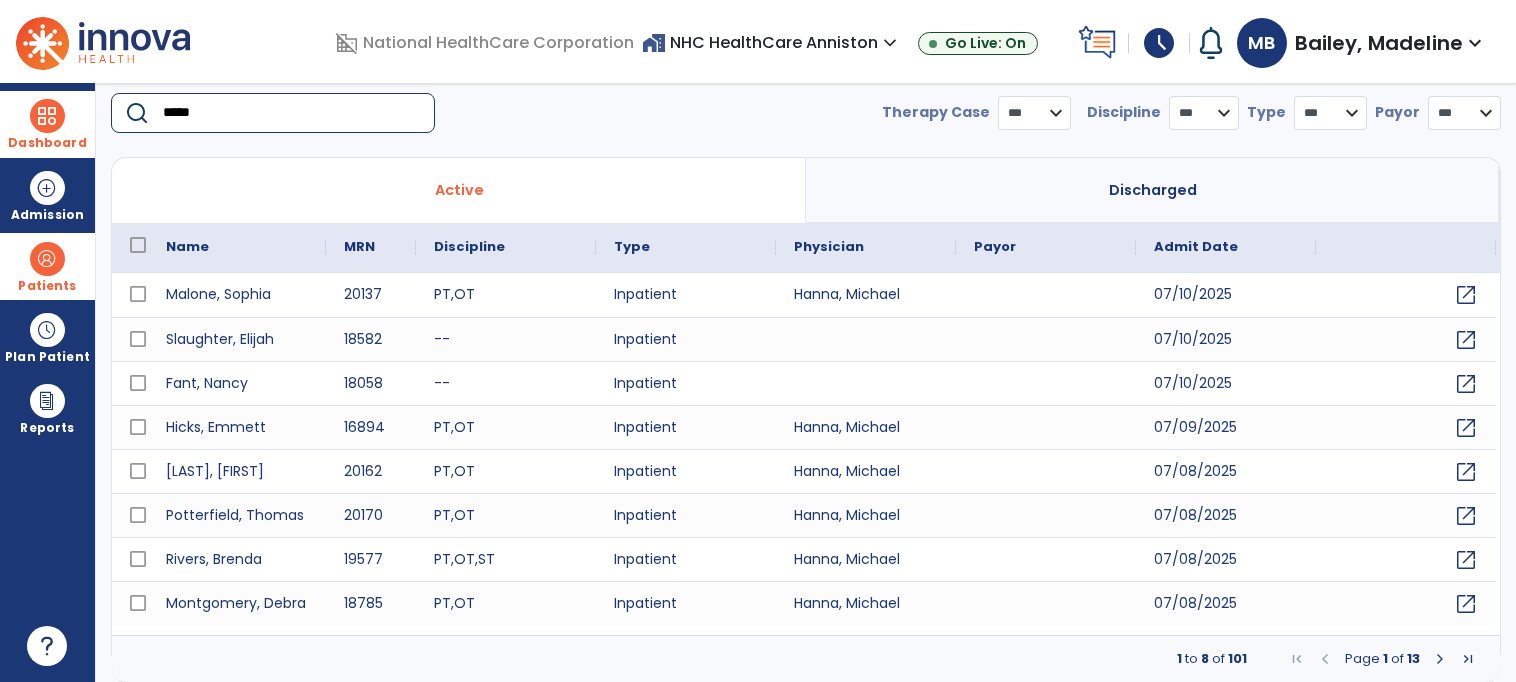 type on "******" 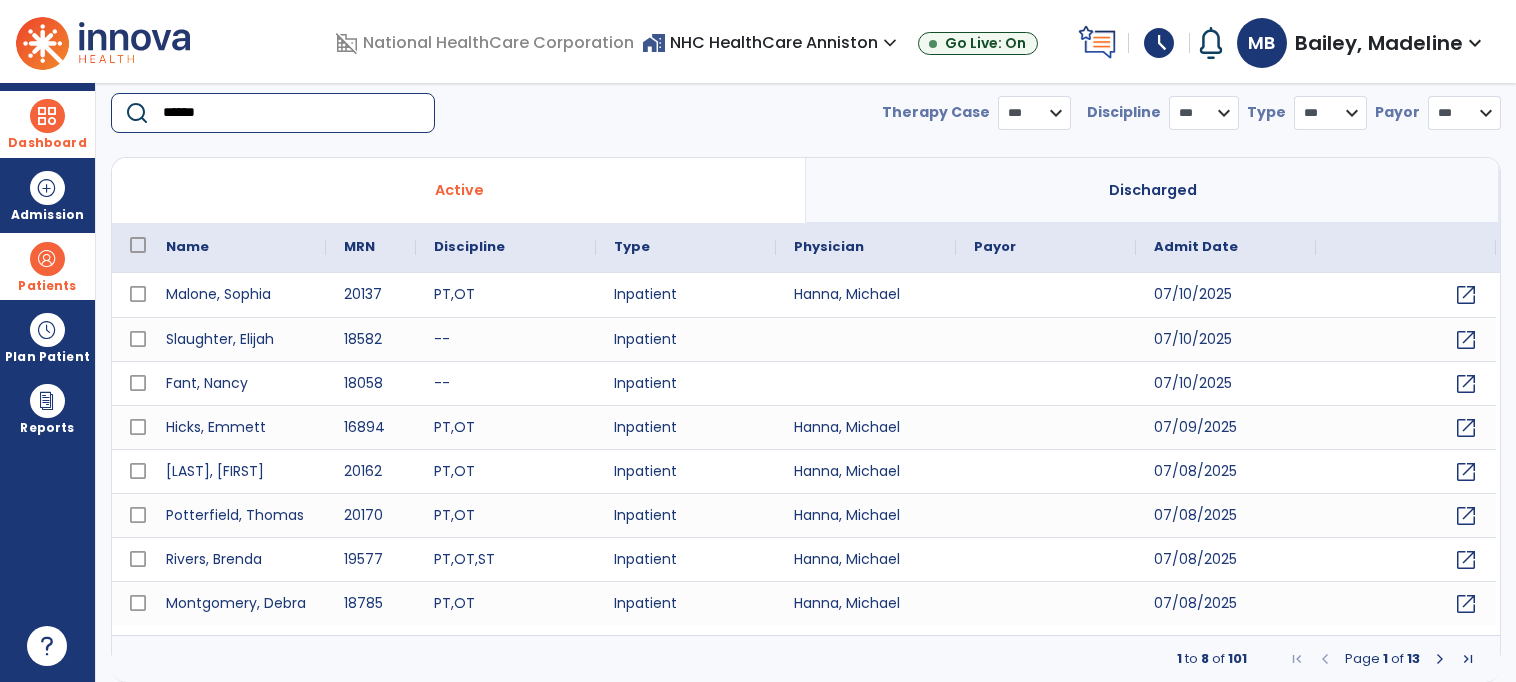 select on "***" 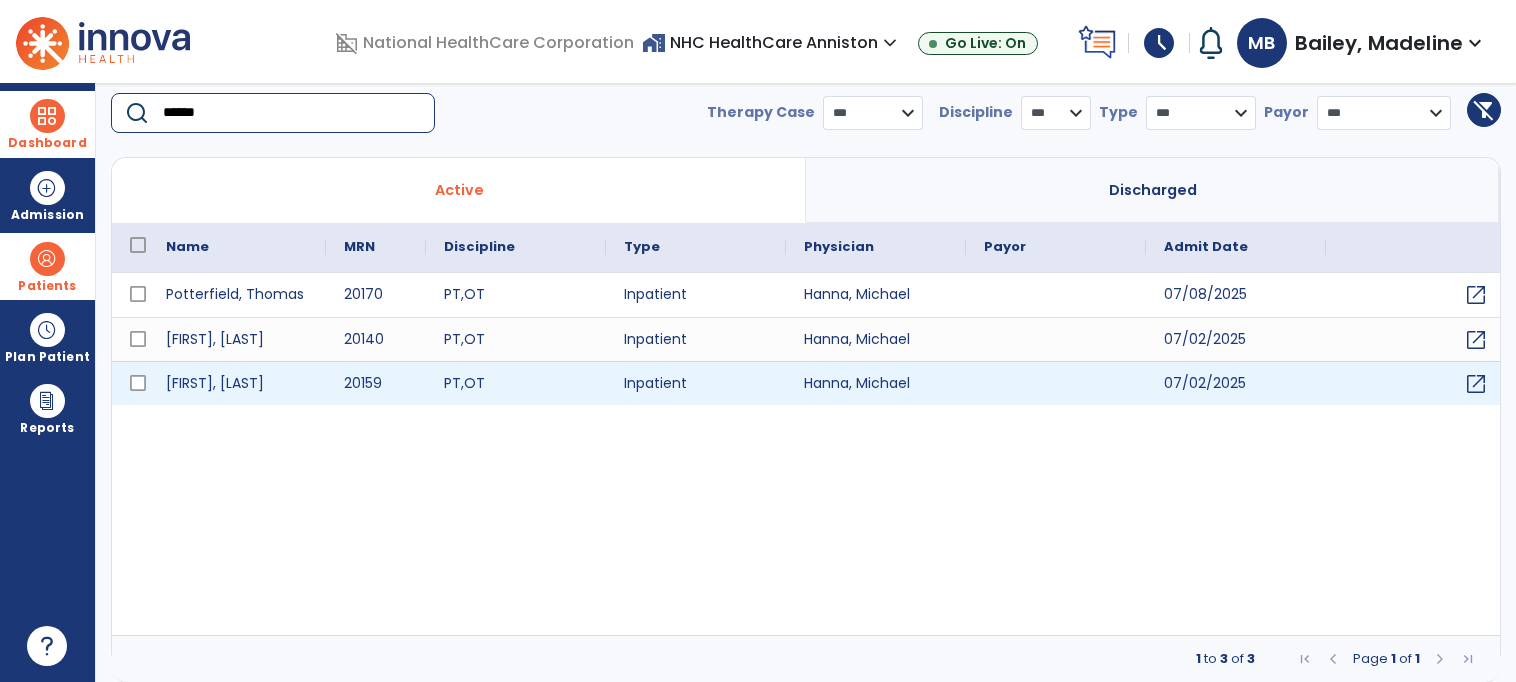 type on "******" 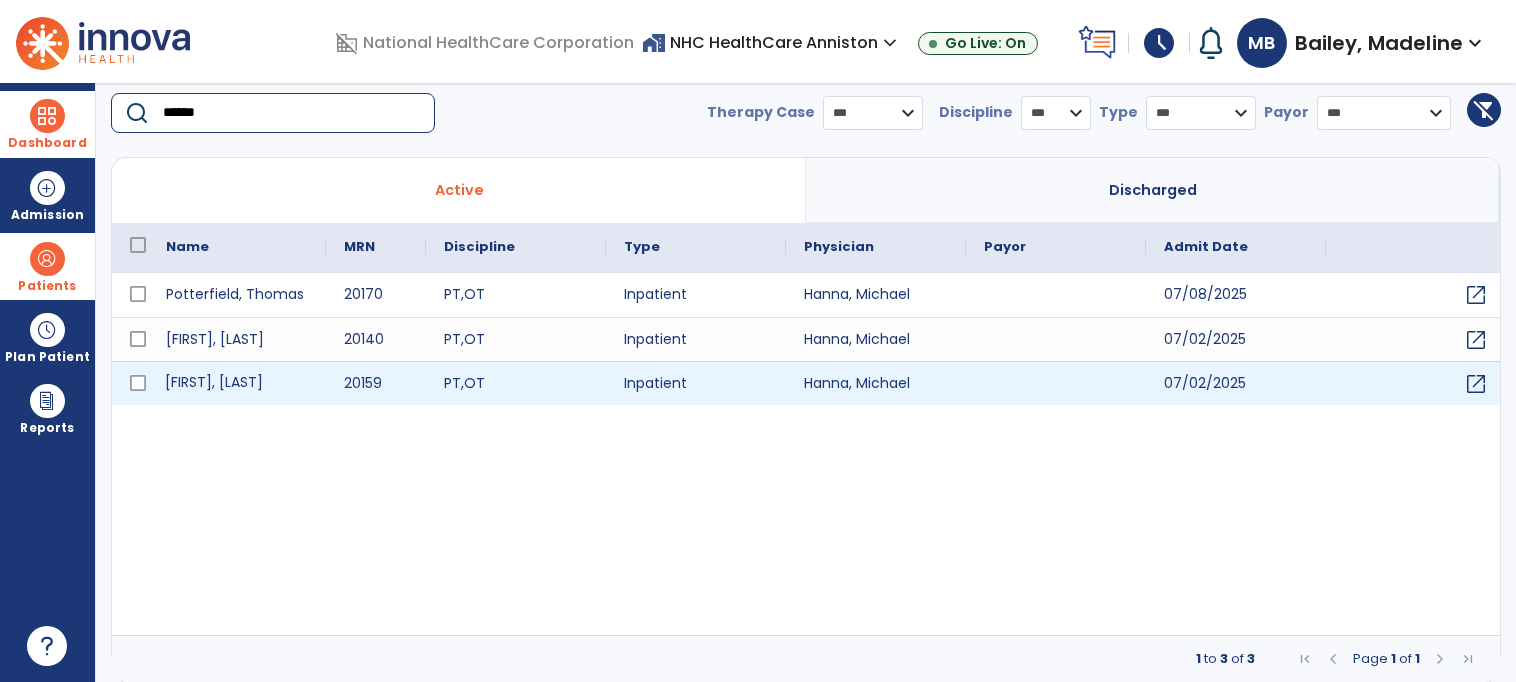 click on "[FIRST], [LAST]" at bounding box center [237, 383] 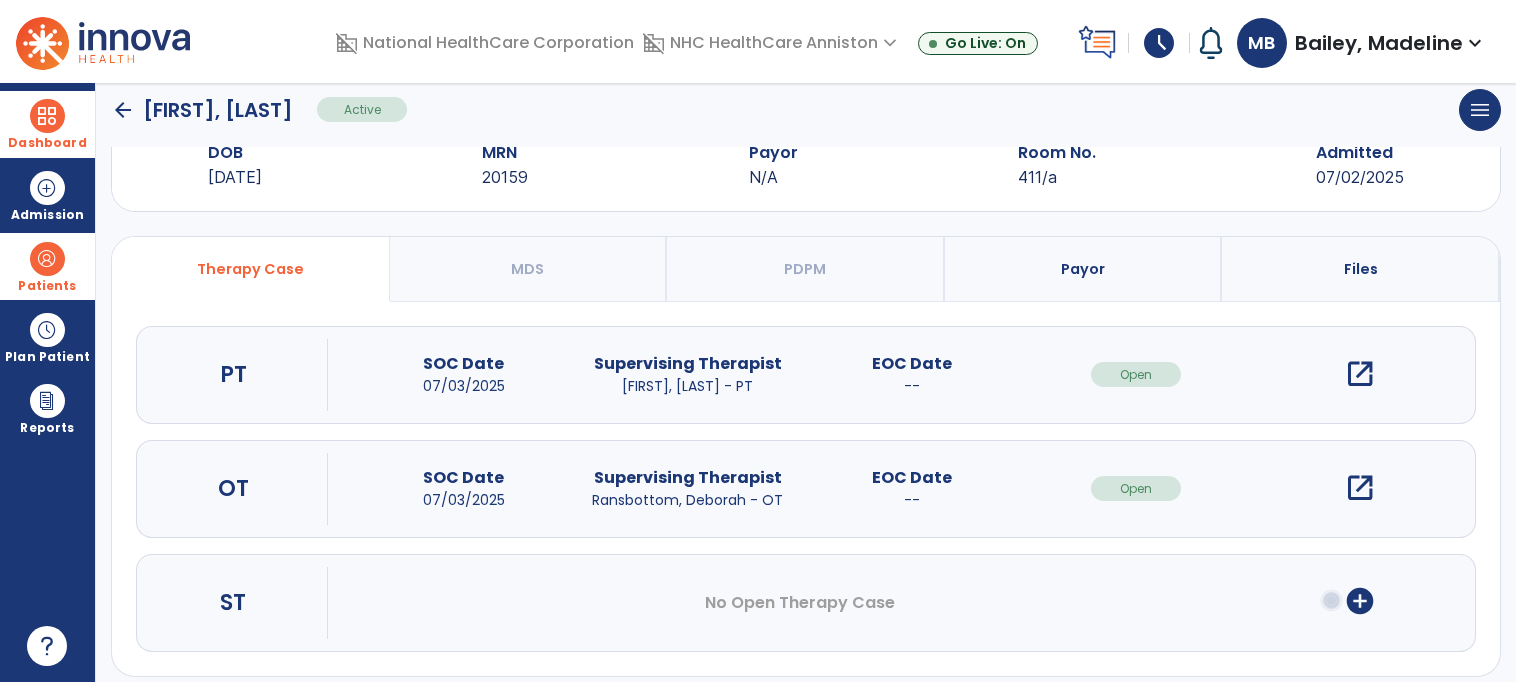 click on "open_in_new" at bounding box center (1360, 374) 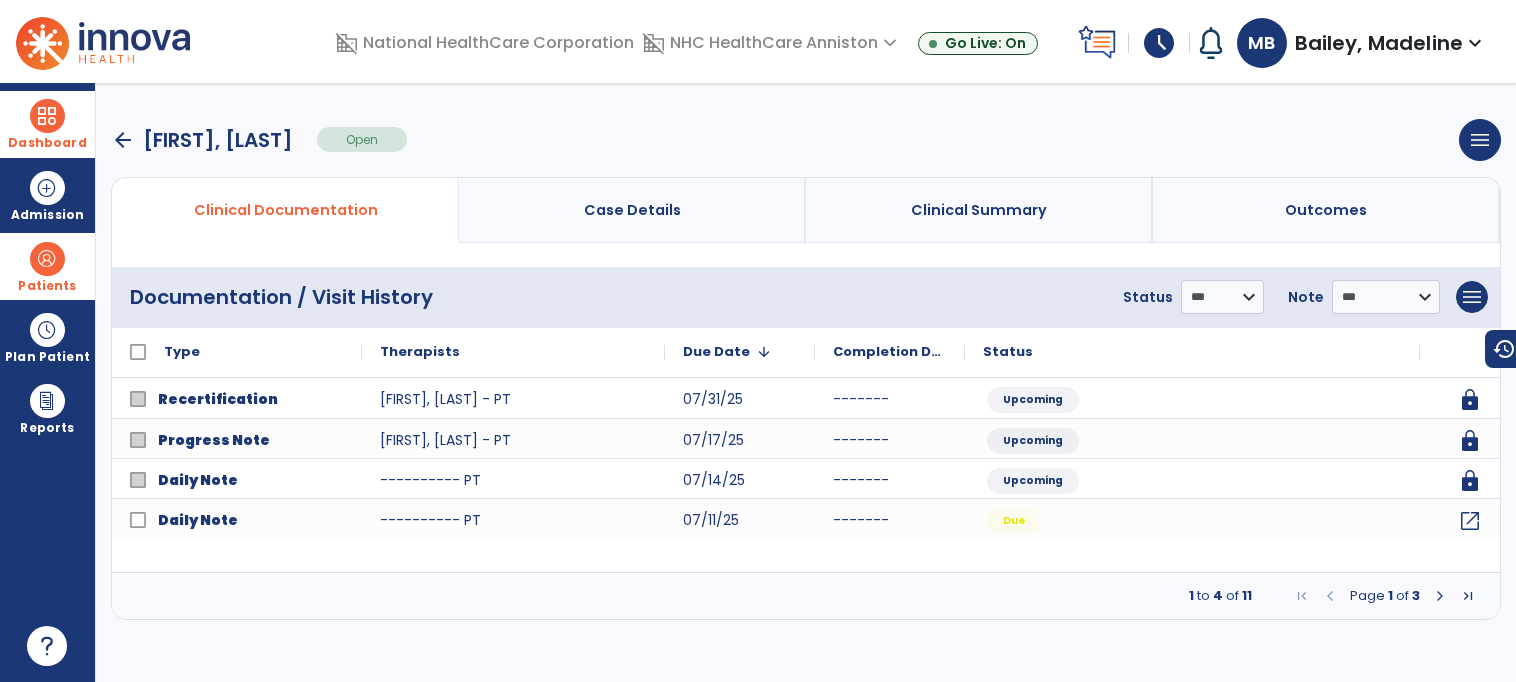 scroll, scrollTop: 0, scrollLeft: 0, axis: both 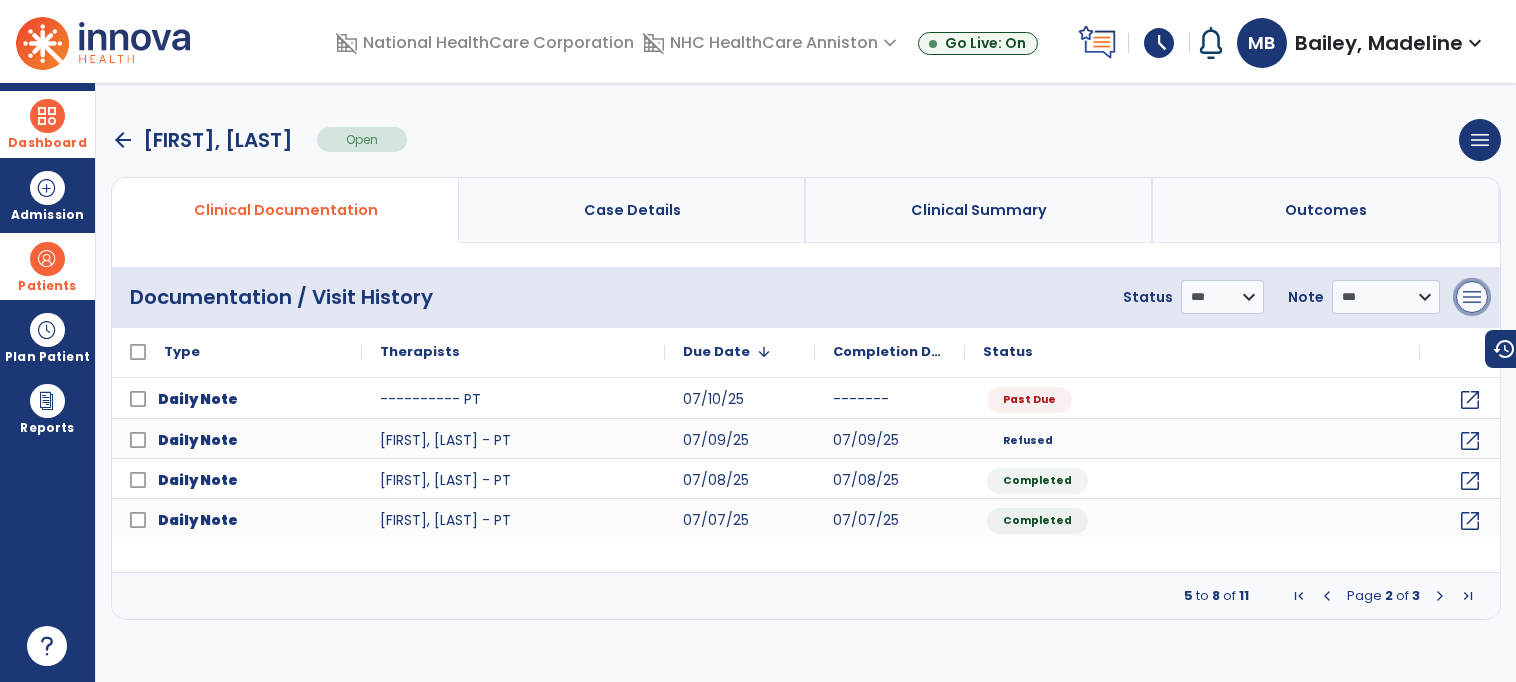 click on "menu" at bounding box center (1472, 297) 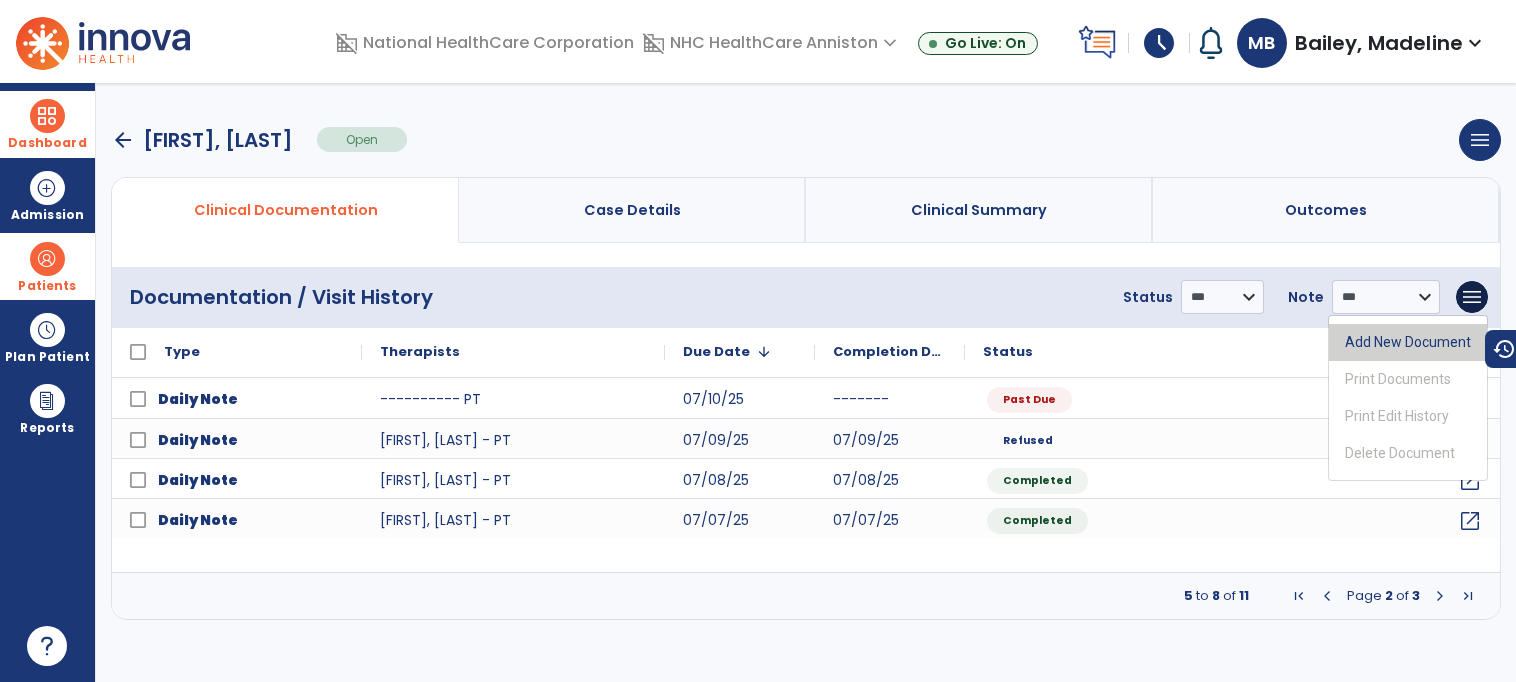 click on "Add New Document" at bounding box center [1408, 342] 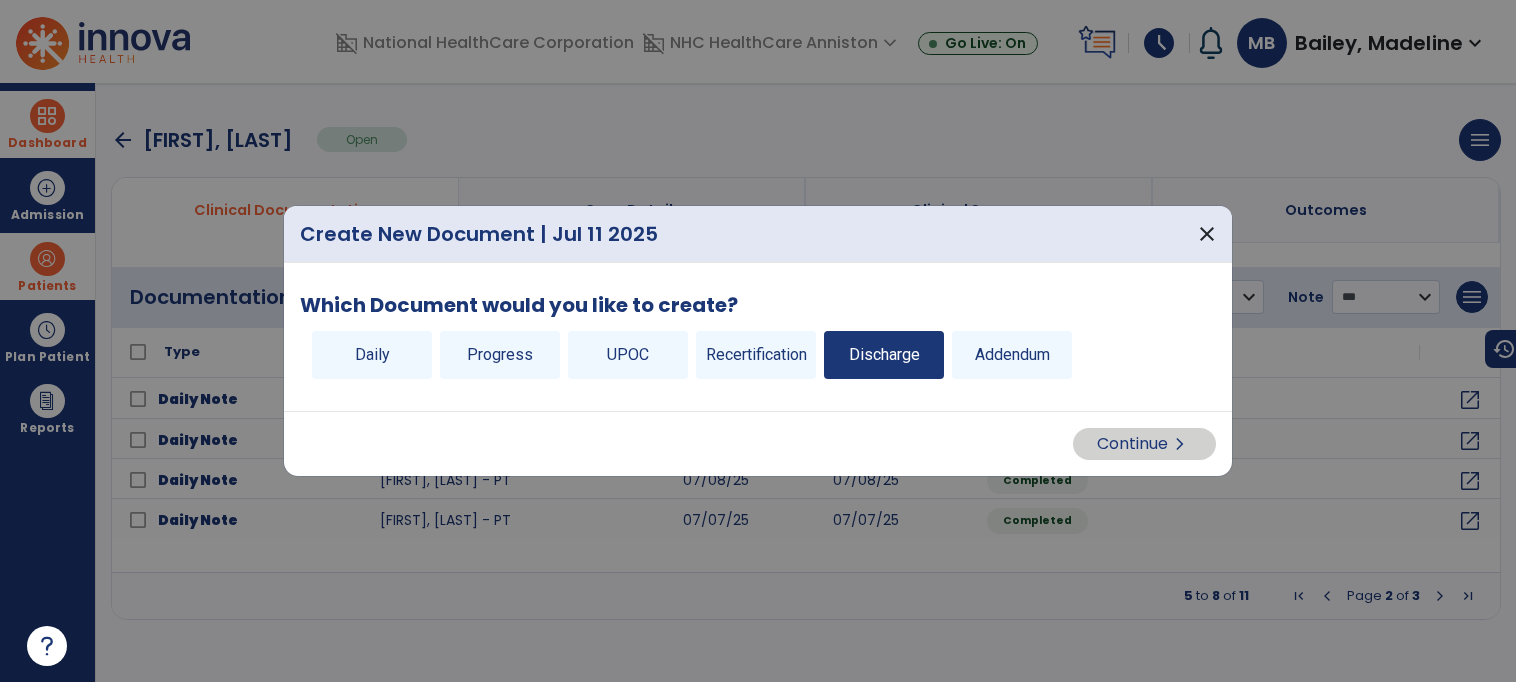 click on "Discharge" at bounding box center (884, 355) 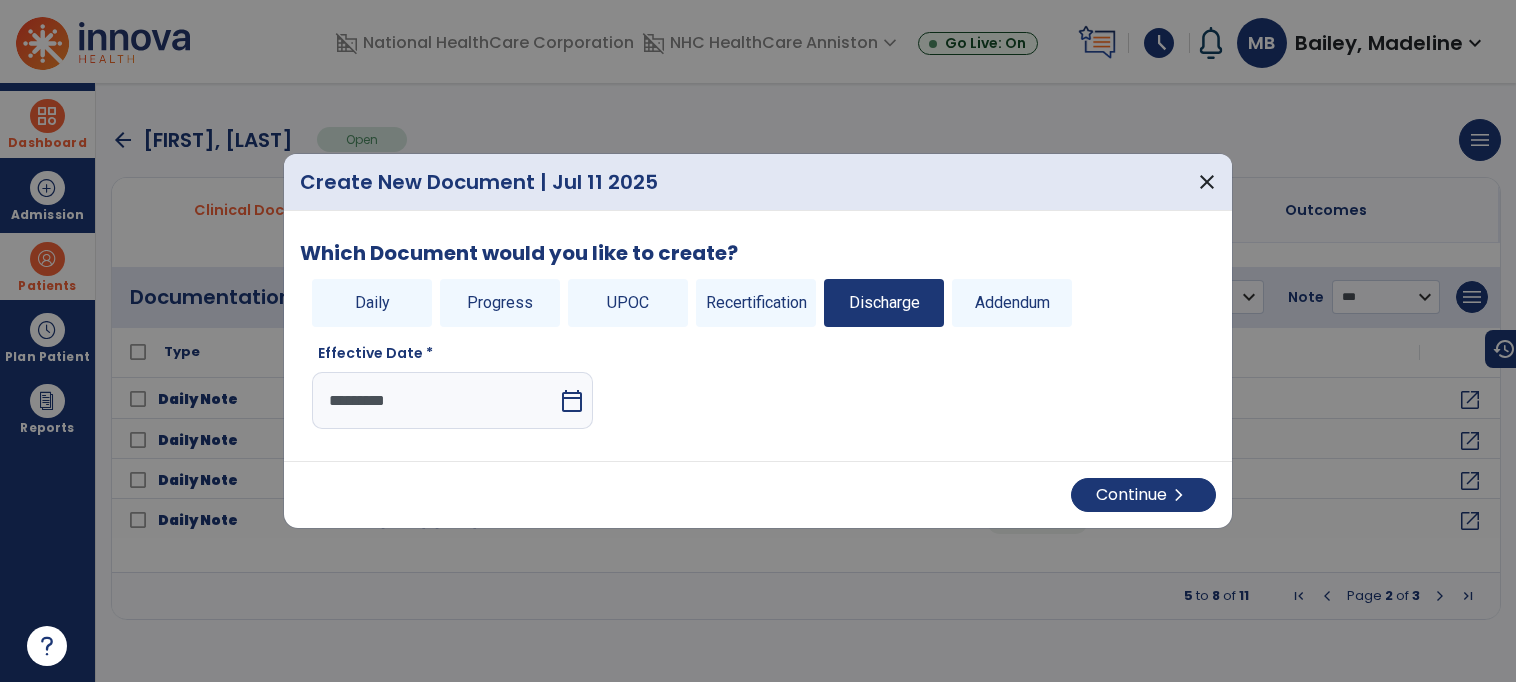 click on "*********" at bounding box center [435, 400] 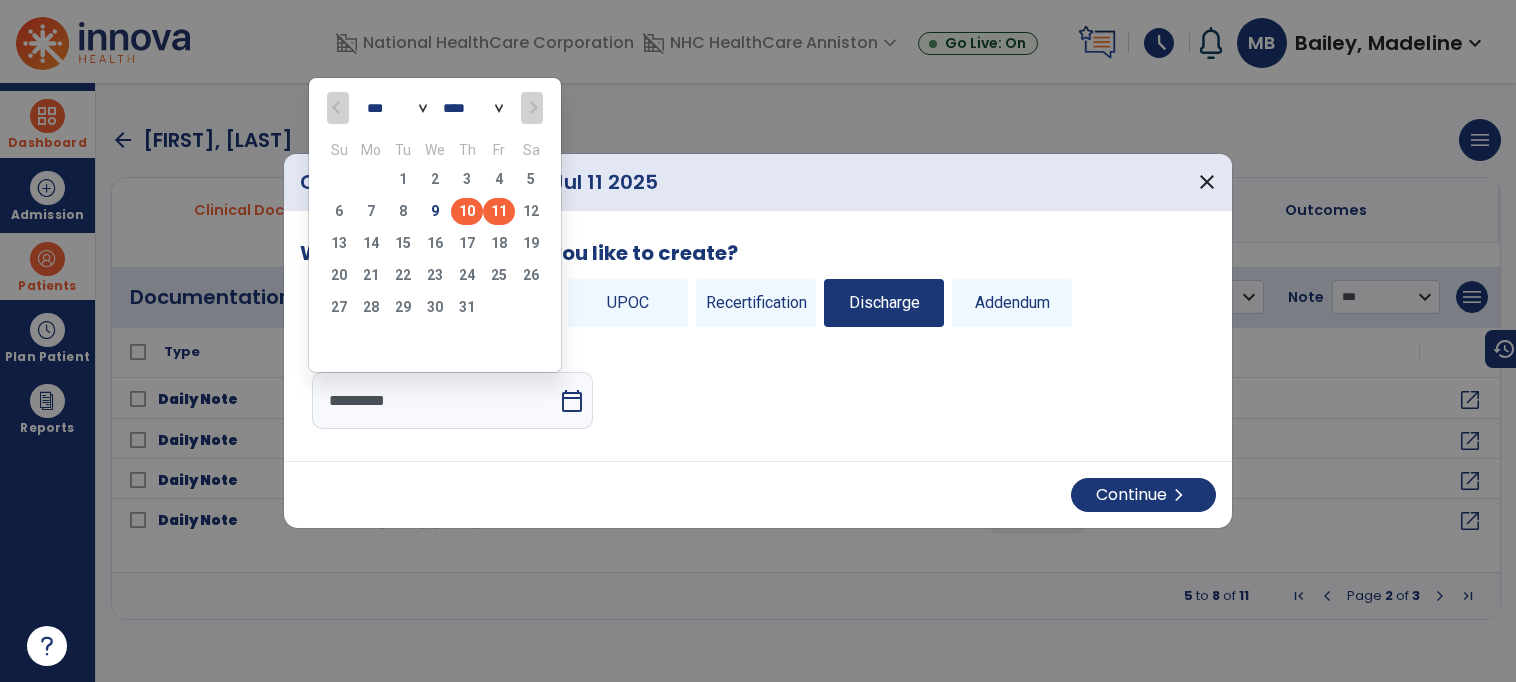 click on "10" 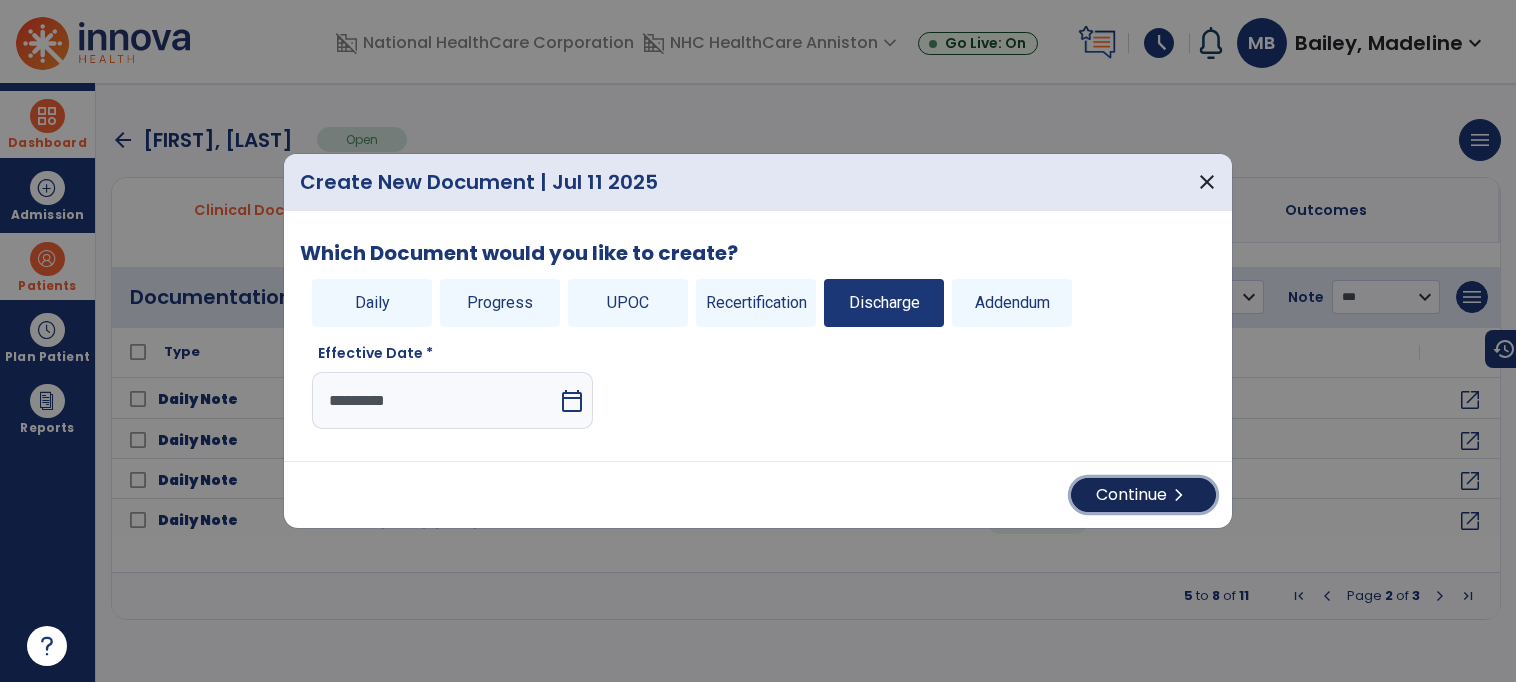 click on "Continue   chevron_right" at bounding box center (1143, 495) 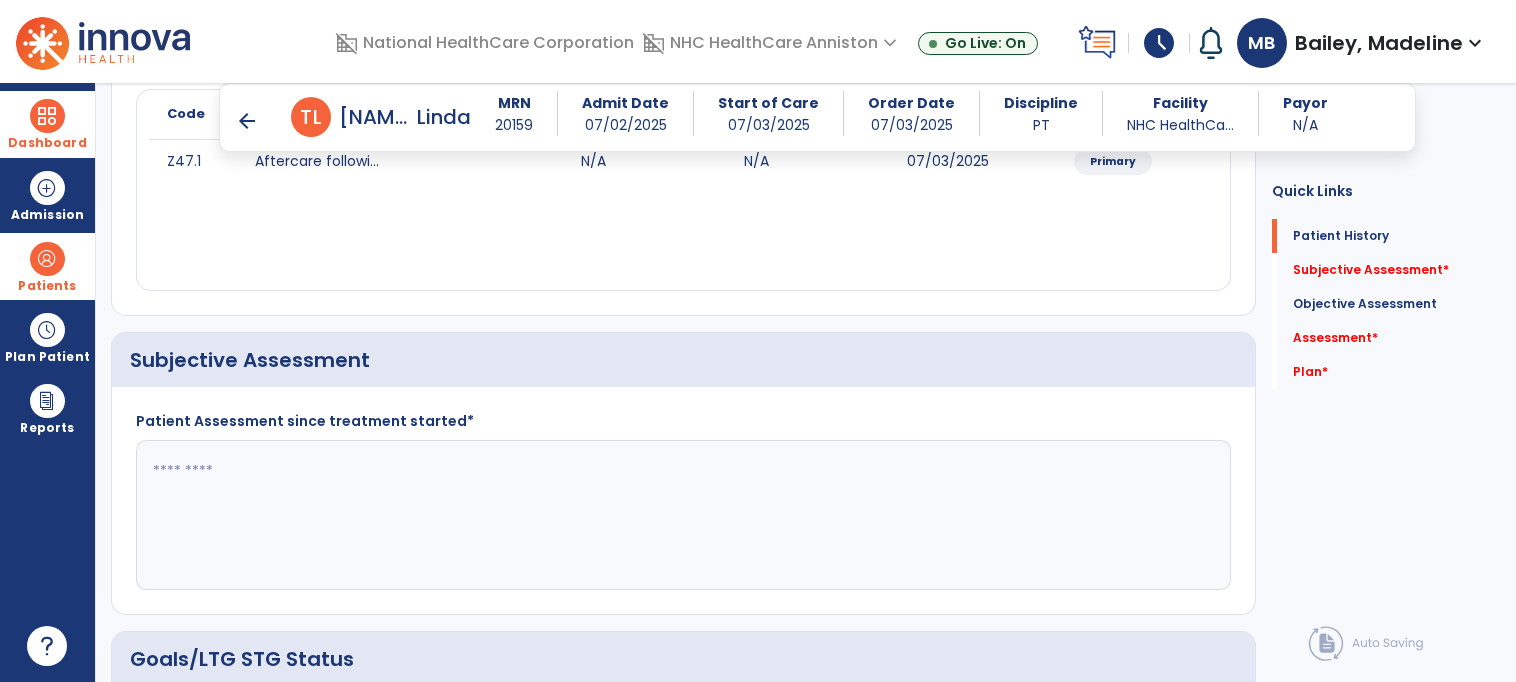 scroll, scrollTop: 291, scrollLeft: 0, axis: vertical 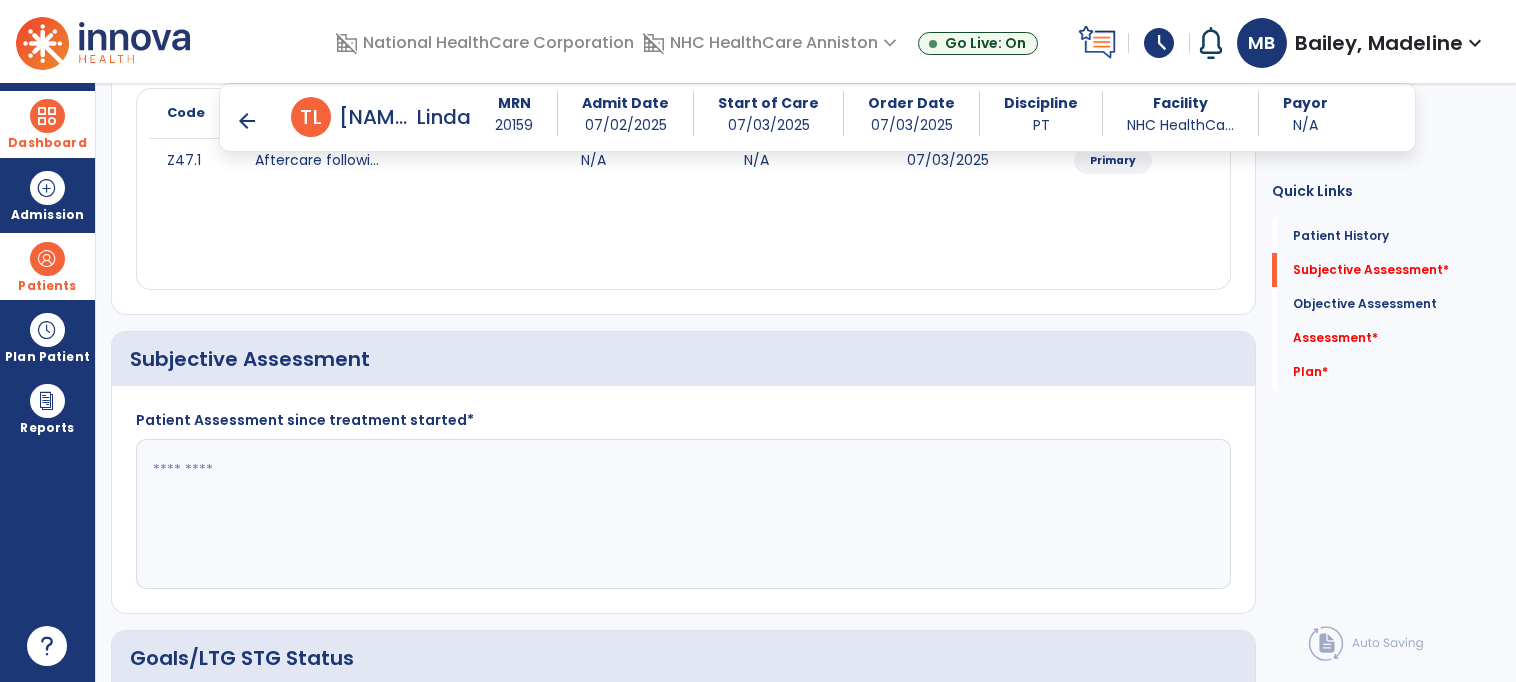 click 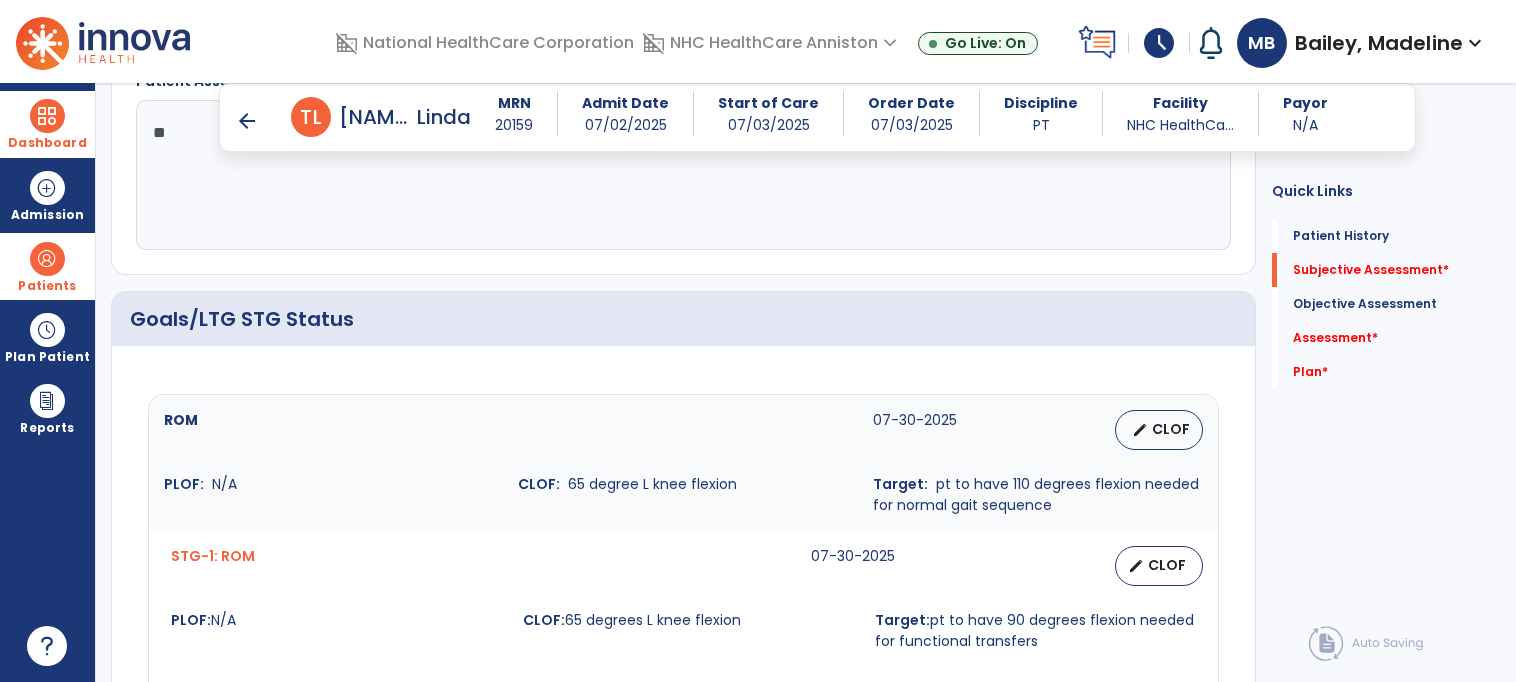 scroll, scrollTop: 811, scrollLeft: 0, axis: vertical 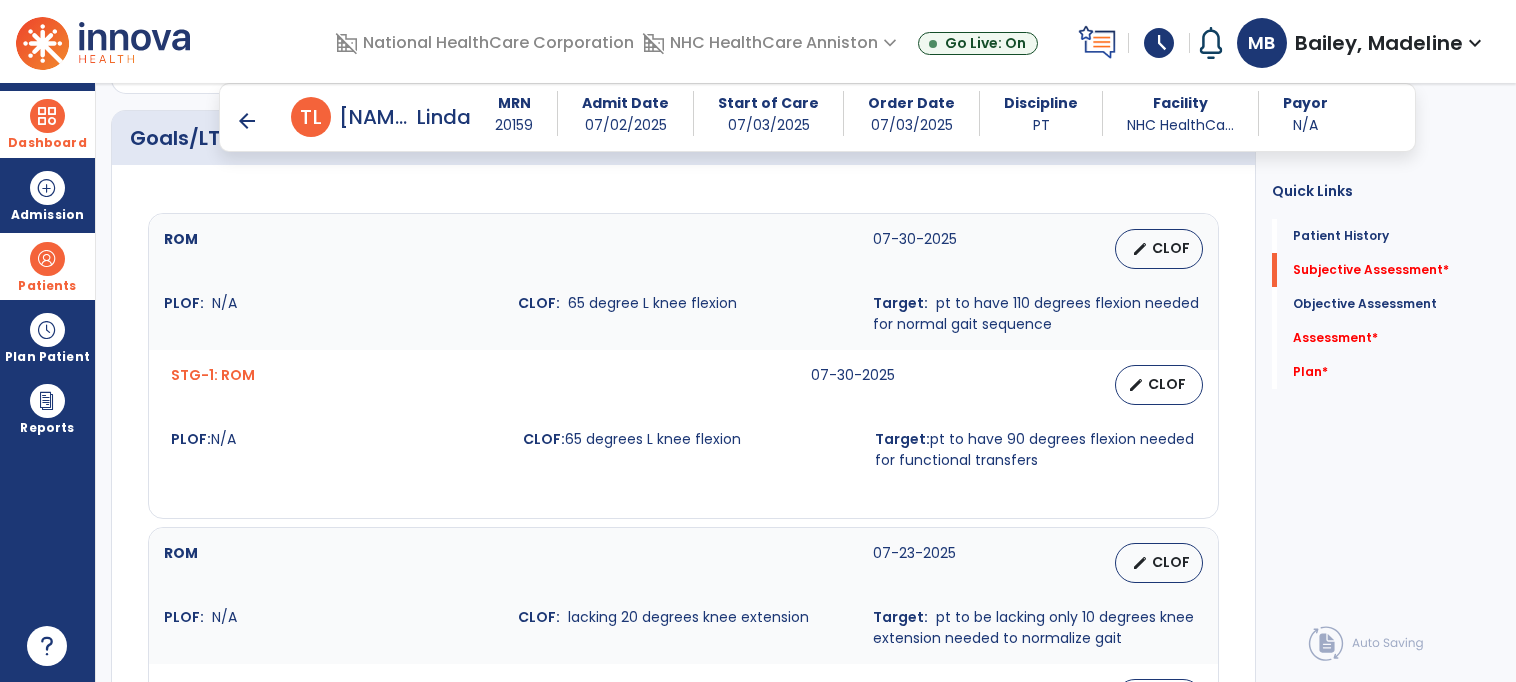 type on "**" 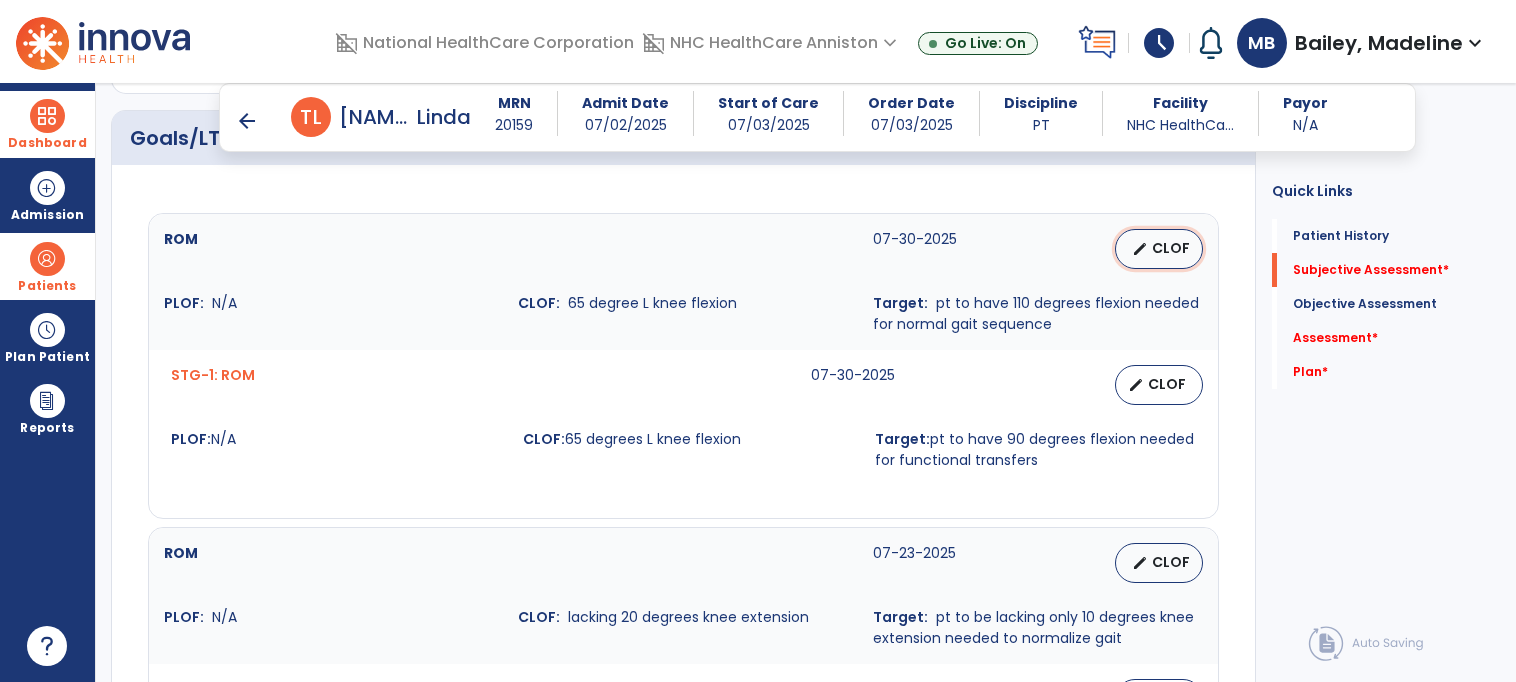click on "edit   CLOF" at bounding box center (1159, 249) 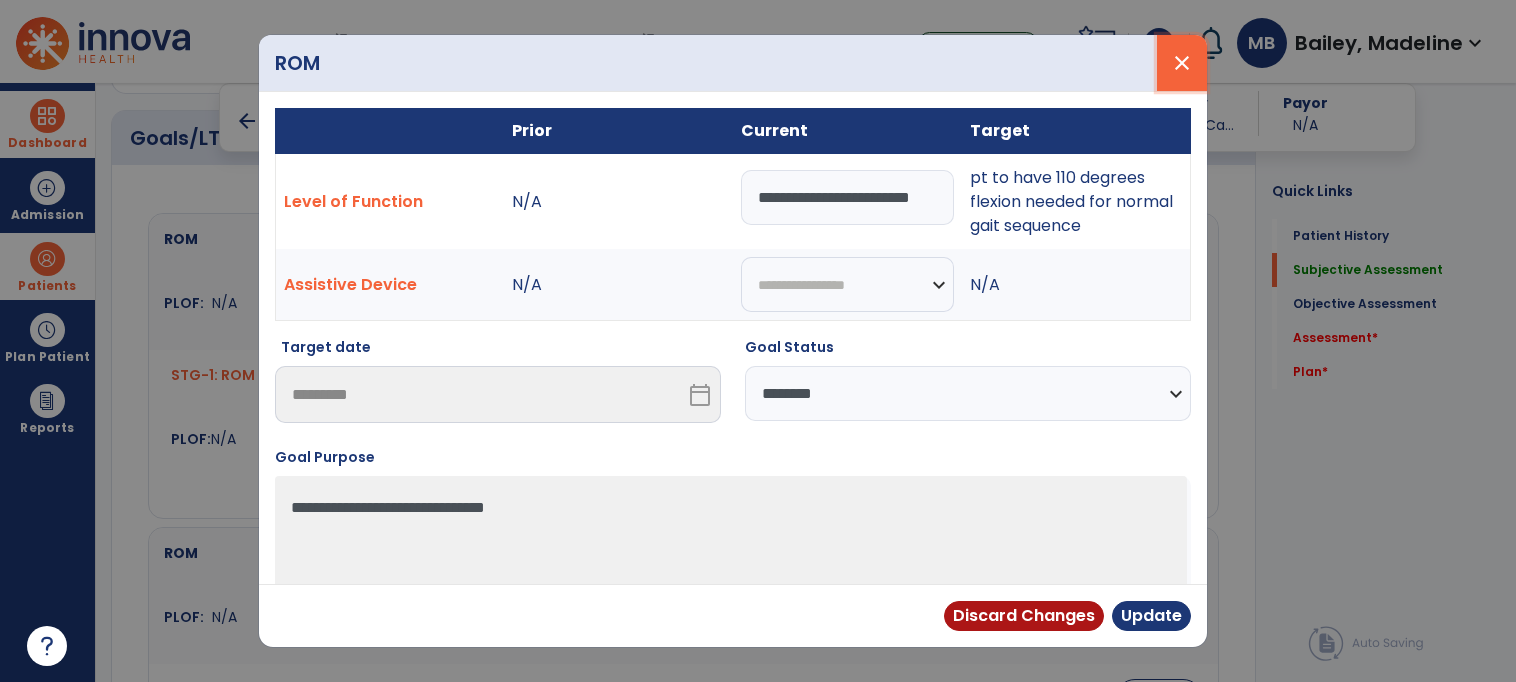 click on "close" at bounding box center [1182, 63] 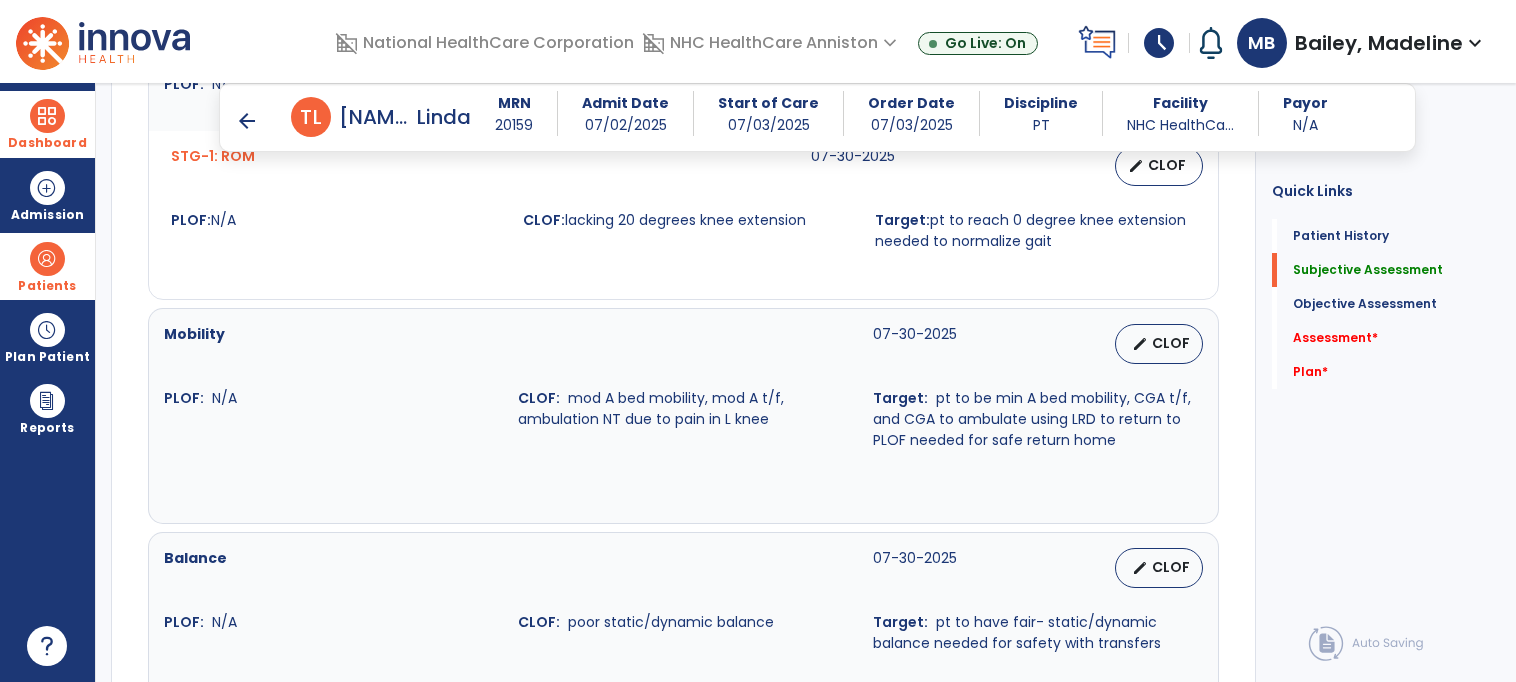 scroll, scrollTop: 1344, scrollLeft: 0, axis: vertical 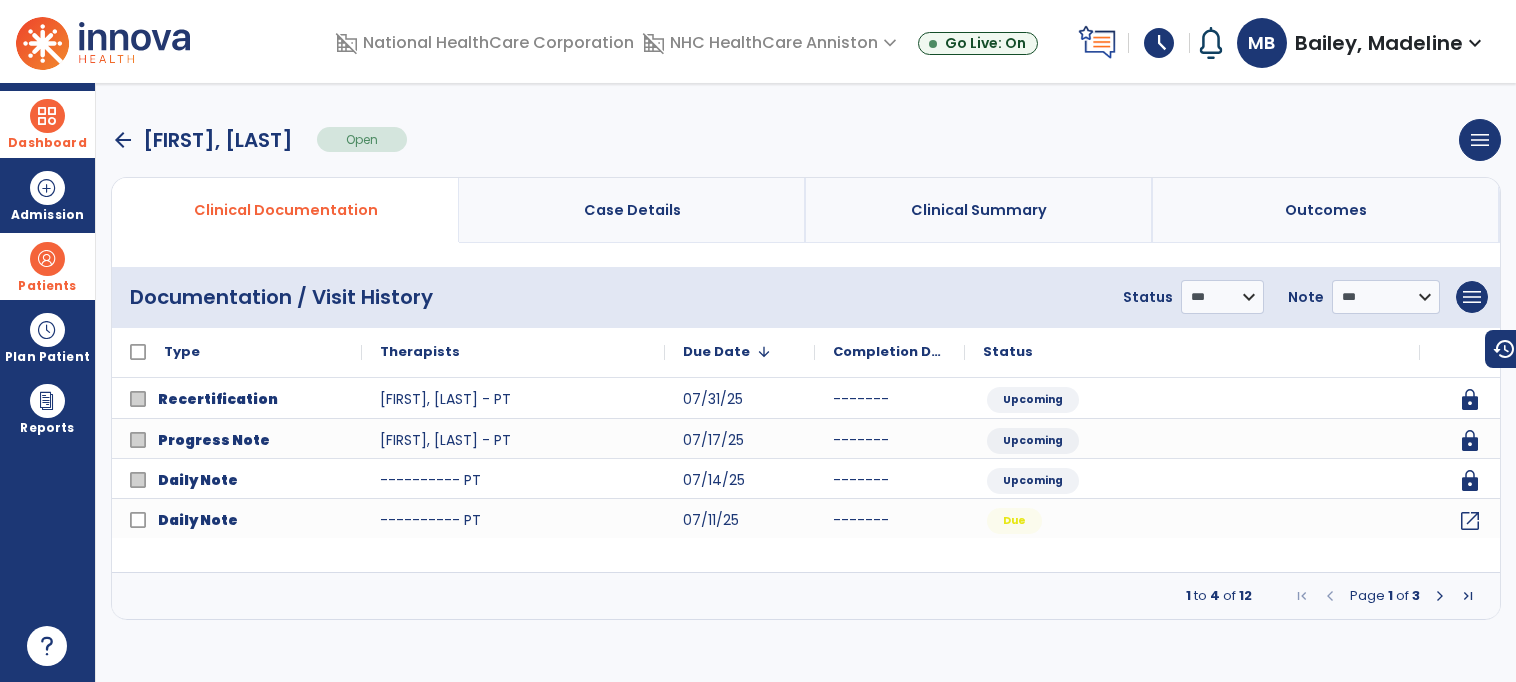 click at bounding box center (1440, 596) 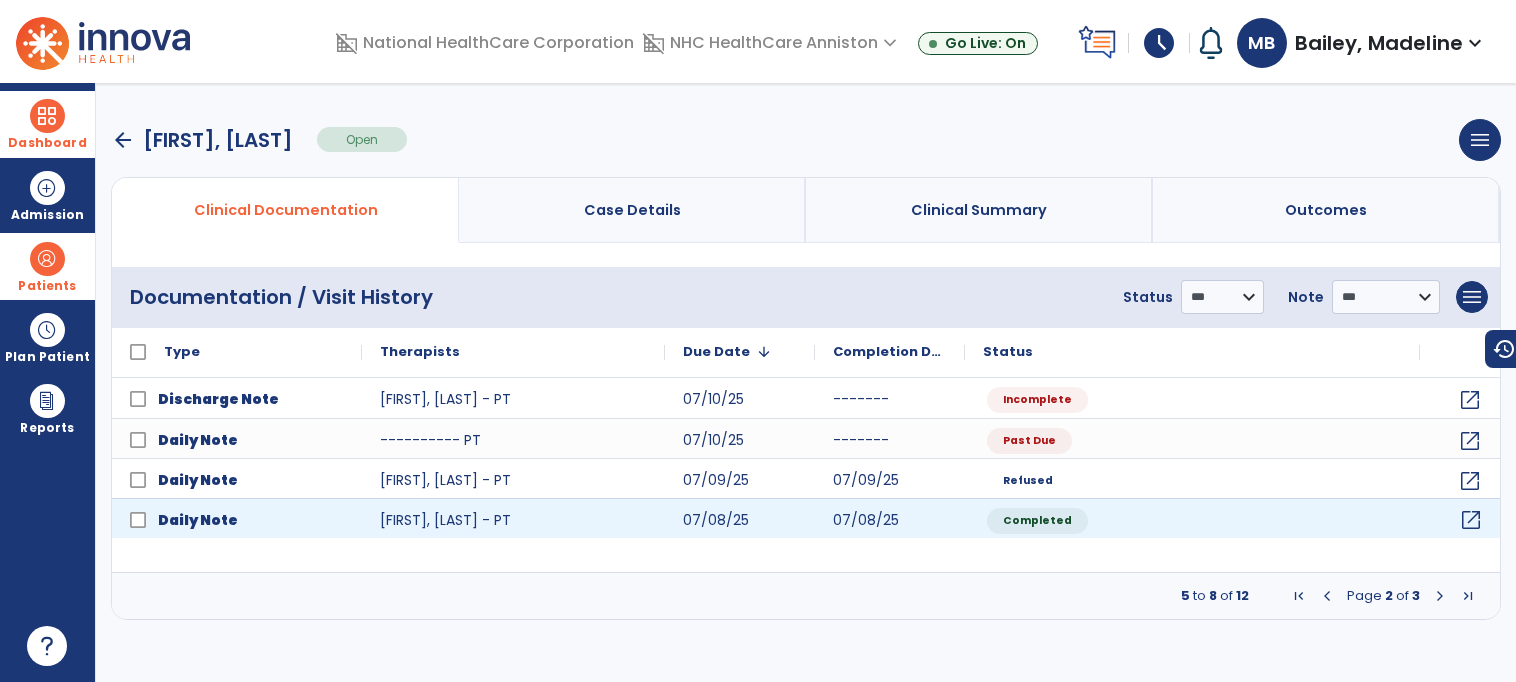 click on "open_in_new" 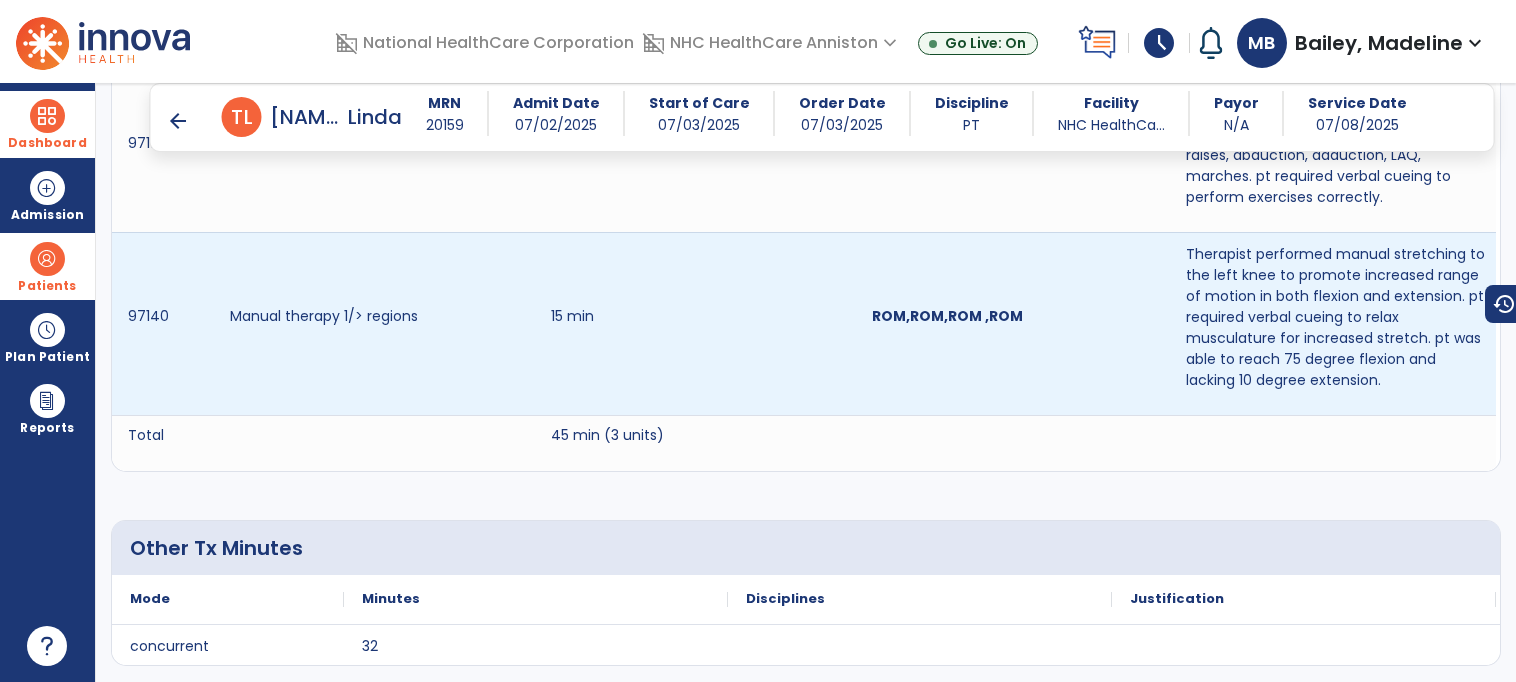 scroll, scrollTop: 1304, scrollLeft: 0, axis: vertical 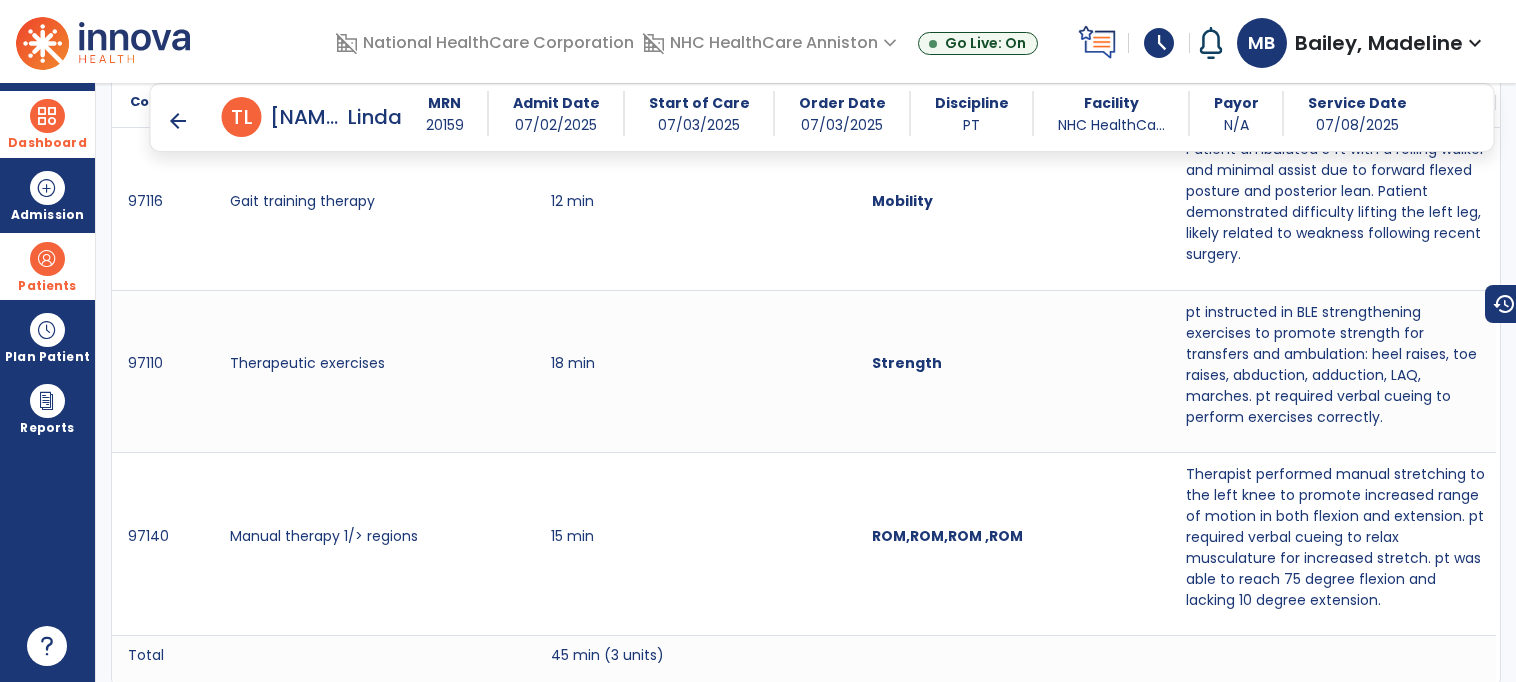 click on "arrow_back" at bounding box center [178, 121] 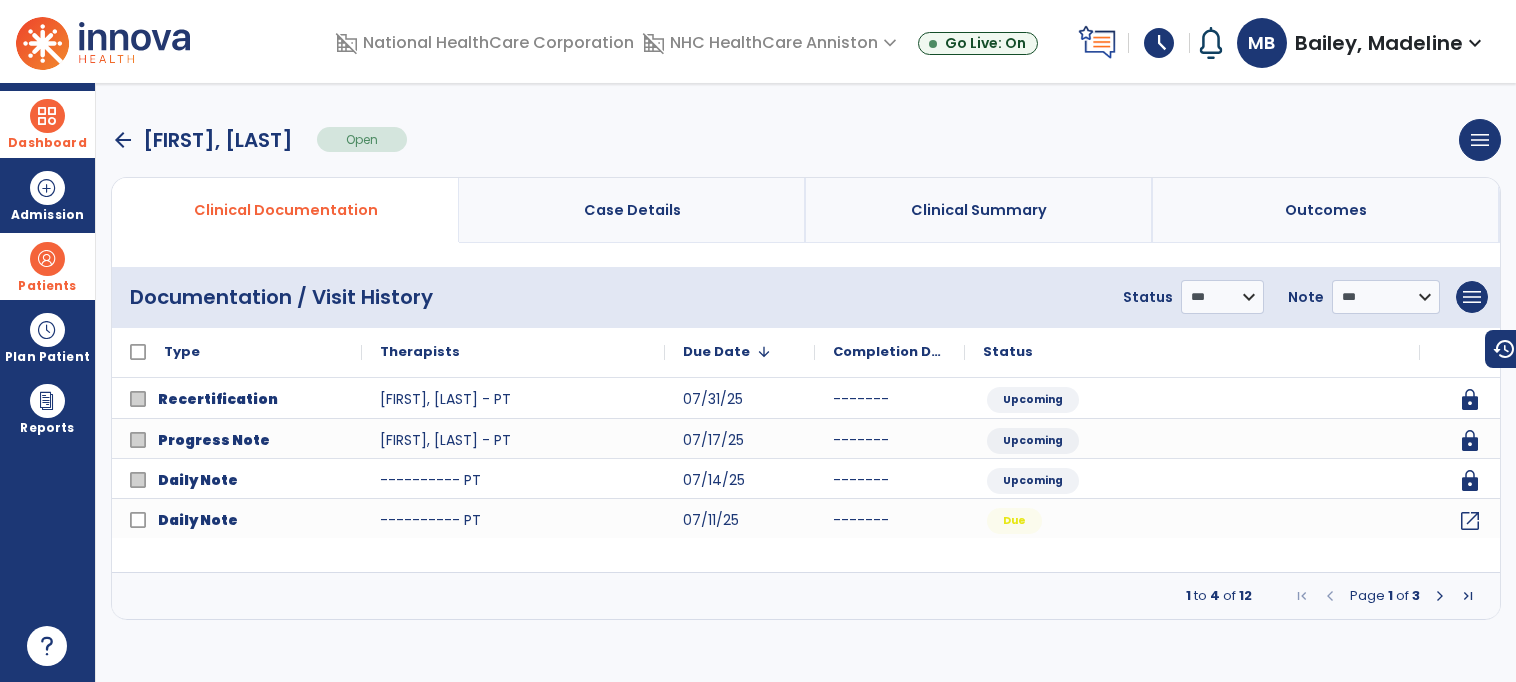 scroll, scrollTop: 0, scrollLeft: 0, axis: both 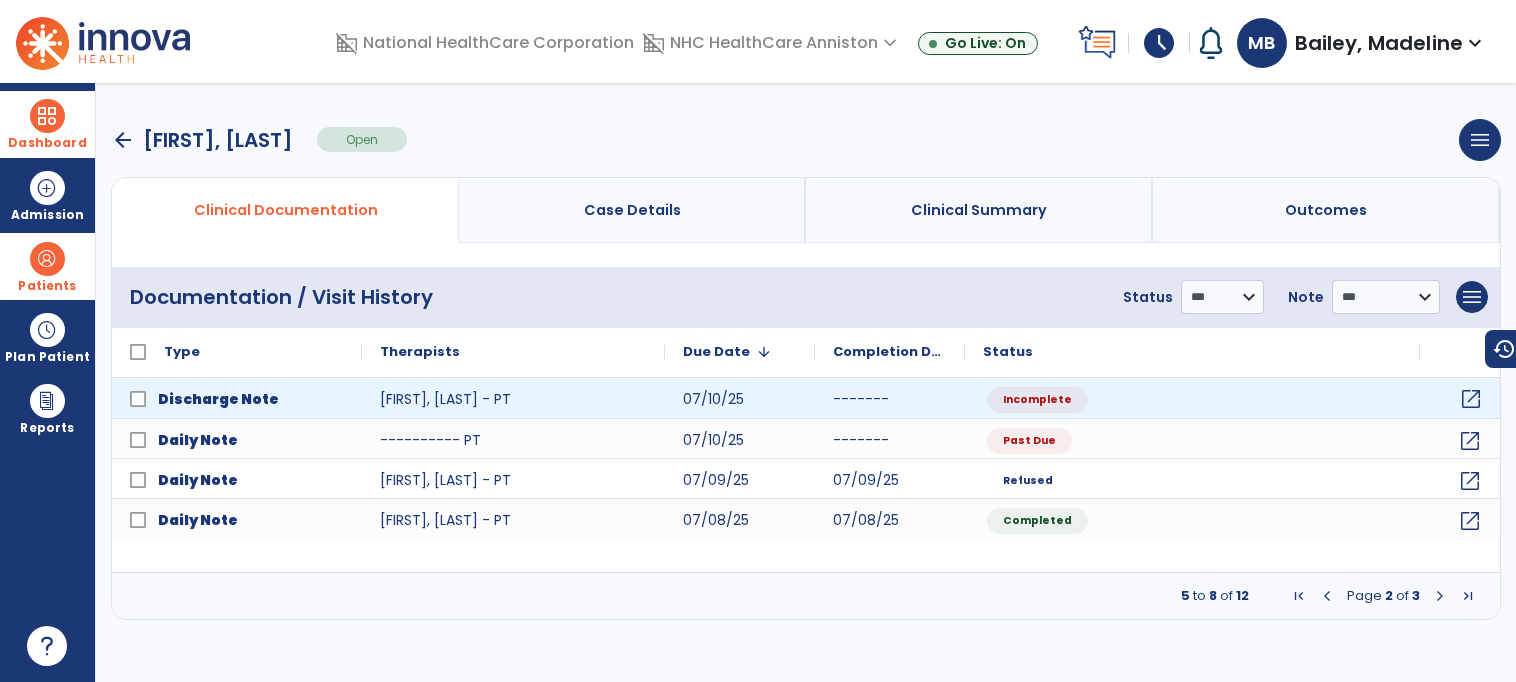 click on "open_in_new" 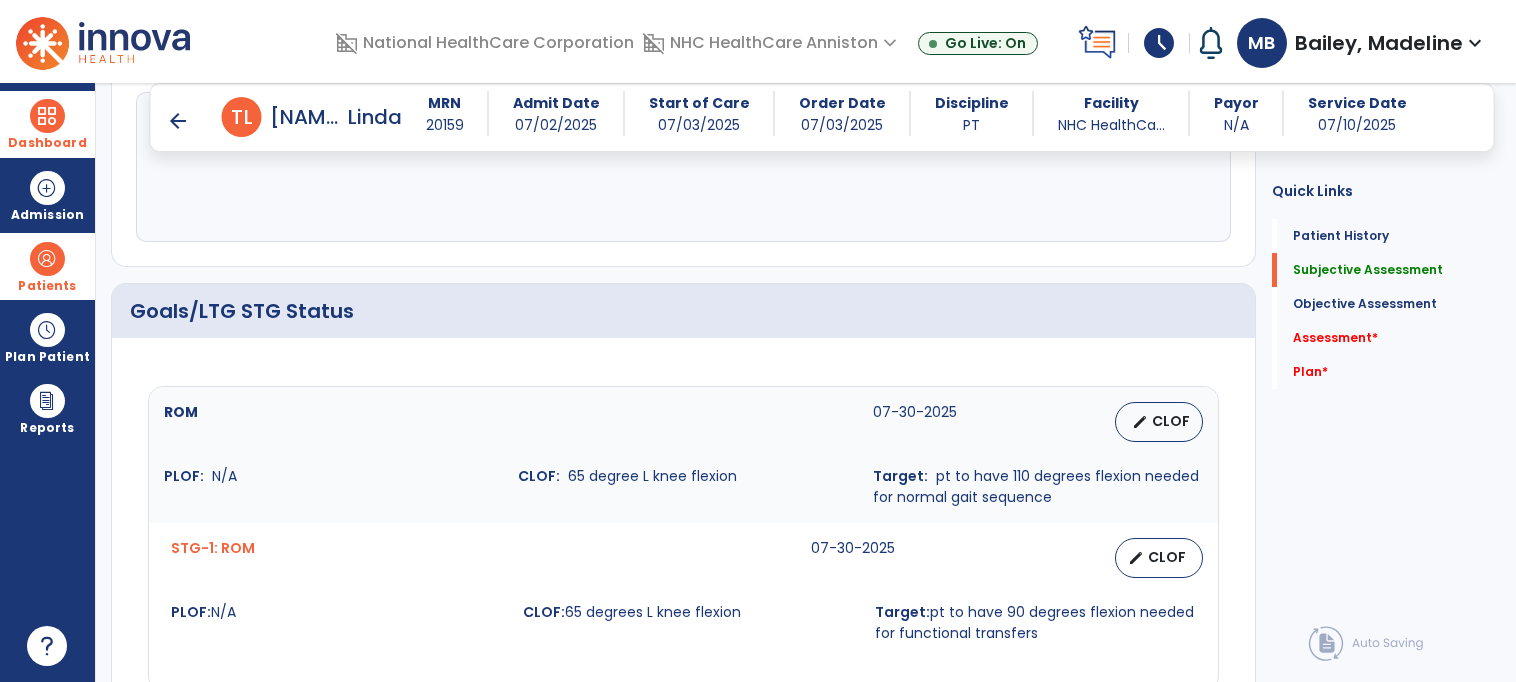 scroll, scrollTop: 527, scrollLeft: 0, axis: vertical 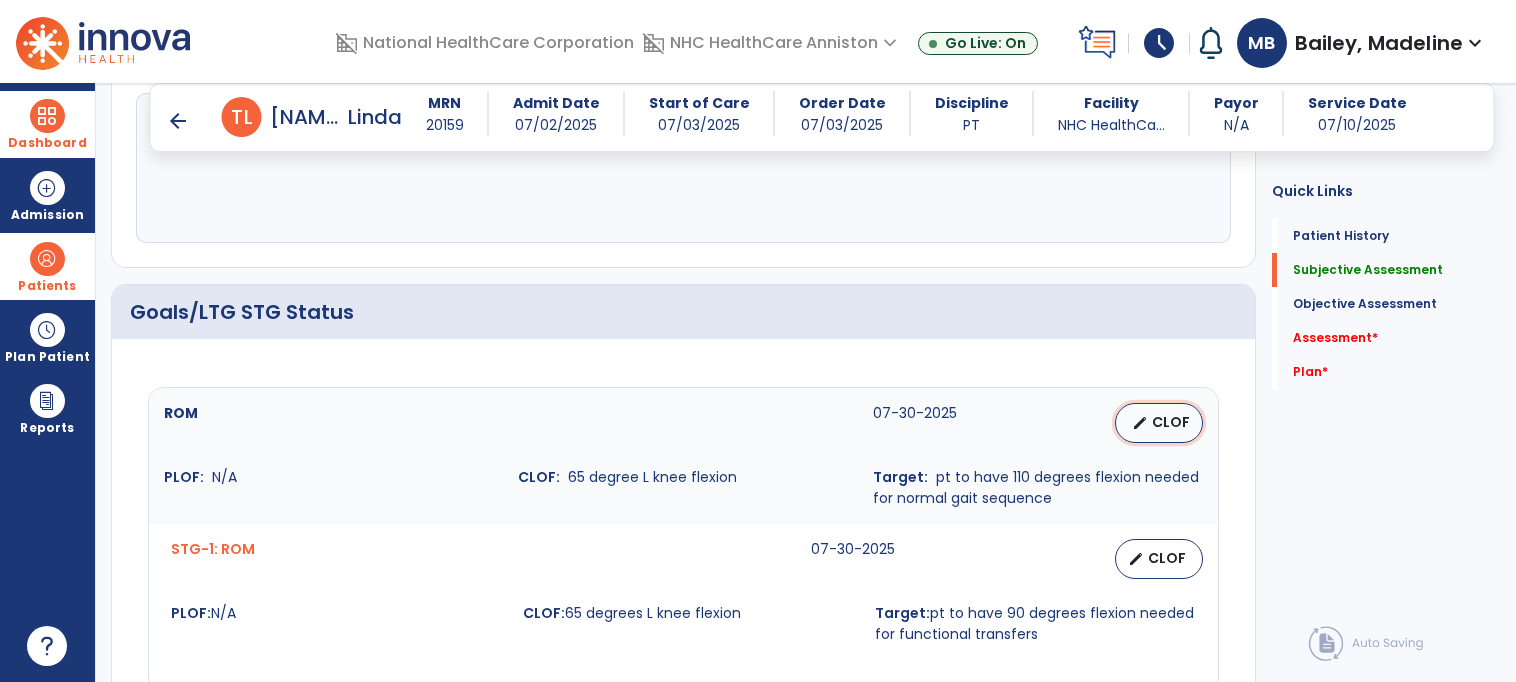 click on "edit   CLOF" at bounding box center [1159, 423] 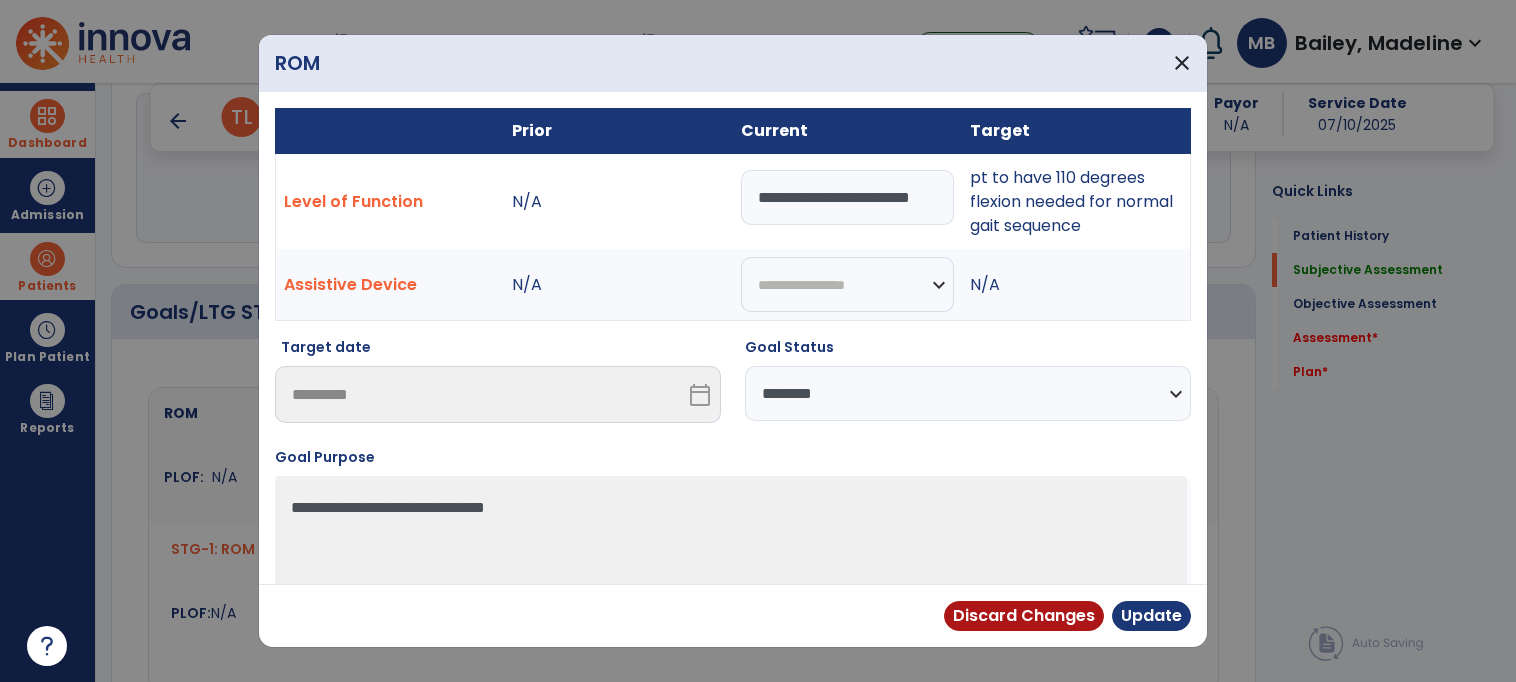 click on "**********" at bounding box center (847, 197) 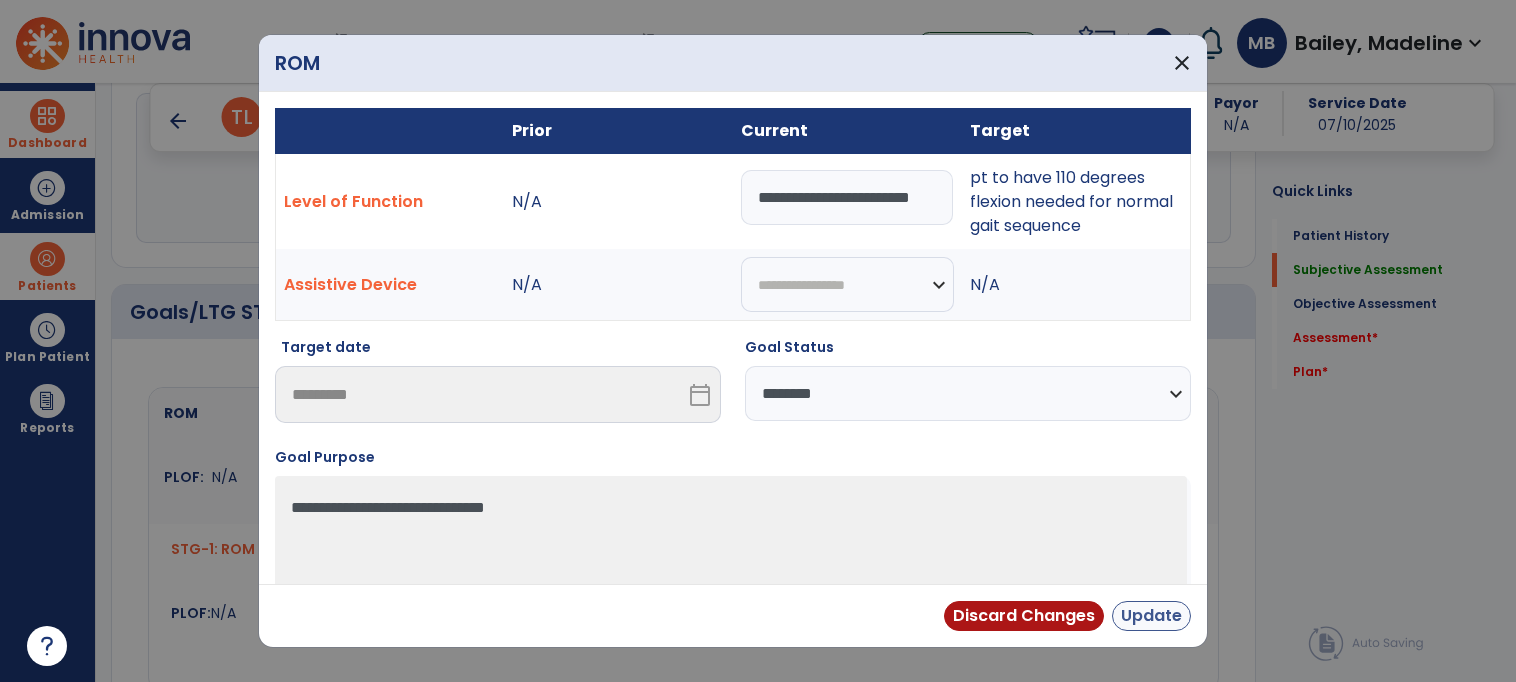 type on "**********" 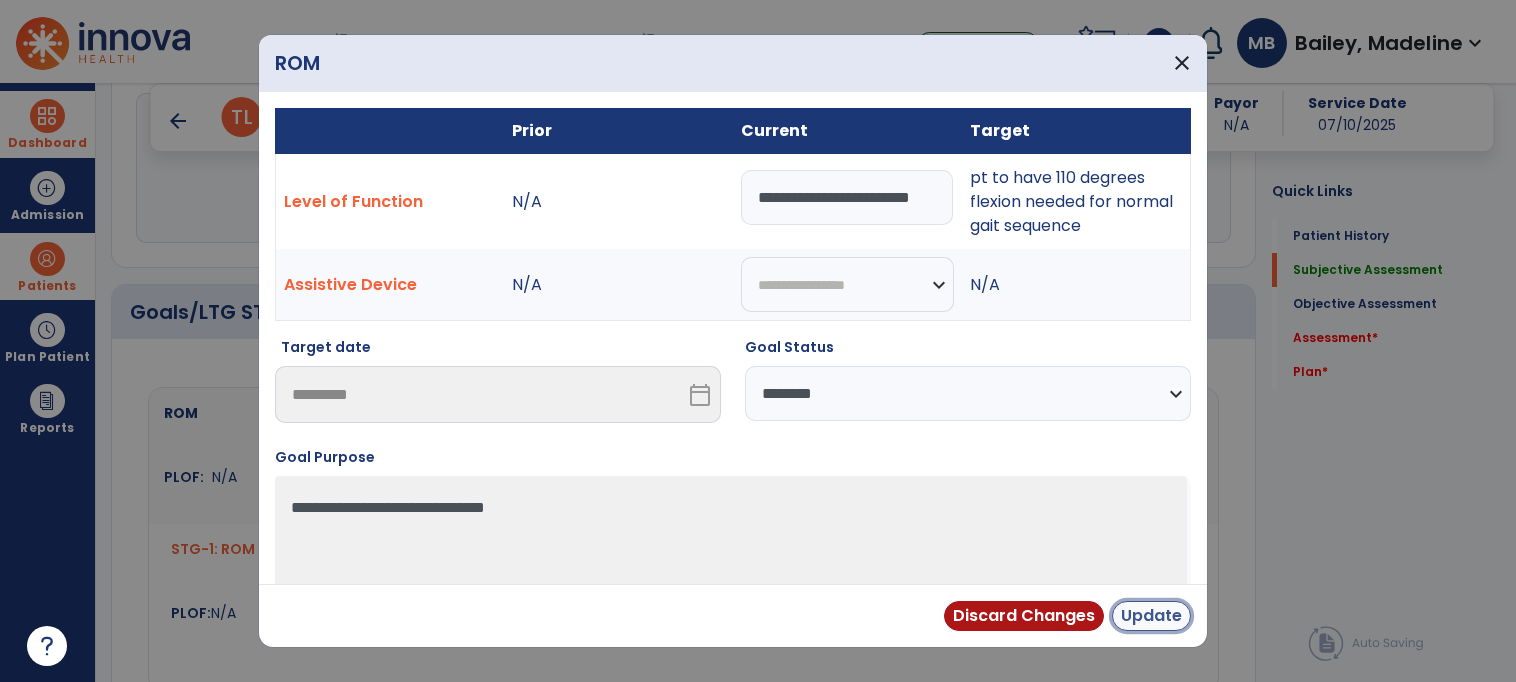 click on "Update" at bounding box center (1151, 616) 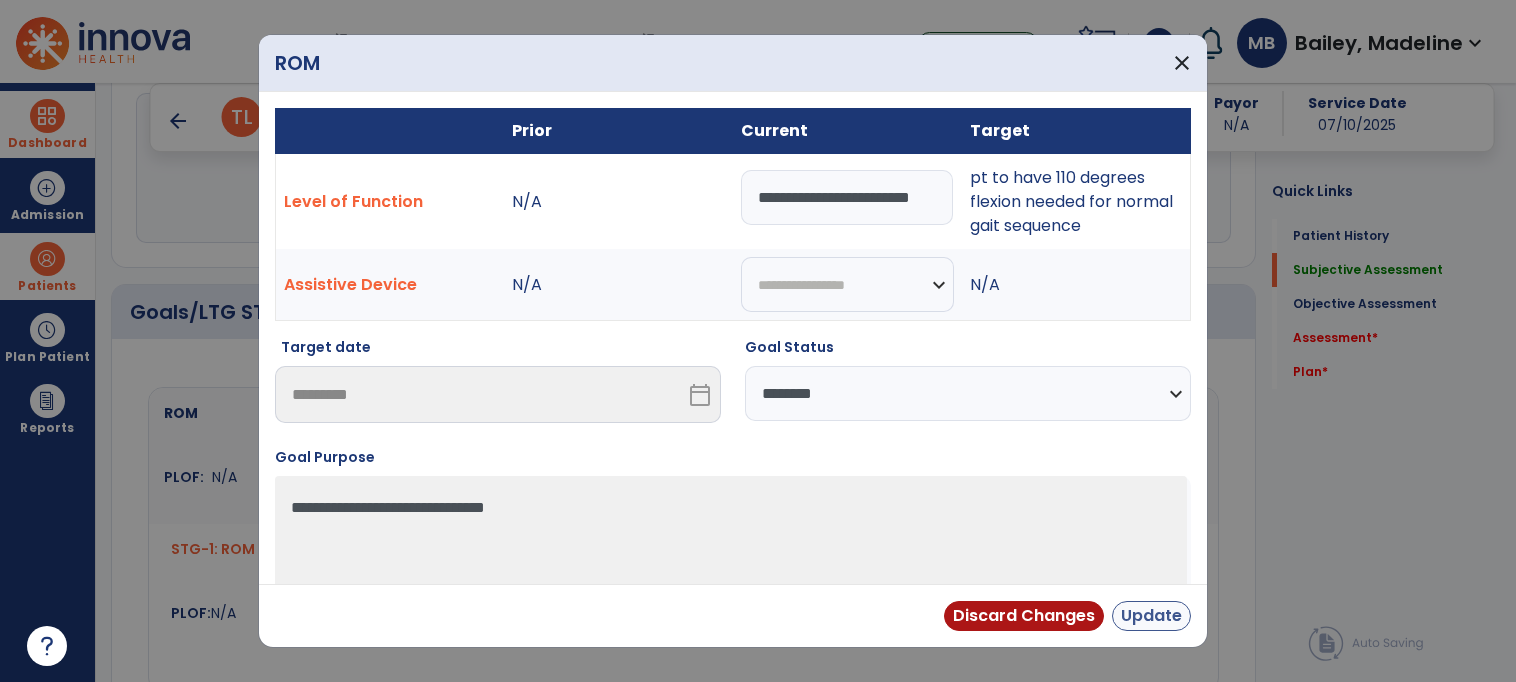 scroll, scrollTop: 0, scrollLeft: 0, axis: both 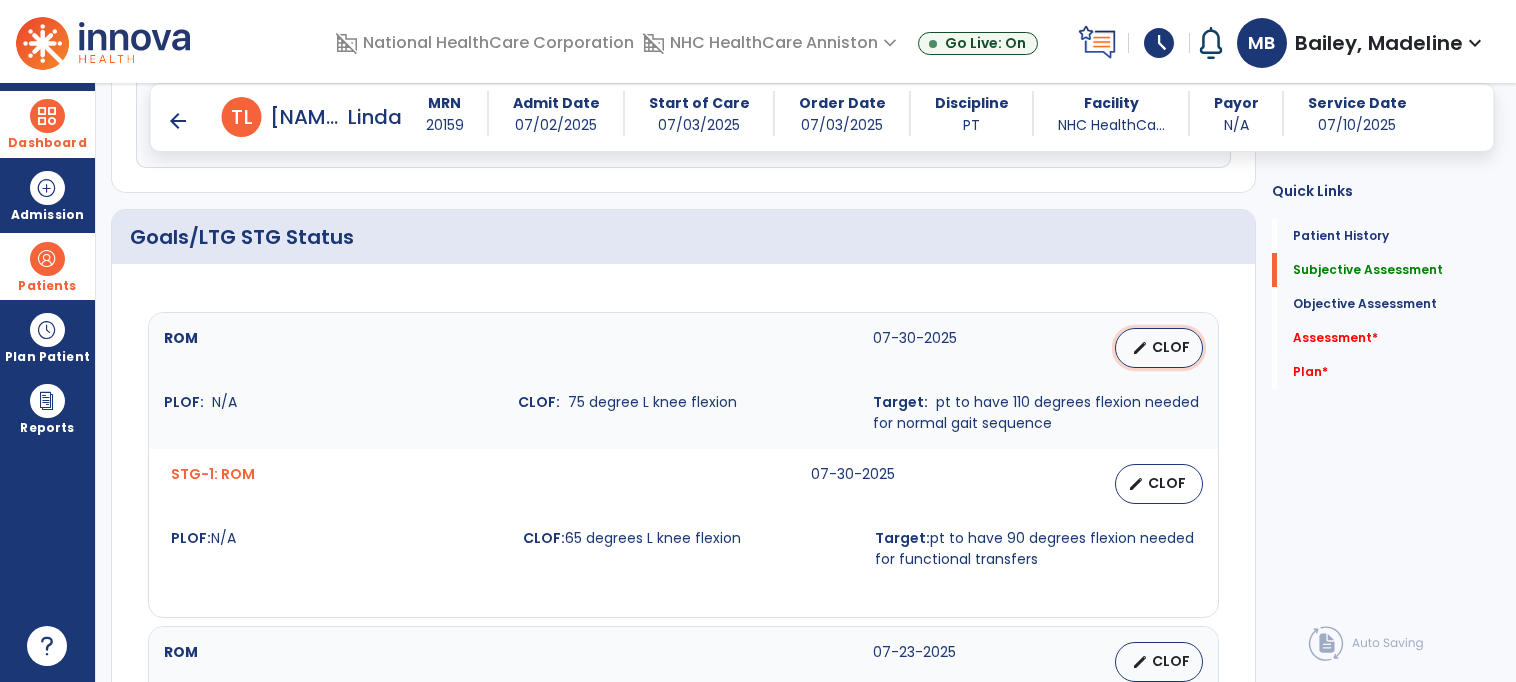 click on "CLOF" at bounding box center (1171, 347) 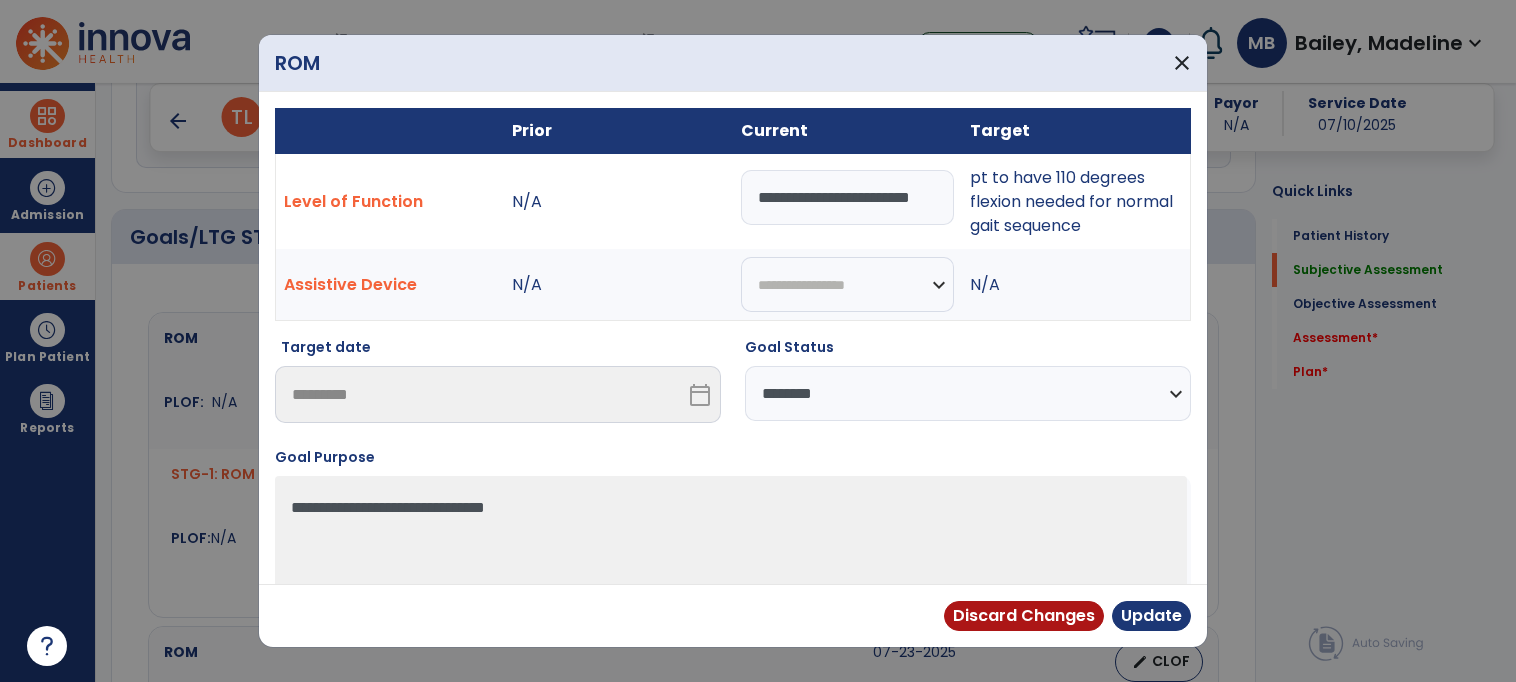 click on "**********" at bounding box center [968, 393] 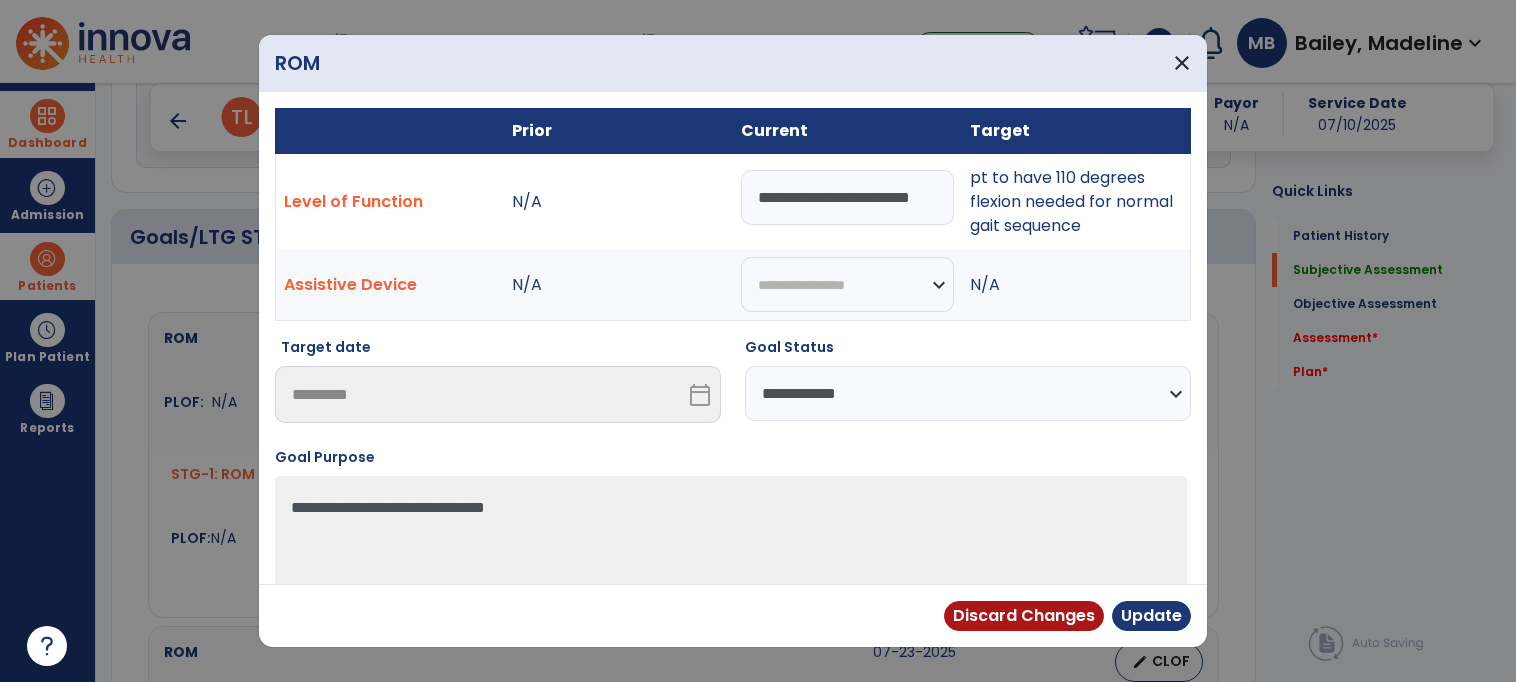 click on "**********" at bounding box center [968, 393] 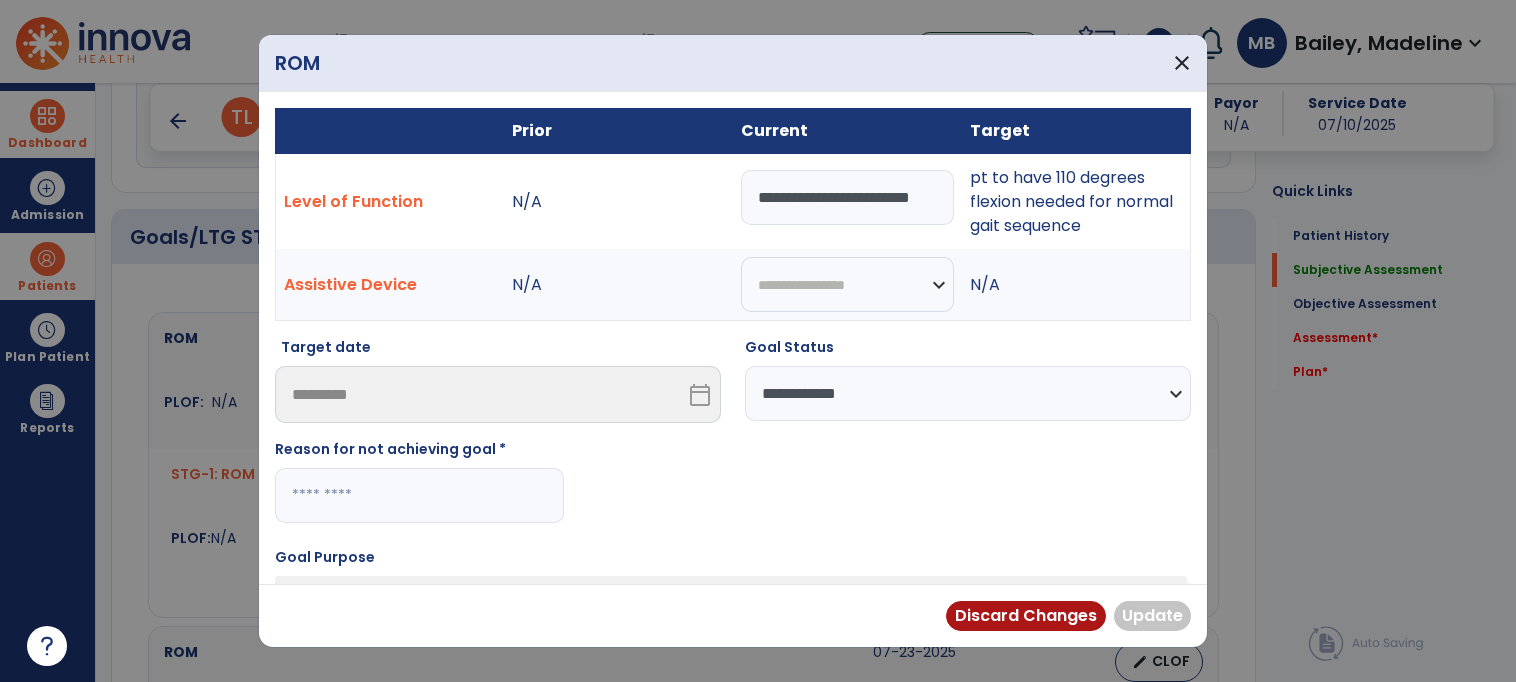 click at bounding box center [419, 495] 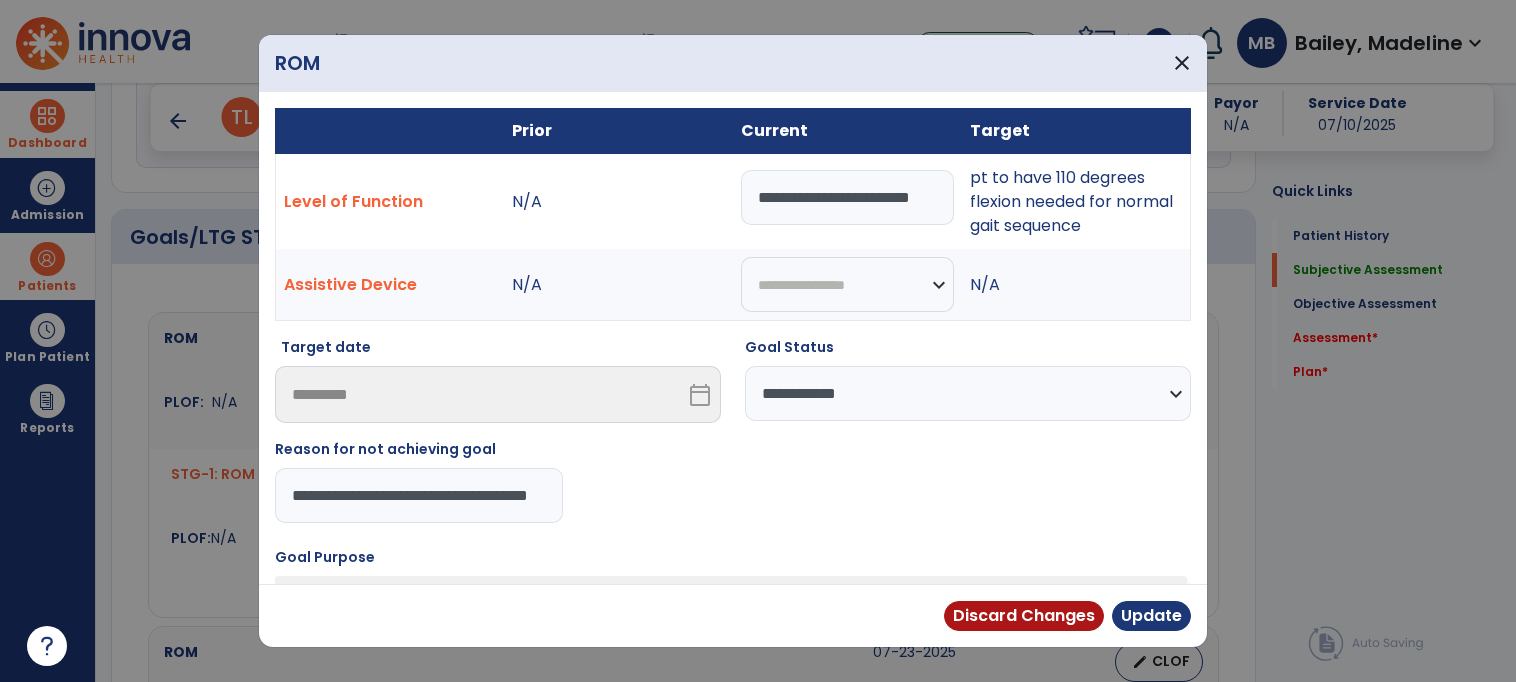 scroll, scrollTop: 0, scrollLeft: 43, axis: horizontal 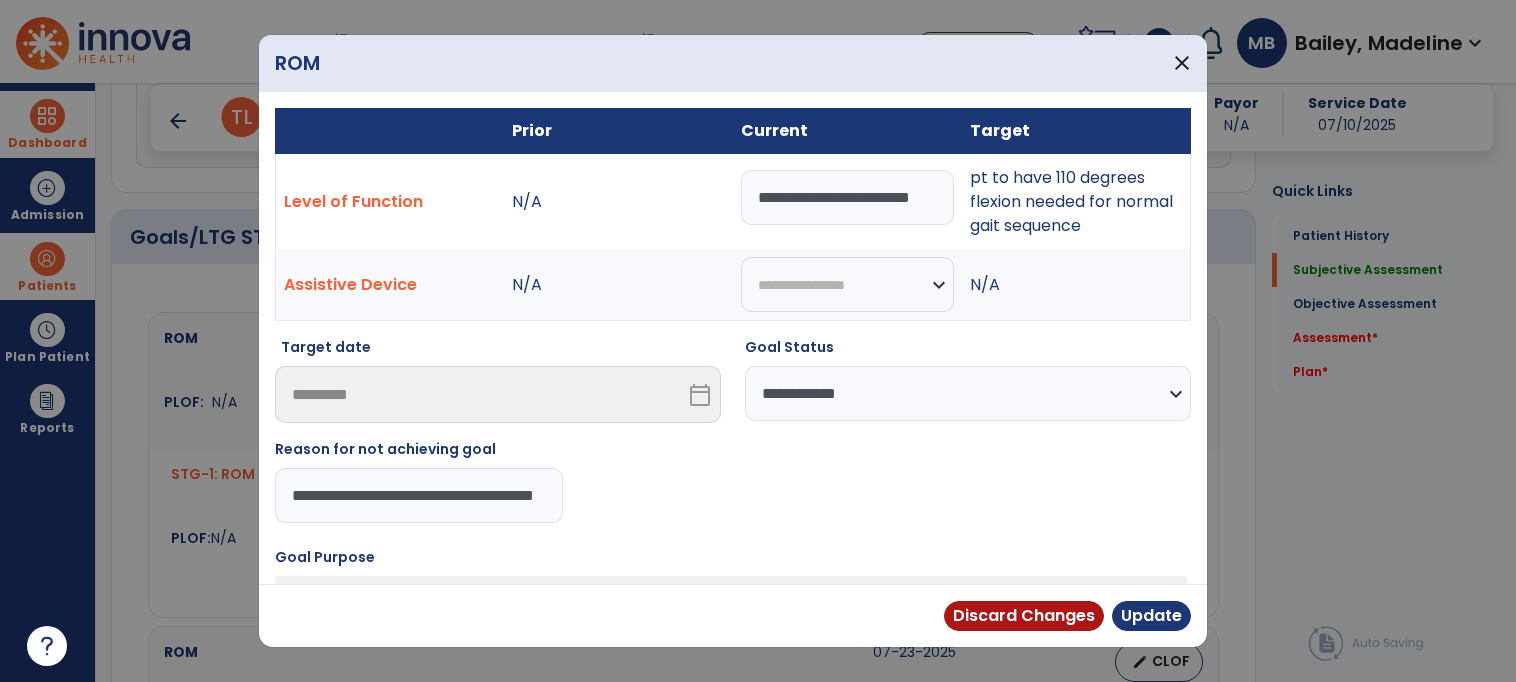 click on "**********" at bounding box center (419, 495) 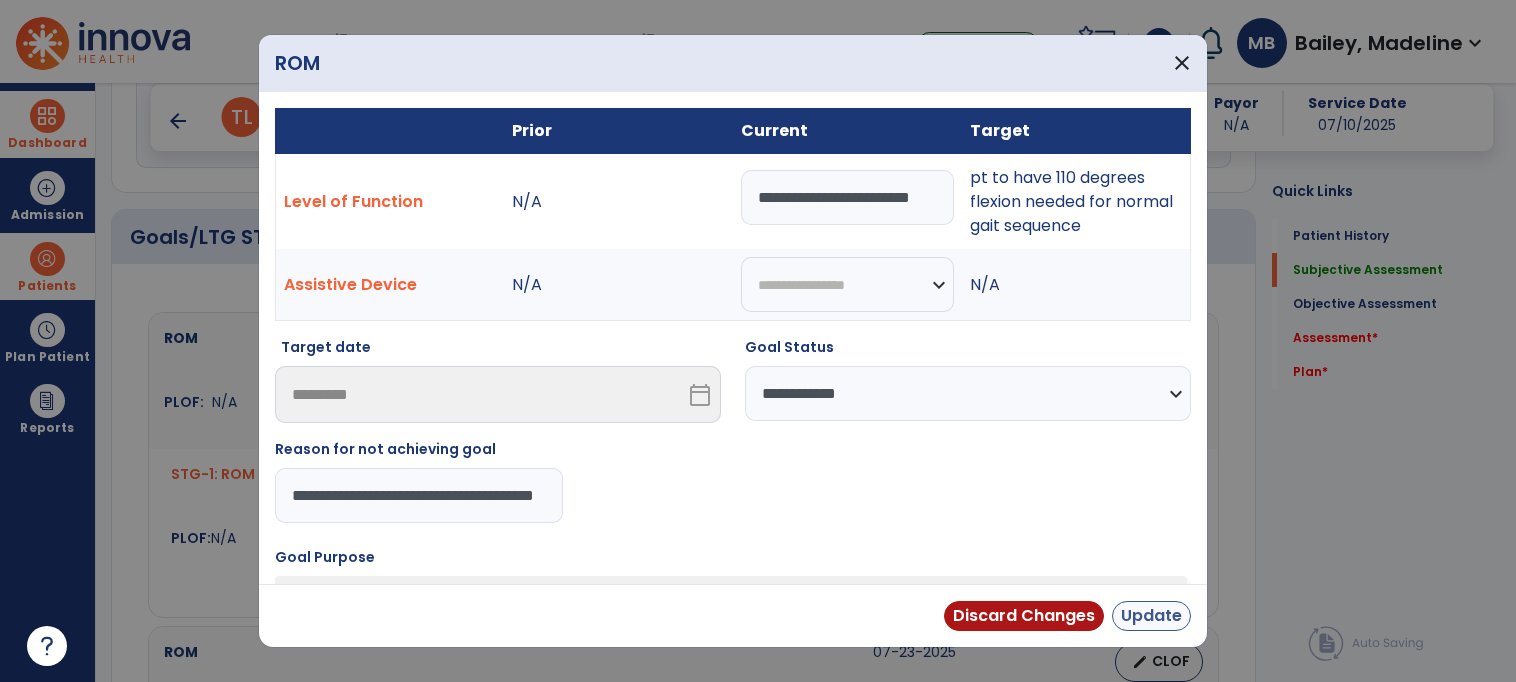 type on "**********" 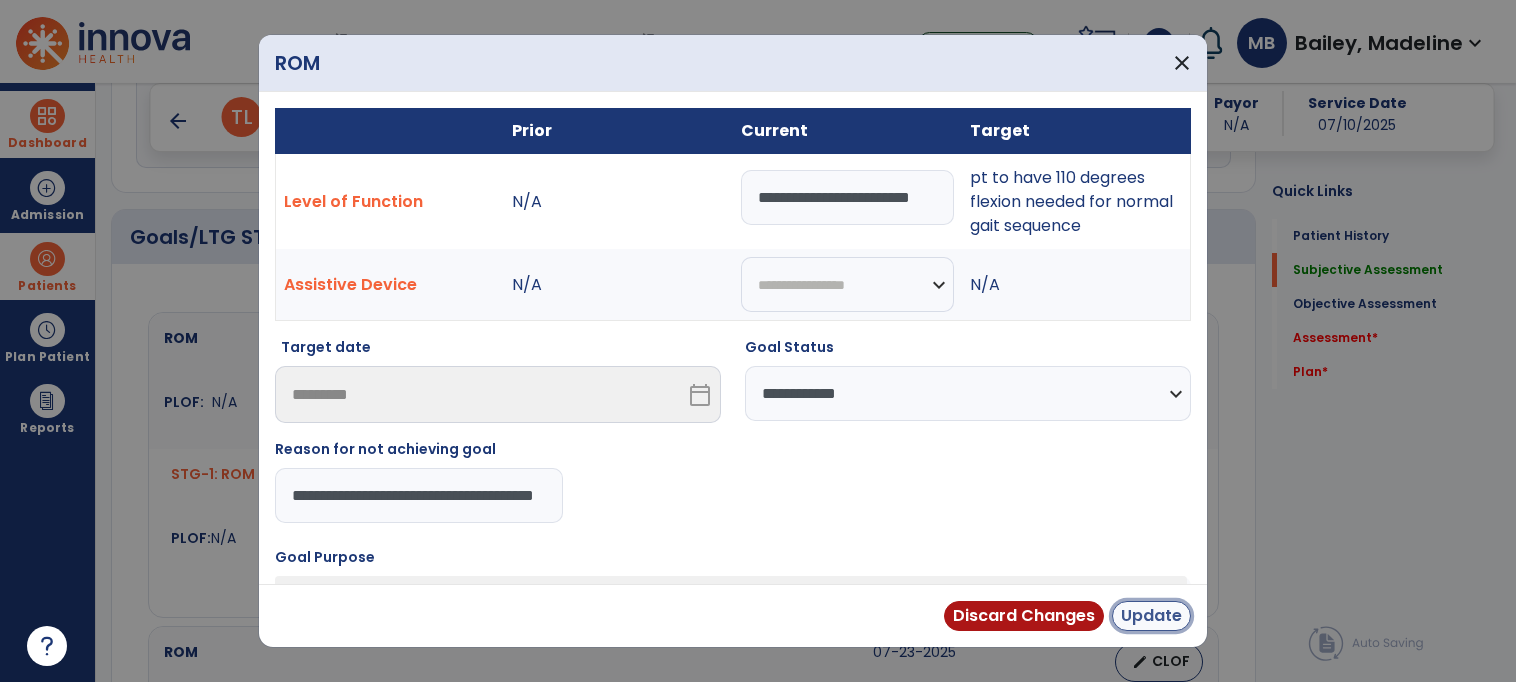 click on "Update" at bounding box center [1151, 616] 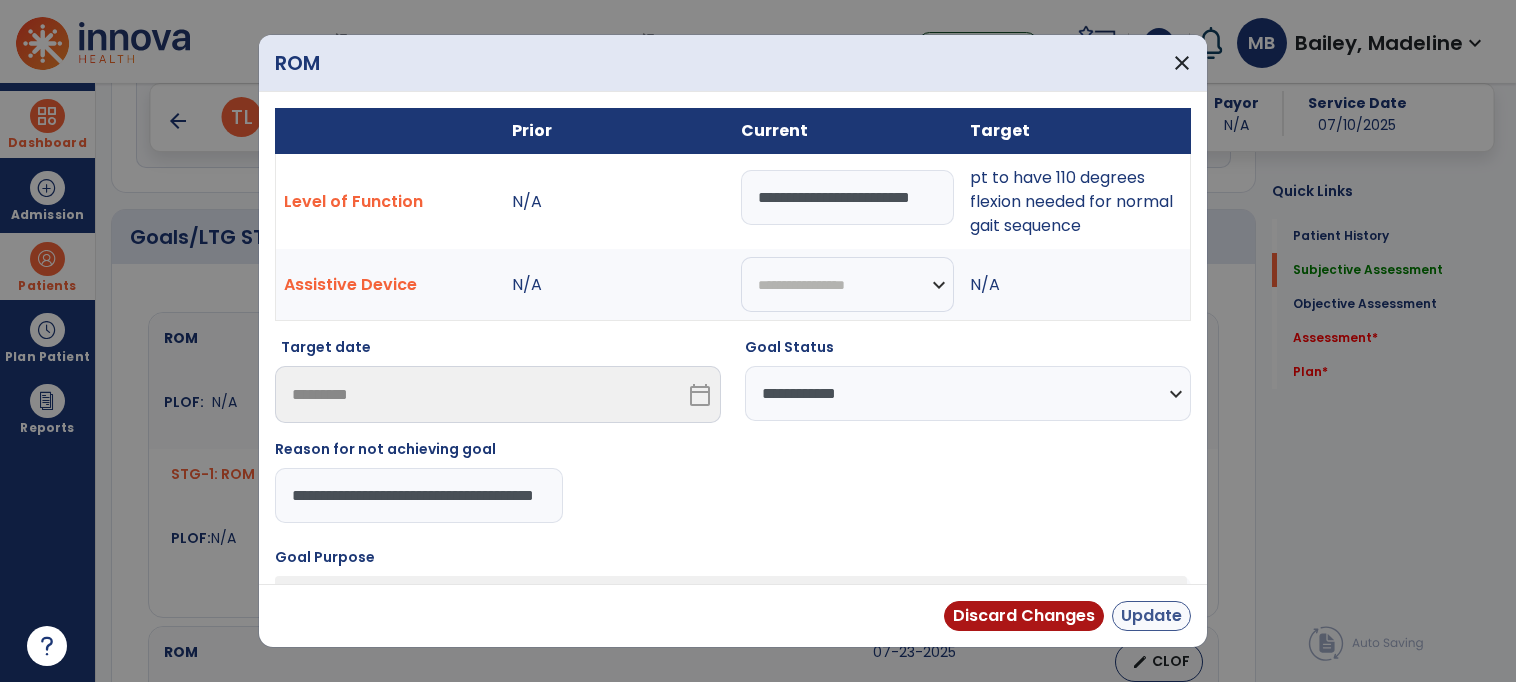 scroll, scrollTop: 0, scrollLeft: 0, axis: both 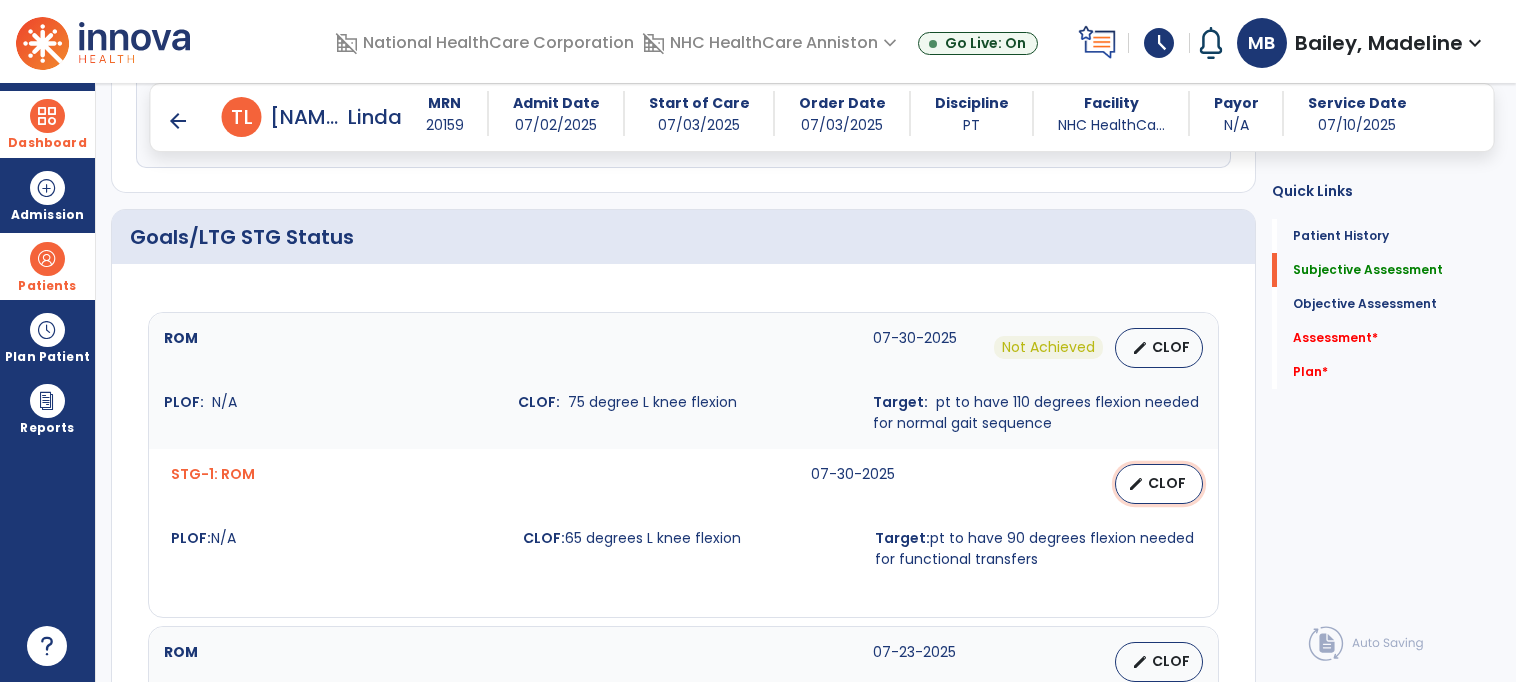 click on "CLOF" at bounding box center (1167, 483) 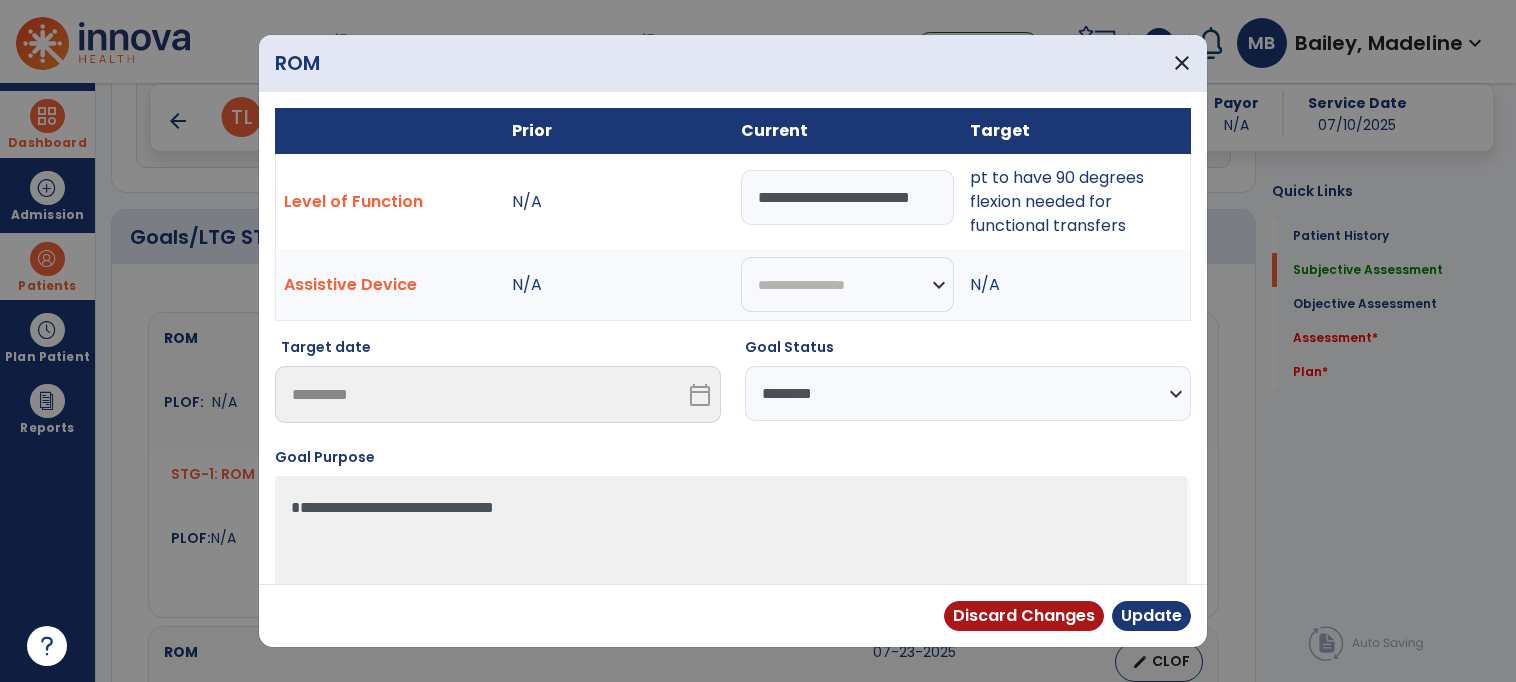 click on "**********" at bounding box center [968, 393] 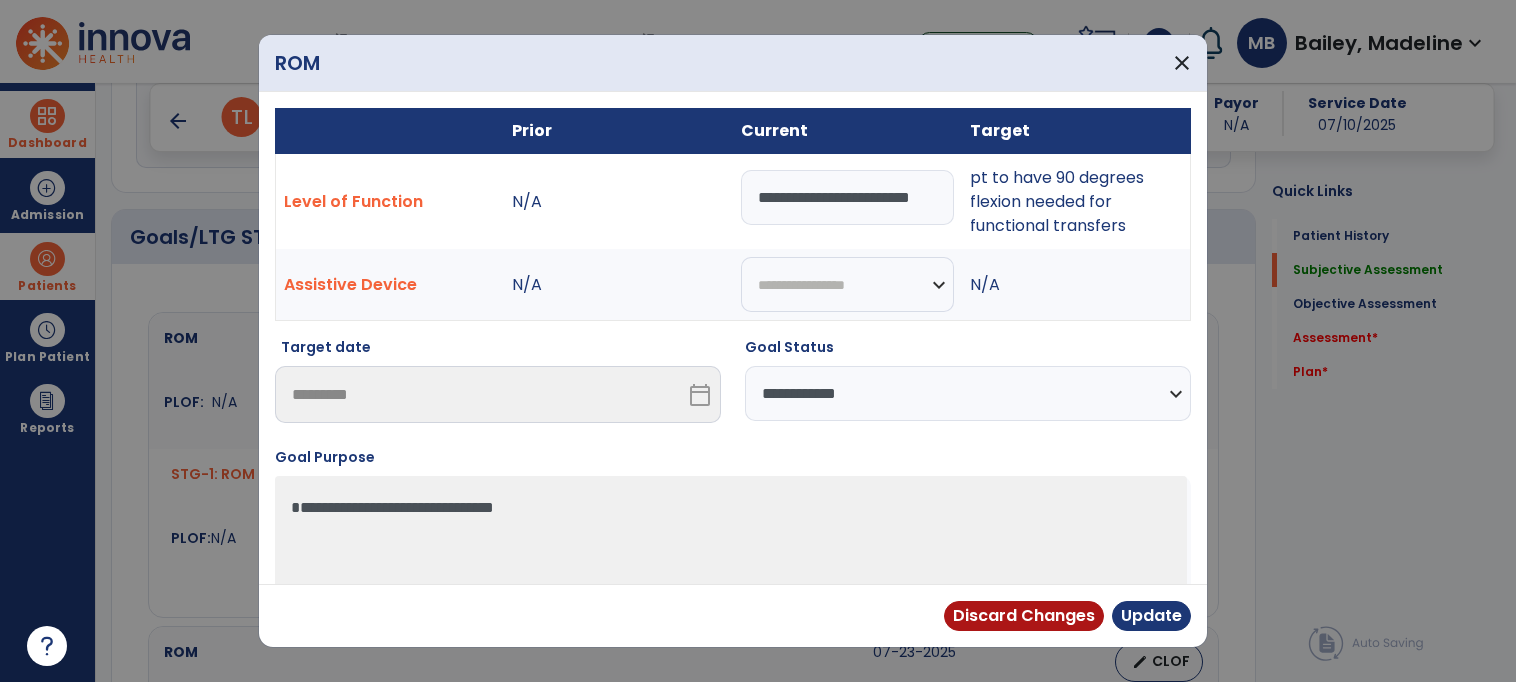 click on "**********" at bounding box center (968, 393) 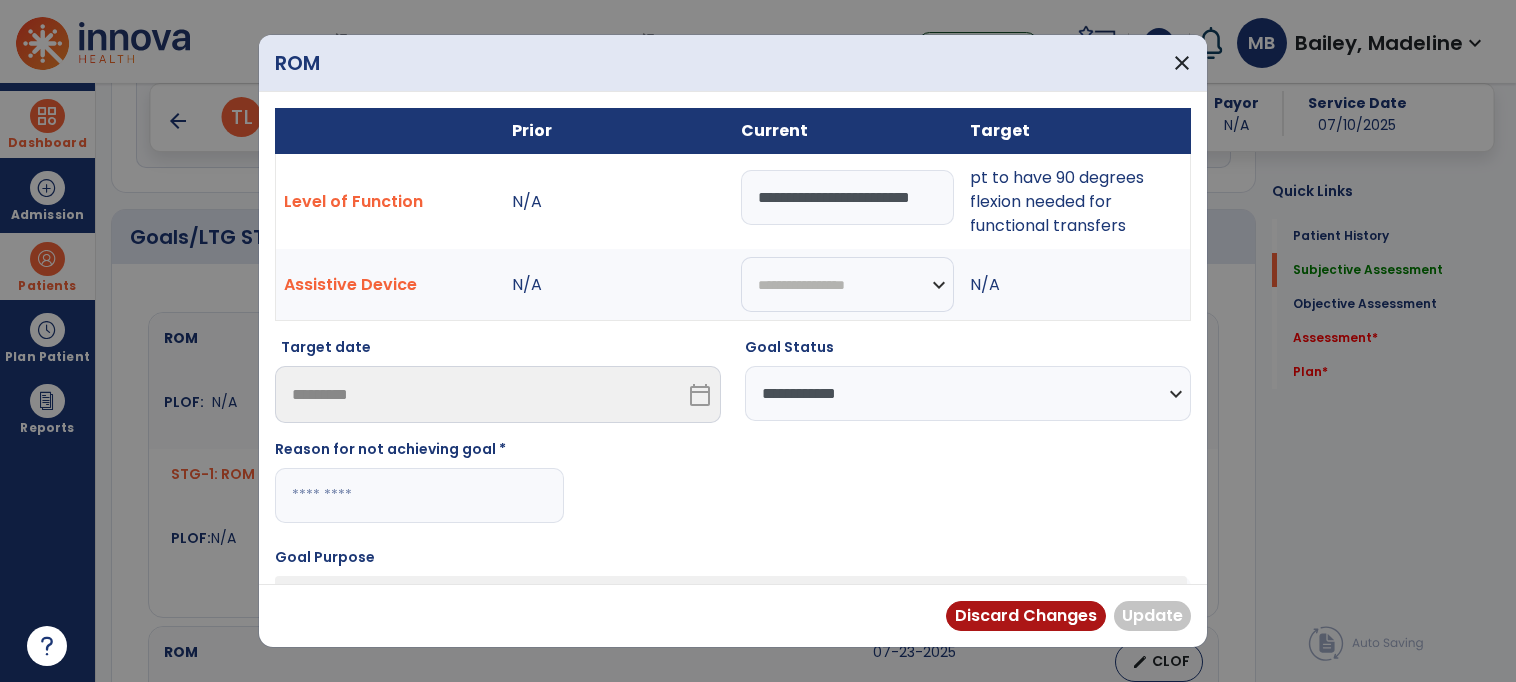 click on "Target date  *********  calendar_today" at bounding box center (498, 388) 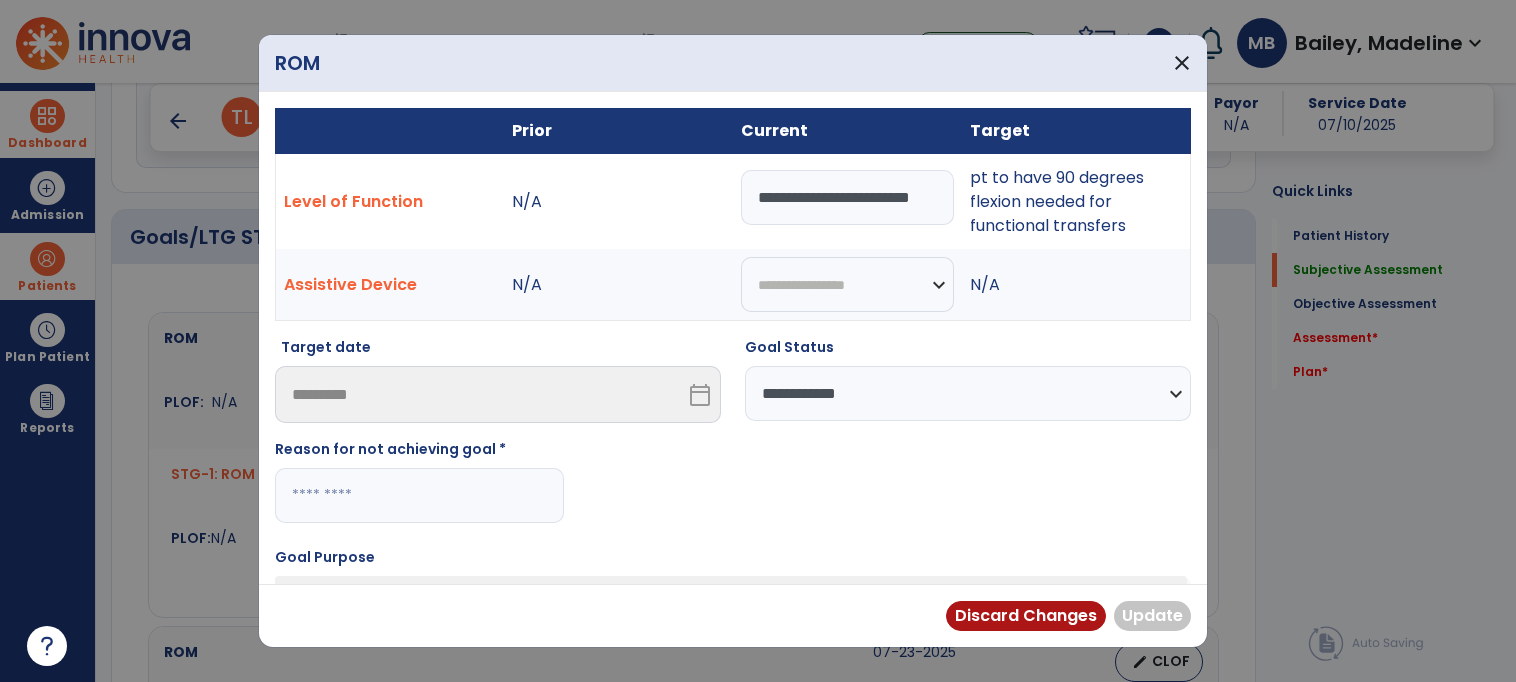 click at bounding box center [419, 495] 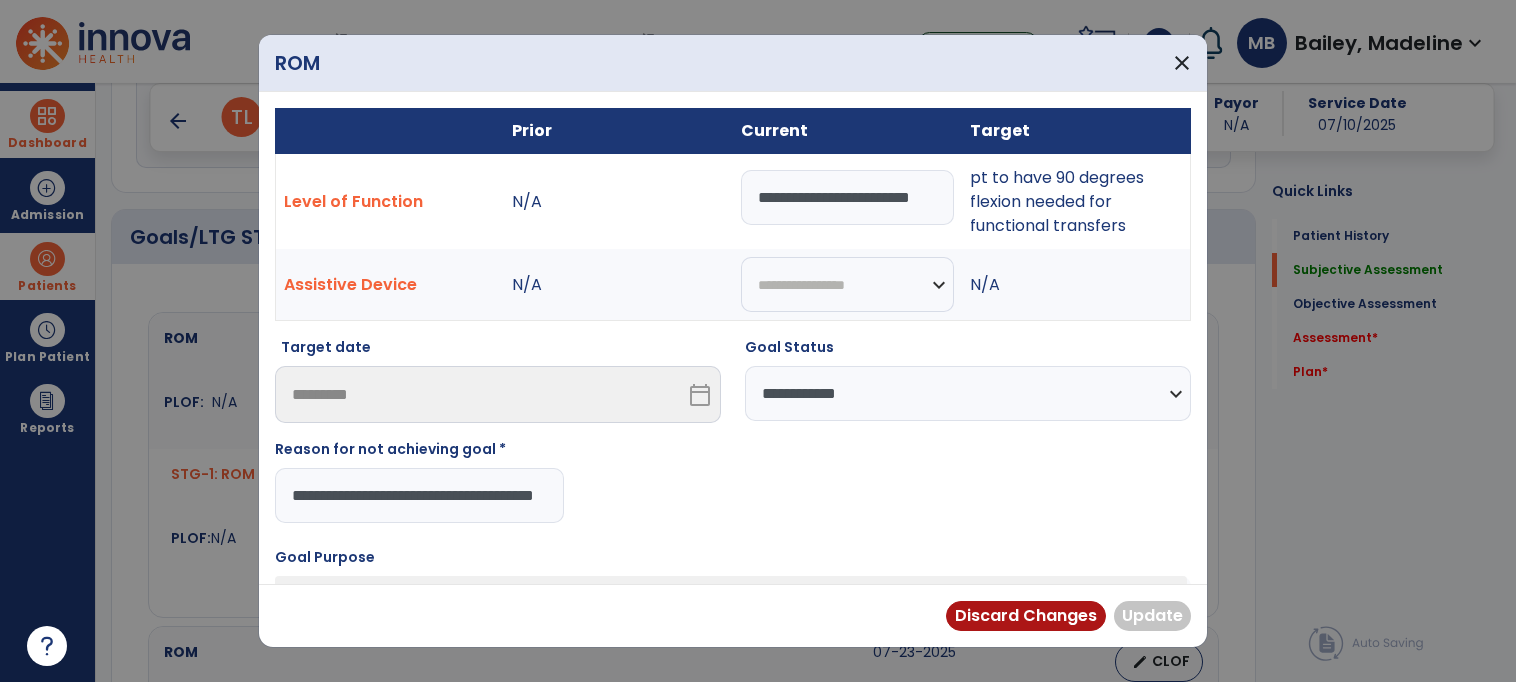 scroll, scrollTop: 0, scrollLeft: 43, axis: horizontal 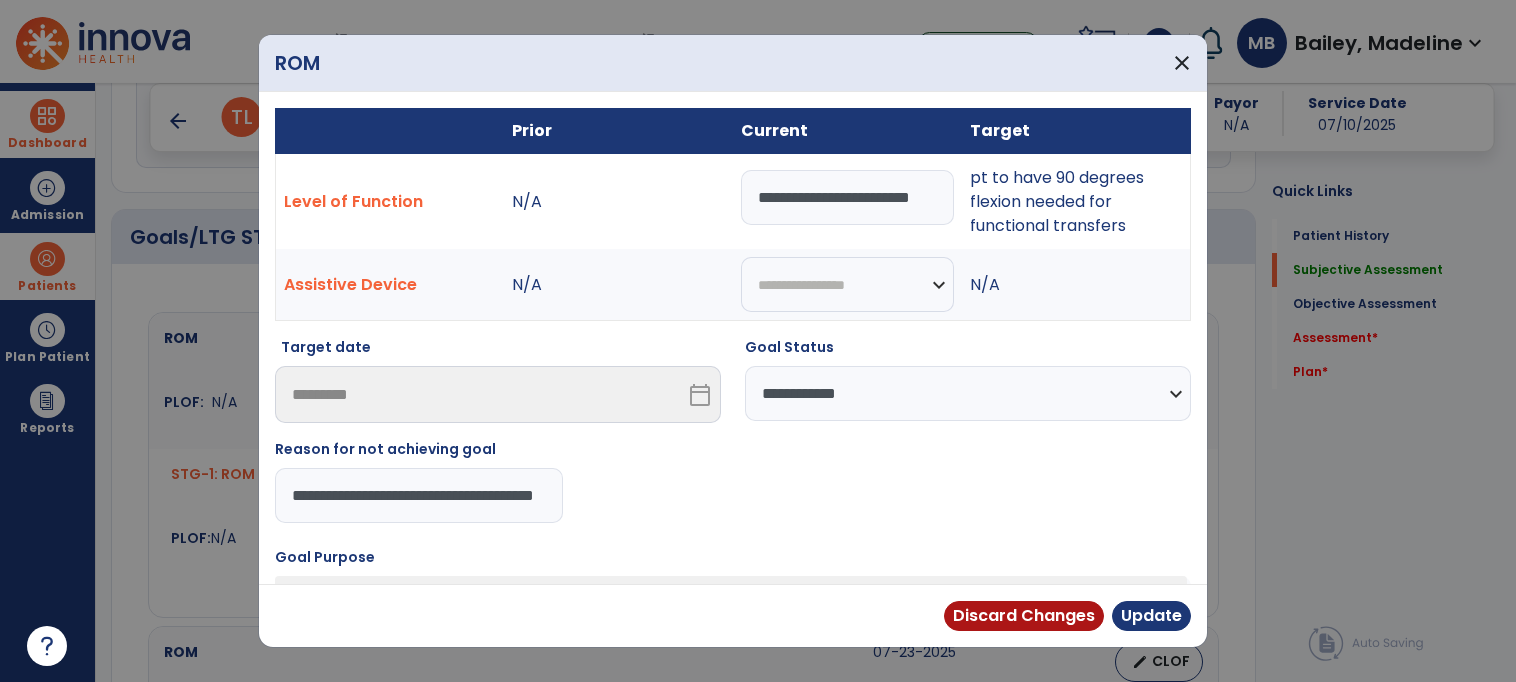 type on "**********" 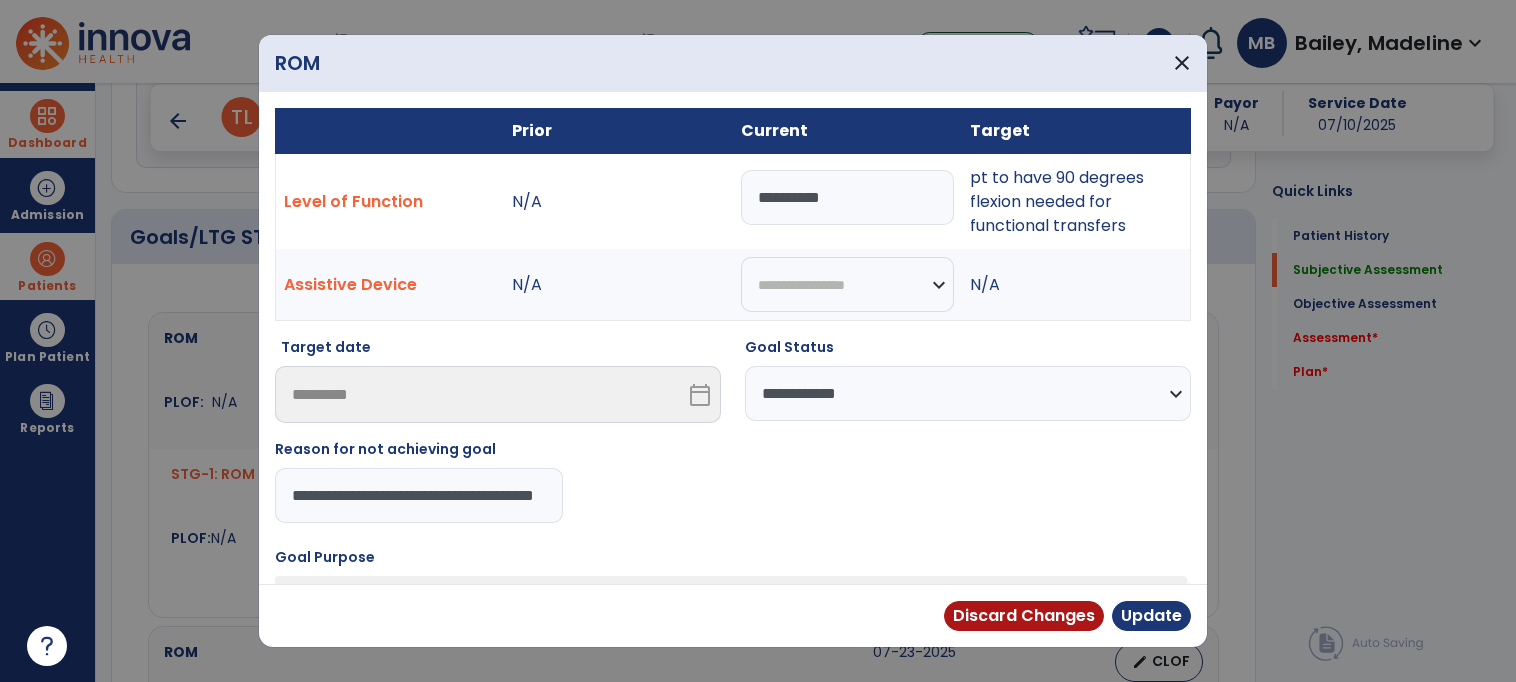 type on "**********" 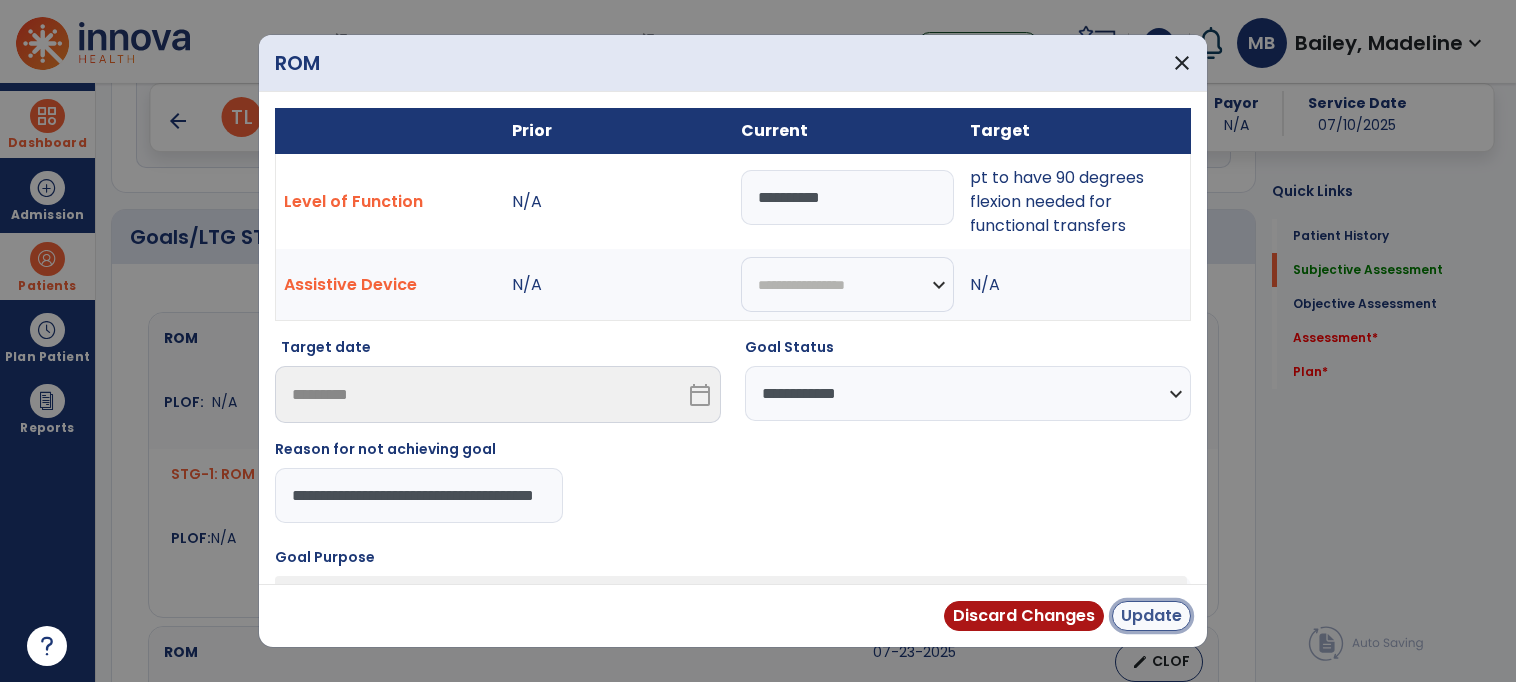 click on "Update" at bounding box center [1151, 616] 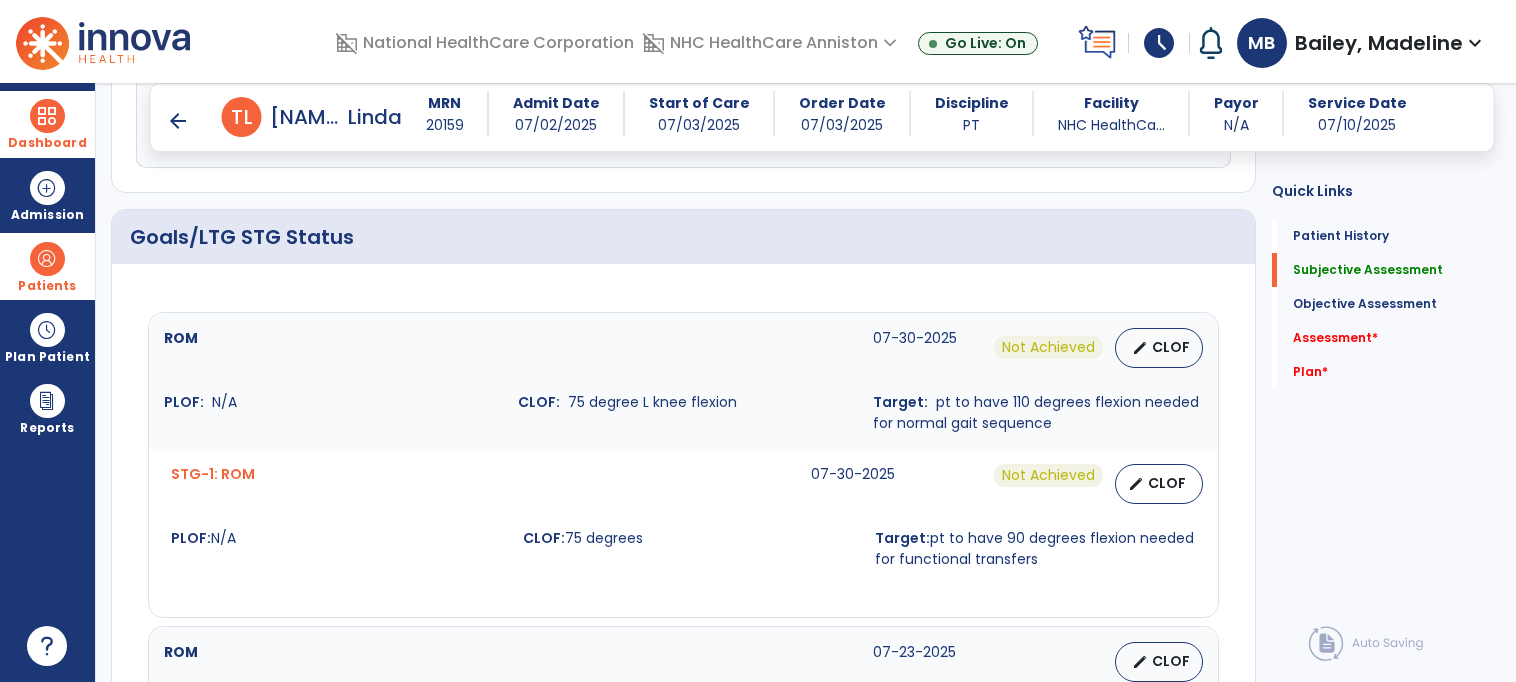 scroll, scrollTop: 907, scrollLeft: 0, axis: vertical 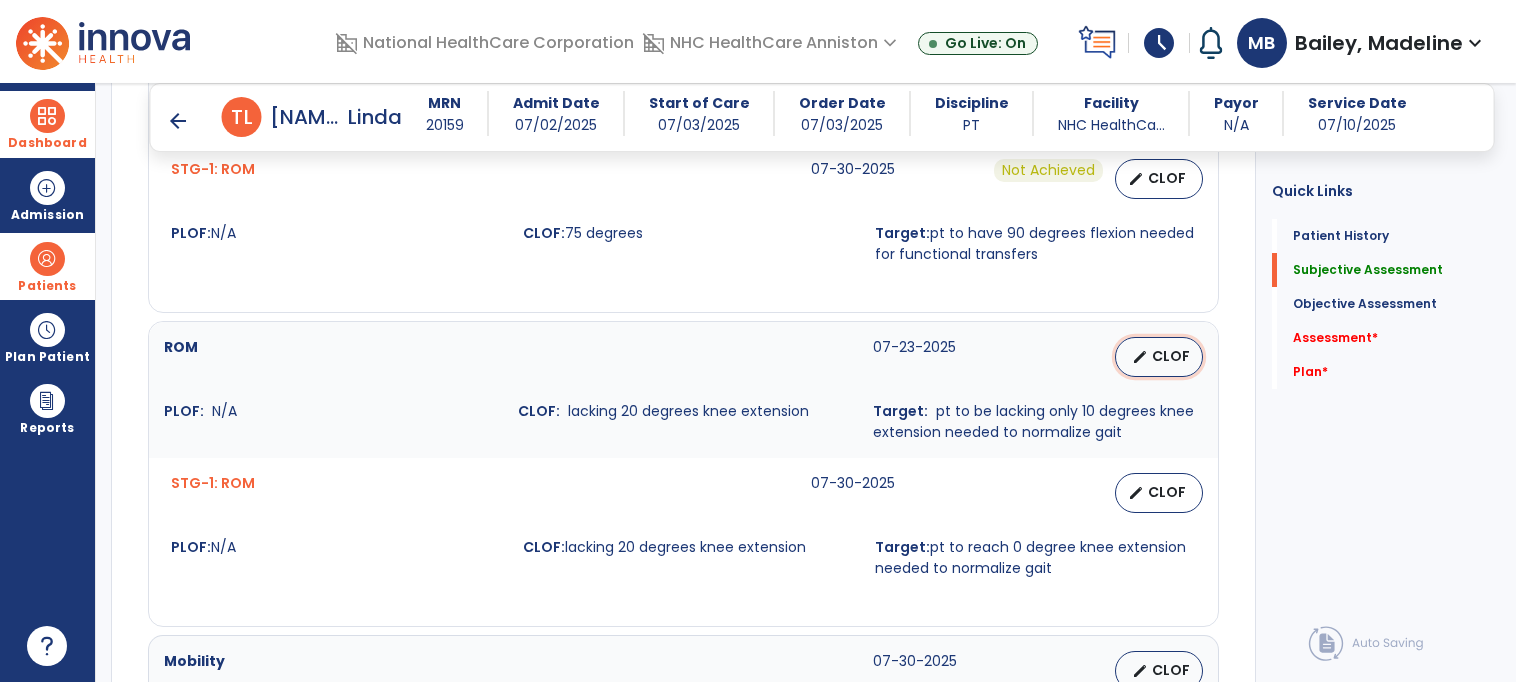 click on "CLOF" at bounding box center (1171, 356) 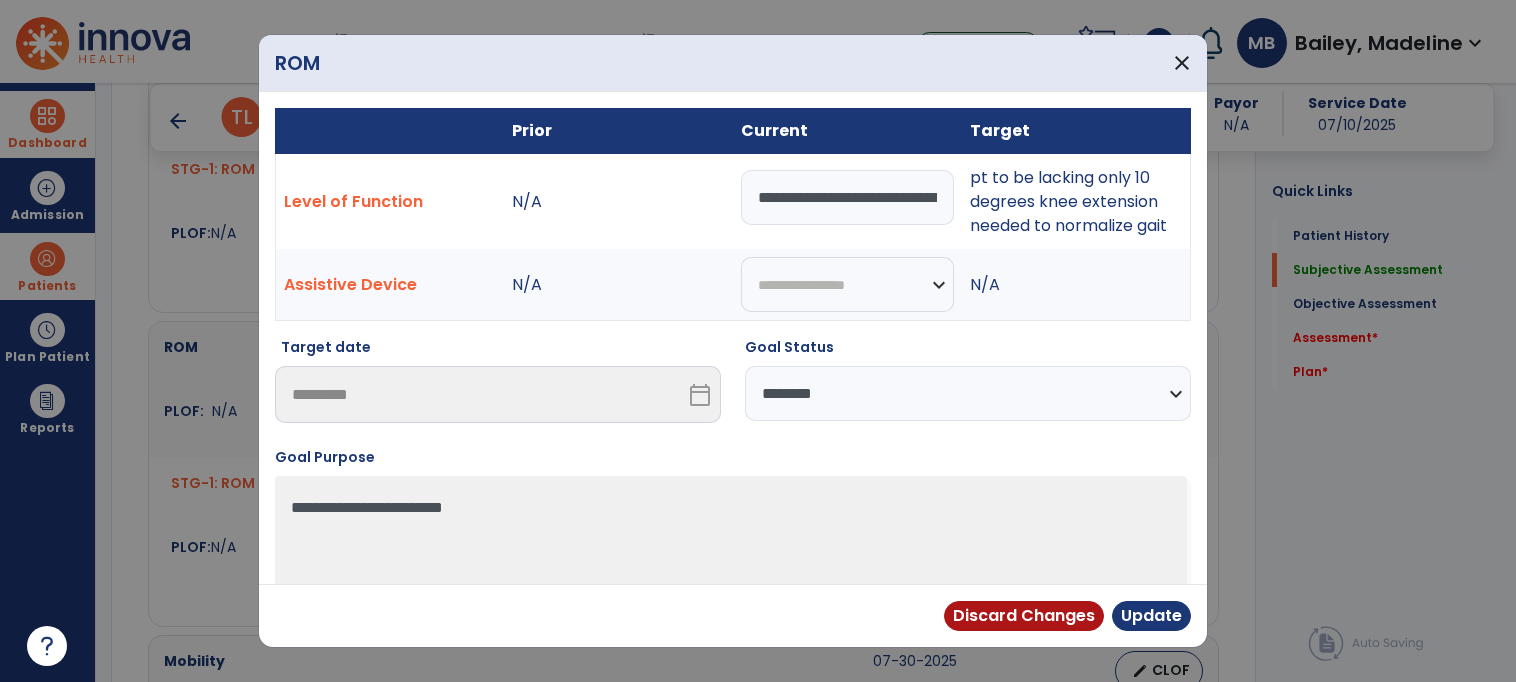 click on "**********" at bounding box center [847, 197] 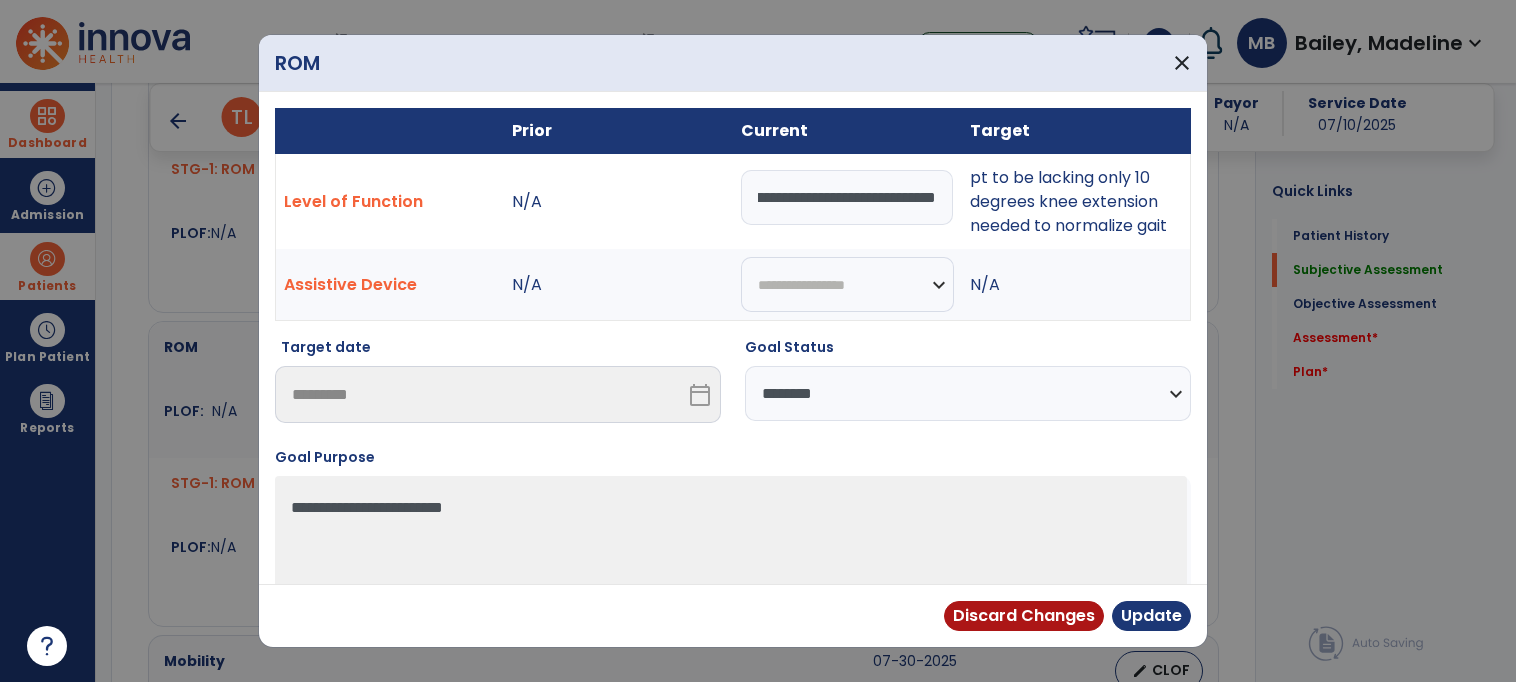 scroll, scrollTop: 0, scrollLeft: 92, axis: horizontal 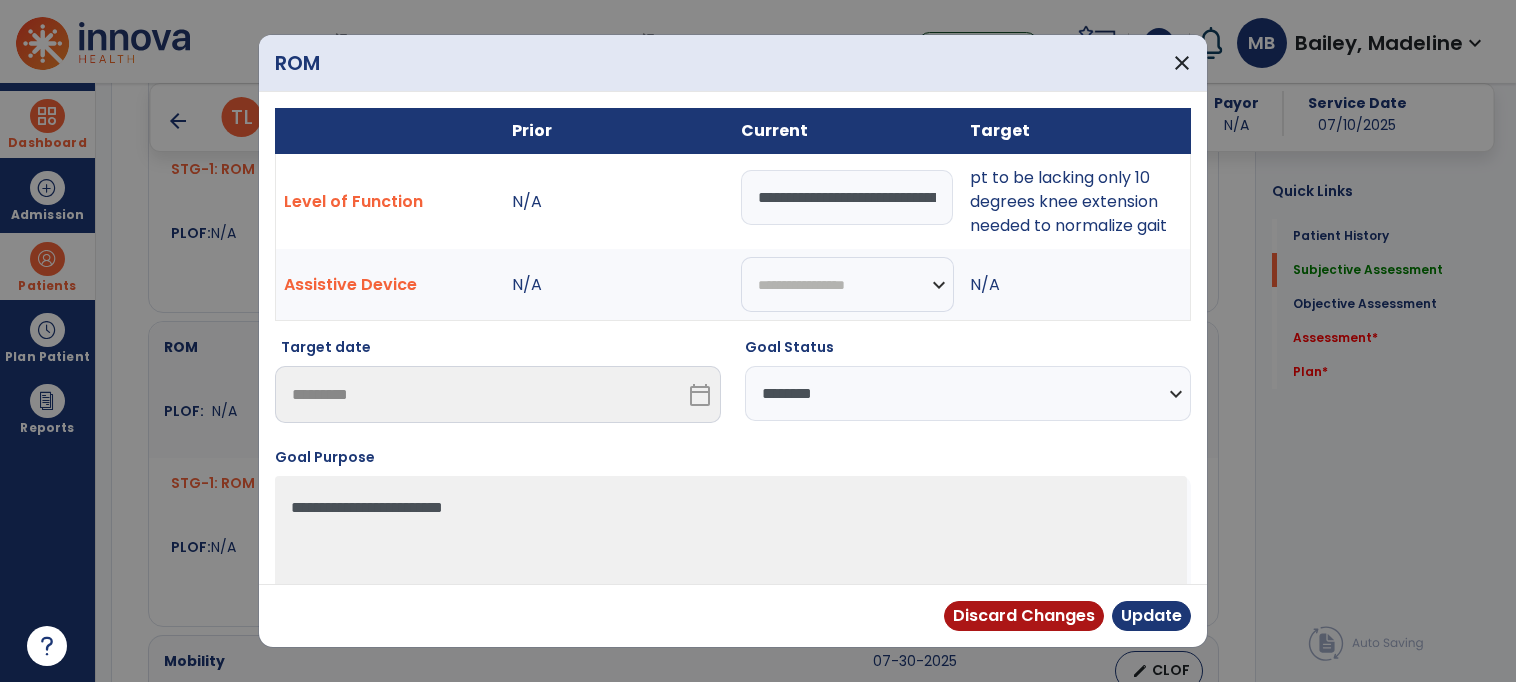 select on "********" 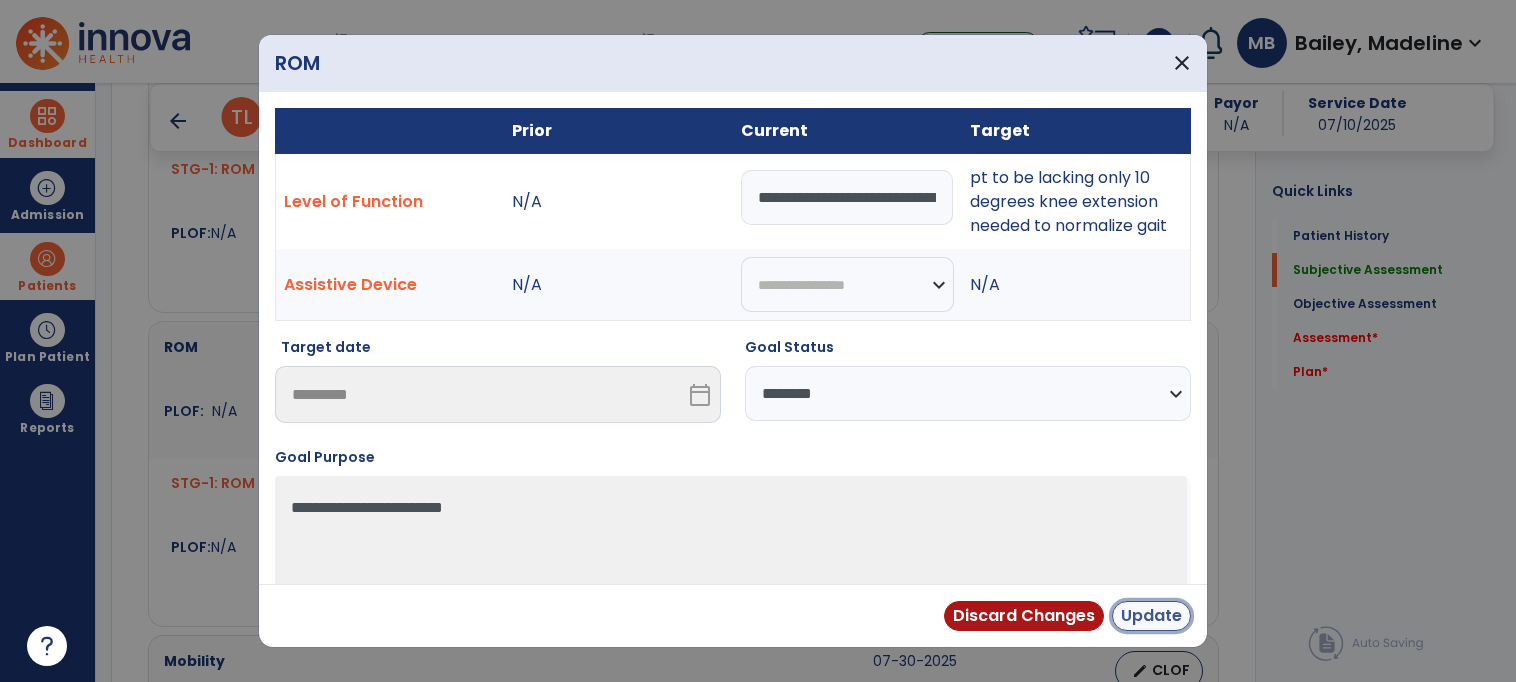 click on "Update" at bounding box center (1151, 616) 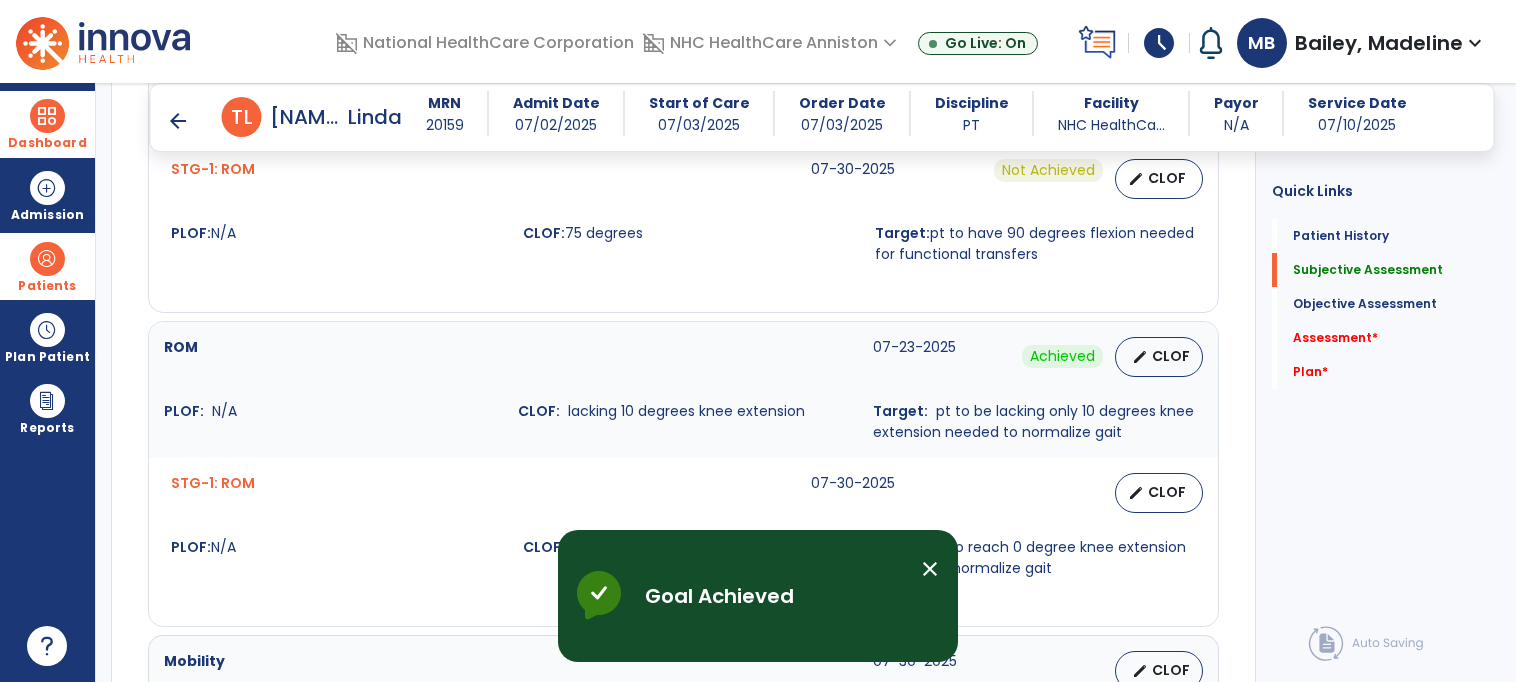scroll, scrollTop: 1071, scrollLeft: 0, axis: vertical 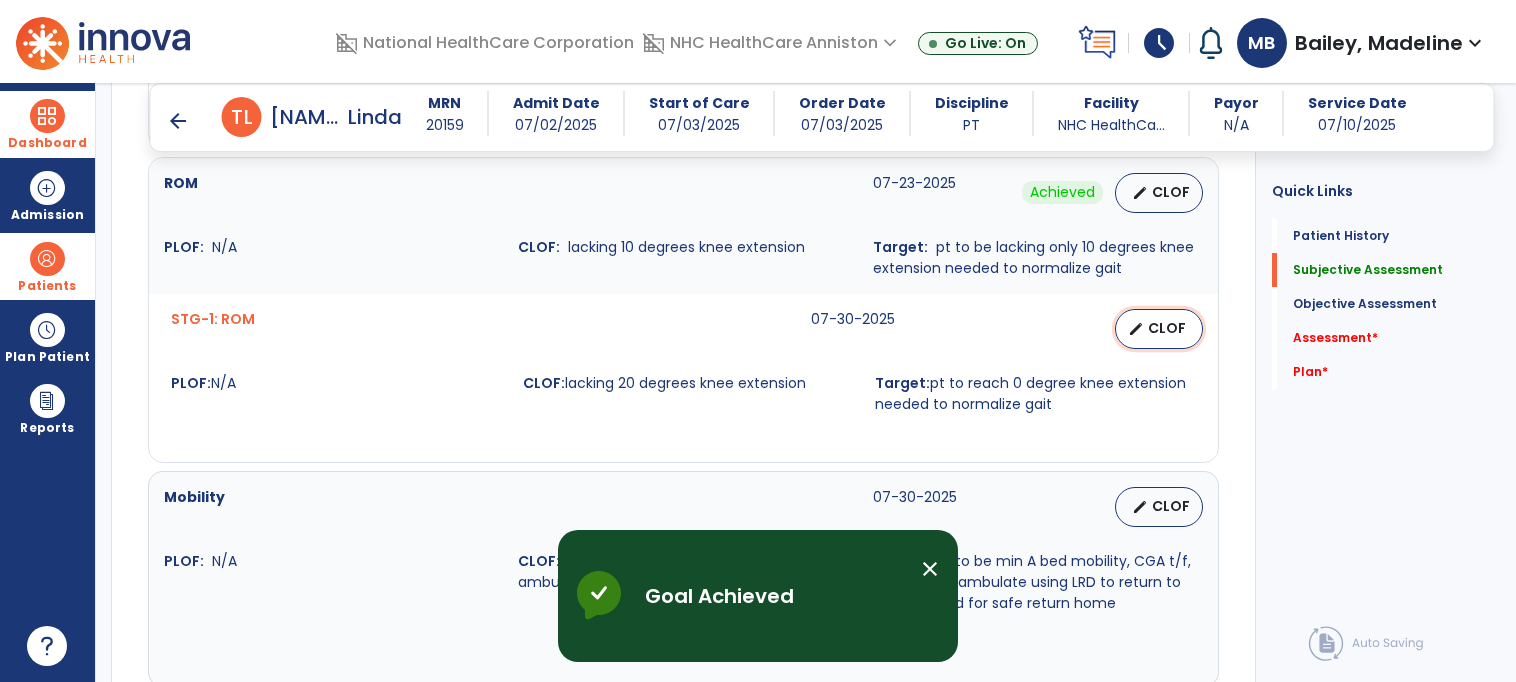 click on "edit" at bounding box center [1136, 329] 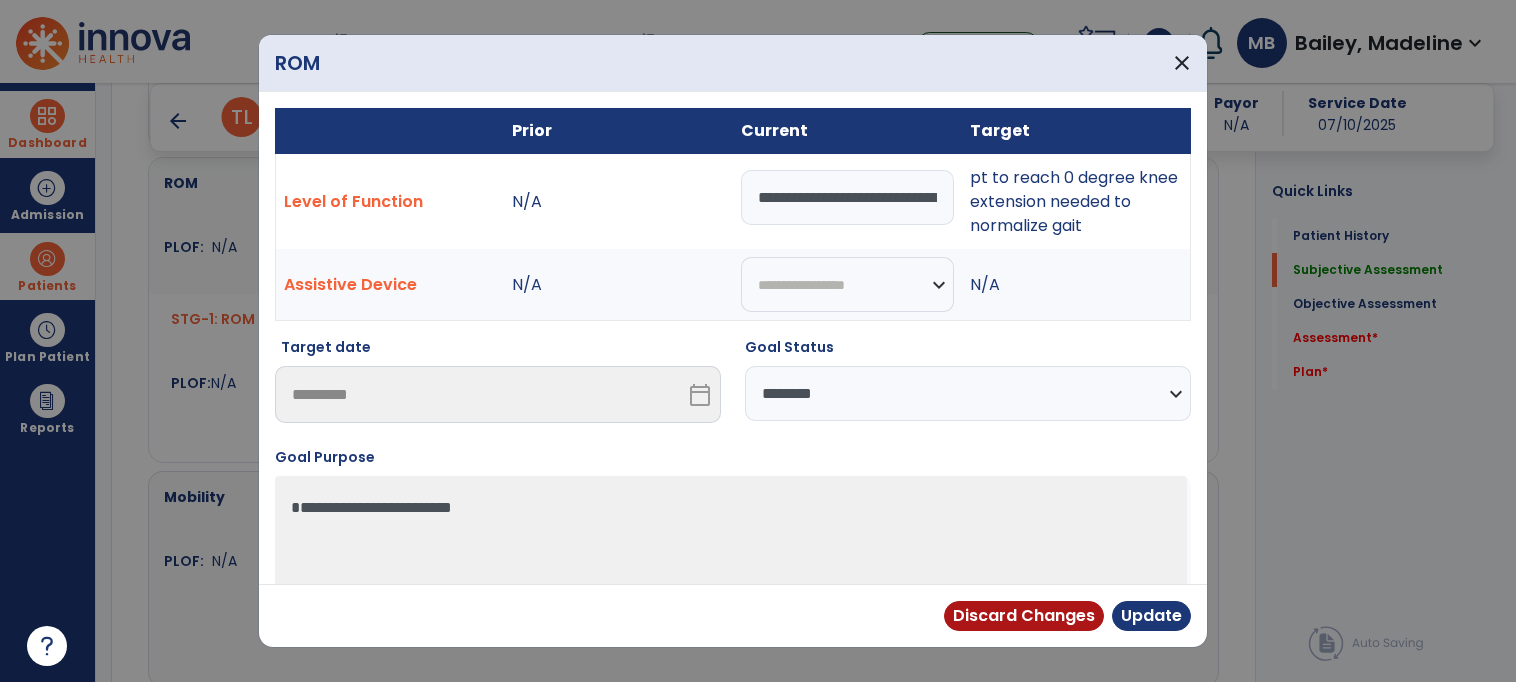click on "**********" at bounding box center (968, 393) 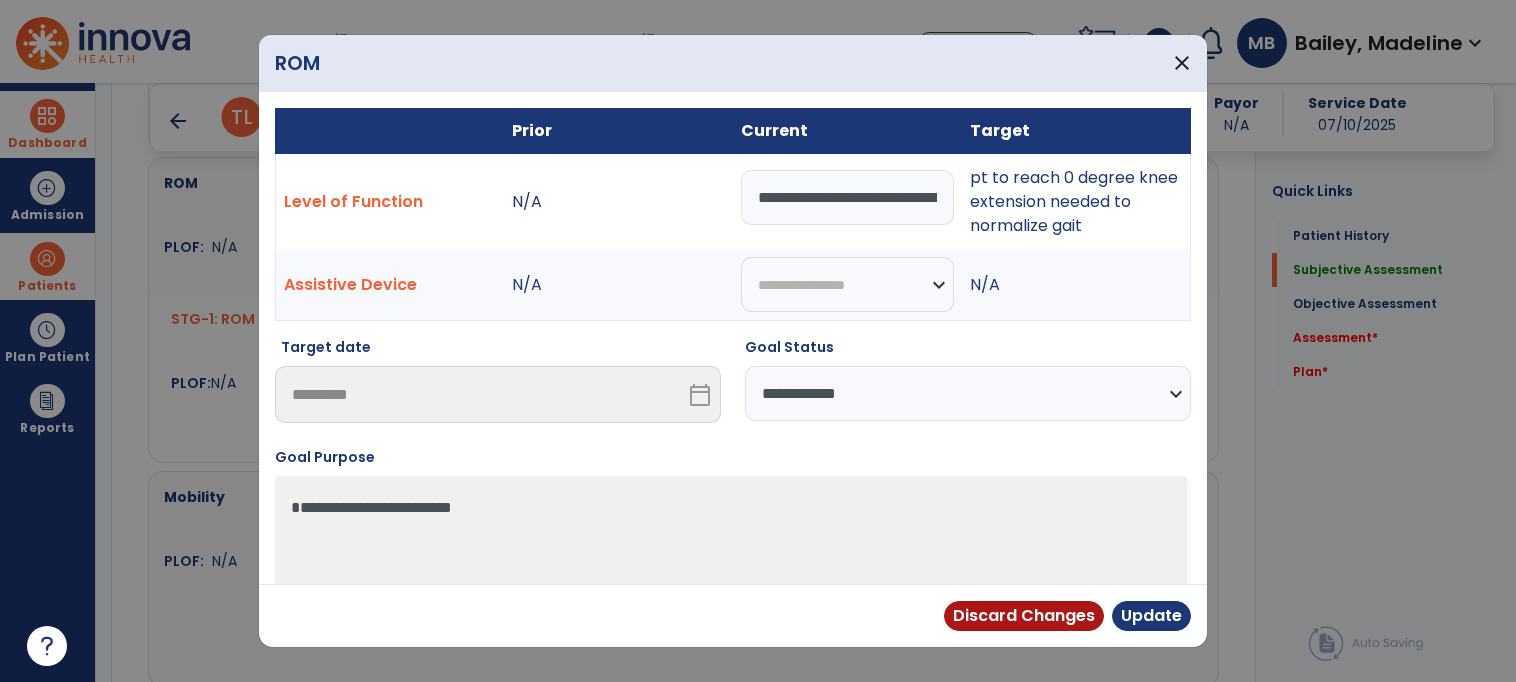 click on "**********" at bounding box center (968, 393) 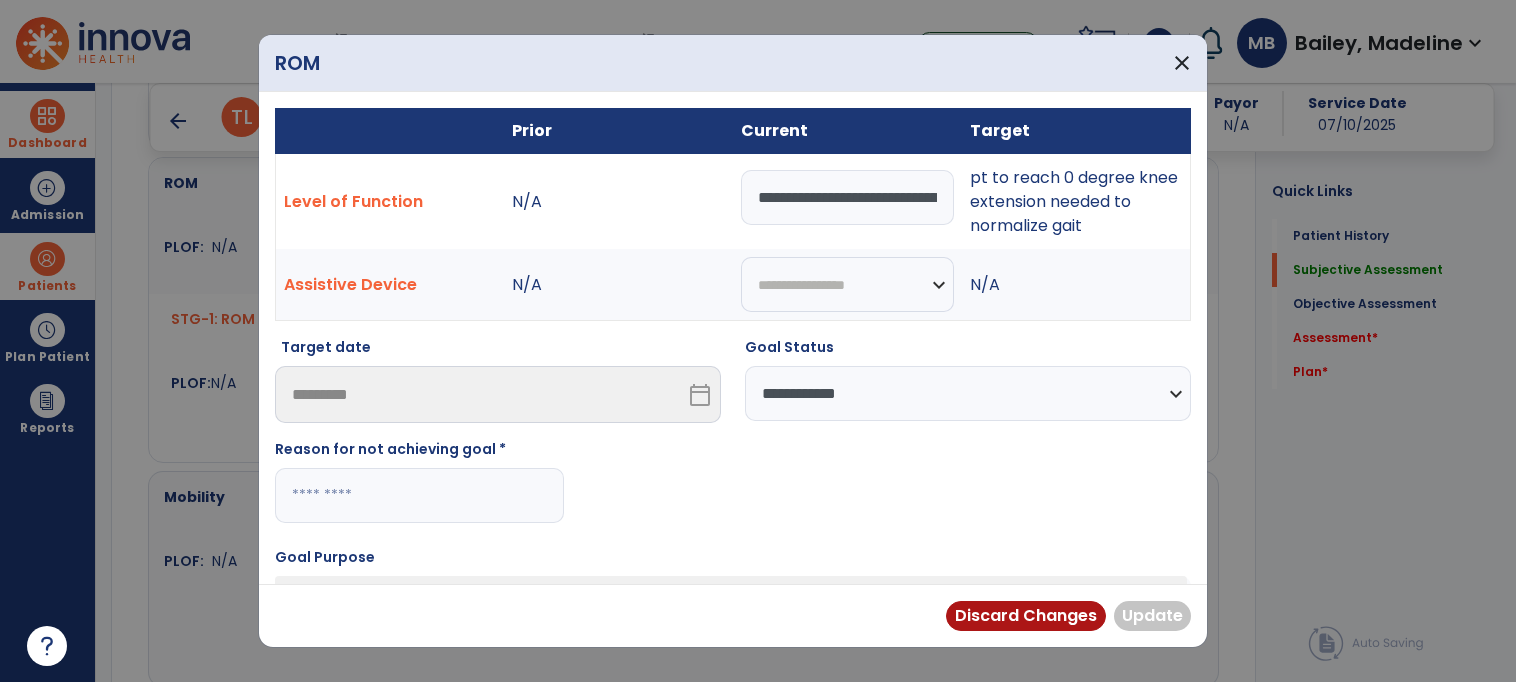 click at bounding box center (419, 495) 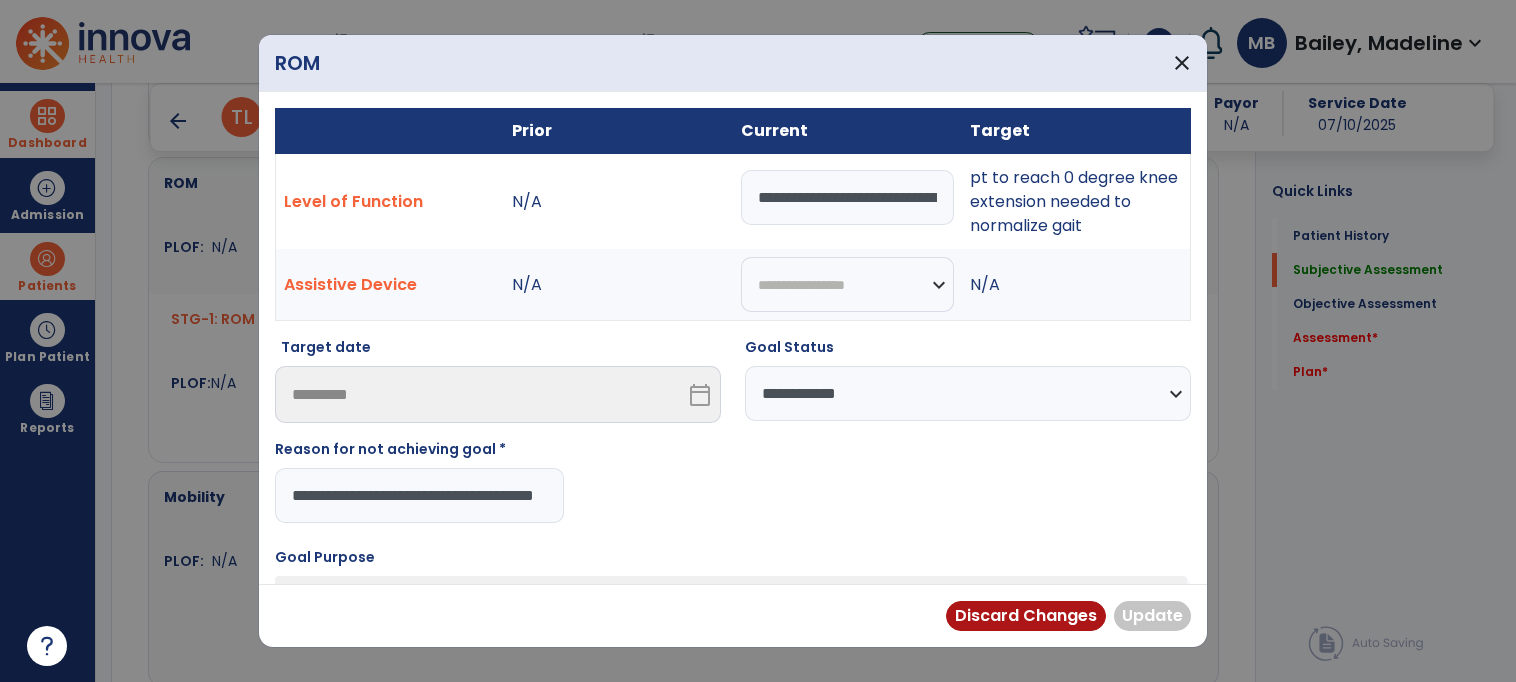 scroll, scrollTop: 0, scrollLeft: 43, axis: horizontal 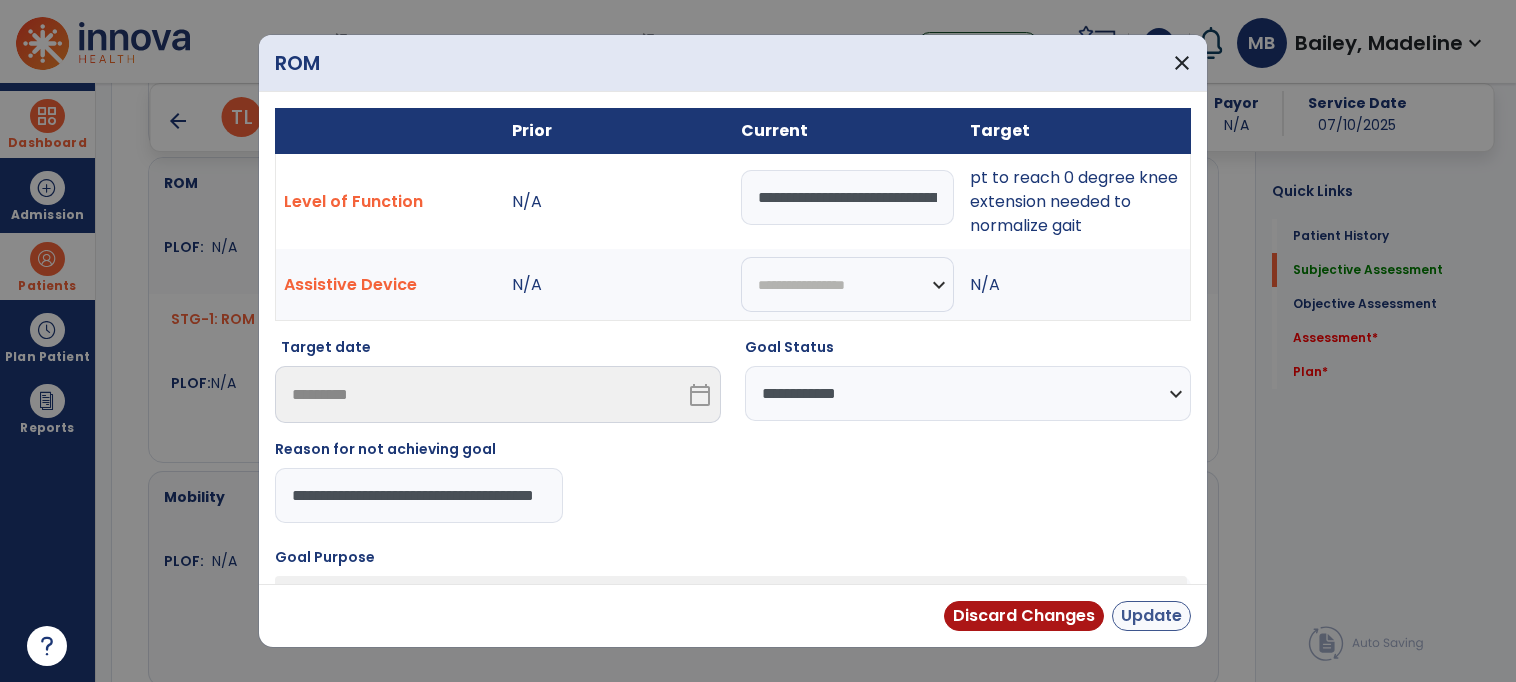 type on "**********" 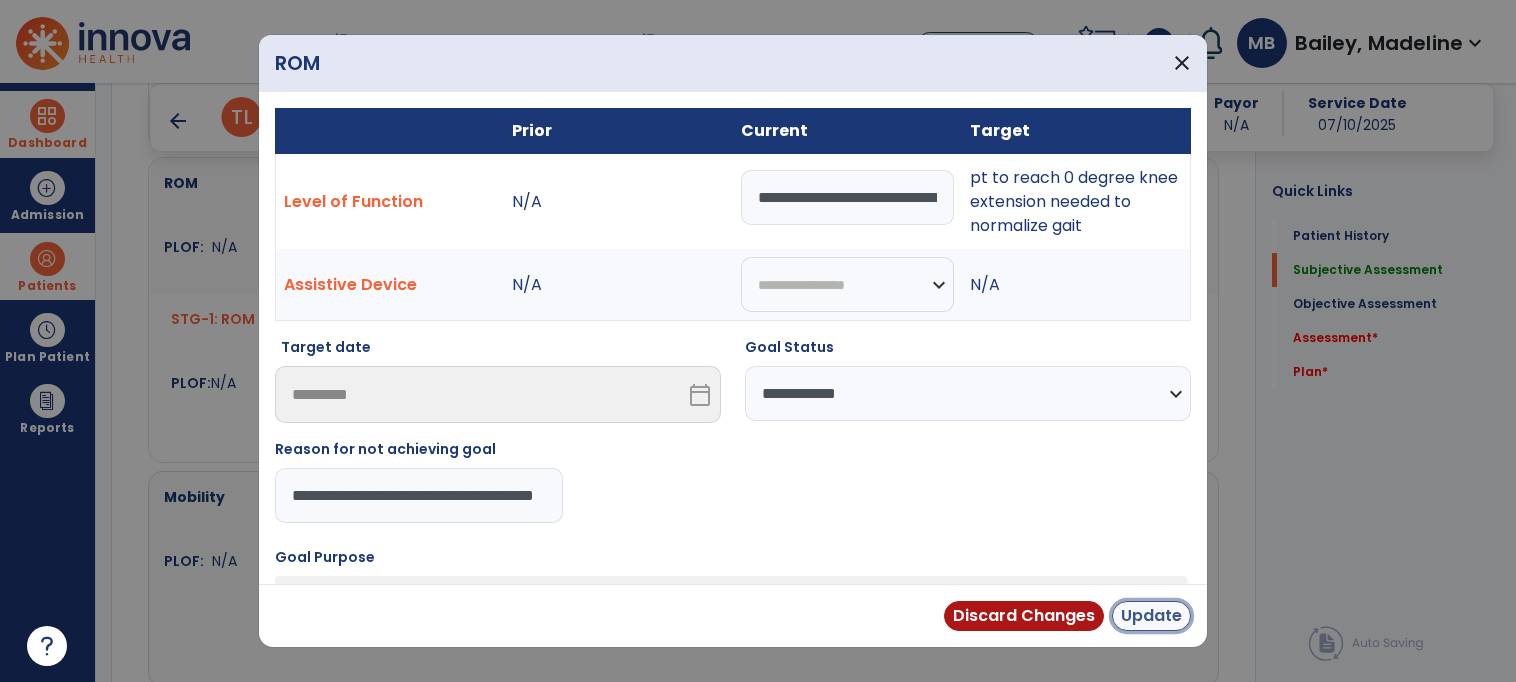 click on "Update" at bounding box center (1151, 616) 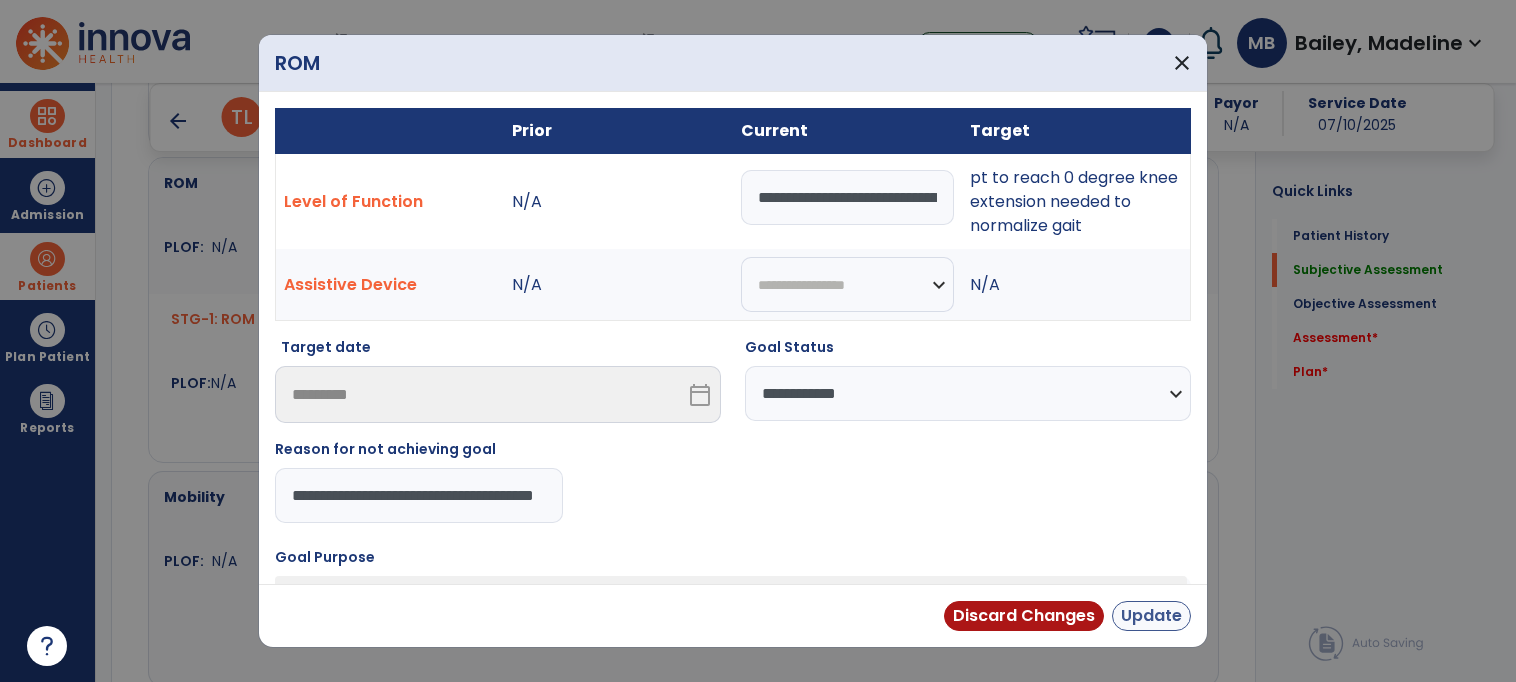 scroll, scrollTop: 0, scrollLeft: 0, axis: both 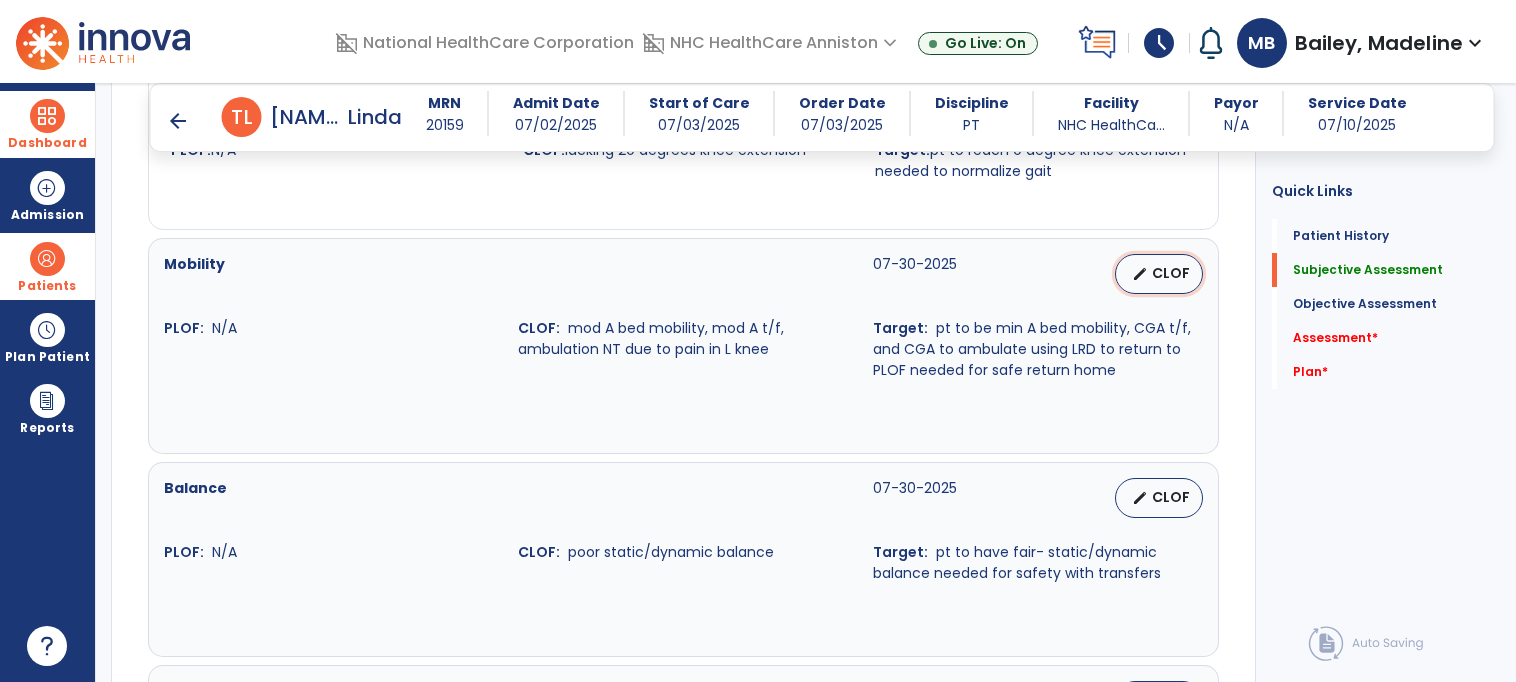 click on "CLOF" at bounding box center (1171, 273) 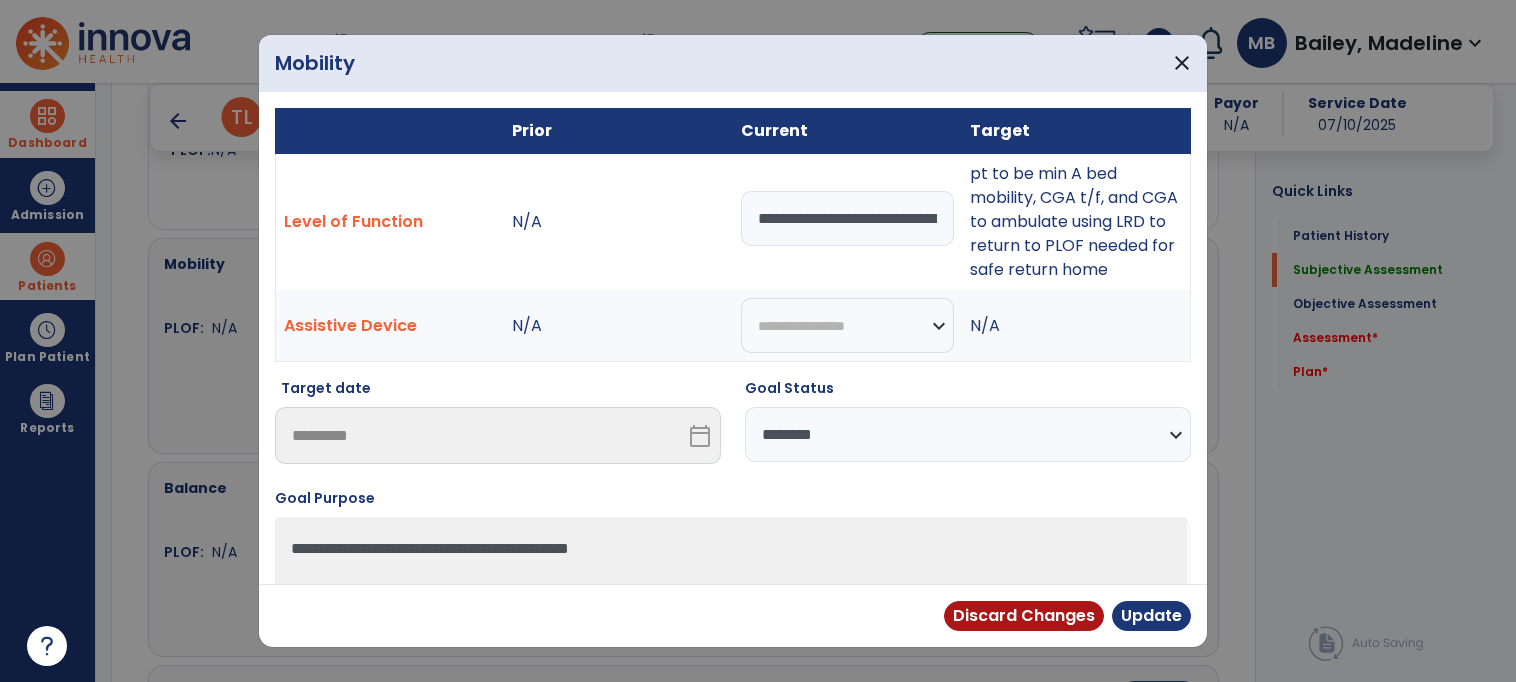 click on "**********" at bounding box center [847, 218] 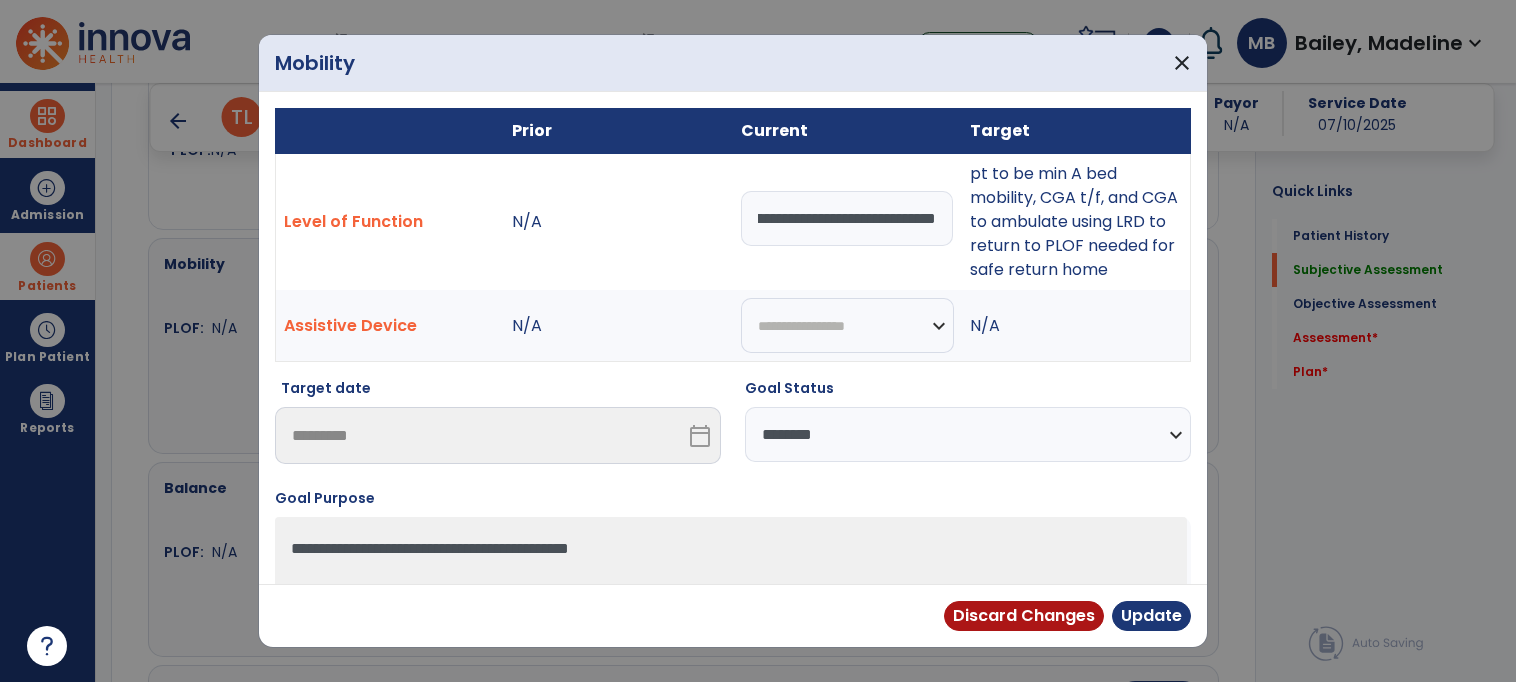 scroll, scrollTop: 0, scrollLeft: 55, axis: horizontal 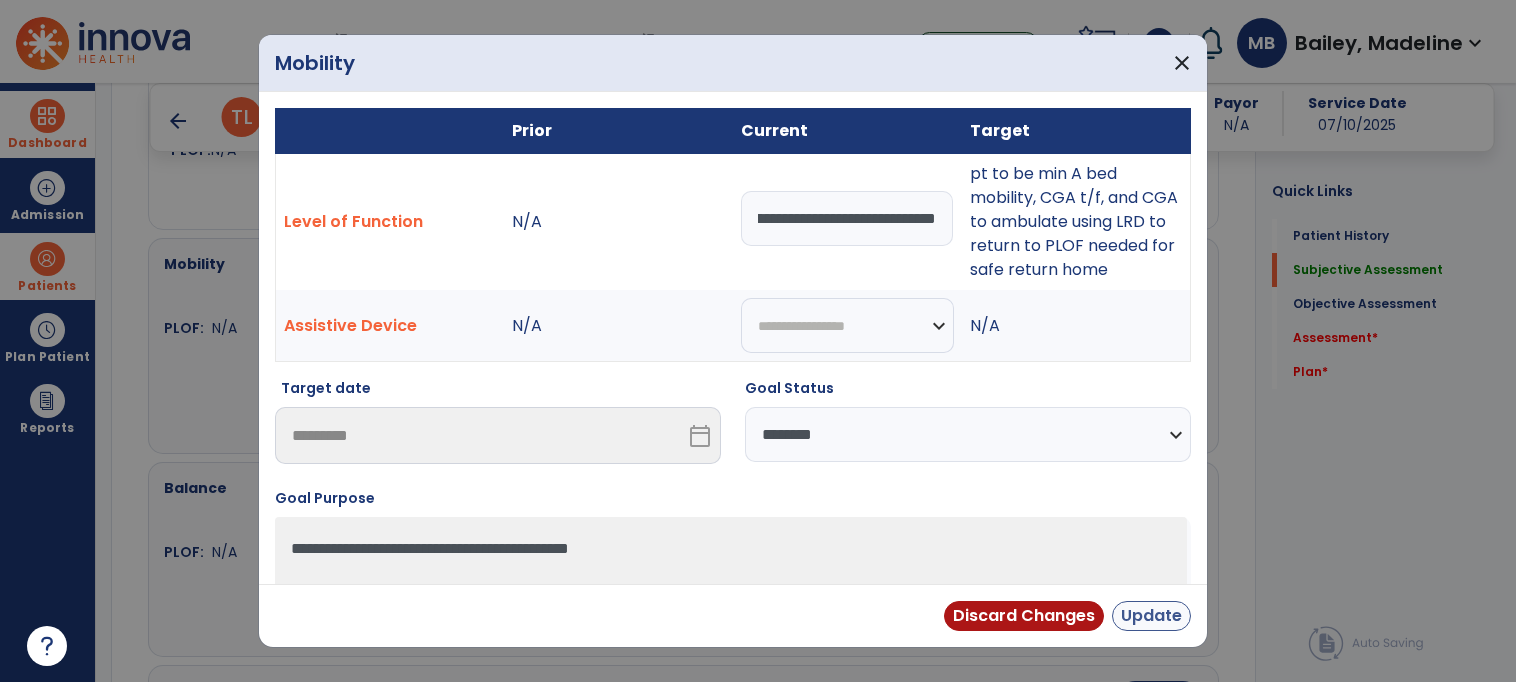 type on "**********" 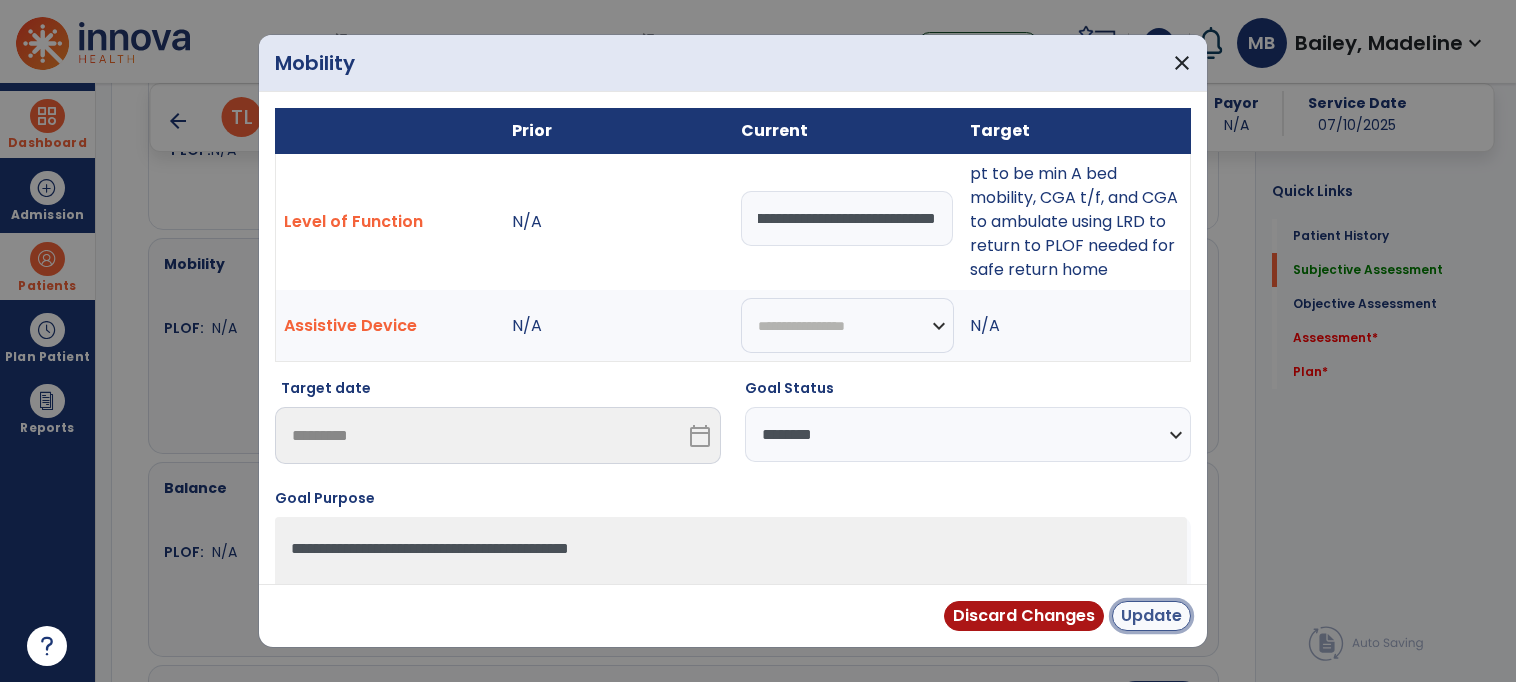 click on "Update" at bounding box center [1151, 616] 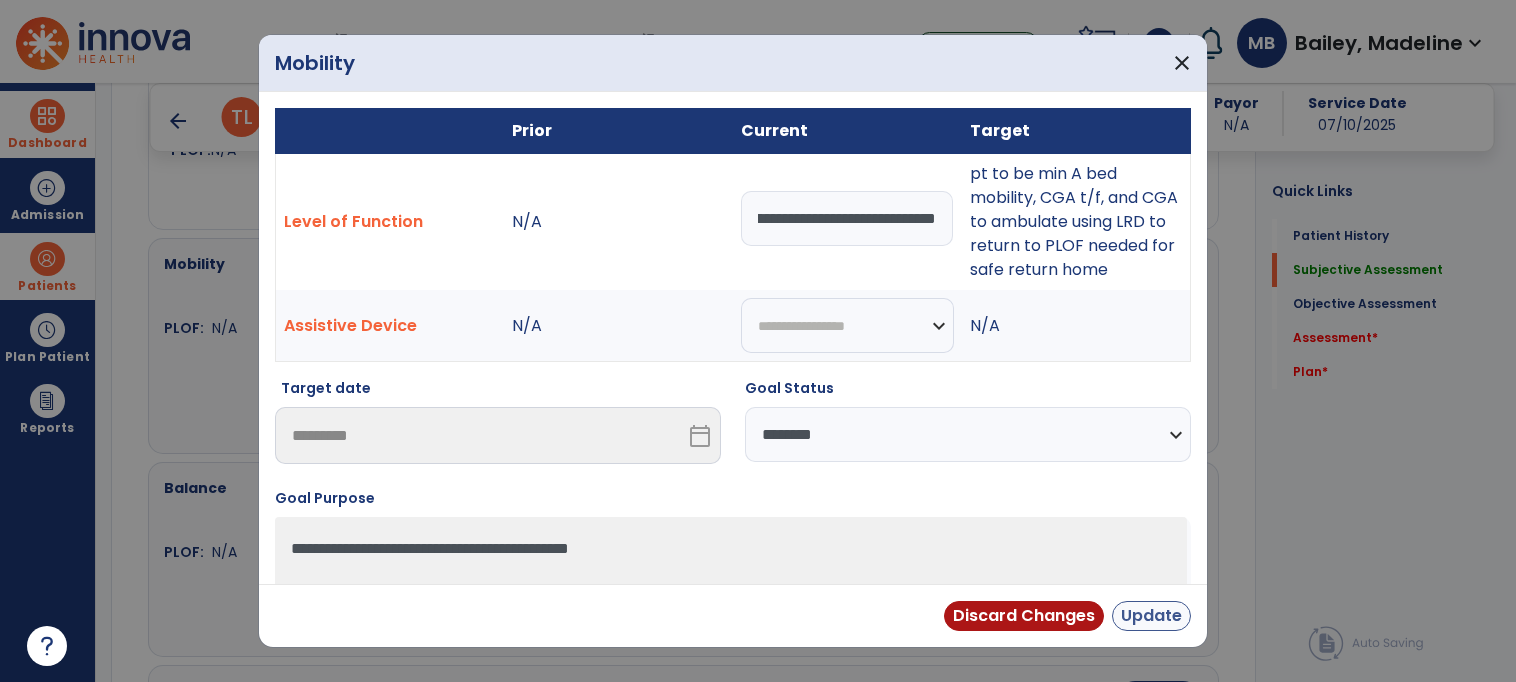 scroll, scrollTop: 0, scrollLeft: 0, axis: both 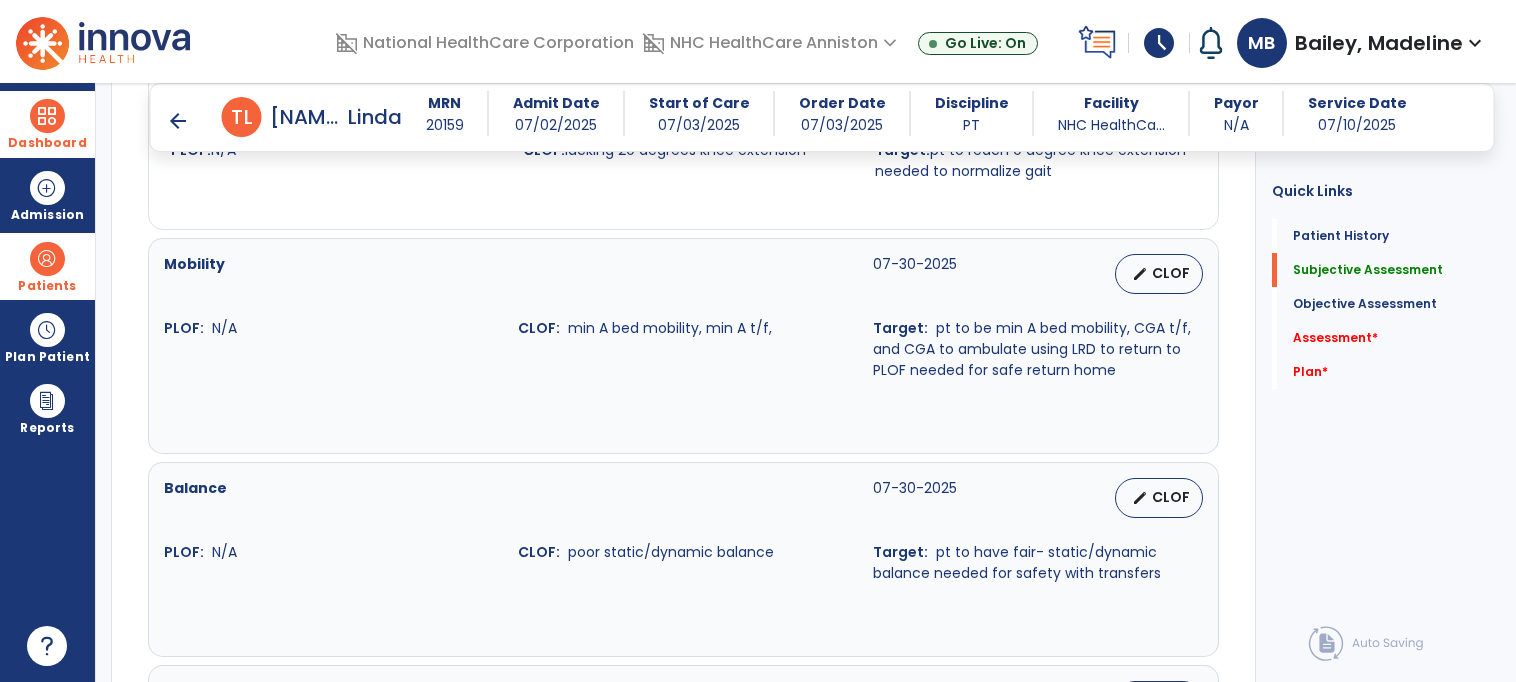 click on "arrow_back" at bounding box center [178, 121] 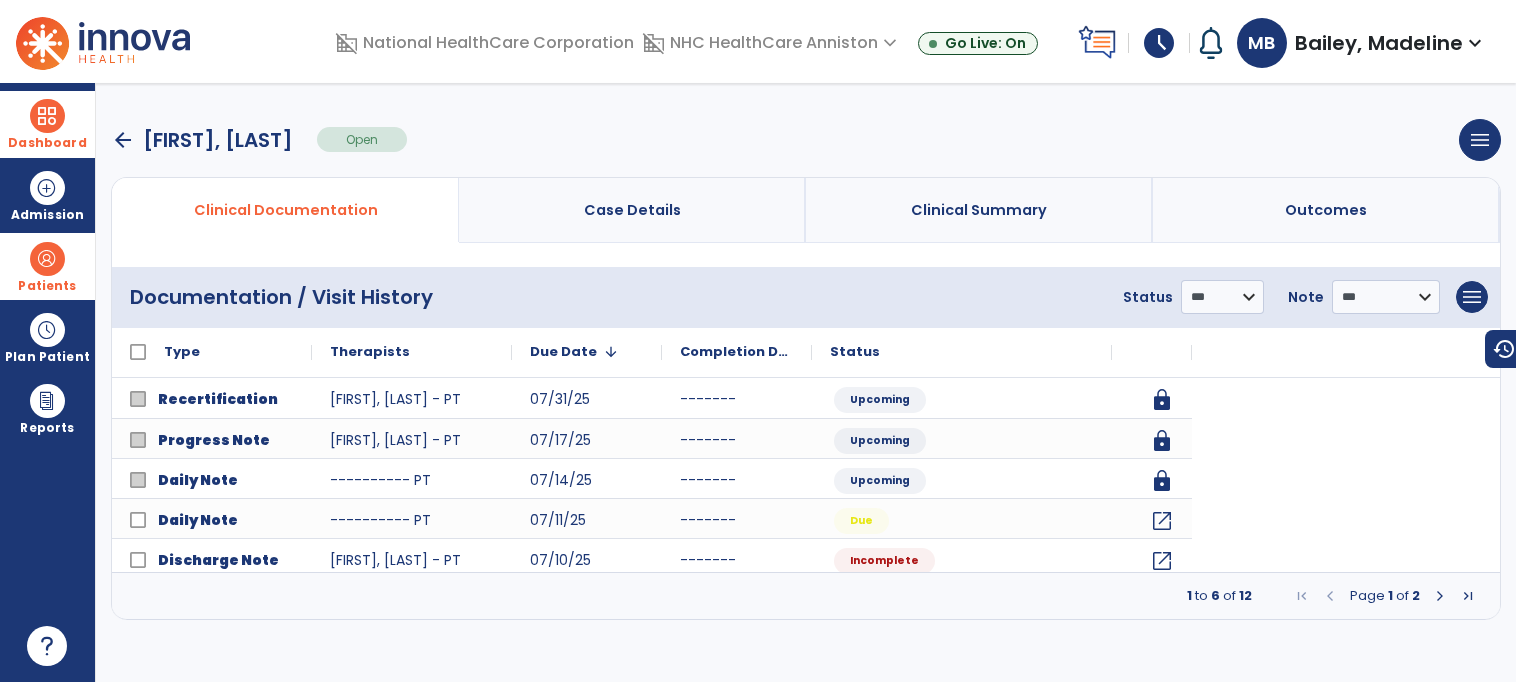 scroll, scrollTop: 0, scrollLeft: 0, axis: both 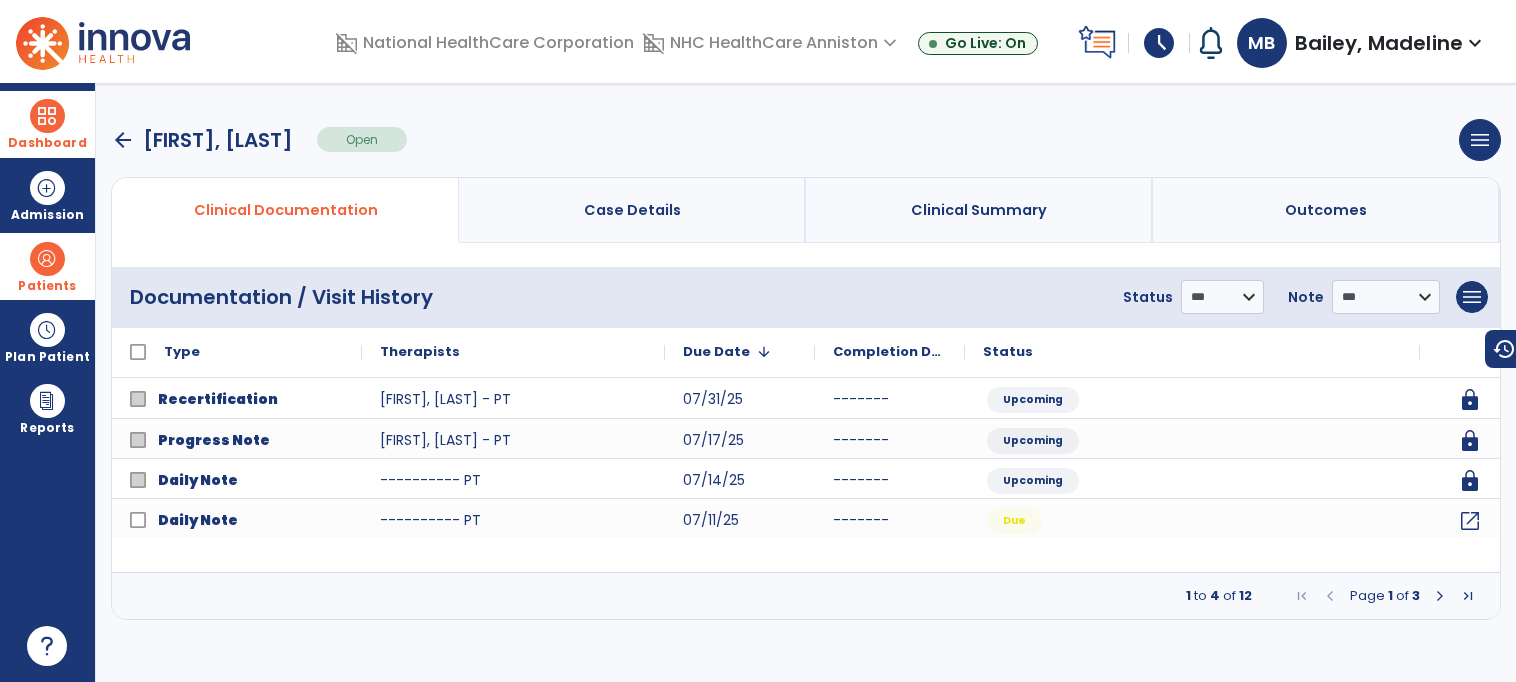 click at bounding box center [1440, 596] 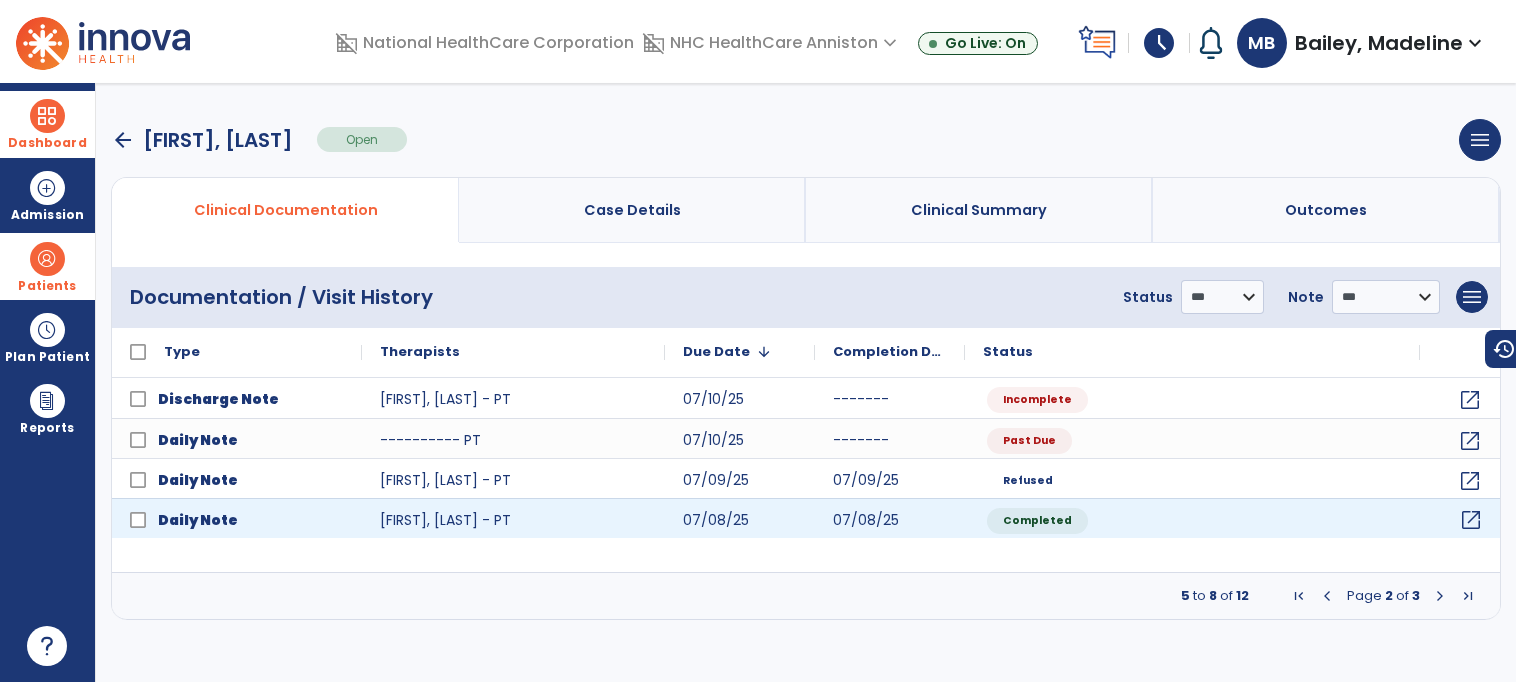 click on "open_in_new" 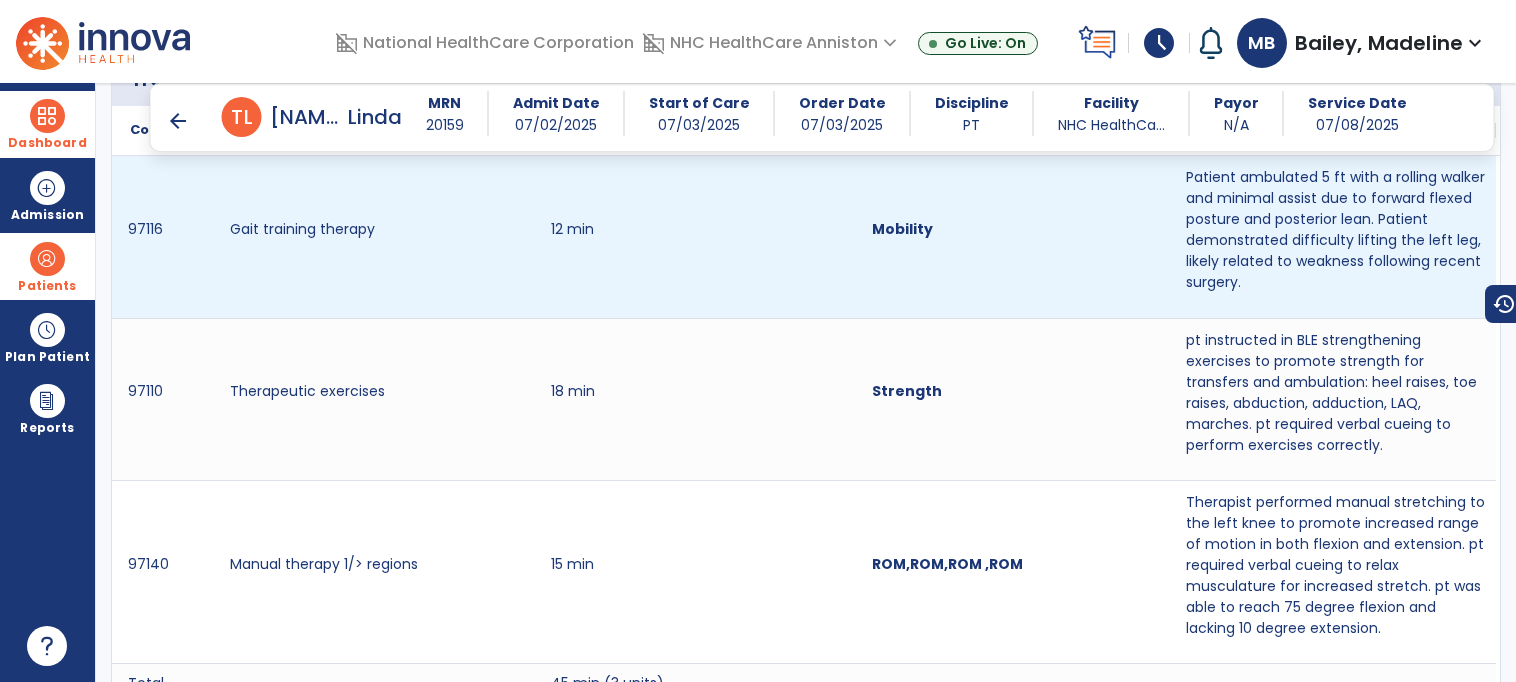 scroll, scrollTop: 1275, scrollLeft: 0, axis: vertical 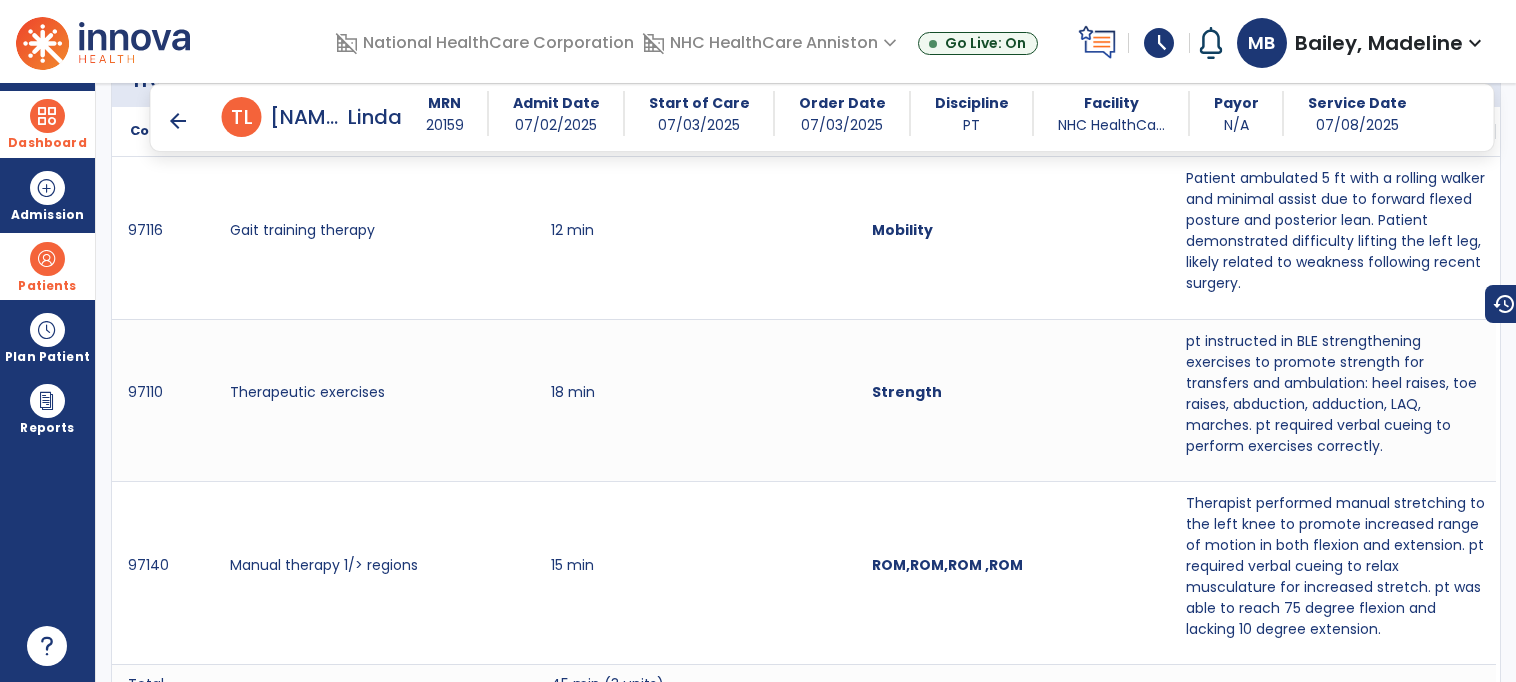 click on "arrow_back" at bounding box center [178, 121] 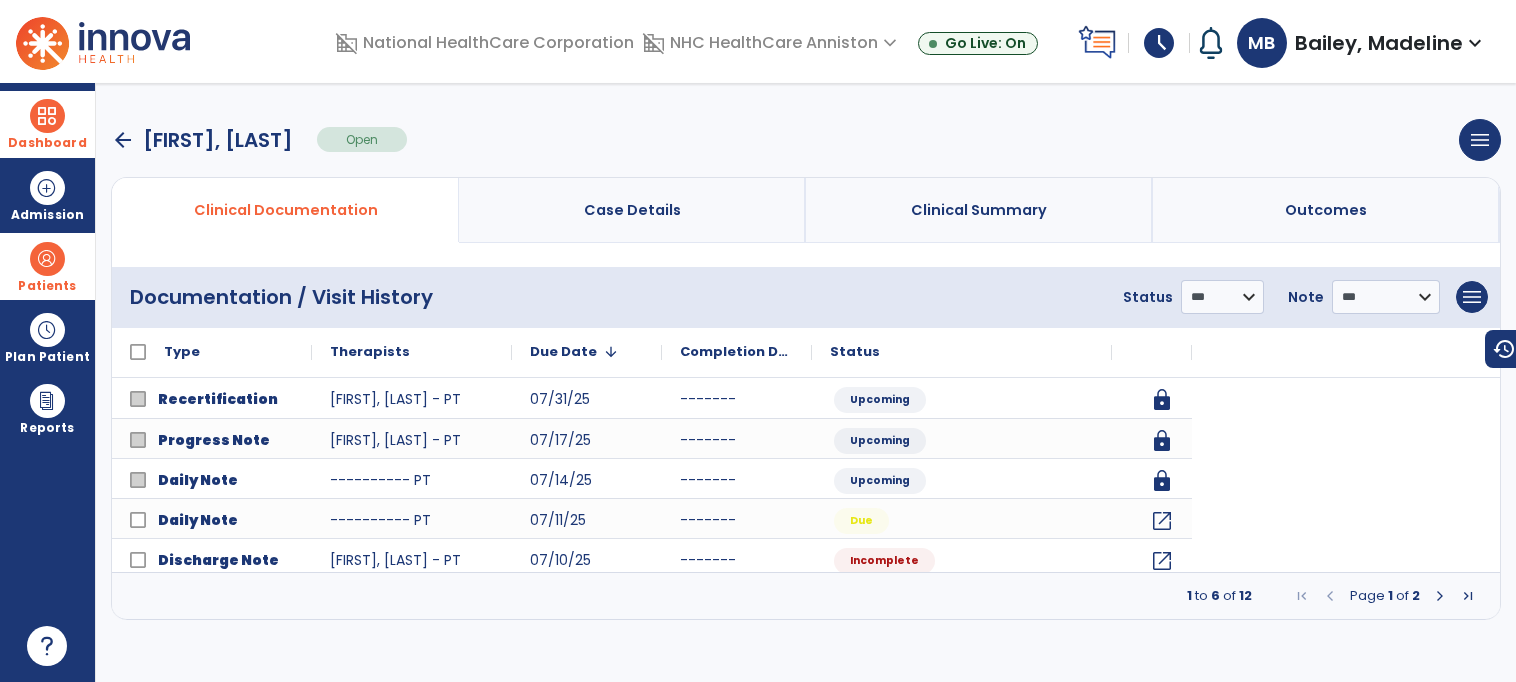 scroll, scrollTop: 0, scrollLeft: 0, axis: both 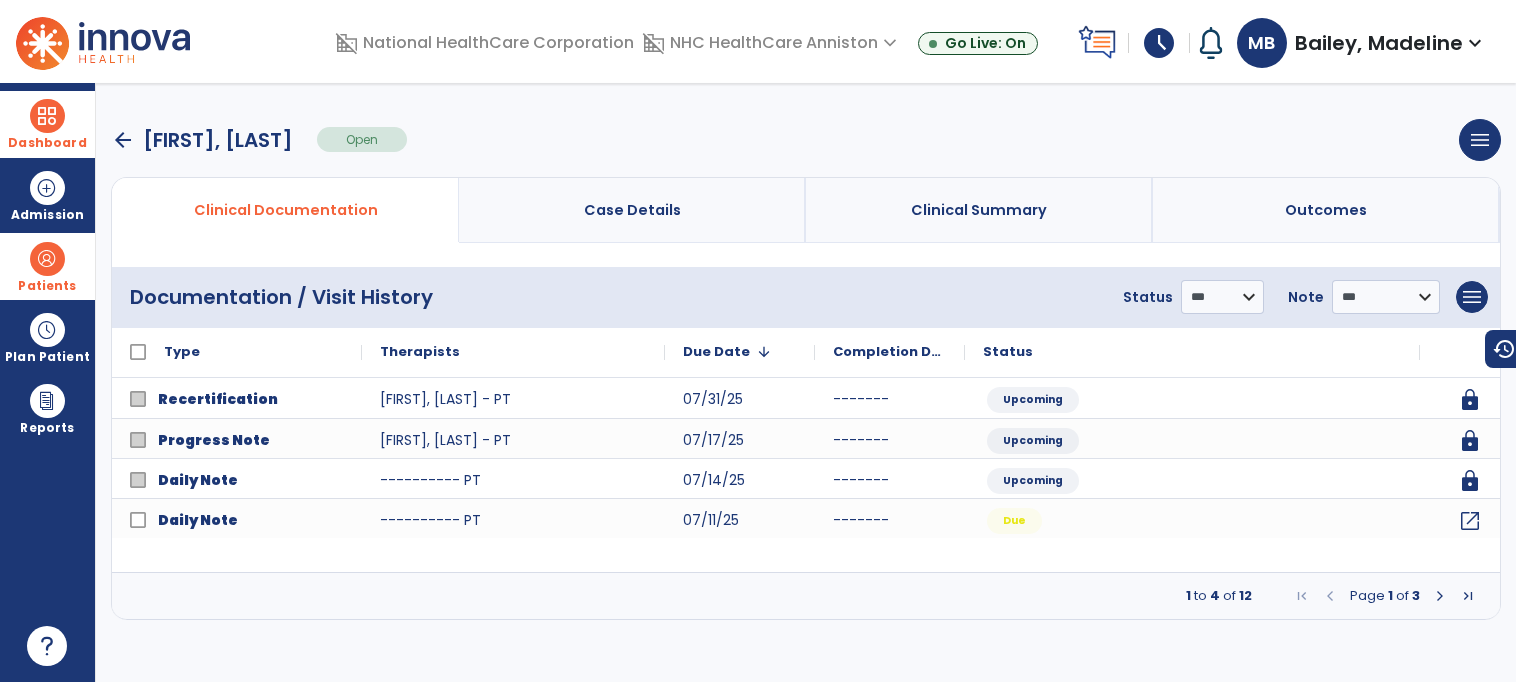click on "Page
1
of
3" at bounding box center (1385, 596) 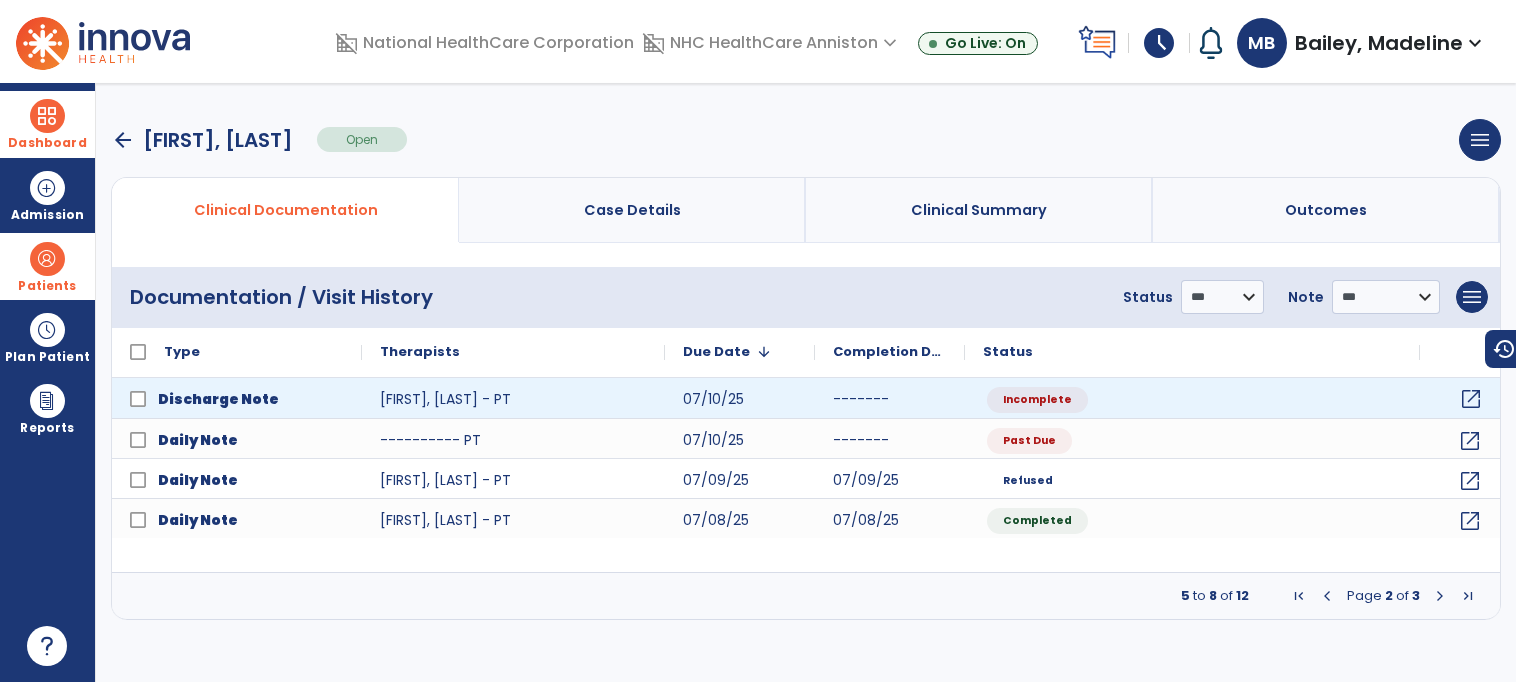 click on "open_in_new" 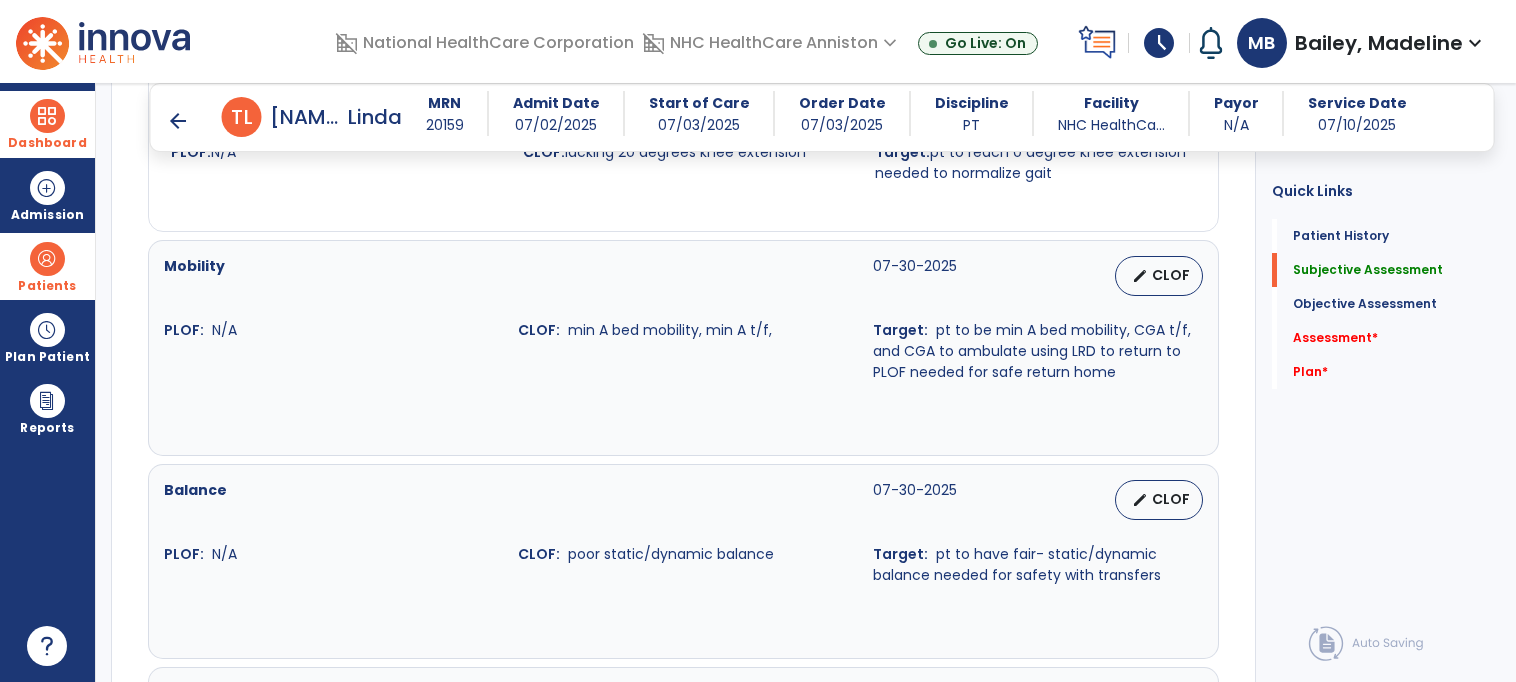 scroll, scrollTop: 1303, scrollLeft: 0, axis: vertical 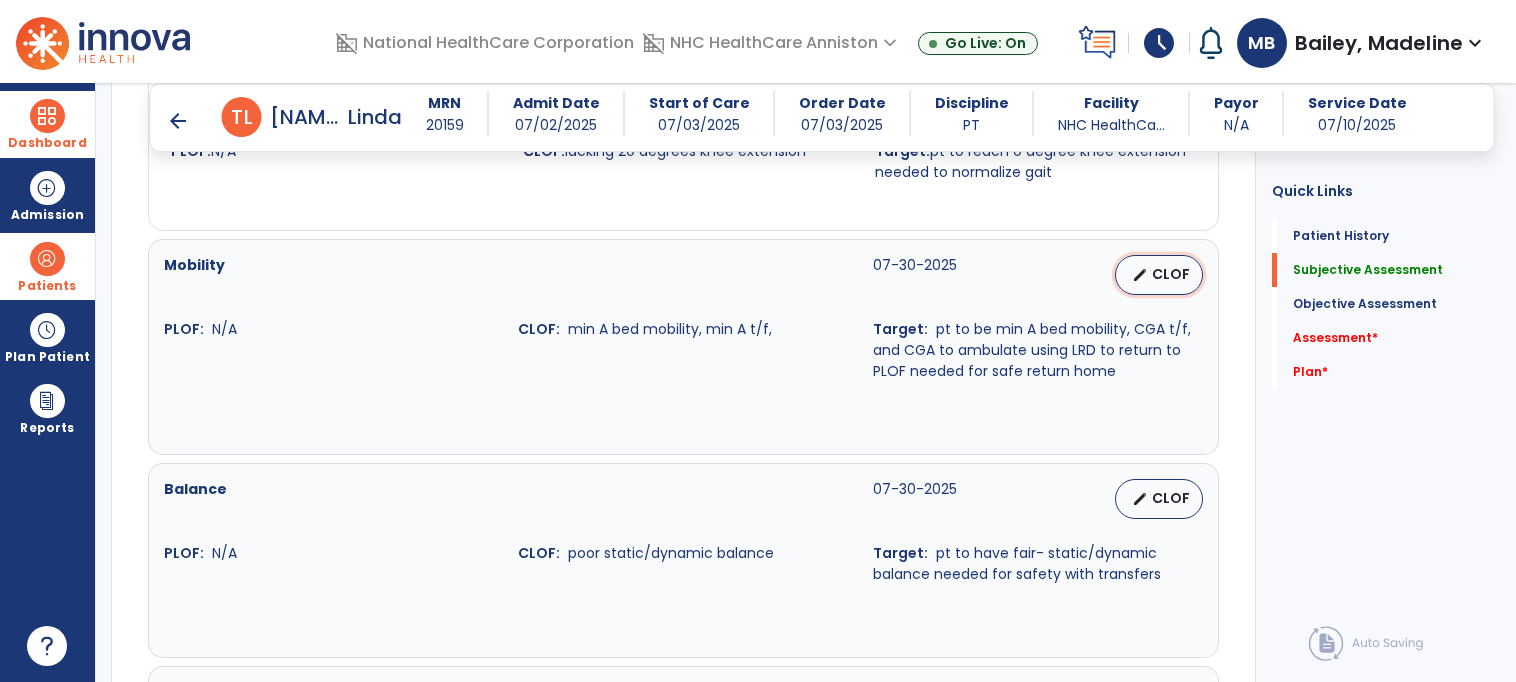 click on "edit   CLOF" at bounding box center [1159, 275] 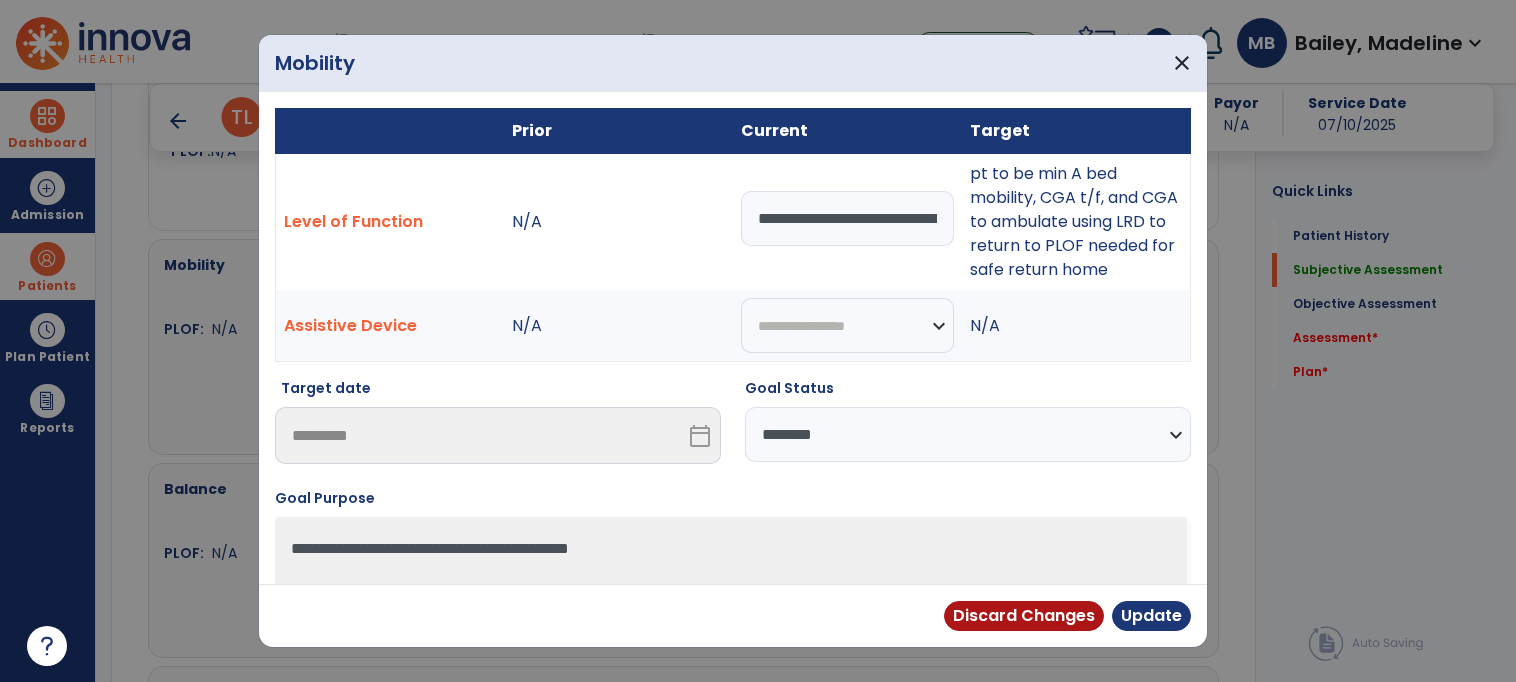 click on "**********" at bounding box center [847, 218] 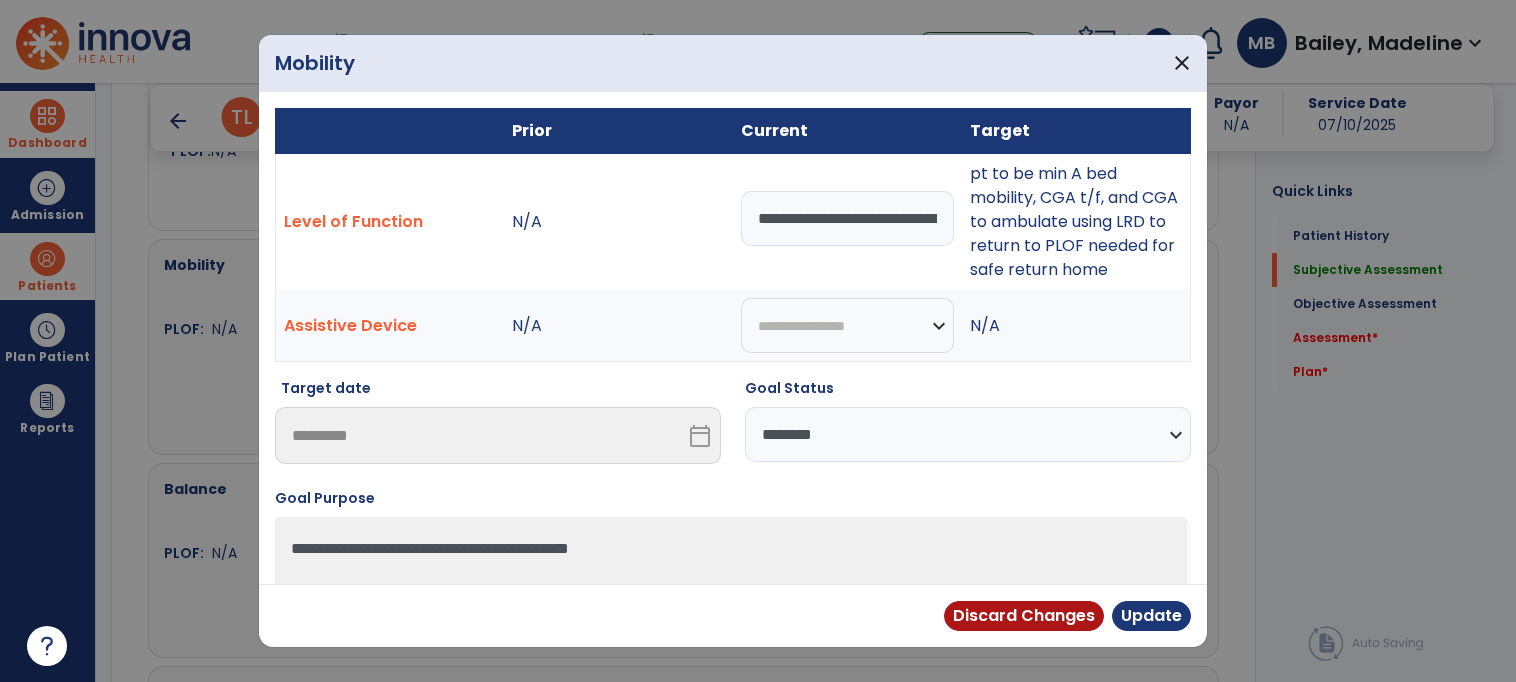 scroll, scrollTop: 0, scrollLeft: 228, axis: horizontal 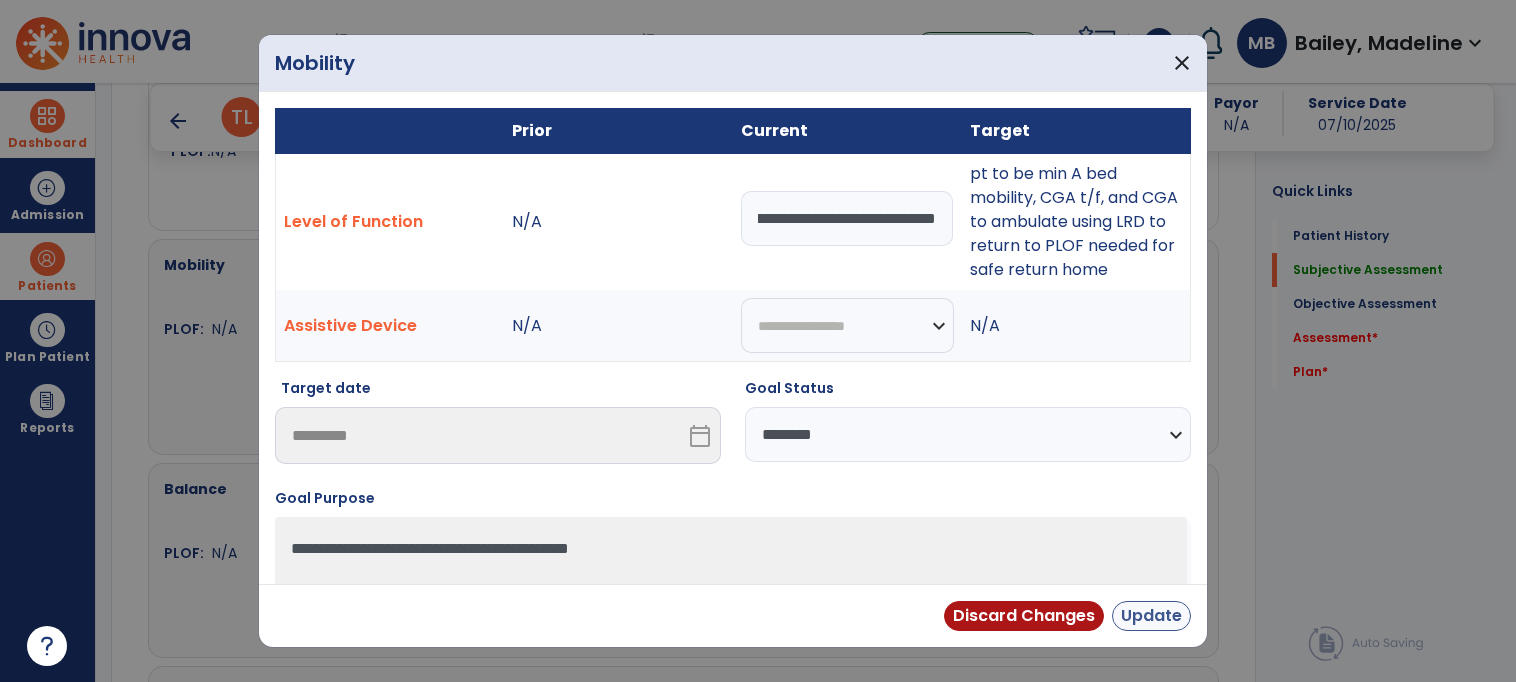 type on "**********" 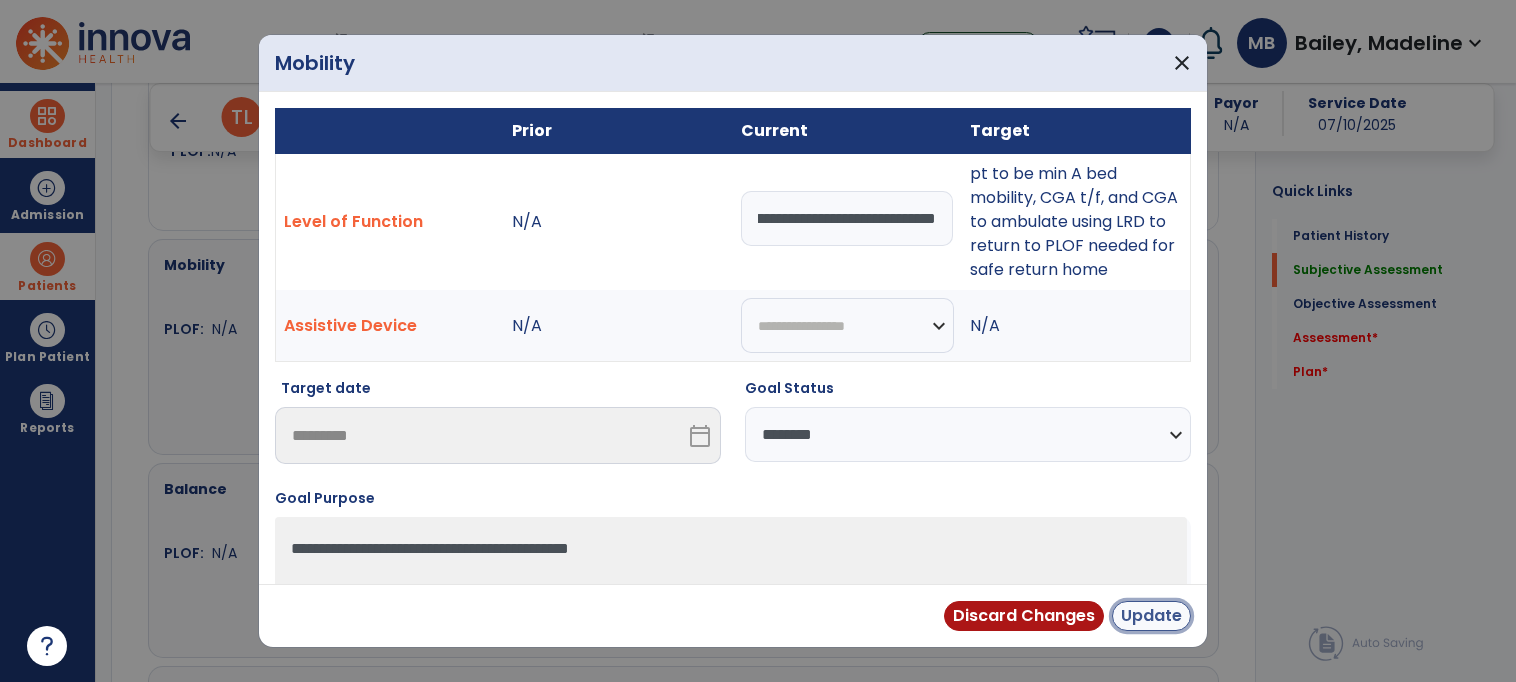 click on "Update" at bounding box center (1151, 616) 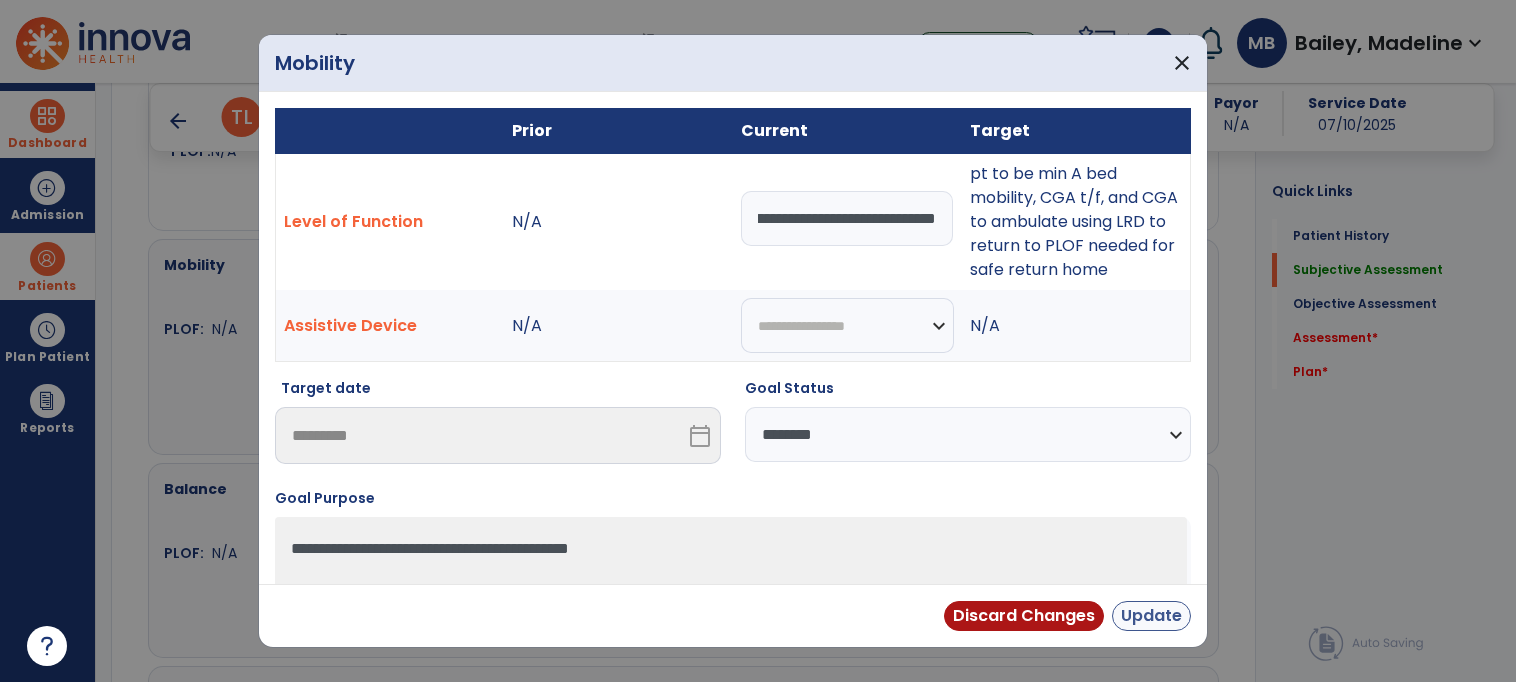scroll, scrollTop: 0, scrollLeft: 0, axis: both 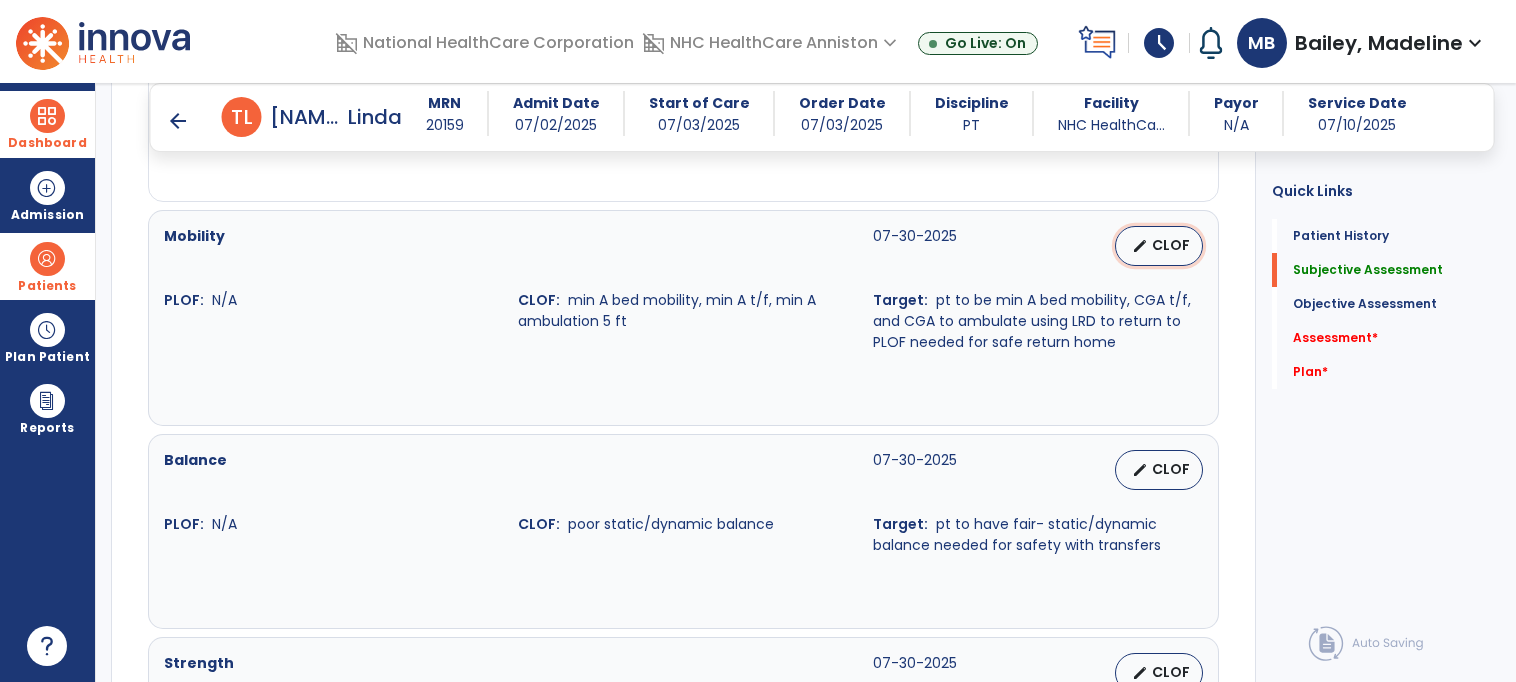 click on "edit" at bounding box center (1140, 246) 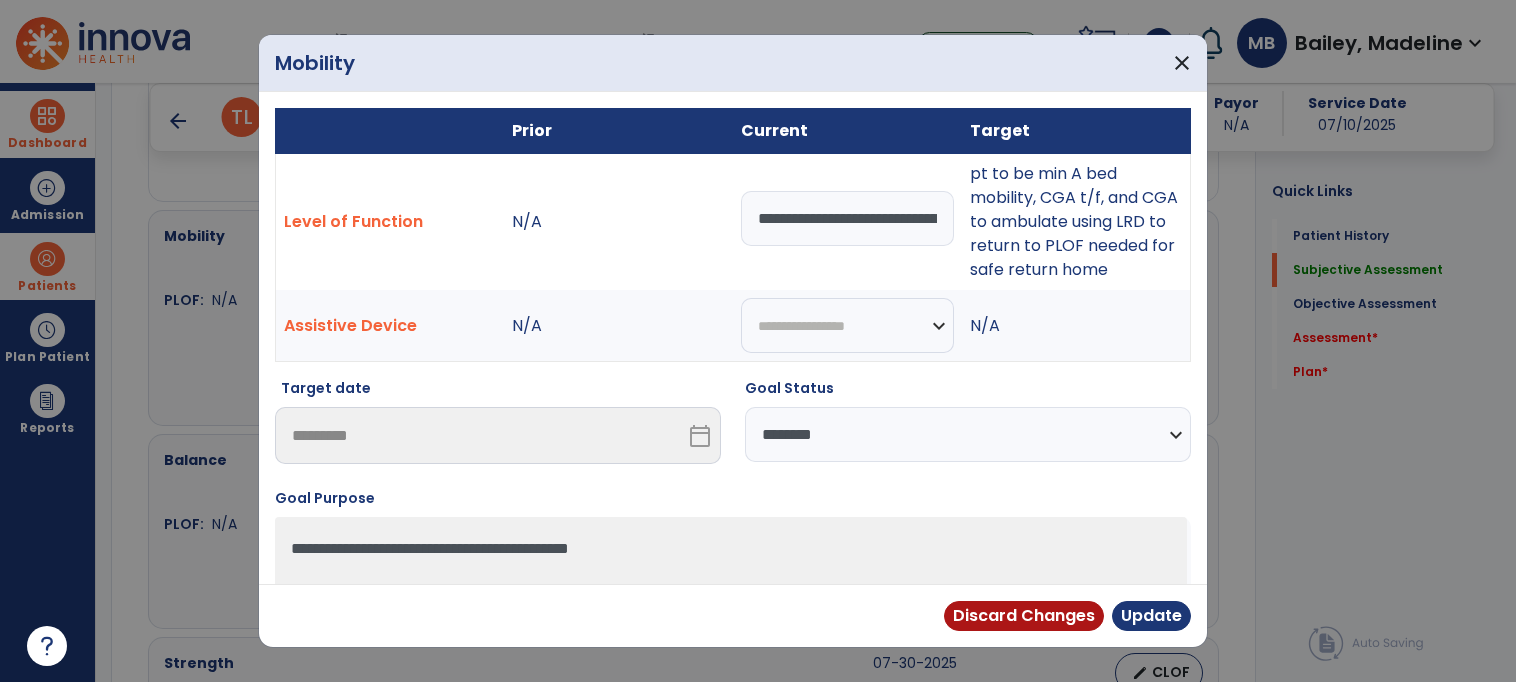 click on "**********" at bounding box center [968, 434] 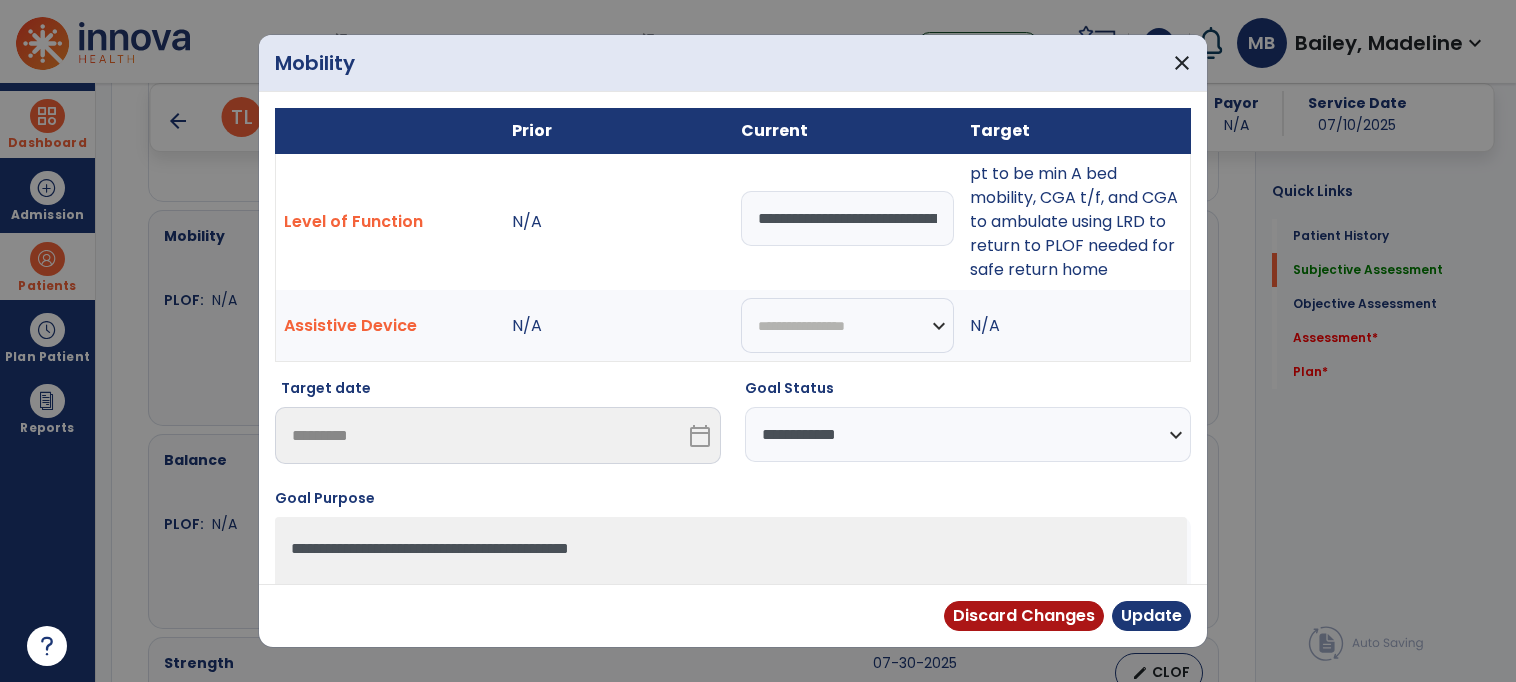 click on "**********" at bounding box center (968, 434) 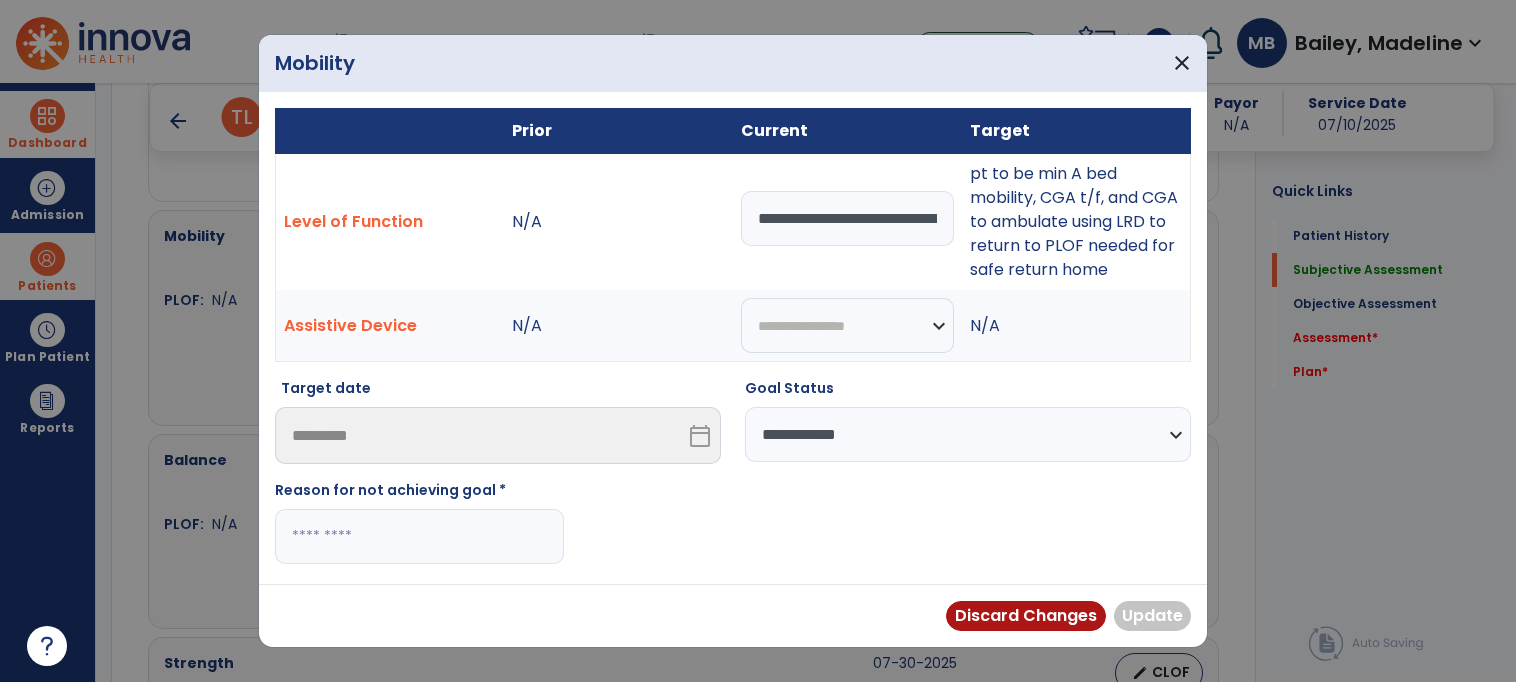 click at bounding box center (419, 536) 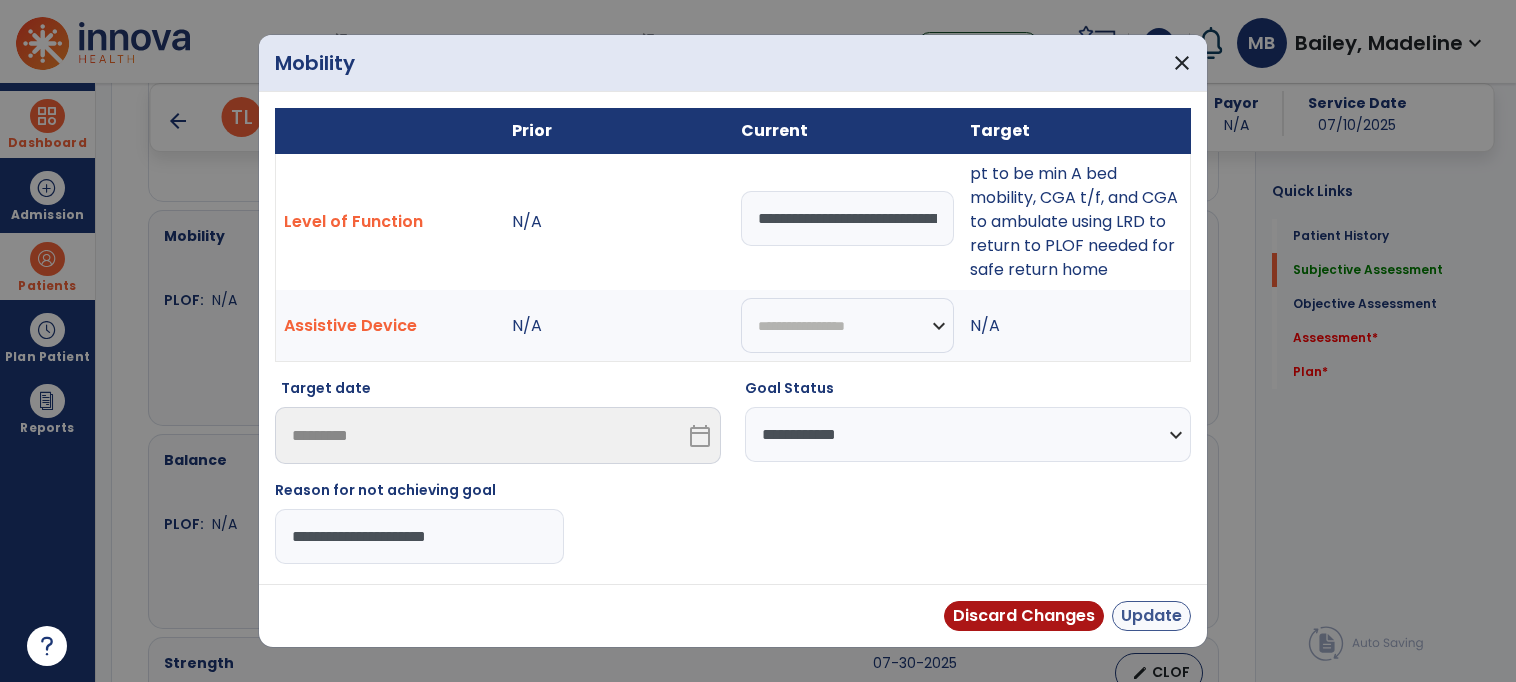 type on "**********" 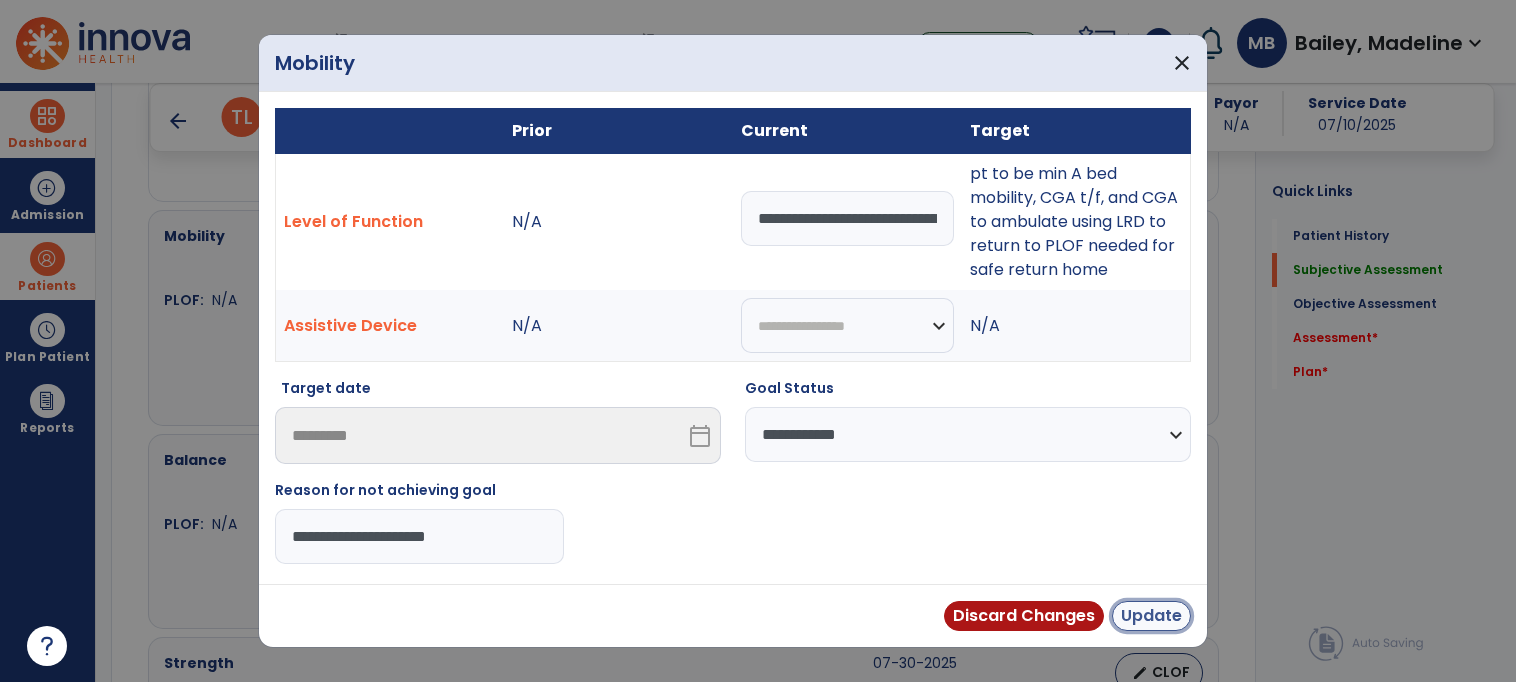 click on "Update" at bounding box center (1151, 616) 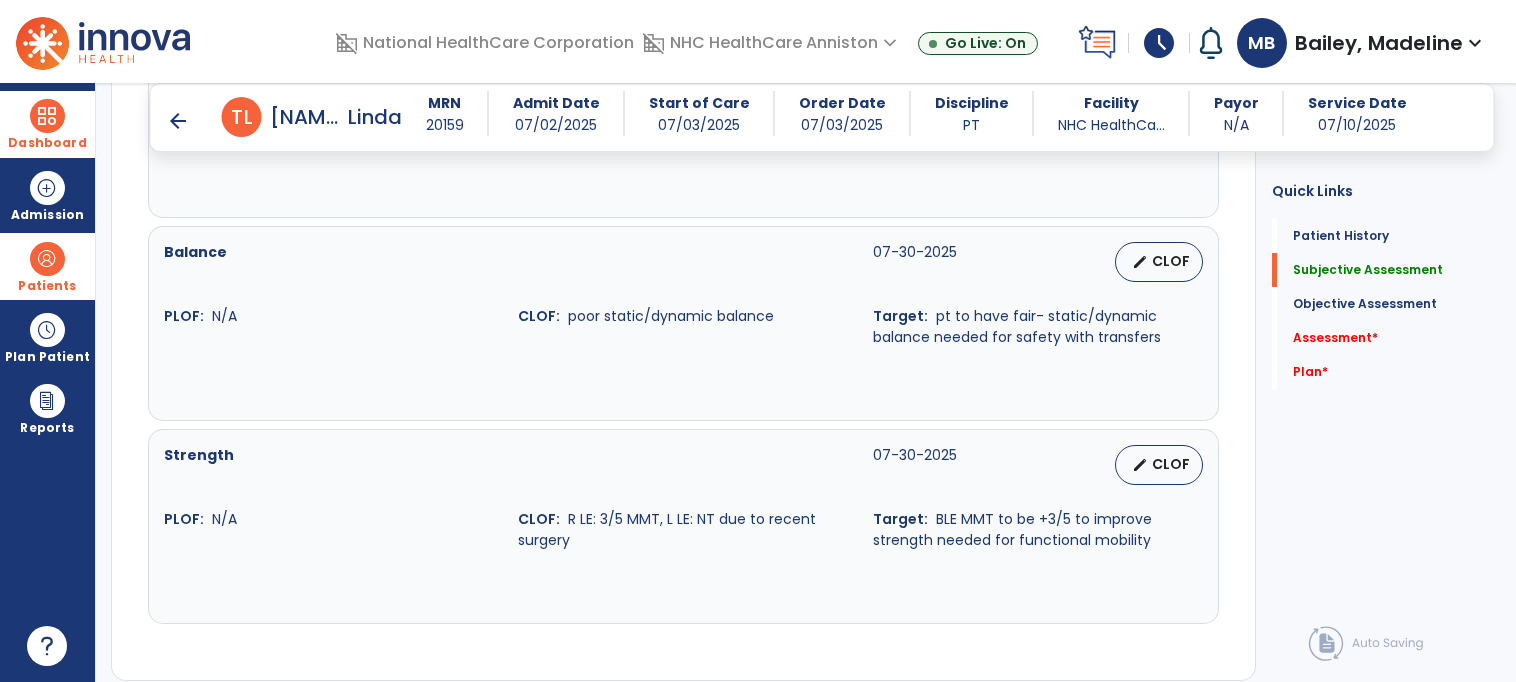 scroll, scrollTop: 1540, scrollLeft: 0, axis: vertical 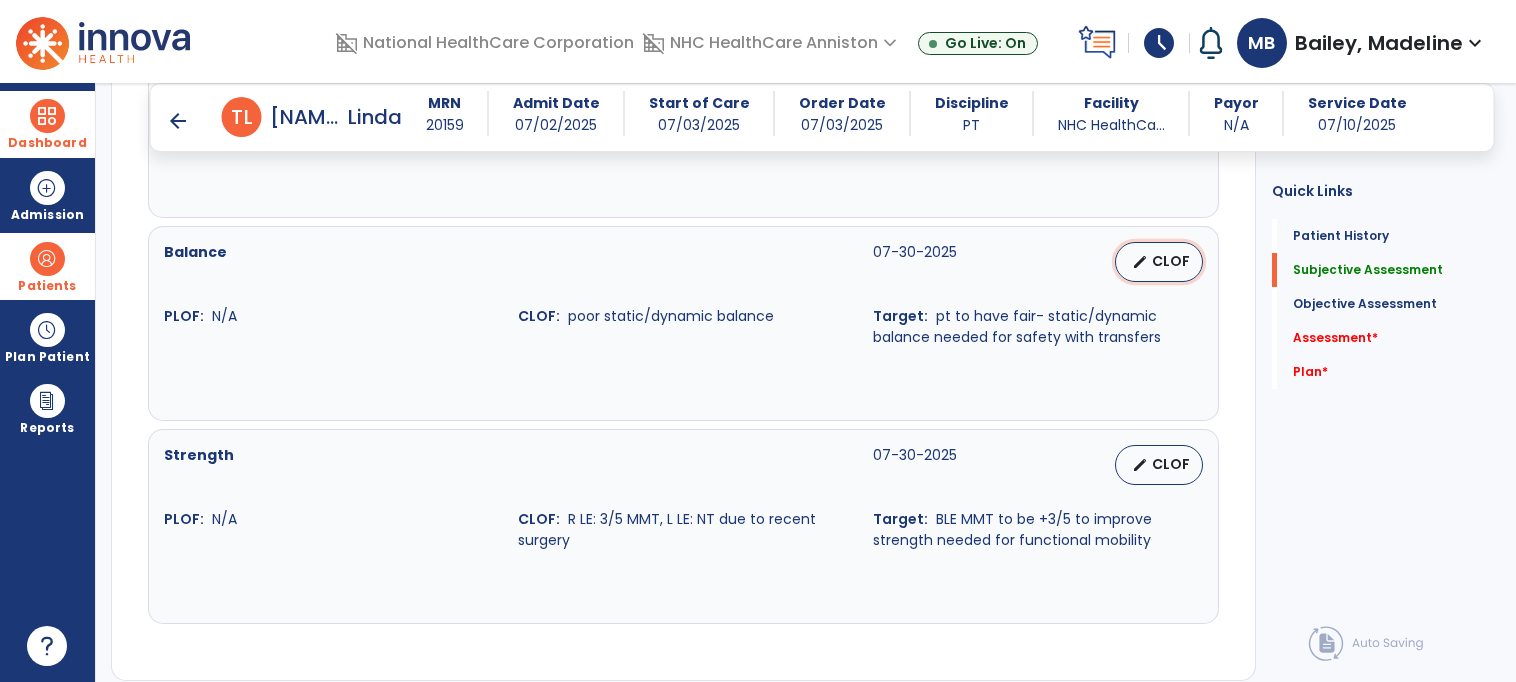 click on "edit" at bounding box center [1140, 262] 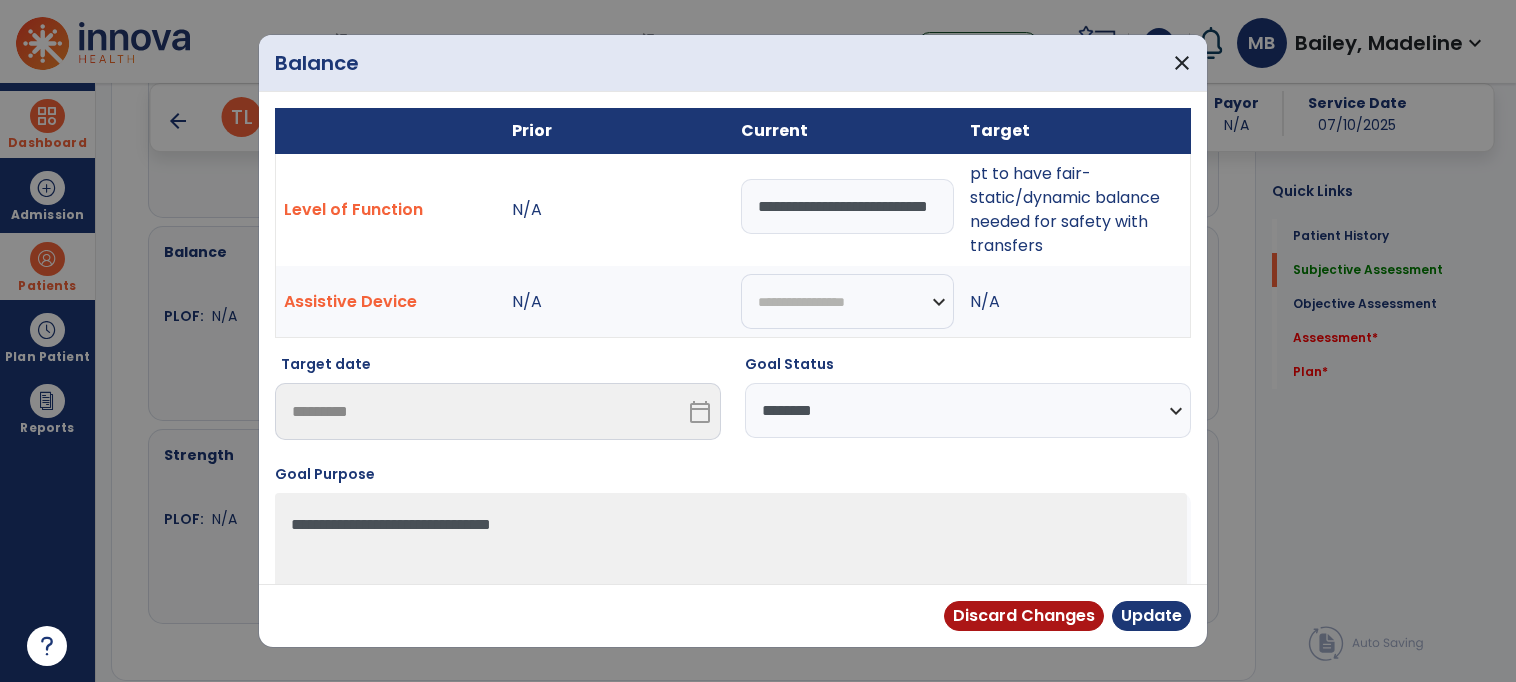 click on "**********" at bounding box center [968, 410] 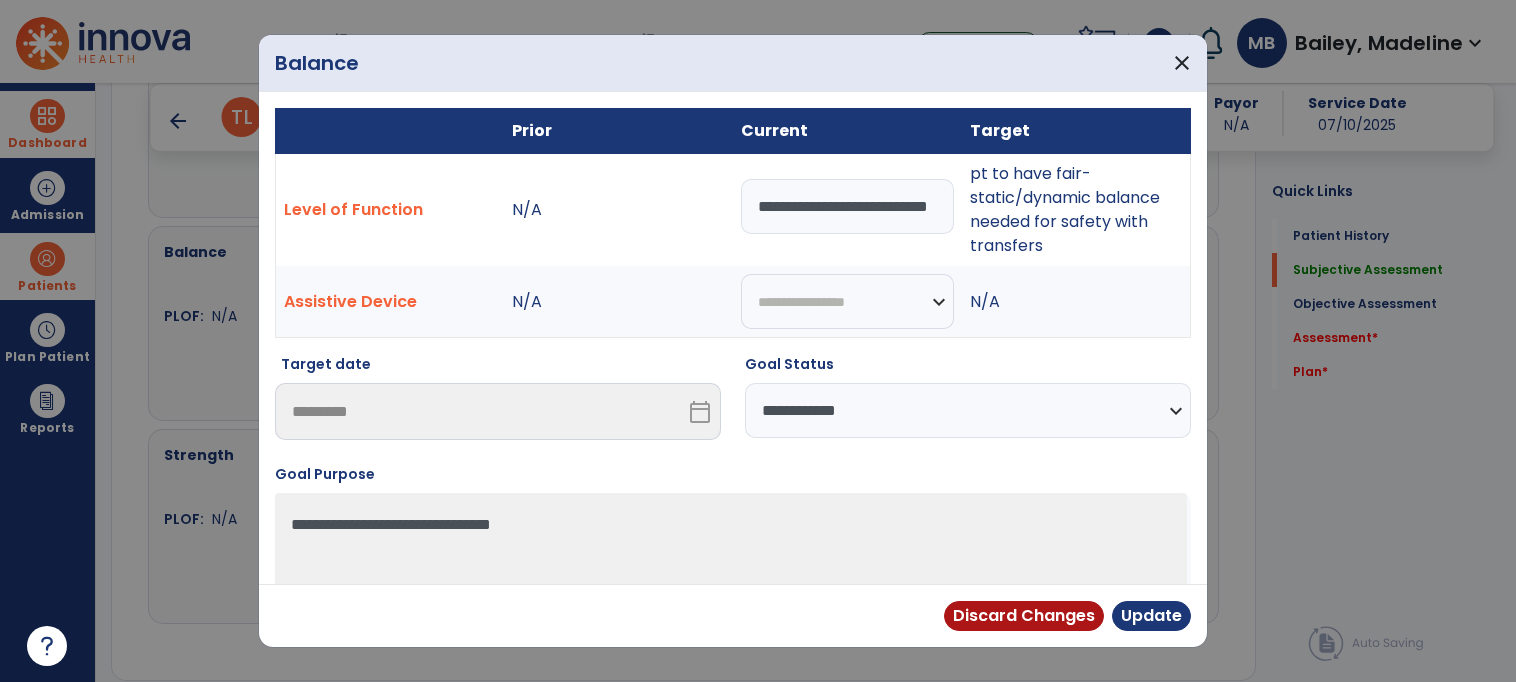 click on "**********" at bounding box center [968, 410] 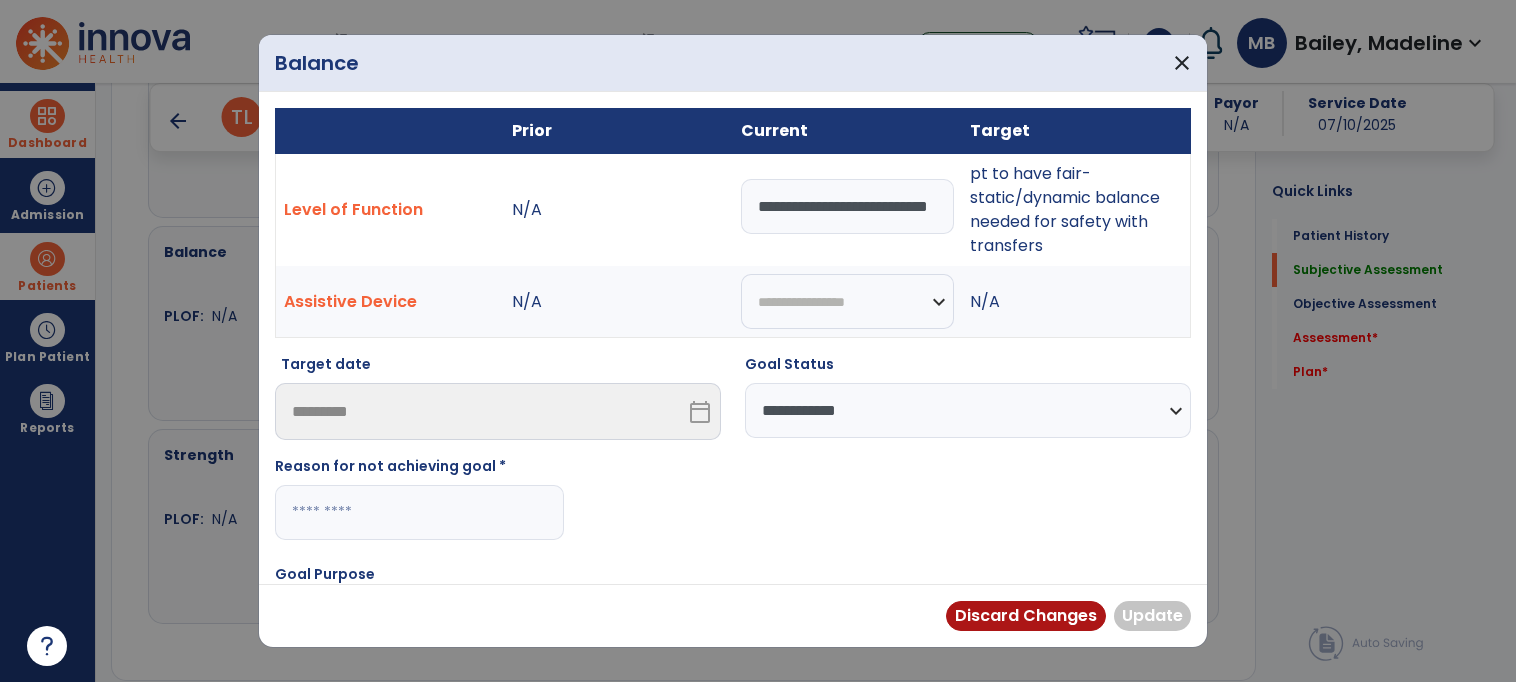 click on "**********" at bounding box center [733, 652] 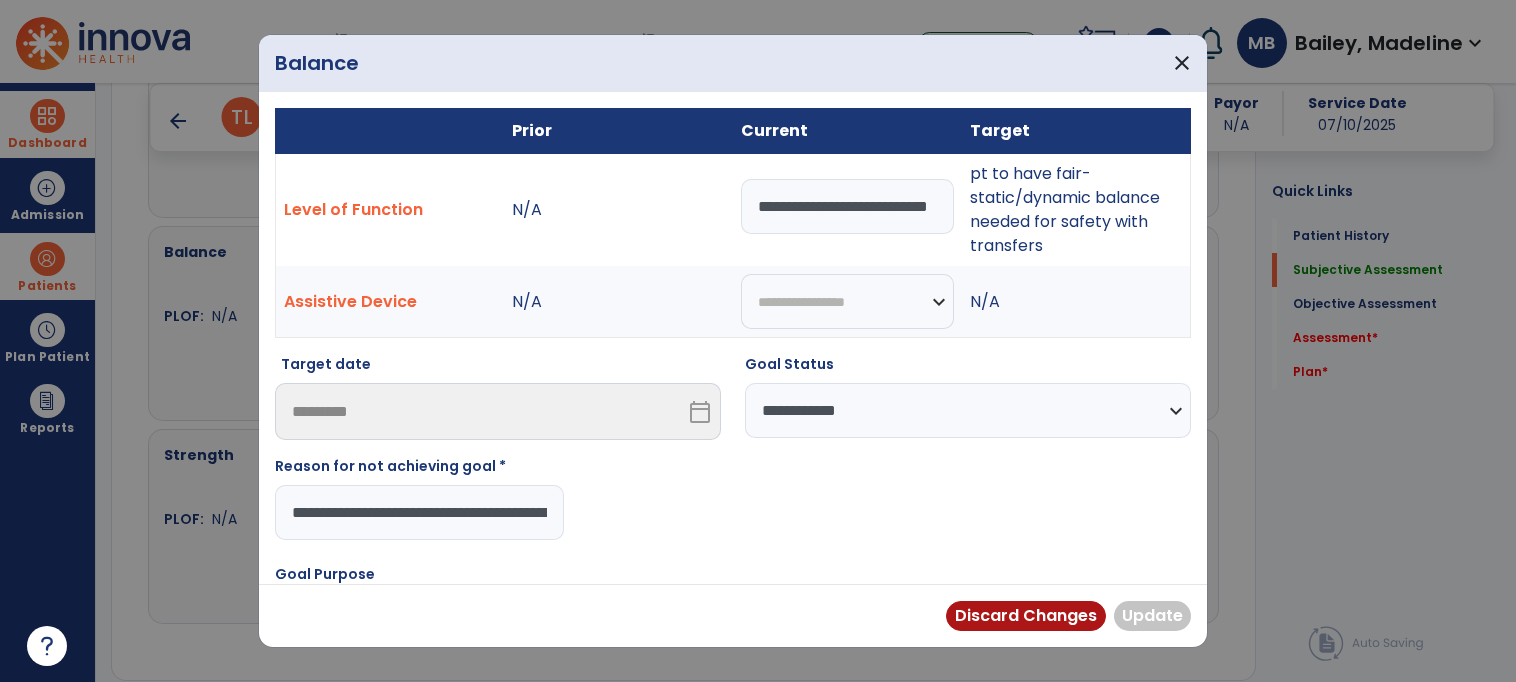 scroll, scrollTop: 0, scrollLeft: 152, axis: horizontal 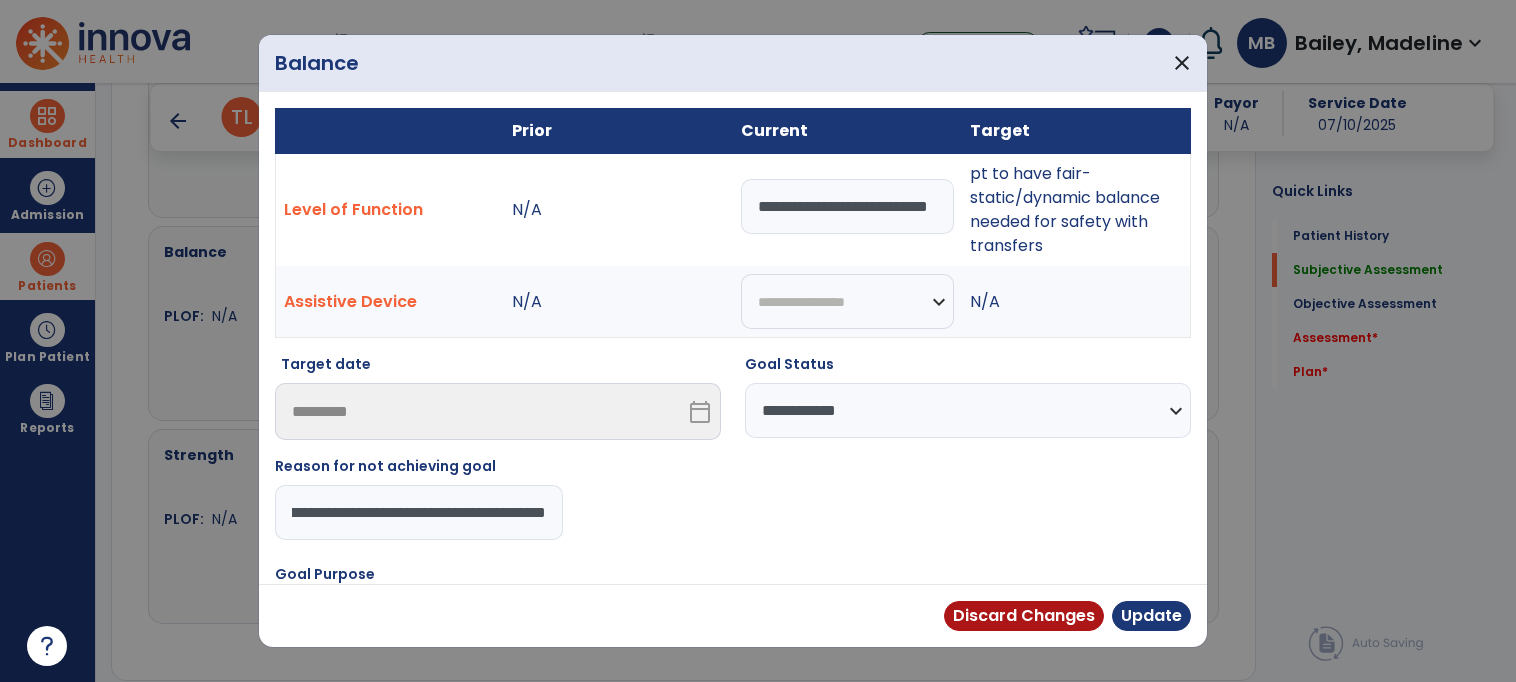 click on "**********" at bounding box center [419, 512] 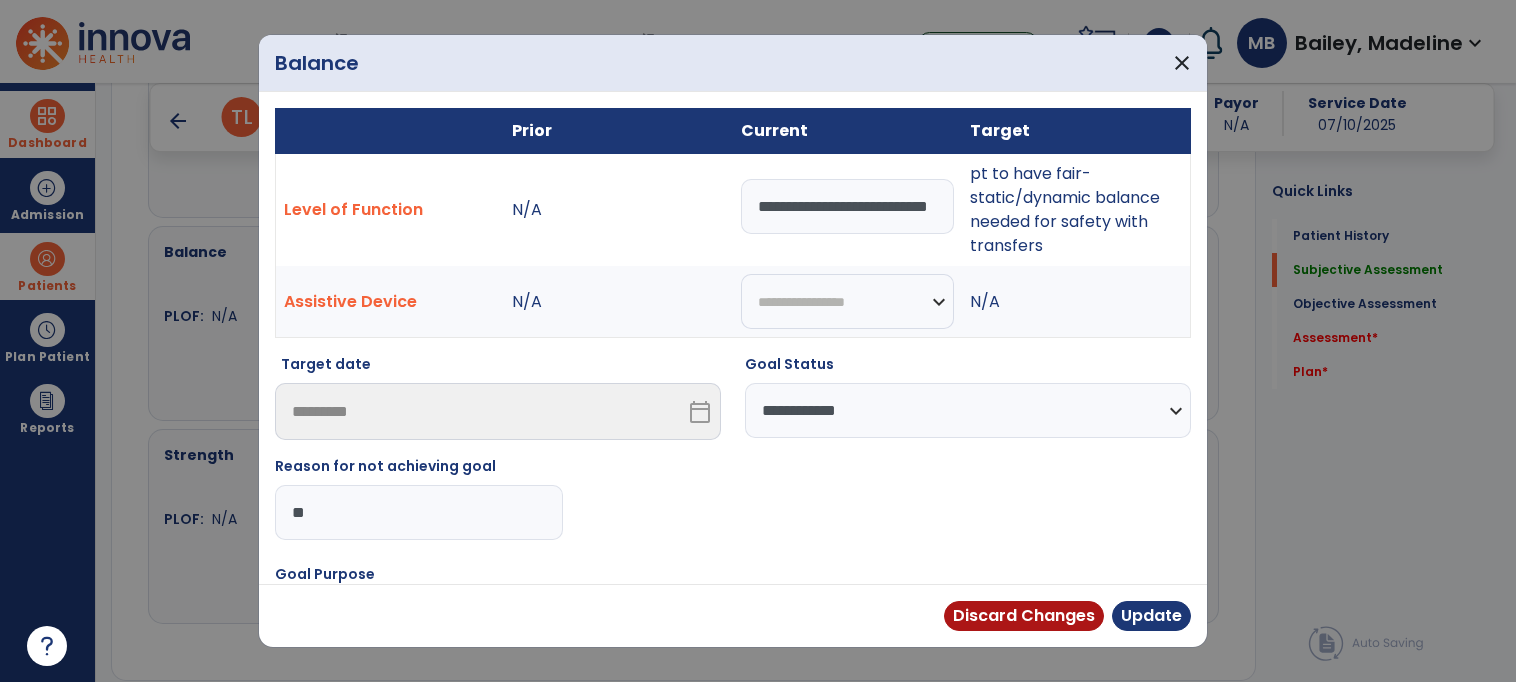 scroll, scrollTop: 0, scrollLeft: 0, axis: both 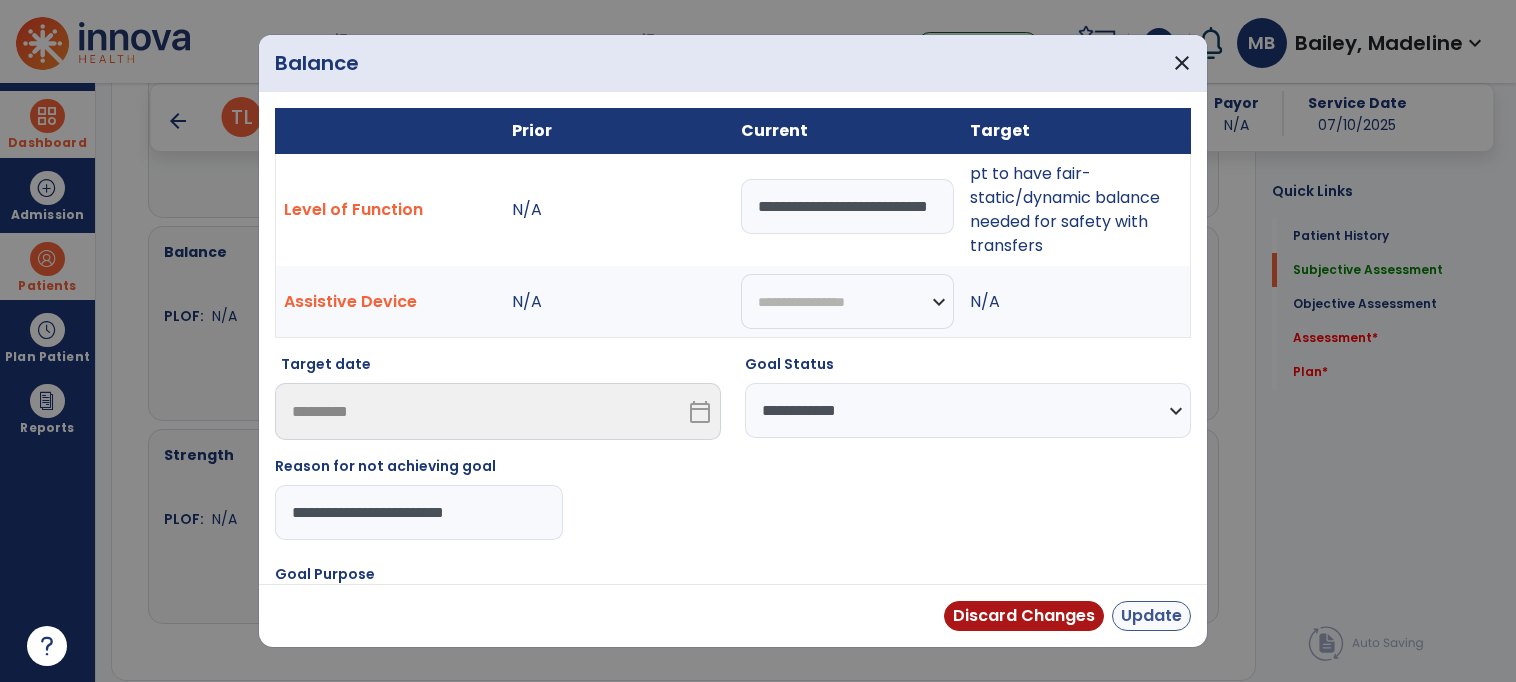 type on "**********" 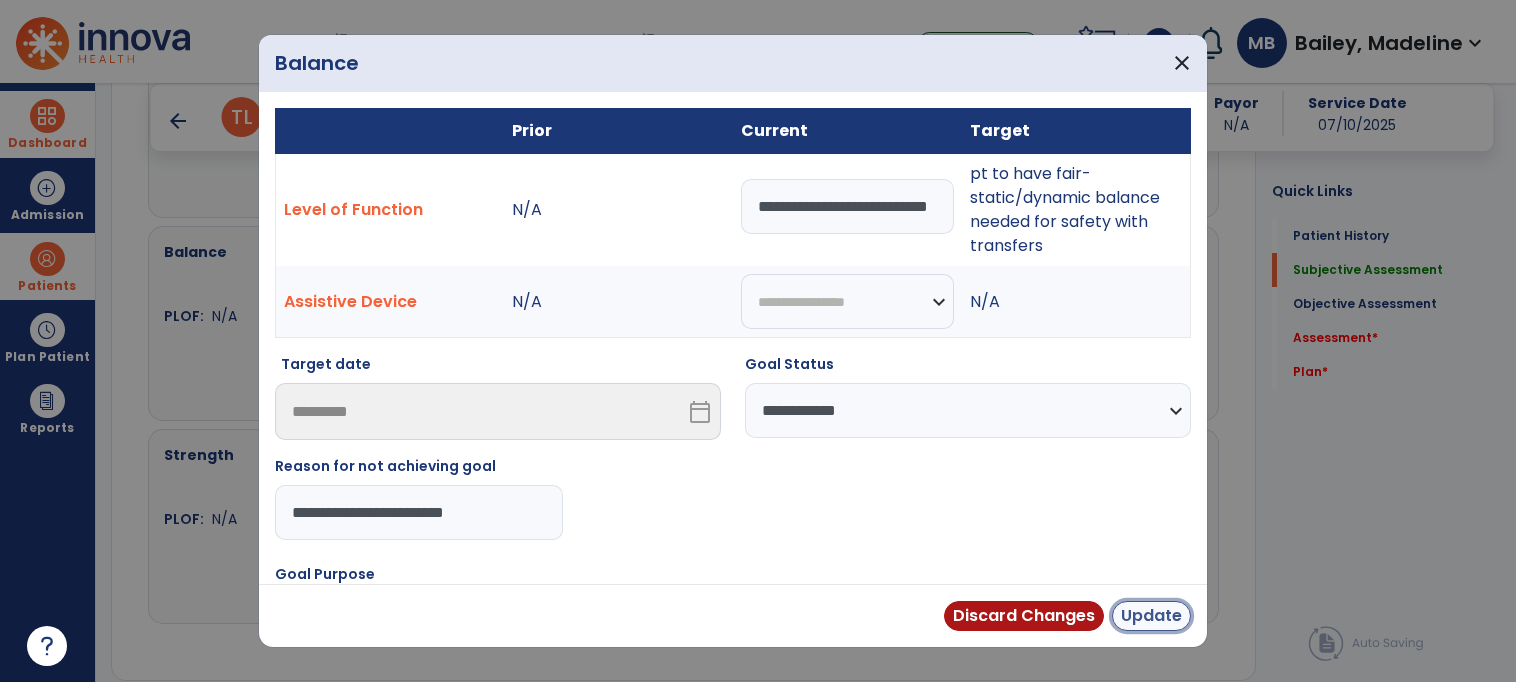 click on "Update" at bounding box center (1151, 616) 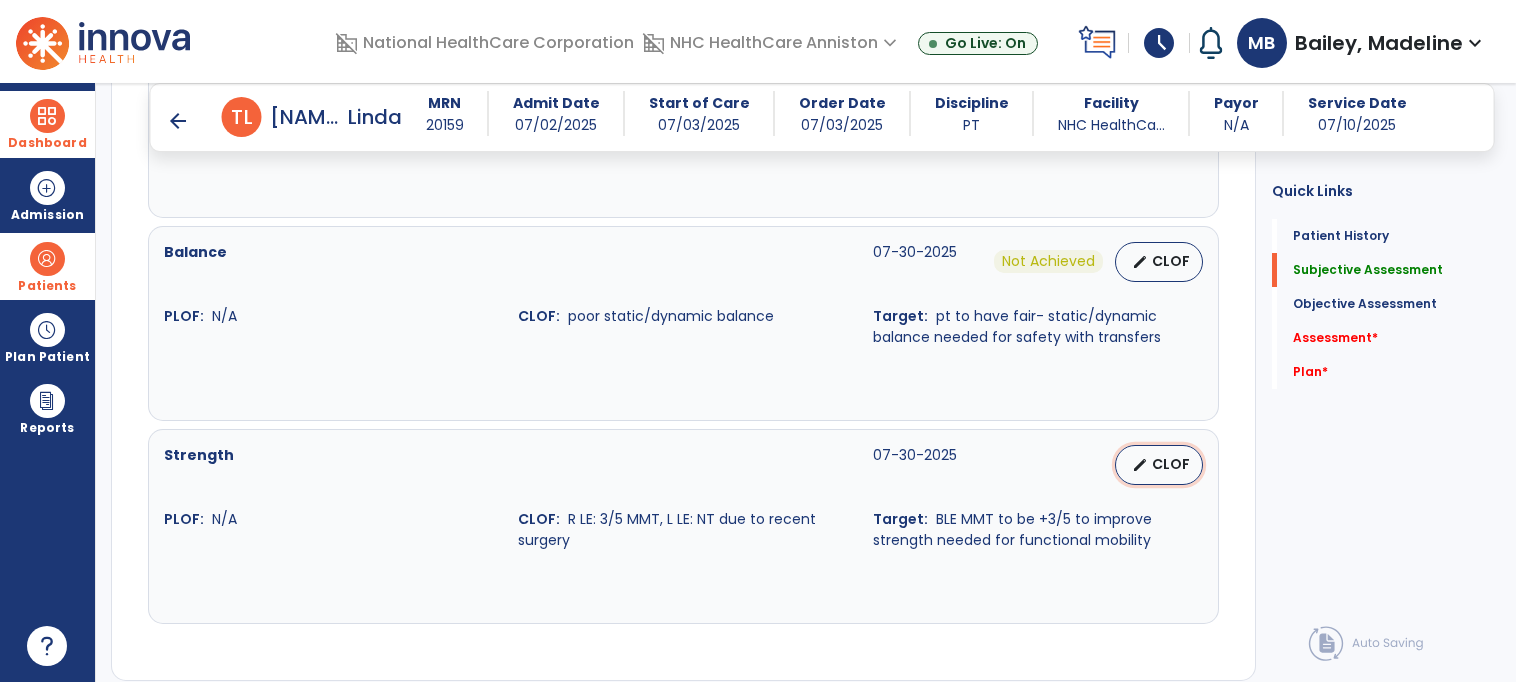 click on "edit   CLOF" at bounding box center [1159, 465] 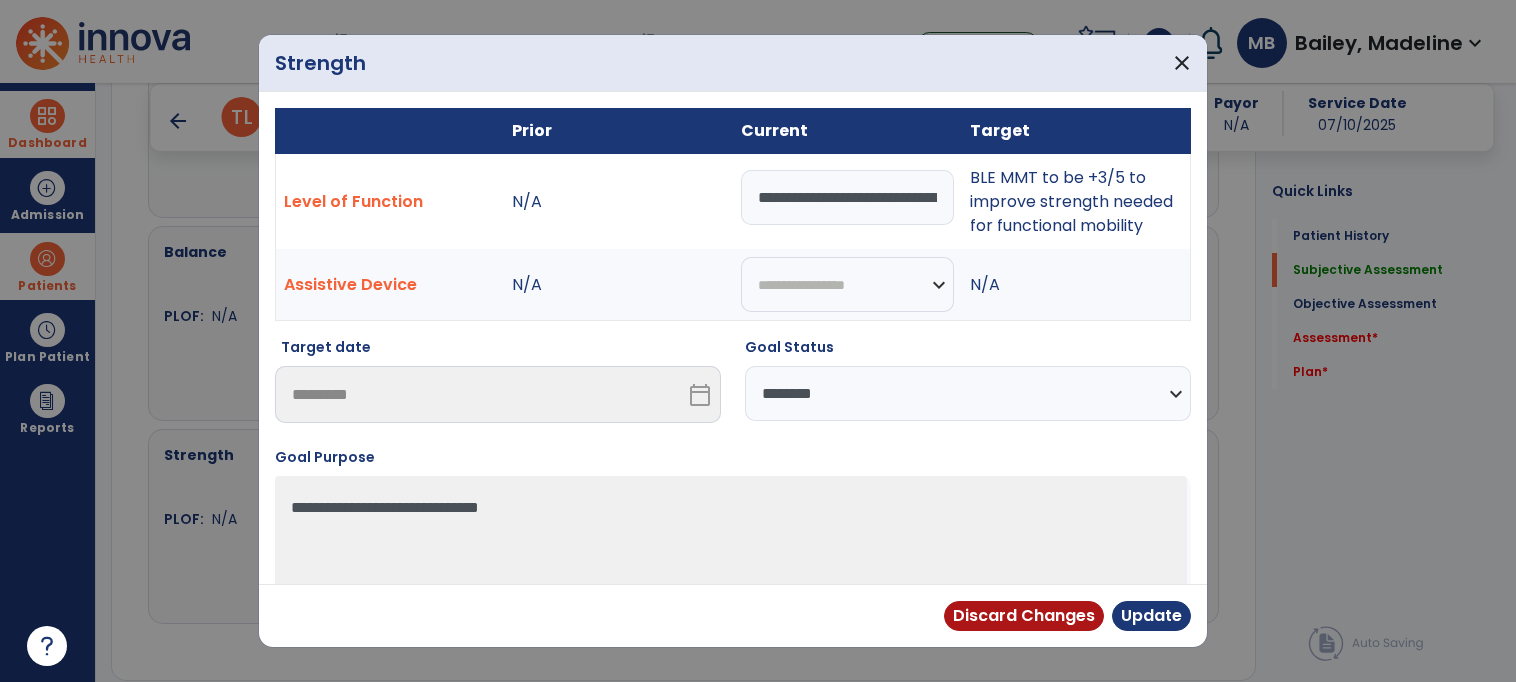 click on "**********" at bounding box center (968, 393) 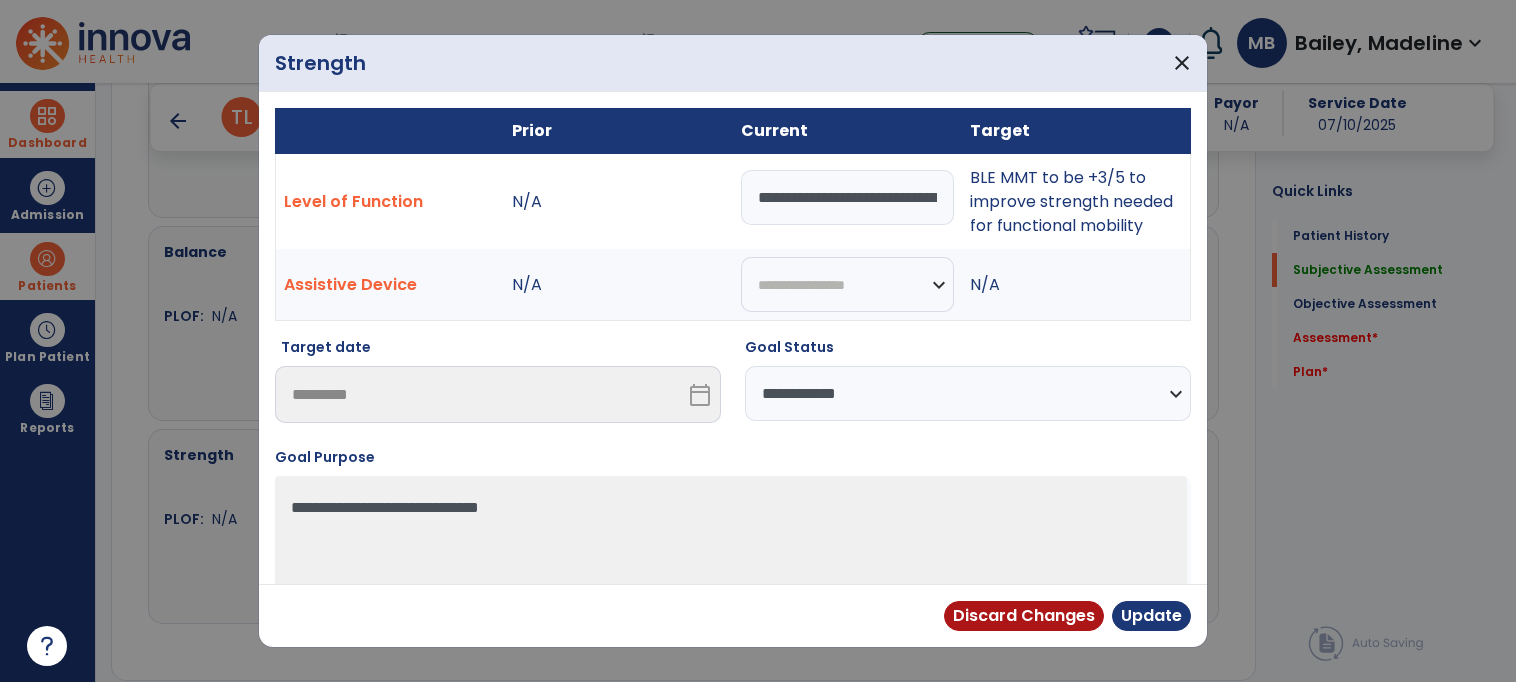 click on "**********" at bounding box center (968, 393) 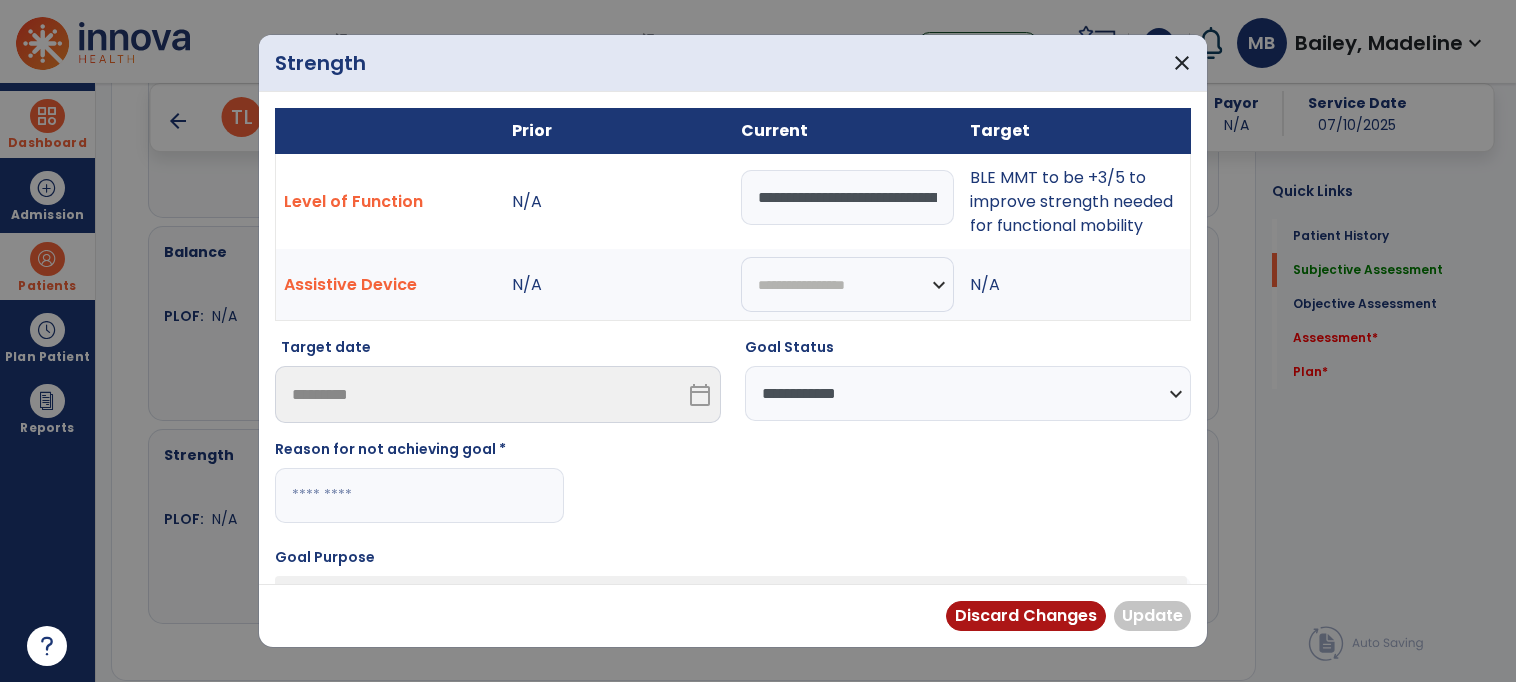 click at bounding box center [419, 495] 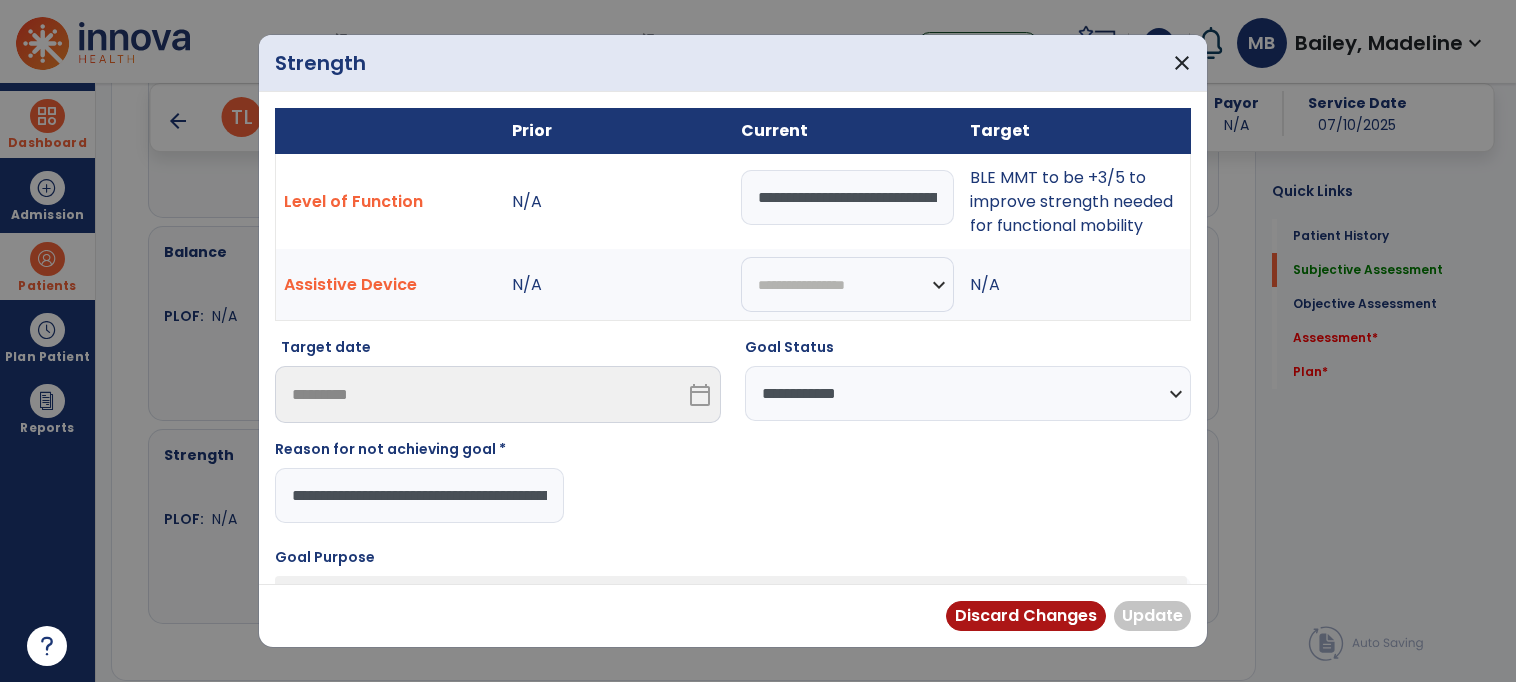 scroll, scrollTop: 0, scrollLeft: 152, axis: horizontal 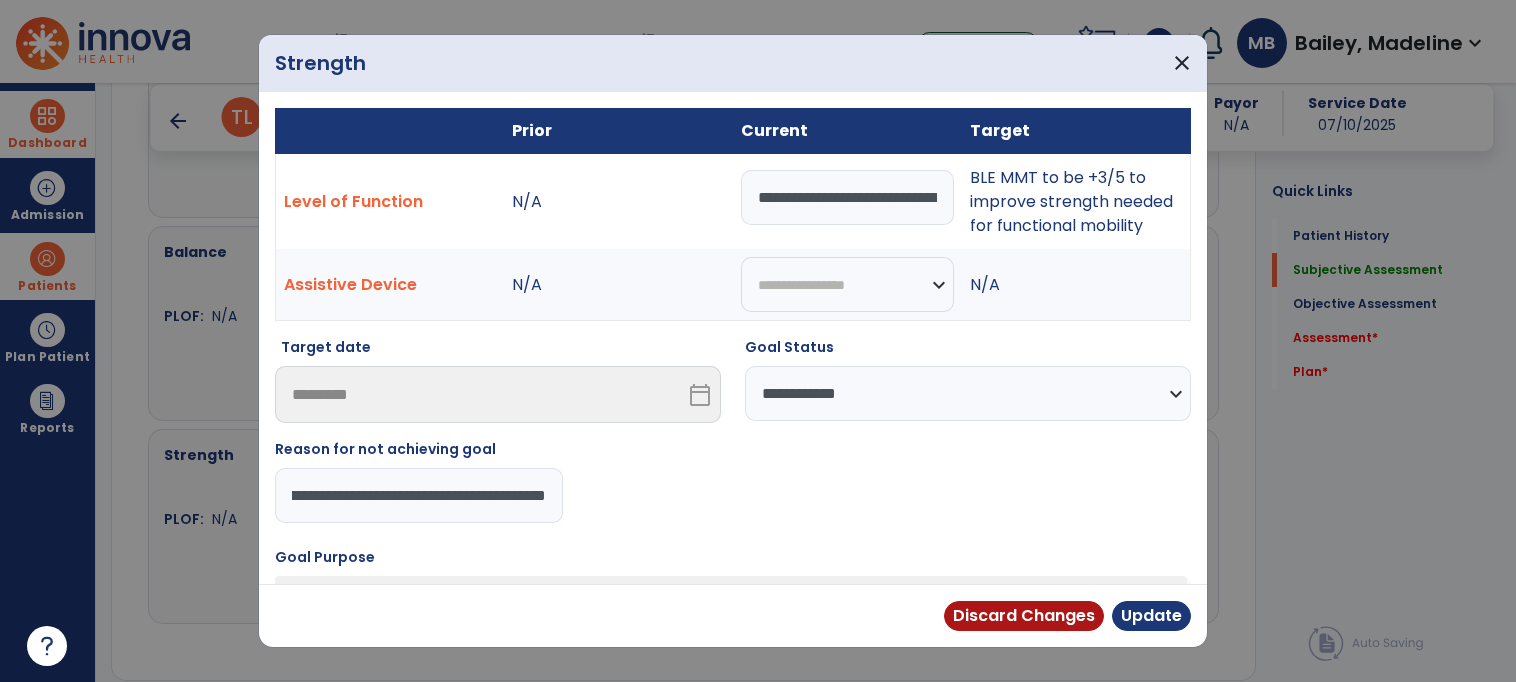 click on "**********" at bounding box center [419, 495] 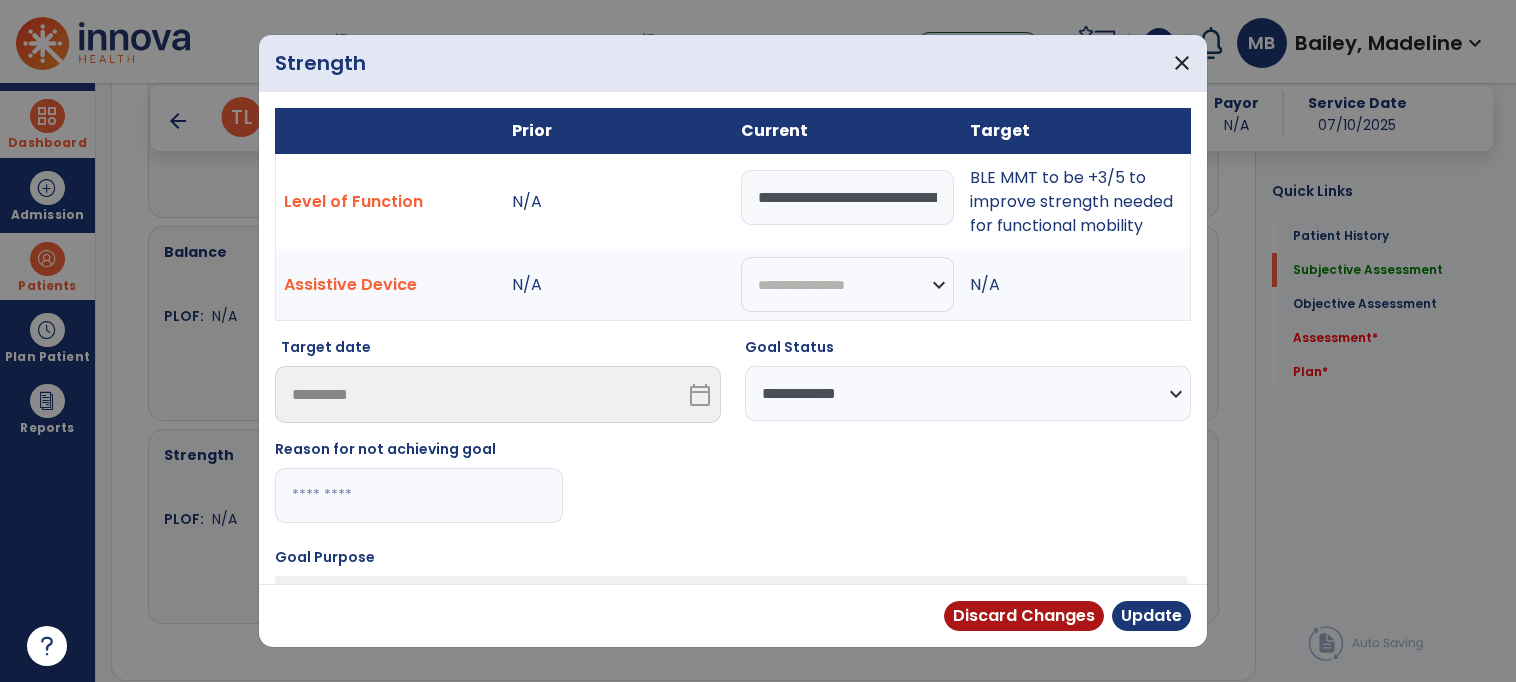 scroll, scrollTop: 0, scrollLeft: 0, axis: both 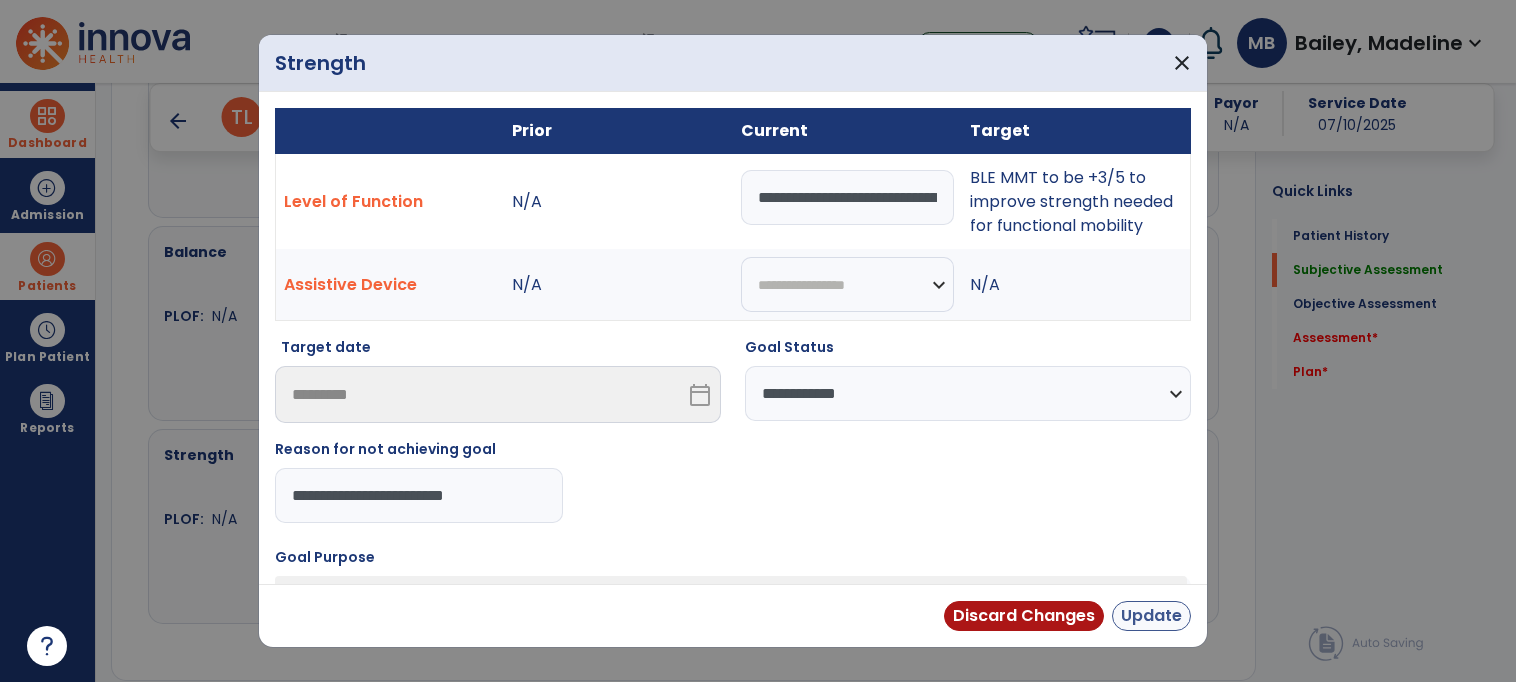 type on "**********" 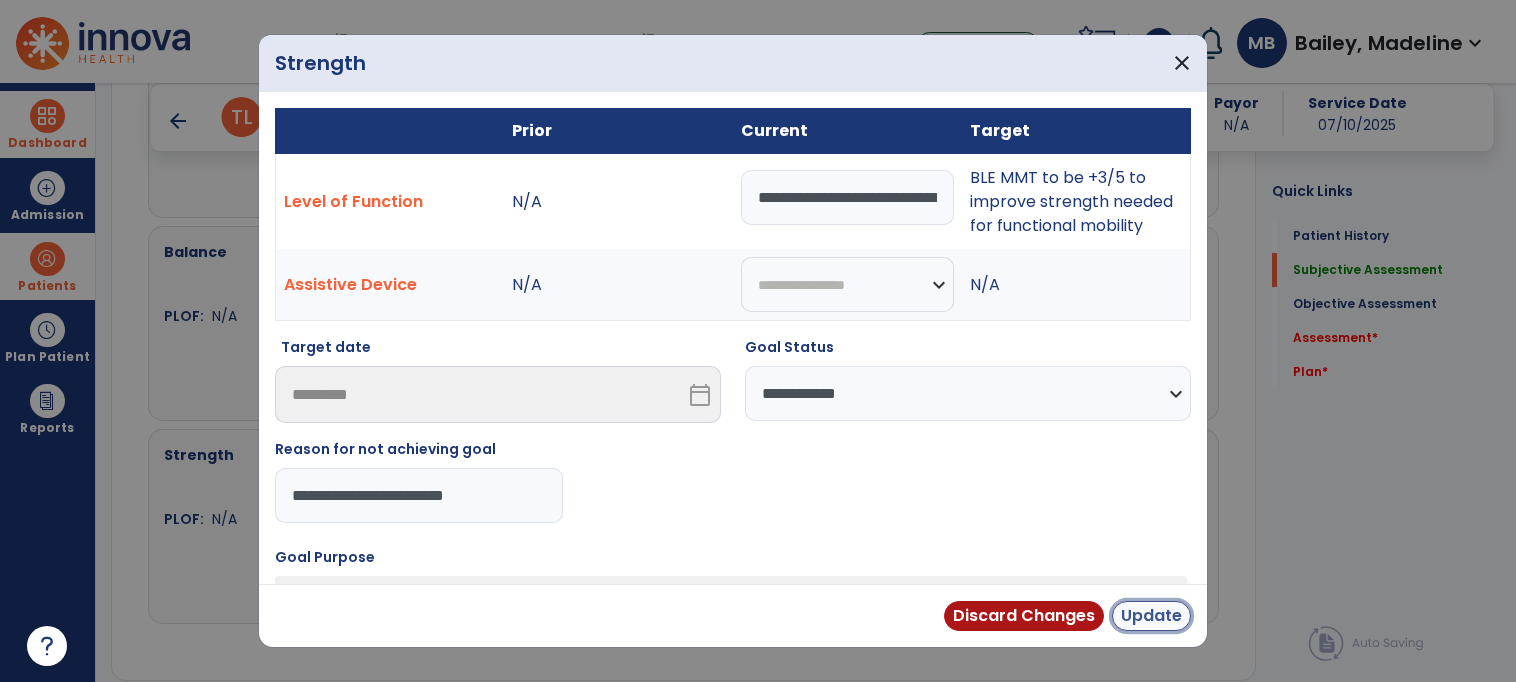 click on "Update" at bounding box center (1151, 616) 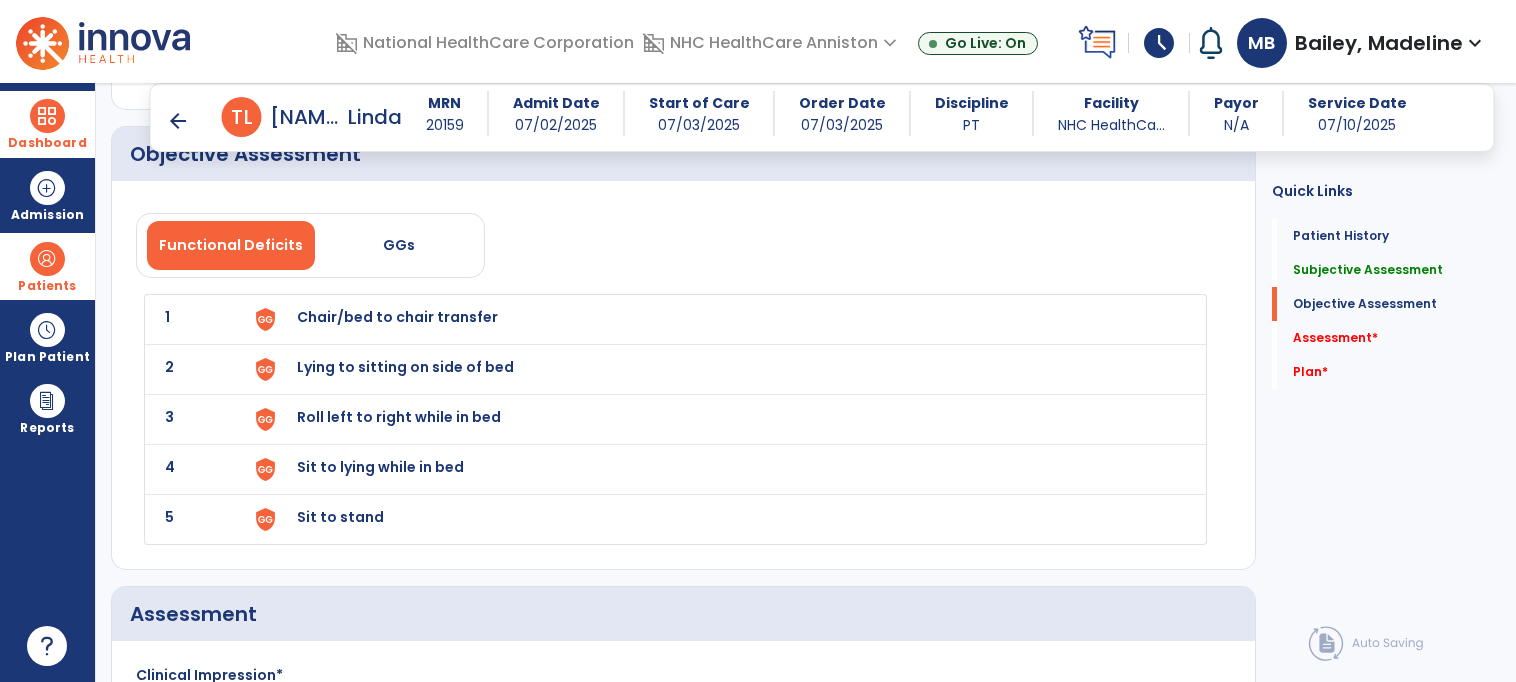 scroll, scrollTop: 2112, scrollLeft: 0, axis: vertical 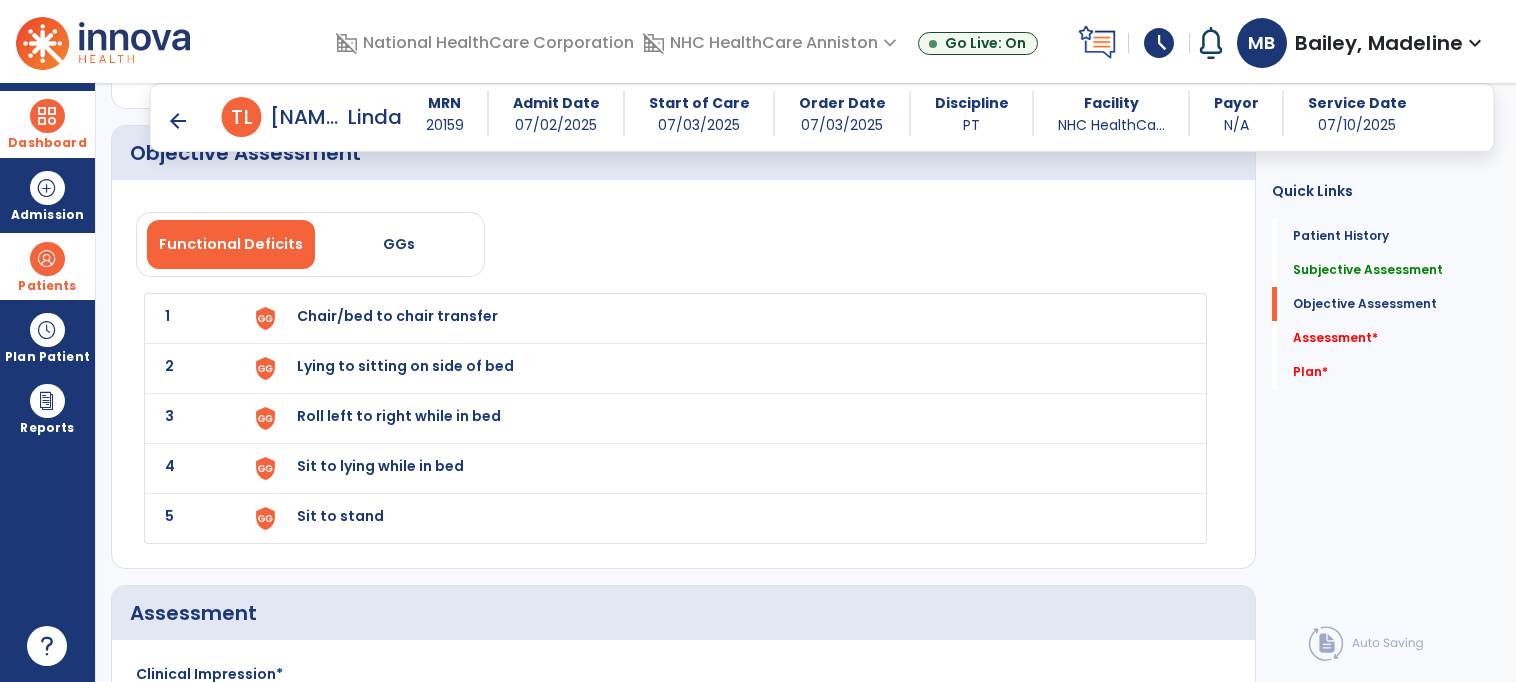 click on "1 Chair/bed to chair transfer" 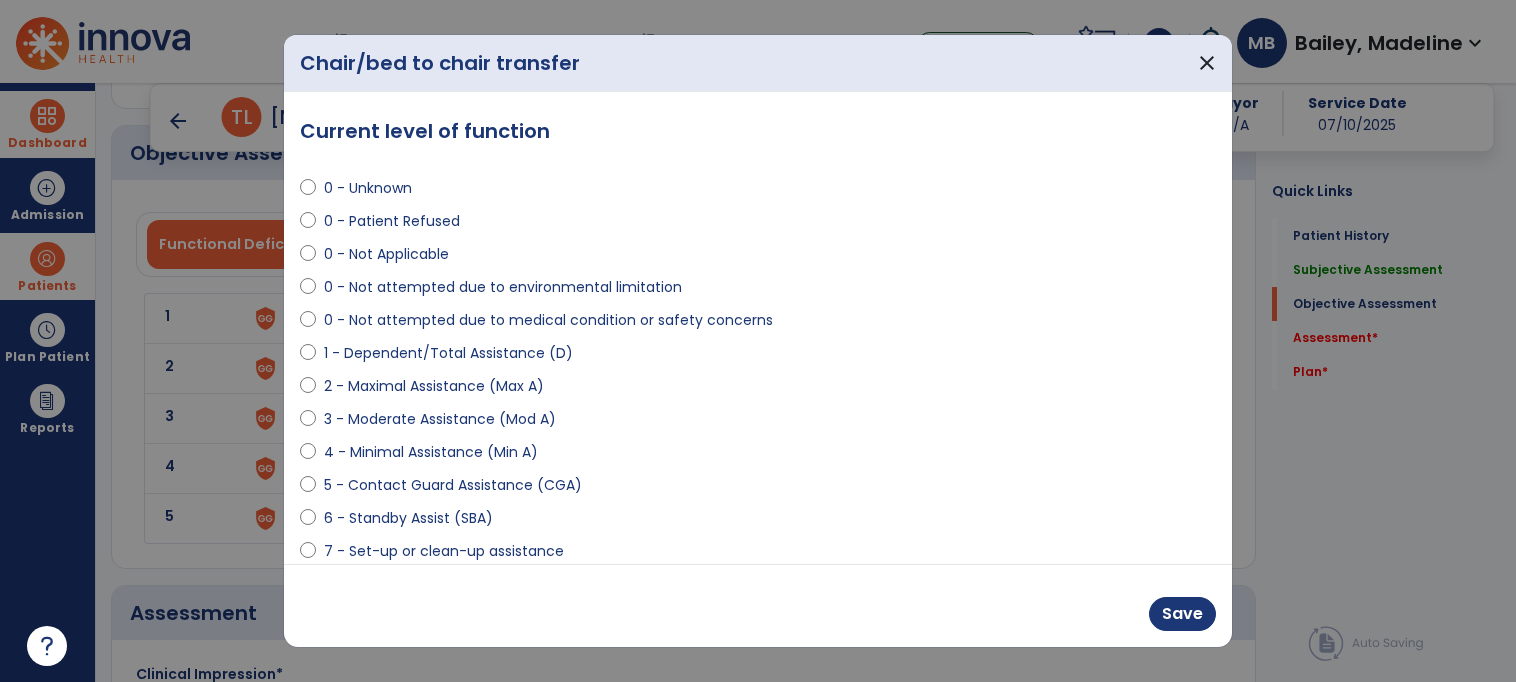 click on "4 - Minimal Assistance (Min A)" at bounding box center [431, 452] 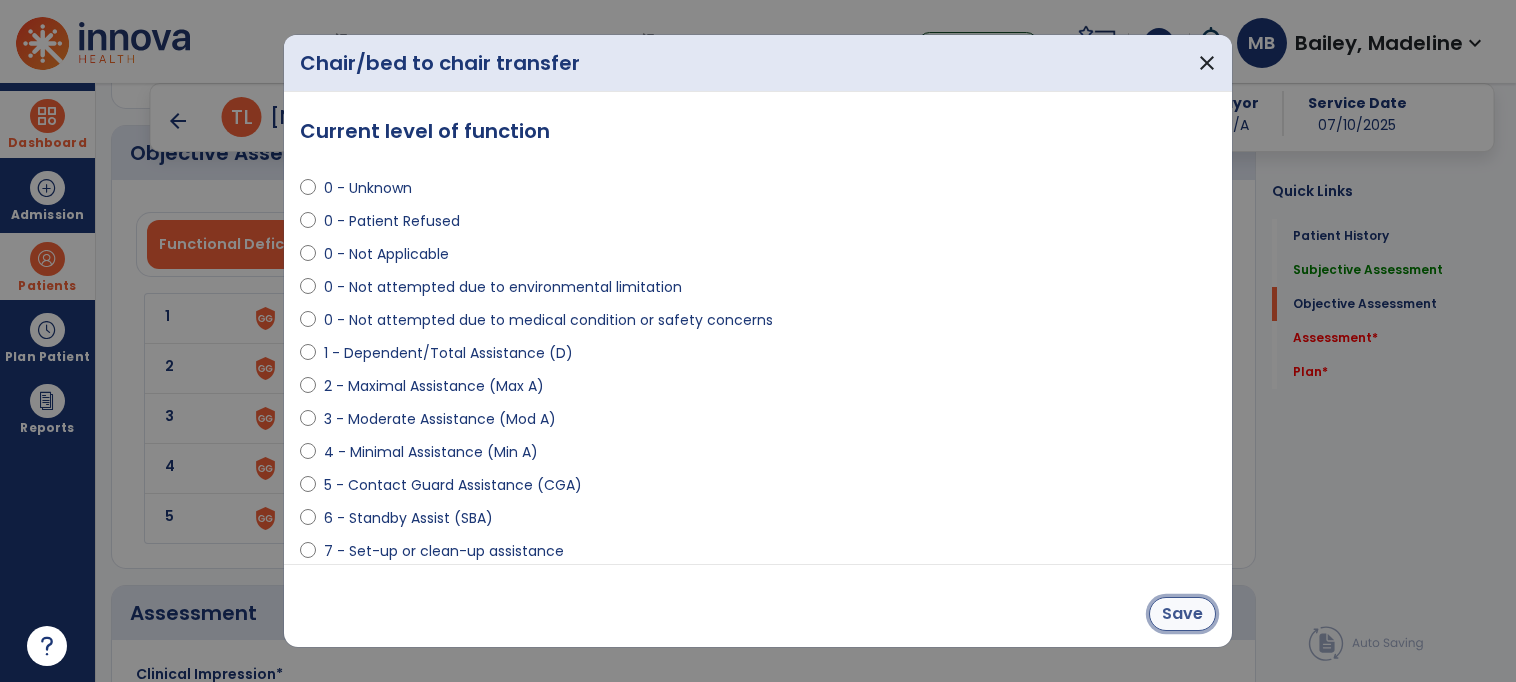 click on "Save" at bounding box center (1182, 614) 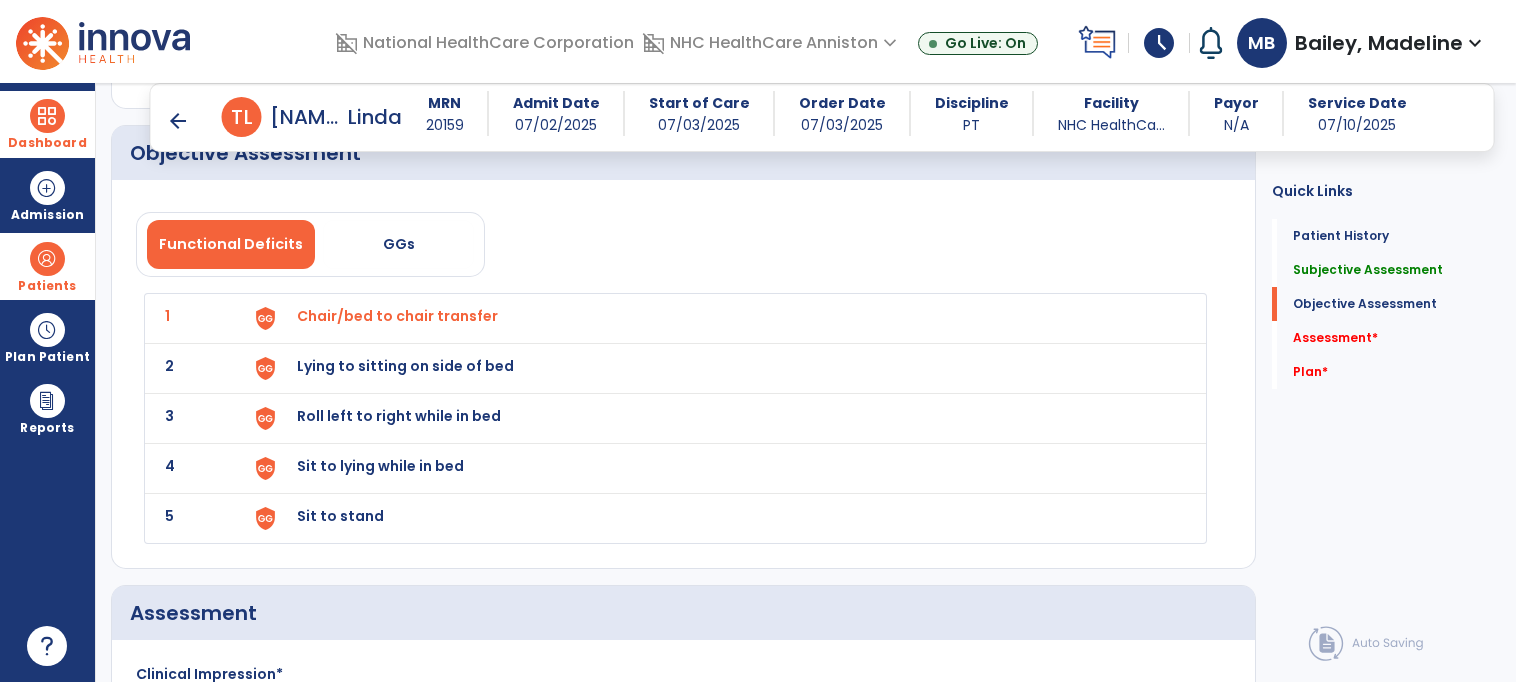 click on "Lying to sitting on side of bed" at bounding box center [397, 316] 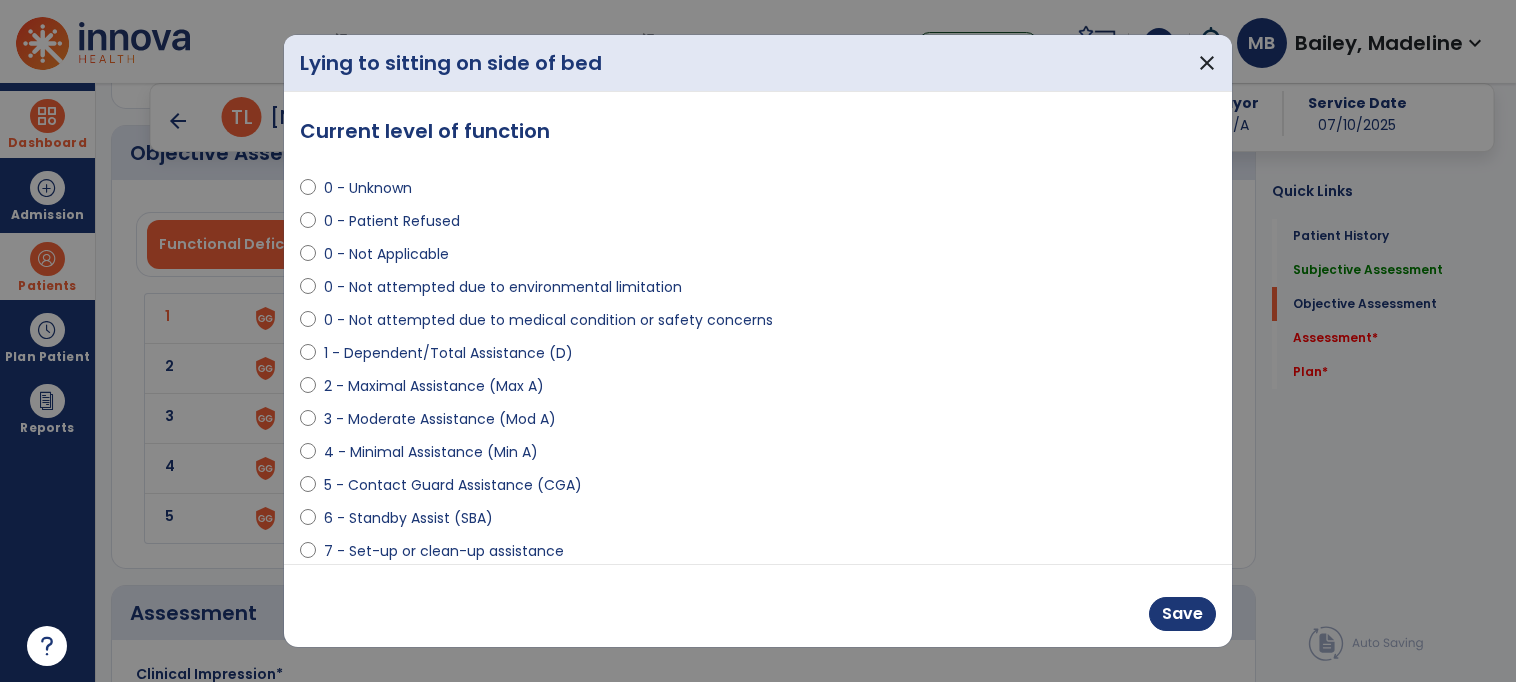 click on "4 - Minimal Assistance (Min A)" at bounding box center (431, 452) 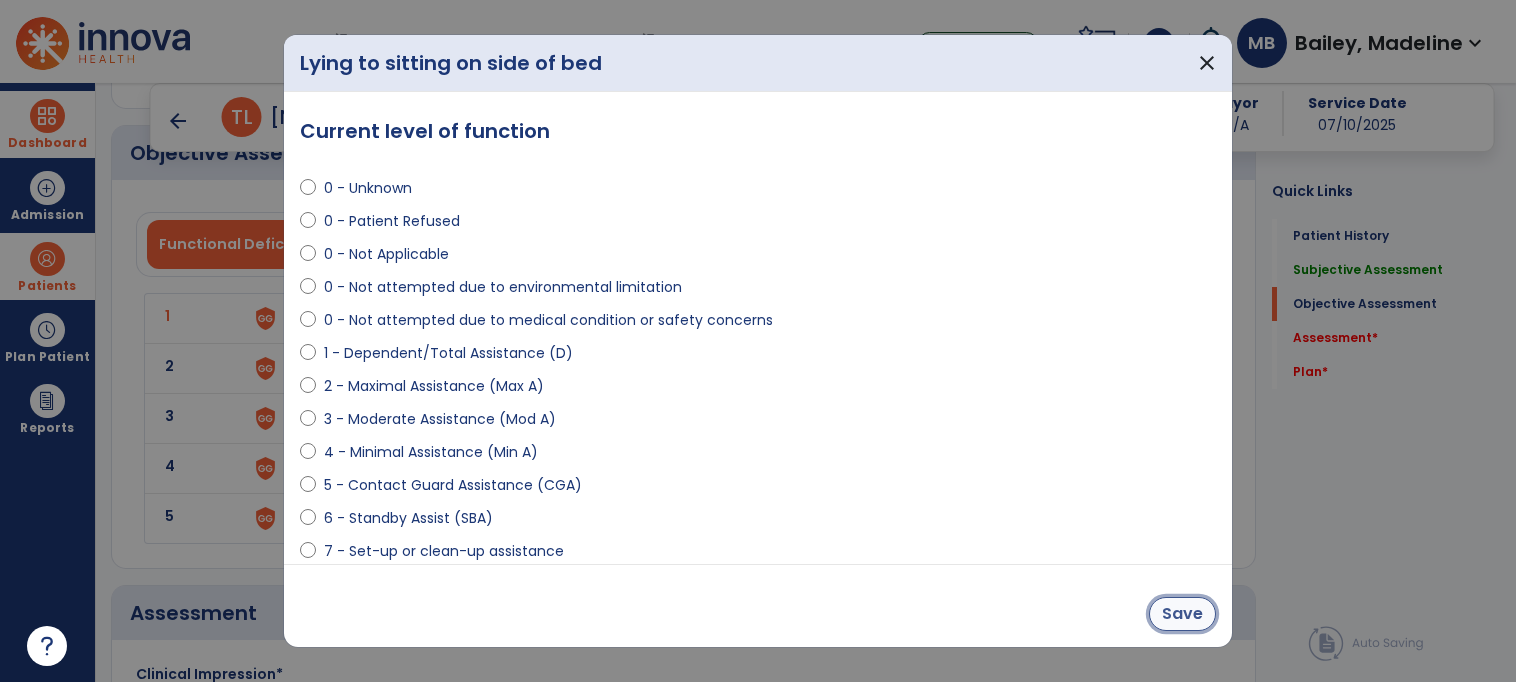 click on "Save" at bounding box center [1182, 614] 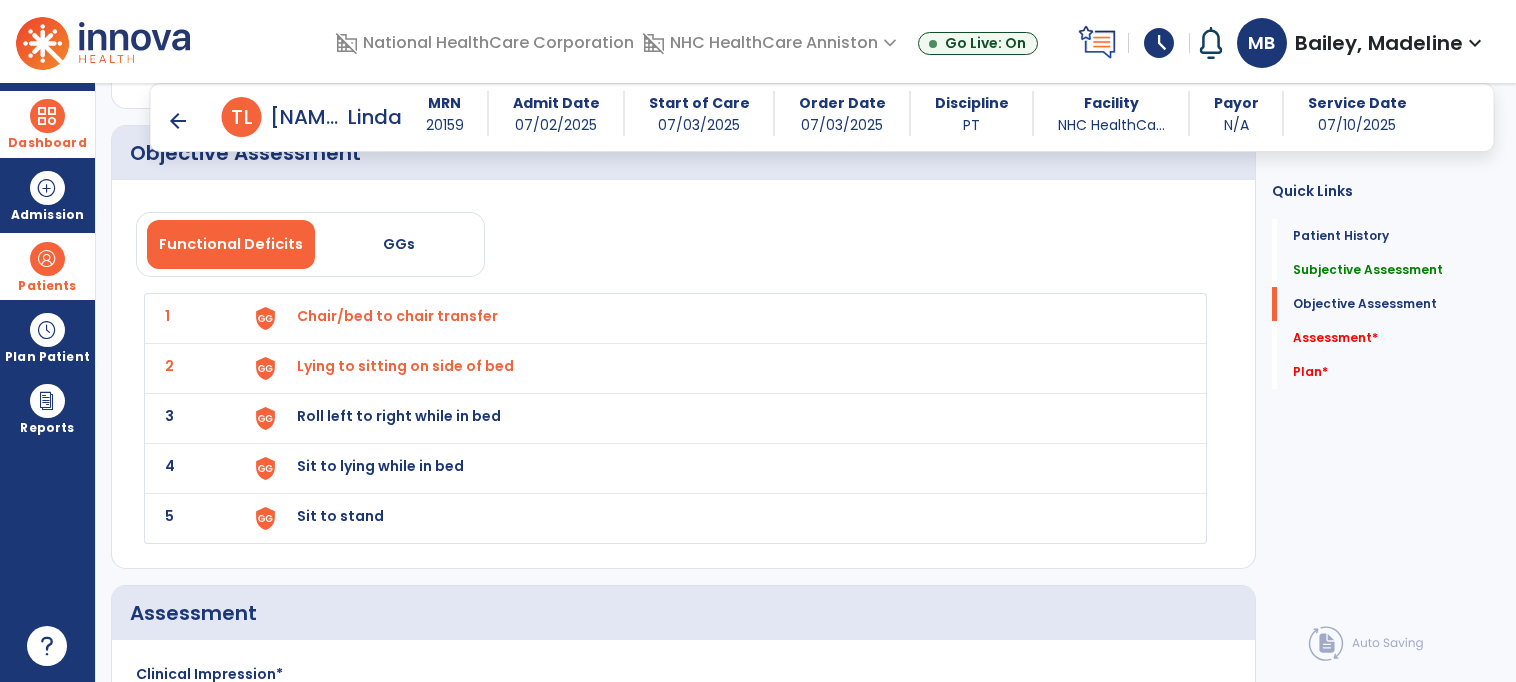 click on "Roll left to right while in bed" at bounding box center (397, 316) 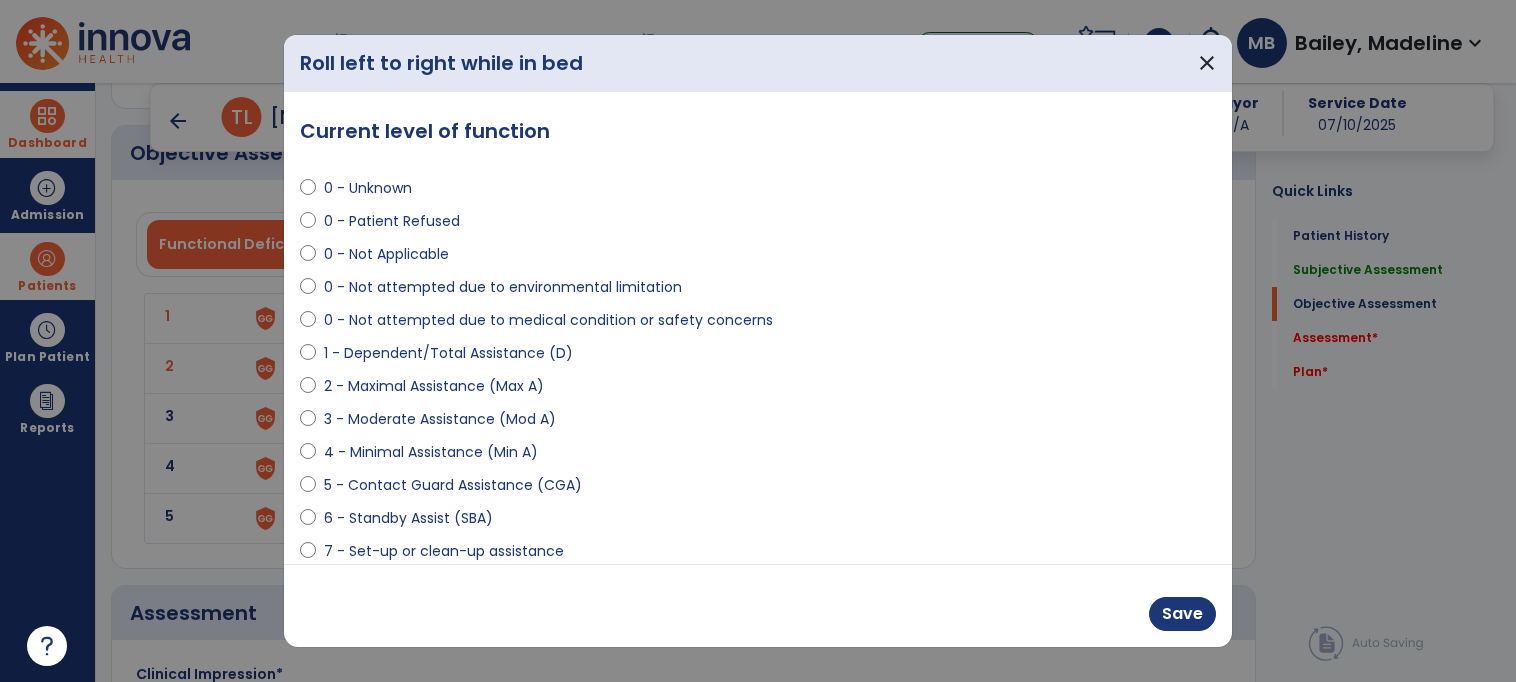 click on "4 - Minimal Assistance (Min A)" at bounding box center [431, 452] 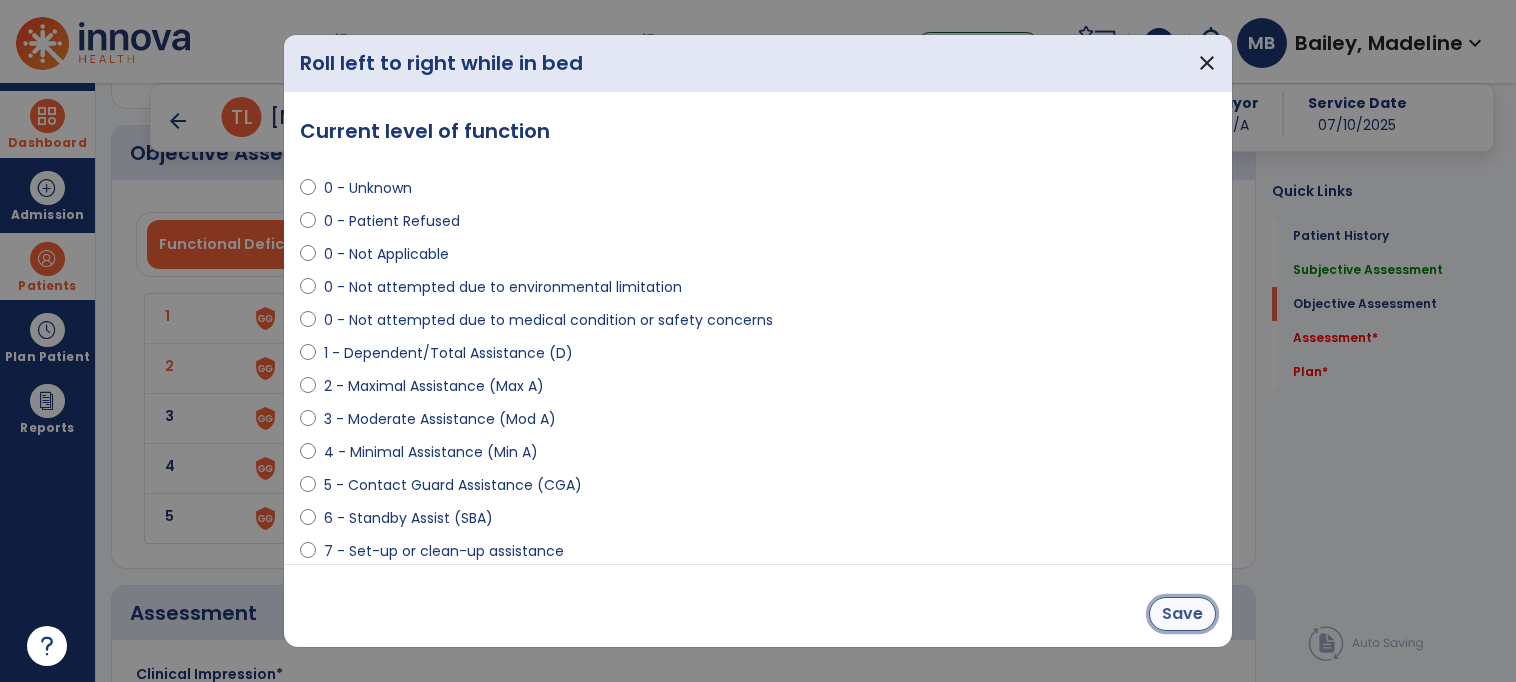 click on "Save" at bounding box center [1182, 614] 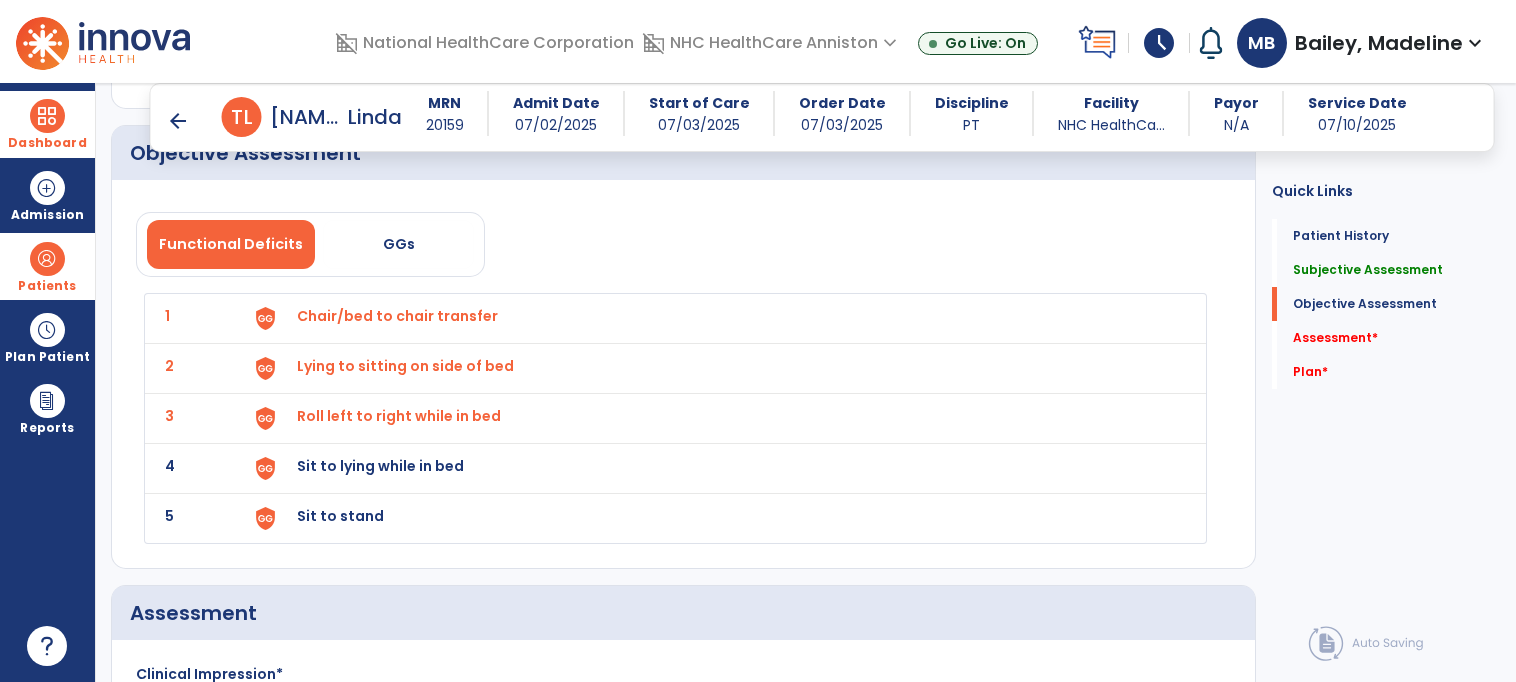 click on "Sit to lying while in bed" at bounding box center (720, 318) 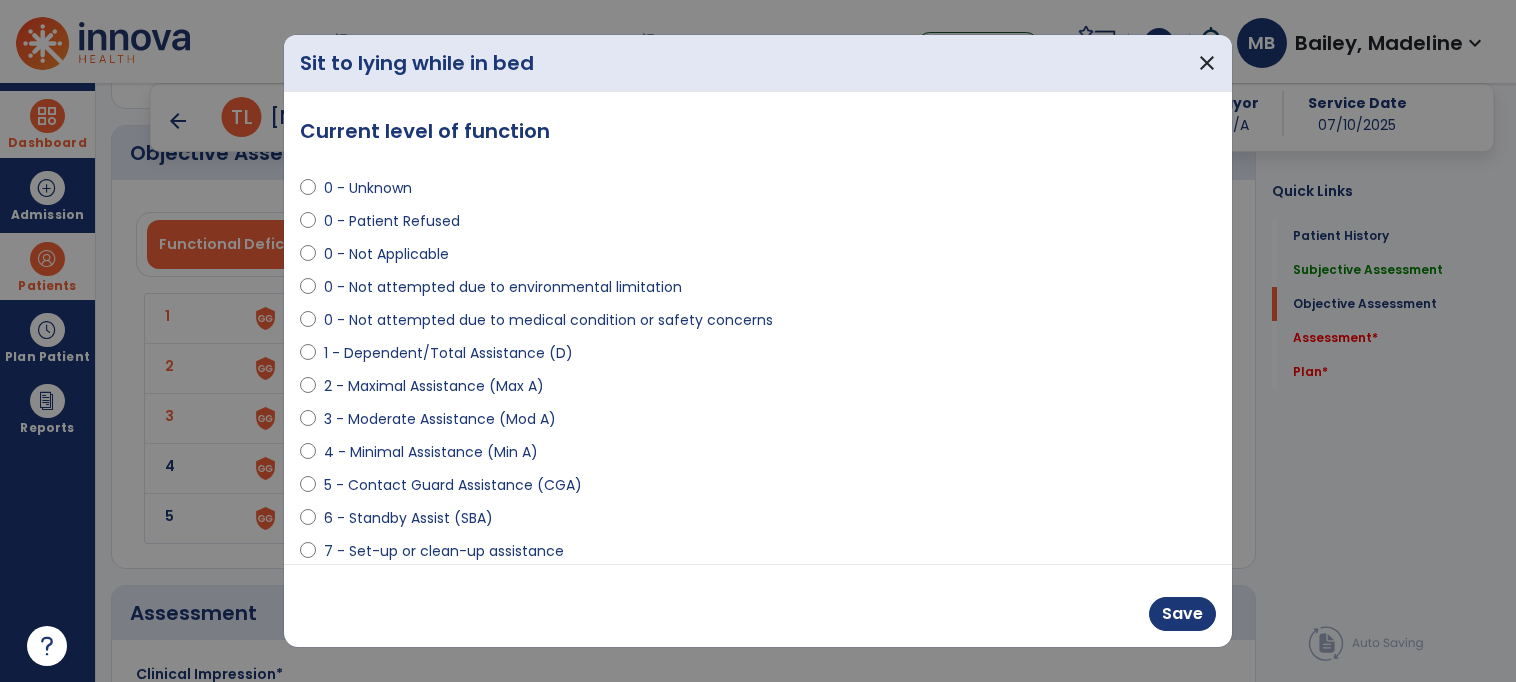 click on "4 - Minimal Assistance (Min A)" at bounding box center (431, 452) 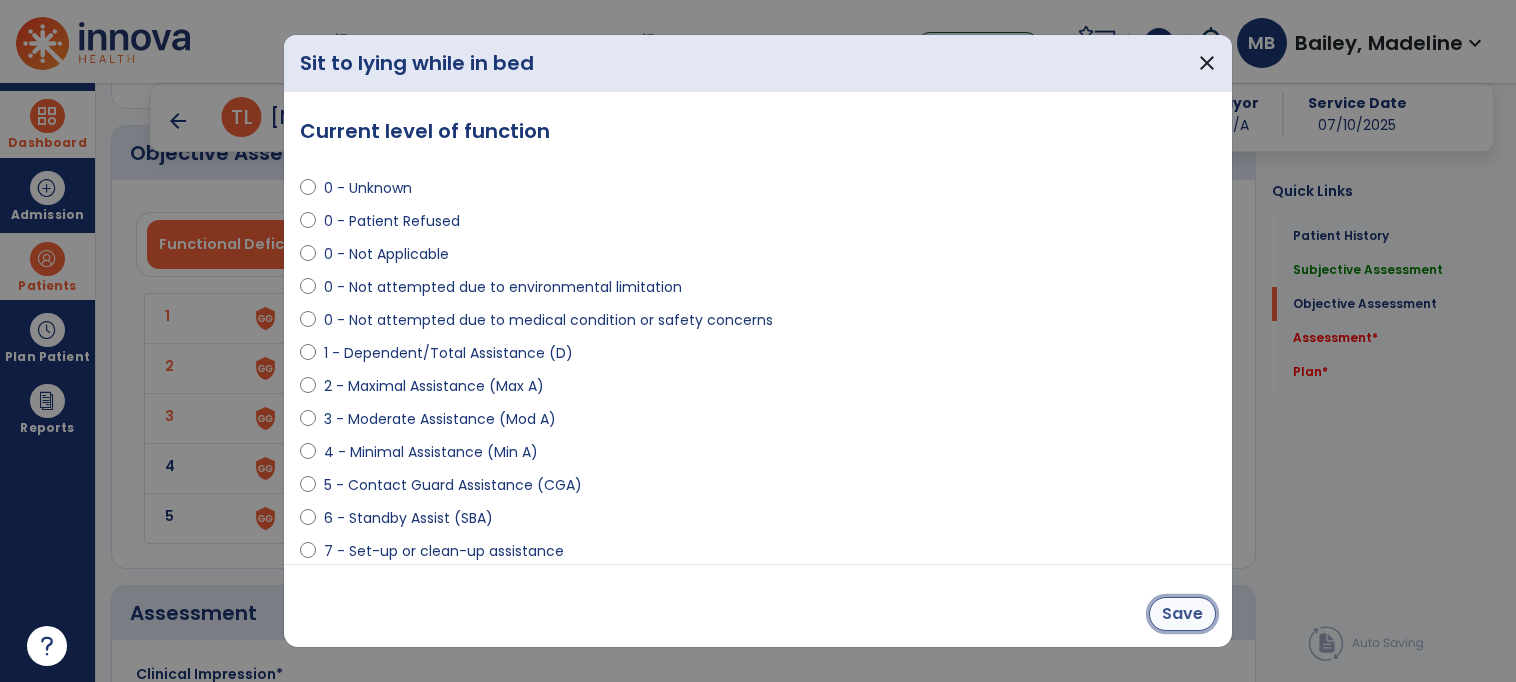 click on "Save" at bounding box center (1182, 614) 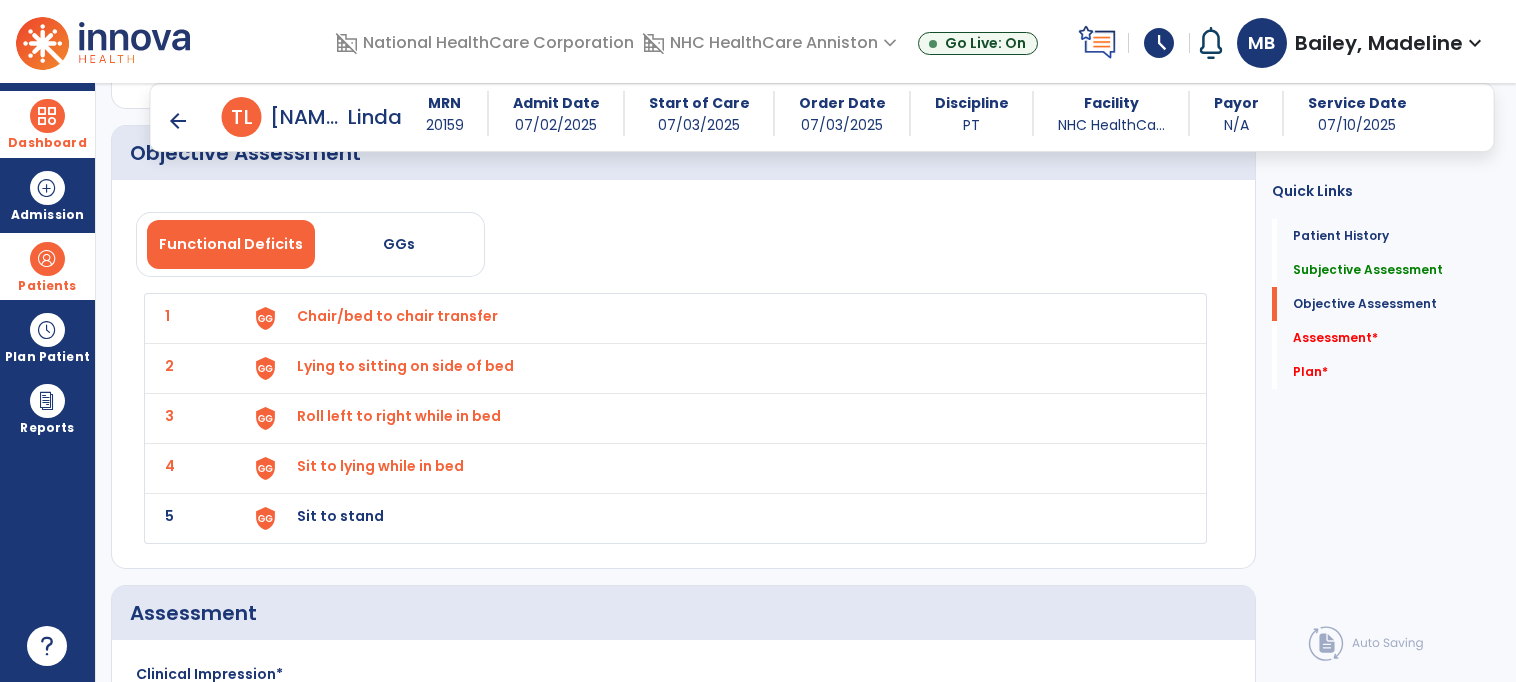 click on "Sit to stand" at bounding box center [720, 318] 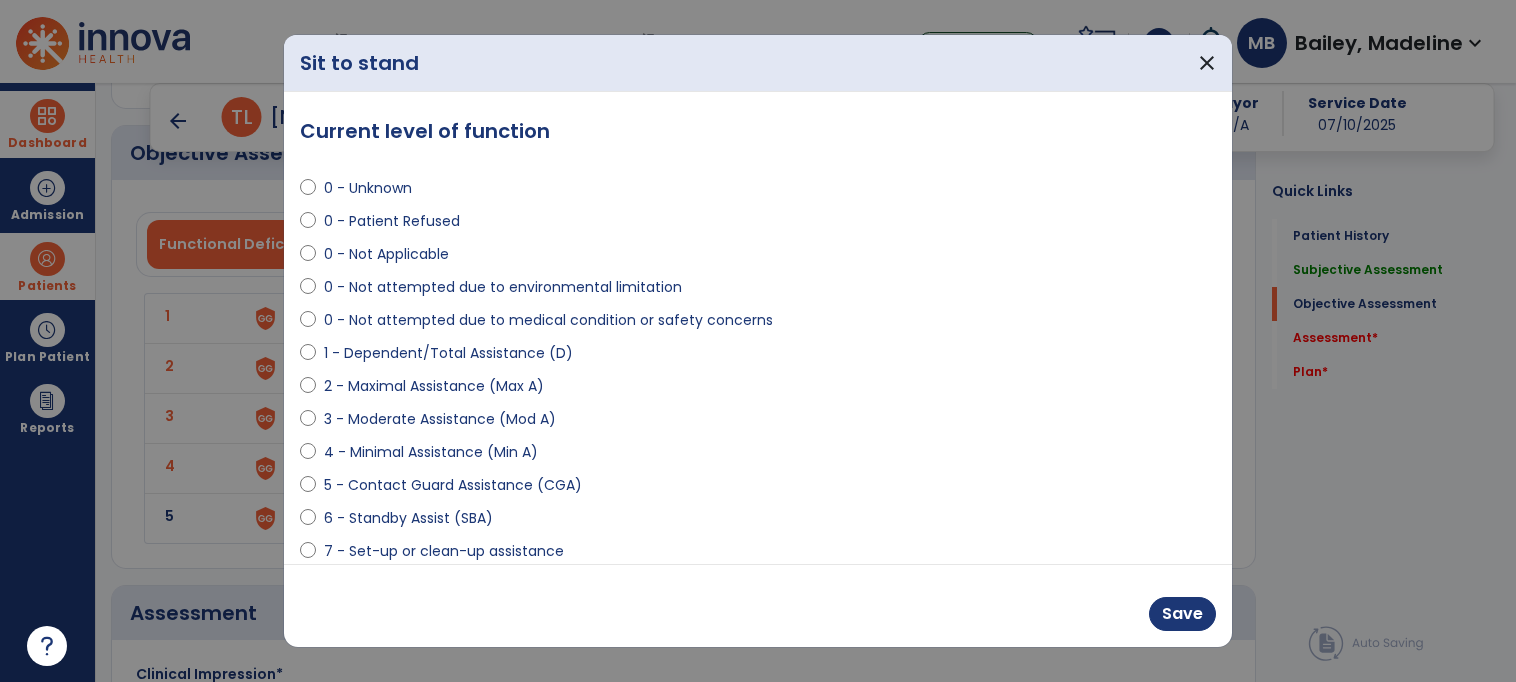 click on "4 - Minimal Assistance (Min A)" at bounding box center [431, 452] 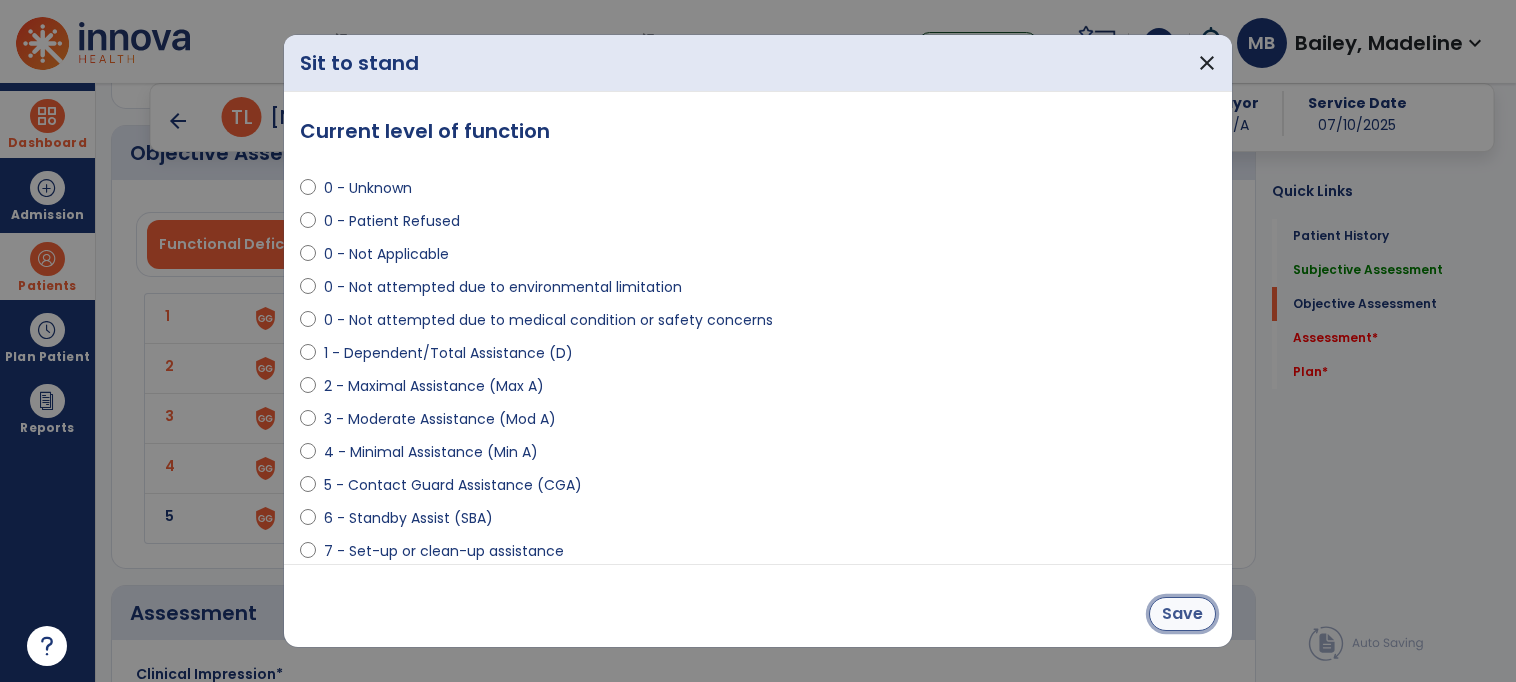 click on "Save" at bounding box center (1182, 614) 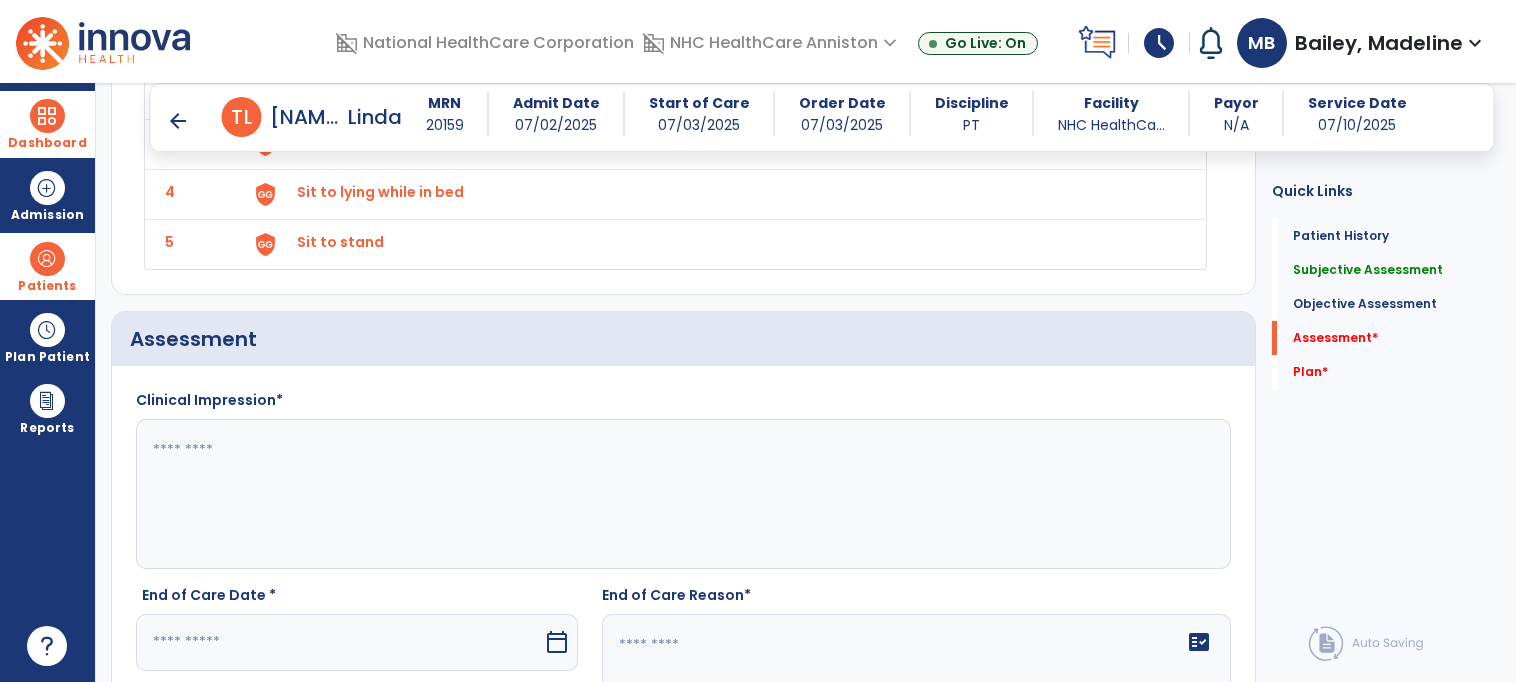 scroll, scrollTop: 2436, scrollLeft: 0, axis: vertical 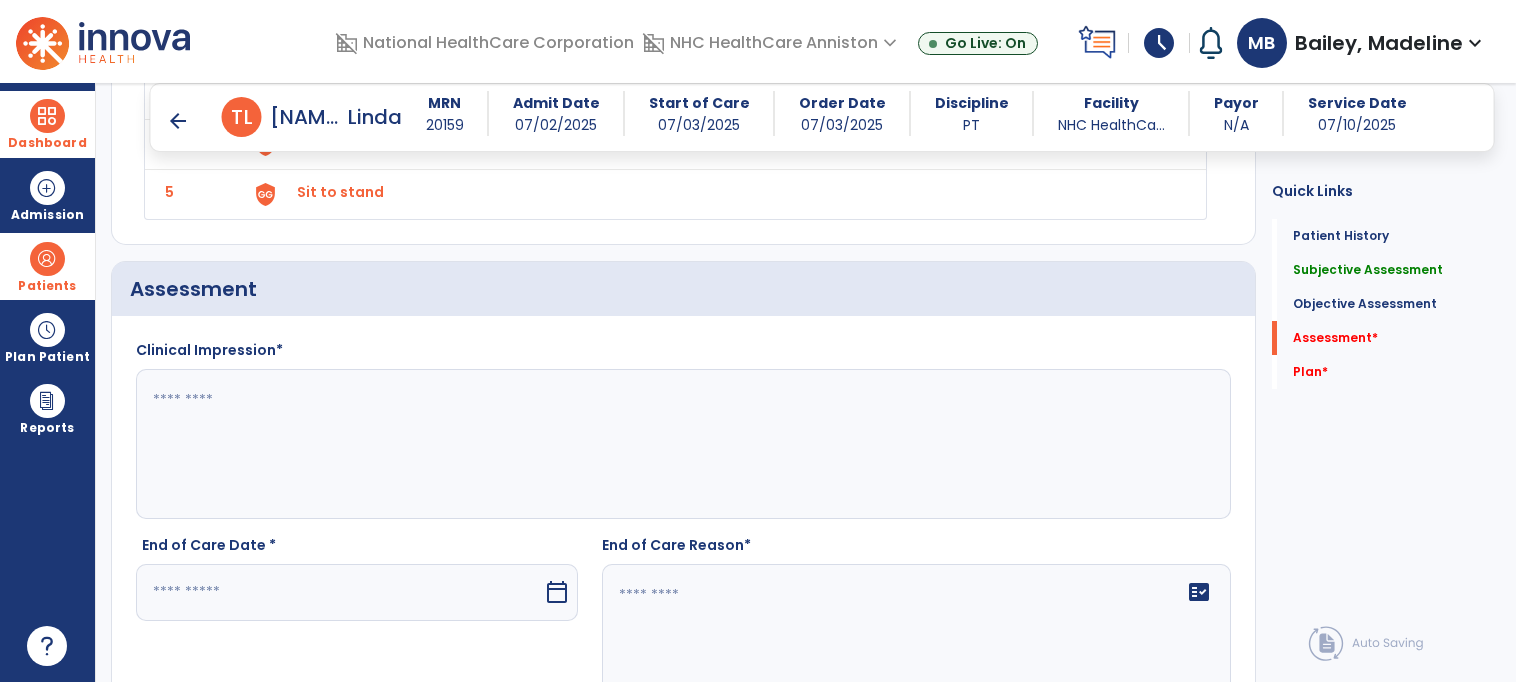 click 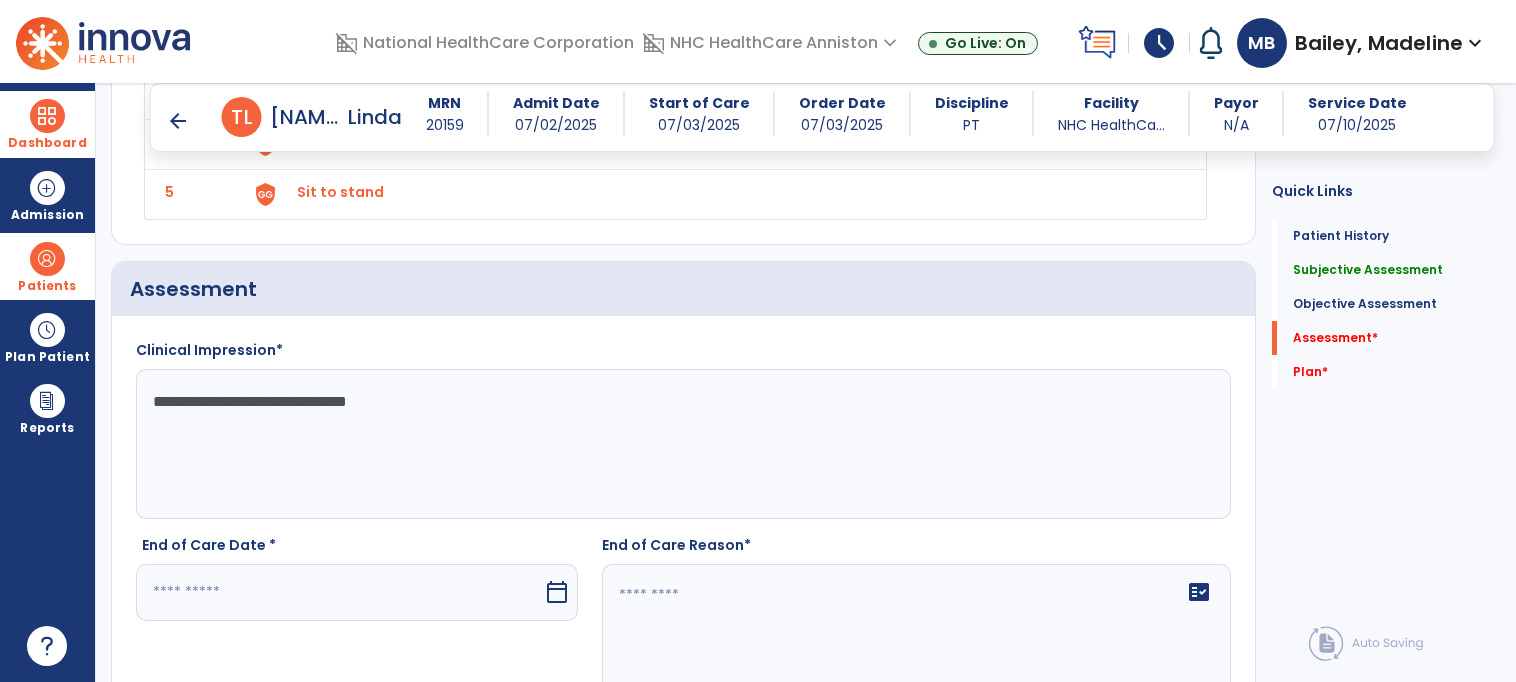 type on "**********" 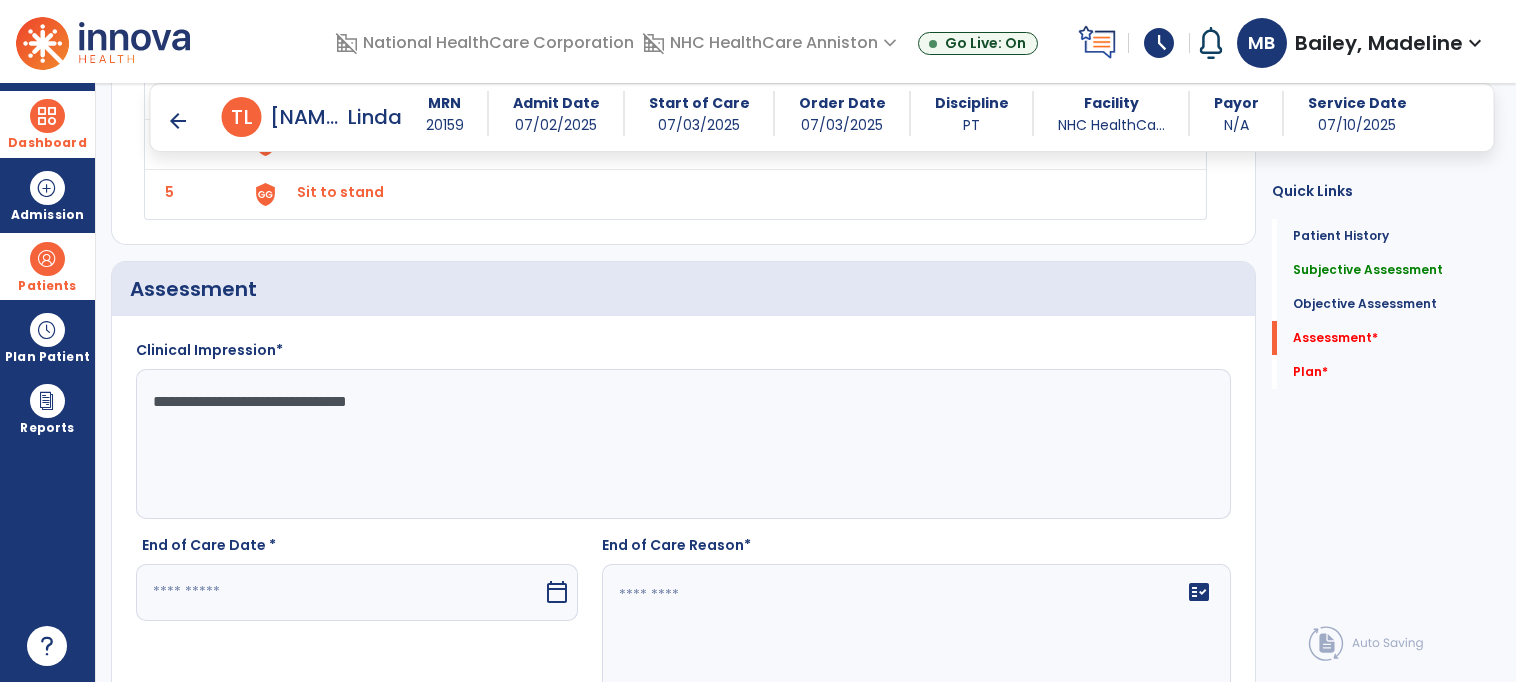 click at bounding box center (339, 592) 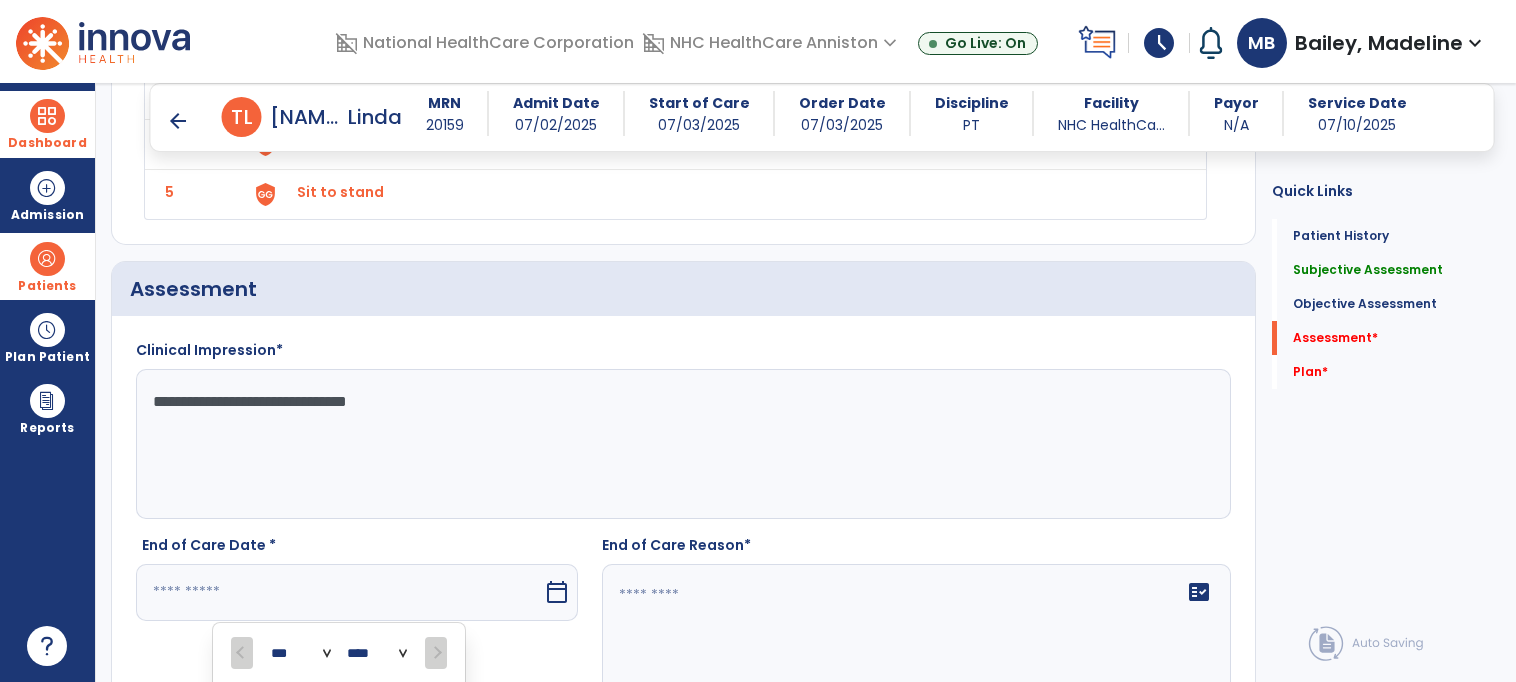 scroll, scrollTop: 2806, scrollLeft: 0, axis: vertical 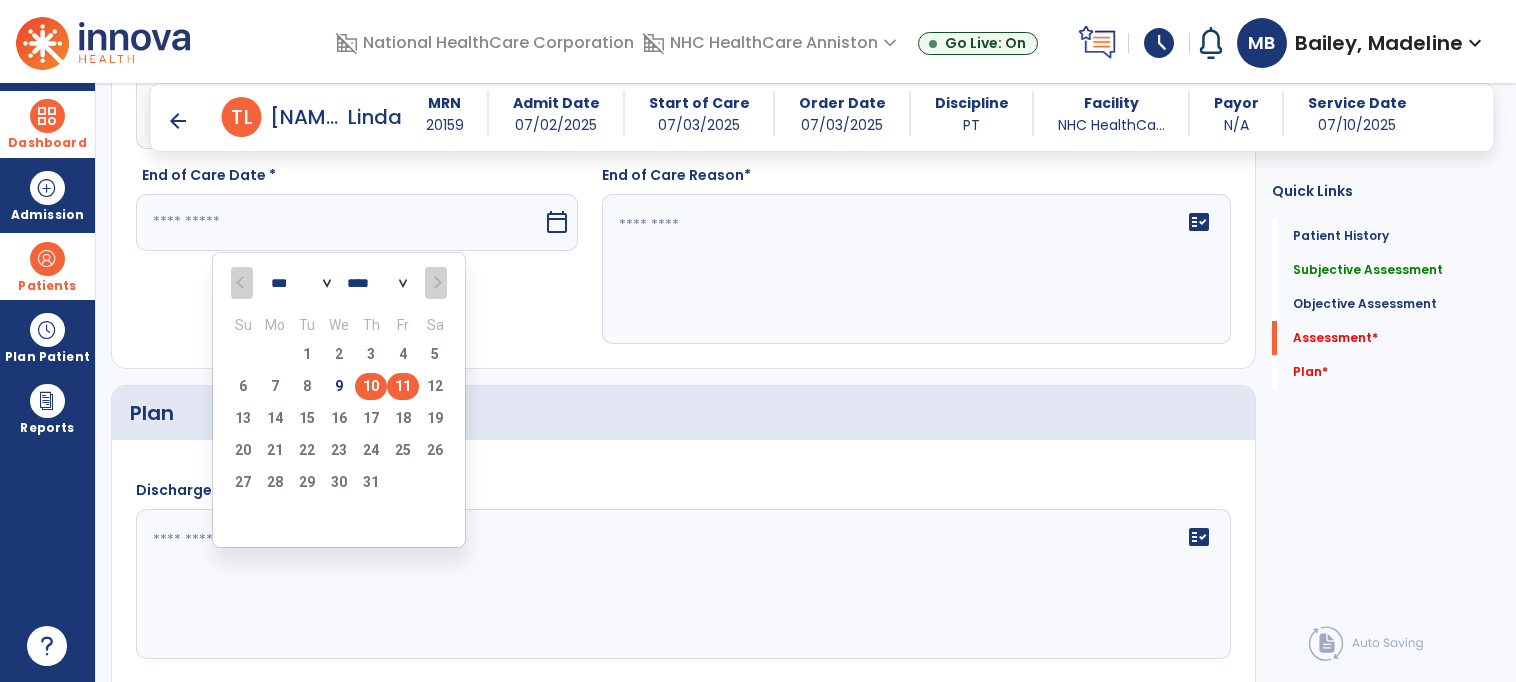 click on "10" at bounding box center (371, 386) 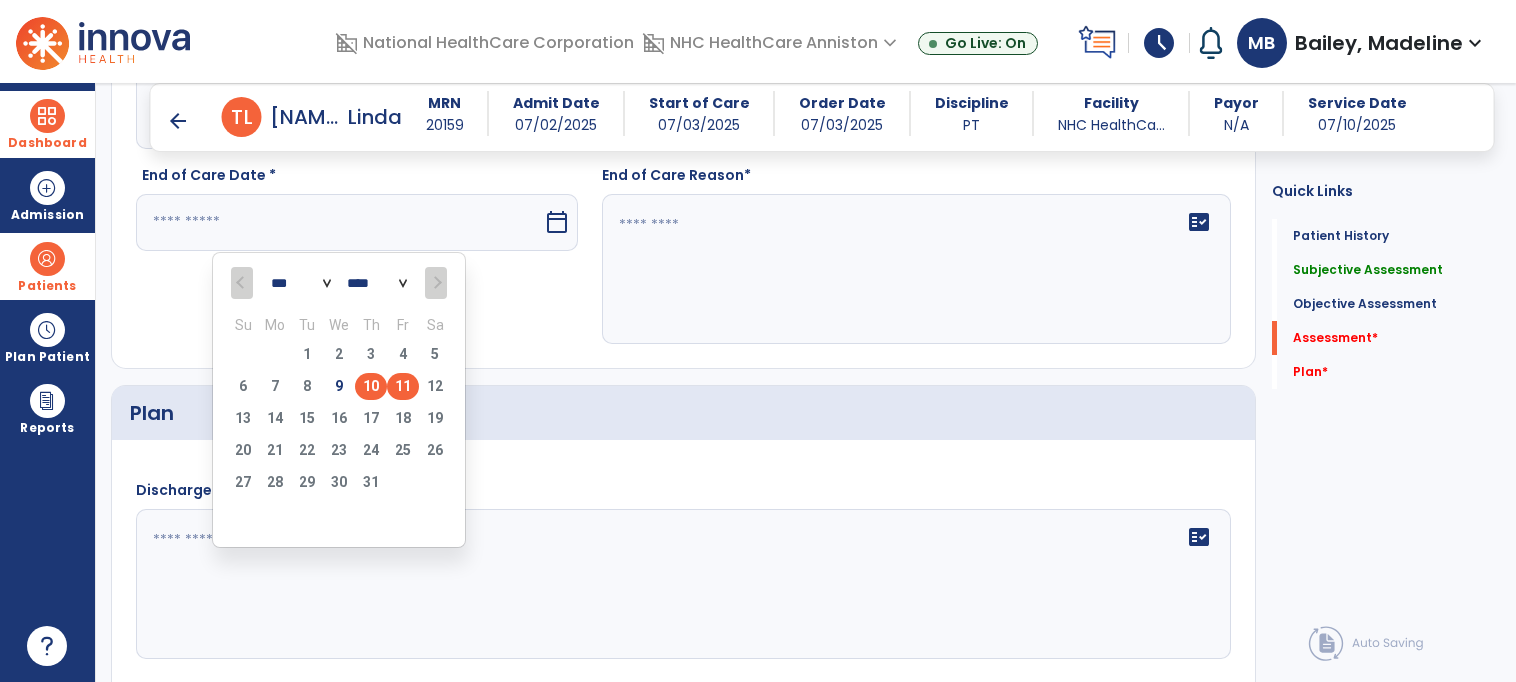 type on "*********" 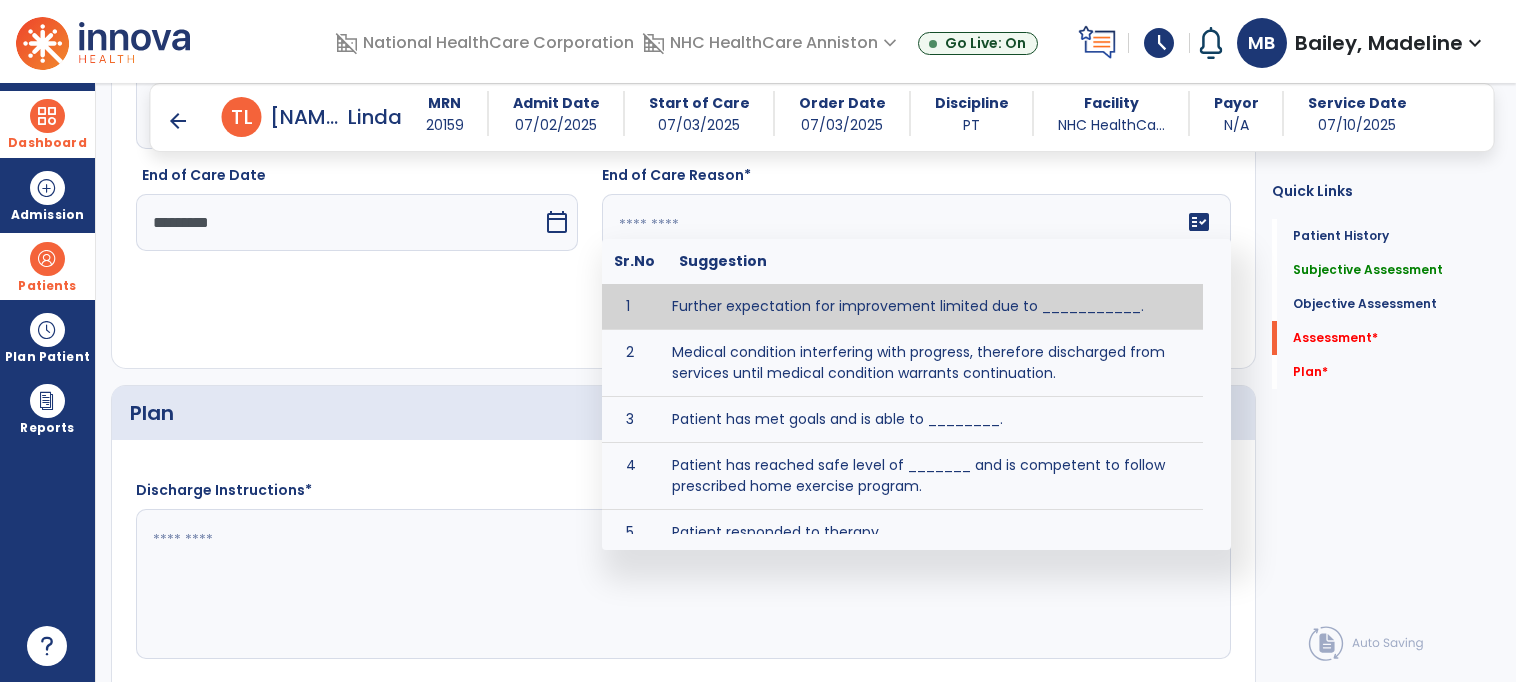 click on "fact_check  Sr.No Suggestion 1 Further expectation for improvement limited due to ___________. 2 Medical condition interfering with progress, therefore discharged from services until medical condition warrants continuation. 3 Patient has met goals and is able to ________. 4 Patient has reached safe level of _______ and is competent to follow prescribed home exercise program. 5 Patient responded to therapy ____________. 6 Unexpected facility discharge - patient continues to warrant further therapy and will be re-screened upon readmission. 7 Unstable medical condition makes continued services inappropriate at this time." 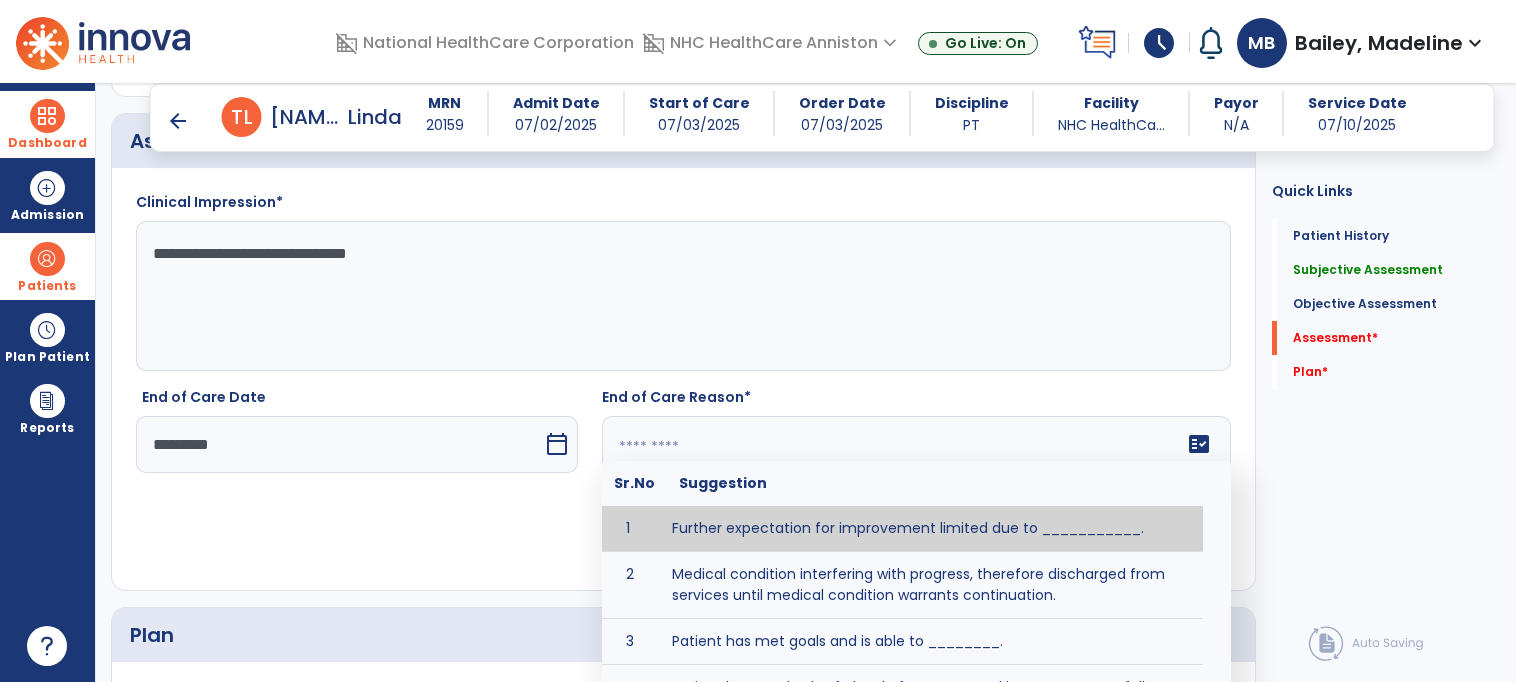 scroll, scrollTop: 2583, scrollLeft: 0, axis: vertical 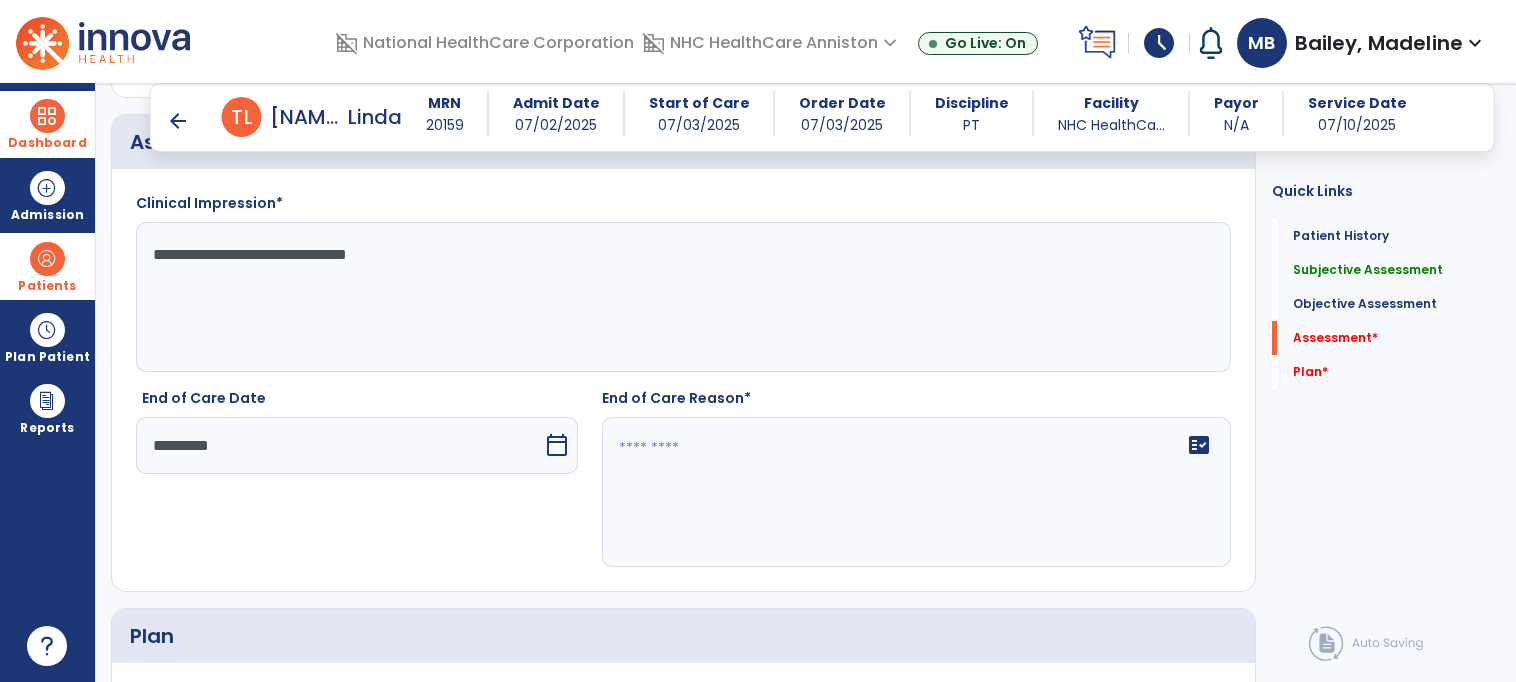 click on "**********" 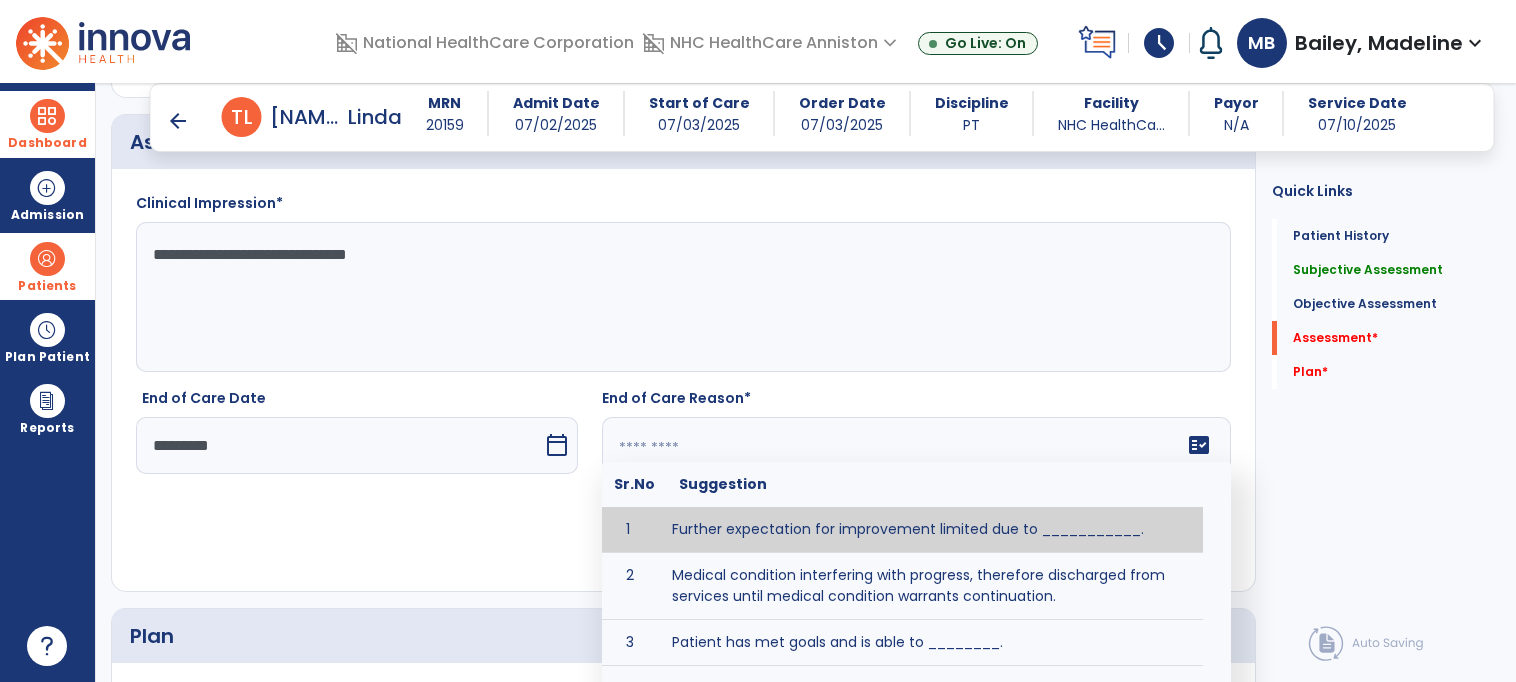 paste on "**********" 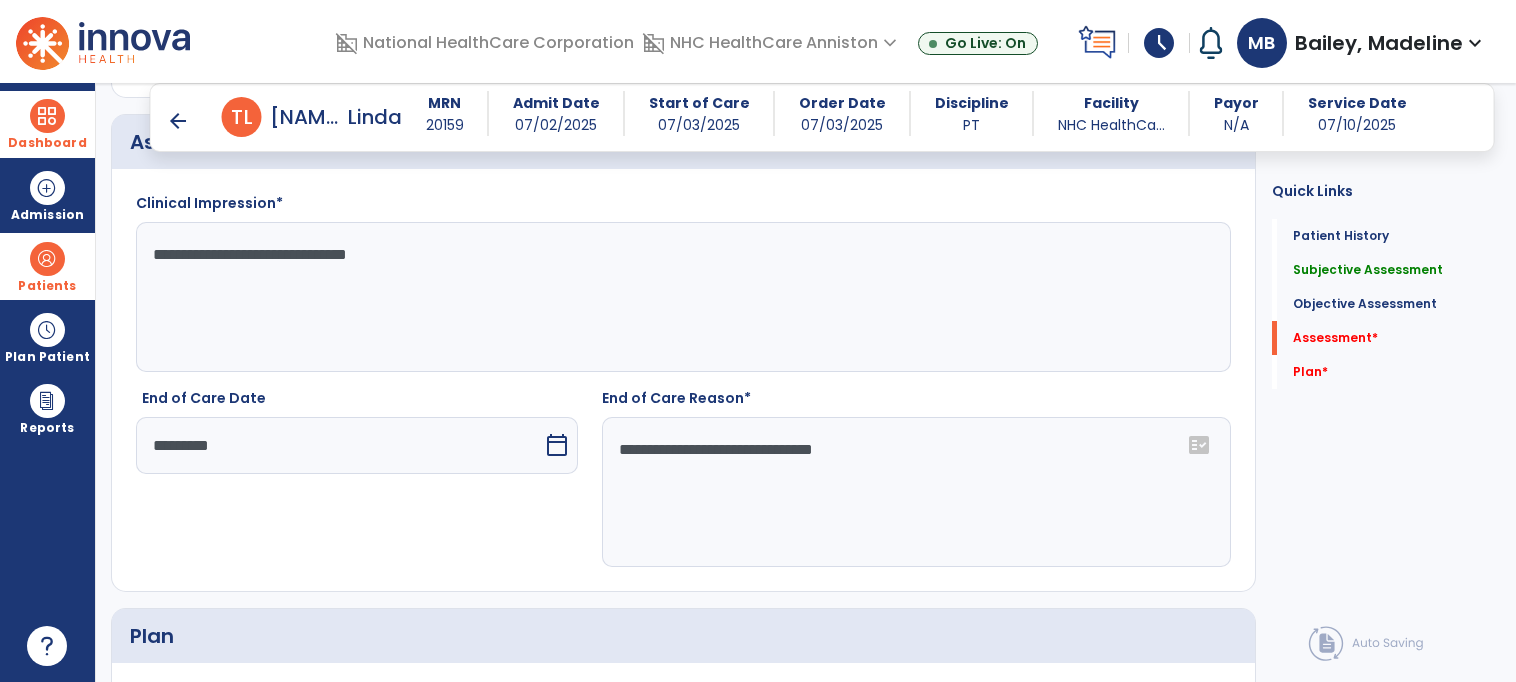 scroll, scrollTop: 2881, scrollLeft: 0, axis: vertical 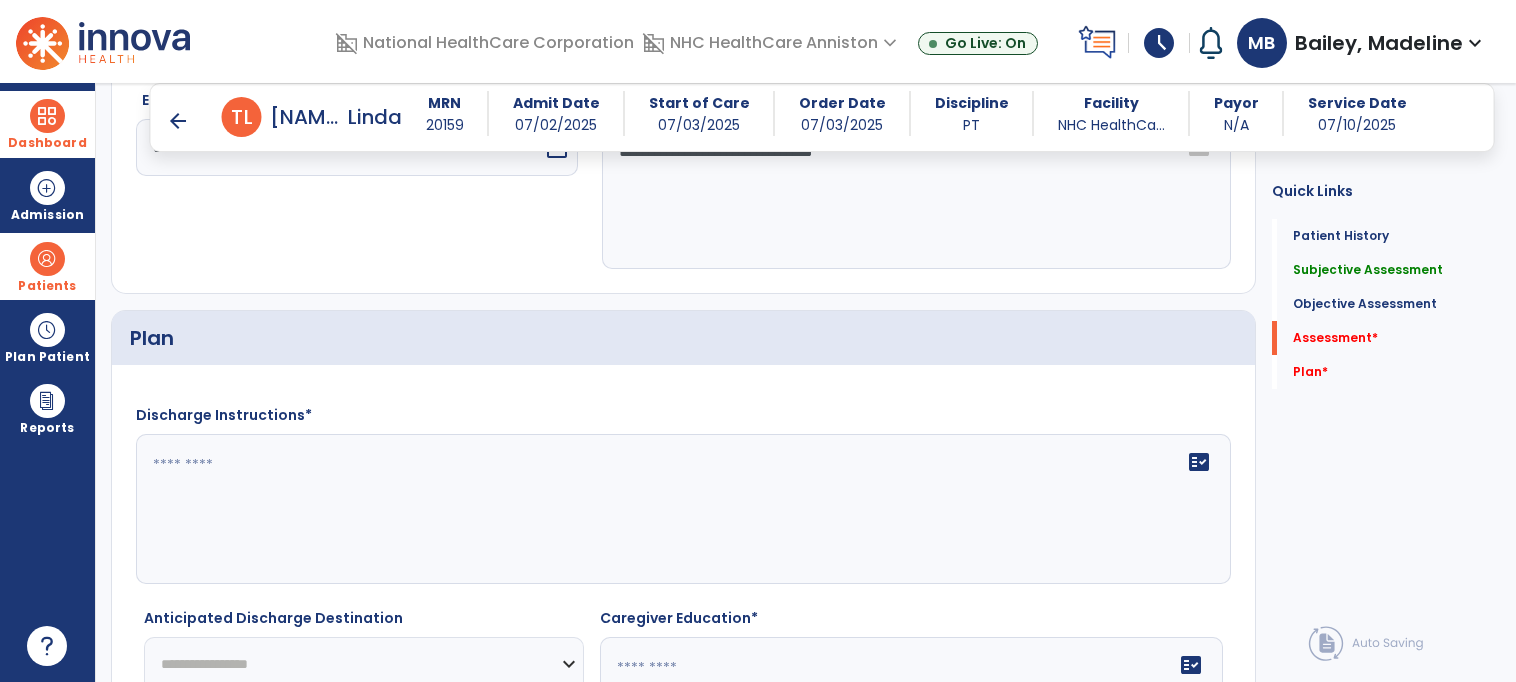 type on "**********" 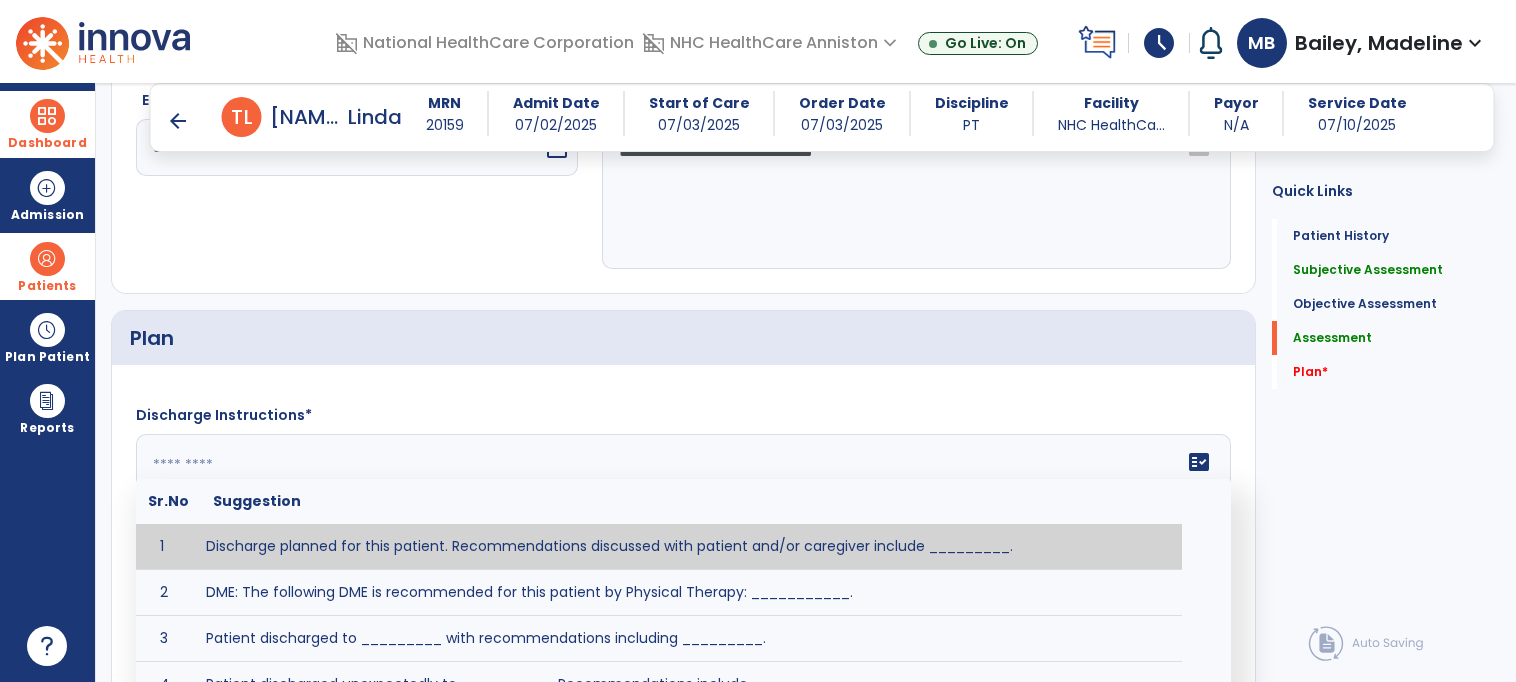 paste on "**********" 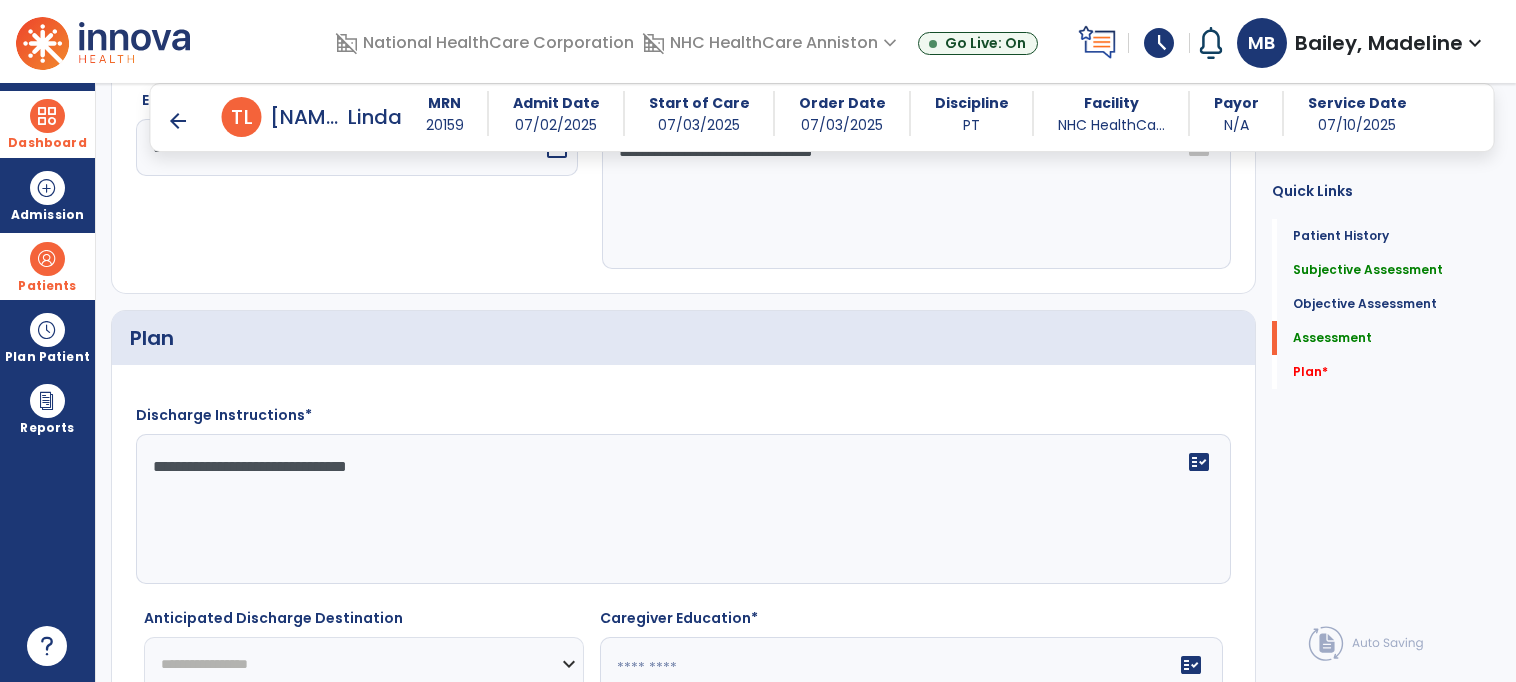 scroll, scrollTop: 3083, scrollLeft: 0, axis: vertical 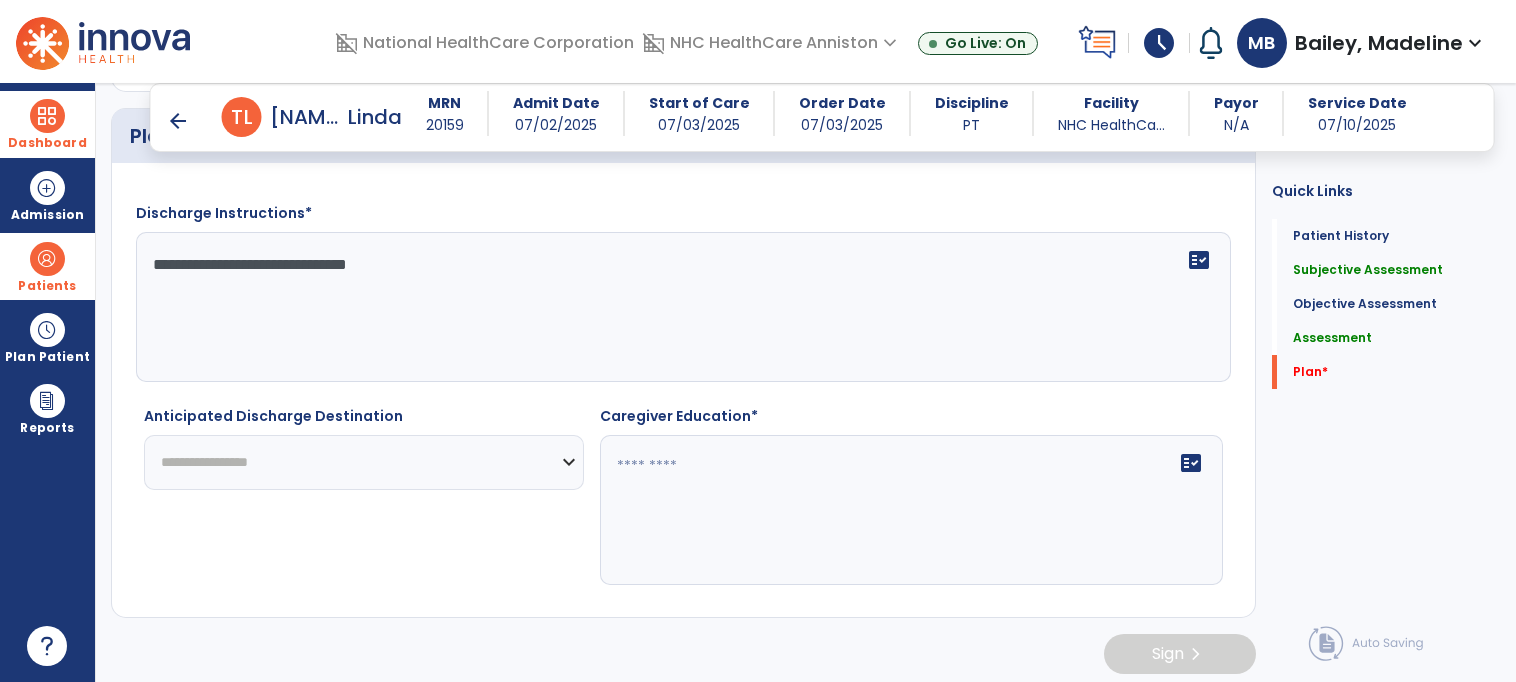 type on "**********" 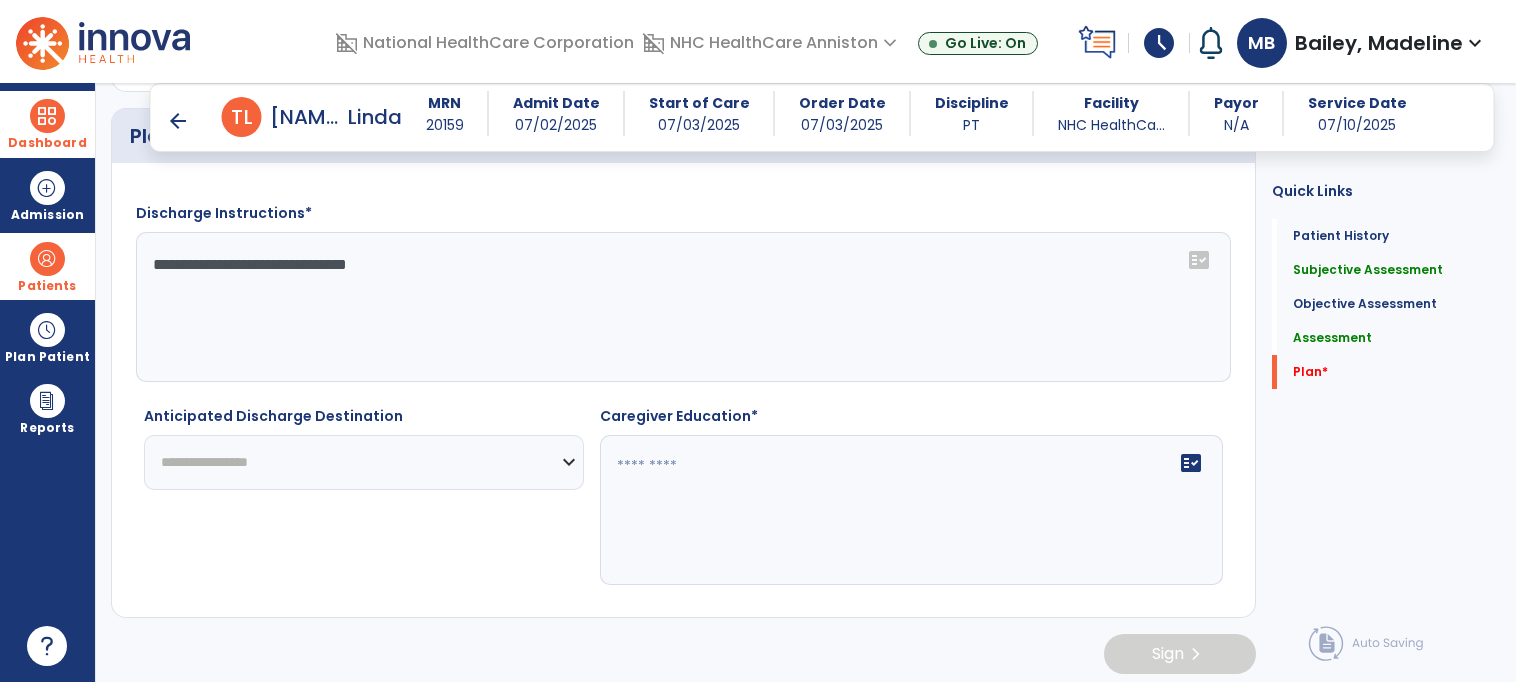 select on "********" 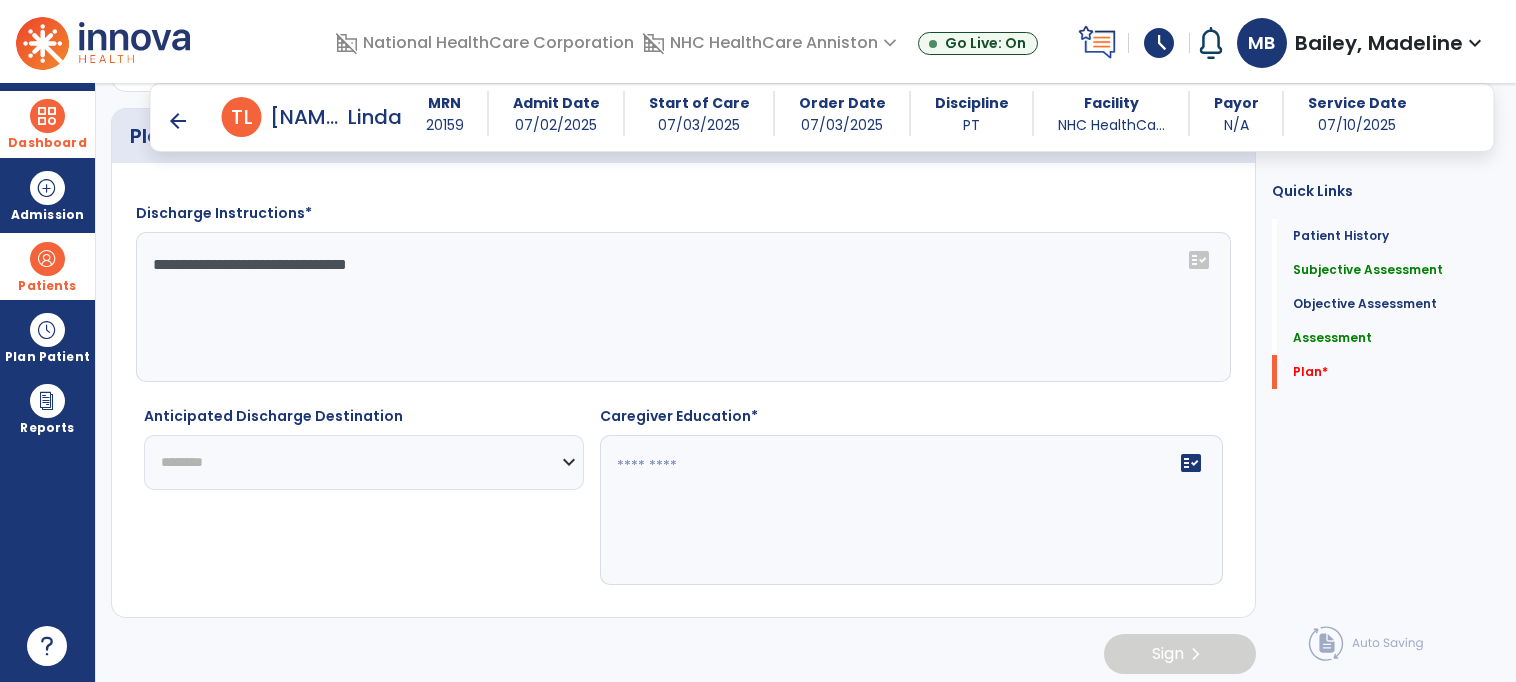 click on "**********" 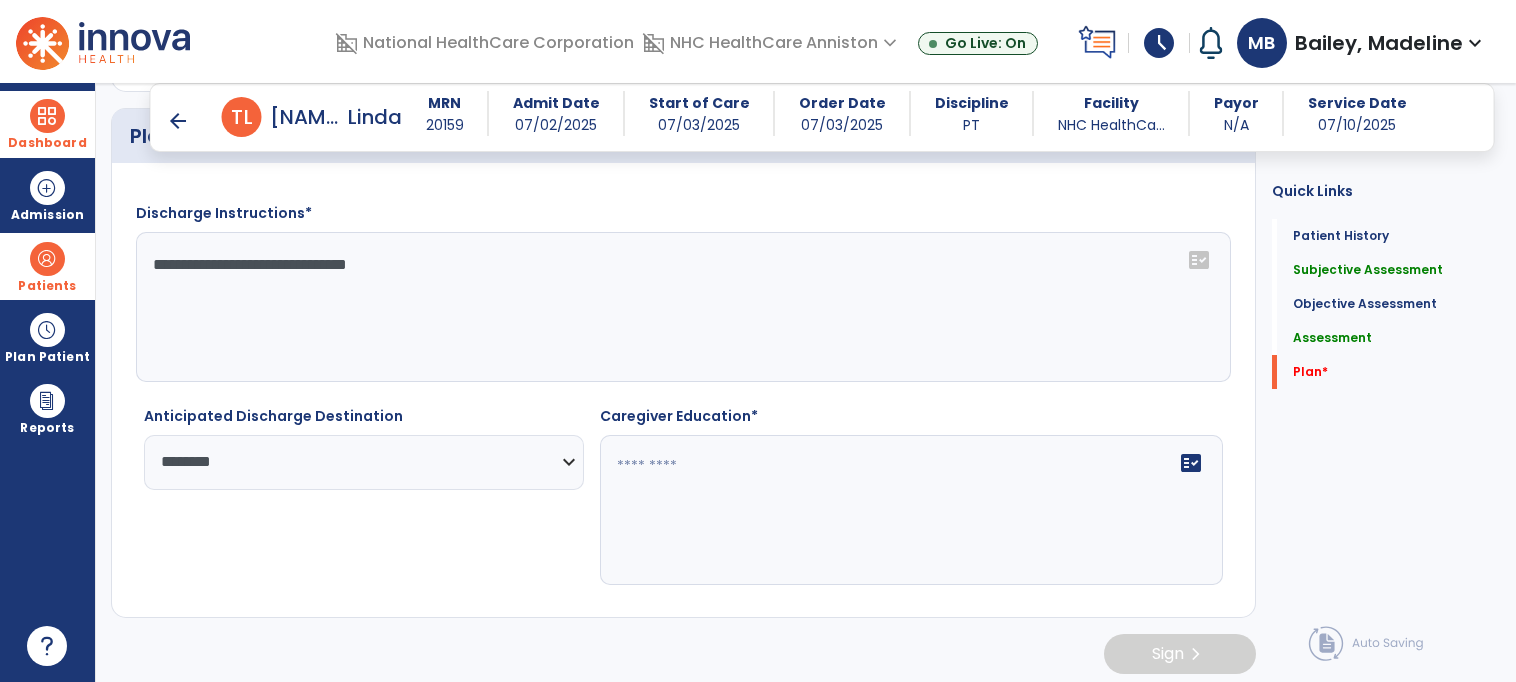 click 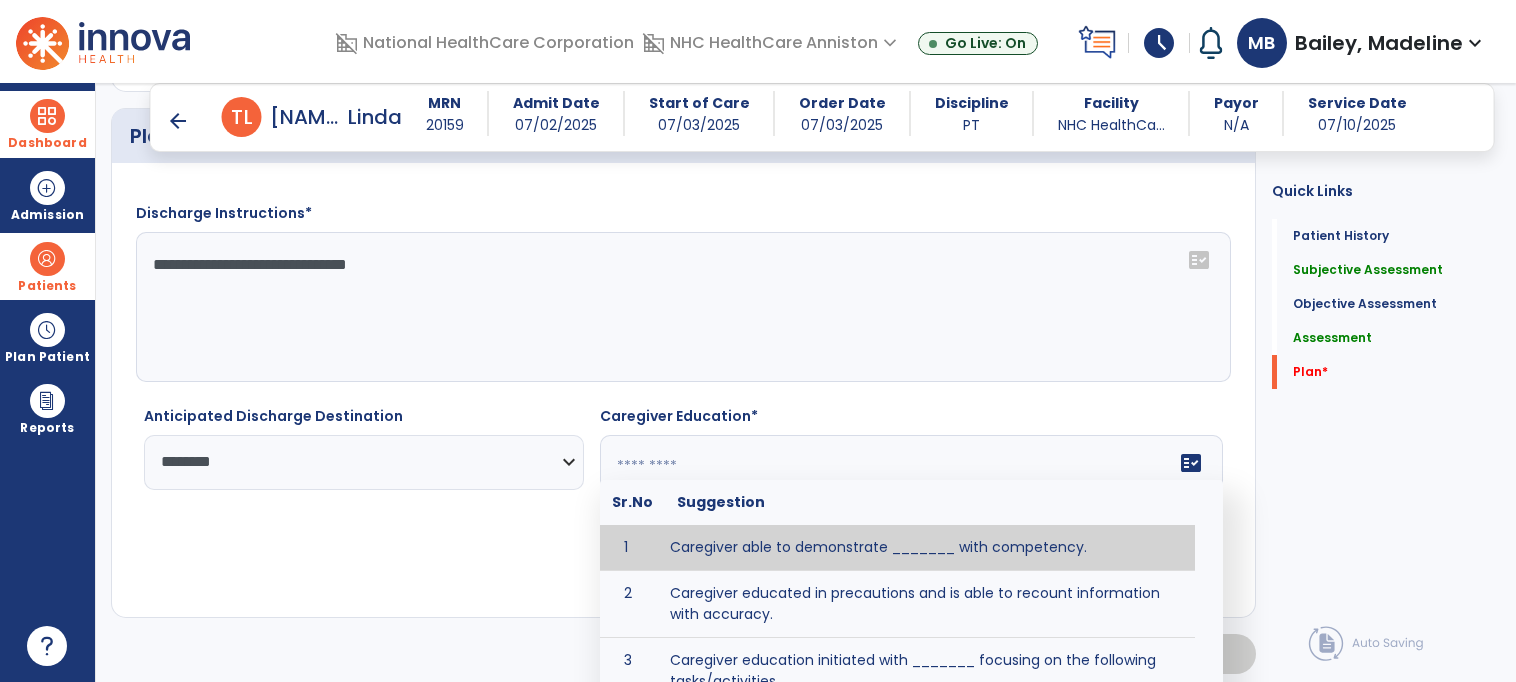 paste on "**********" 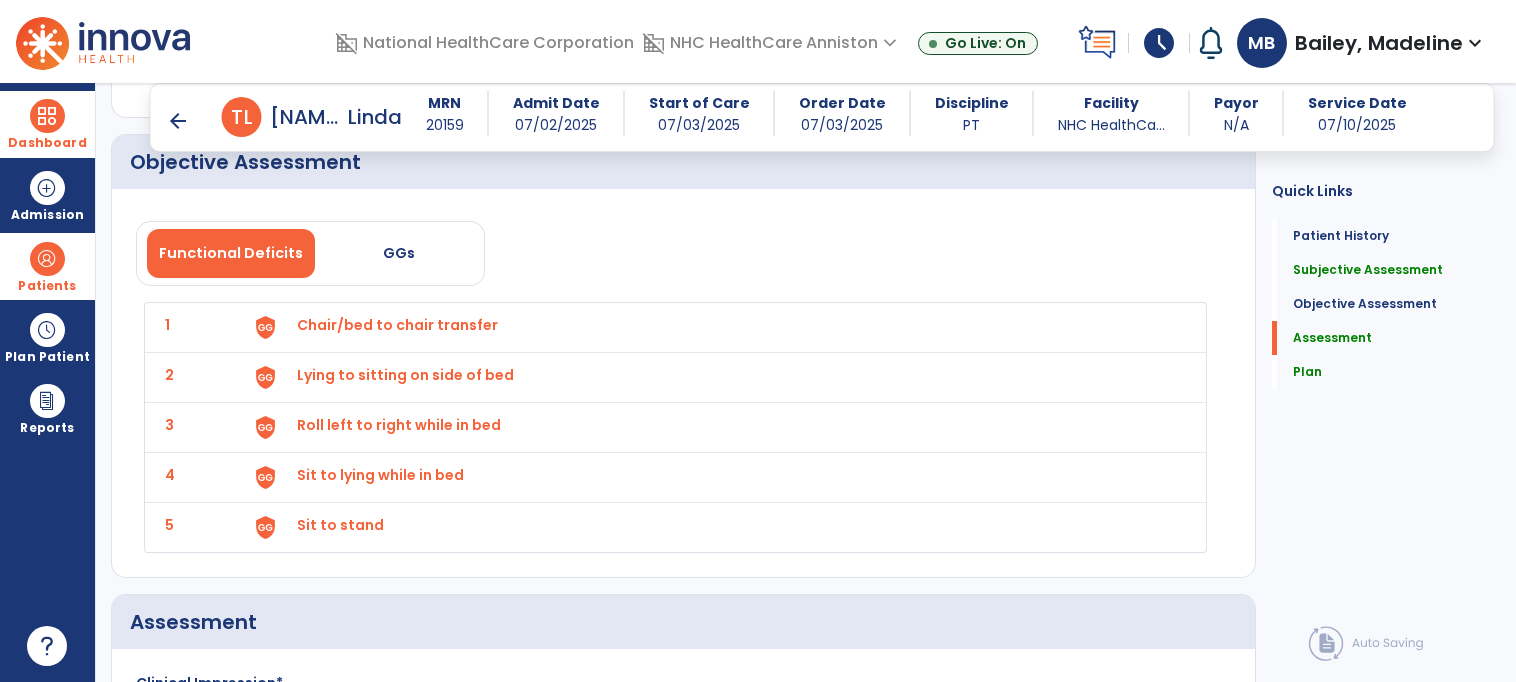 scroll, scrollTop: 3084, scrollLeft: 0, axis: vertical 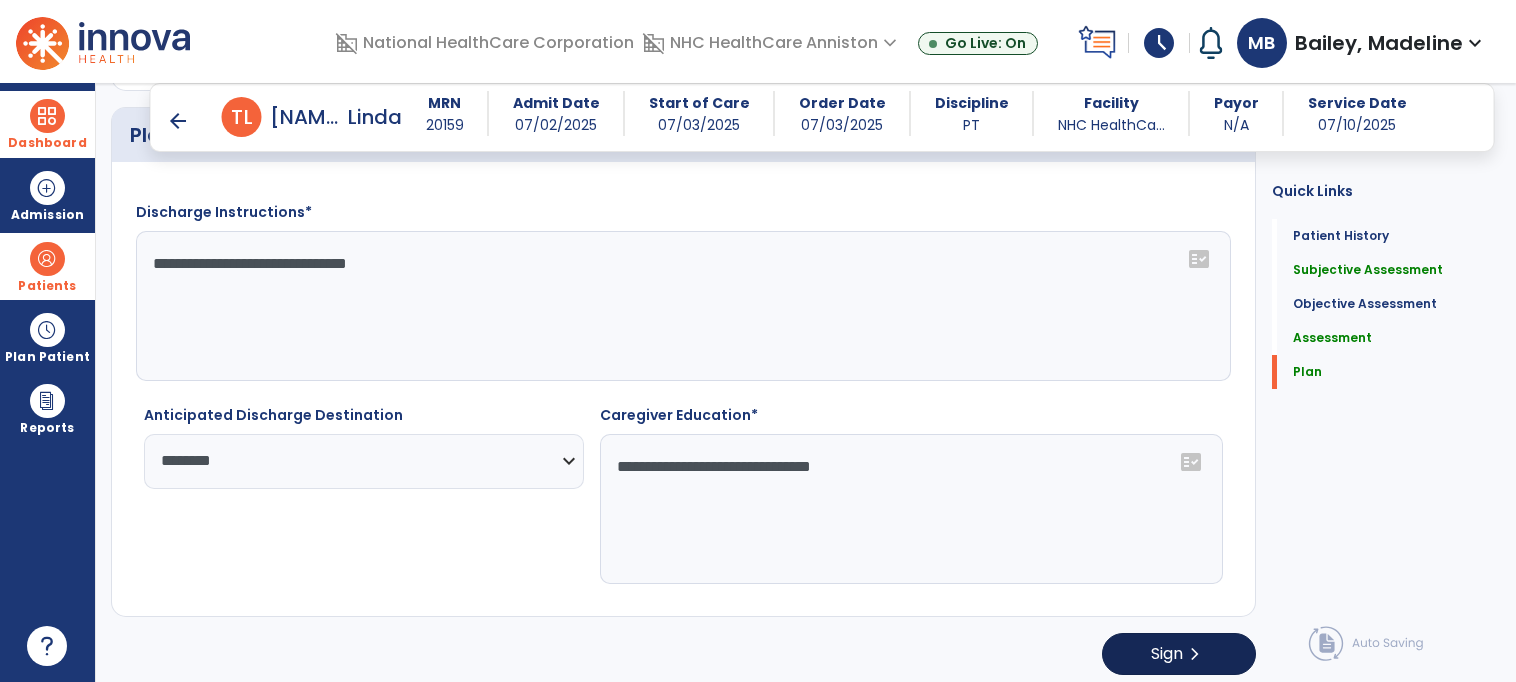 type on "**********" 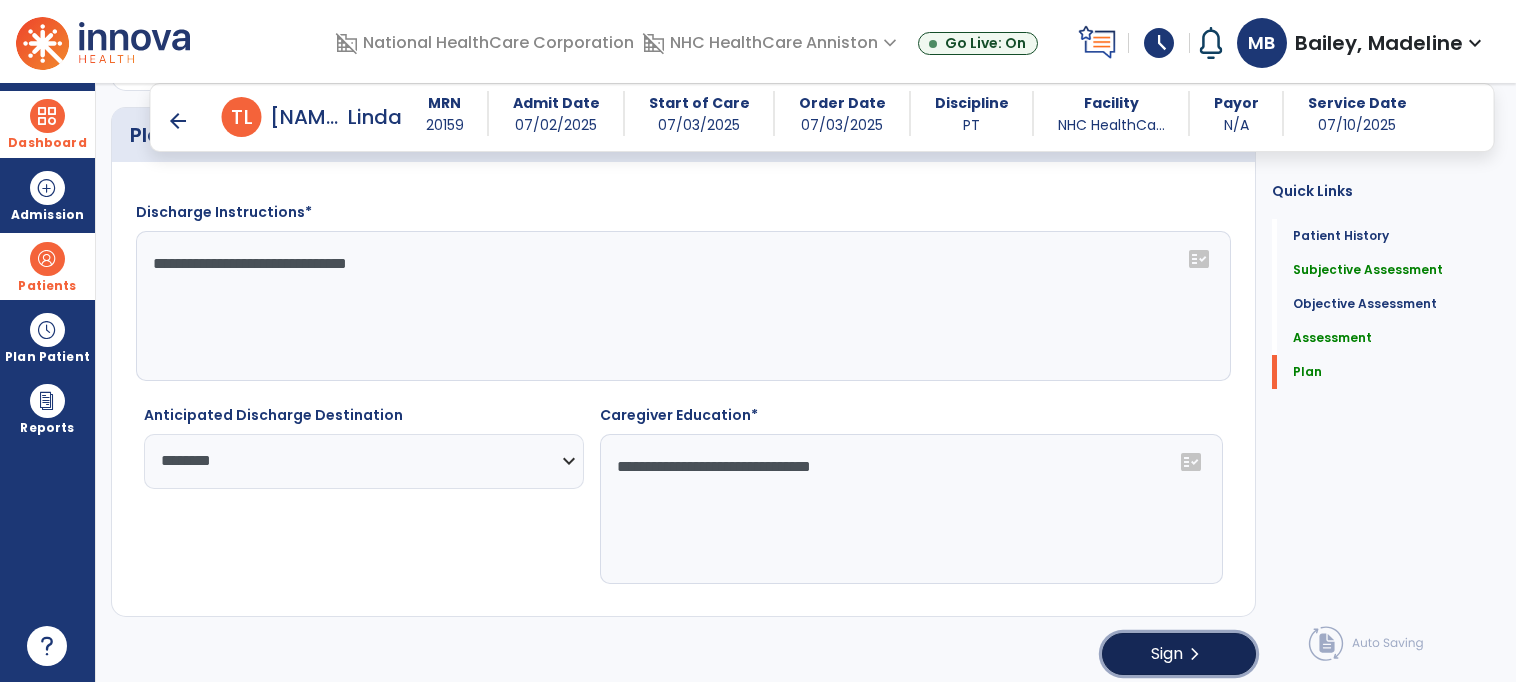 click on "Sign  chevron_right" 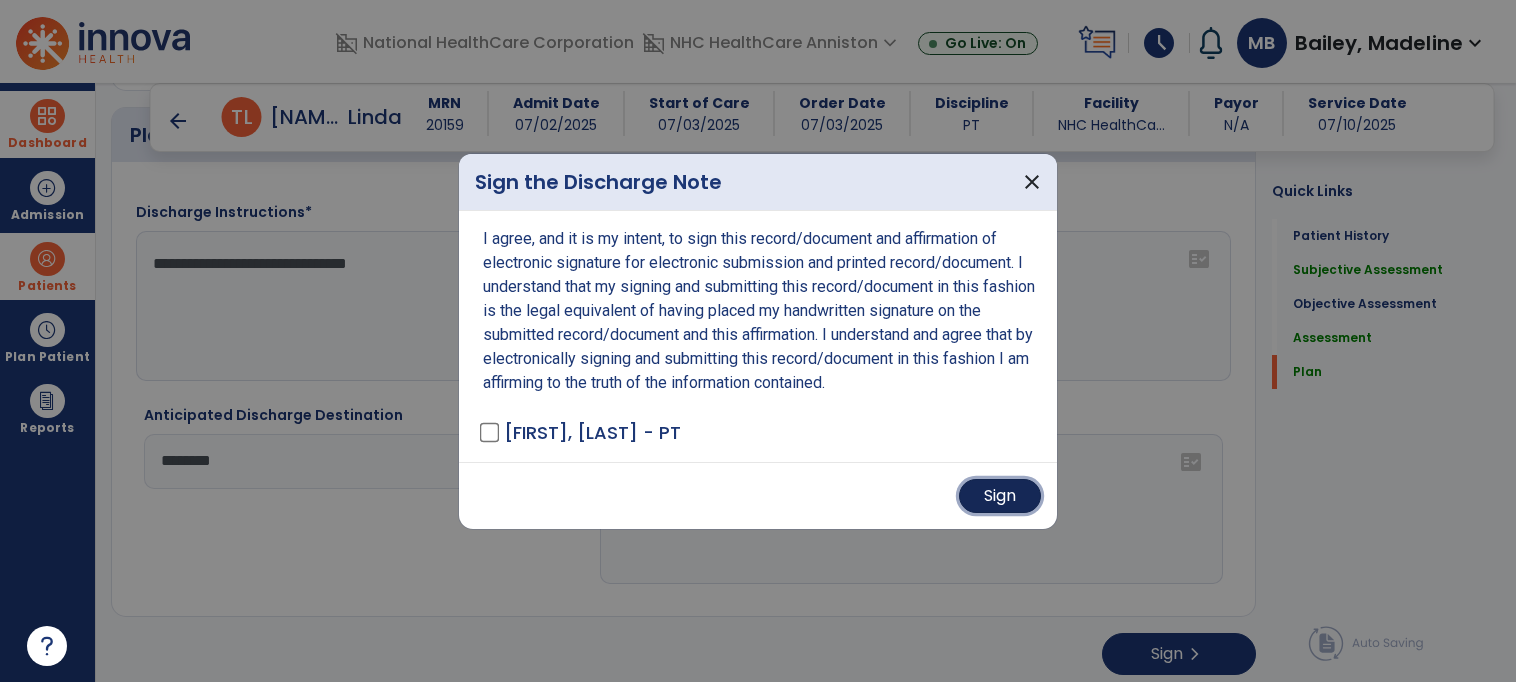 click on "Sign" at bounding box center [1000, 496] 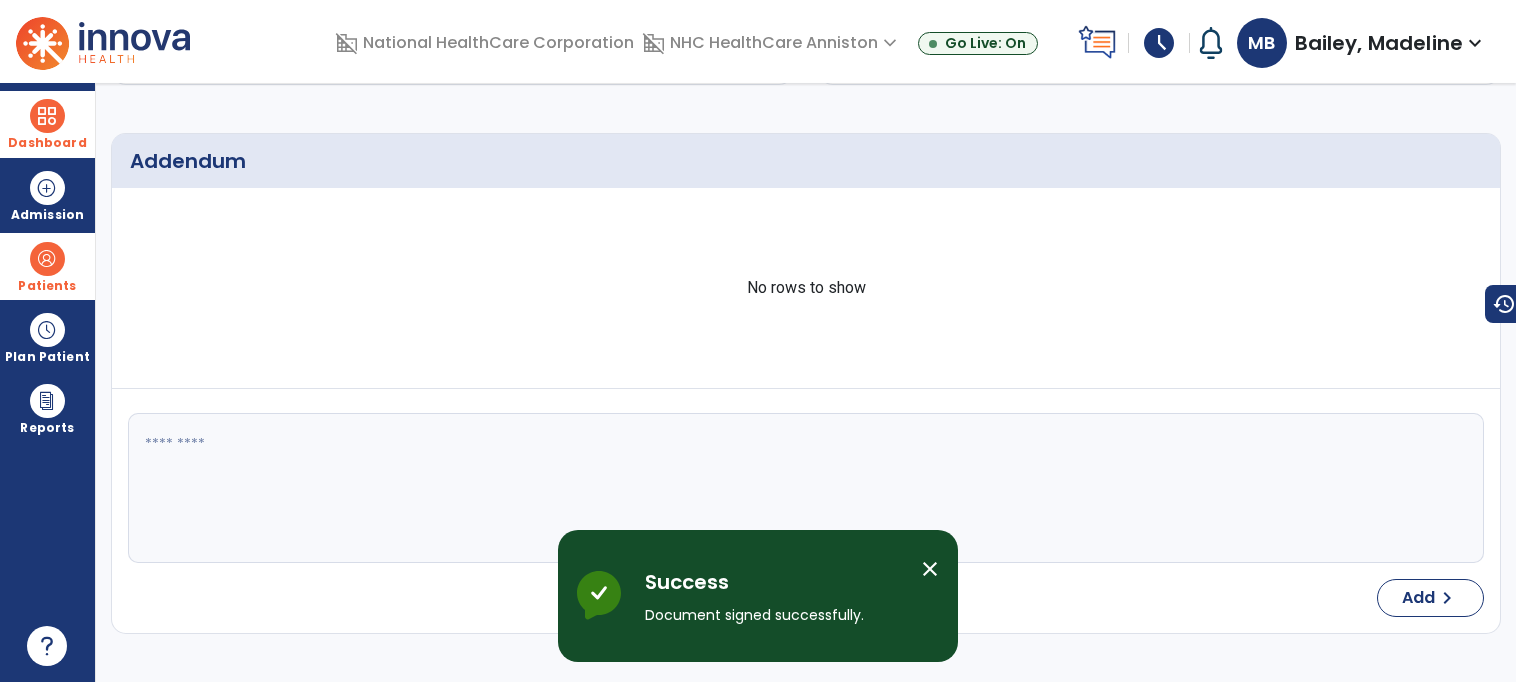 scroll, scrollTop: 0, scrollLeft: 0, axis: both 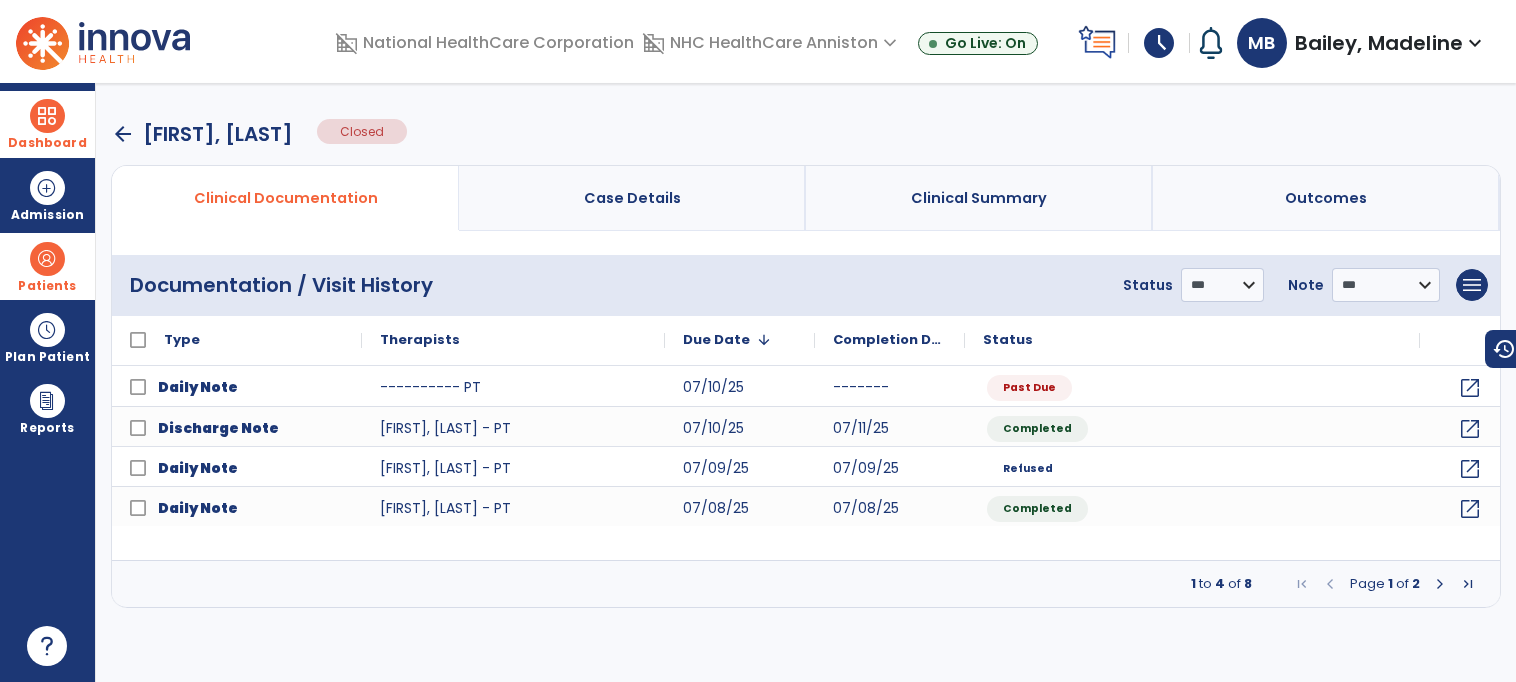 click on "Dashboard" at bounding box center (47, 124) 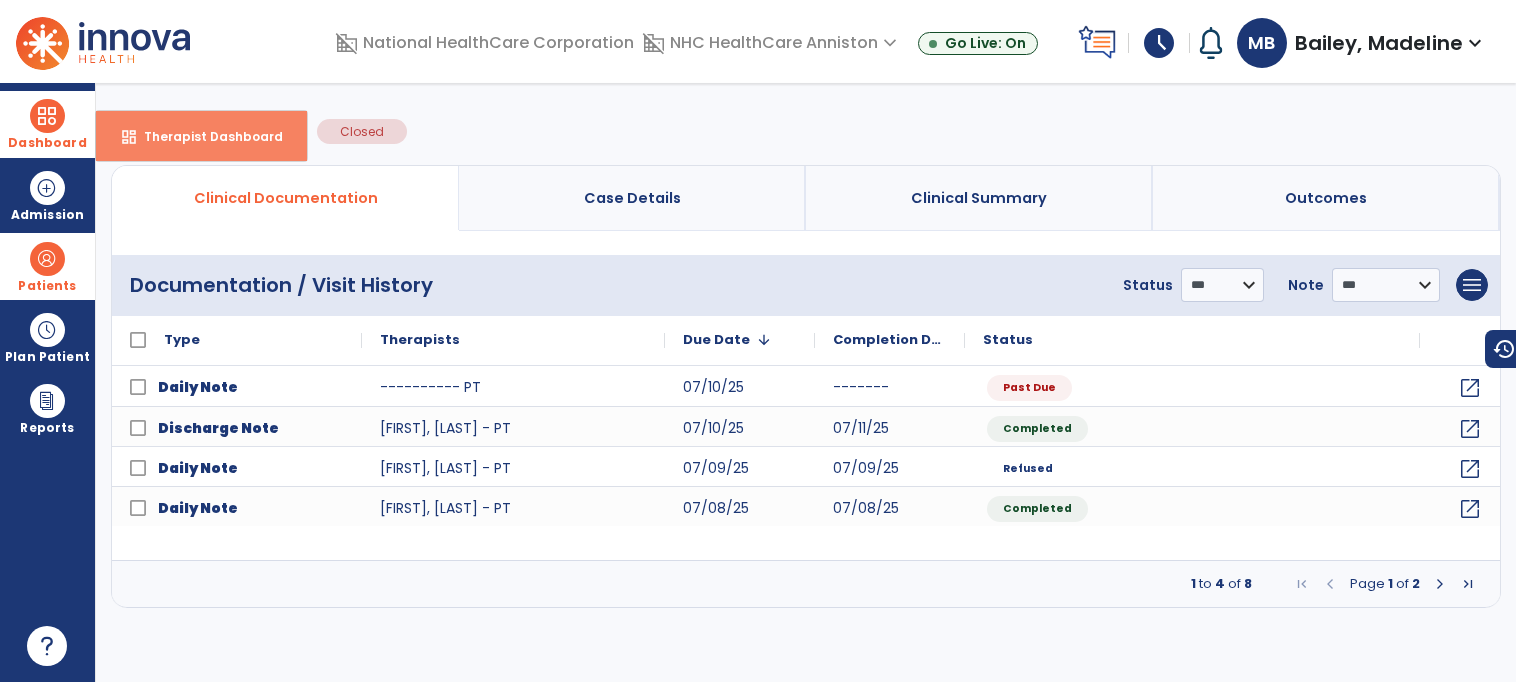 click on "dashboard  Therapist Dashboard" at bounding box center [201, 136] 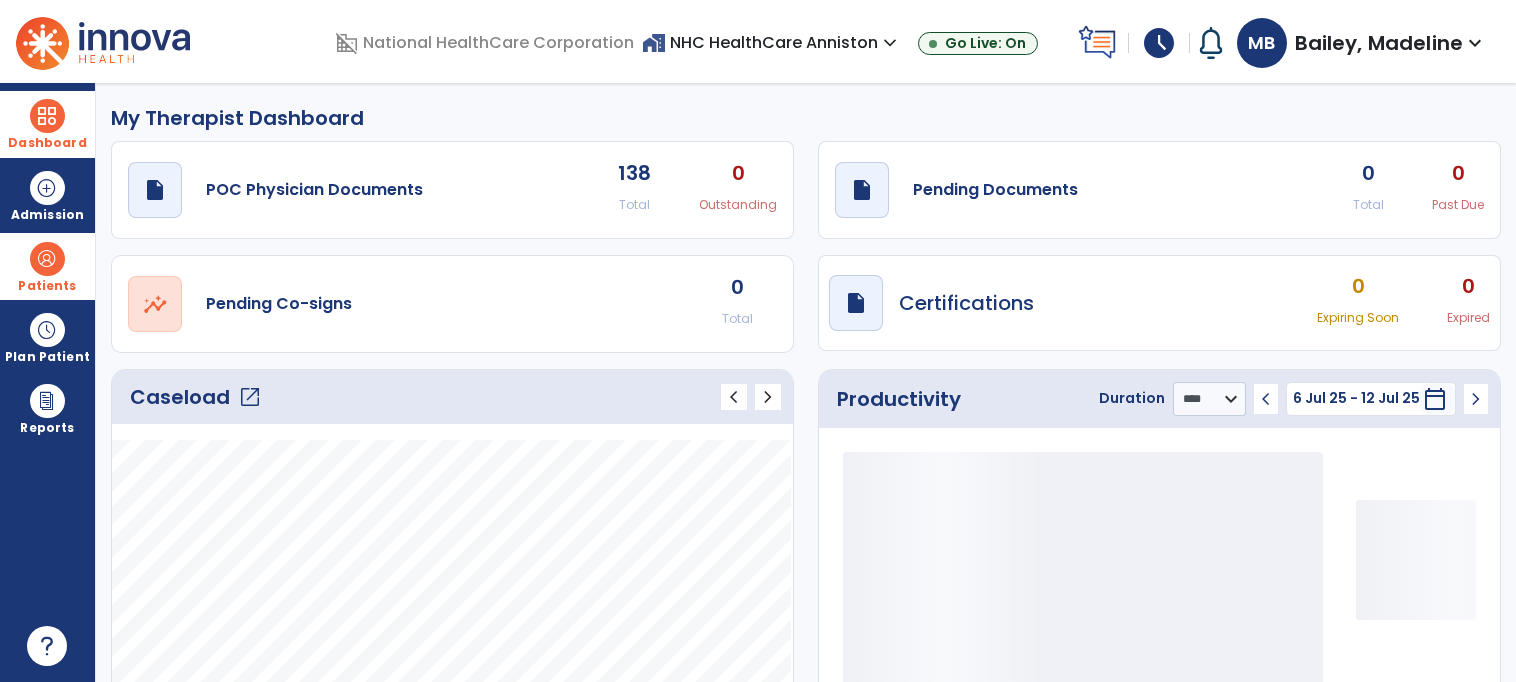 click on "Caseload   open_in_new" 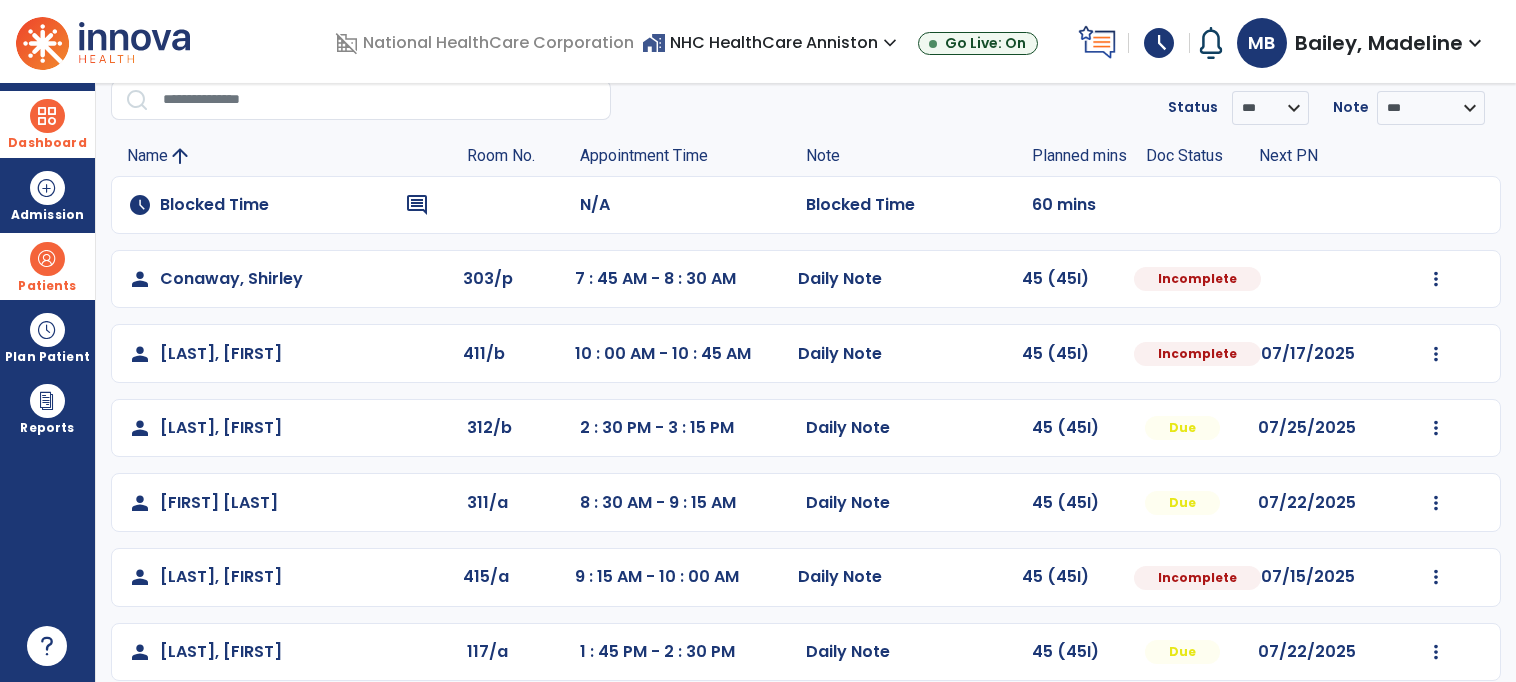 scroll, scrollTop: 87, scrollLeft: 0, axis: vertical 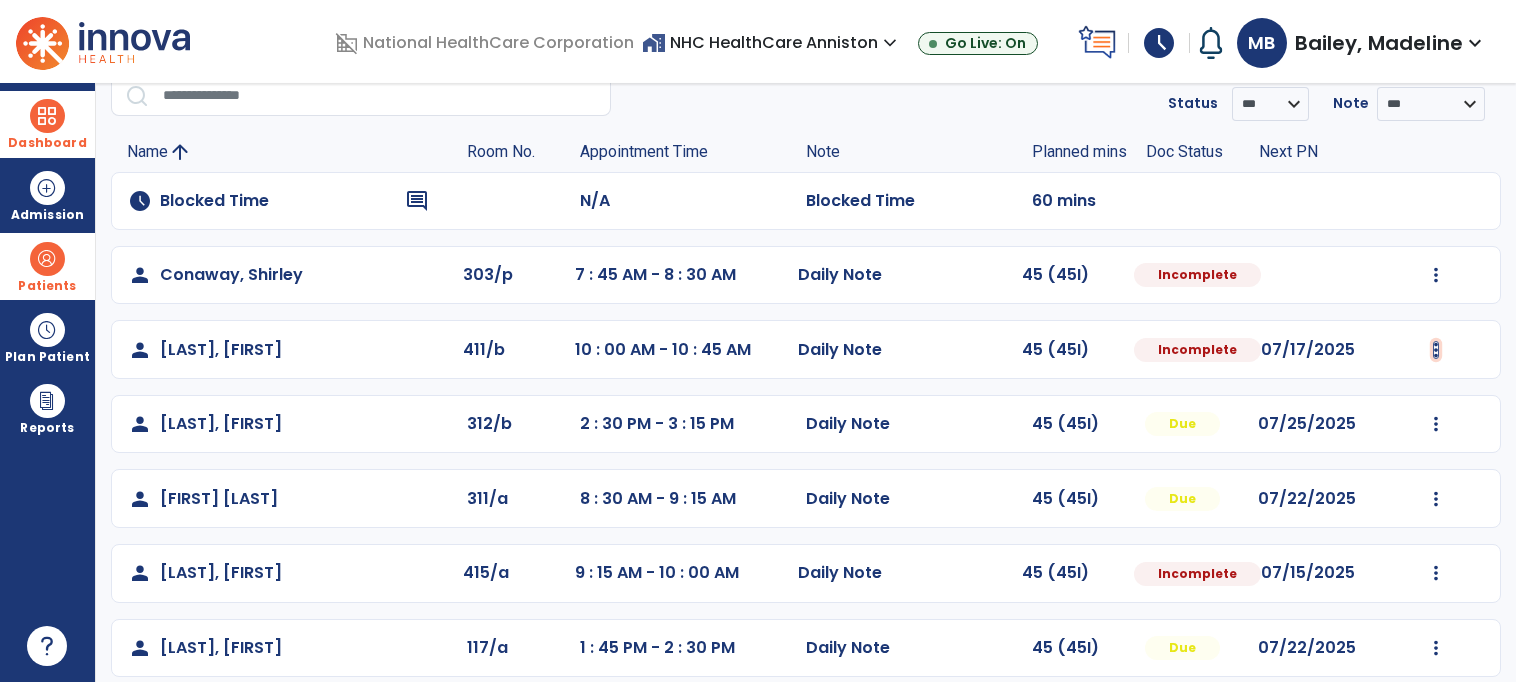 click at bounding box center [1436, 275] 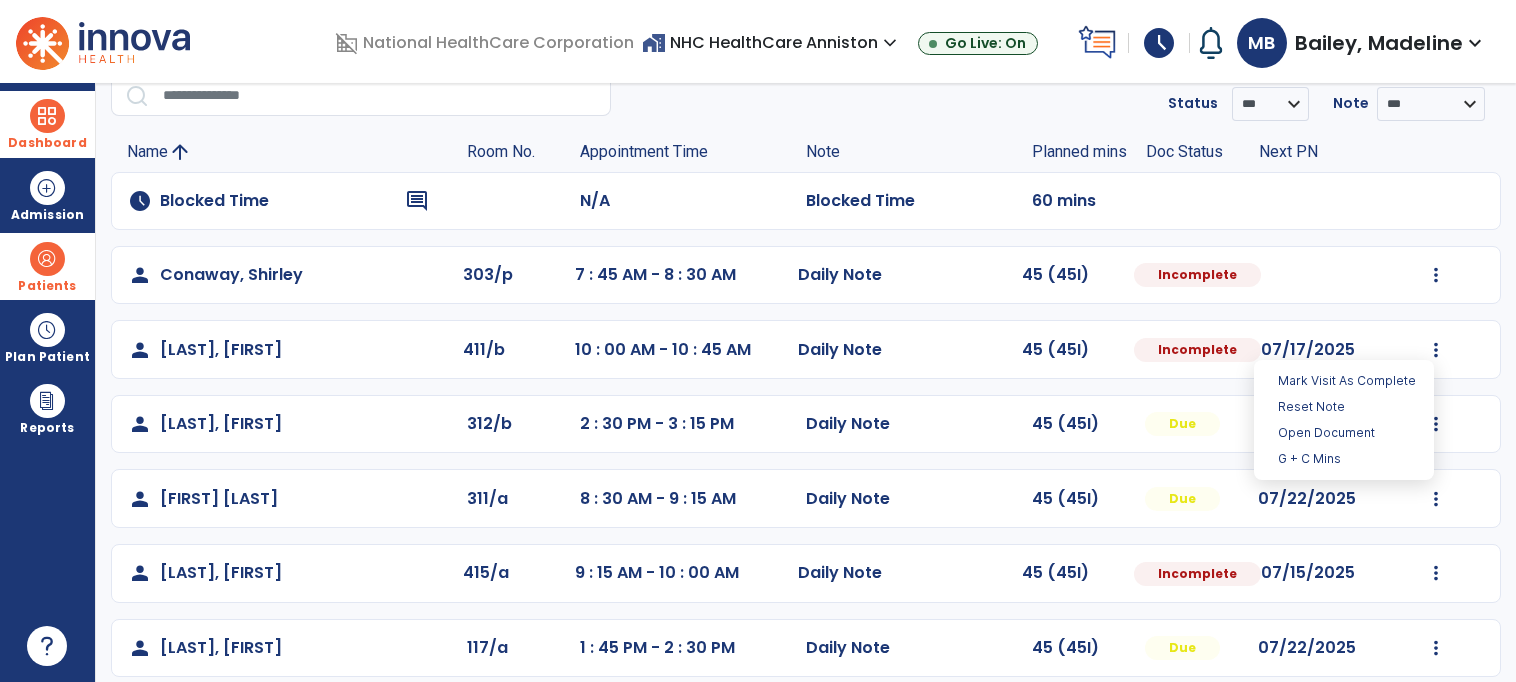 click on "person   [LAST], [FIRST] [NUMBER]/a [TIME] - [TIME]  Daily Note   [NUMBER] ([NUMBER]I)  Incomplete [DATE]   Mark Visit As Complete   Reset Note   Open Document   G + C Mins" 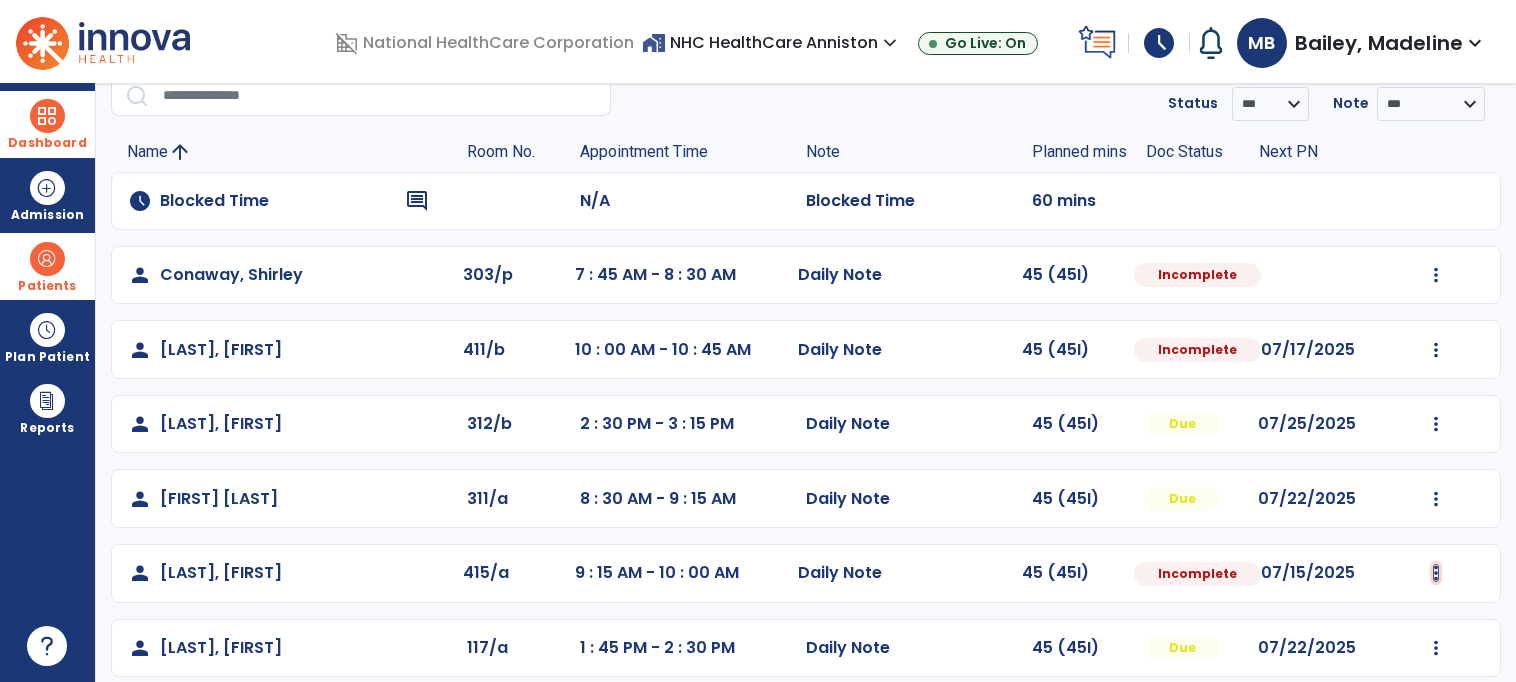click at bounding box center (1436, 275) 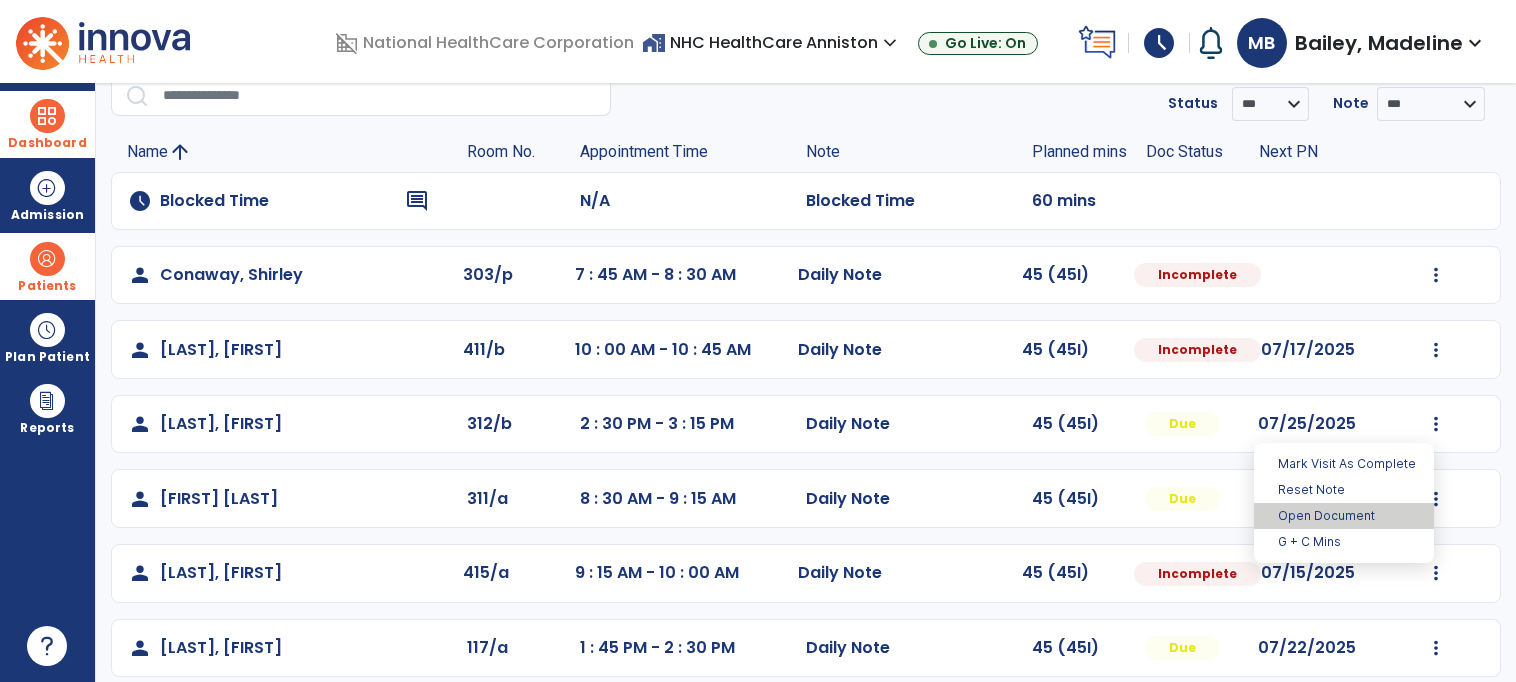 click on "Open Document" at bounding box center [1344, 516] 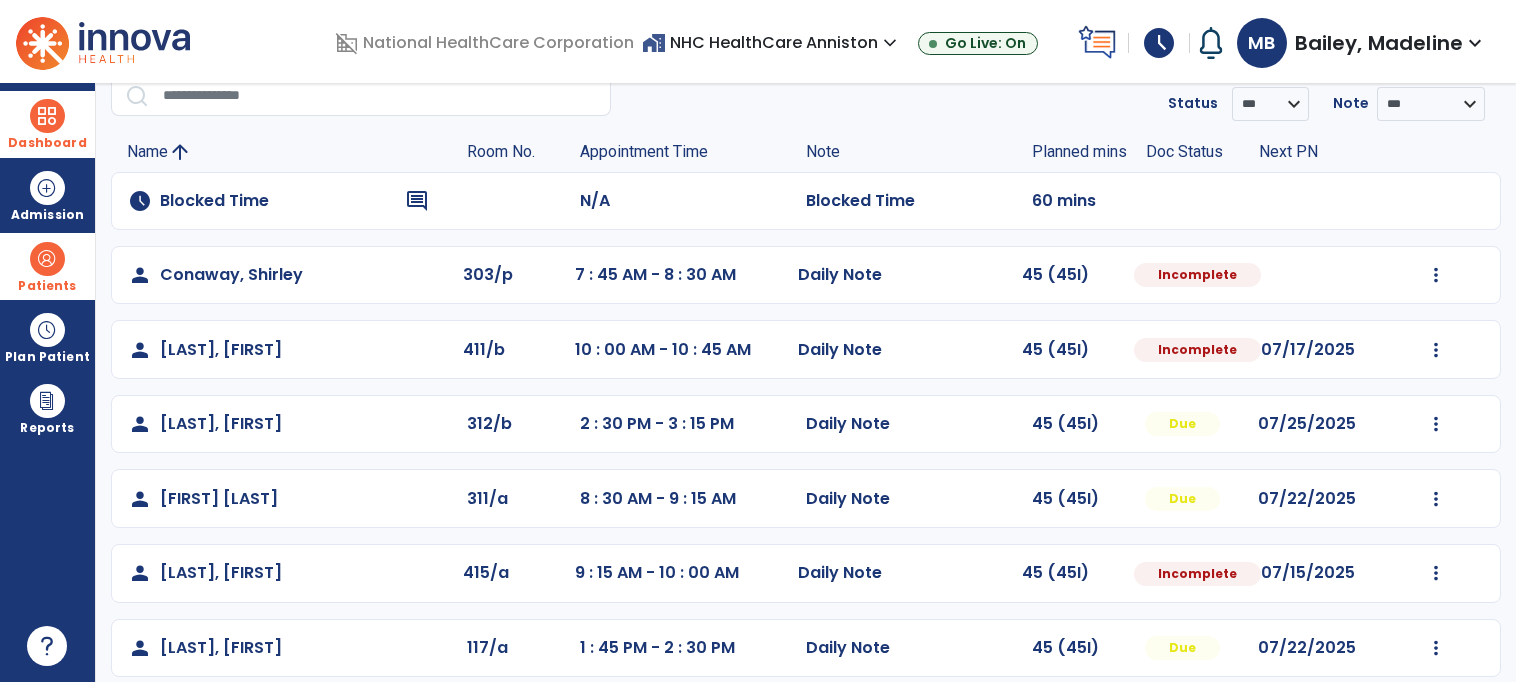 select on "*" 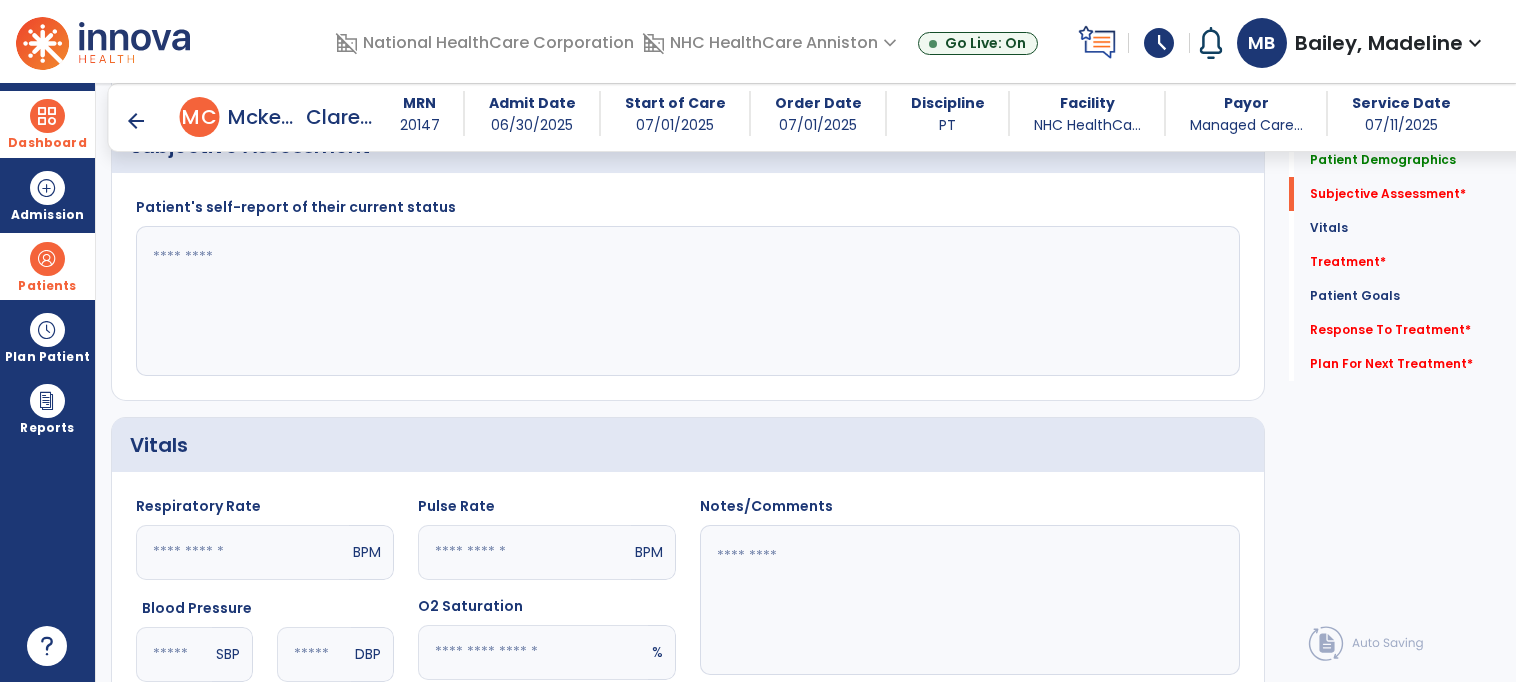 scroll, scrollTop: 451, scrollLeft: 0, axis: vertical 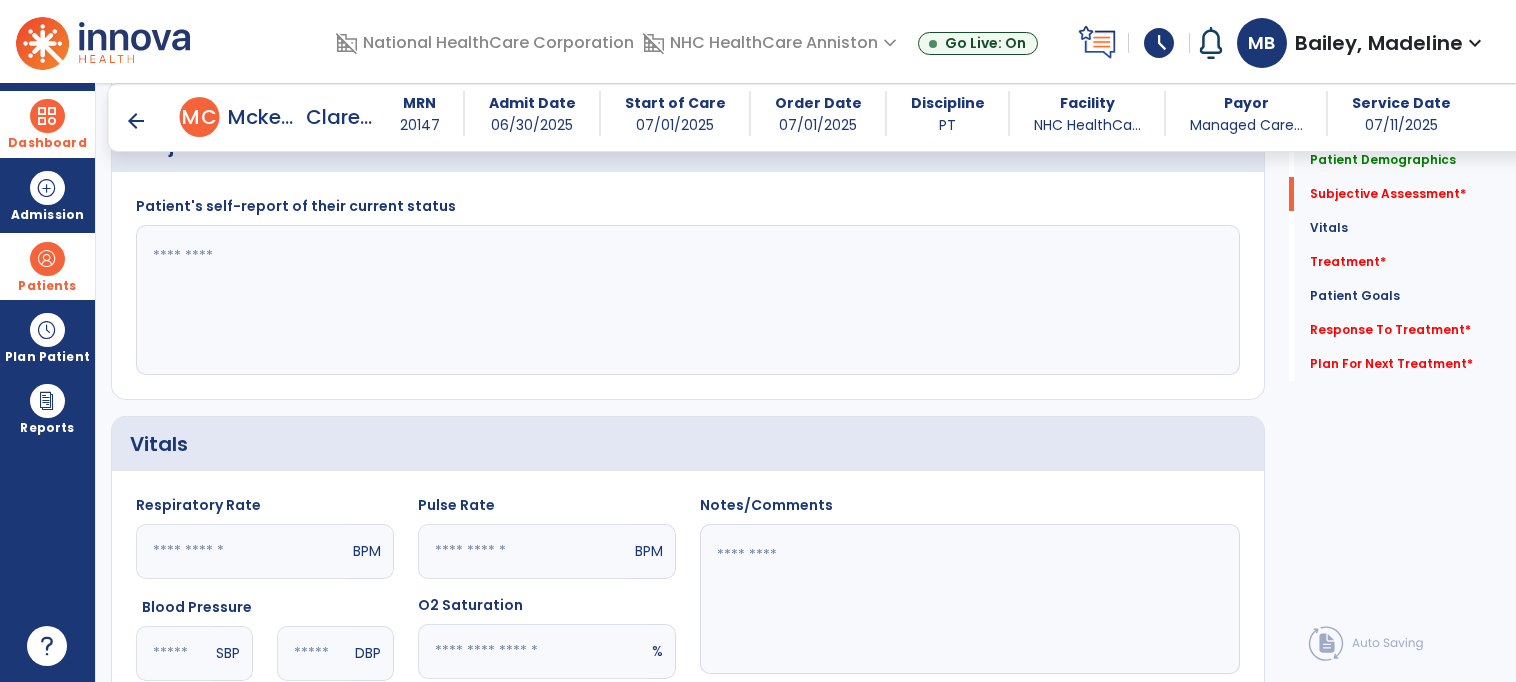 click 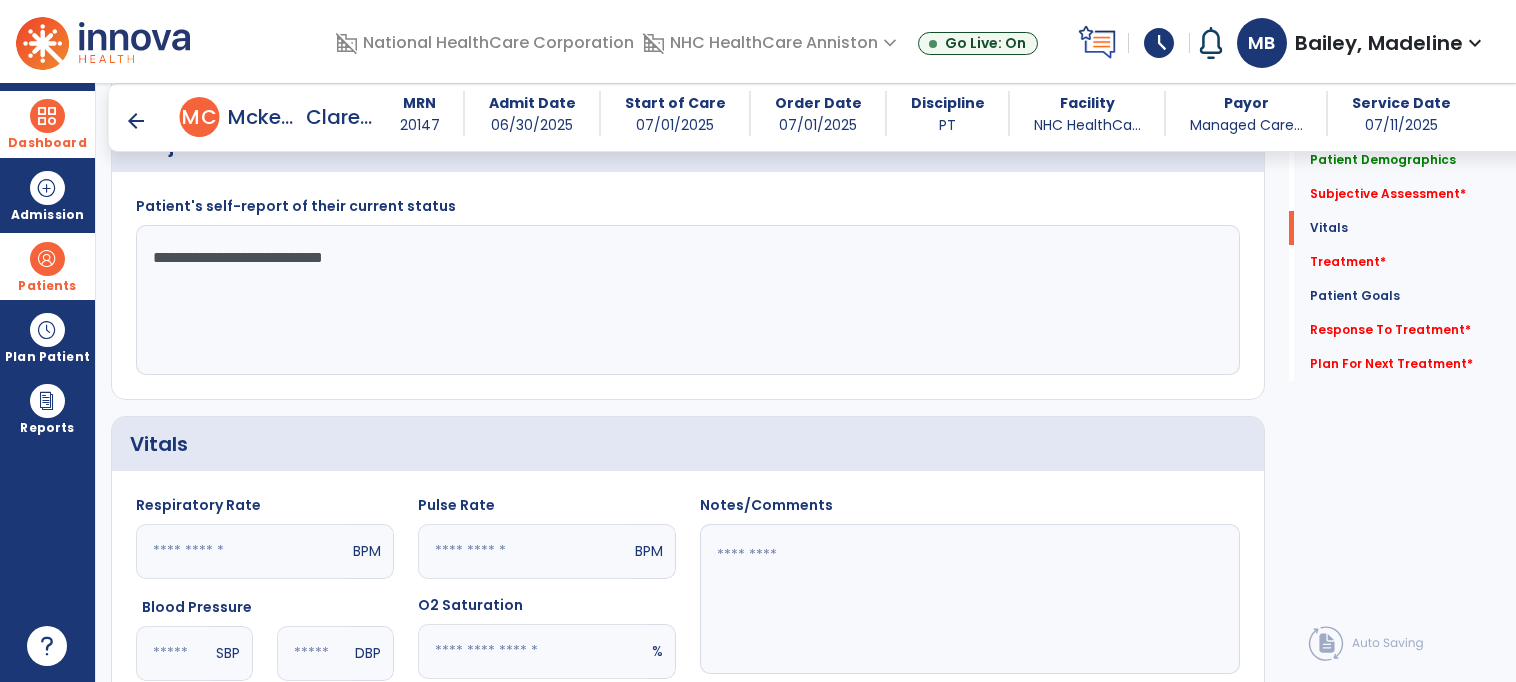 scroll, scrollTop: 598, scrollLeft: 0, axis: vertical 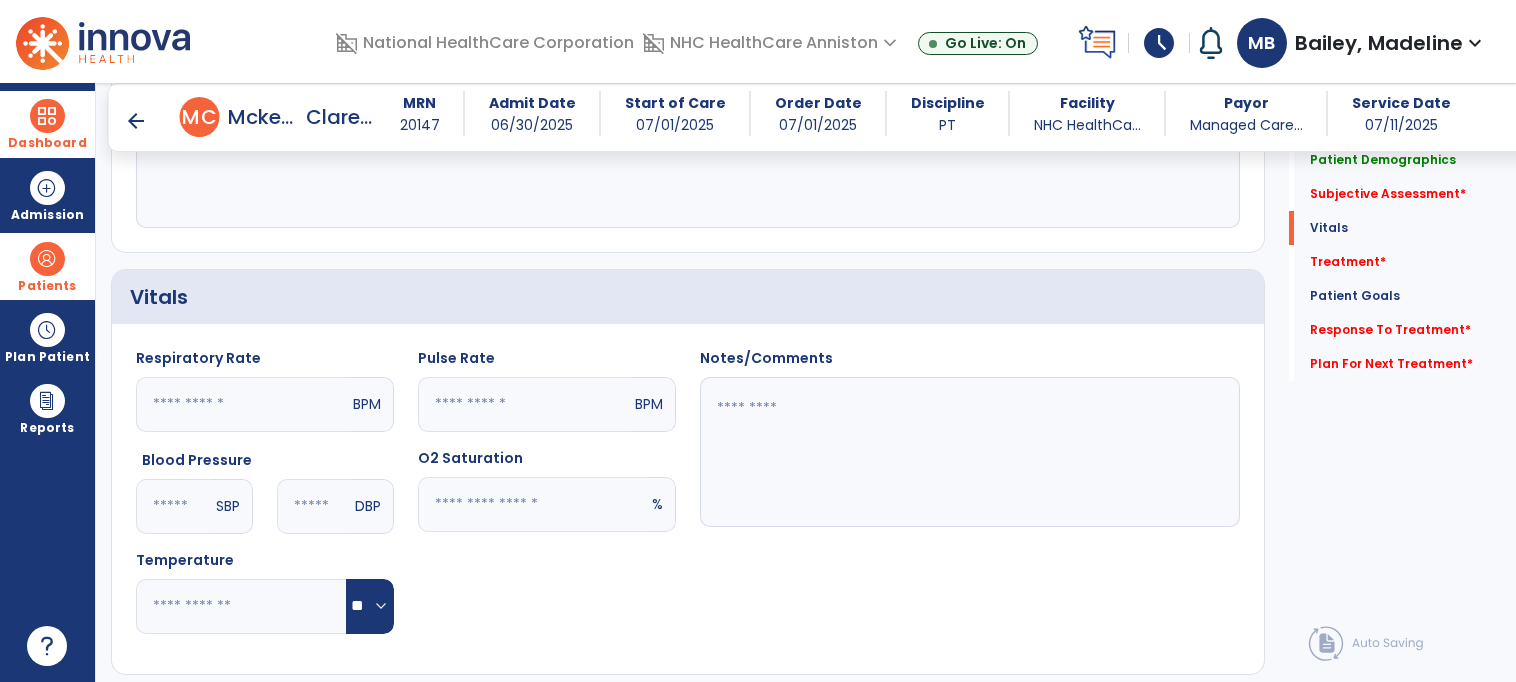 type on "**********" 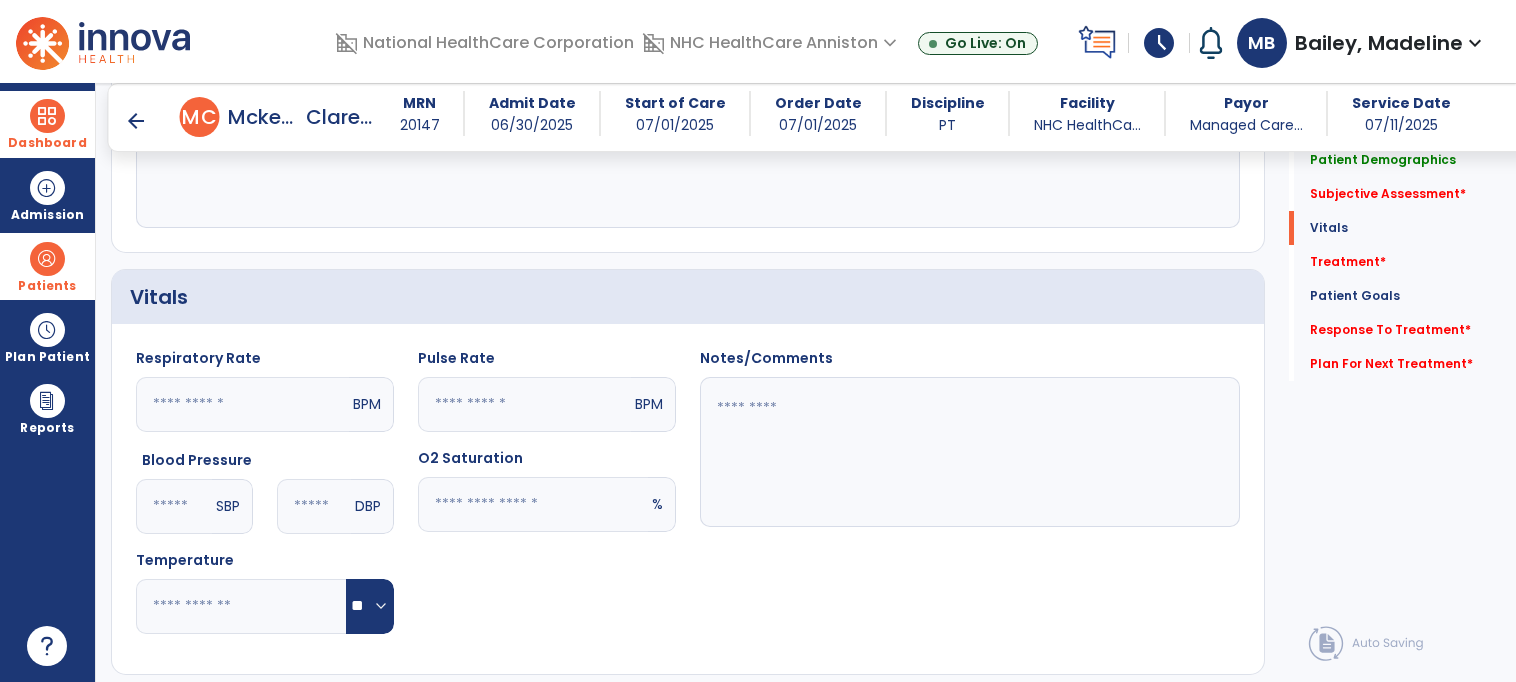 click 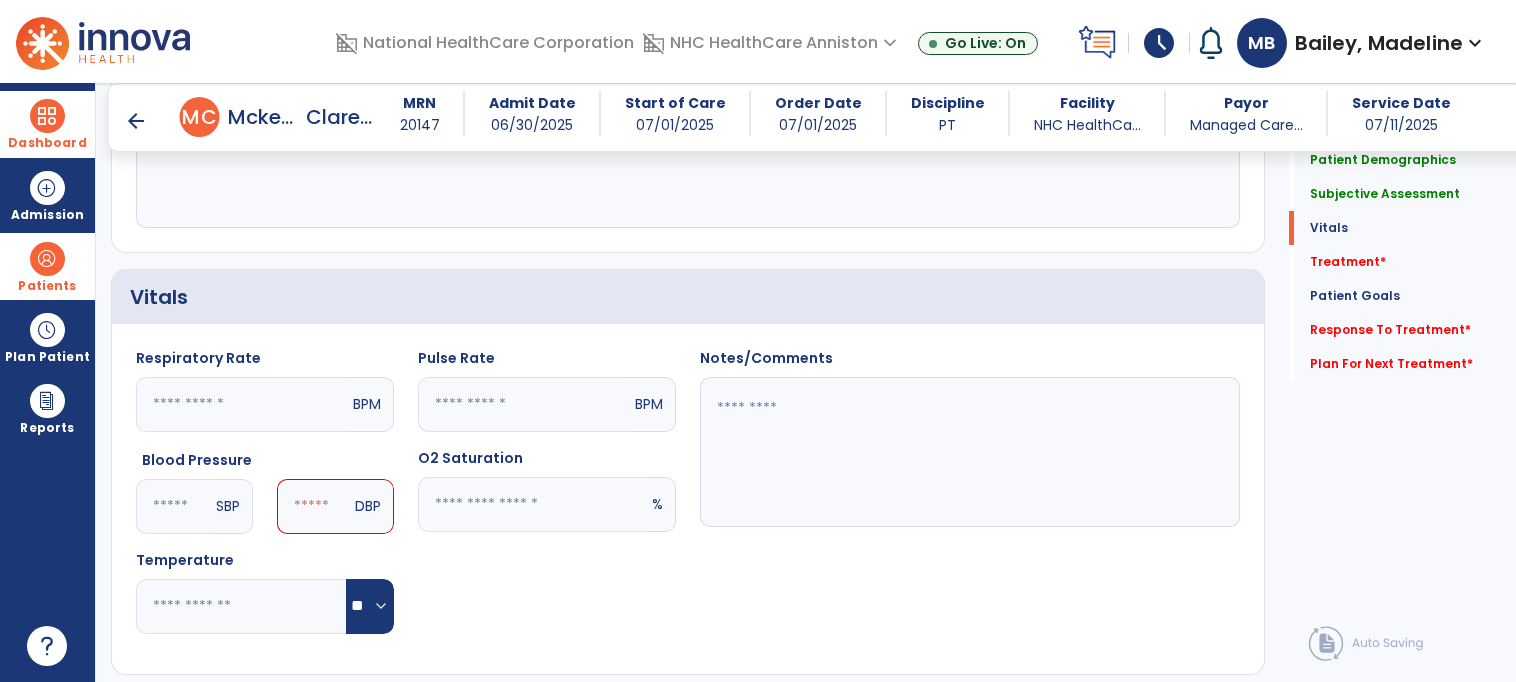 type on "***" 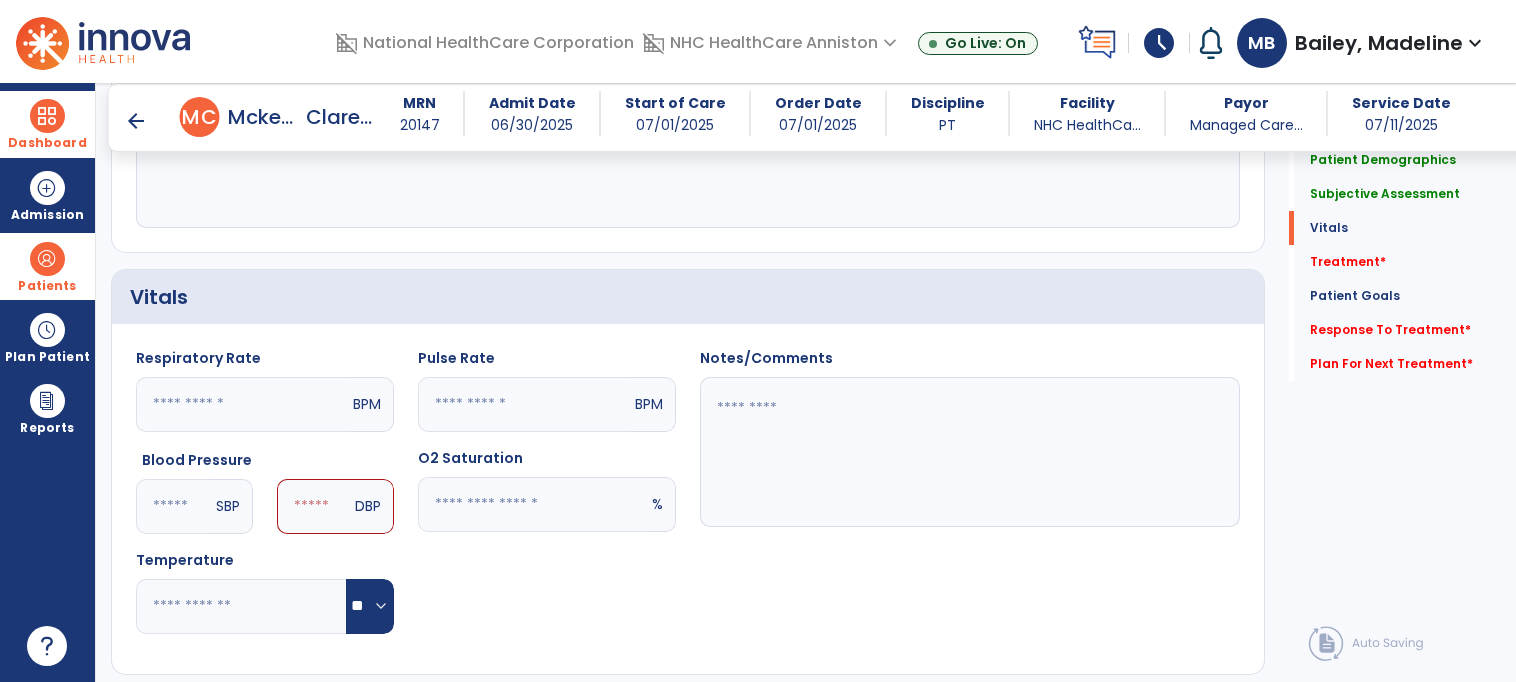 click on "DBP" 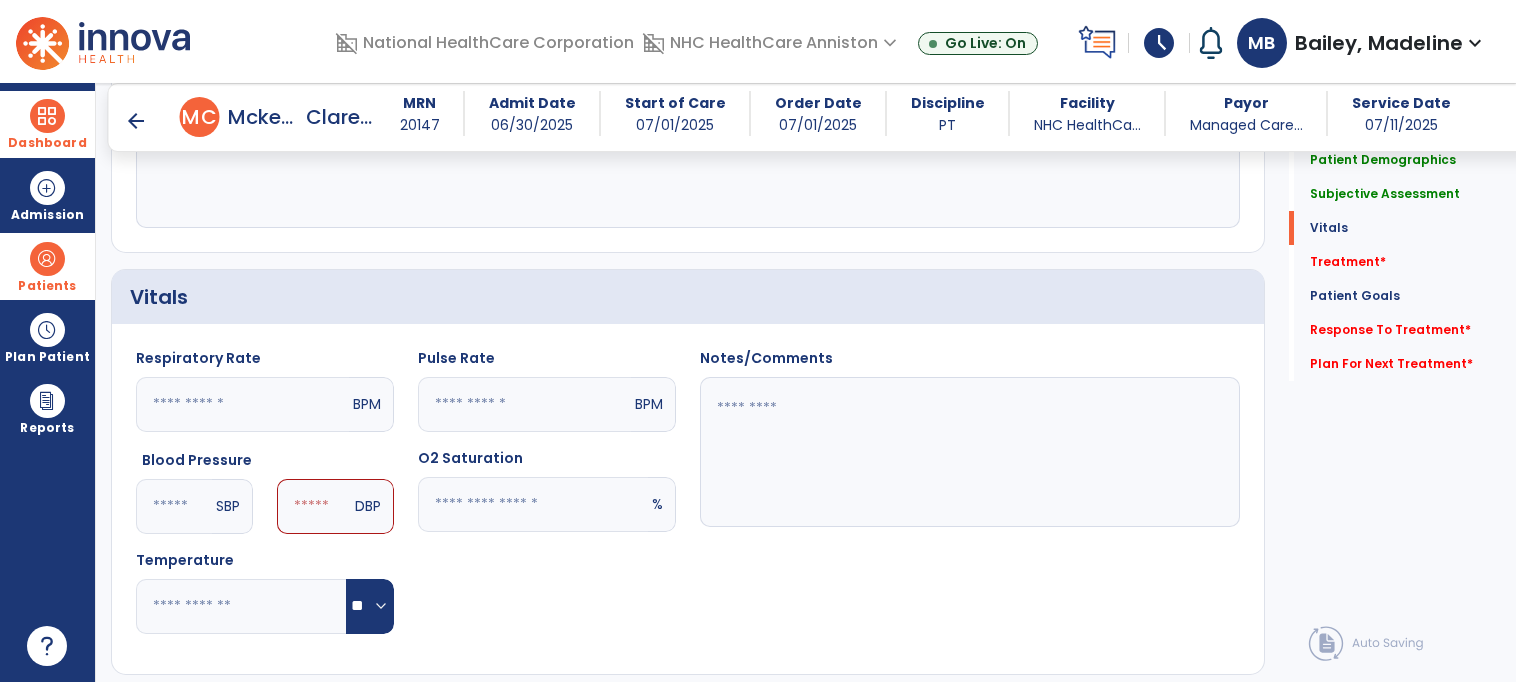 click 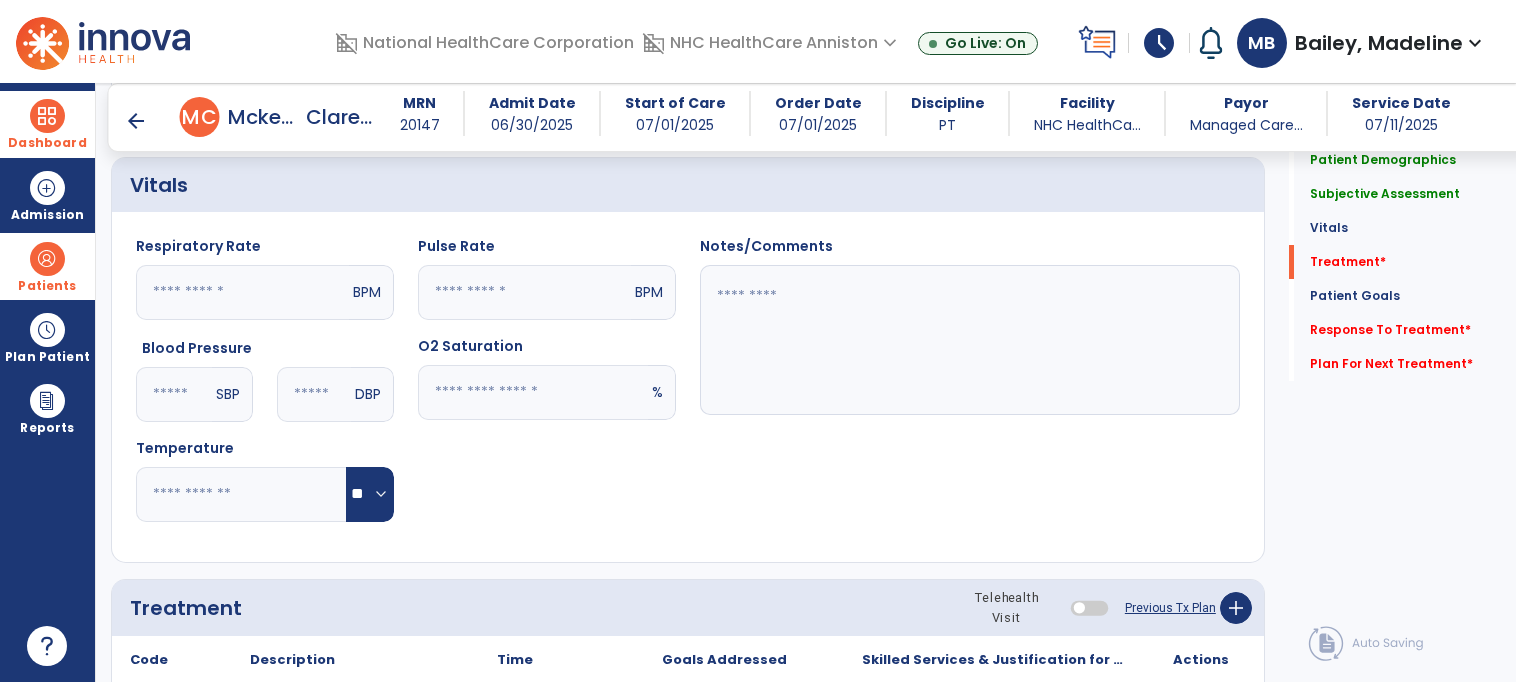 scroll, scrollTop: 1046, scrollLeft: 0, axis: vertical 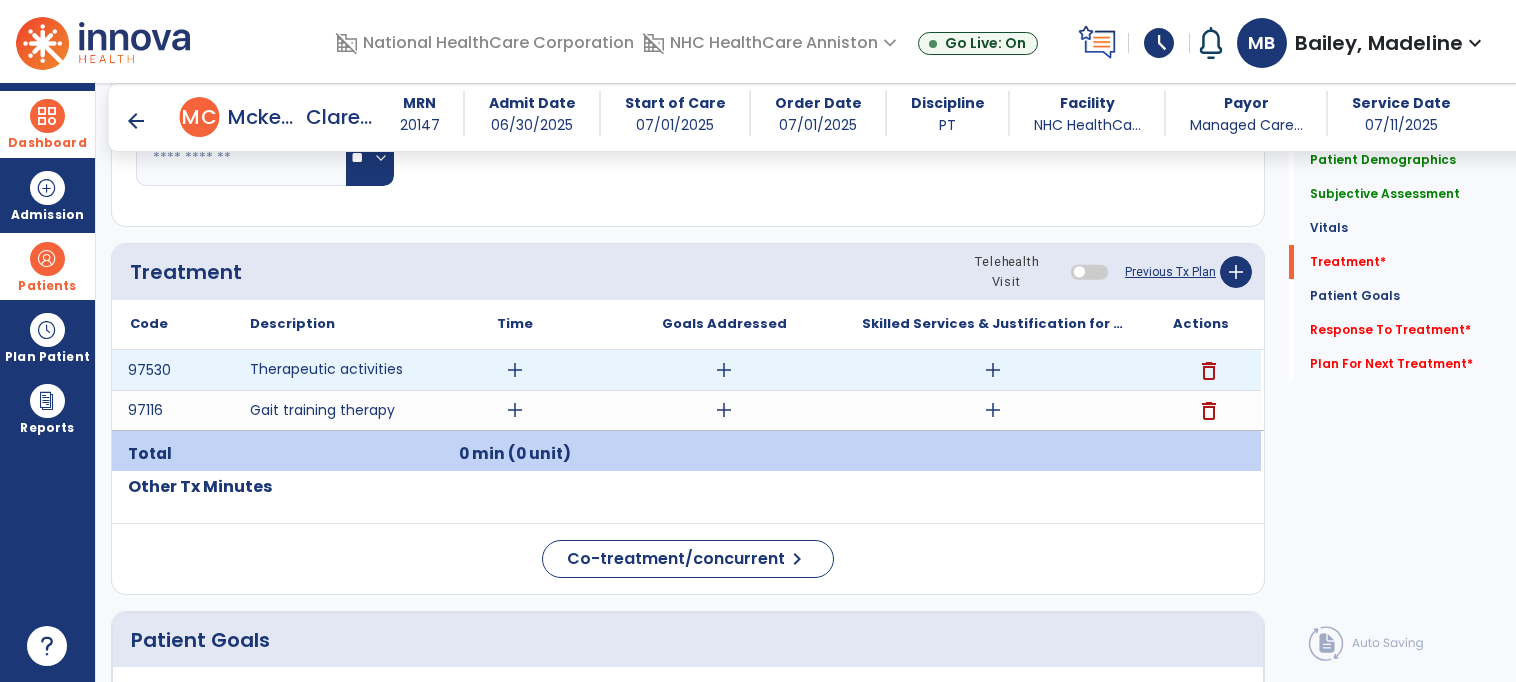 type on "**" 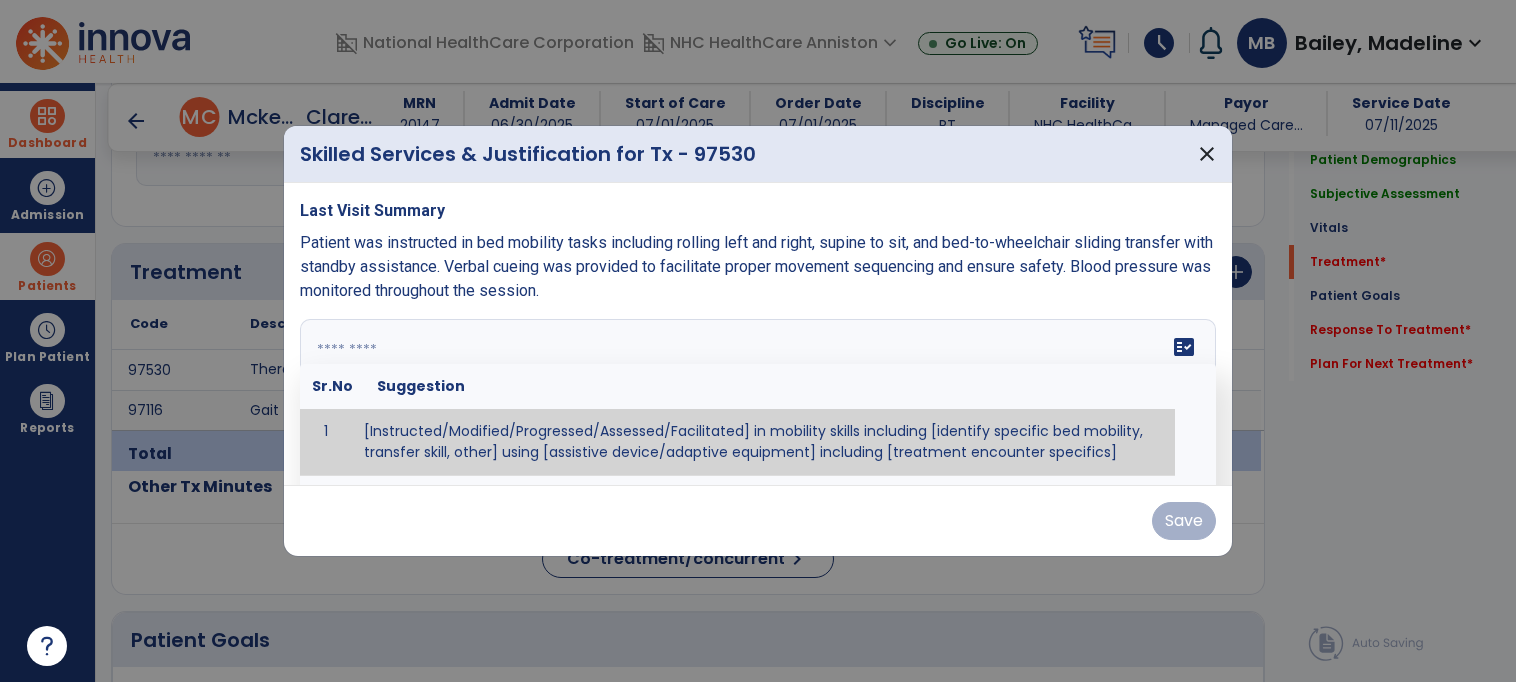 click on "fact_check  Sr.No Suggestion 1 [Instructed/Modified/Progressed/Assessed/Facilitated] in mobility skills including [identify specific bed mobility, transfer skill, other] using [assistive device/adaptive equipment] including [treatment encounter specifics]" at bounding box center (758, 394) 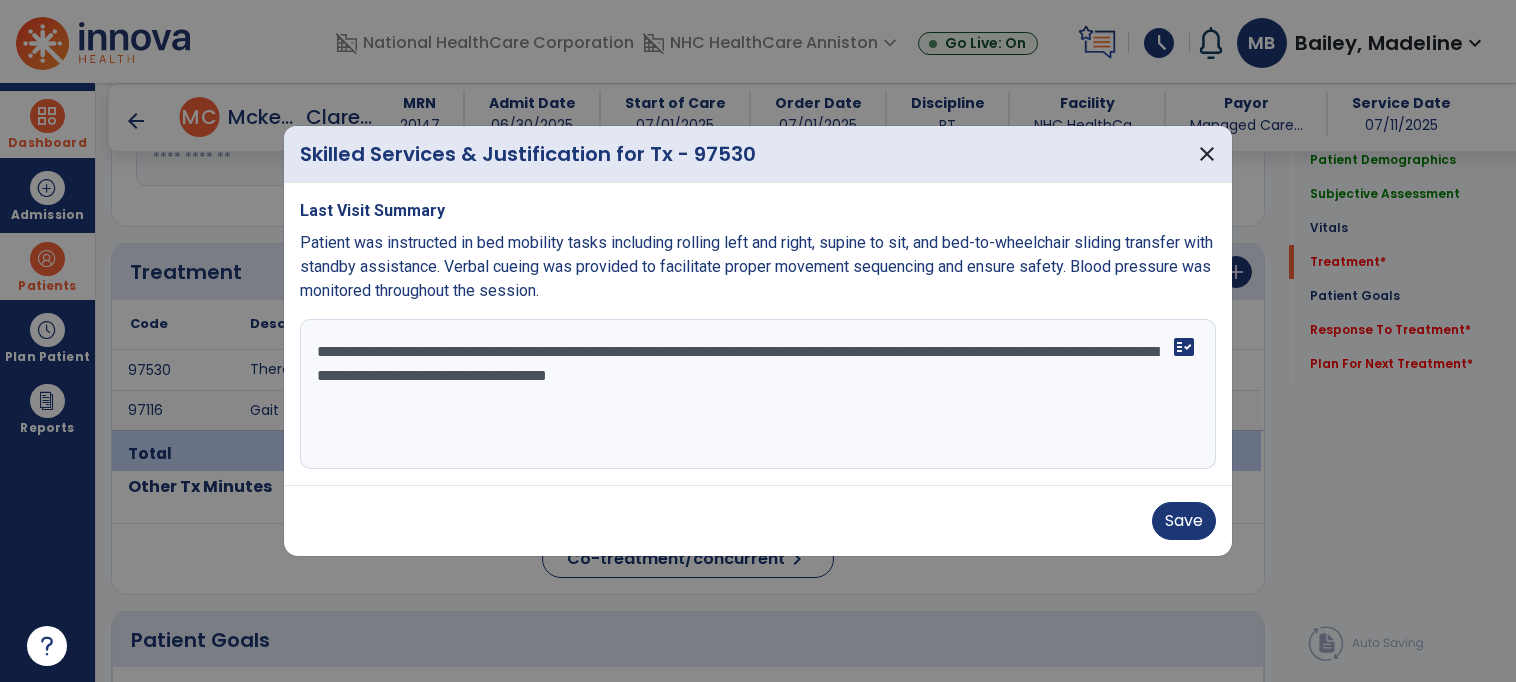 click on "**********" at bounding box center (758, 394) 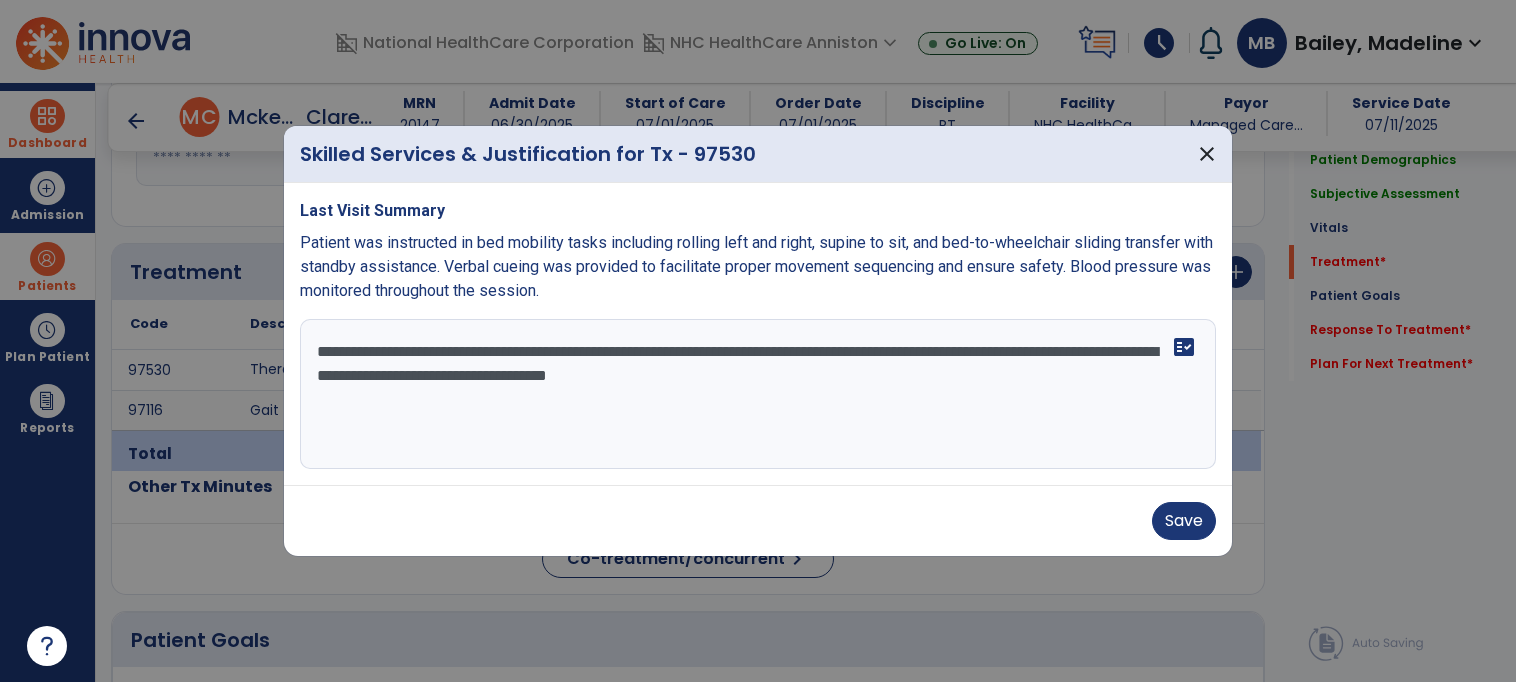 paste on "**********" 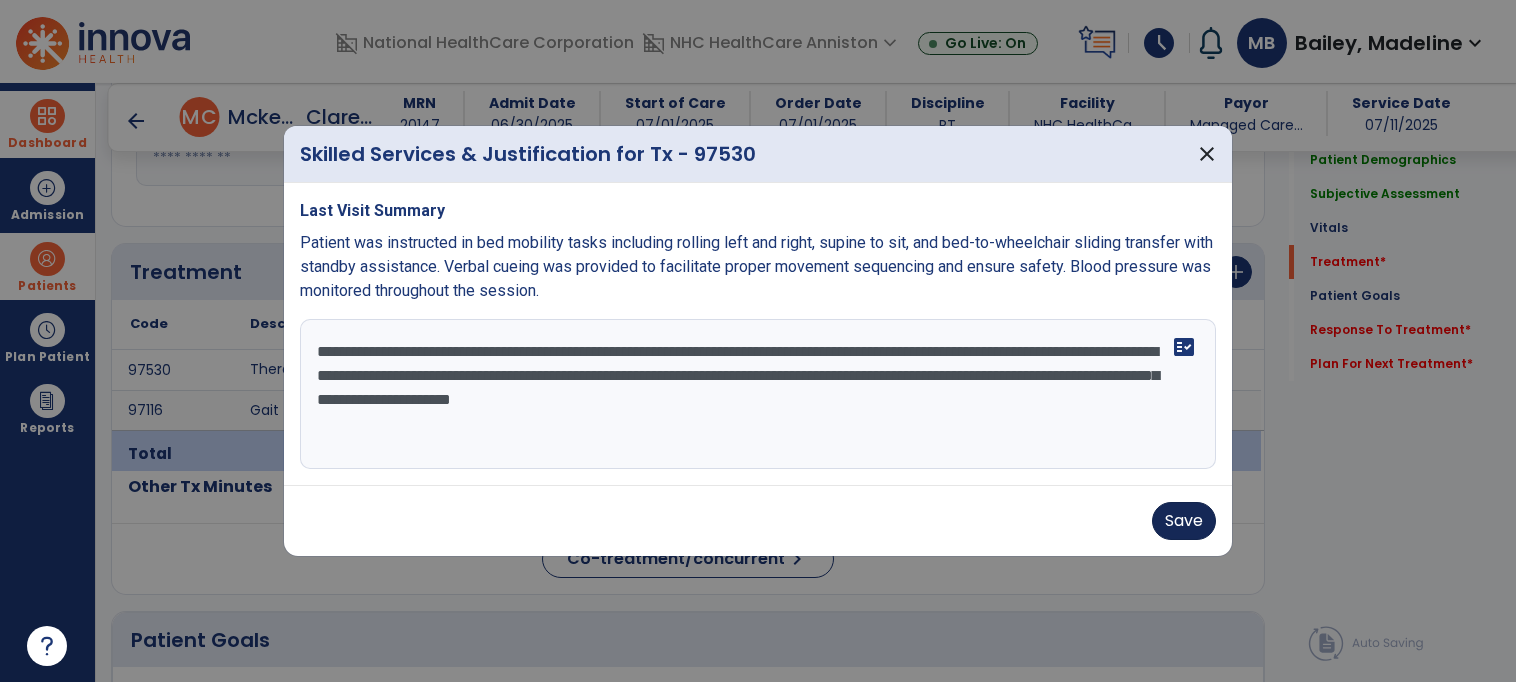 type on "**********" 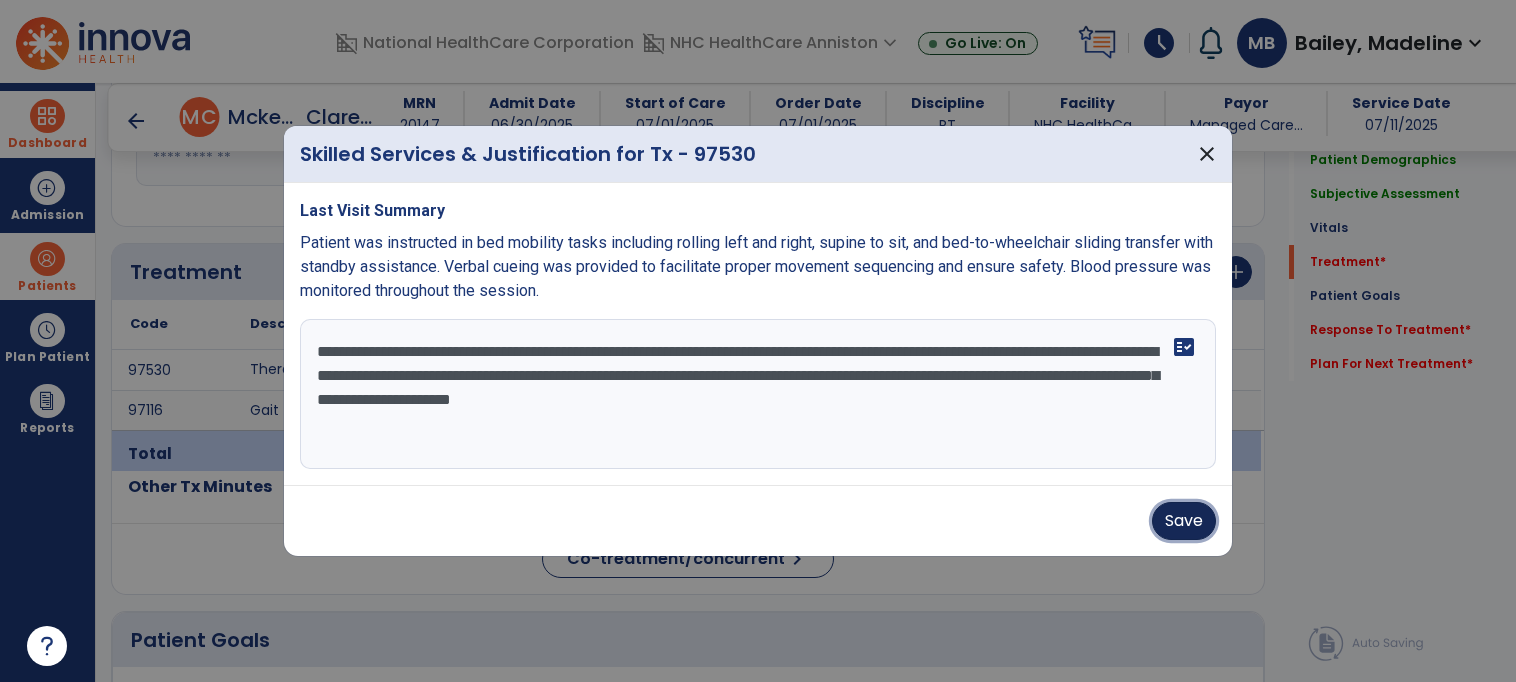 click on "Save" at bounding box center (1184, 521) 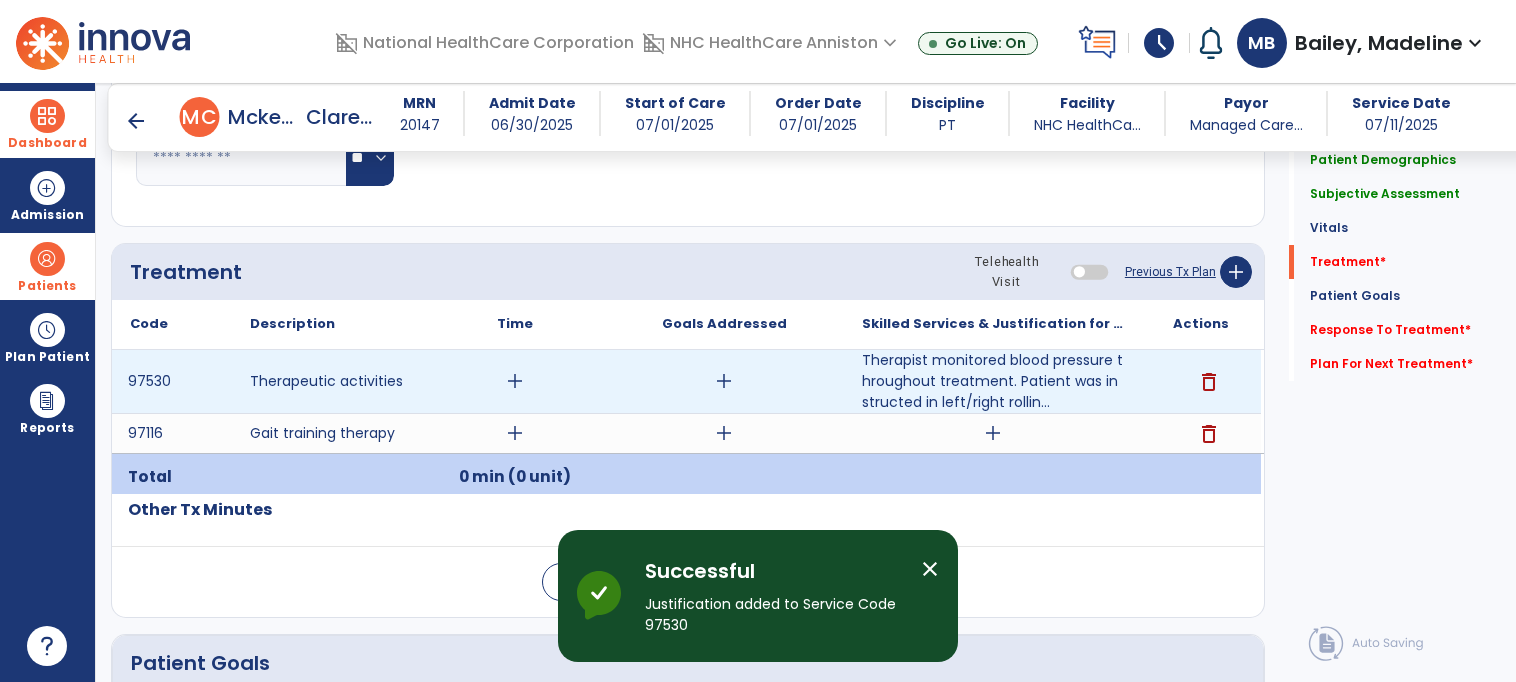 click on "add" at bounding box center [515, 381] 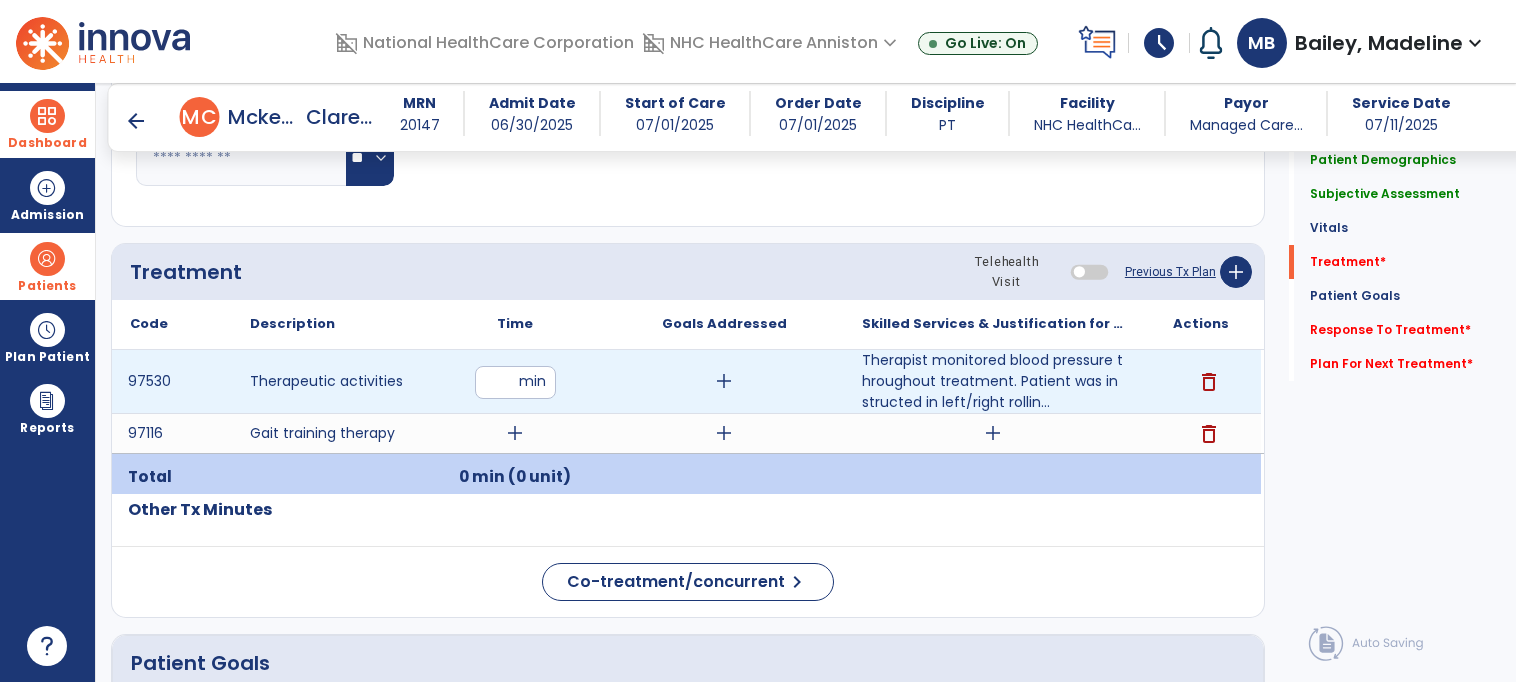 type on "**" 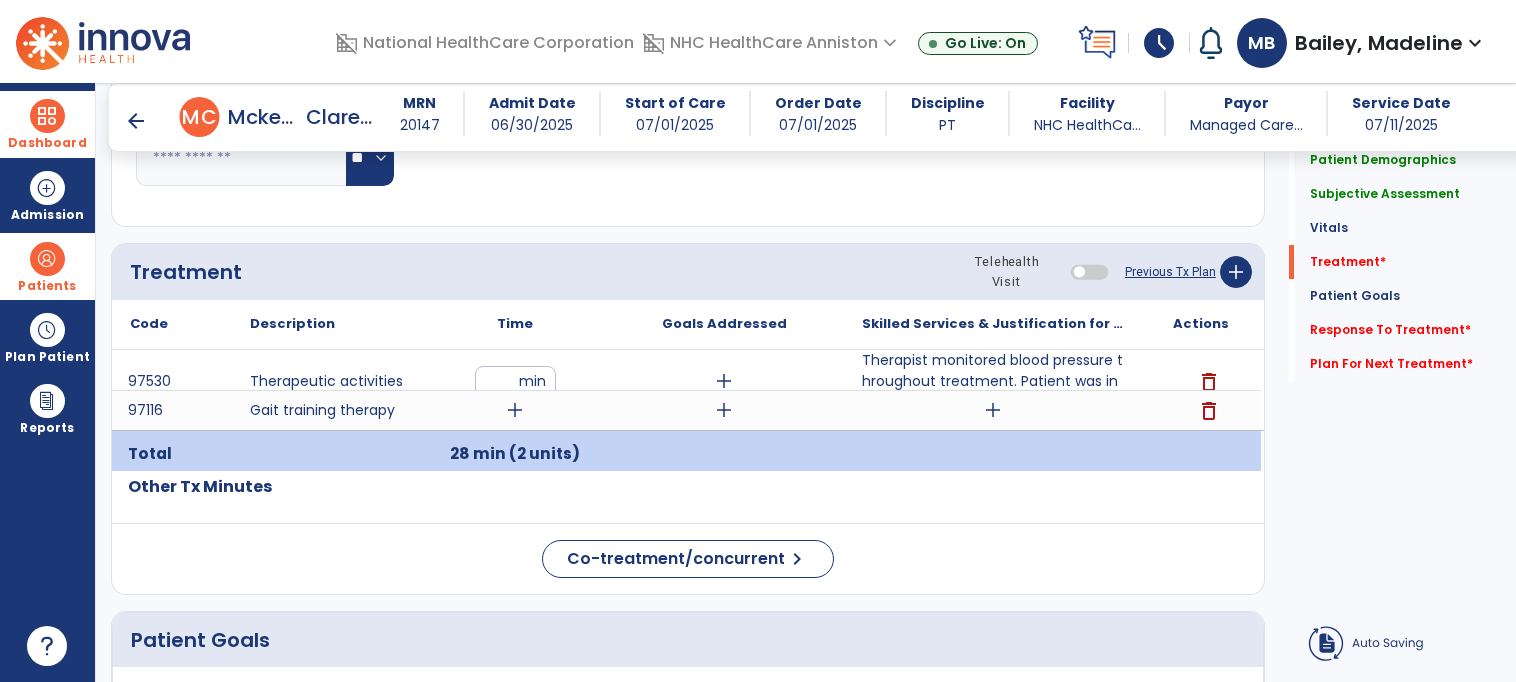 click on "Treatment Telehealth Visit  Previous Tx Plan   add" 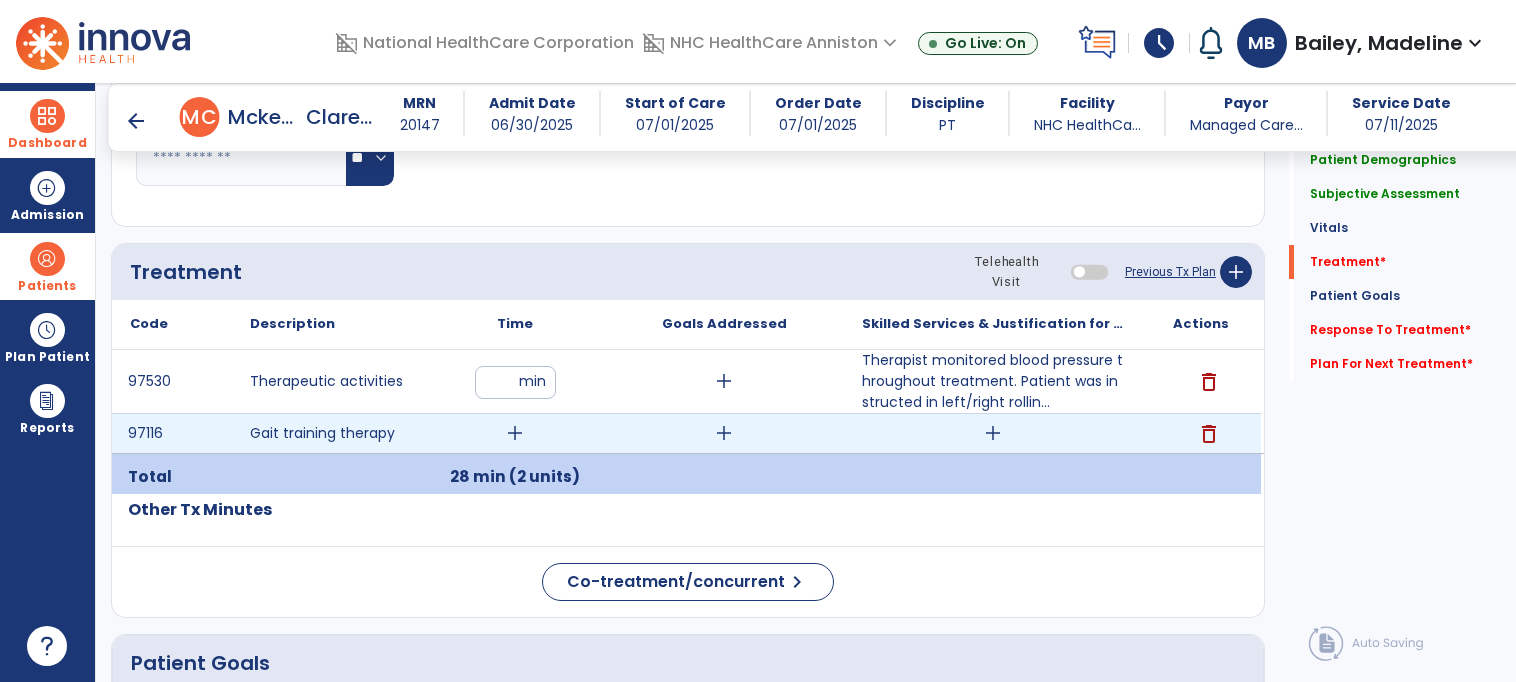 click on "add" at bounding box center [515, 433] 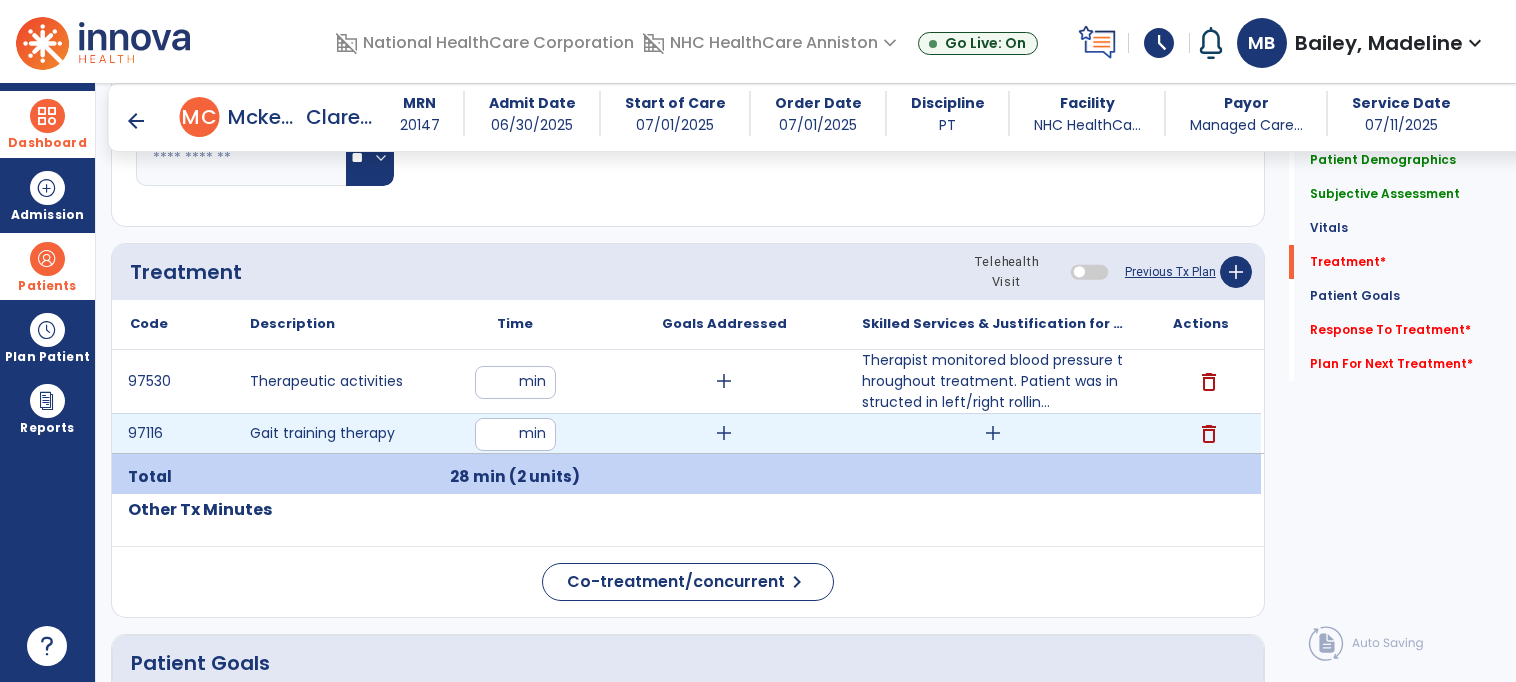 type on "**" 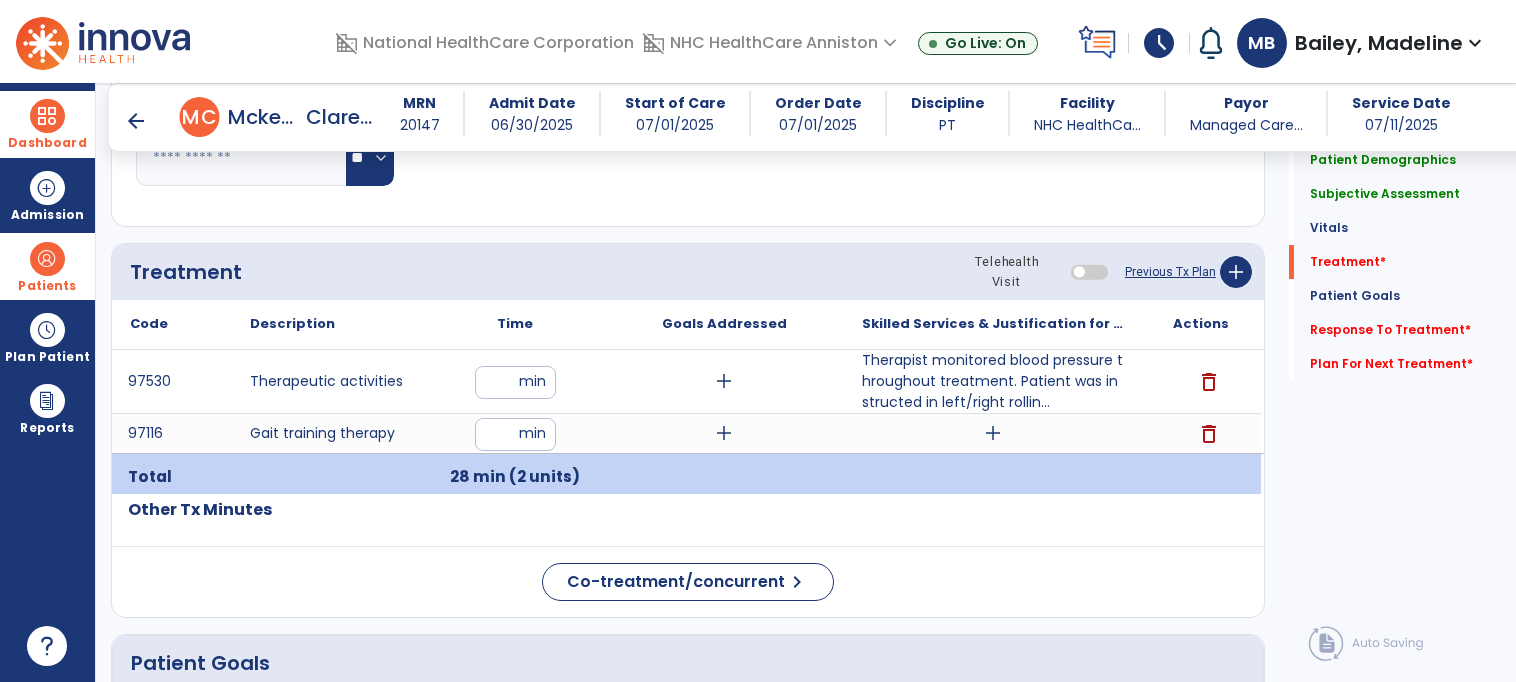 click on "Code
Description
Time" 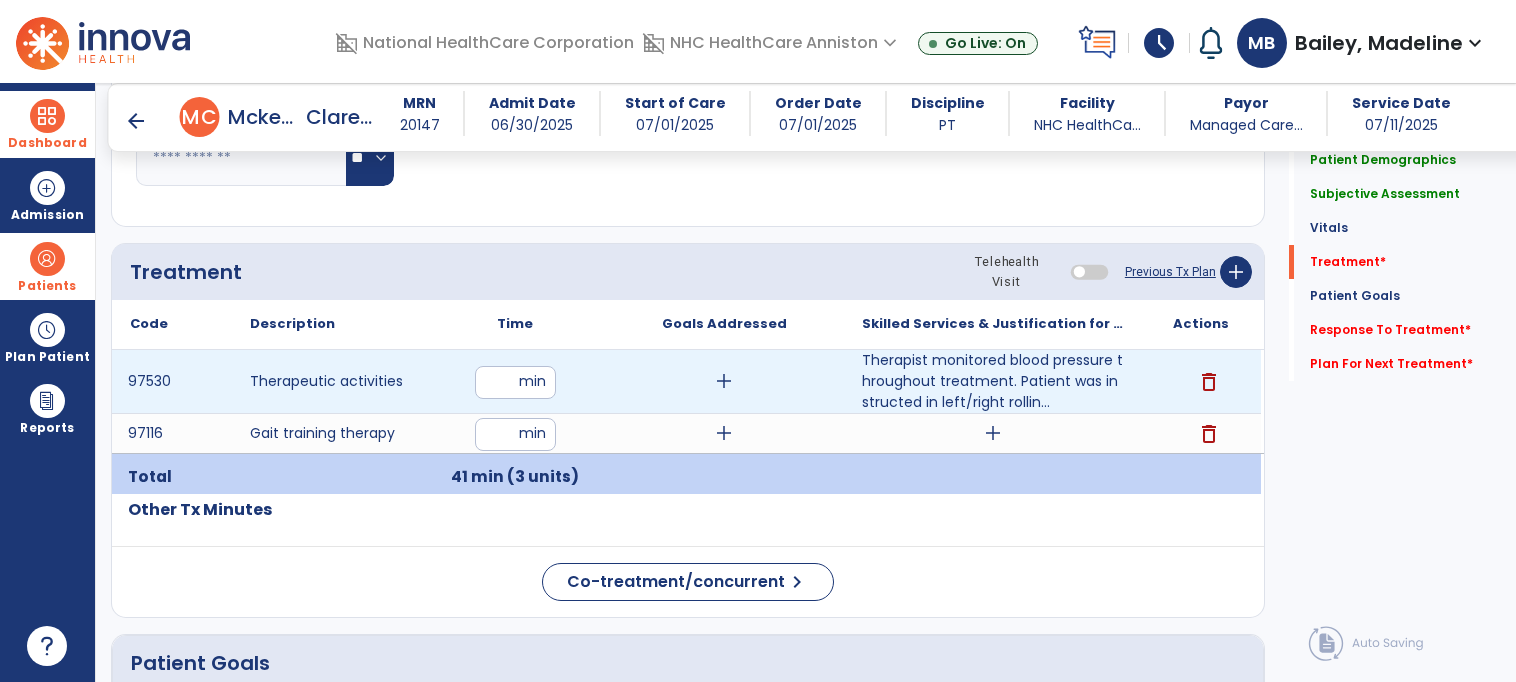 click on "add" at bounding box center (724, 381) 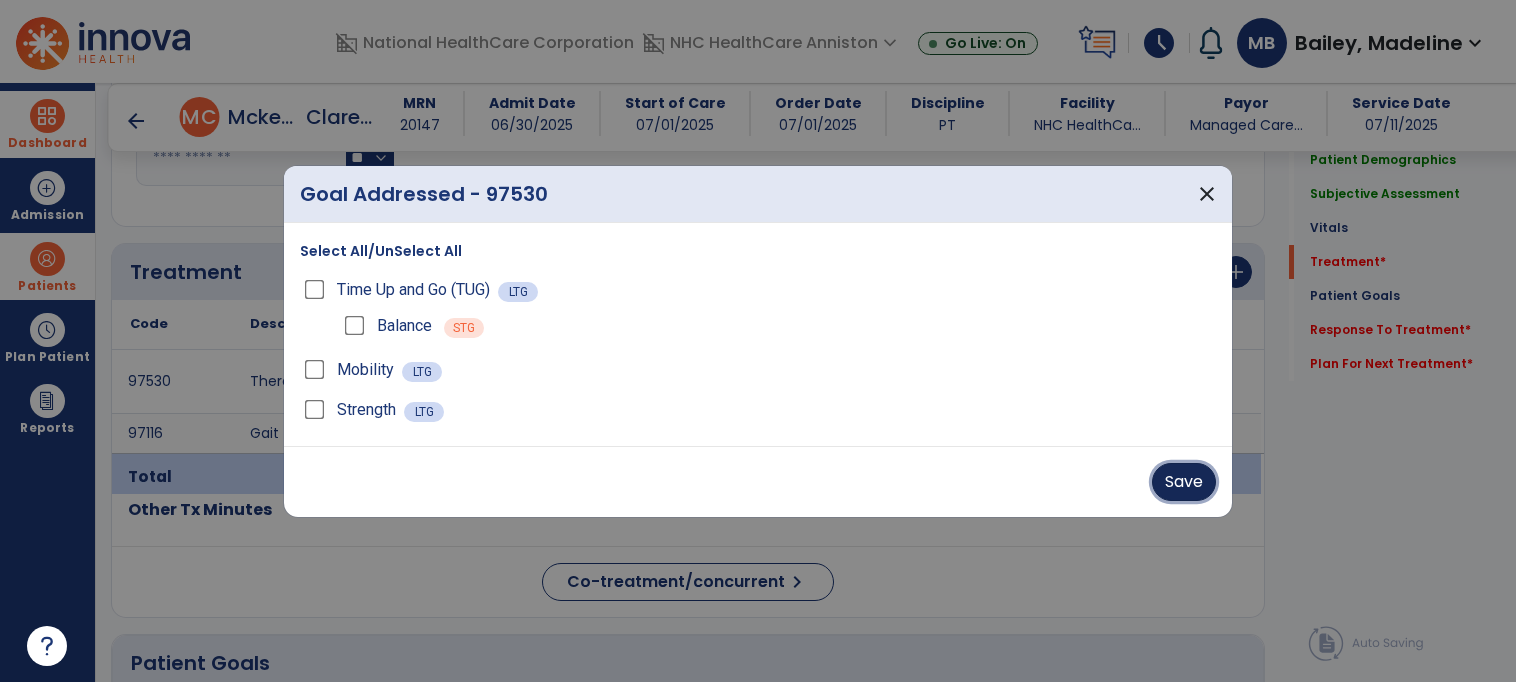 click on "Save" at bounding box center [1184, 482] 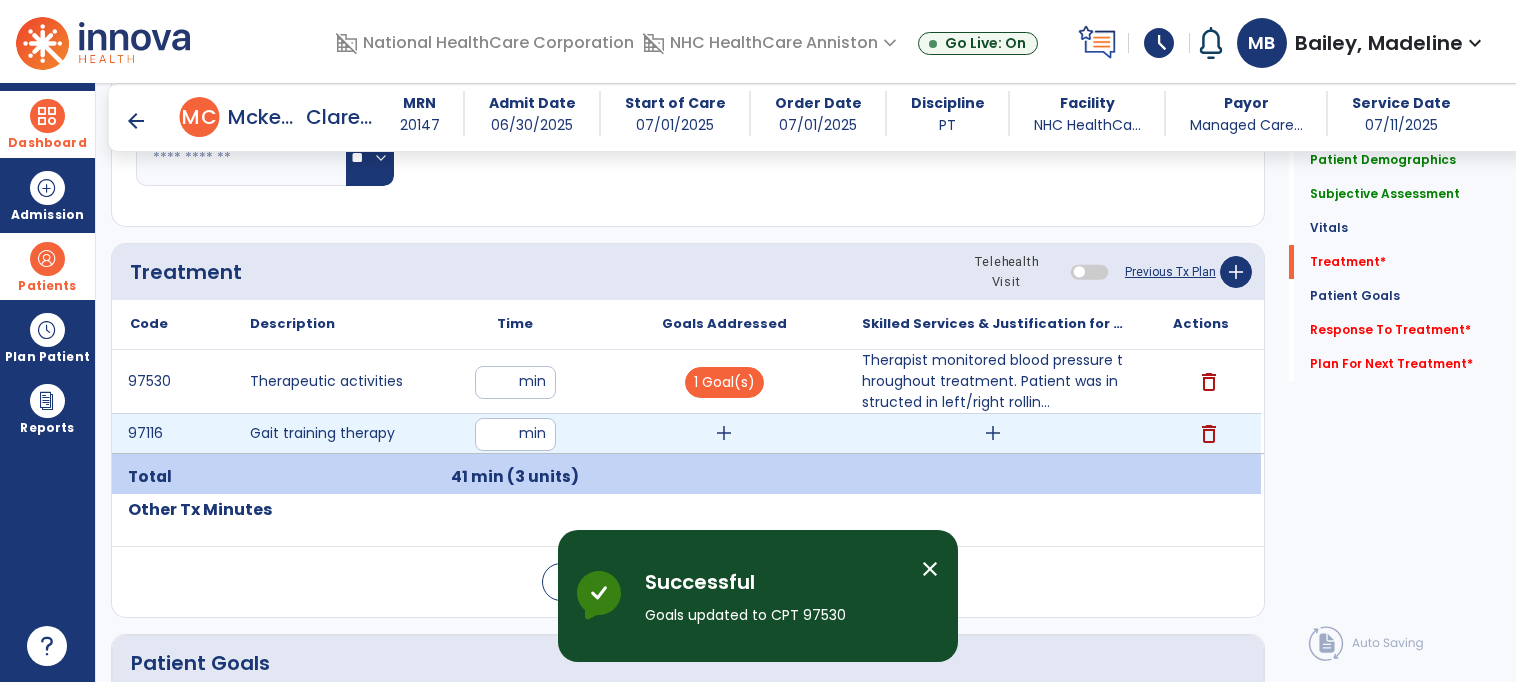click on "add" at bounding box center [724, 433] 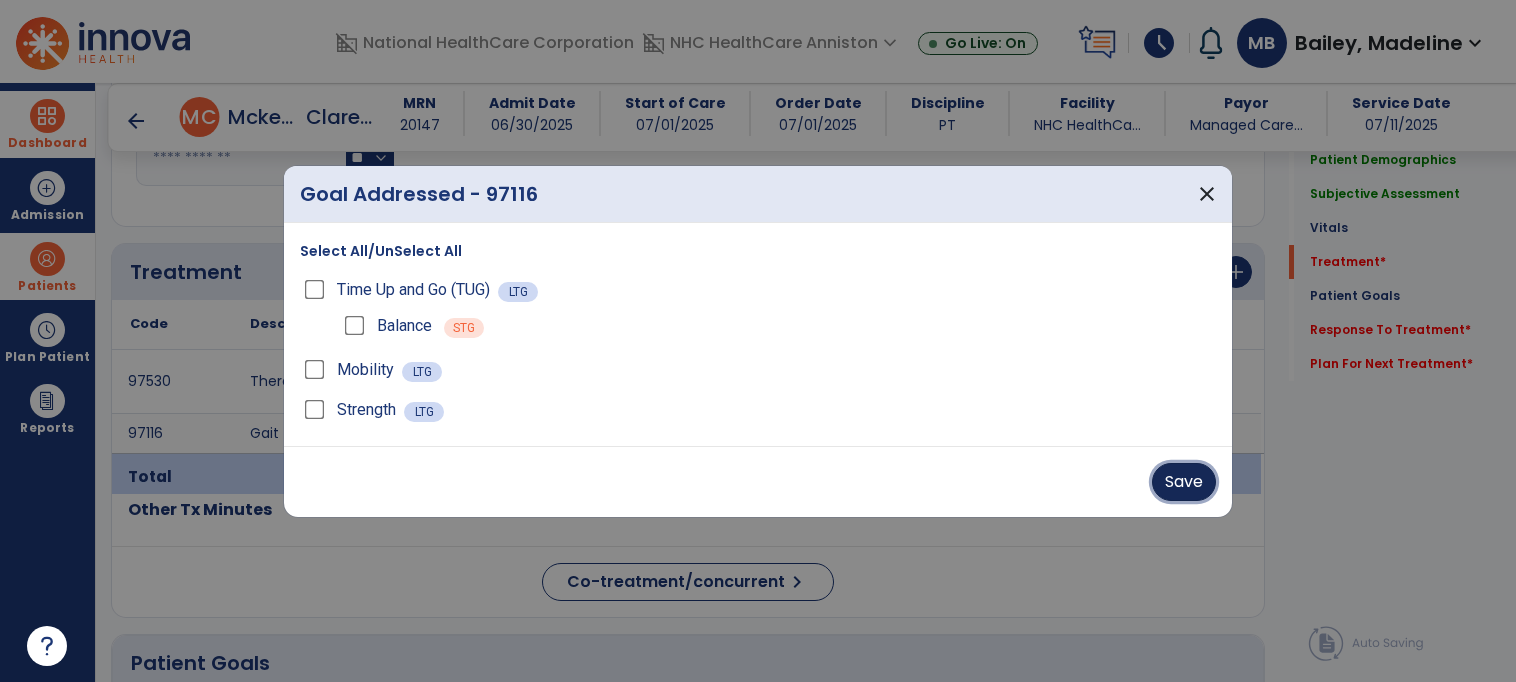 click on "Save" at bounding box center [1184, 482] 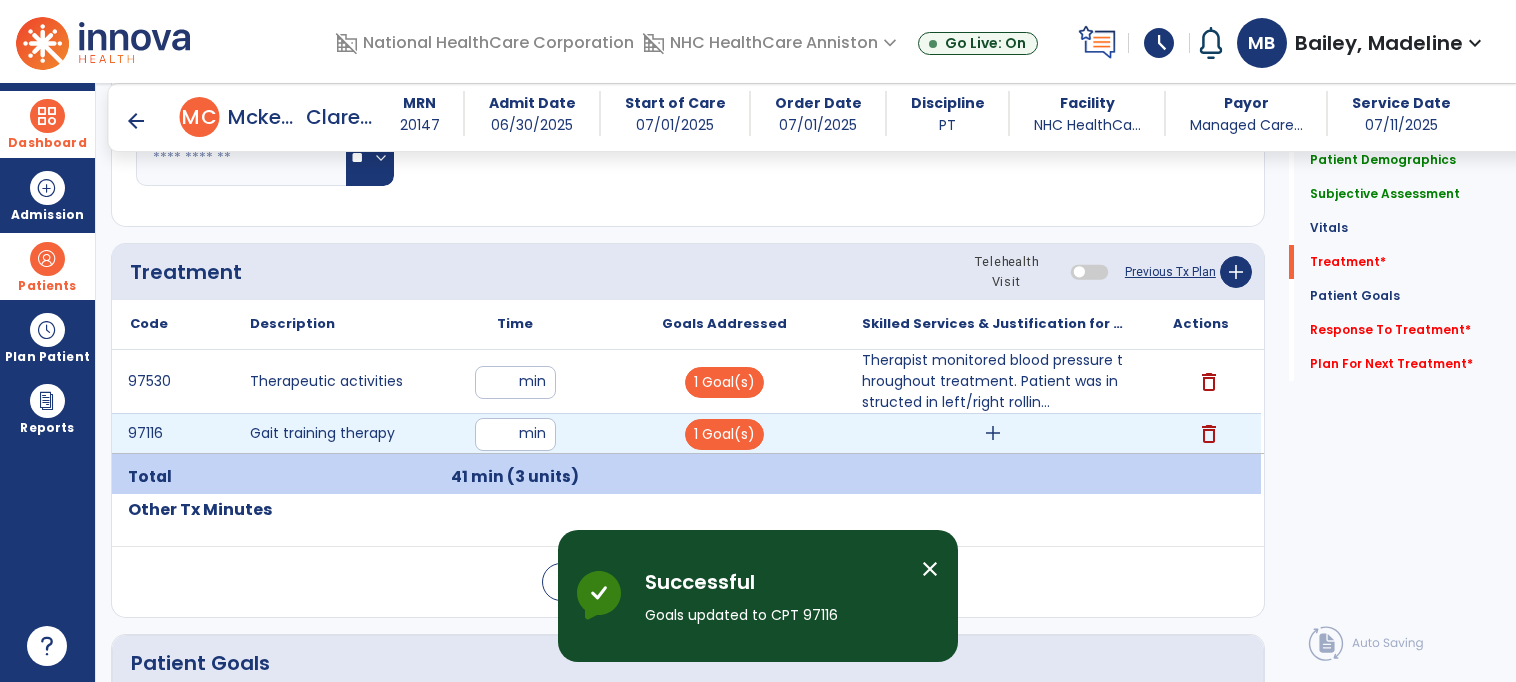 click on "add" at bounding box center (993, 433) 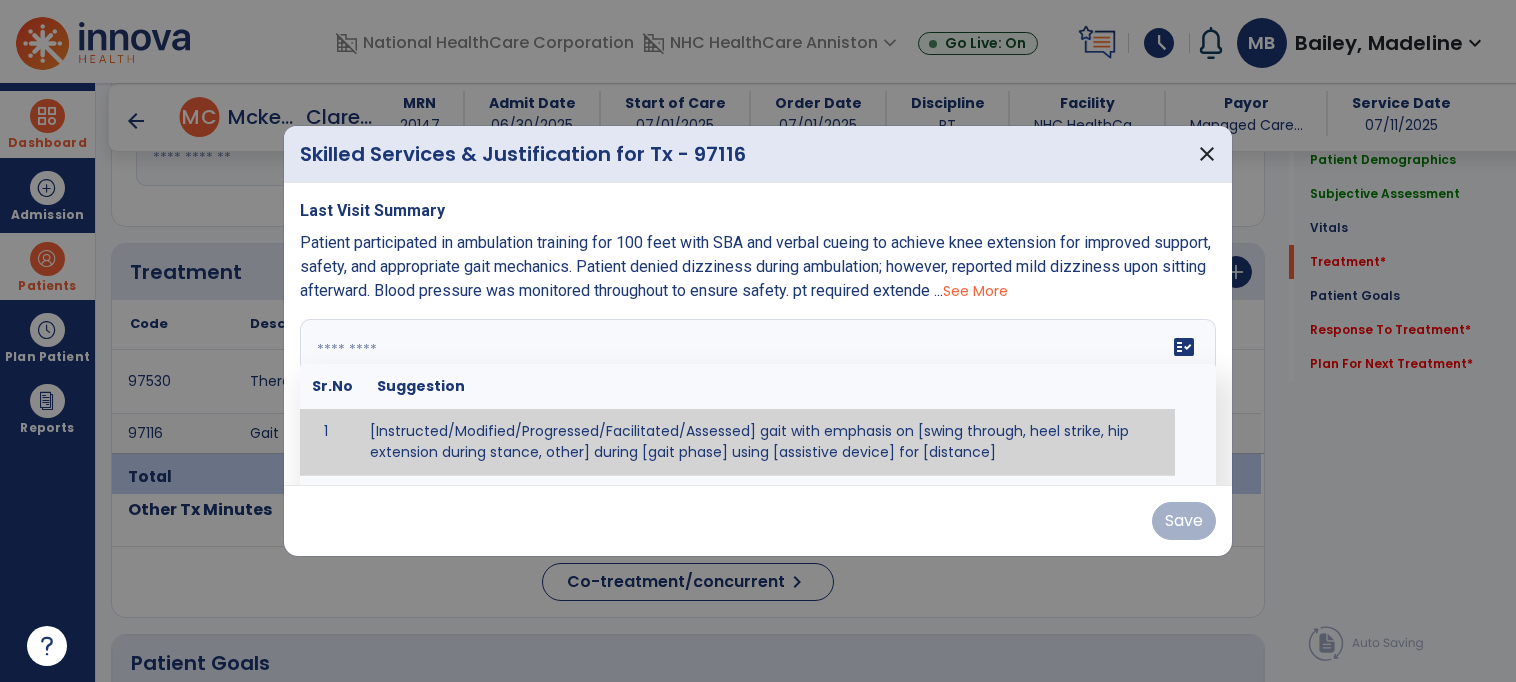 click on "fact_check  Sr.No Suggestion 1 [Instructed/Modified/Progressed/Facilitated/Assessed] gait with emphasis on [swing through, heel strike, hip extension during stance, other] during [gait phase] using [assistive device] for [distance] 2 [Instructed/Modified/Progressed/Facilitated/Assessed] use of [assistive device] and [NWB, PWB, step-to gait pattern, step through gait pattern] 3 [Instructed/Modified/Progressed/Facilitated/Assessed] patient's ability to [ascend/descend # of steps, perform directional changes, walk on even/uneven surfaces, pick-up objects off floor, velocity changes, other] using [assistive device]. 4 [Instructed/Modified/Progressed/Facilitated/Assessed] pre-gait activities including [identify exercise] in order to prepare for gait training. 5" at bounding box center [758, 394] 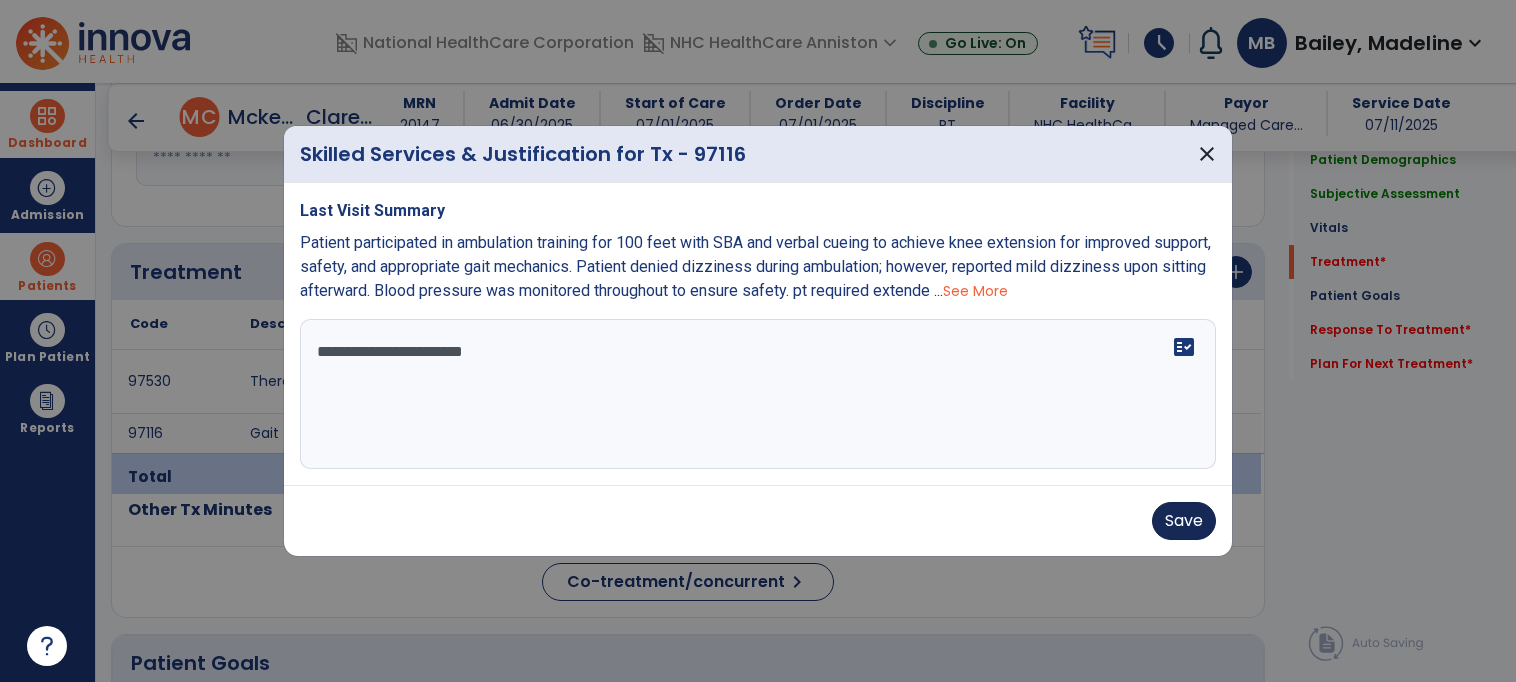 type on "**********" 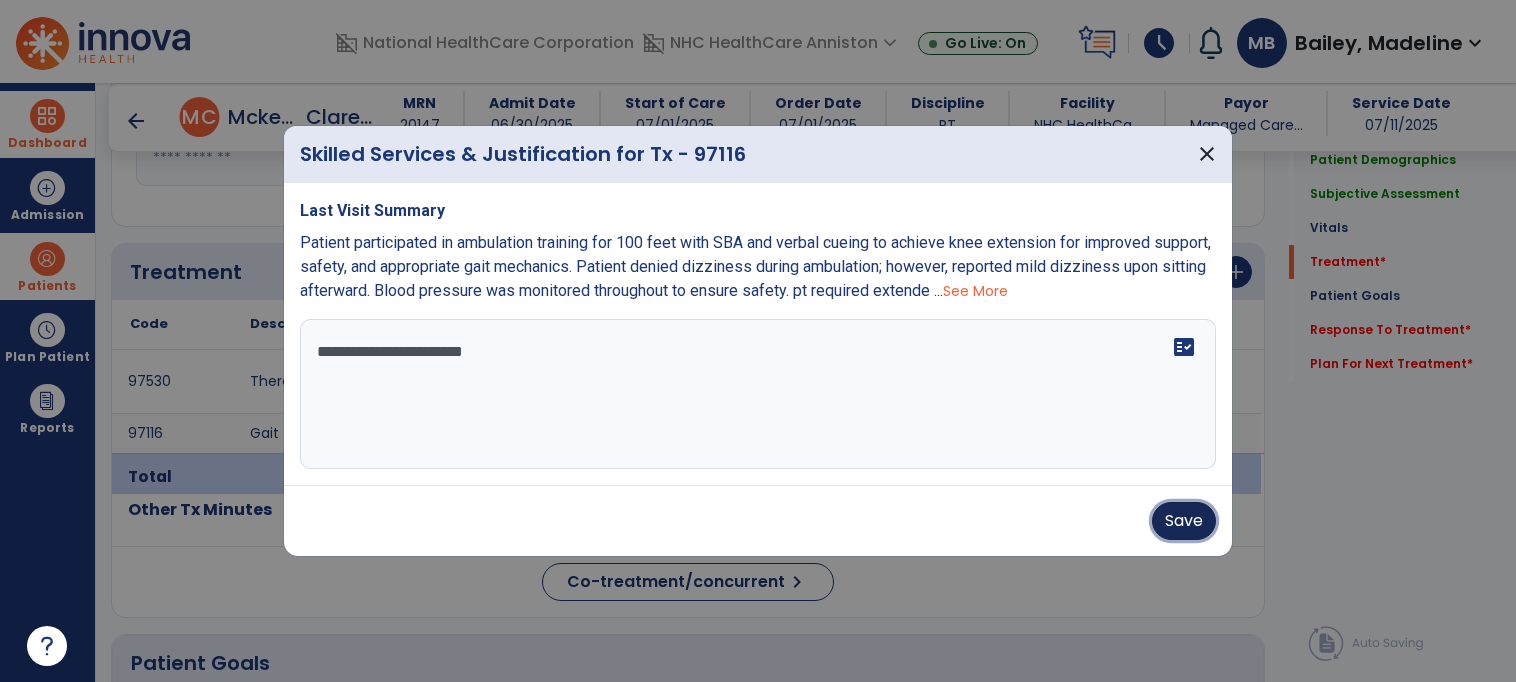 click on "Save" at bounding box center (1184, 521) 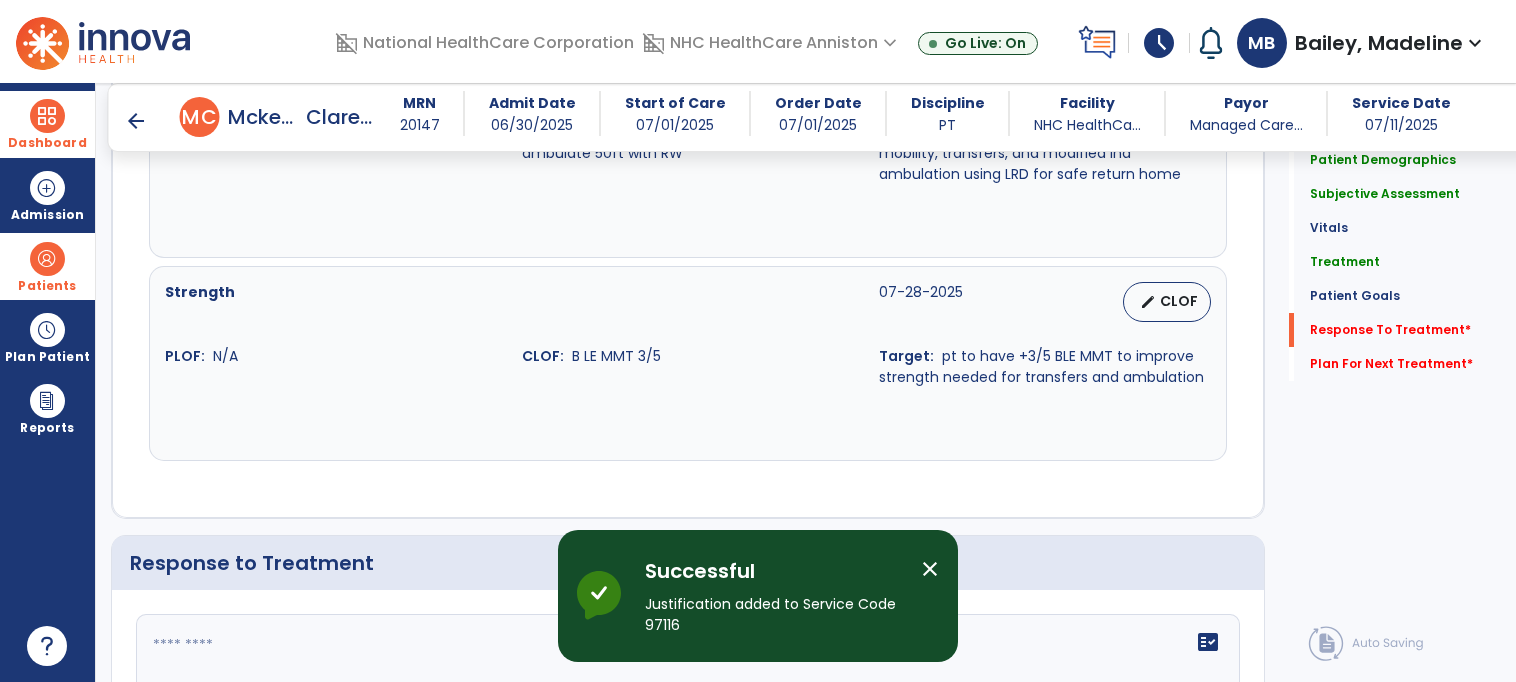 scroll, scrollTop: 2492, scrollLeft: 0, axis: vertical 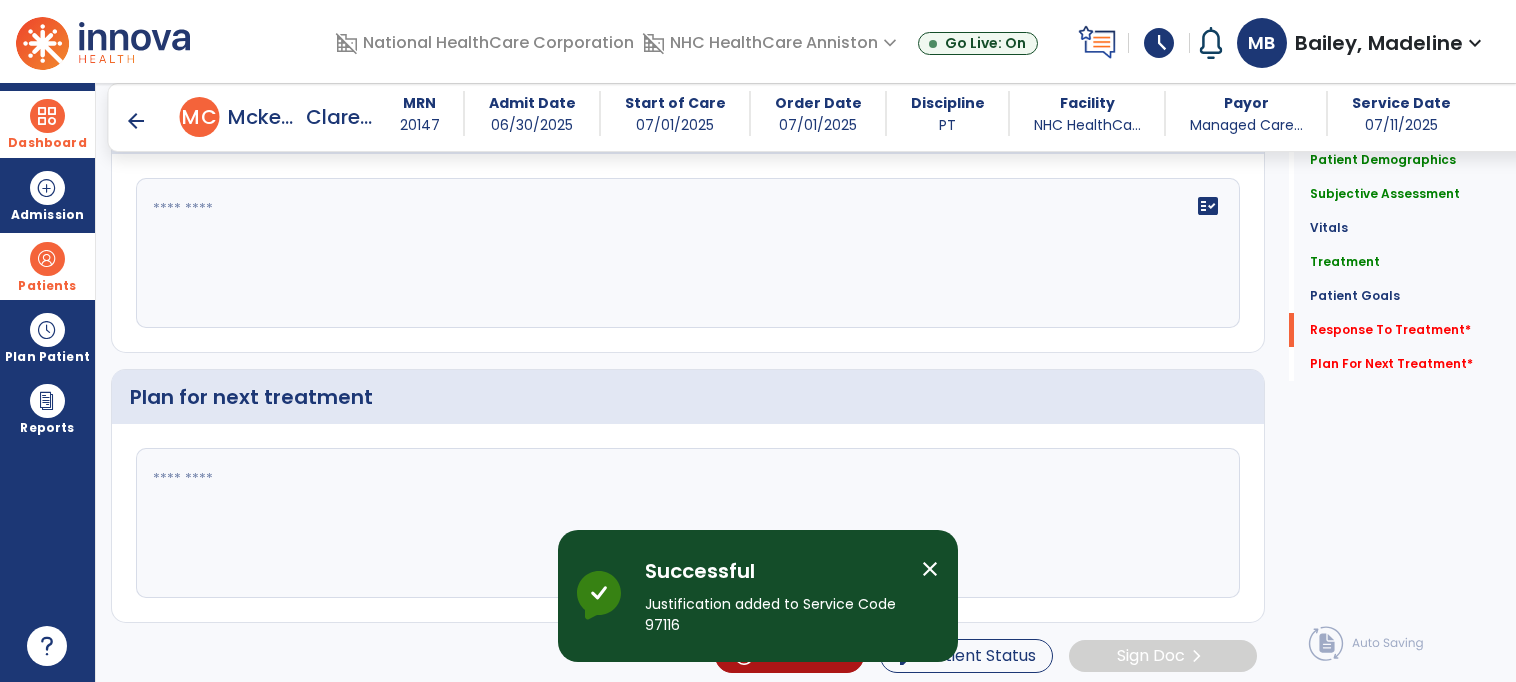 click on "arrow_back" at bounding box center (136, 121) 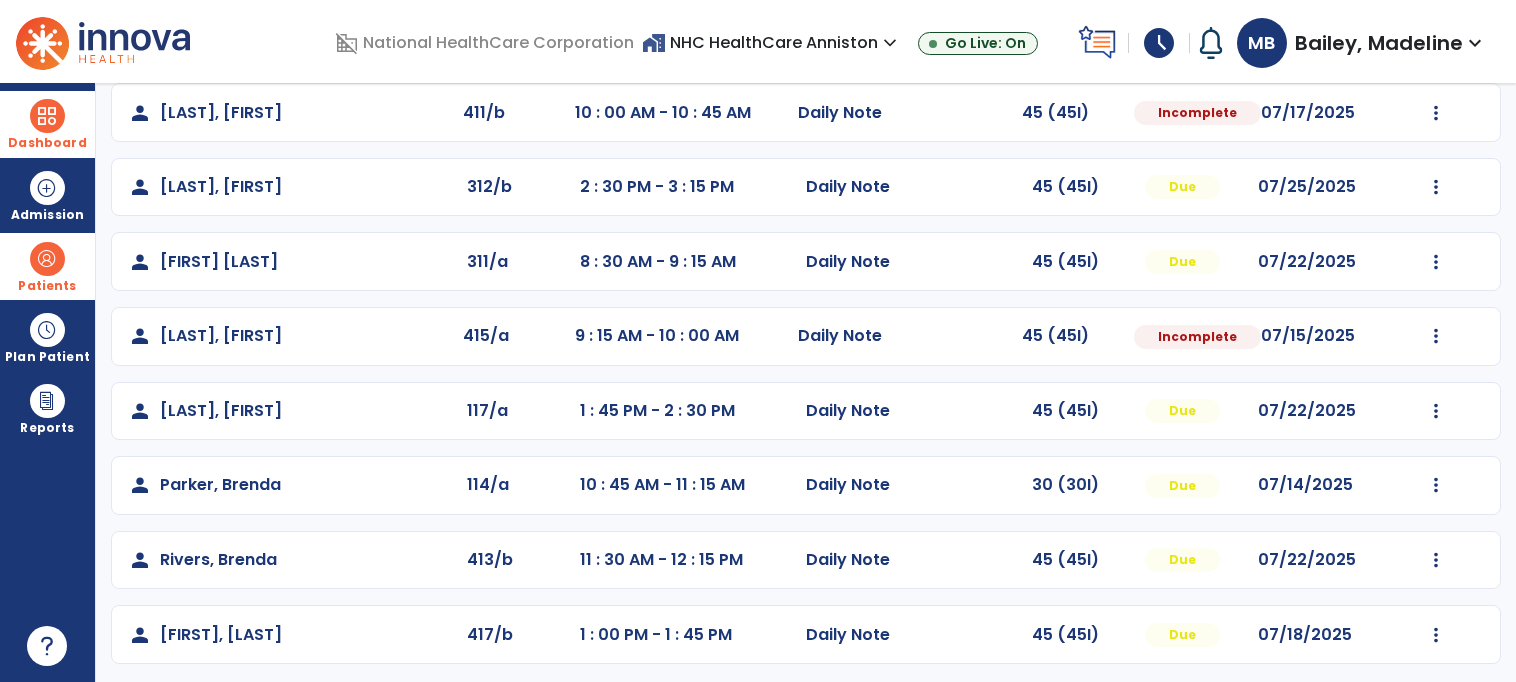 scroll, scrollTop: 331, scrollLeft: 0, axis: vertical 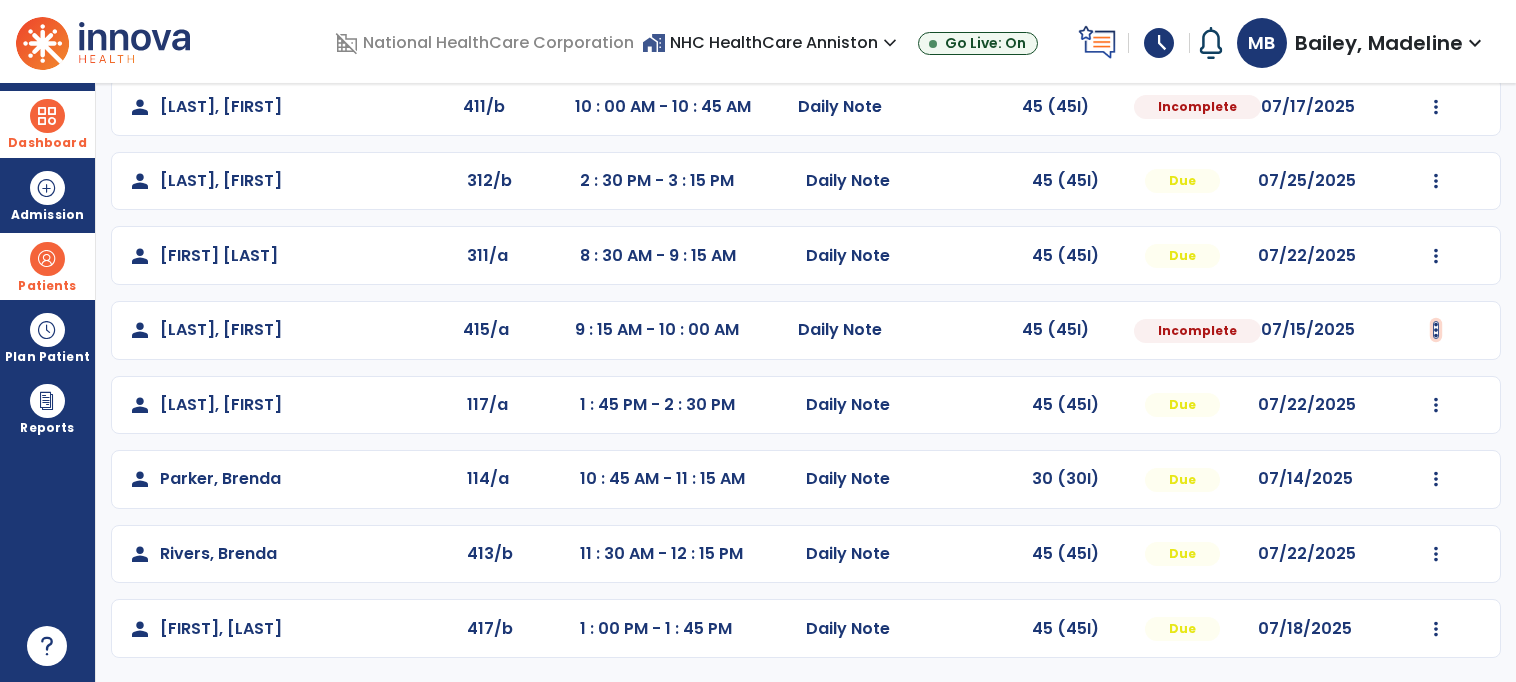 click at bounding box center (1436, 32) 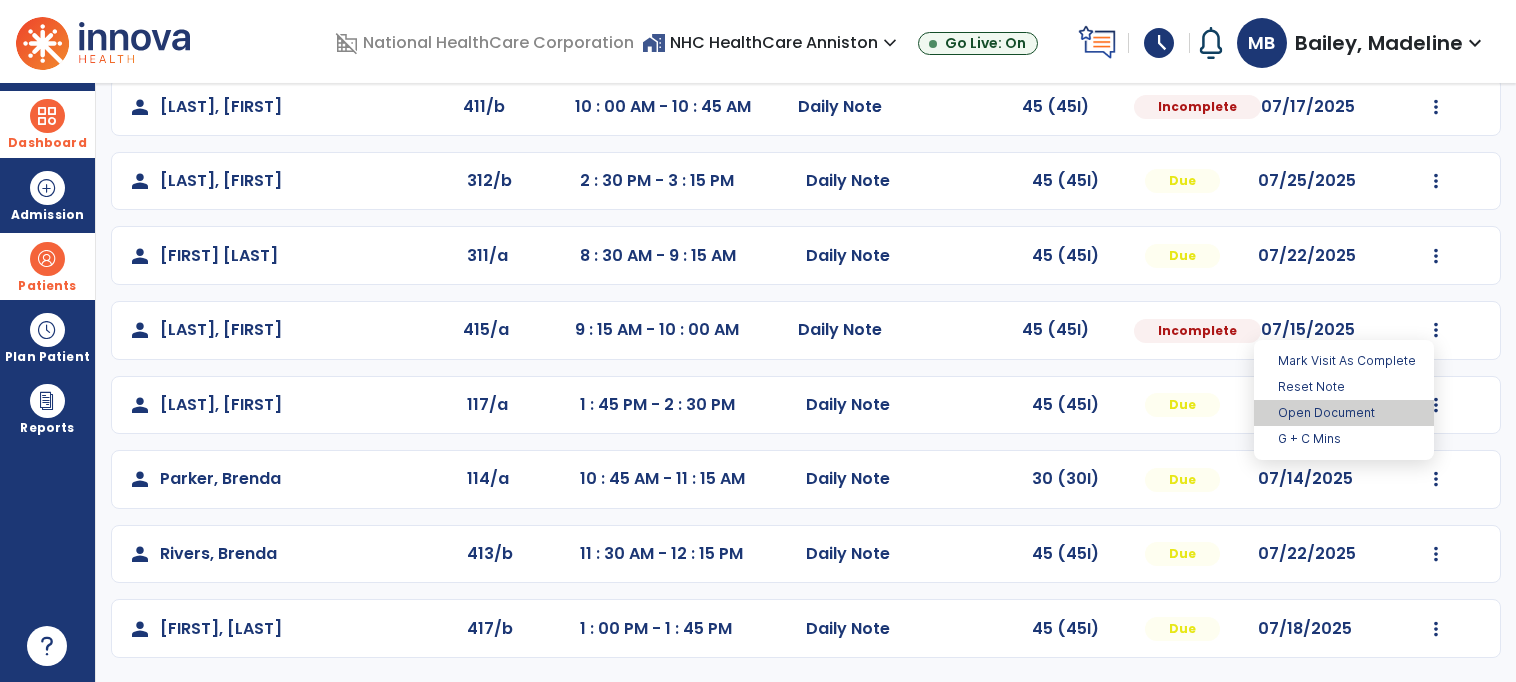 click on "Open Document" at bounding box center (1344, 413) 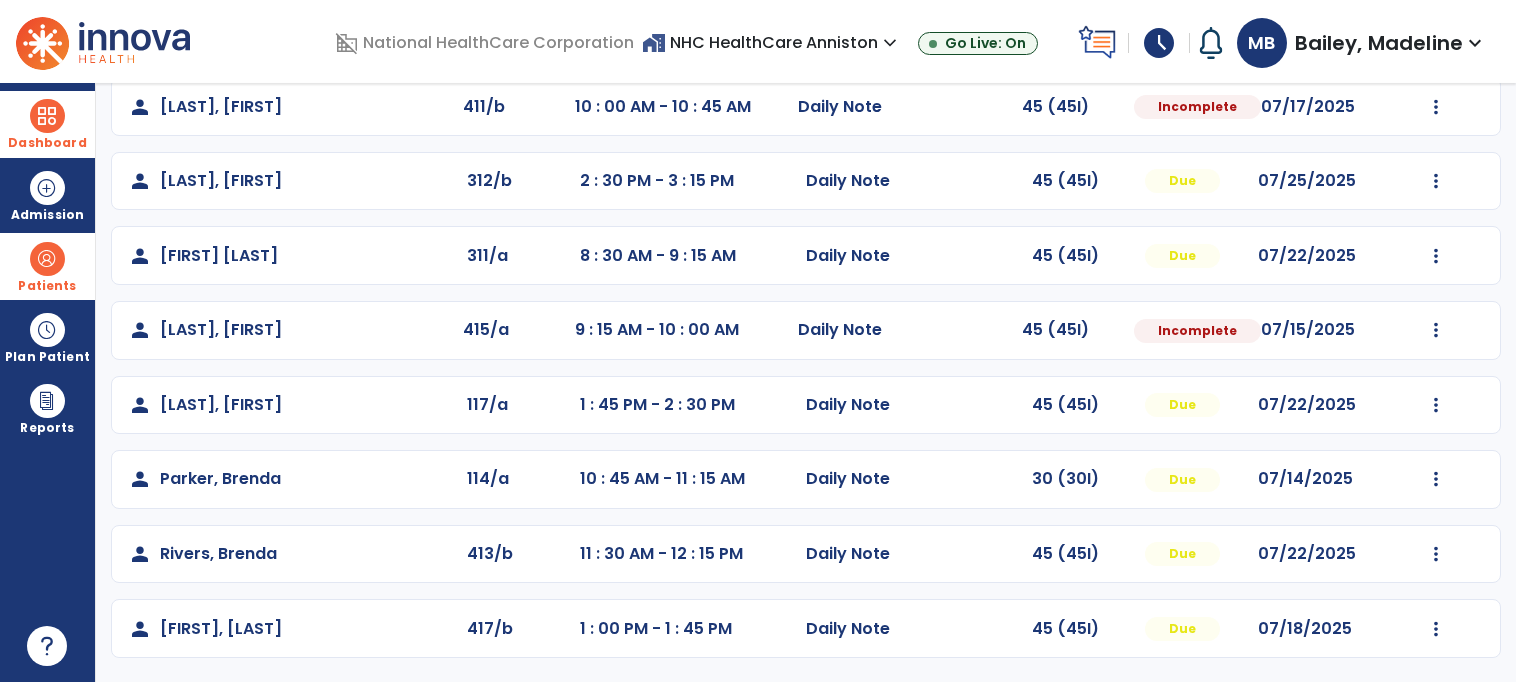 select on "*" 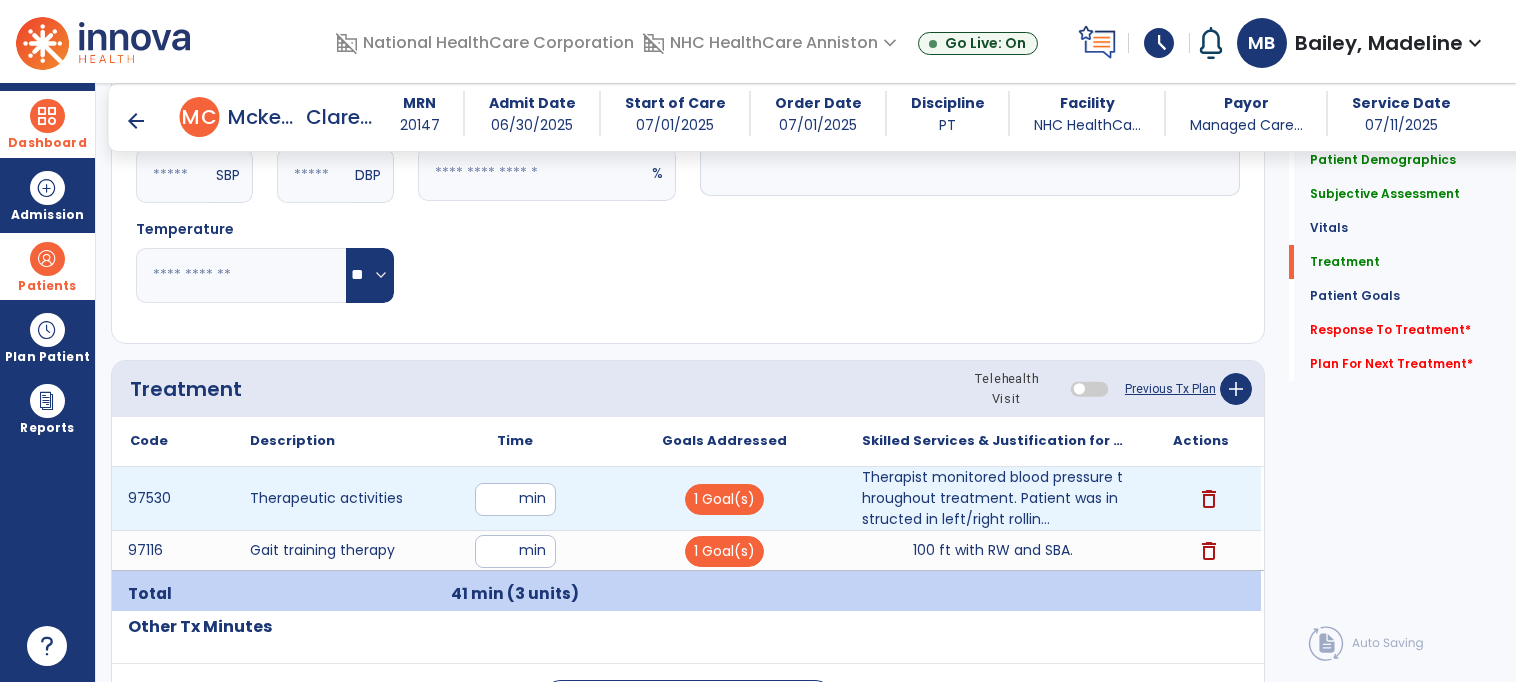 scroll, scrollTop: 1093, scrollLeft: 0, axis: vertical 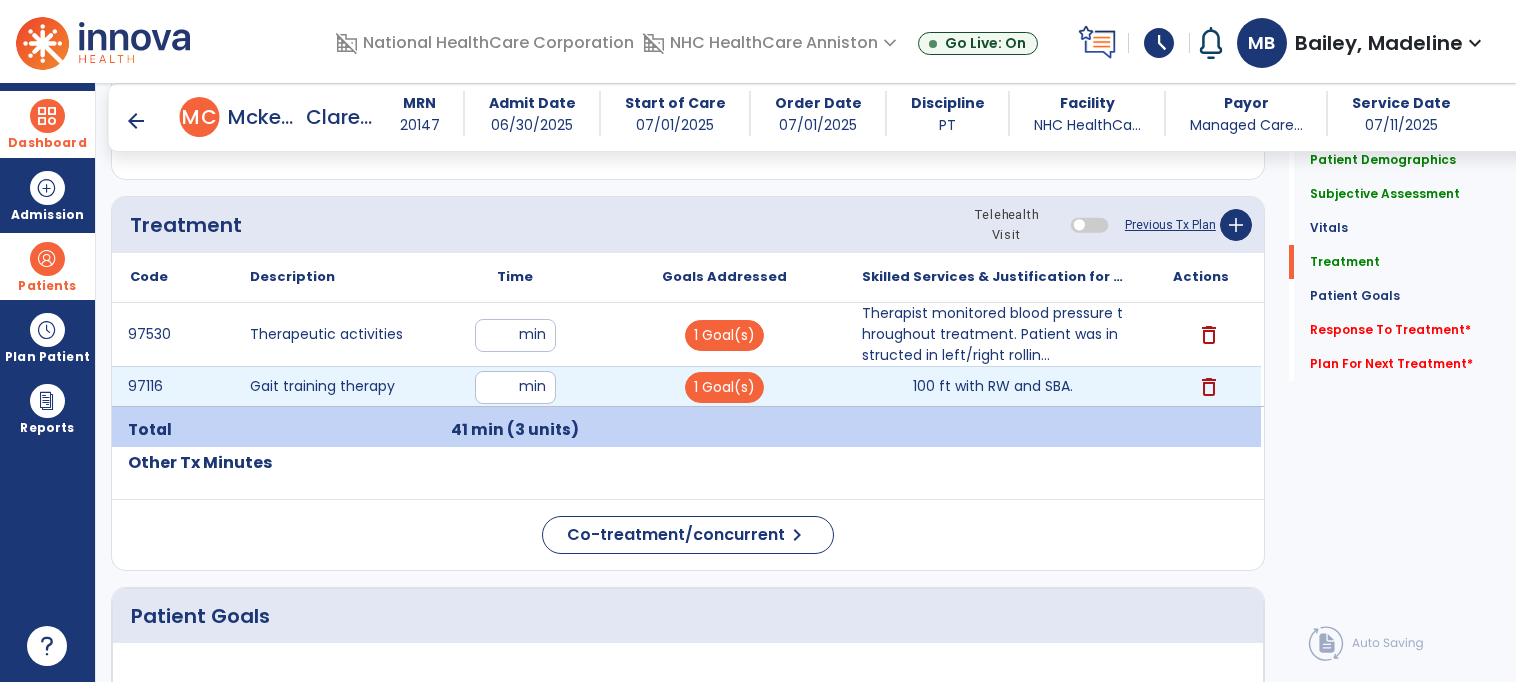 click on "100 ft with RW and SBA." at bounding box center (993, 386) 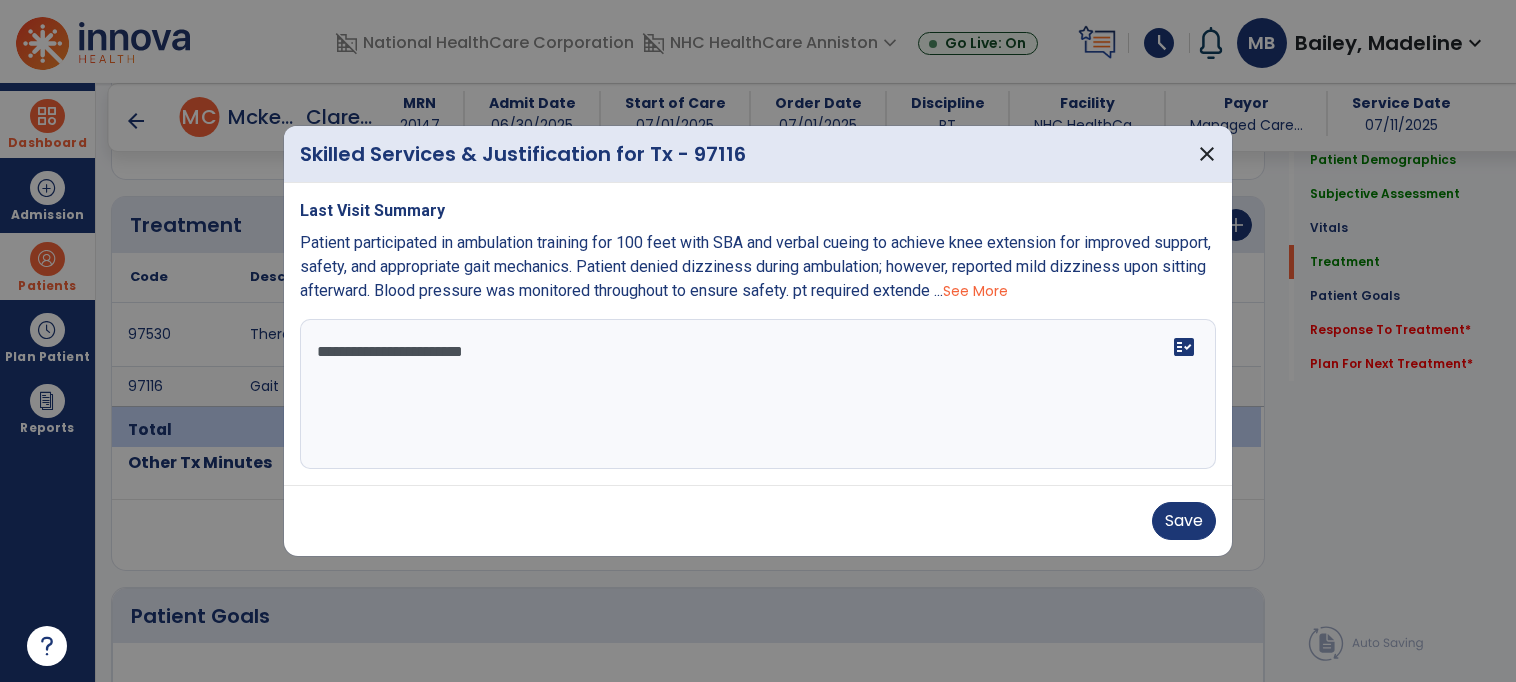 click on "**********" at bounding box center [758, 394] 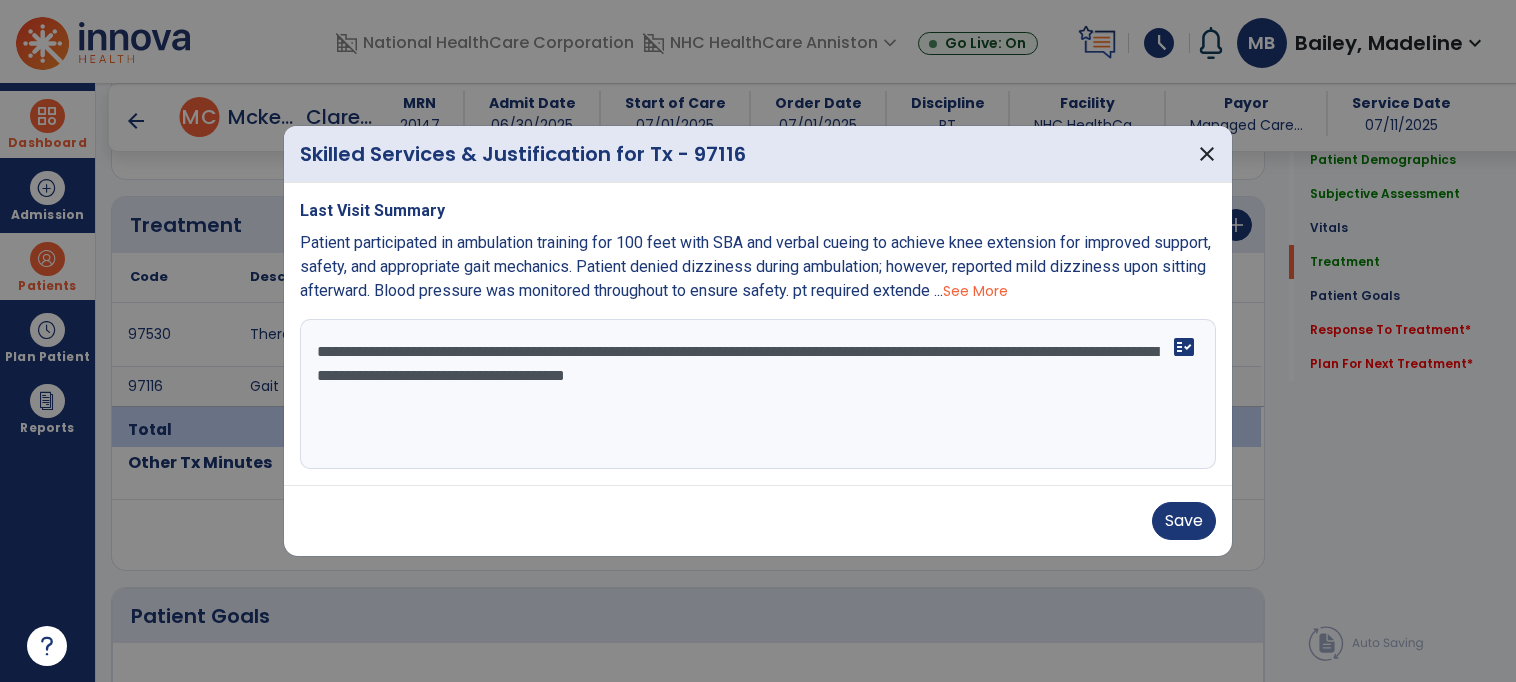 click on "**********" at bounding box center (758, 394) 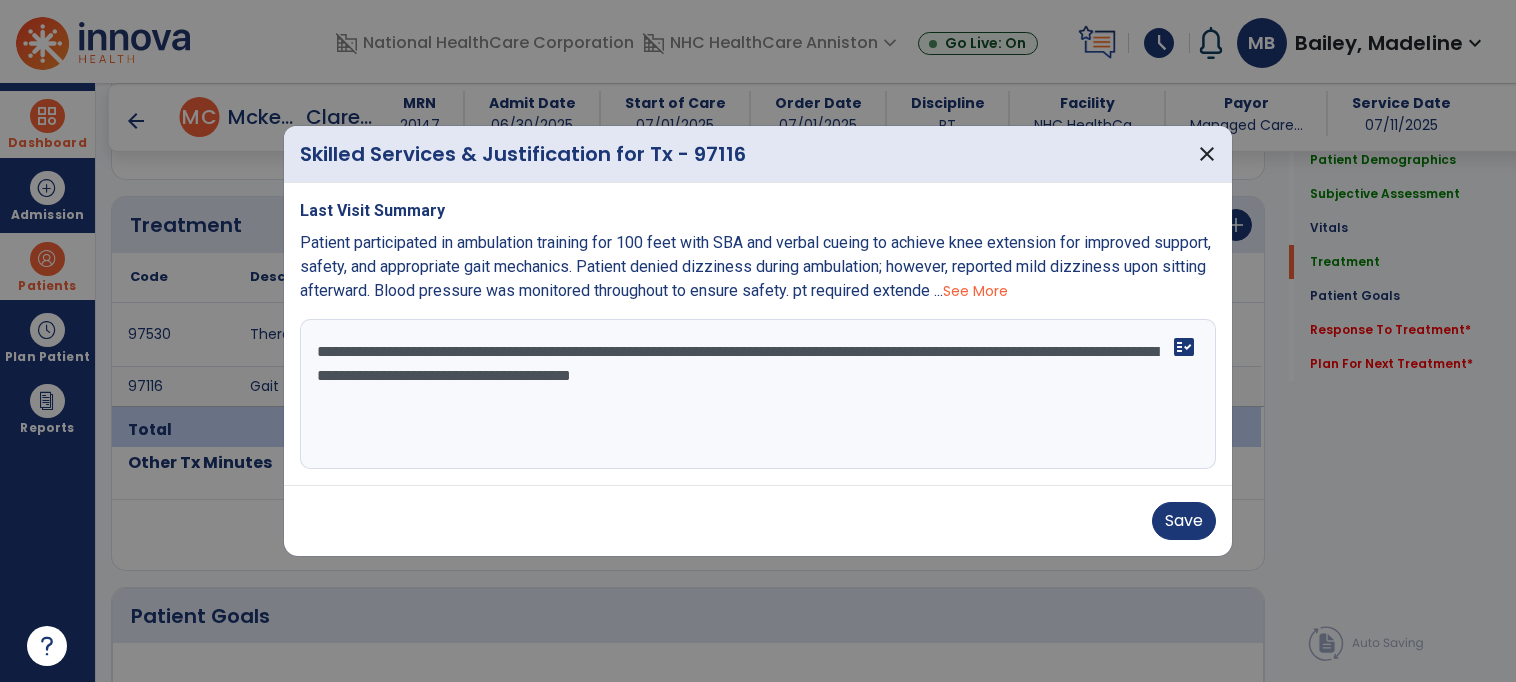 click on "**********" at bounding box center [758, 394] 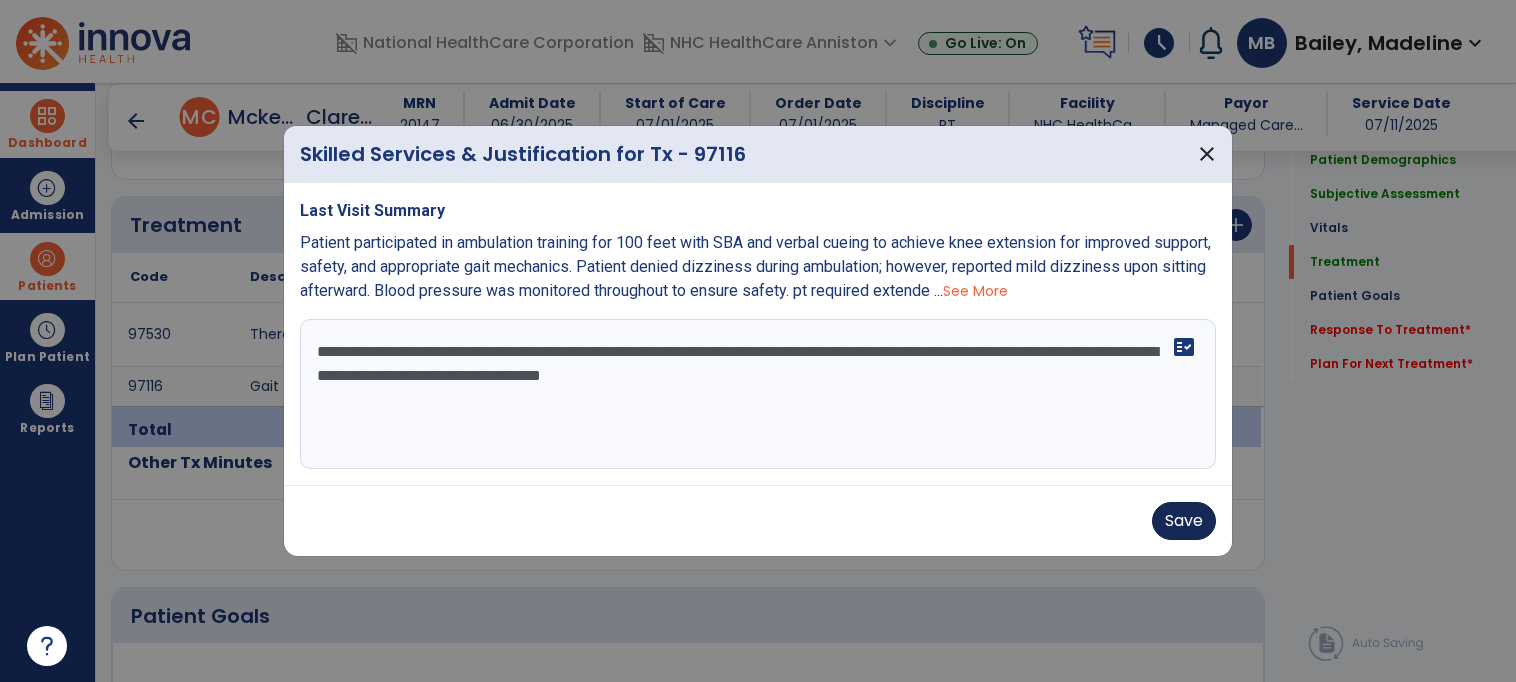 type on "**********" 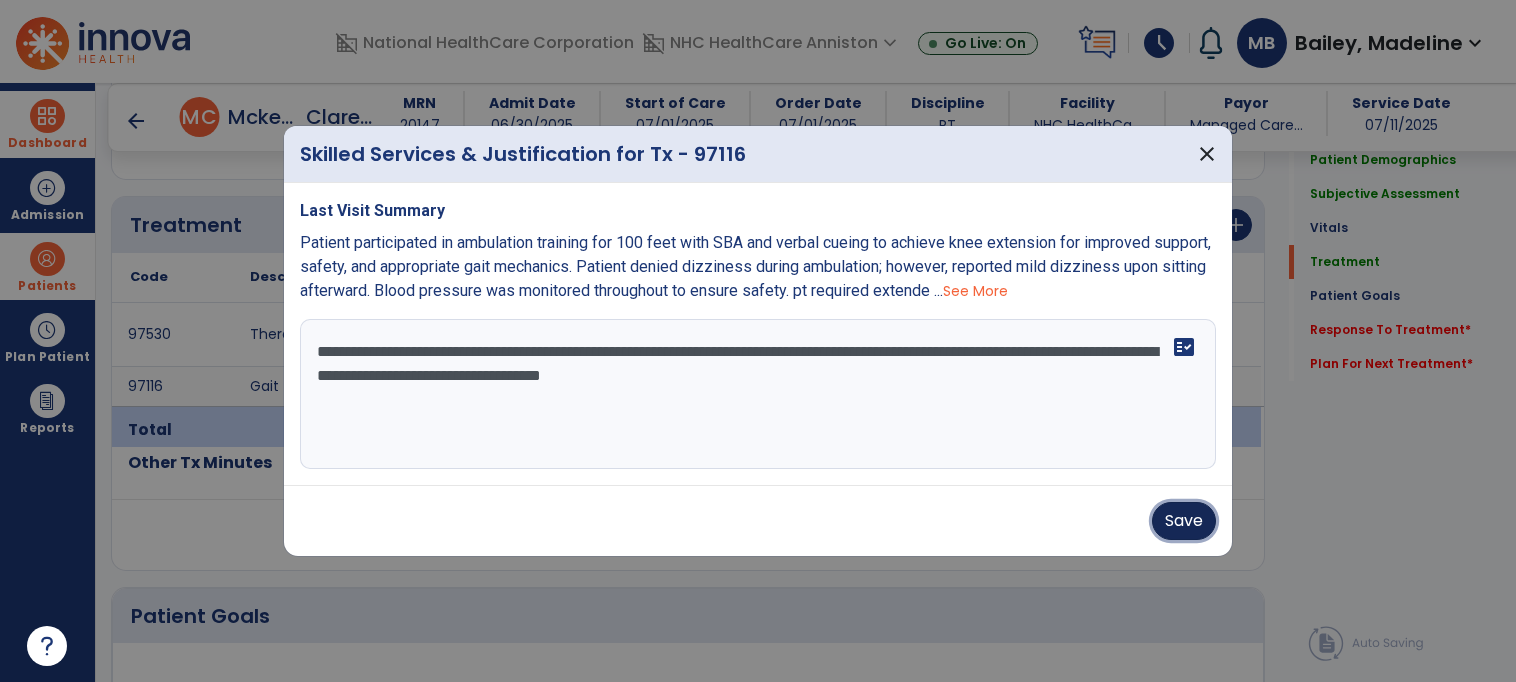 click on "Save" at bounding box center [1184, 521] 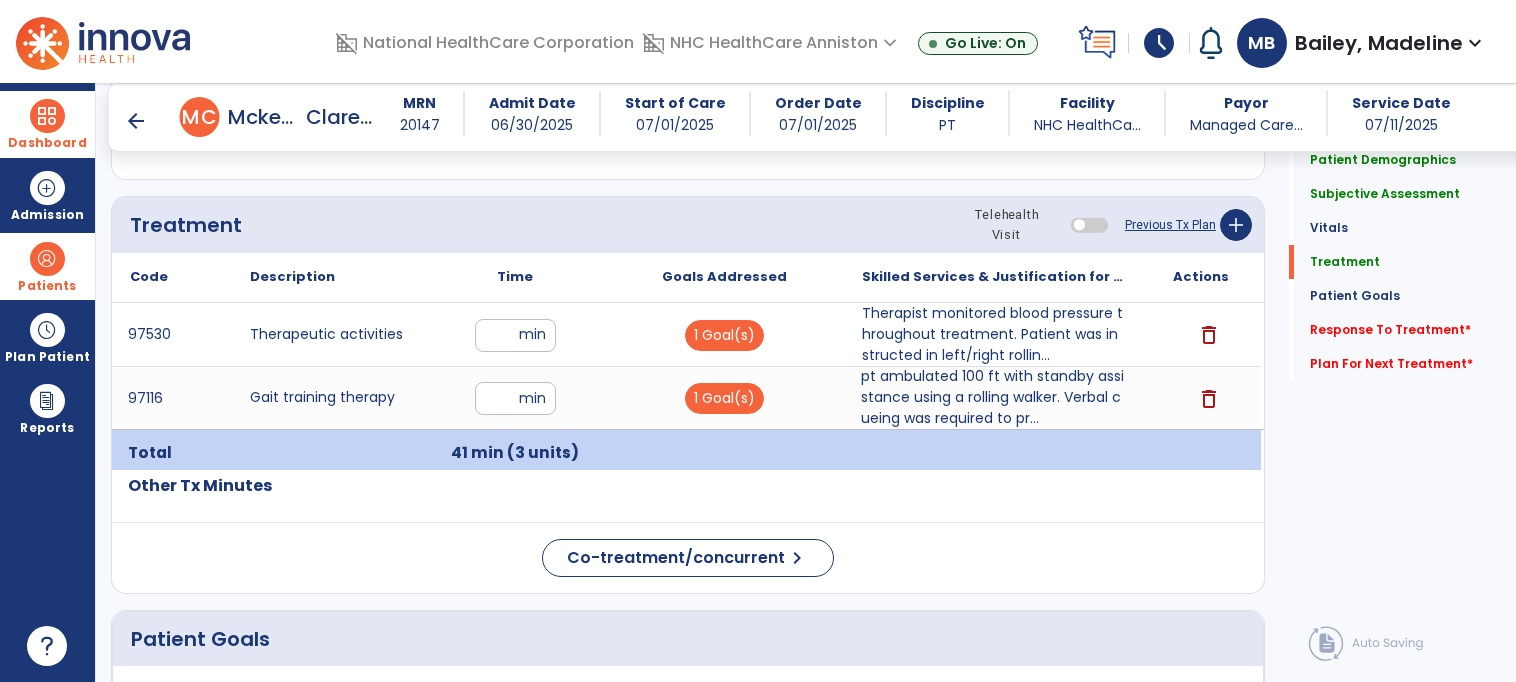 click on "arrow_back      M  C  [LAST],   [FIRST] MRN 20147 Admit Date 06/30/2025 Start of Care 07/01/2025 Discipline PT Facility NHC HealthCa... Payor Managed Care... Service Date 07/11/2025" at bounding box center [823, 117] 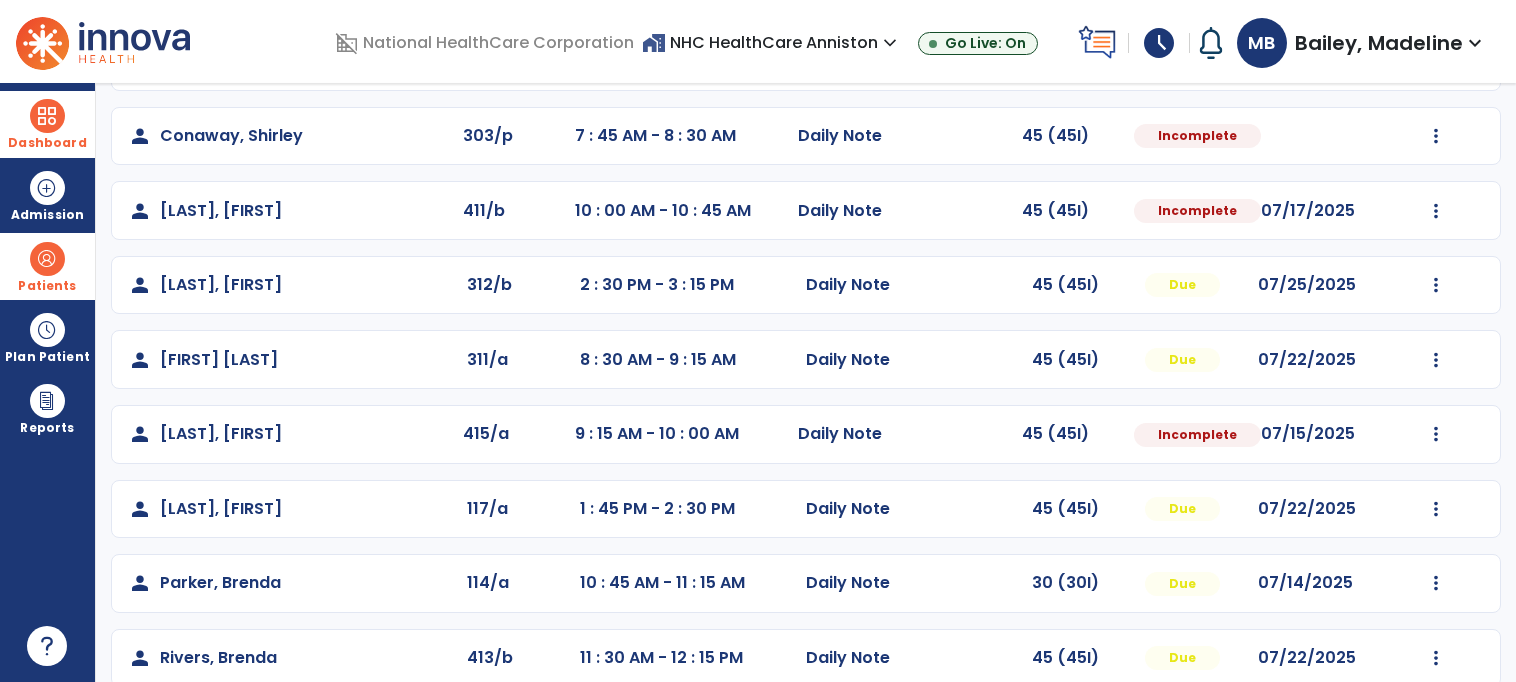 scroll, scrollTop: 331, scrollLeft: 0, axis: vertical 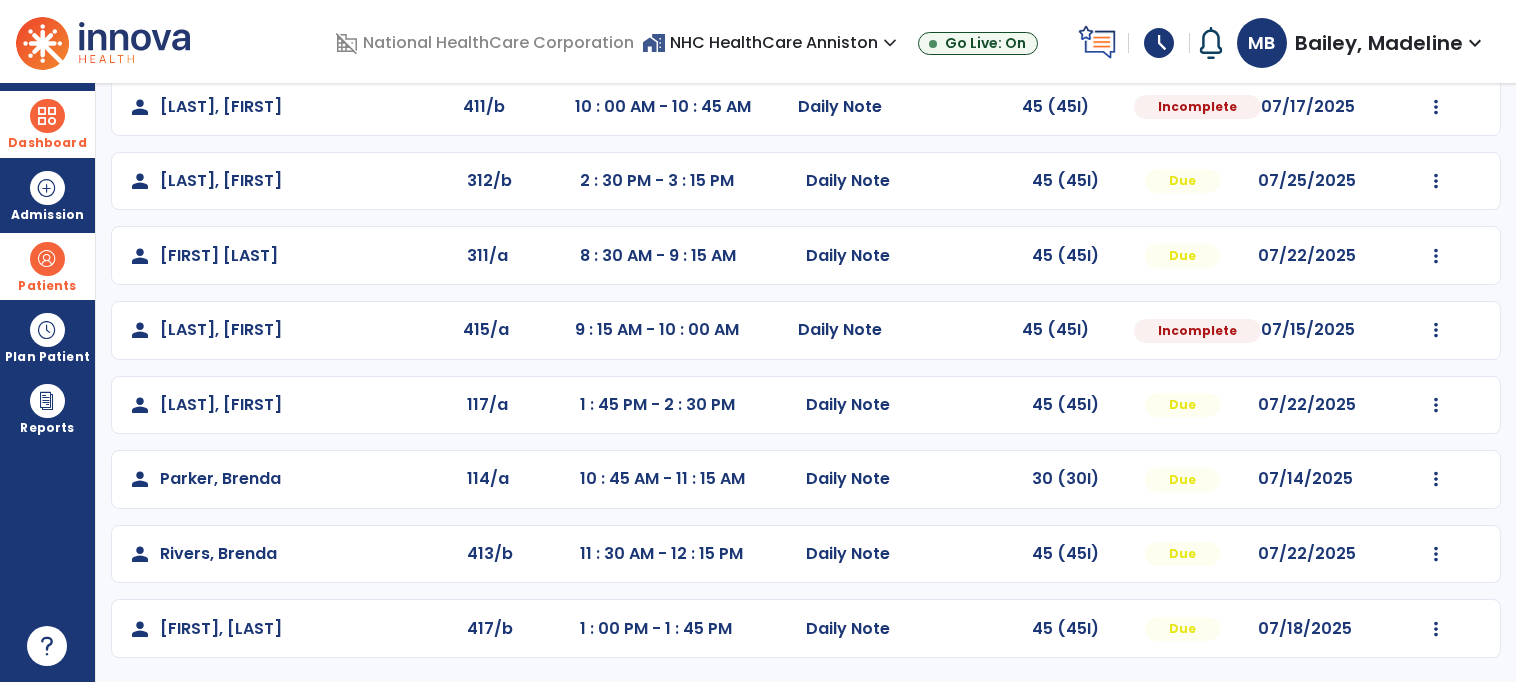 click on "Mark Visit As Complete   Reset Note   Open Document   G + C Mins" 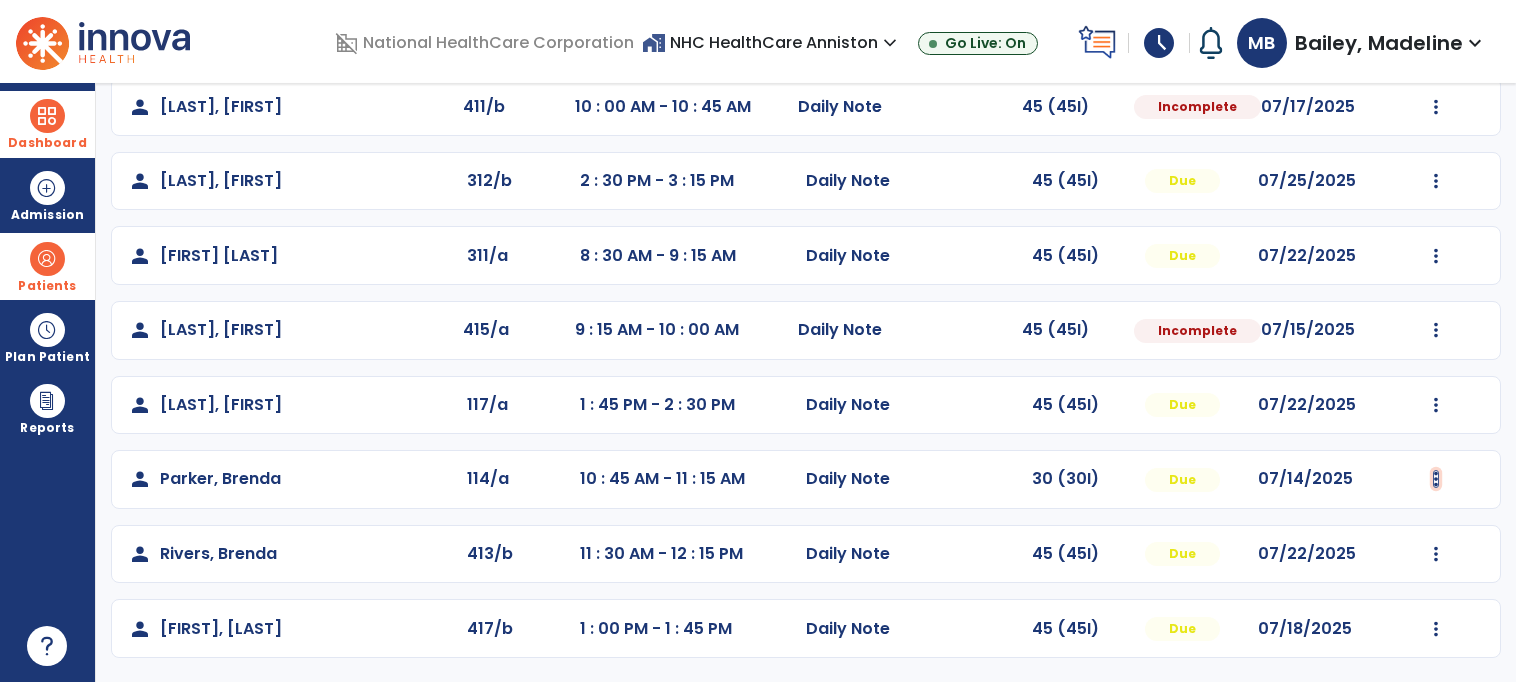 click at bounding box center [1436, 32] 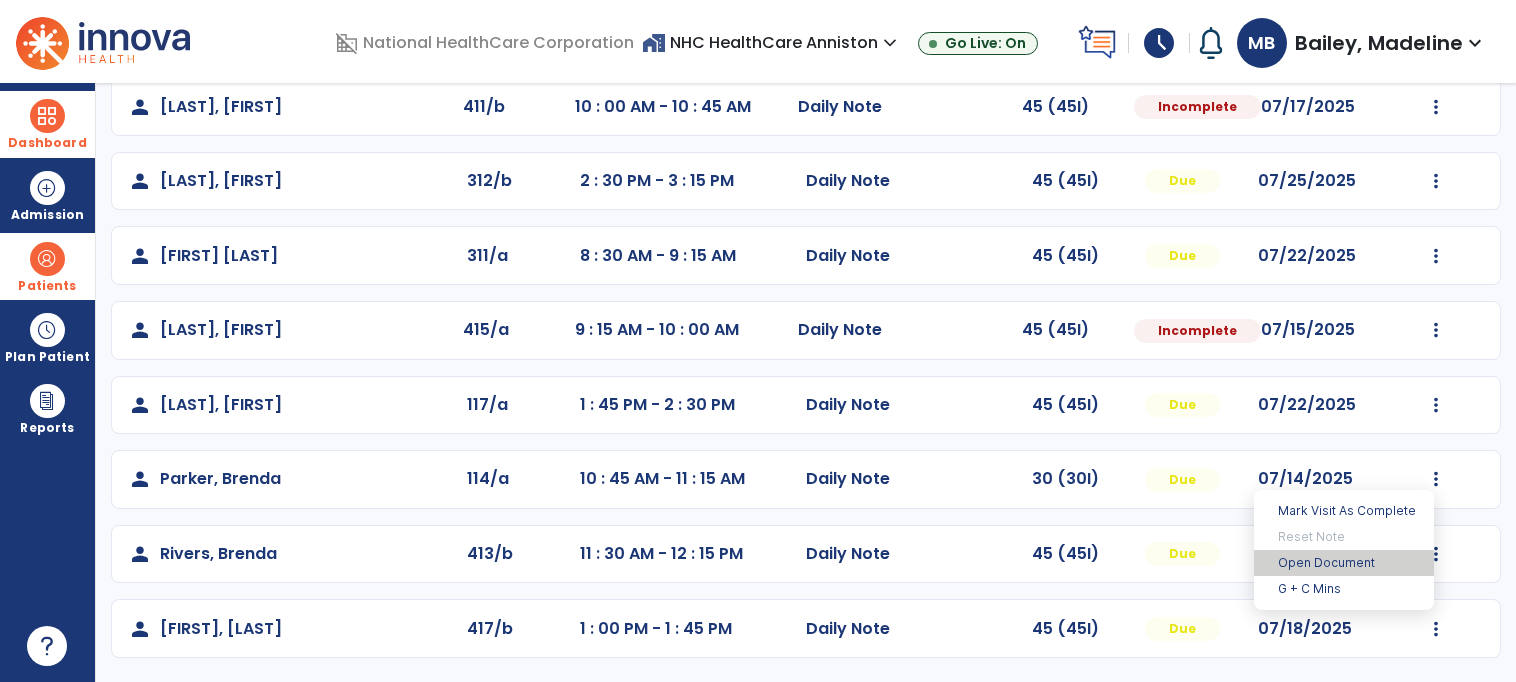 click on "Open Document" at bounding box center (1344, 563) 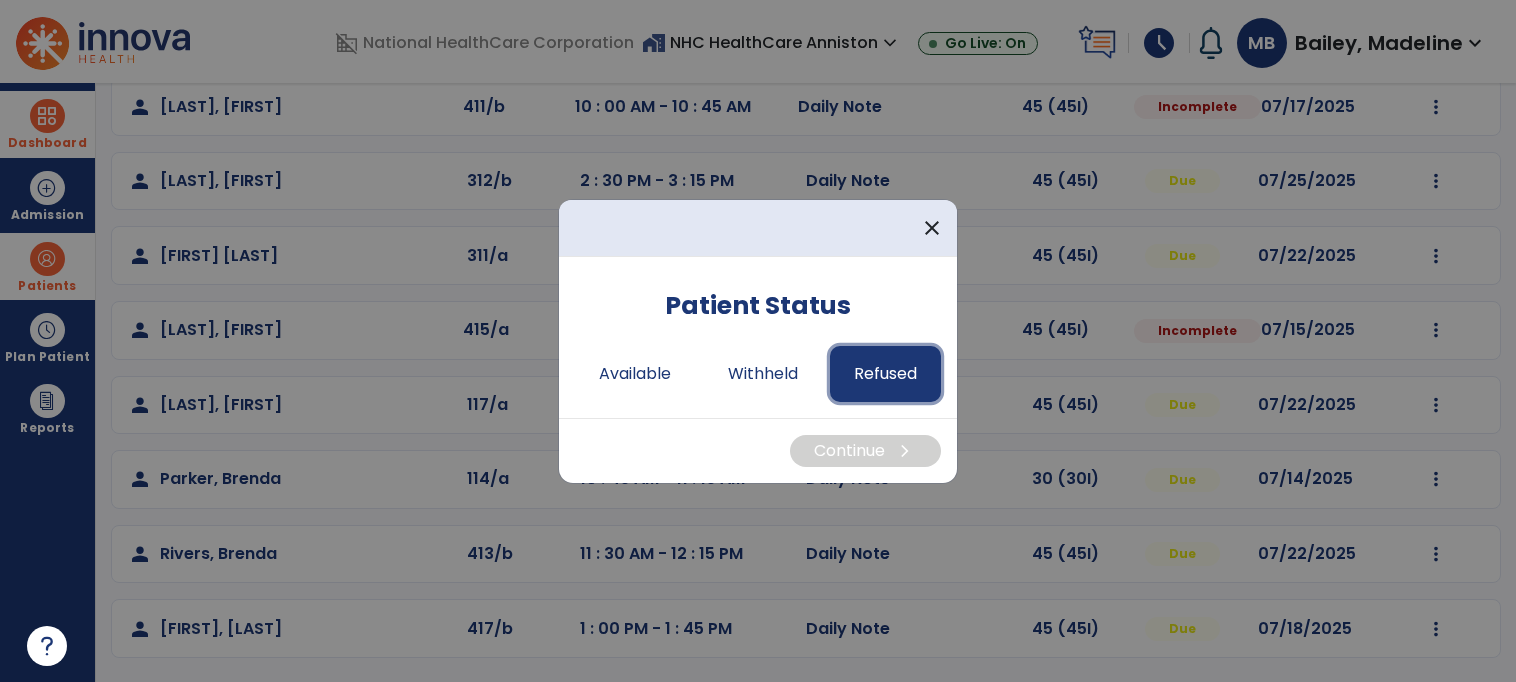 click on "Refused" at bounding box center [885, 374] 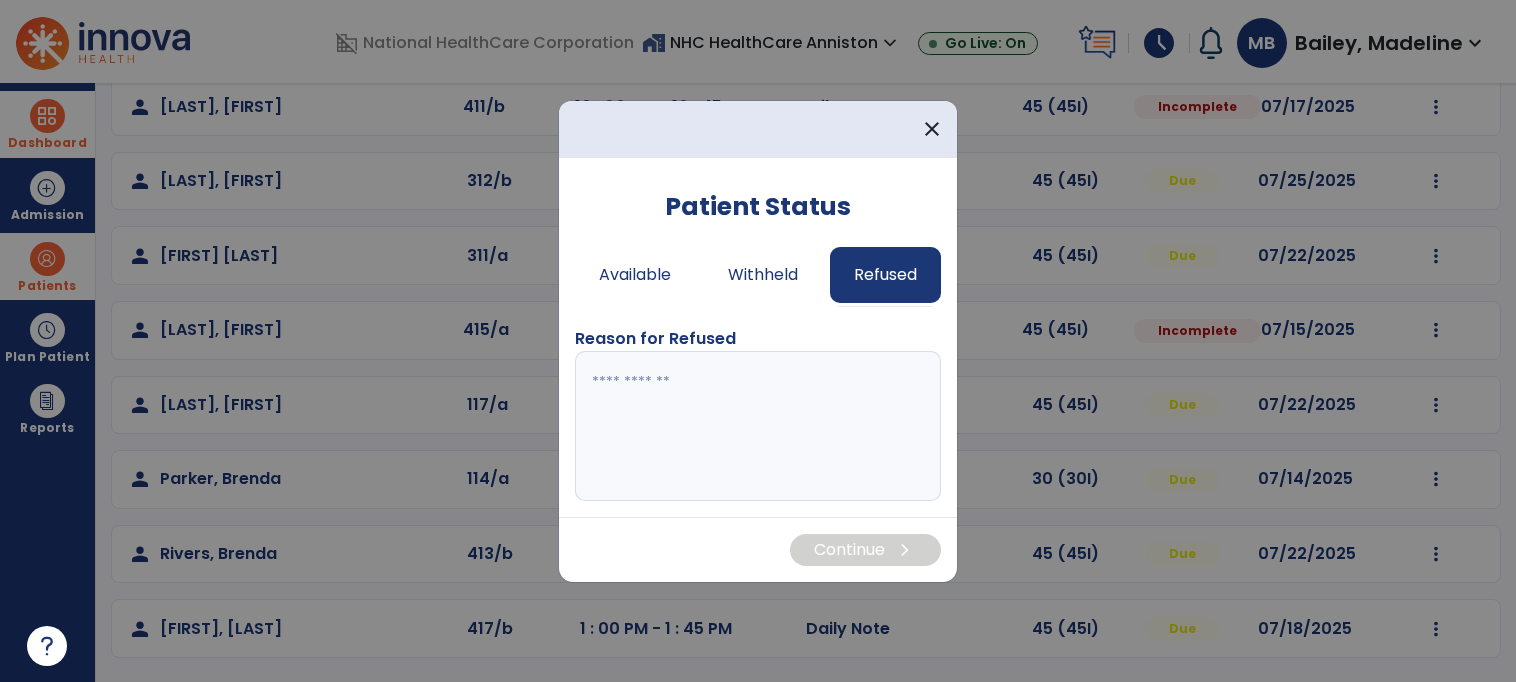 click at bounding box center [758, 426] 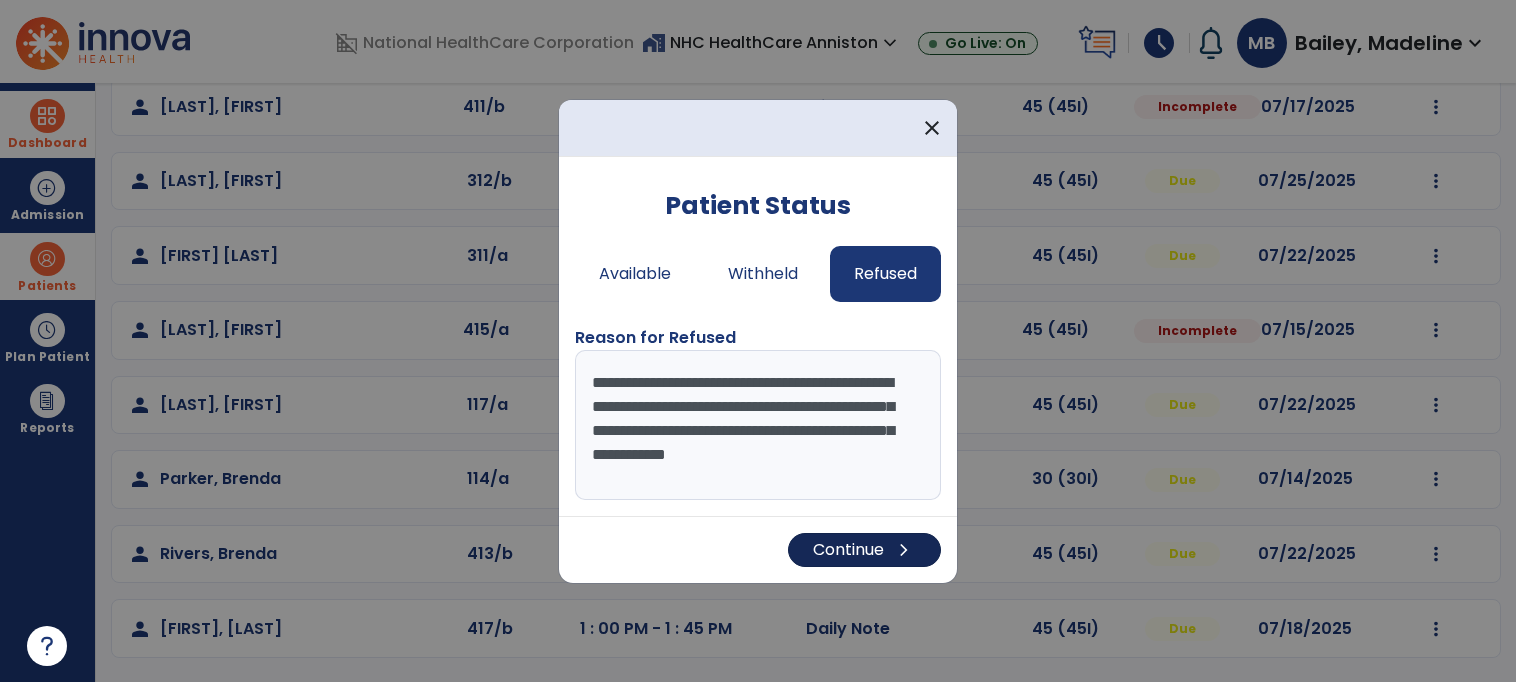 type on "**********" 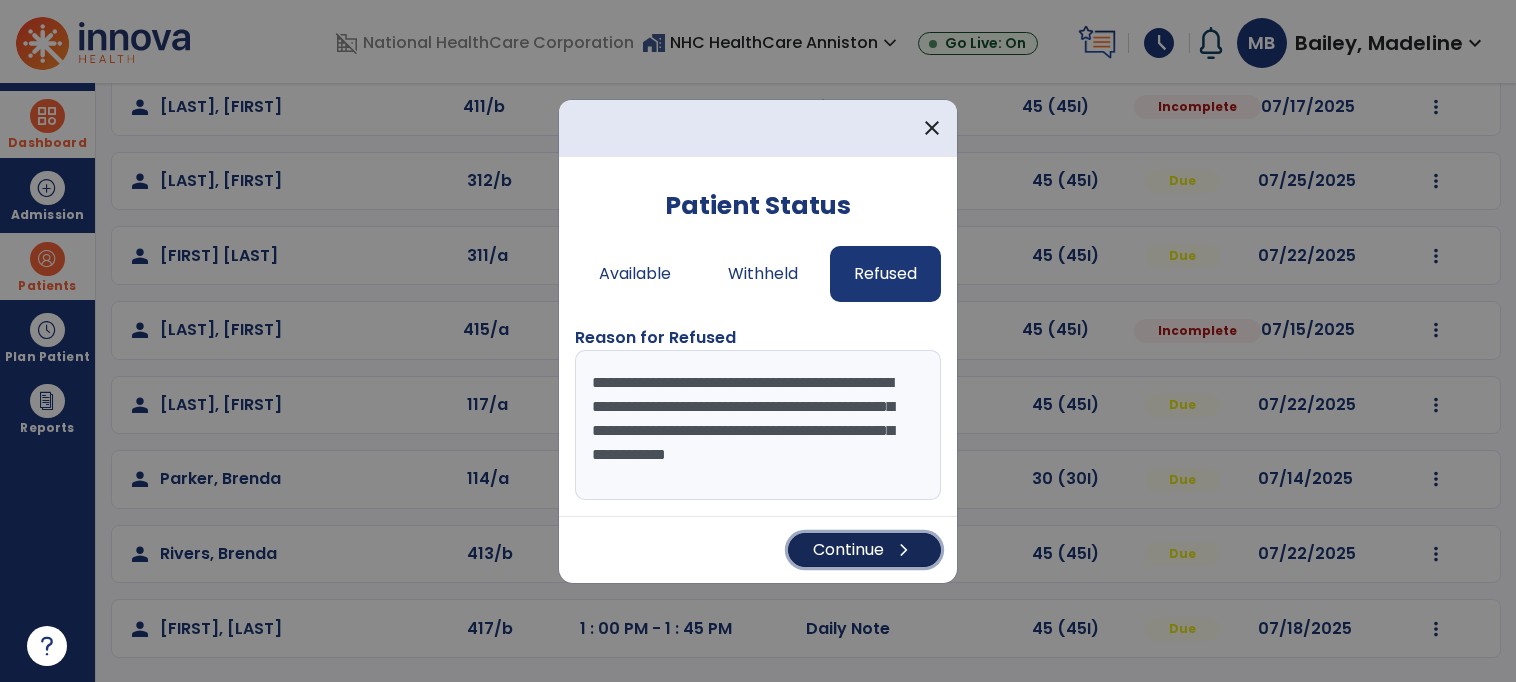 click on "Continue   chevron_right" at bounding box center [864, 550] 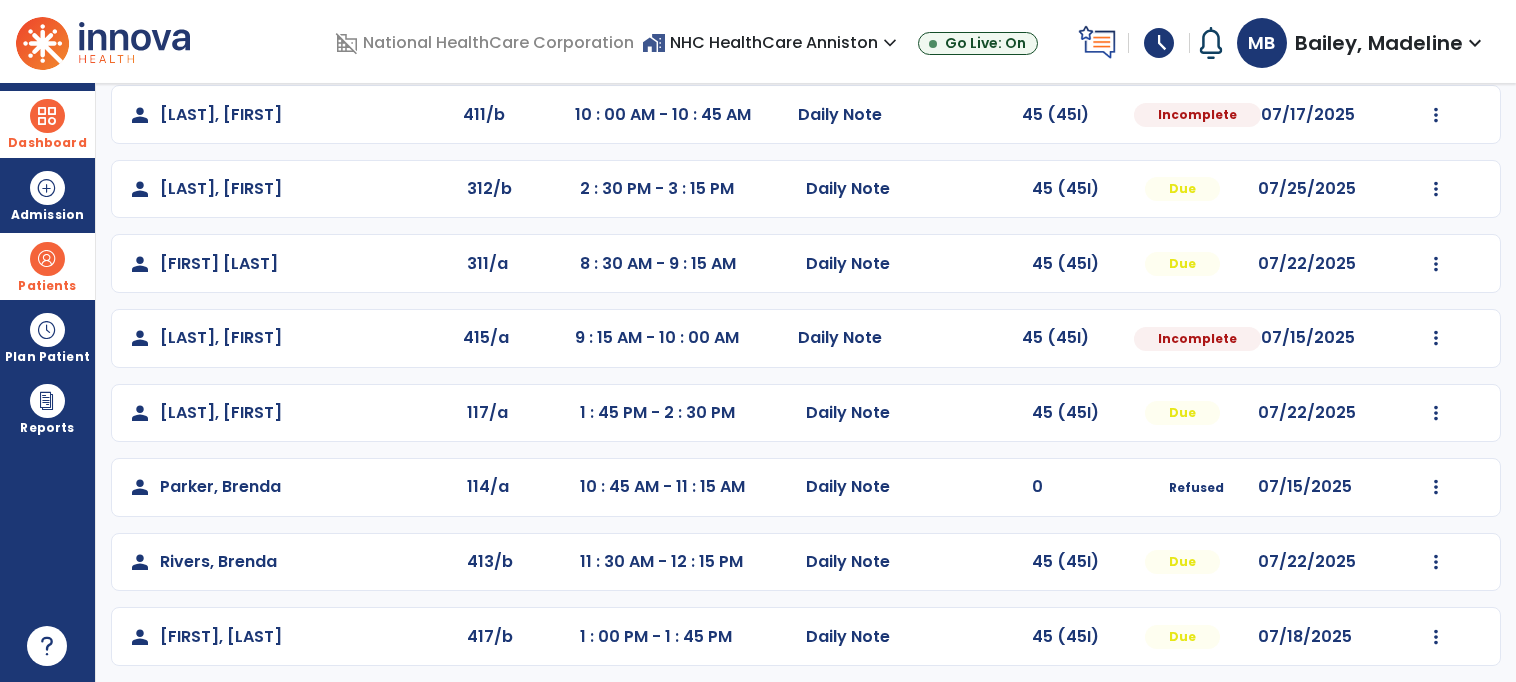 scroll, scrollTop: 320, scrollLeft: 0, axis: vertical 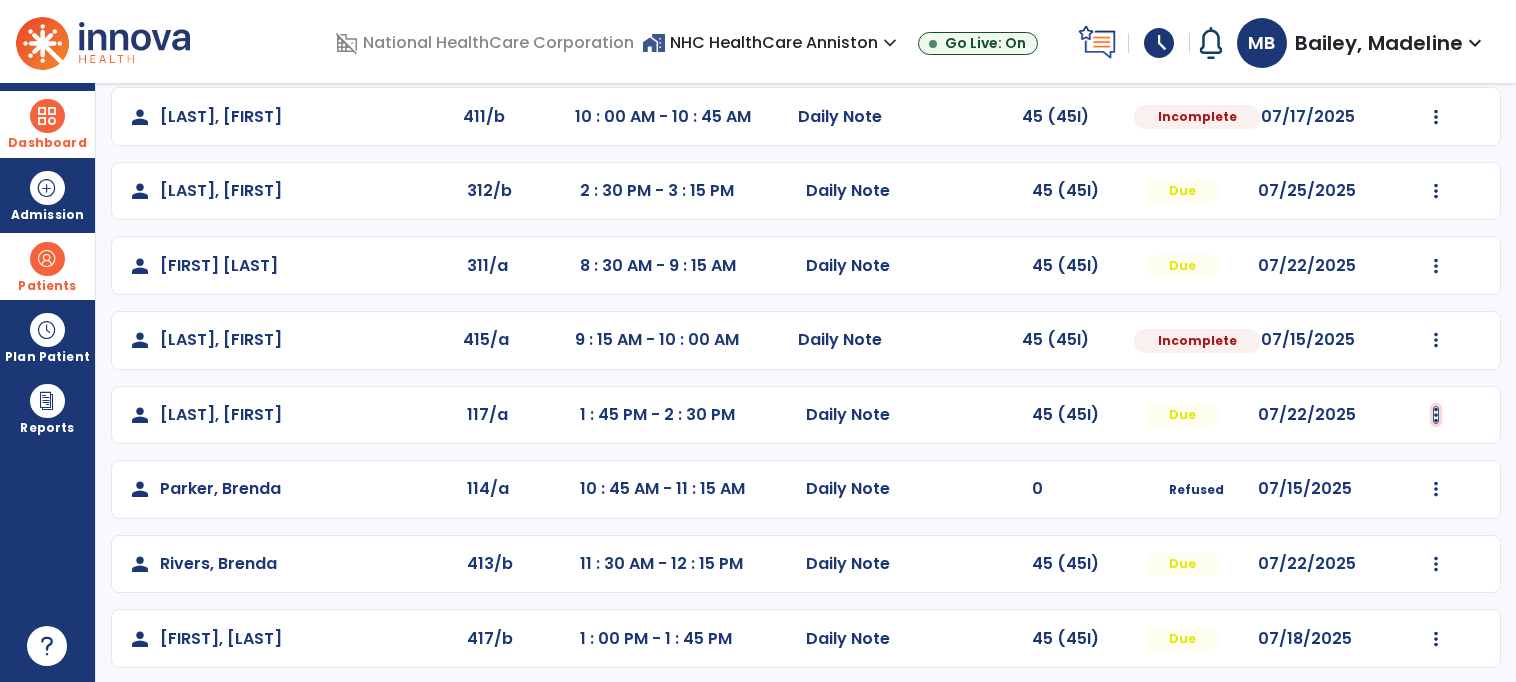 click at bounding box center (1436, 42) 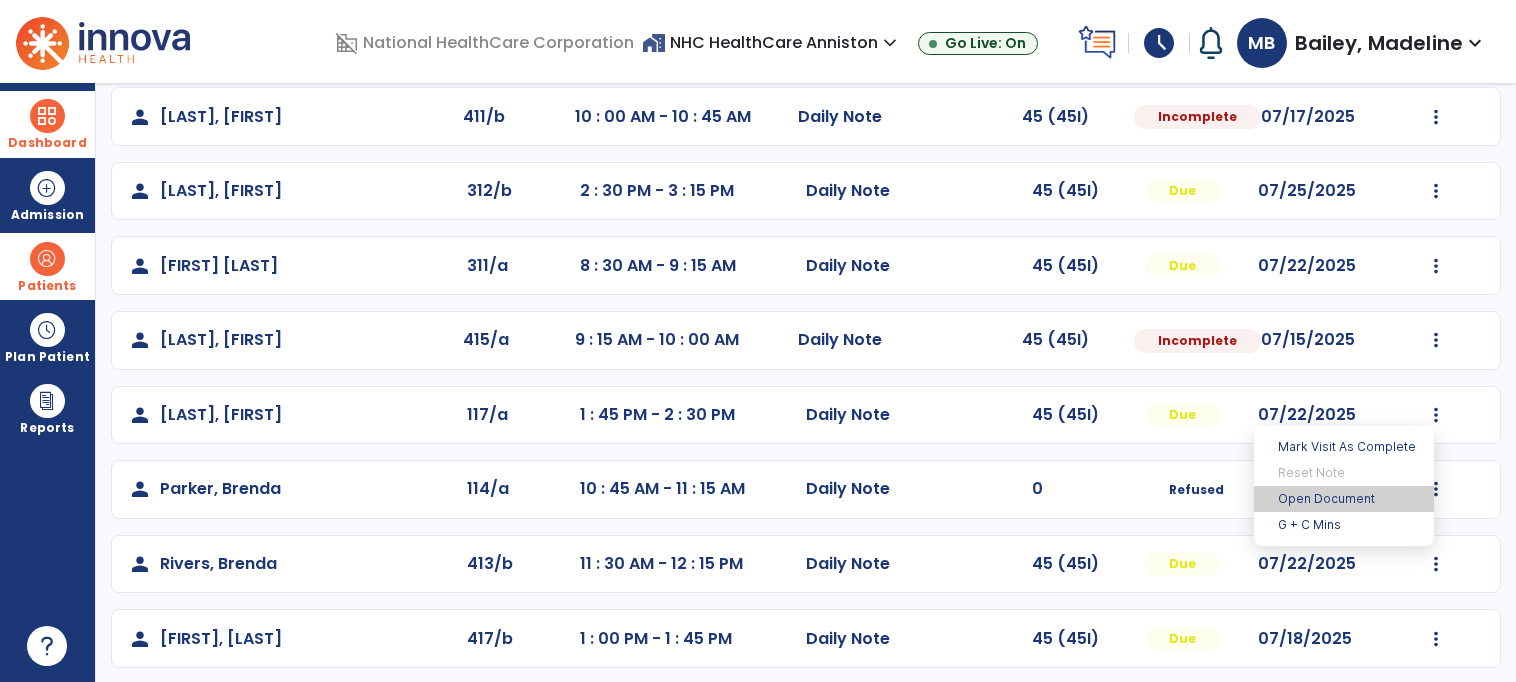 click on "Open Document" at bounding box center [1344, 499] 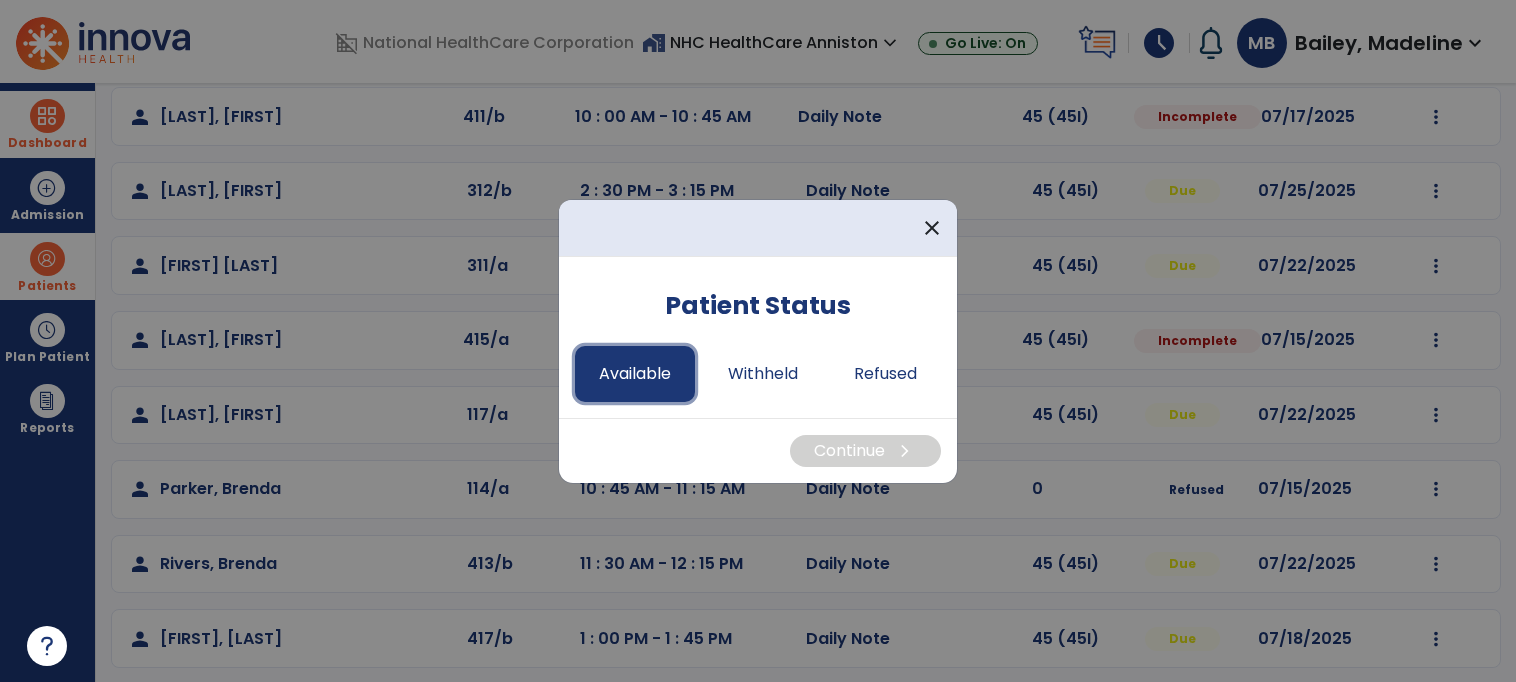 click on "Available" at bounding box center [635, 374] 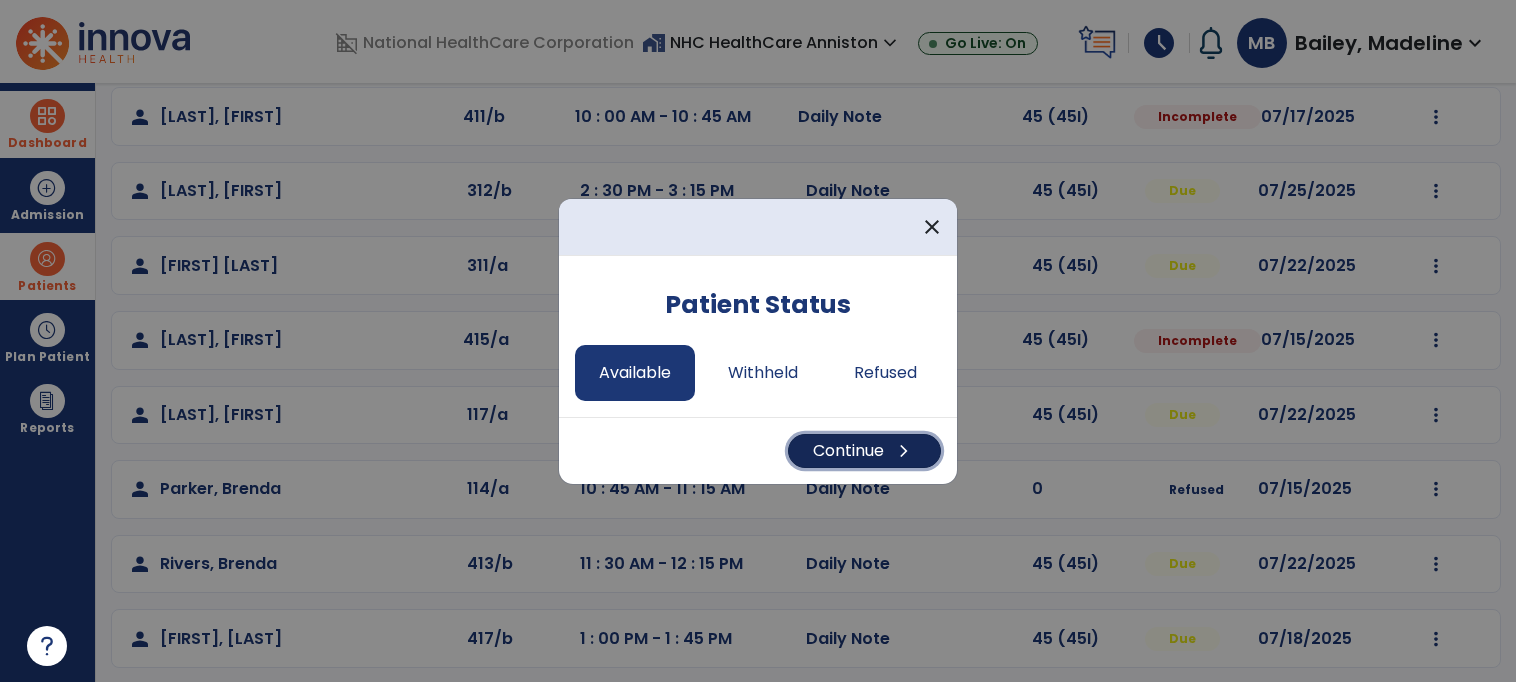 click on "Continue   chevron_right" at bounding box center (864, 451) 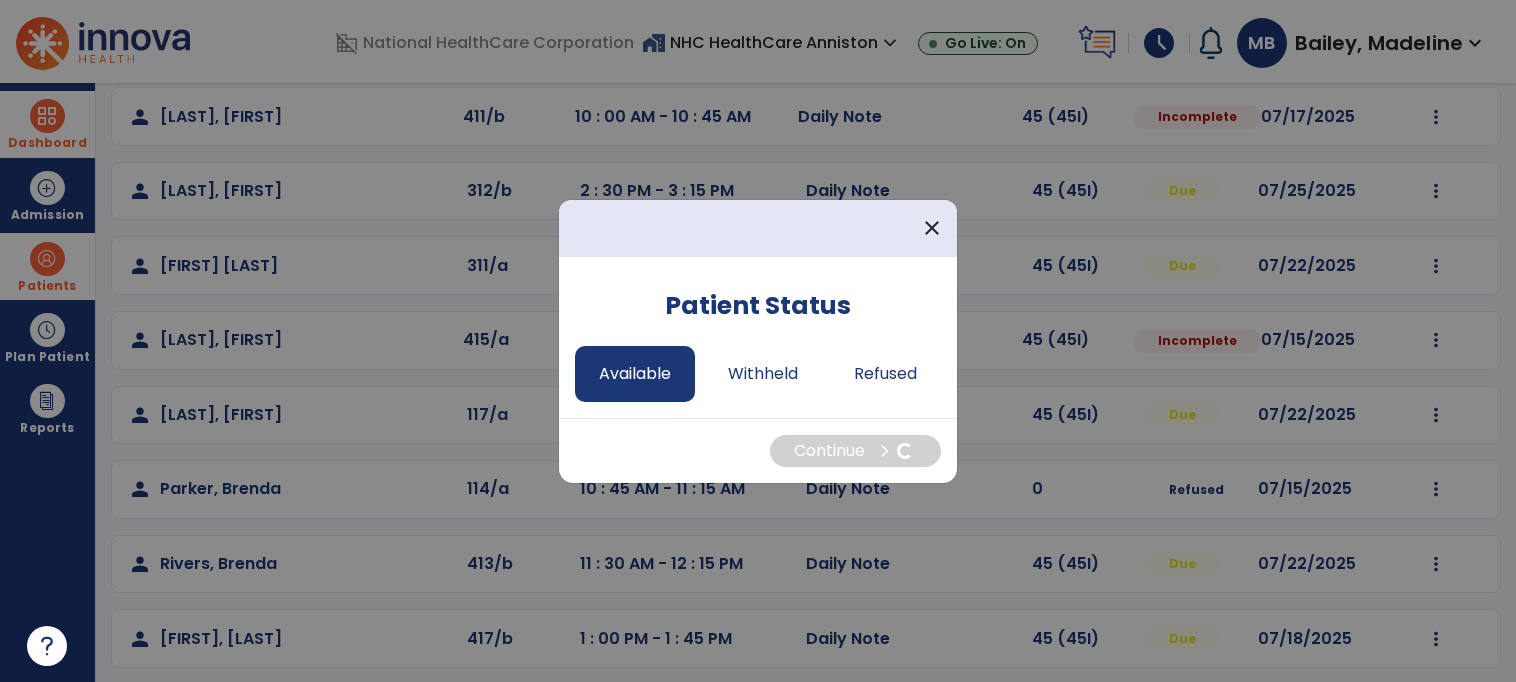 select on "*" 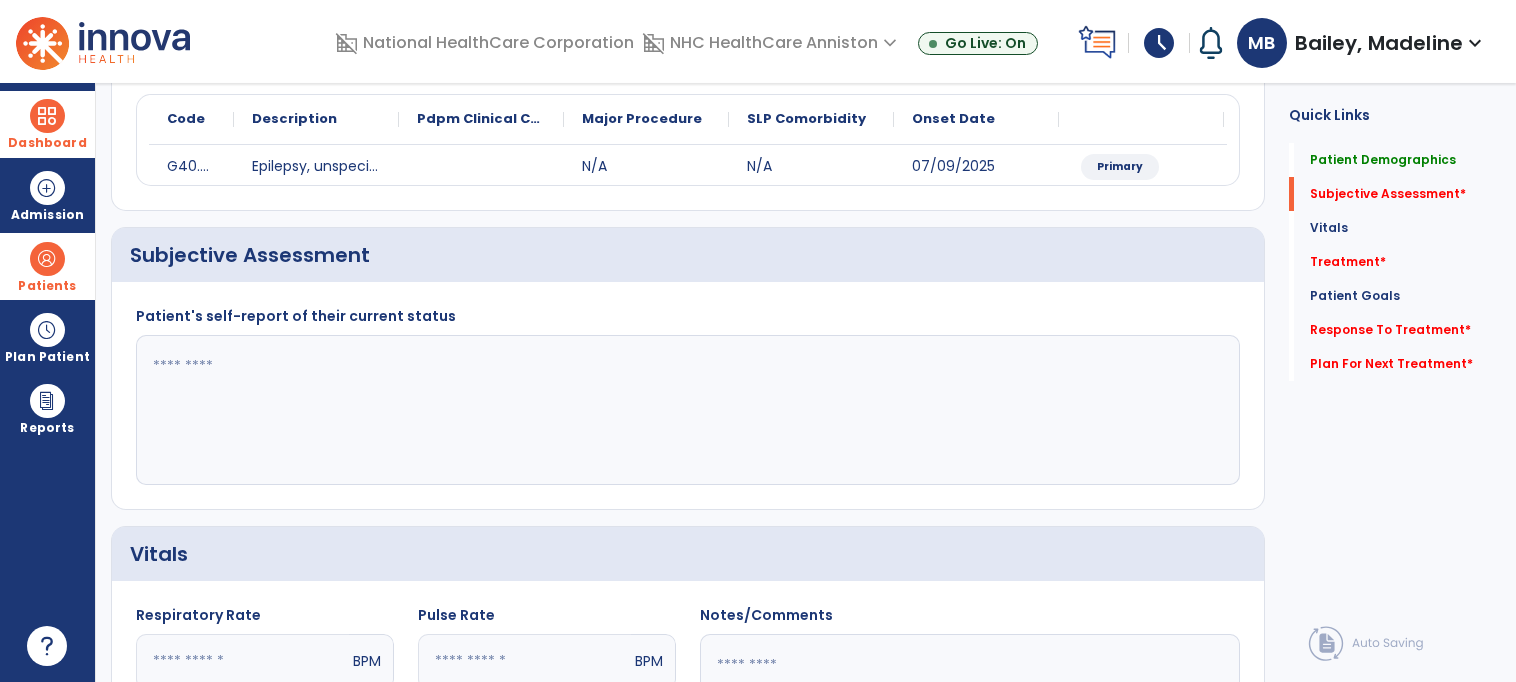 click 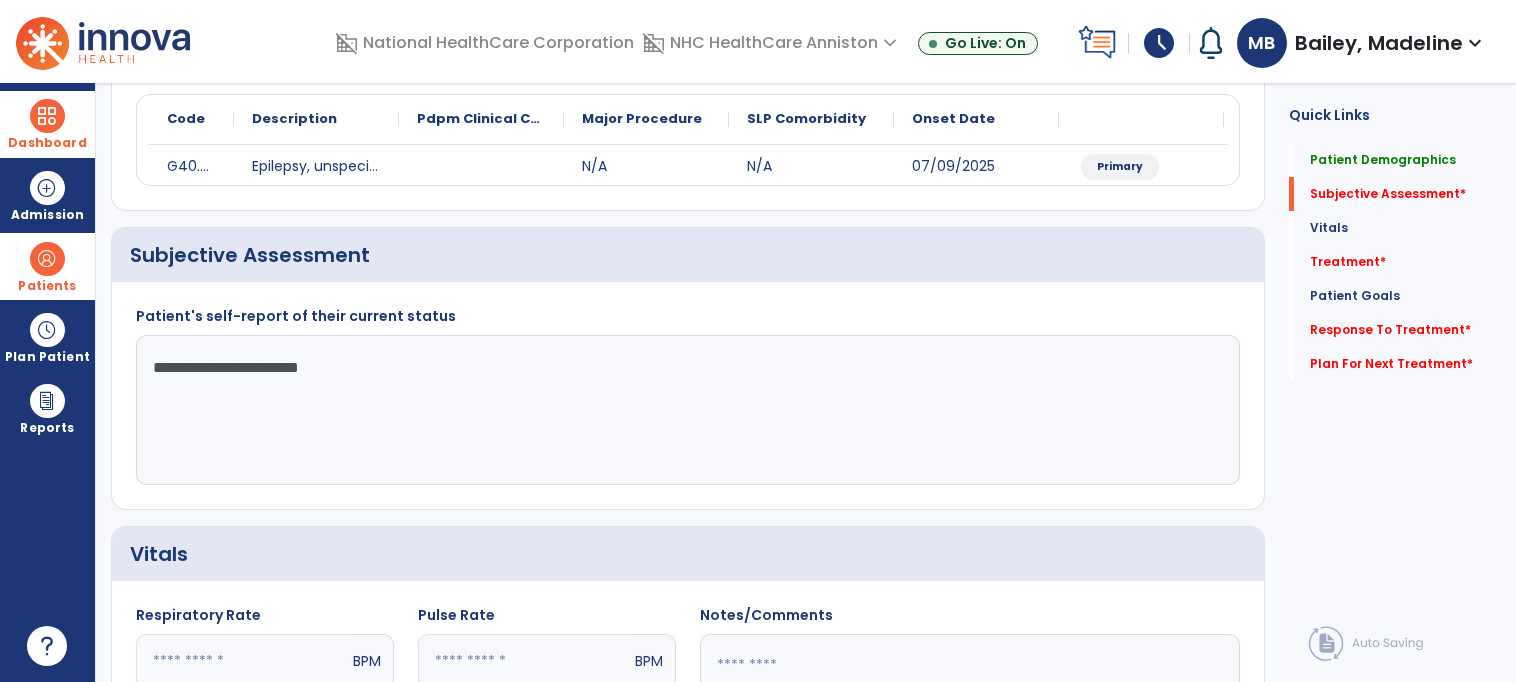type on "**********" 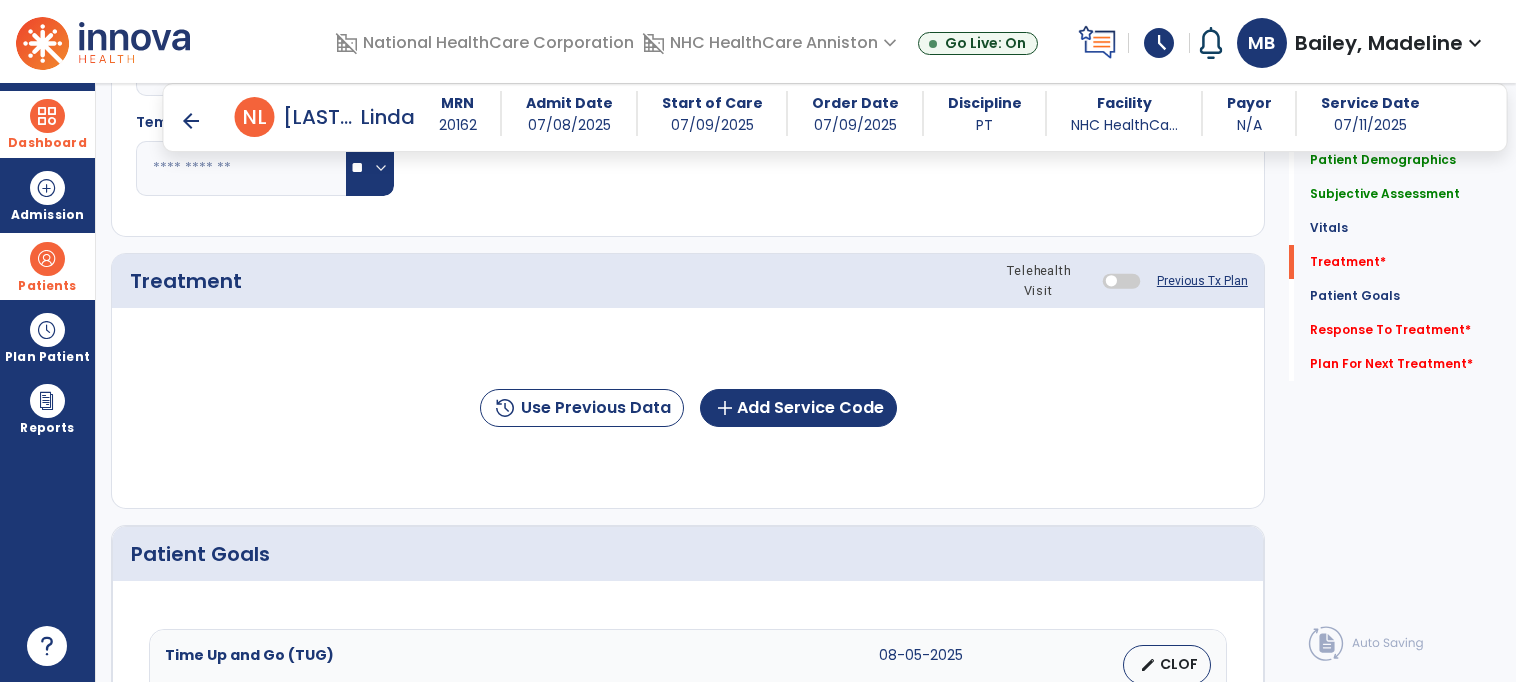 scroll, scrollTop: 996, scrollLeft: 0, axis: vertical 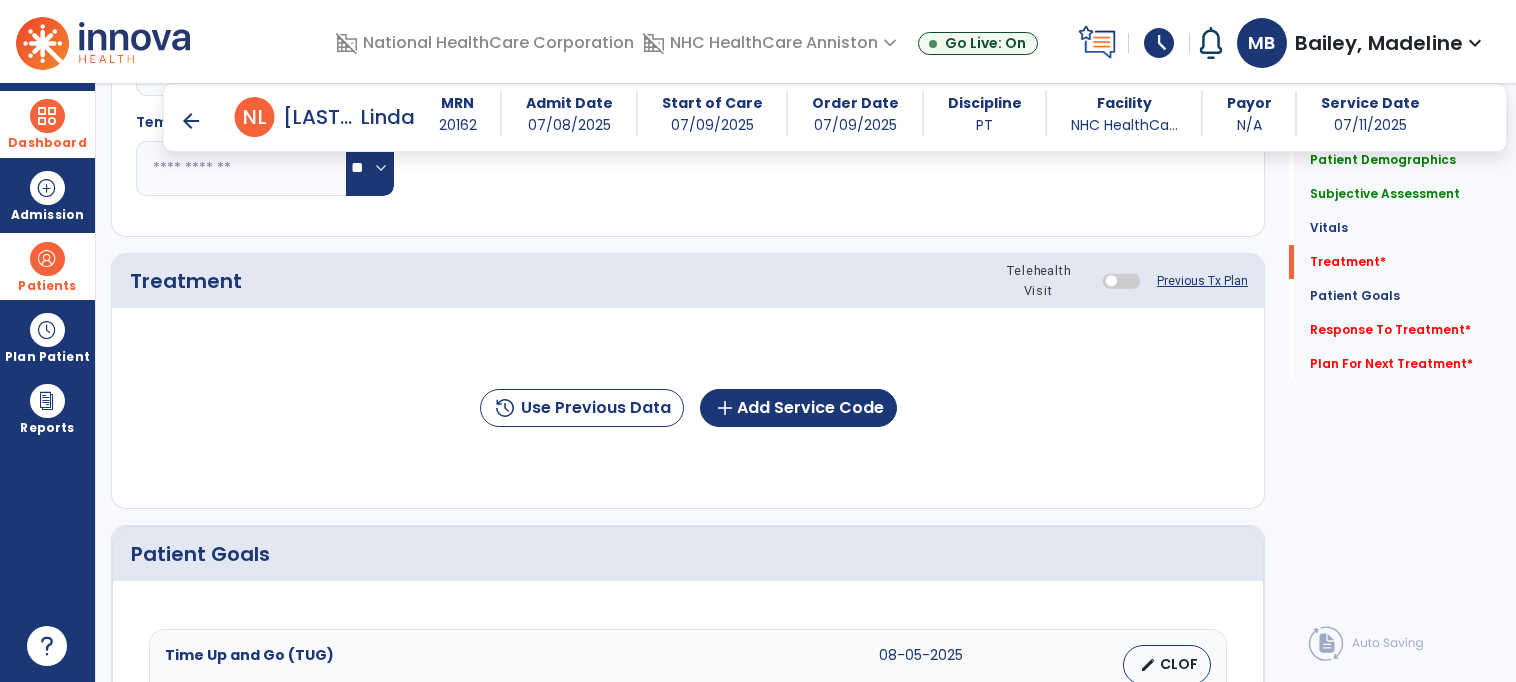 click on "history  Use Previous Data  add  Add Service Code" 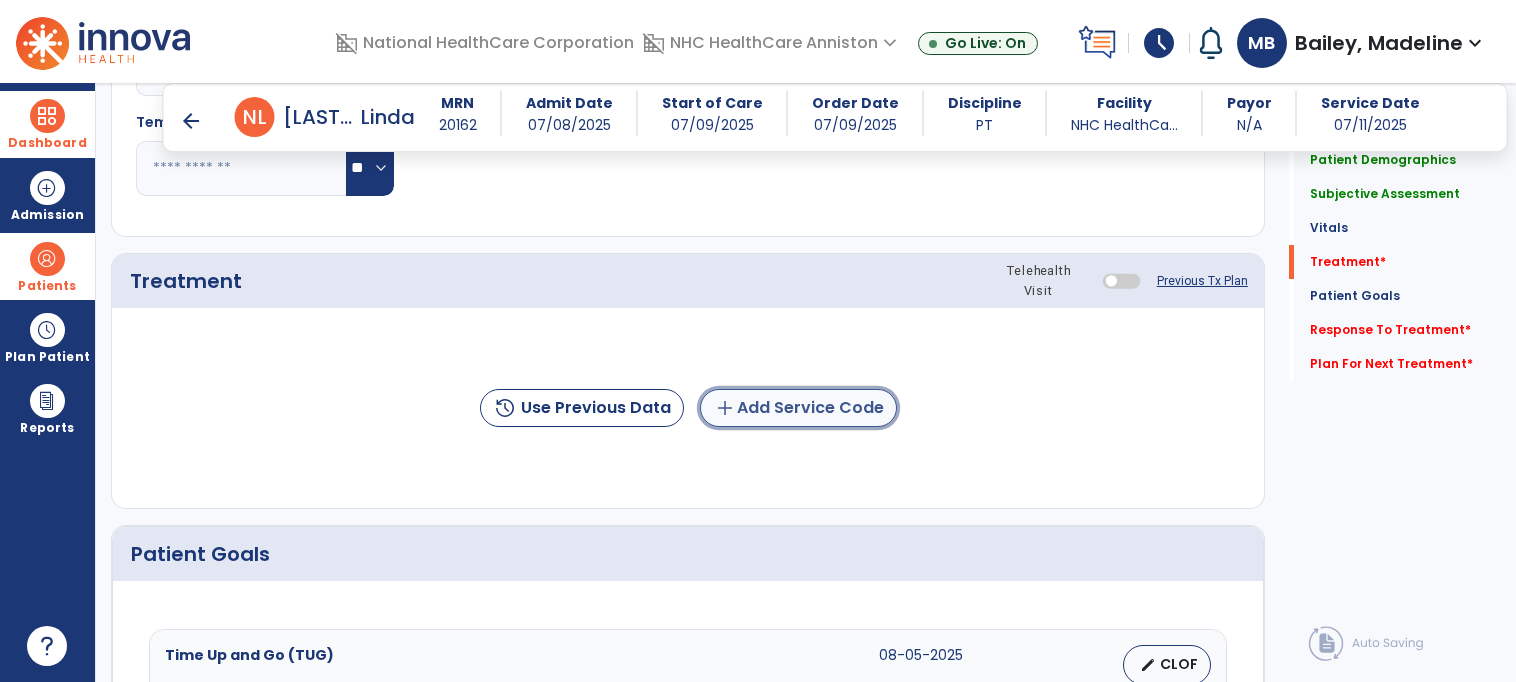 click on "add  Add Service Code" 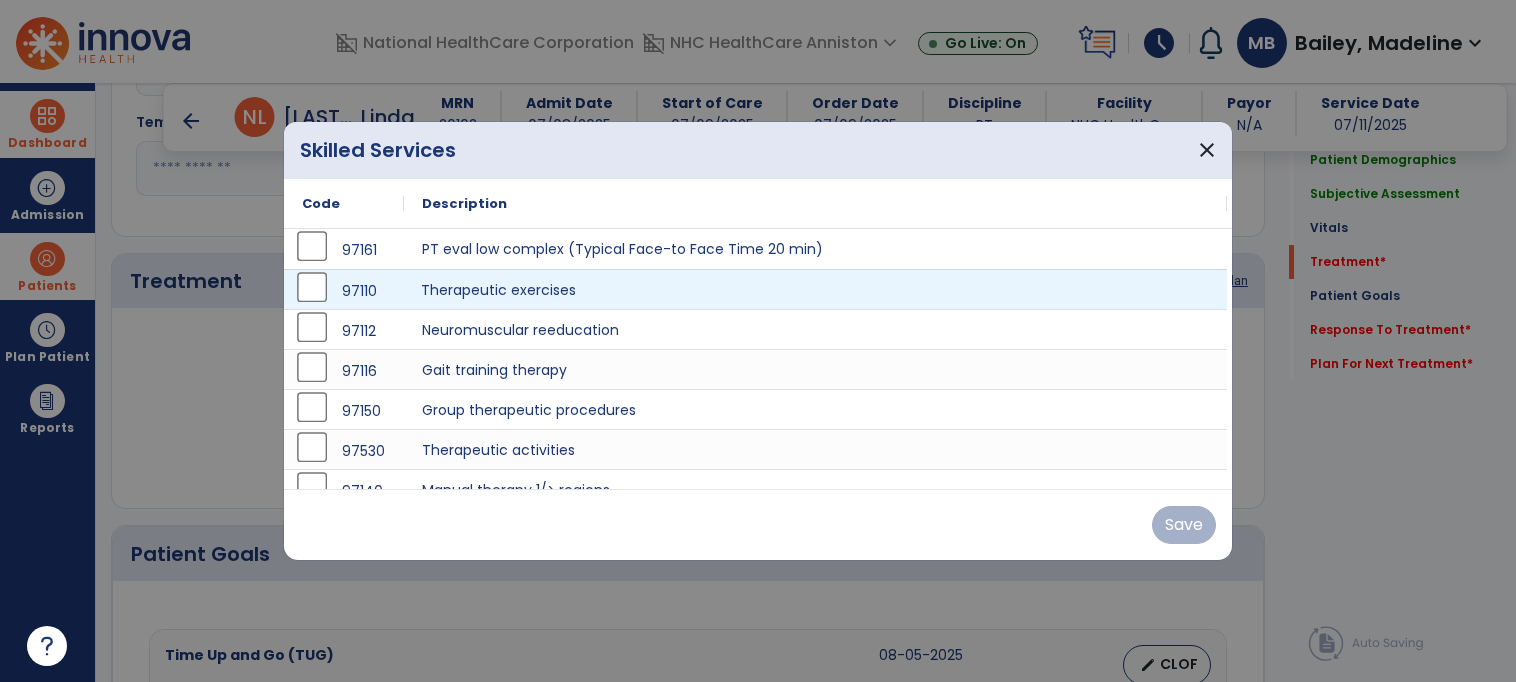 click on "Therapeutic exercises" at bounding box center (815, 289) 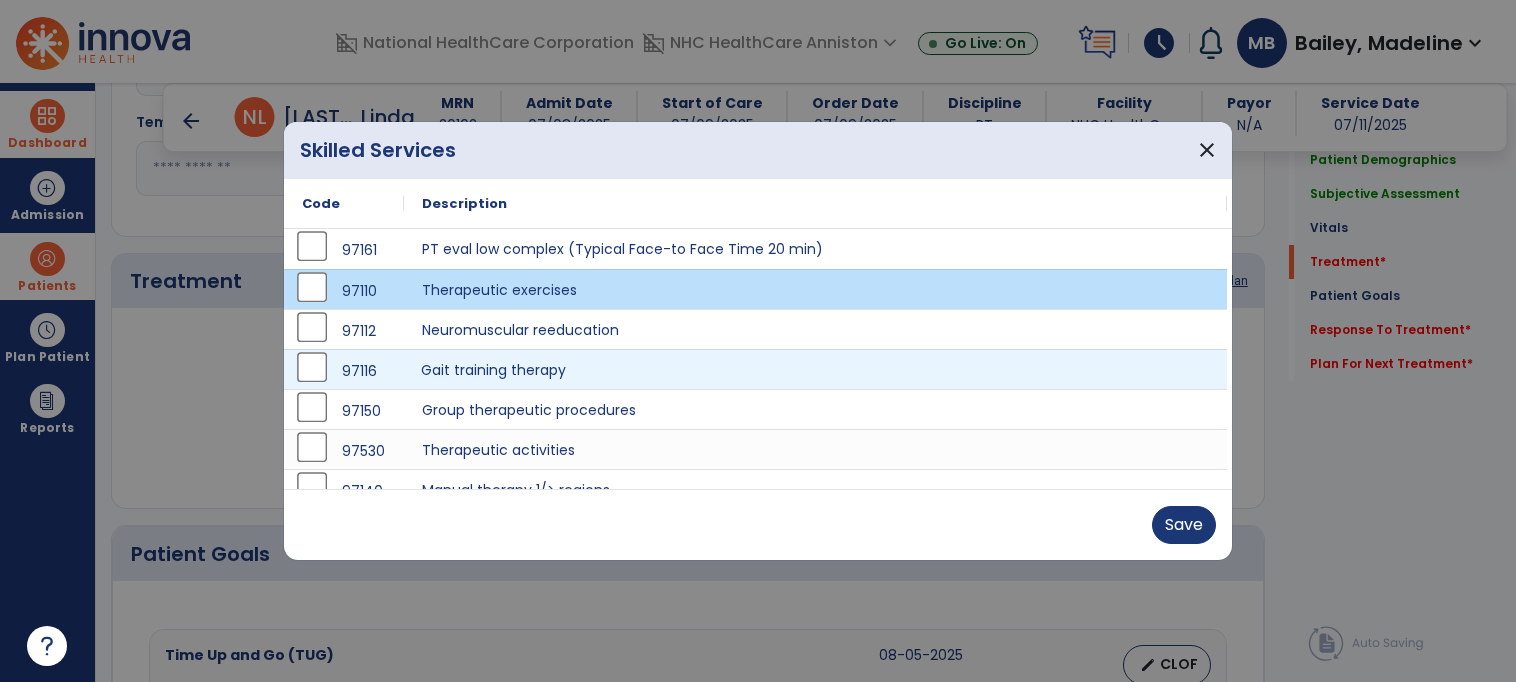 click on "Gait training therapy" at bounding box center [815, 369] 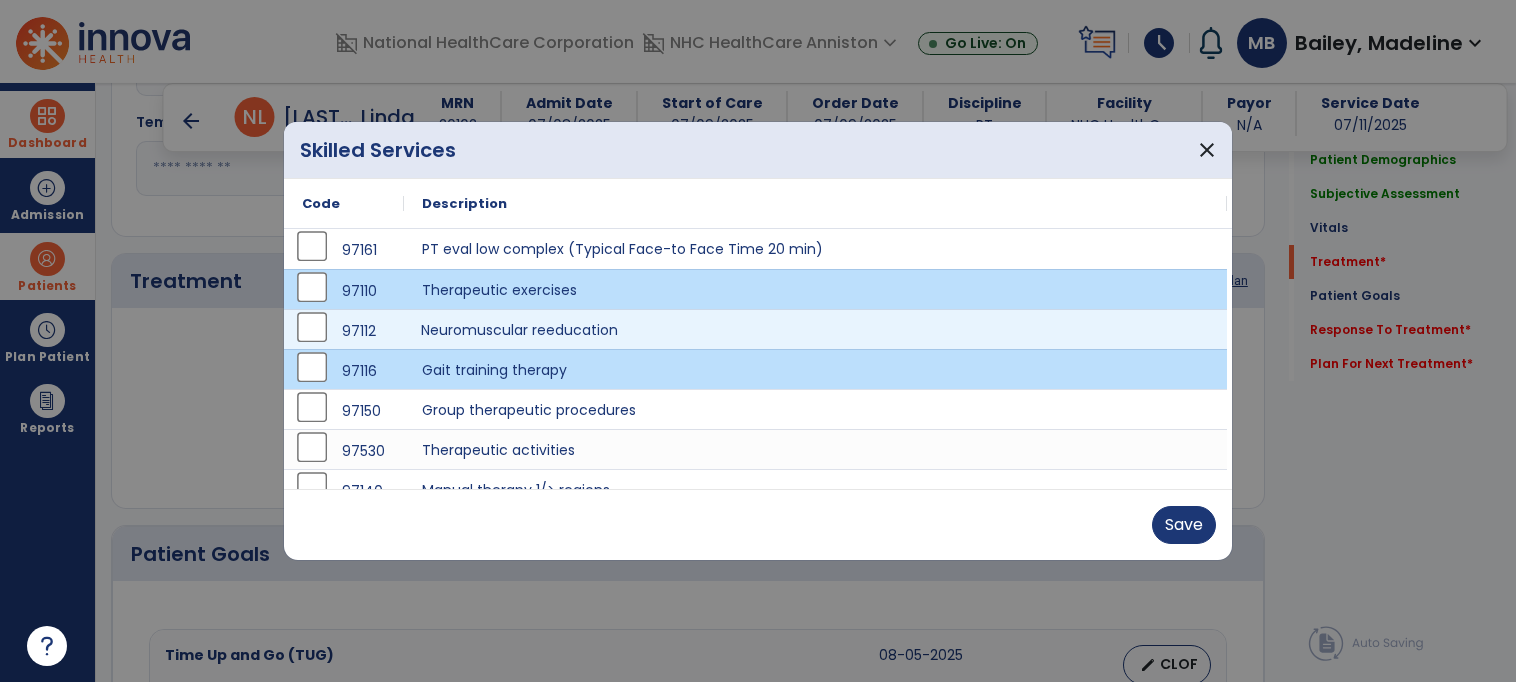 click on "Neuromuscular reeducation" at bounding box center [815, 329] 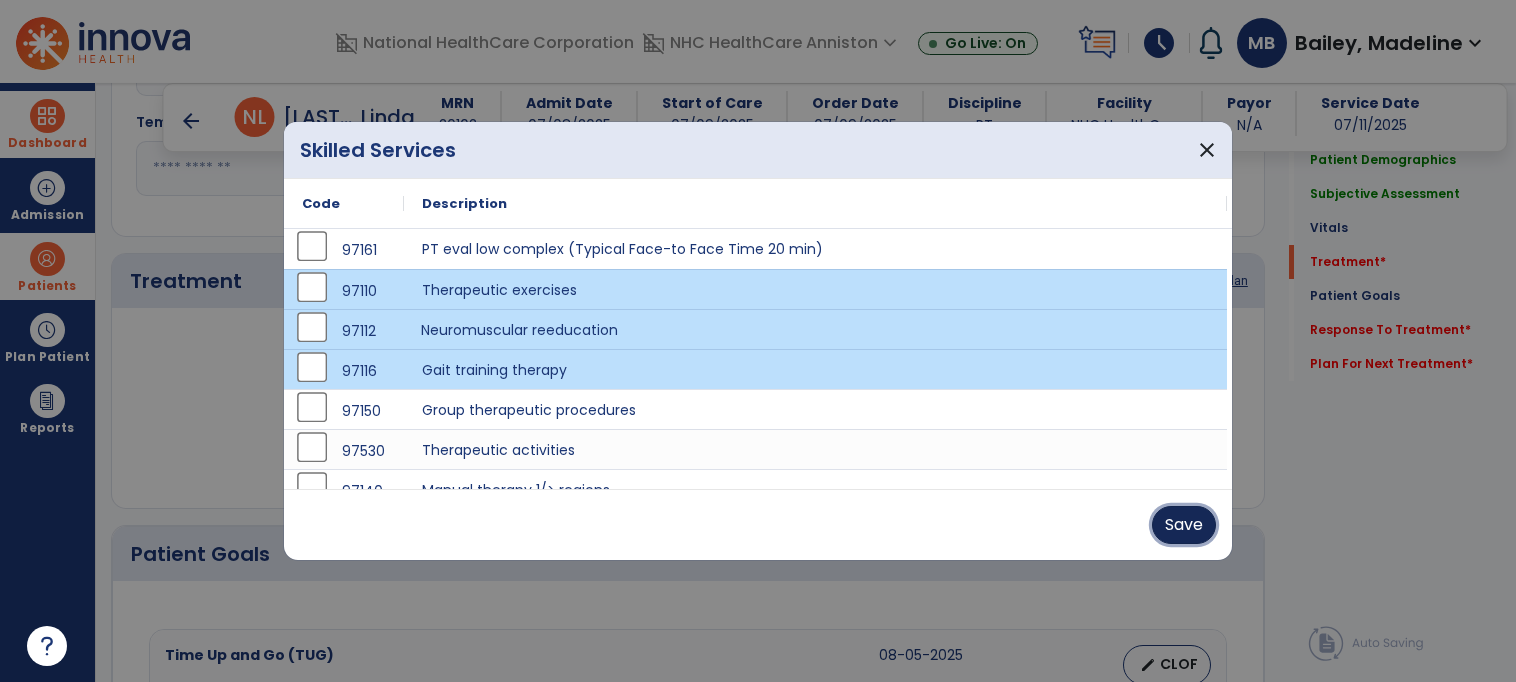 click on "Save" at bounding box center (1184, 525) 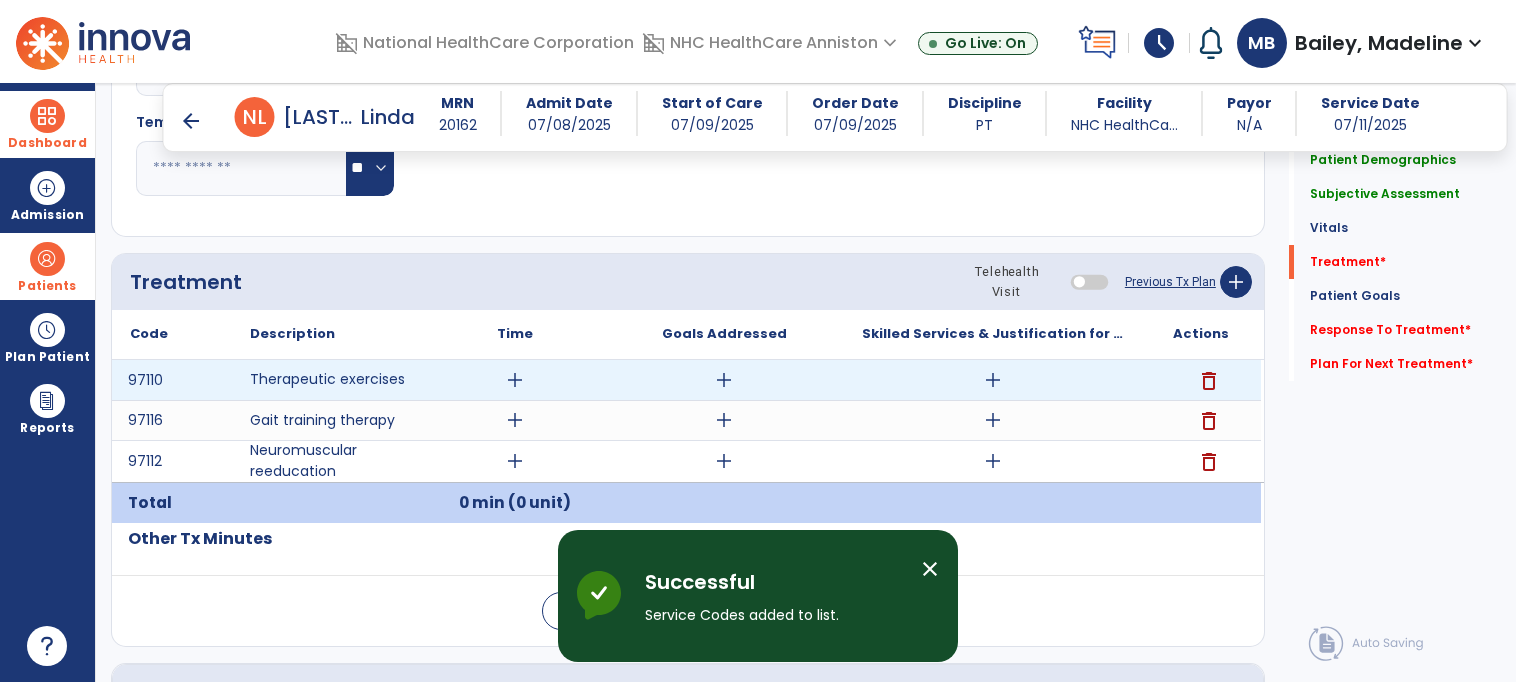 click on "add" at bounding box center (993, 380) 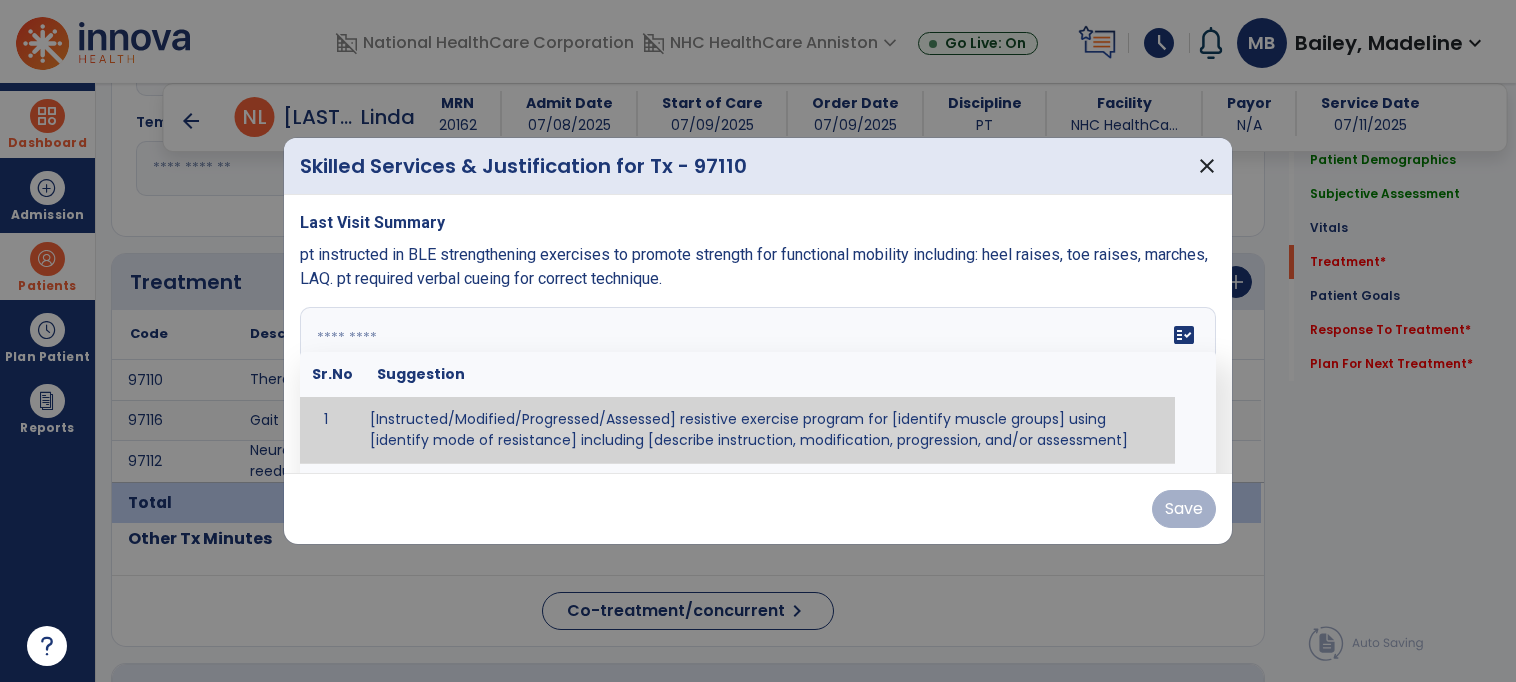 click on "fact_check  Sr.No Suggestion 1 [Instructed/Modified/Progressed/Assessed] resistive exercise program for [identify muscle groups] using [identify mode of resistance] including [describe instruction, modification, progression, and/or assessment] 2 [Instructed/Modified/Progressed/Assessed] aerobic exercise program using [identify equipment/mode] including [describe instruction, modification,progression, and/or assessment] 3 [Instructed/Modified/Progressed/Assessed] [PROM/A/AROM/AROM] program for [identify joint movements] using [contract-relax, over-pressure, inhibitory techniques, other] 4 [Assessed/Tested] aerobic capacity with administration of [aerobic capacity test]" at bounding box center (758, 382) 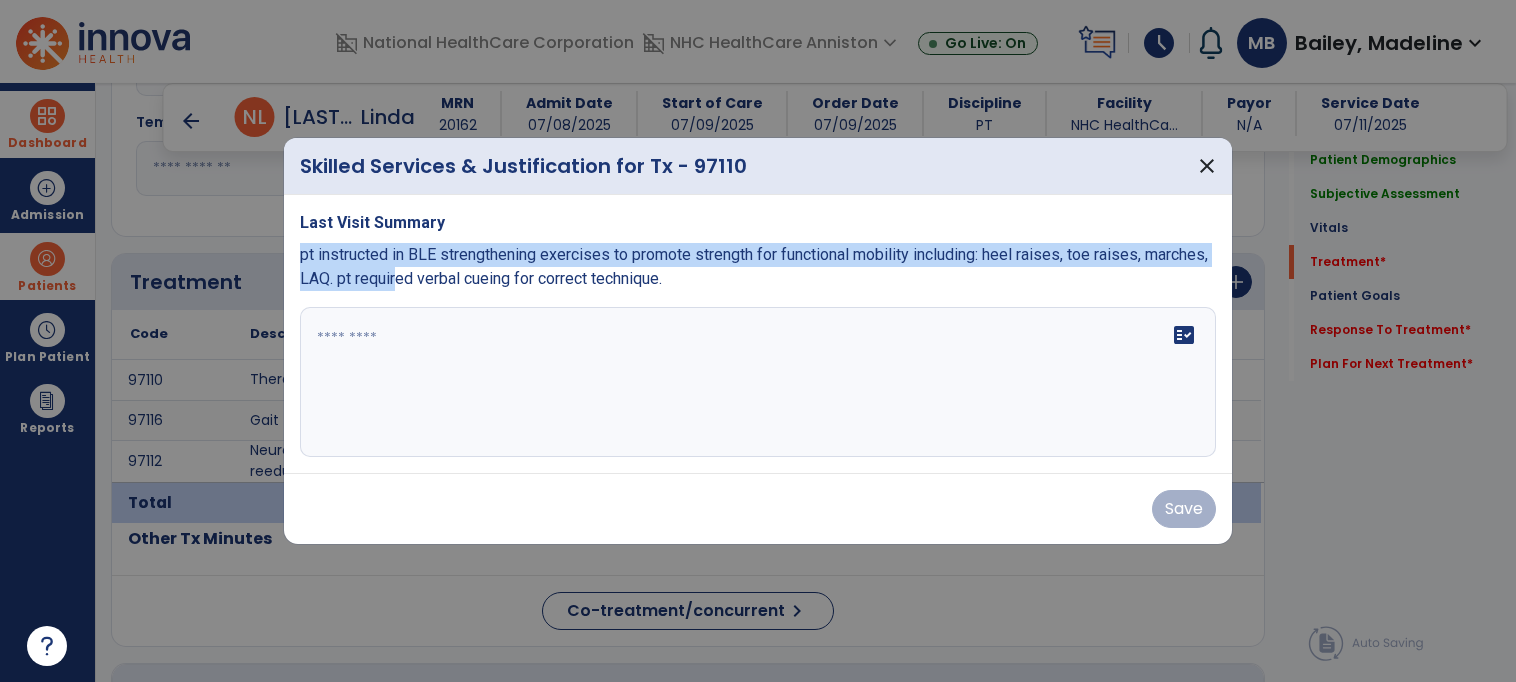 drag, startPoint x: 402, startPoint y: 283, endPoint x: 284, endPoint y: 261, distance: 120.033325 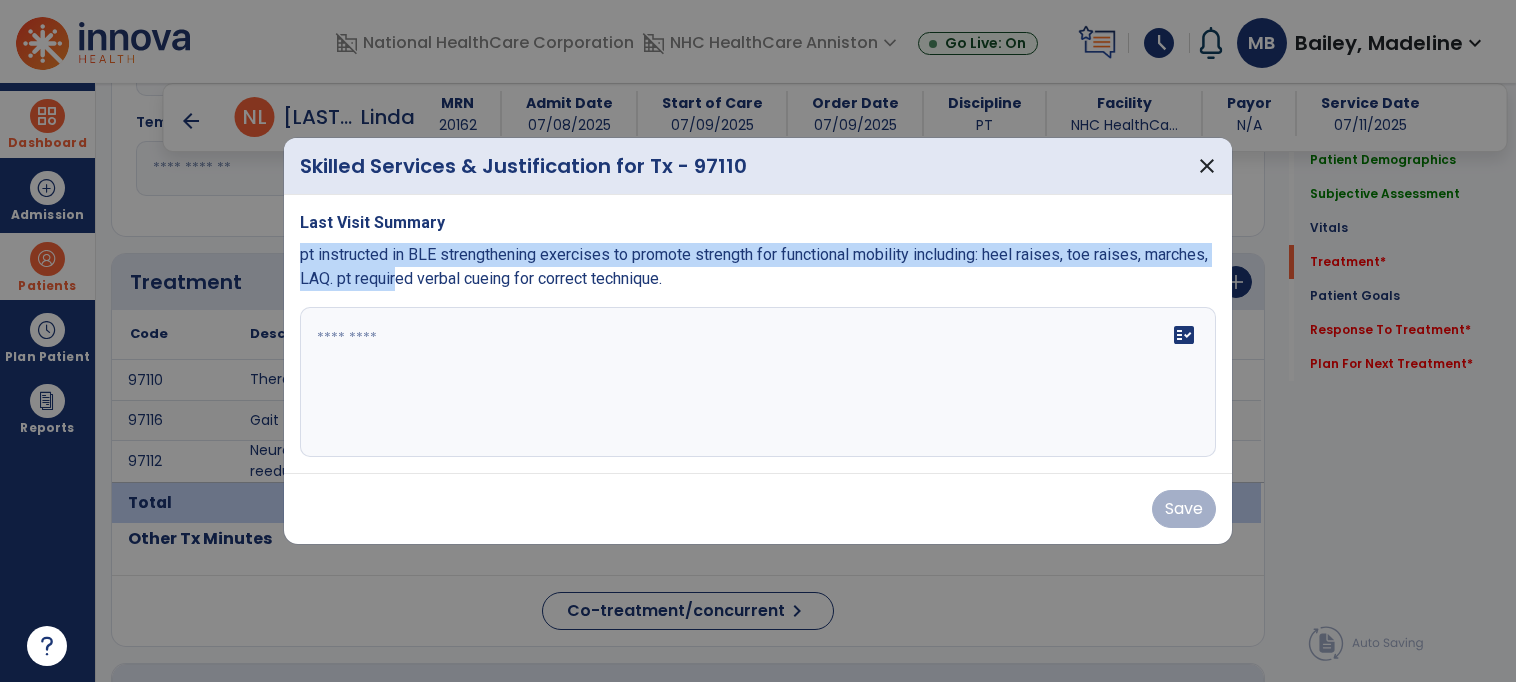 click on "Last Visit Summary pt instructed in BLE strengthening exercises to promote strength for functional mobility including: heel raises, toe raises, marches, LAQ. pt required verbal cueing for correct technique.    fact_check" at bounding box center (758, 334) 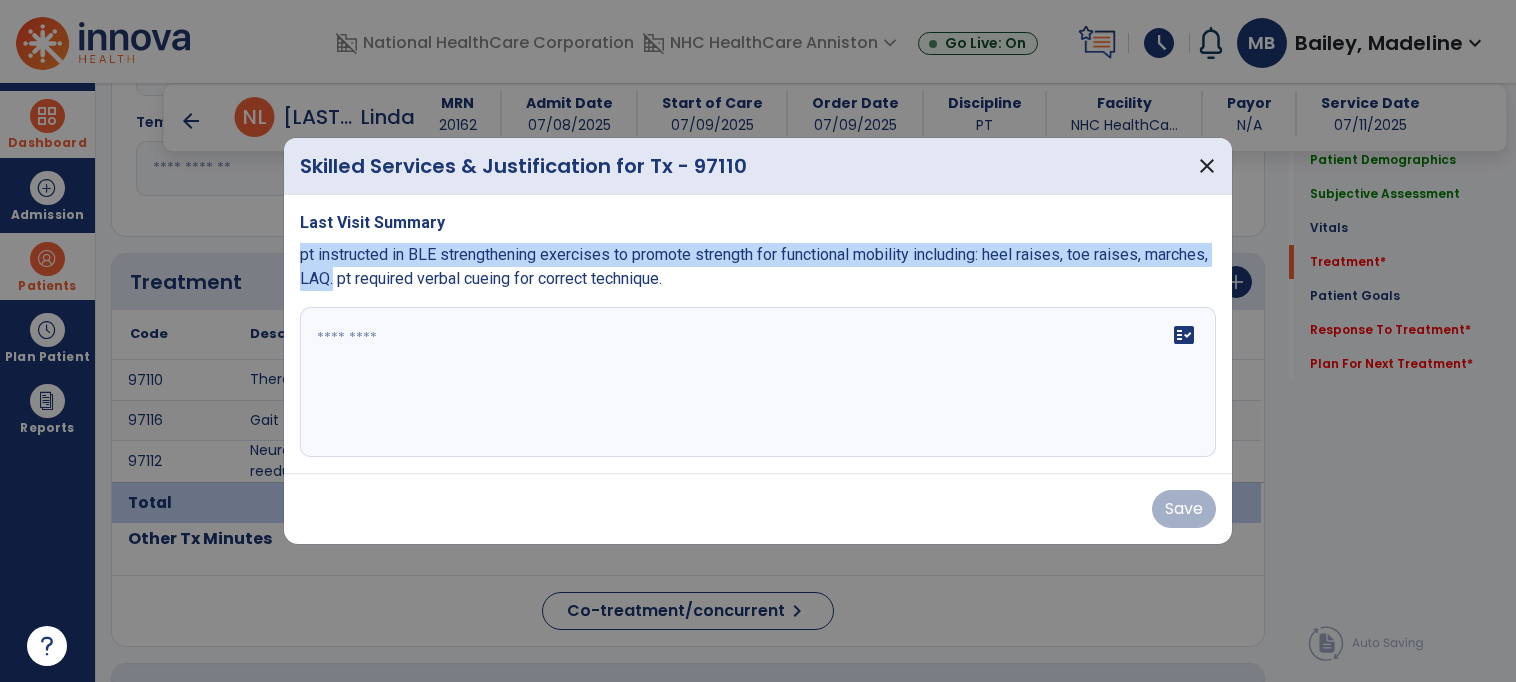 drag, startPoint x: 332, startPoint y: 275, endPoint x: 300, endPoint y: 255, distance: 37.735924 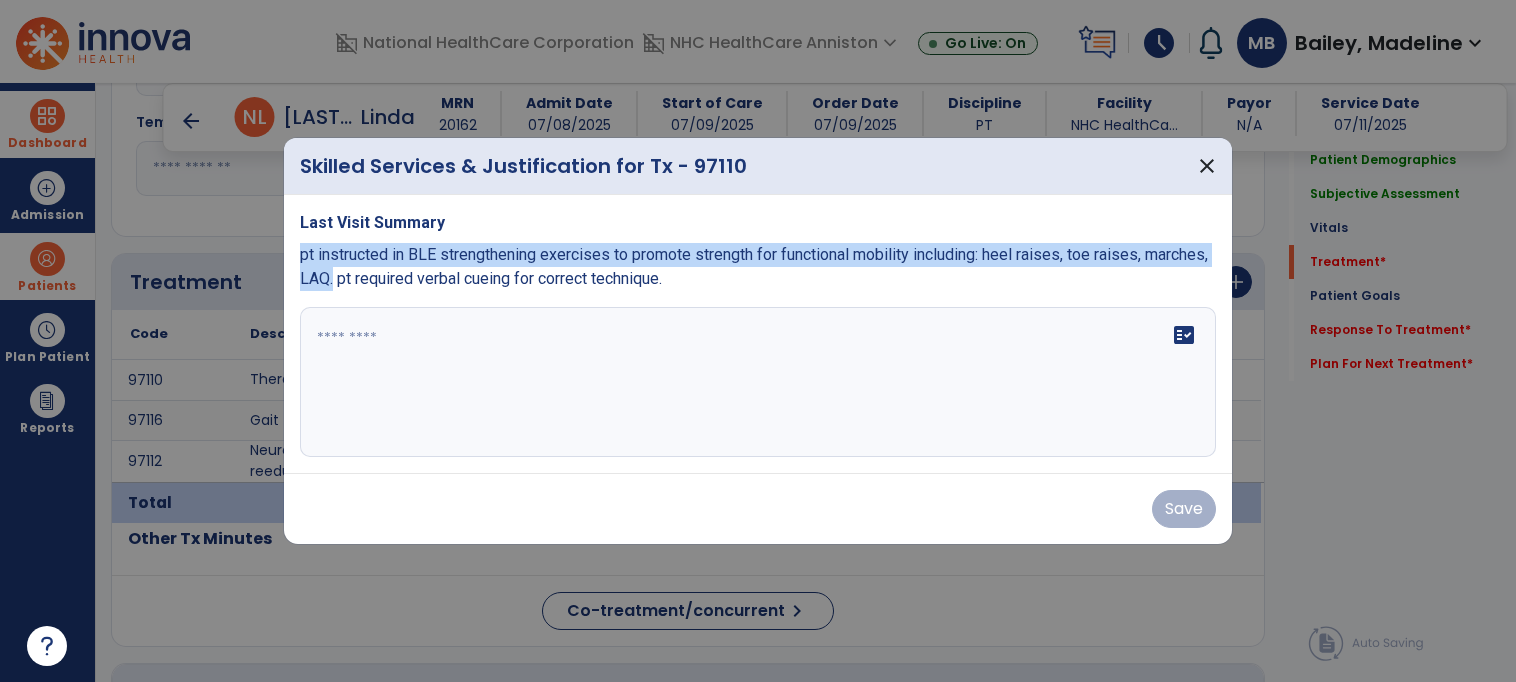 click on "pt instructed in BLE strengthening exercises to promote strength for functional mobility including: heel raises, toe raises, marches, LAQ. pt required verbal cueing for correct technique." at bounding box center [754, 266] 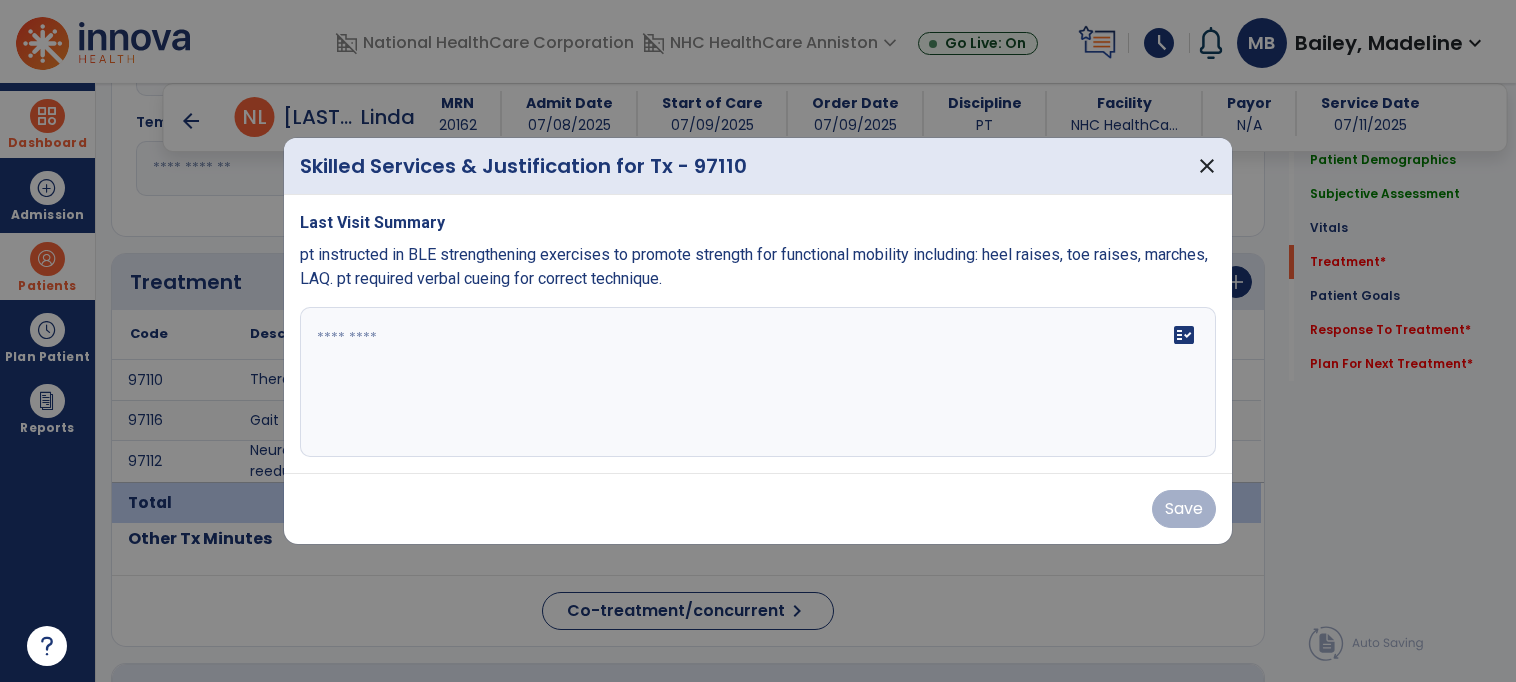 click on "fact_check" at bounding box center (758, 382) 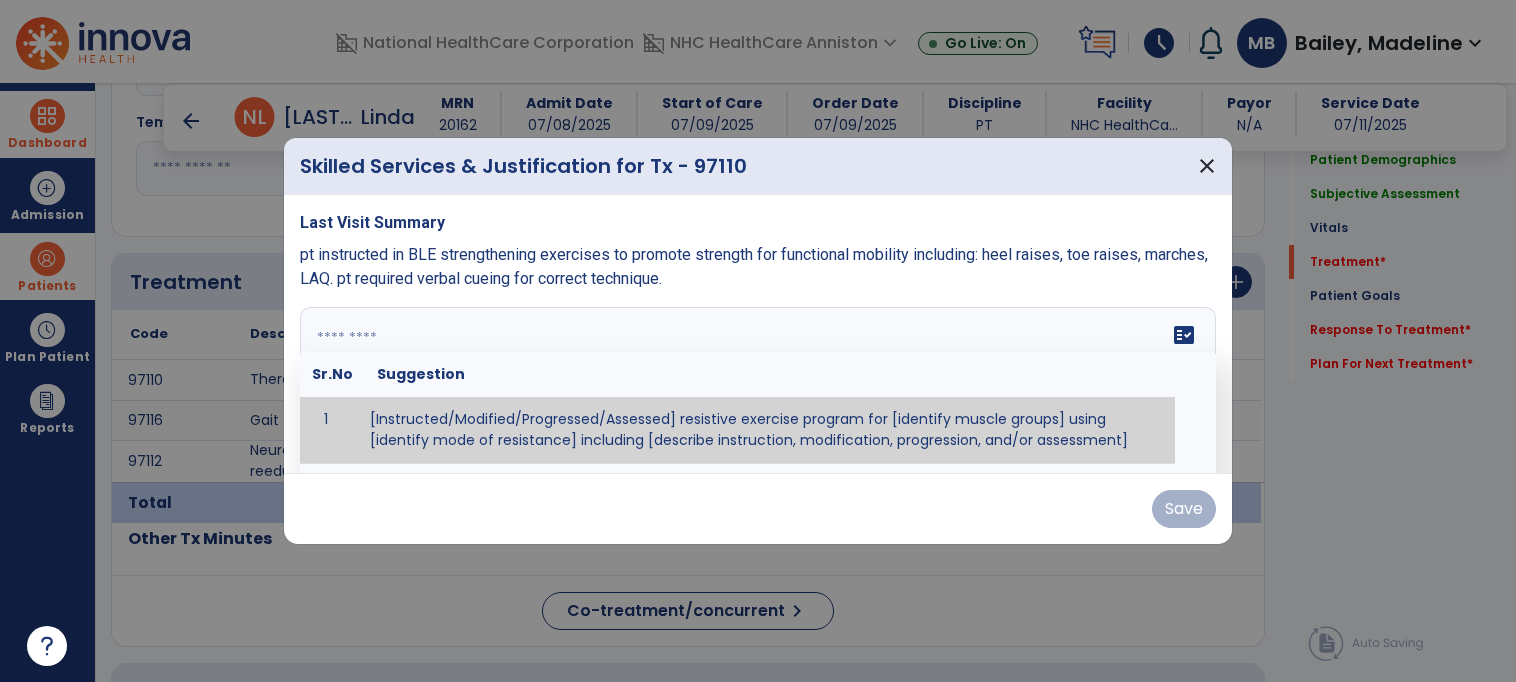 paste on "**********" 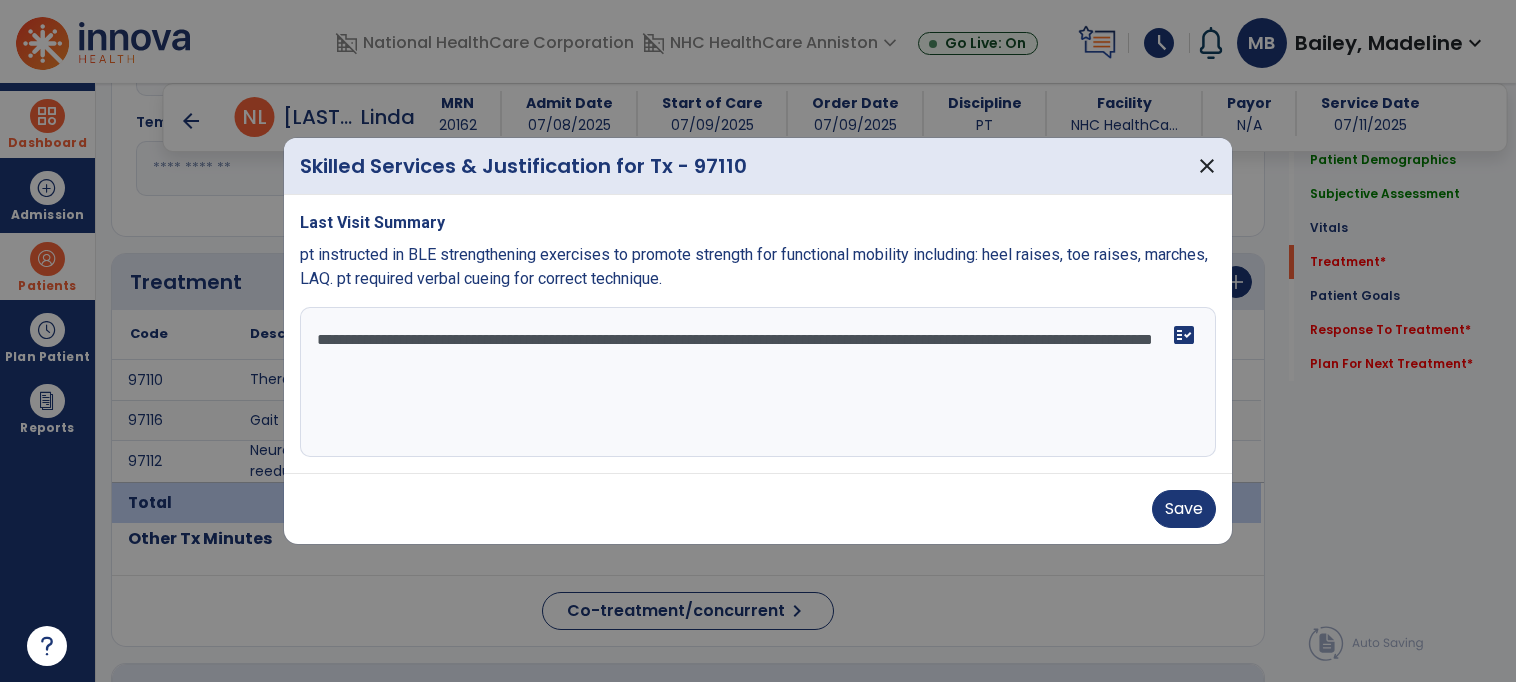 click on "**********" at bounding box center (758, 382) 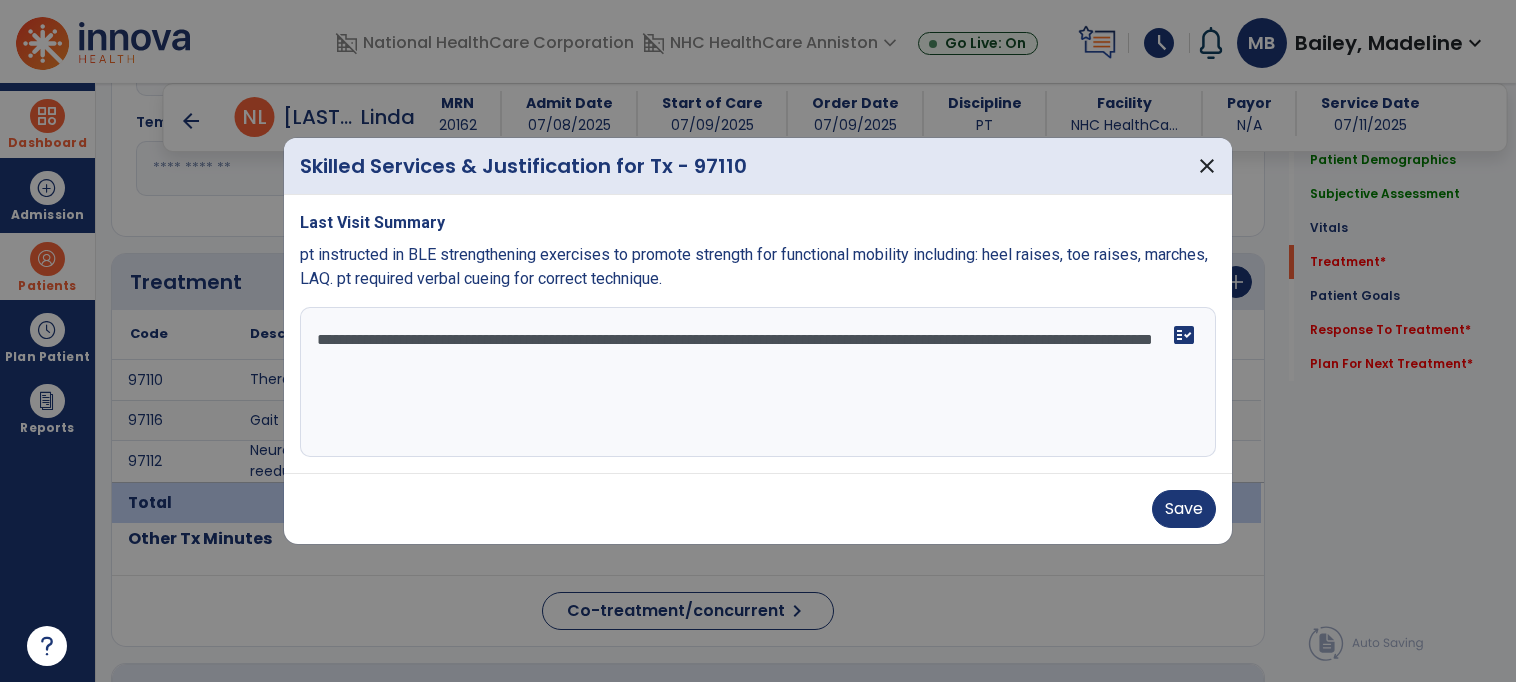 click on "**********" at bounding box center [758, 382] 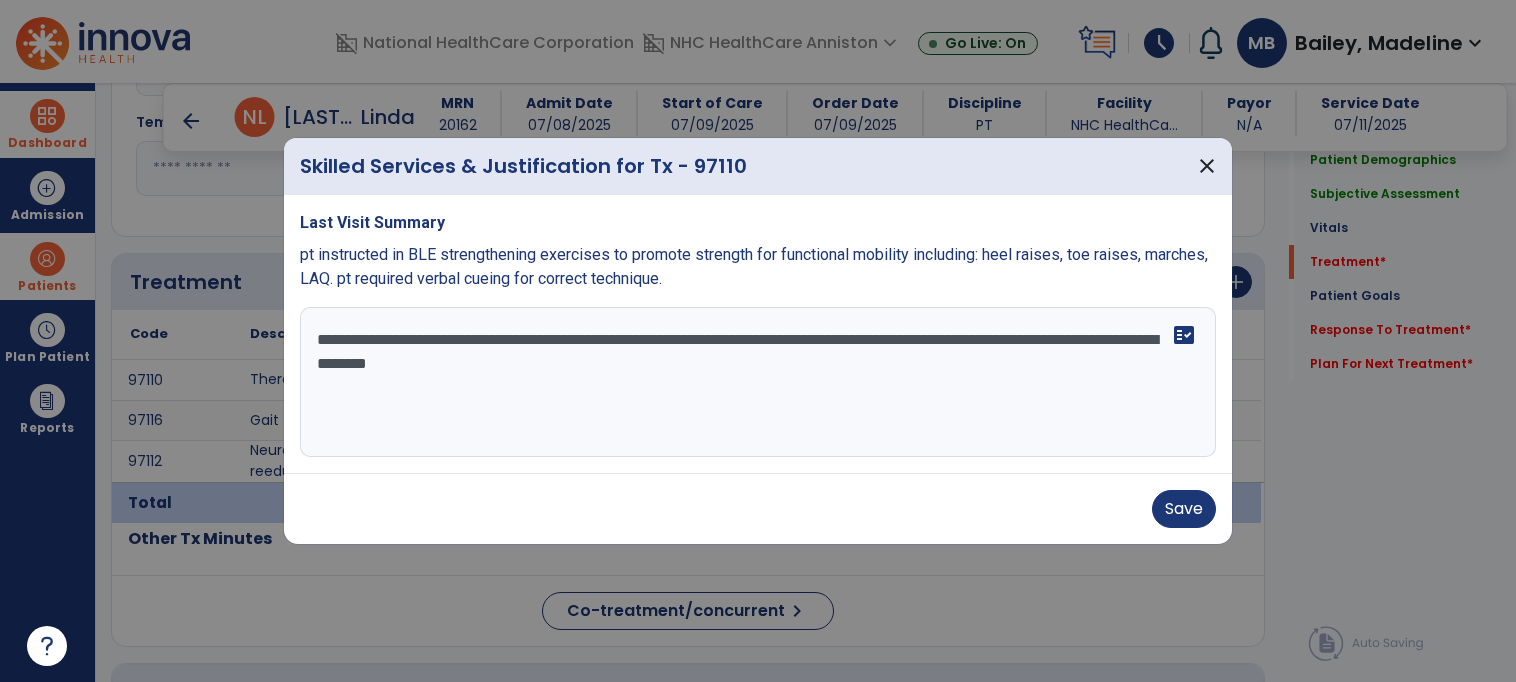 click on "**********" at bounding box center (758, 382) 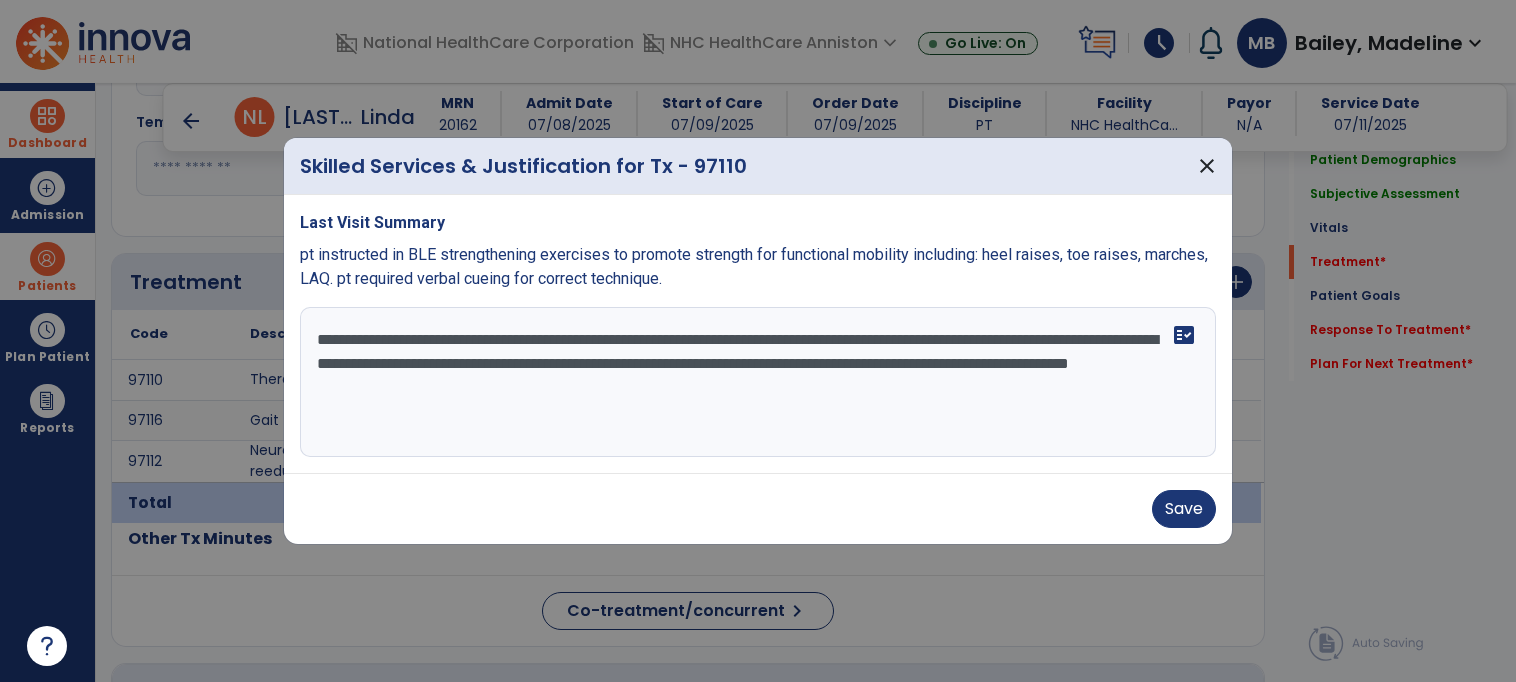 click on "**********" at bounding box center (758, 382) 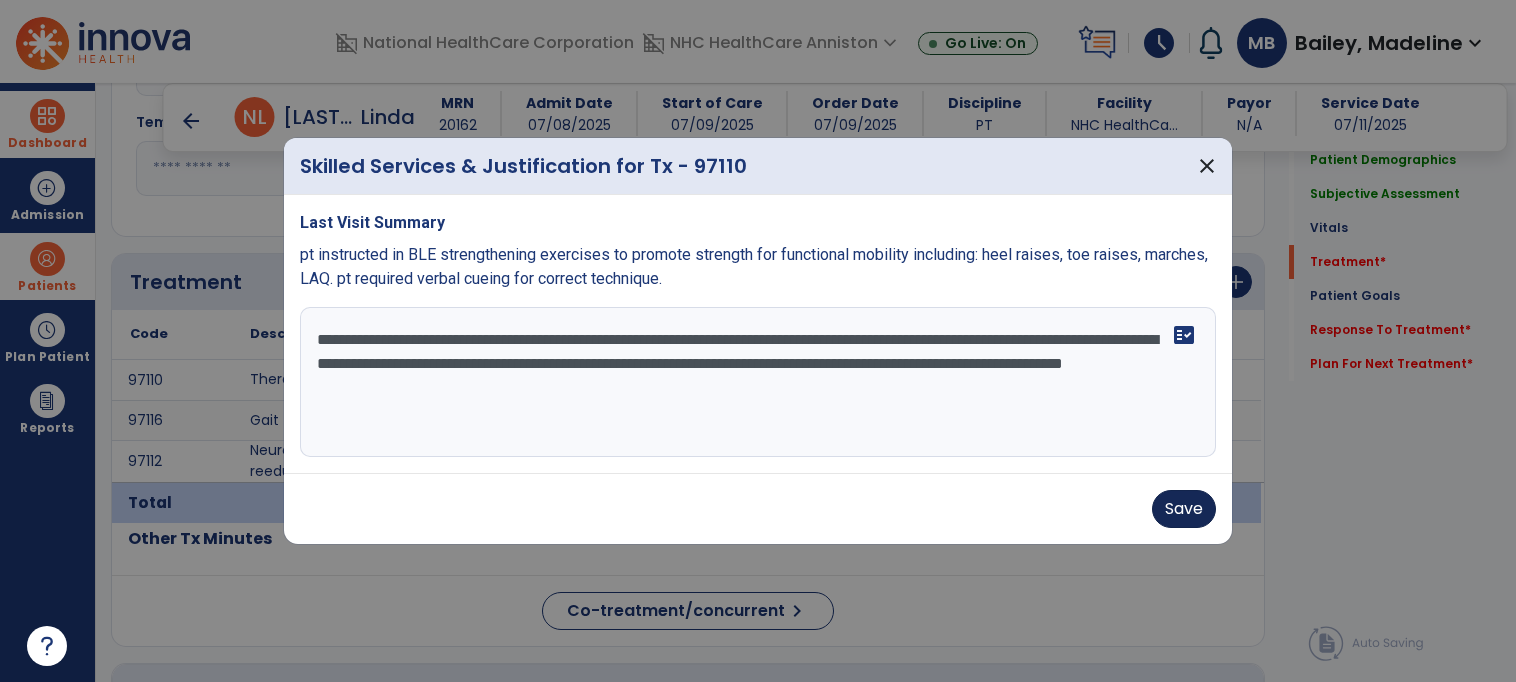 type on "**********" 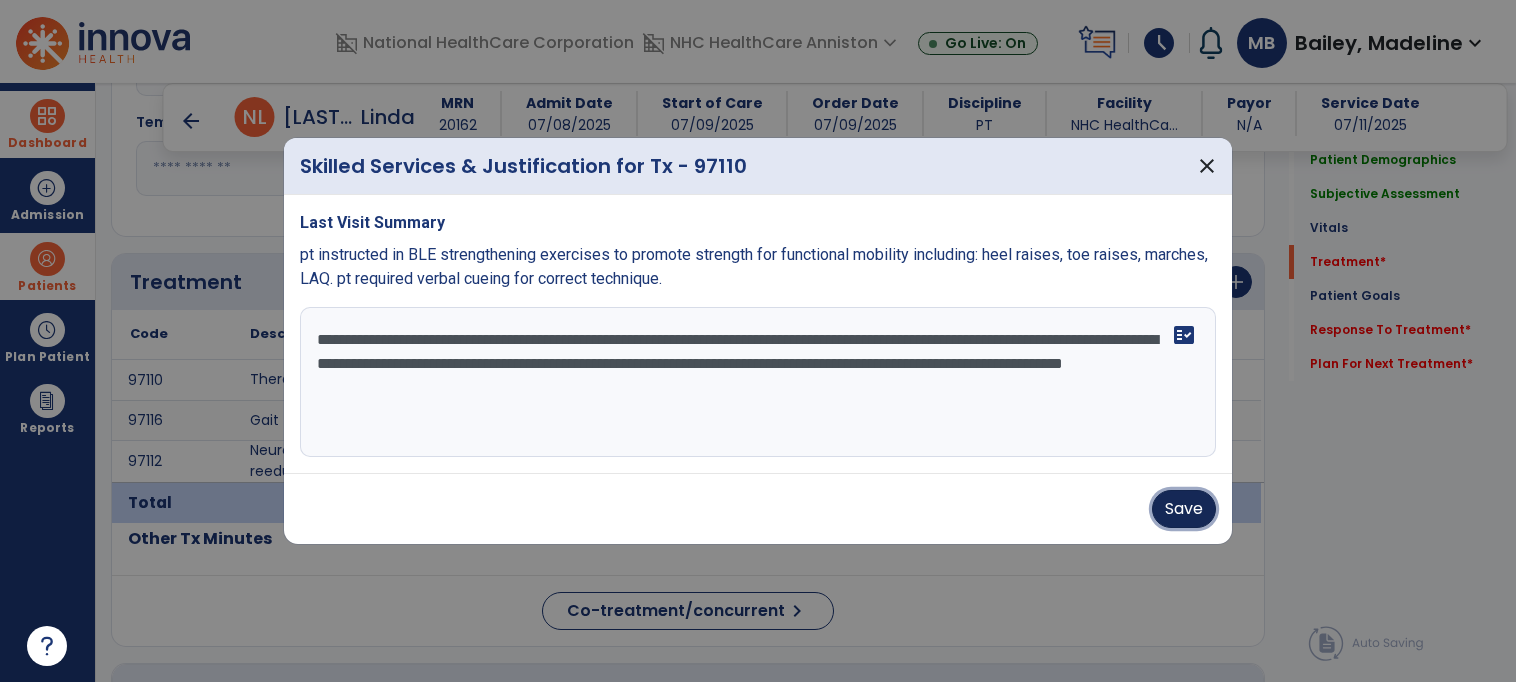 click on "Save" at bounding box center [1184, 509] 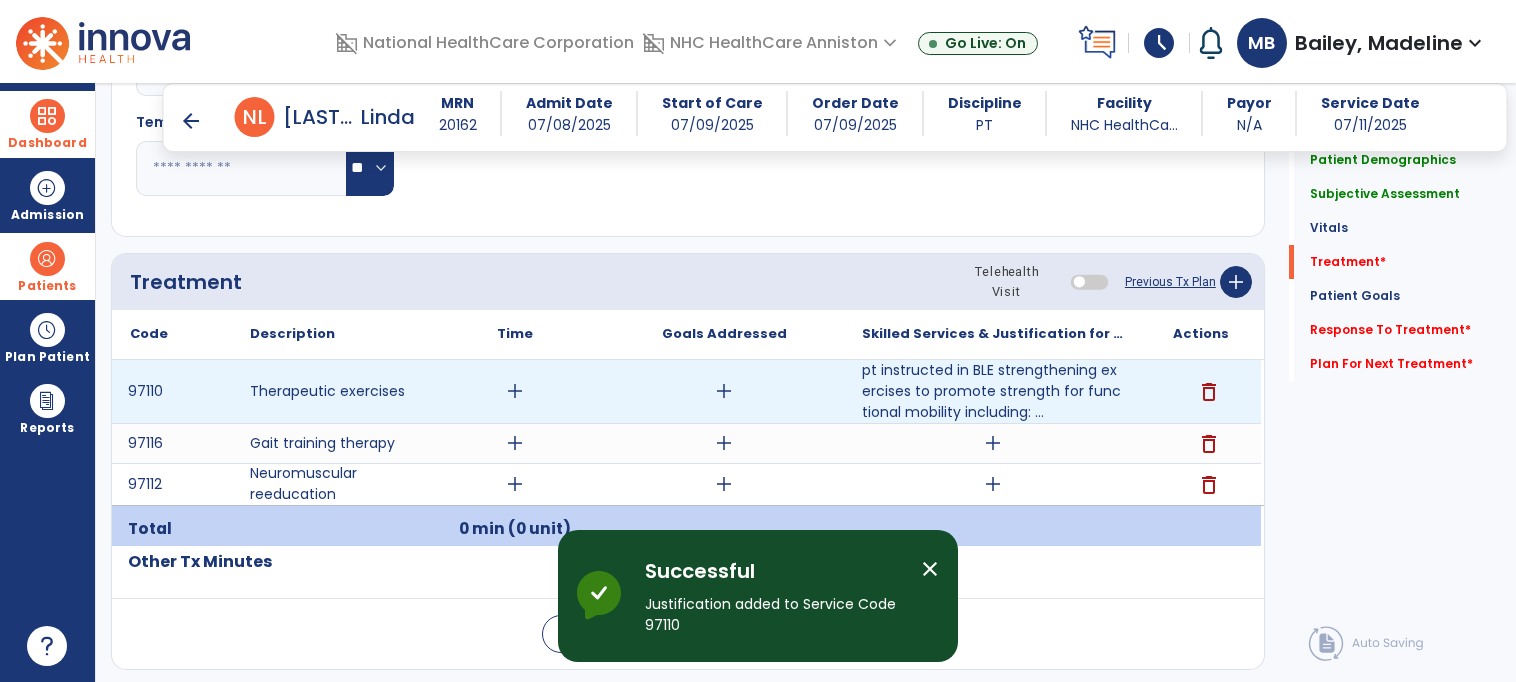 click on "add" at bounding box center (515, 391) 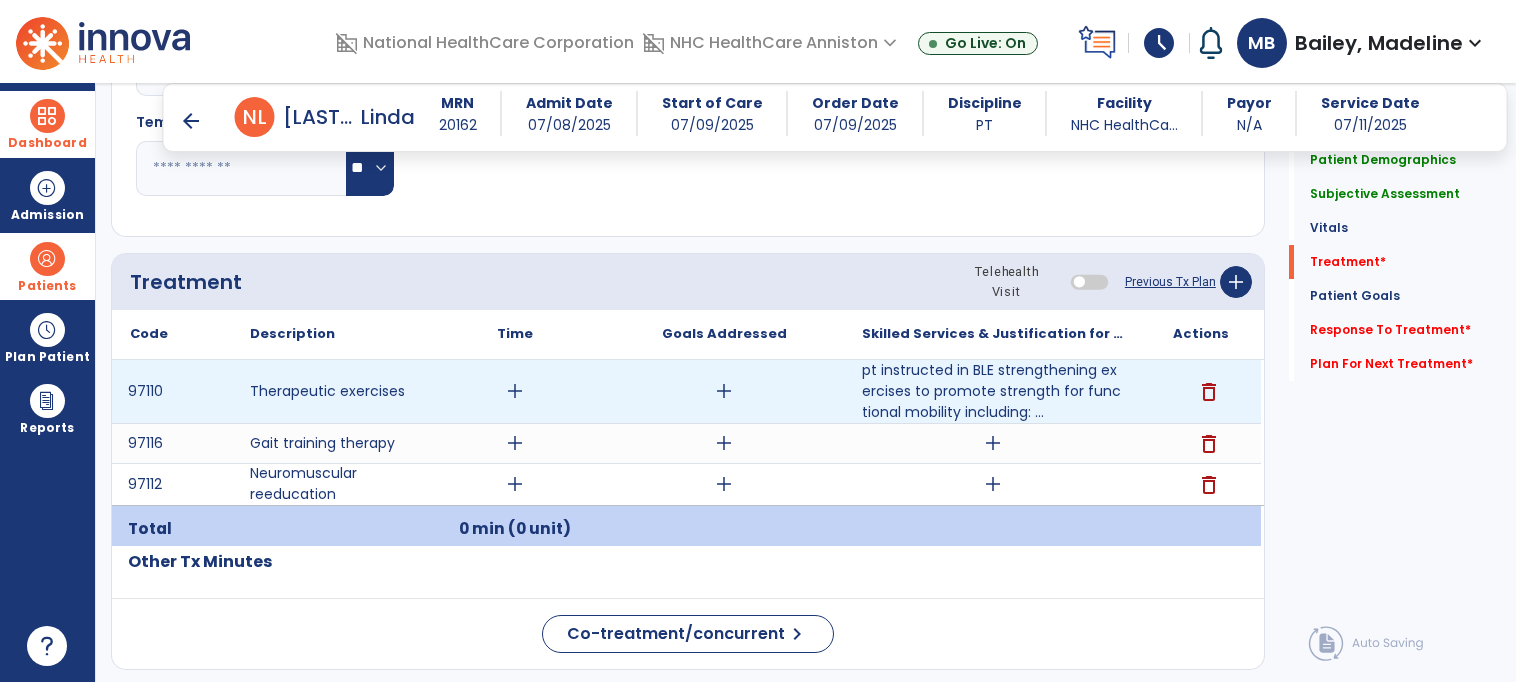click on "add" at bounding box center [515, 391] 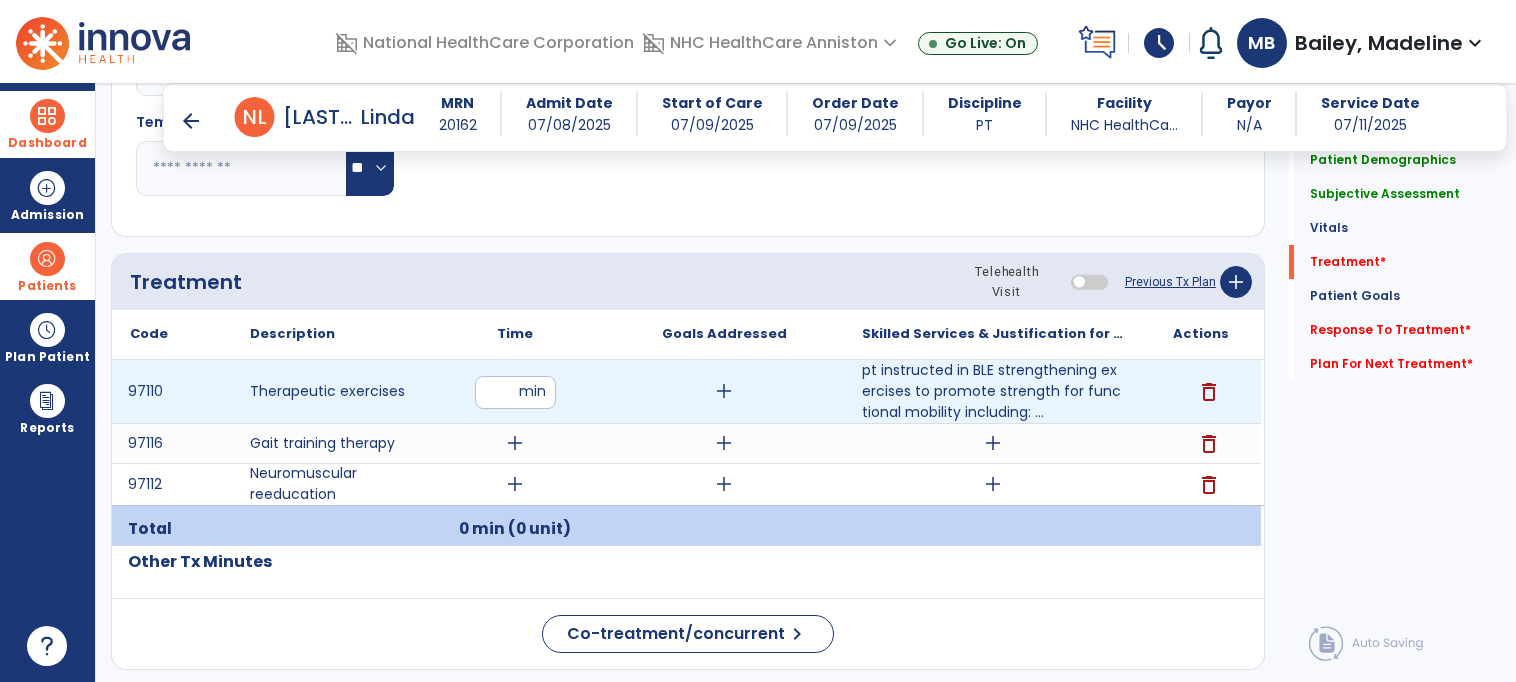type on "**" 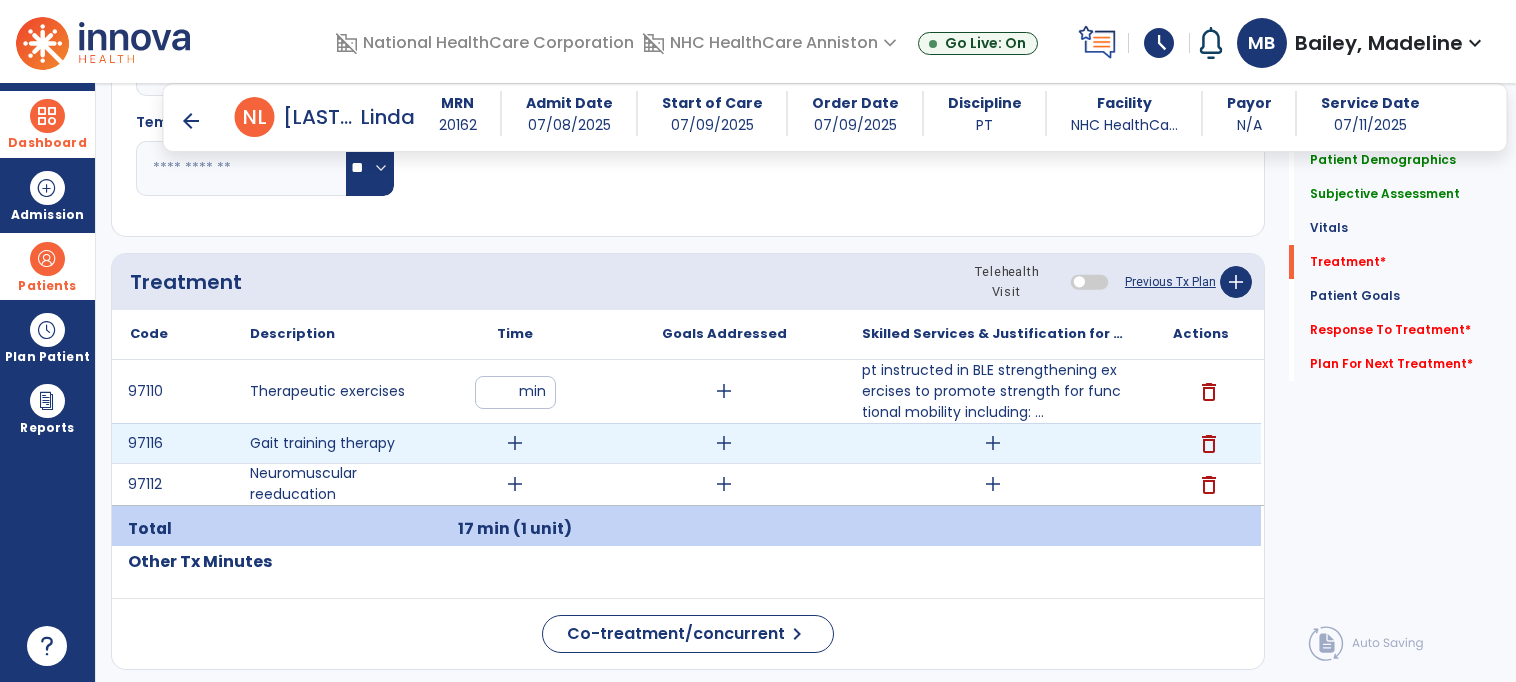 click on "add" at bounding box center (515, 443) 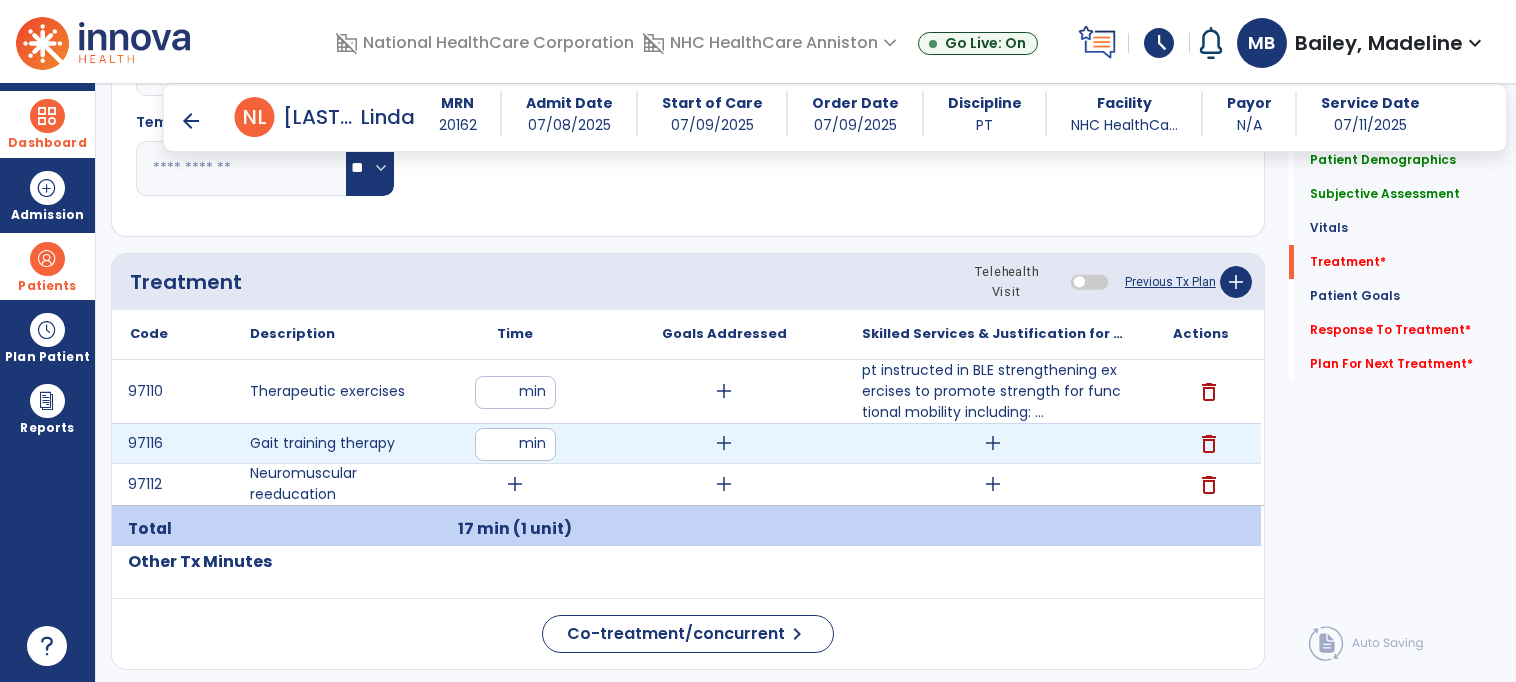 type on "**" 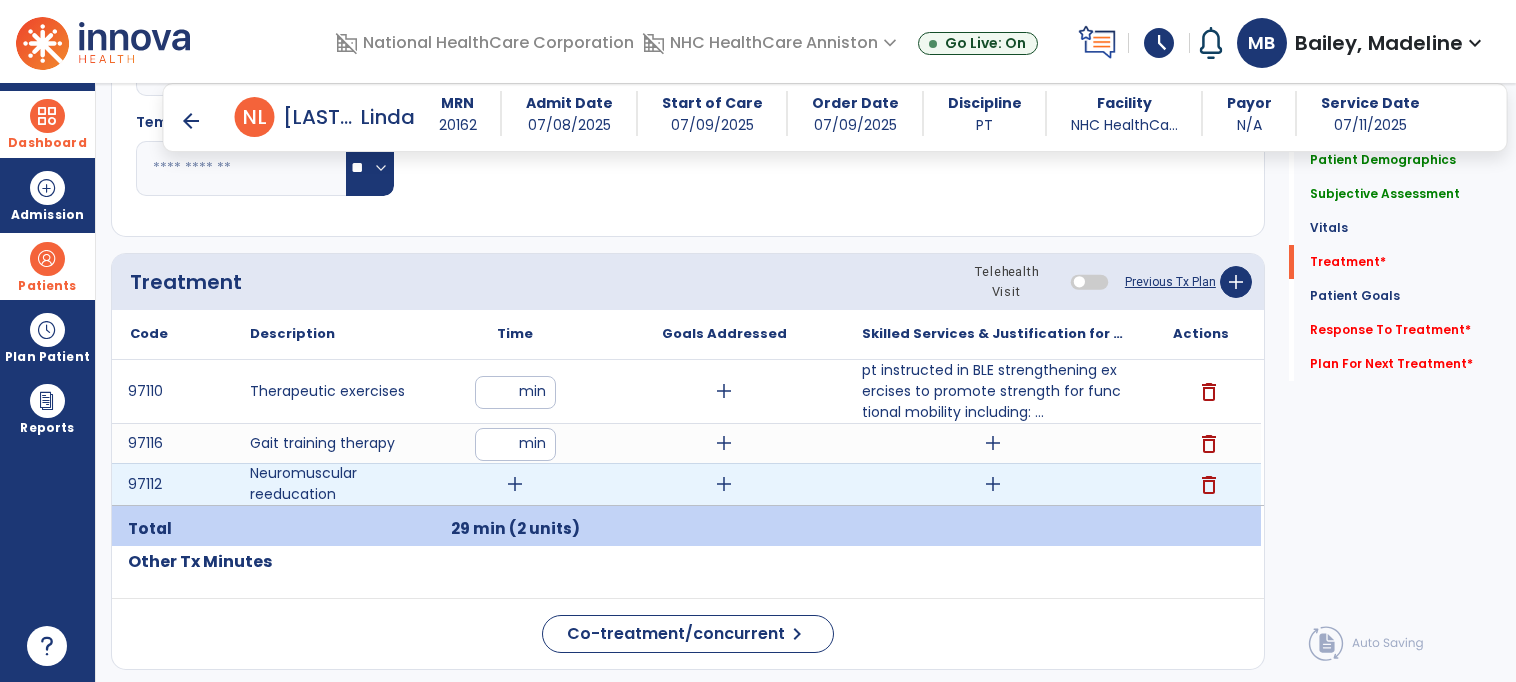 click on "add" at bounding box center [515, 484] 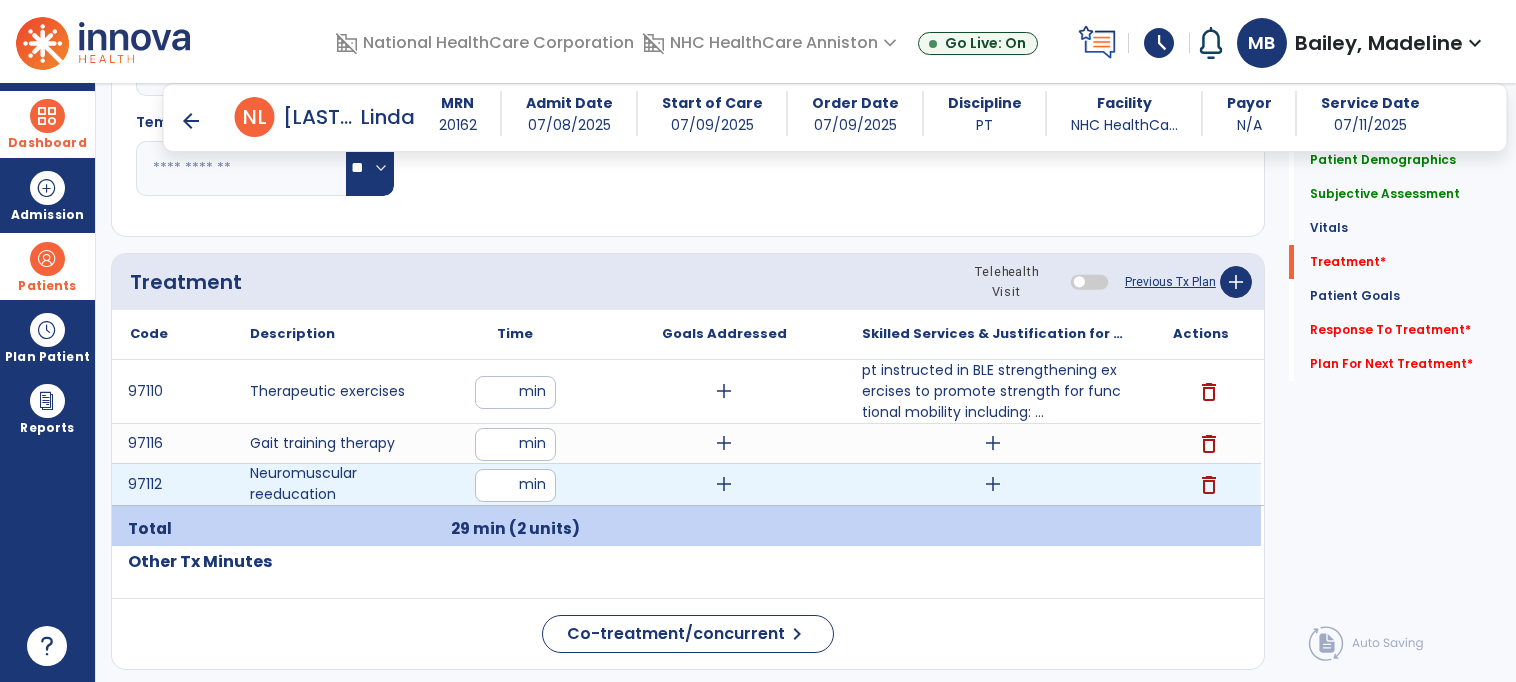 type on "**" 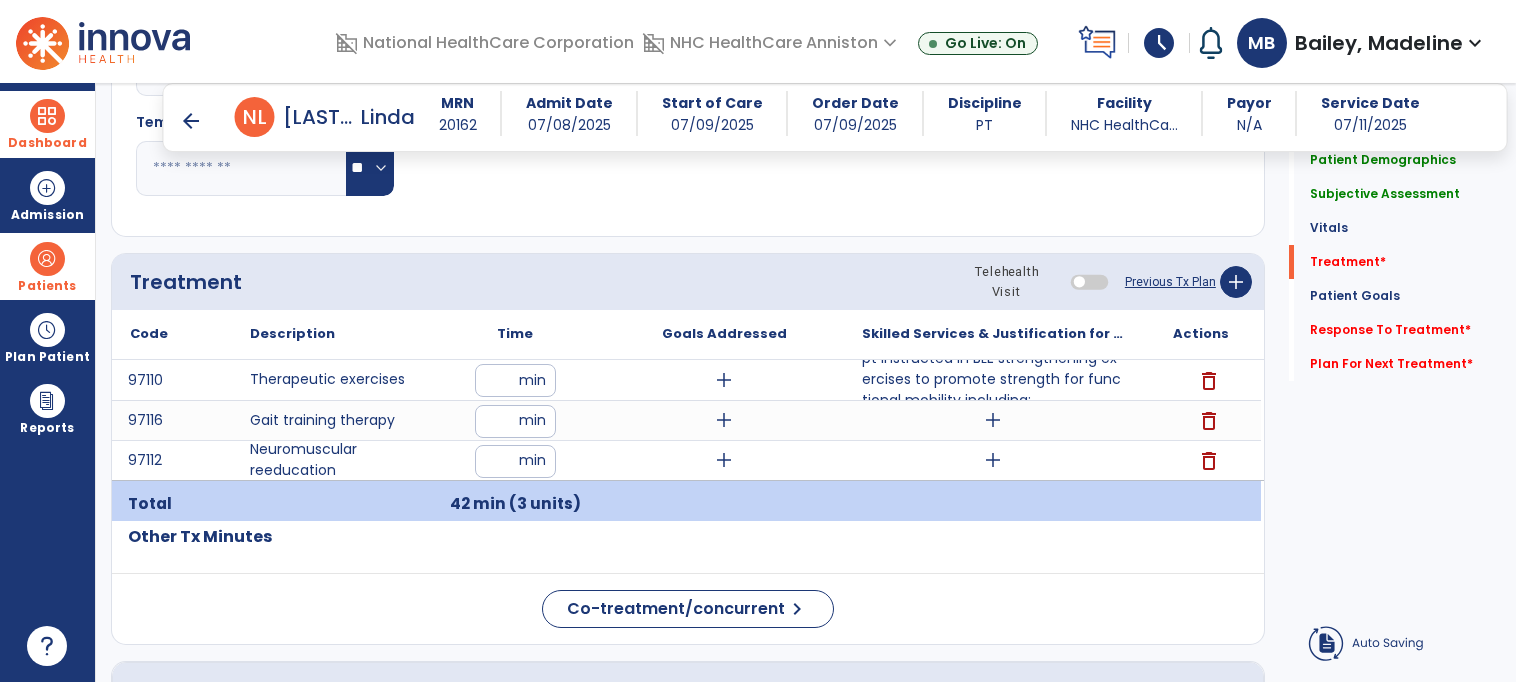 click on "Code
Description
Time" 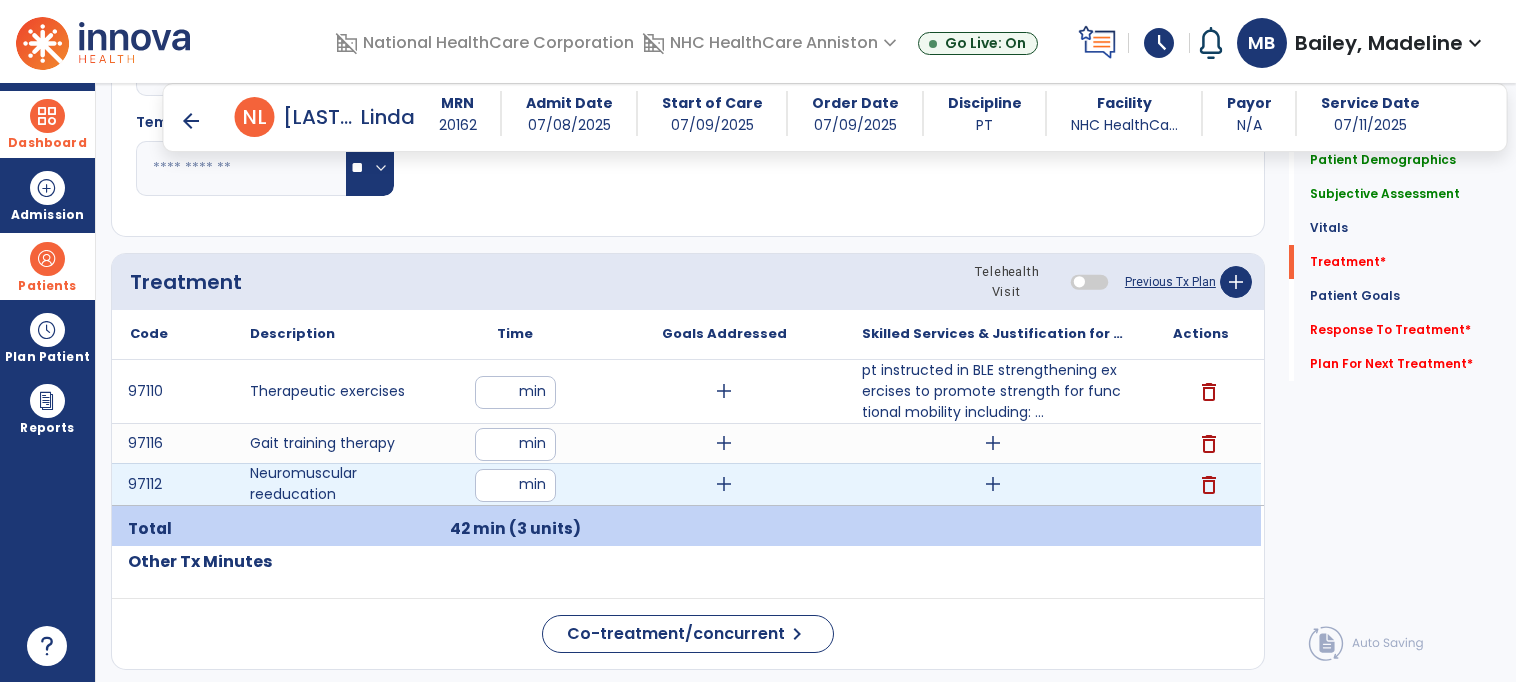 click on "**" at bounding box center [515, 485] 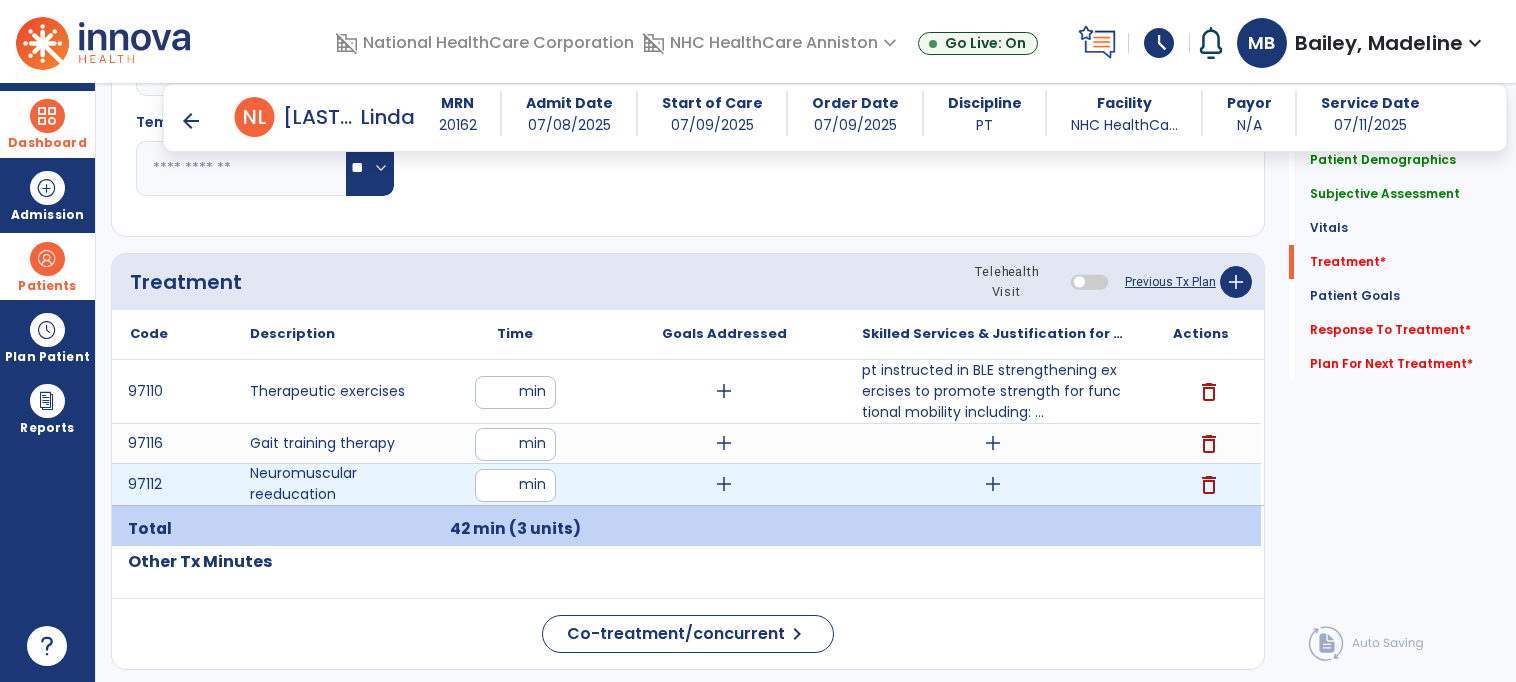 type on "**" 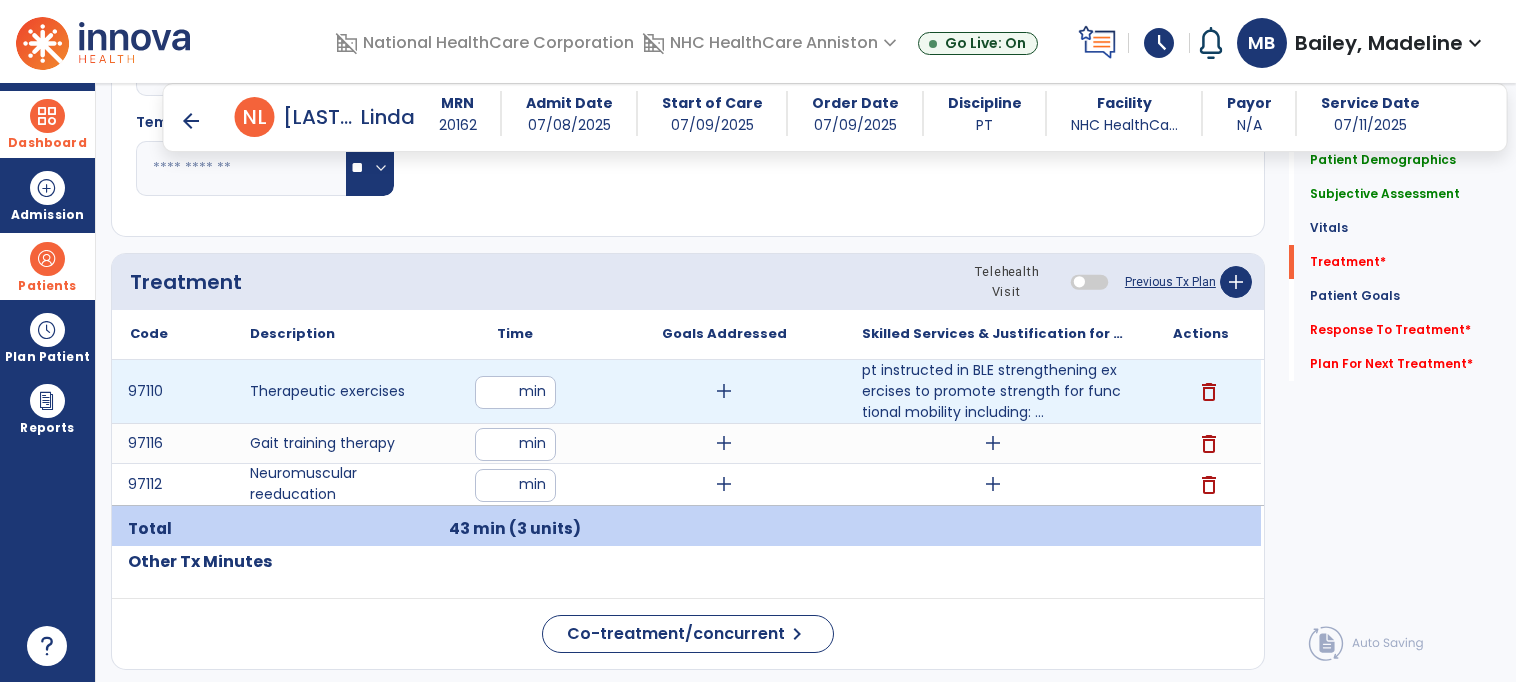 click on "add" at bounding box center (724, 391) 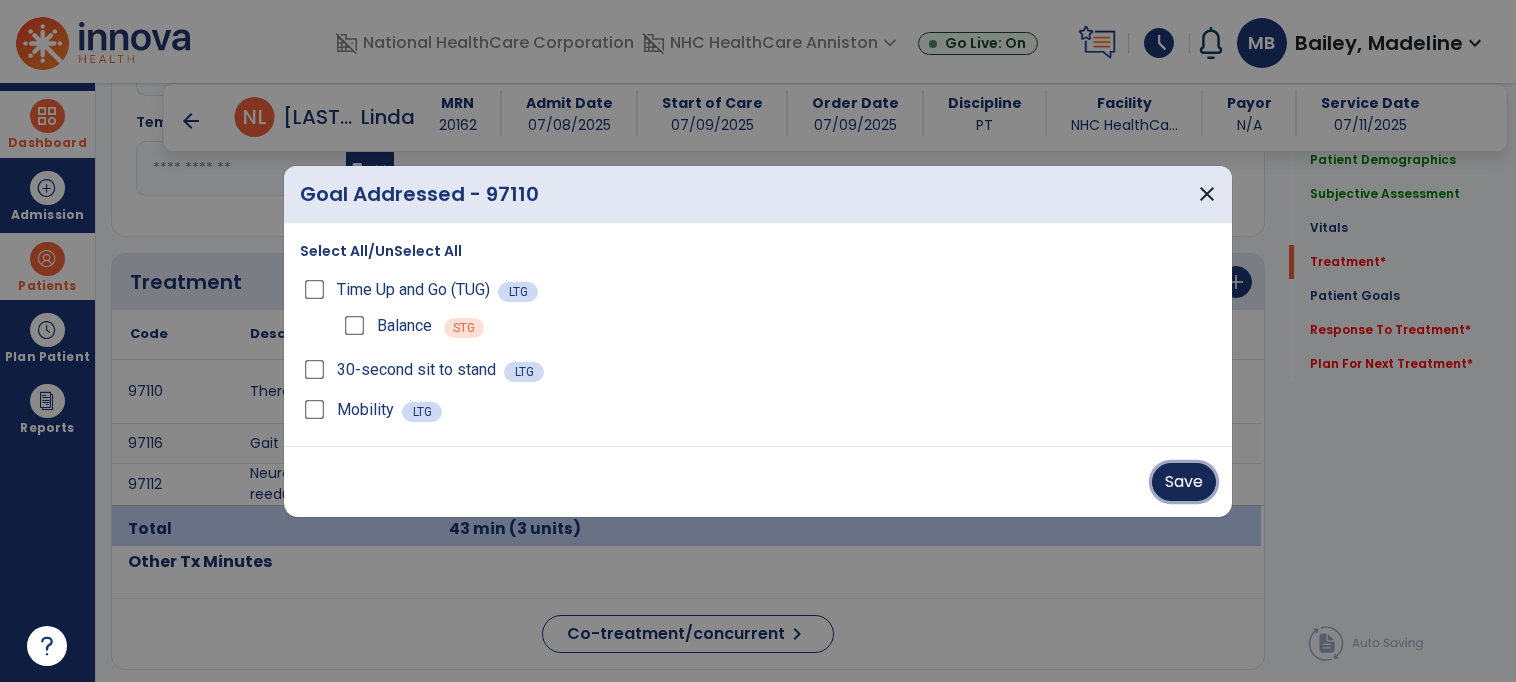 click on "Save" at bounding box center (1184, 482) 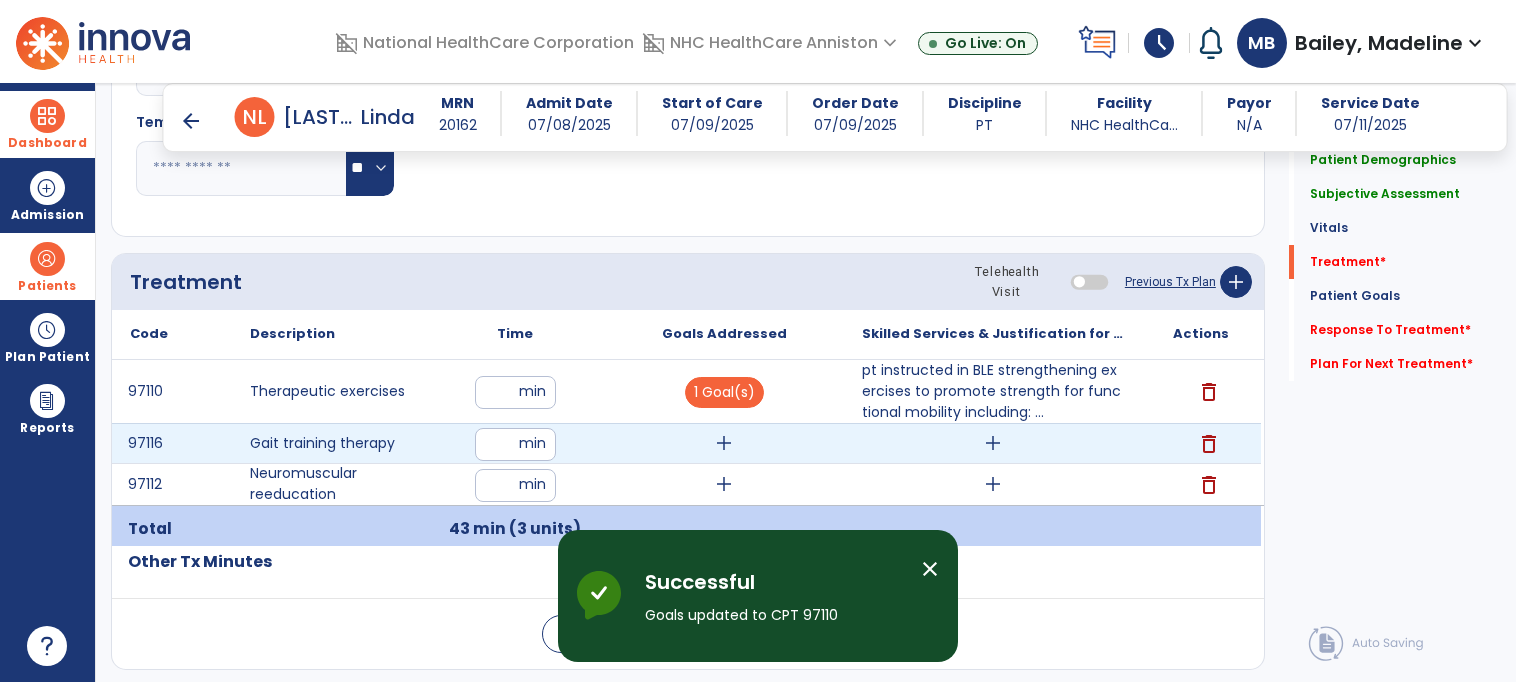 click on "add" at bounding box center [724, 443] 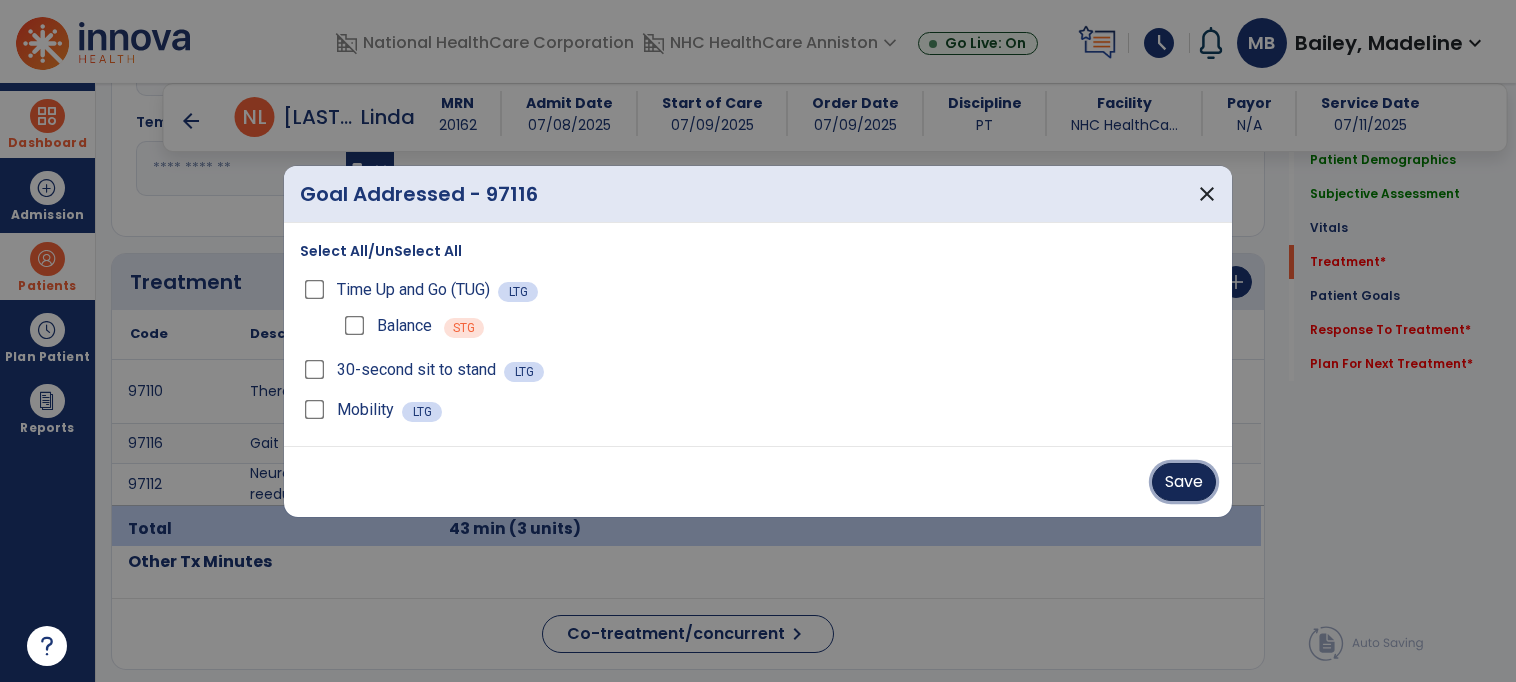 click on "Save" at bounding box center [1184, 482] 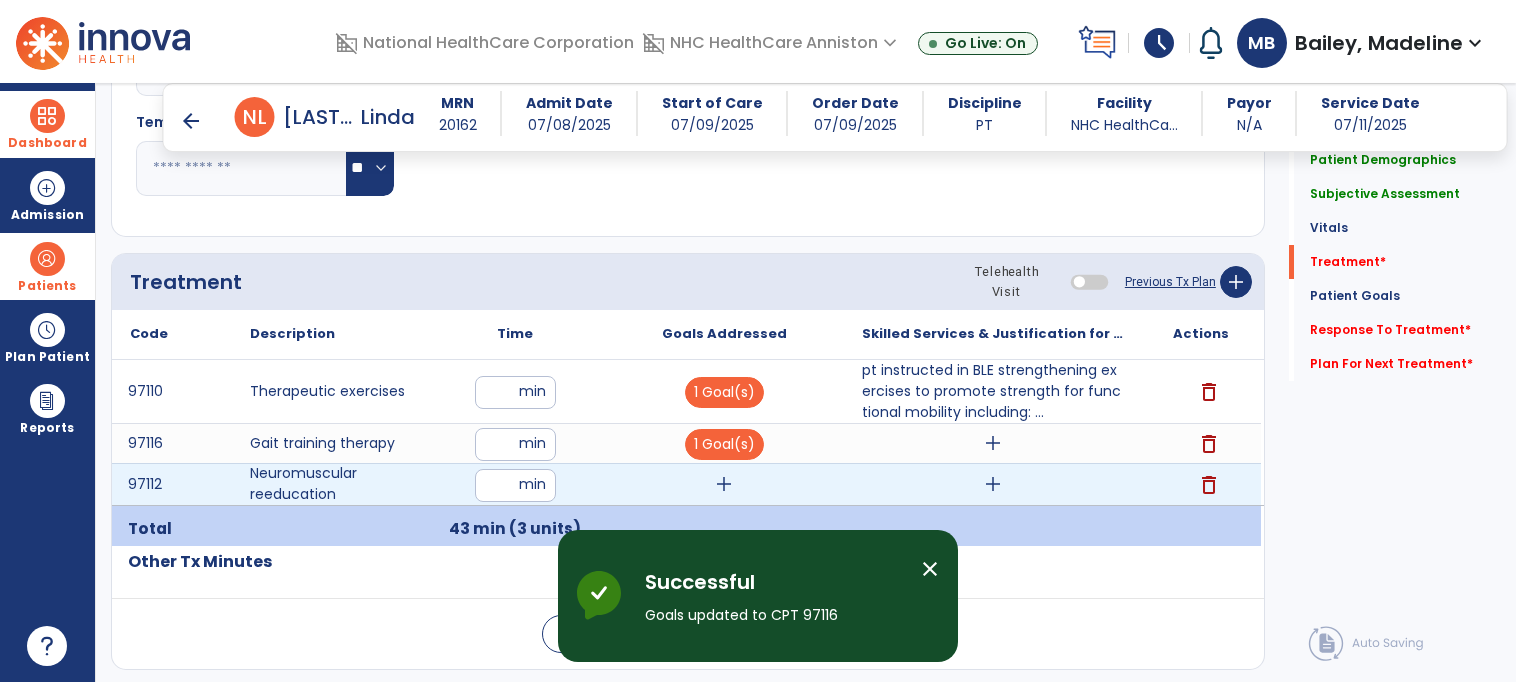 click on "add" at bounding box center (724, 484) 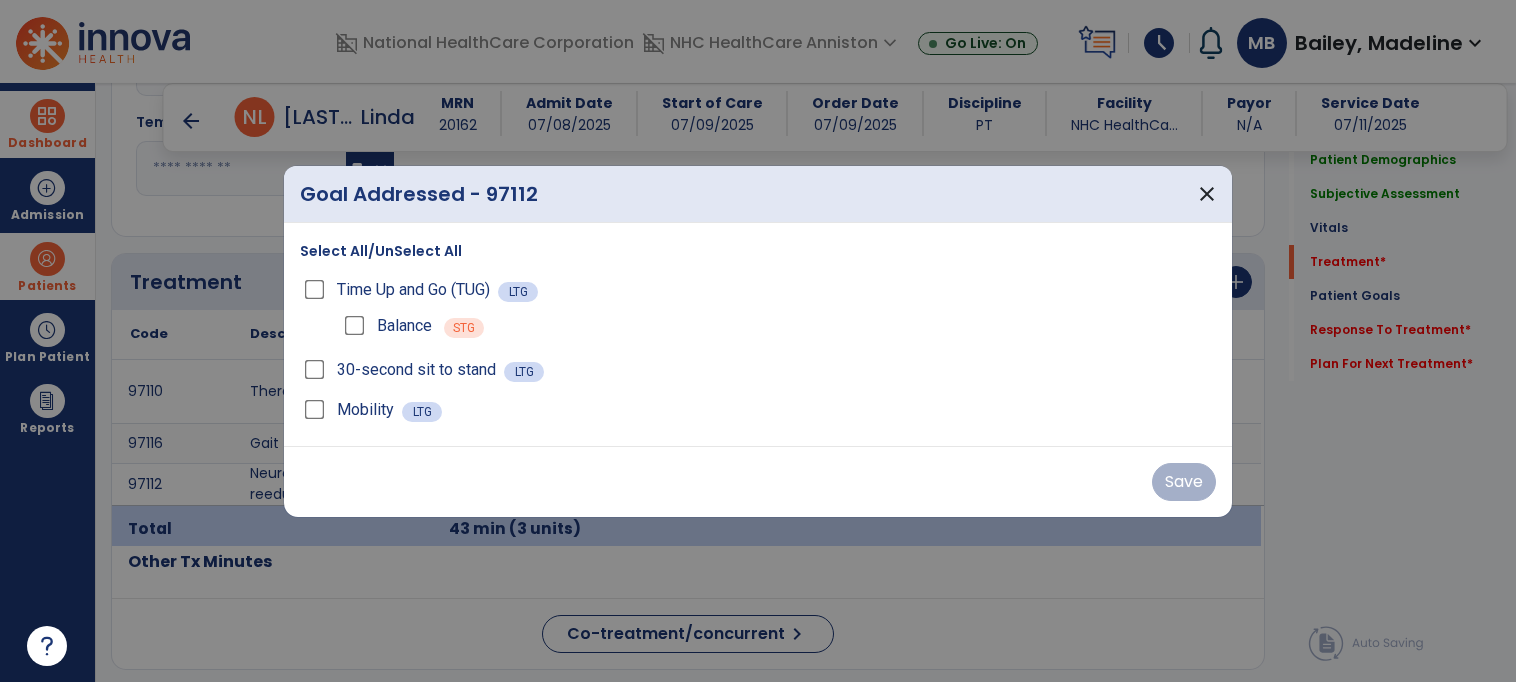 click on "Select All/UnSelect All Time Up and Go (TUG)  LTG  Balance   STG  30-second sit to stand  LTG  Mobility  LTG" at bounding box center [758, 334] 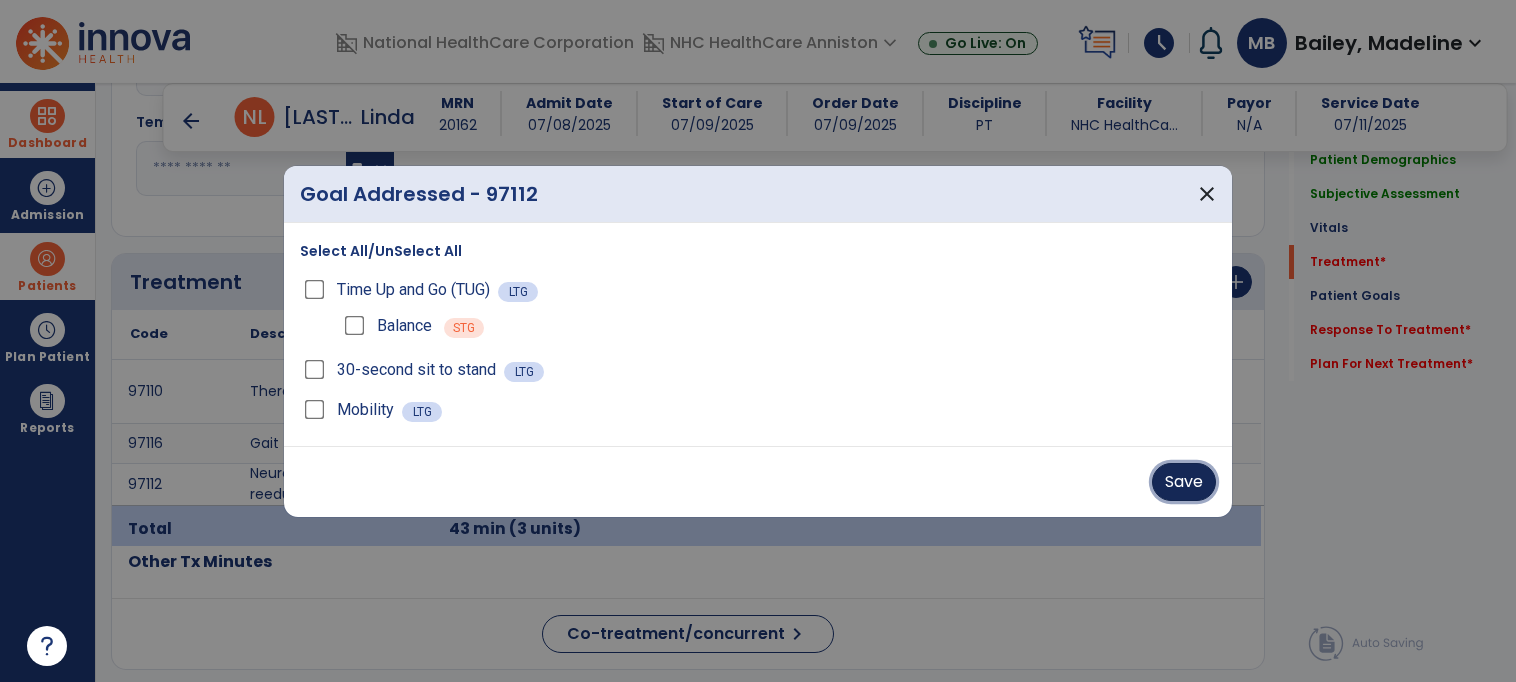 click on "Save" at bounding box center (1184, 482) 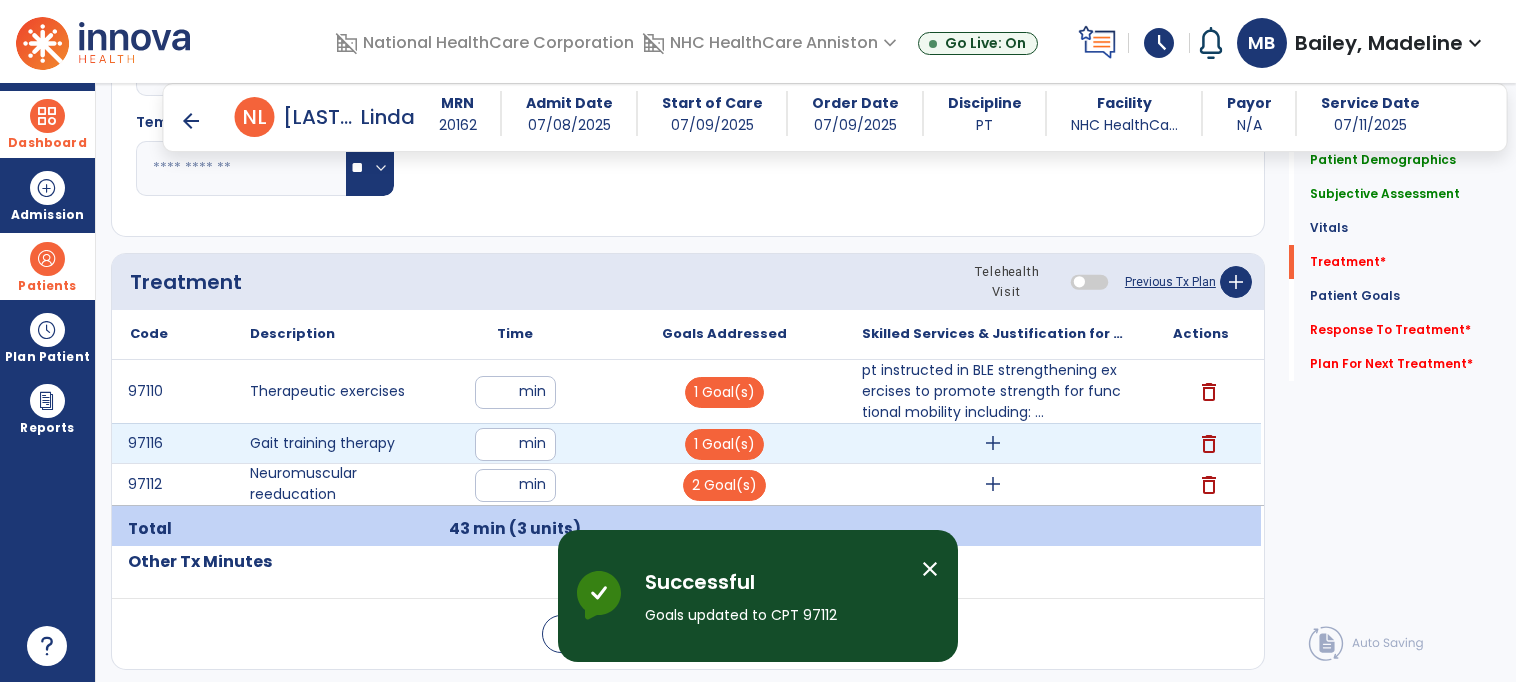 click on "add" at bounding box center [993, 443] 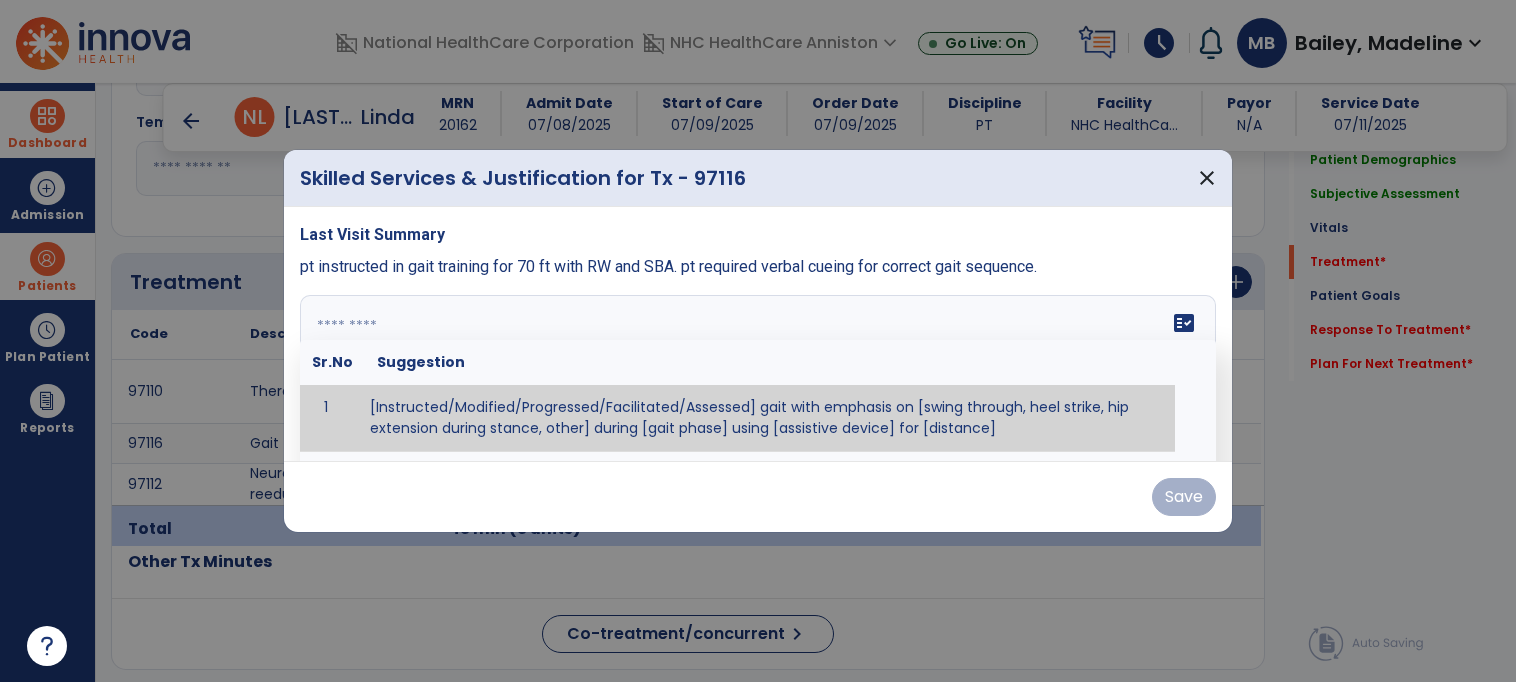 click on "fact_check  Sr.No Suggestion 1 [Instructed/Modified/Progressed/Facilitated/Assessed] gait with emphasis on [swing through, heel strike, hip extension during stance, other] during [gait phase] using [assistive device] for [distance] 2 [Instructed/Modified/Progressed/Facilitated/Assessed] use of [assistive device] and [NWB, PWB, step-to gait pattern, step through gait pattern] 3 [Instructed/Modified/Progressed/Facilitated/Assessed] patient's ability to [ascend/descend # of steps, perform directional changes, walk on even/uneven surfaces, pick-up objects off floor, velocity changes, other] using [assistive device]. 4 [Instructed/Modified/Progressed/Facilitated/Assessed] pre-gait activities including [identify exercise] in order to prepare for gait training. 5" at bounding box center (758, 370) 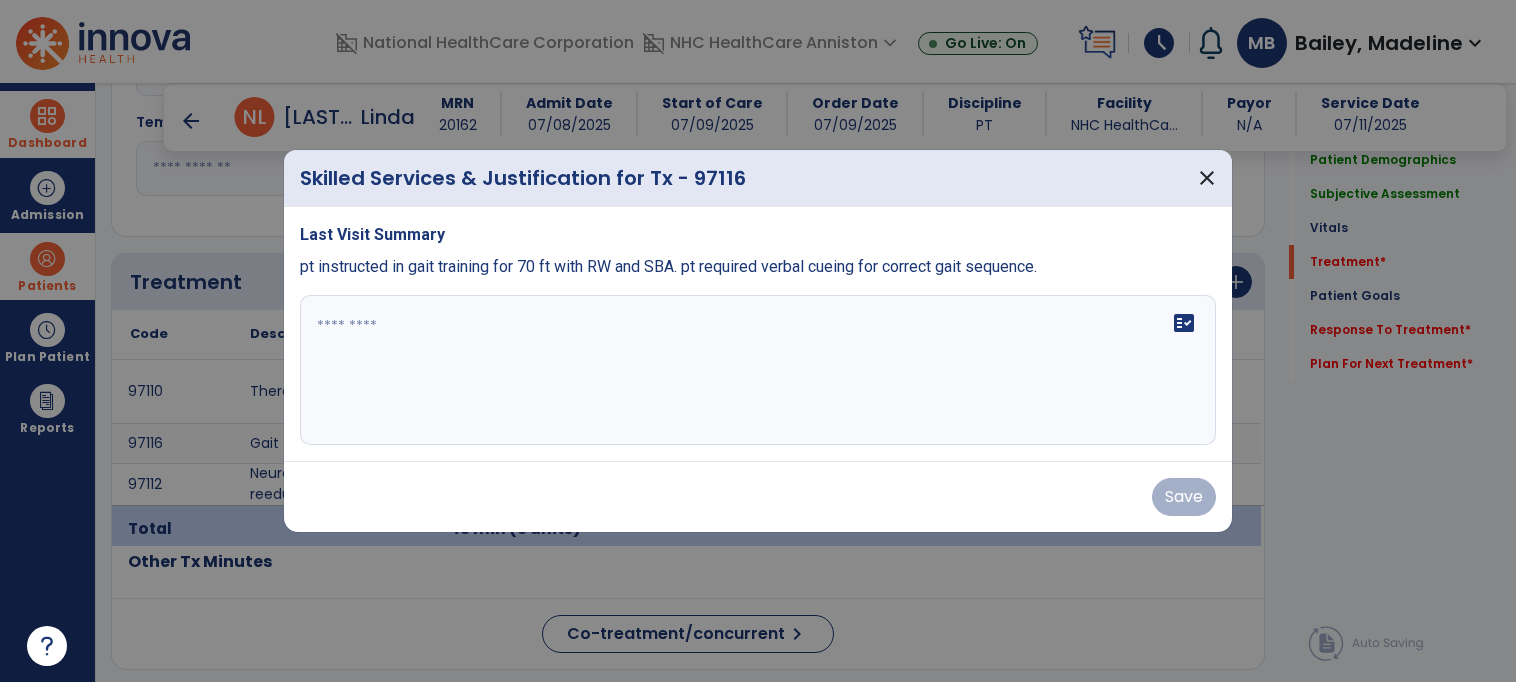 click on "pt instructed in gait training for 70 ft with RW and SBA. pt required verbal cueing for correct gait sequence." at bounding box center [668, 266] 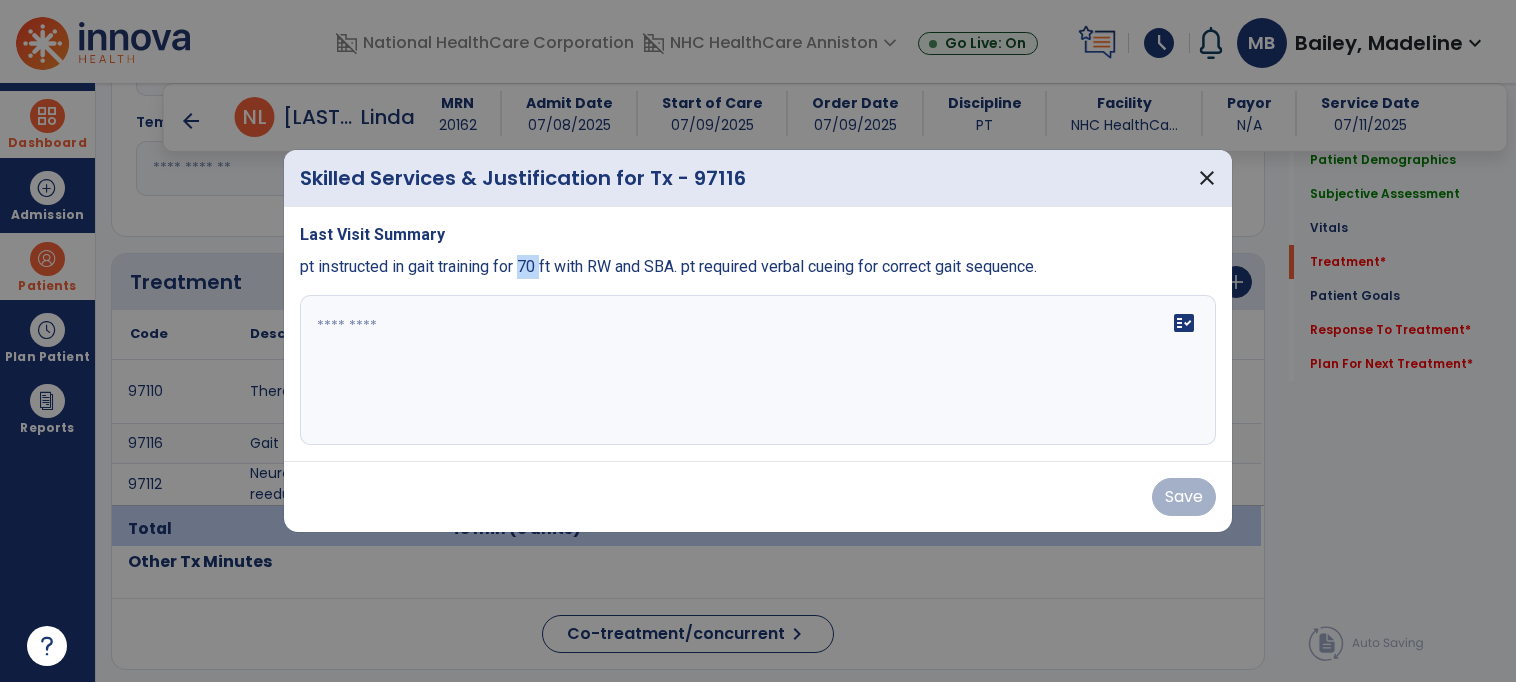 click on "pt instructed in gait training for 70 ft with RW and SBA. pt required verbal cueing for correct gait sequence." at bounding box center [668, 266] 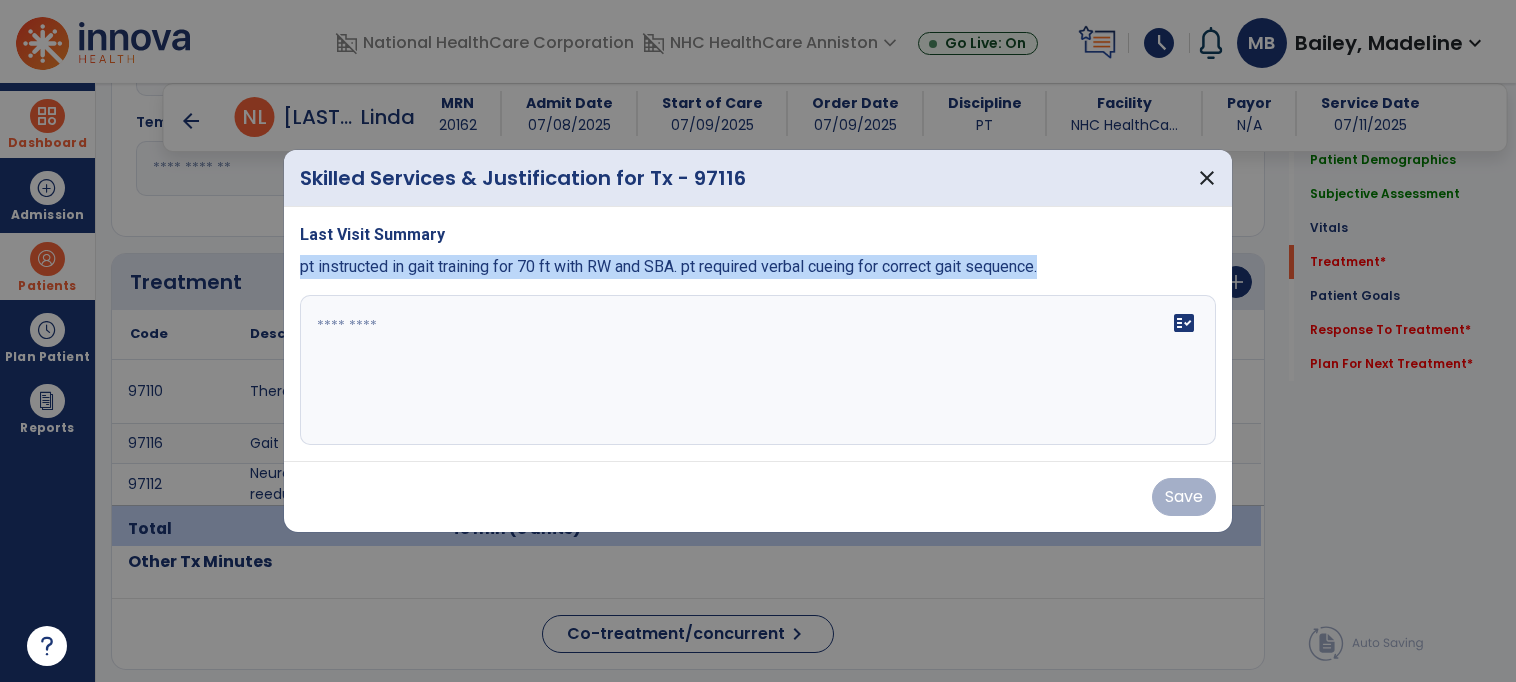 click on "pt instructed in gait training for 70 ft with RW and SBA. pt required verbal cueing for correct gait sequence." at bounding box center (668, 266) 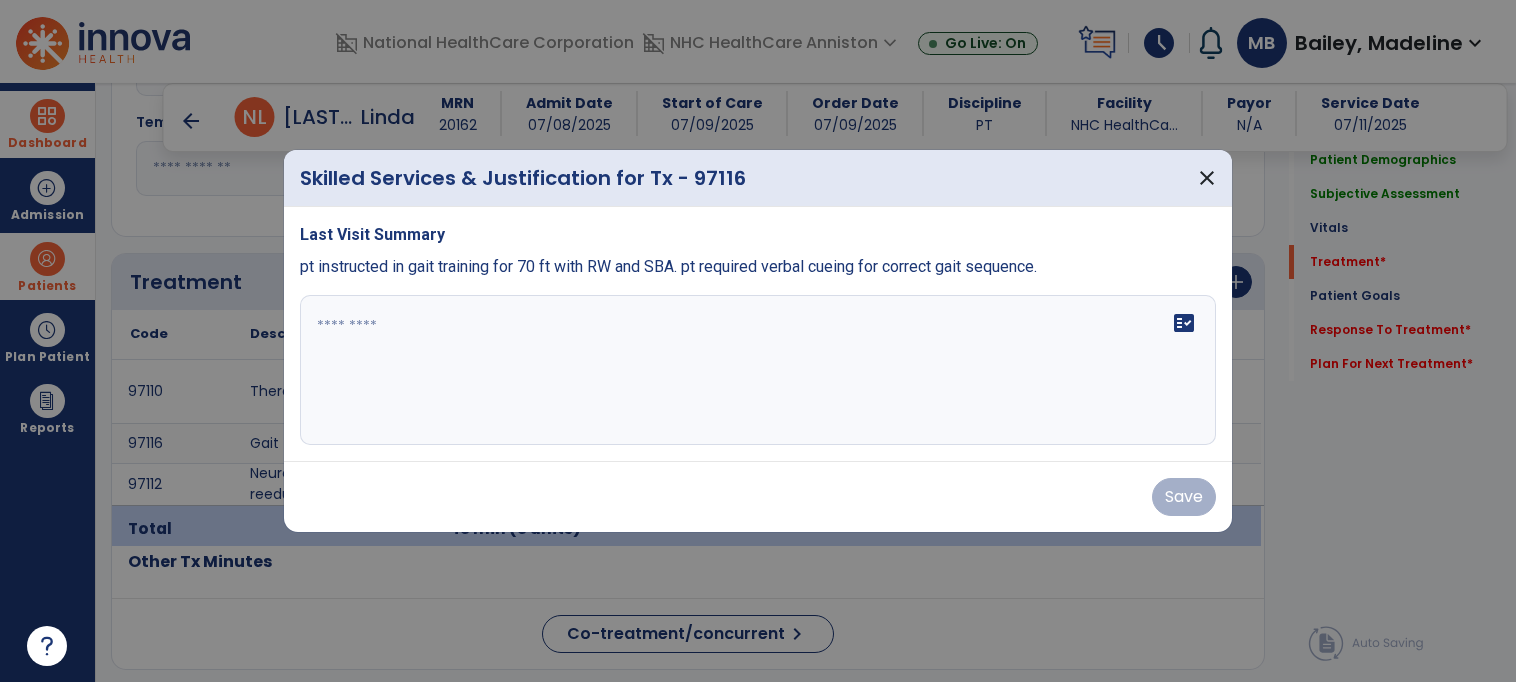 click on "fact_check" at bounding box center [758, 370] 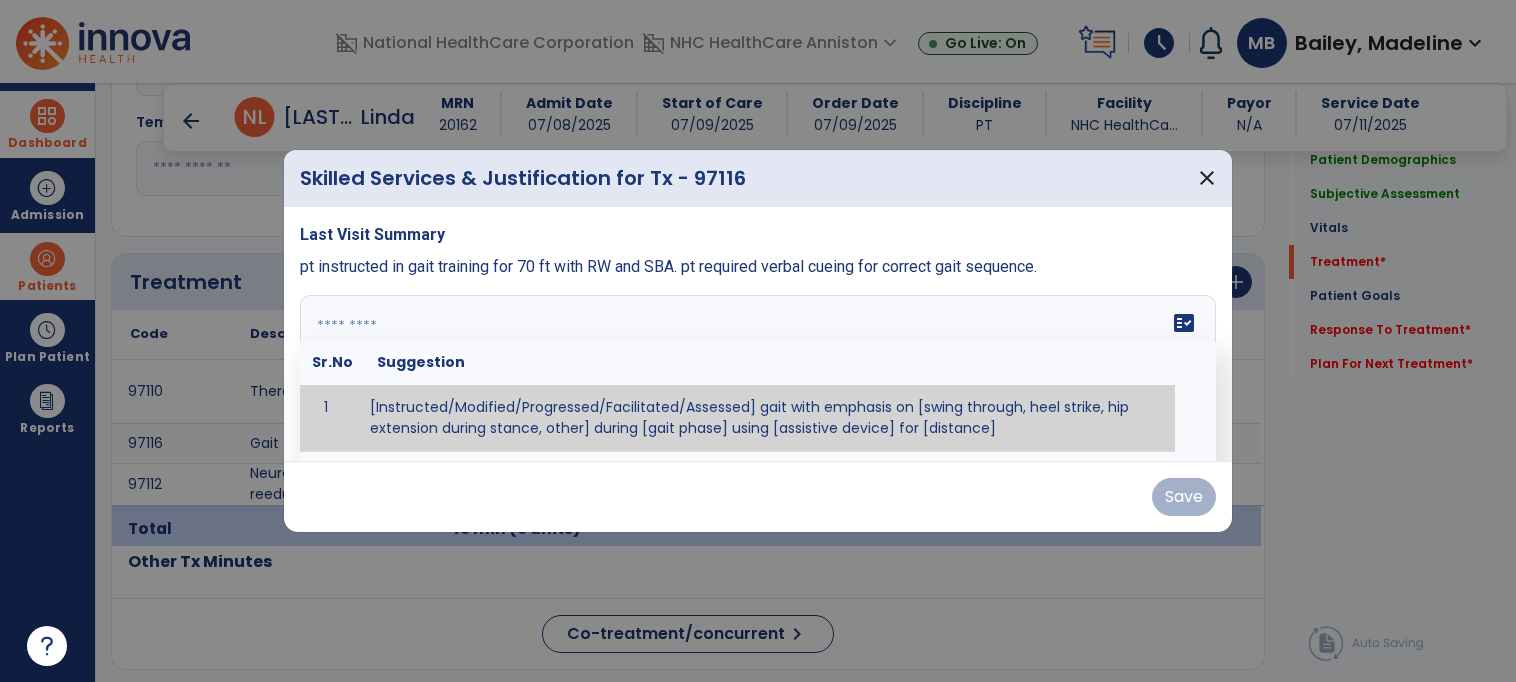 paste on "**********" 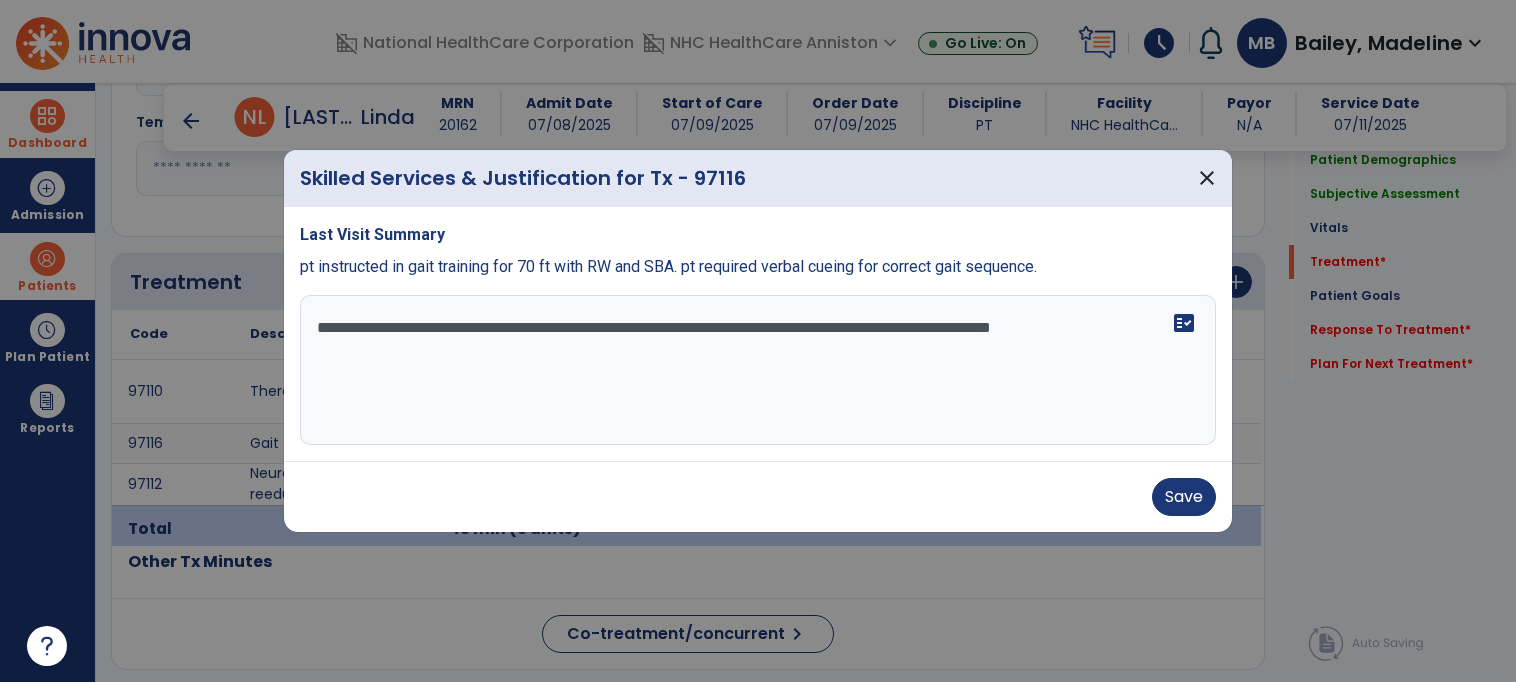 click on "**********" at bounding box center [758, 370] 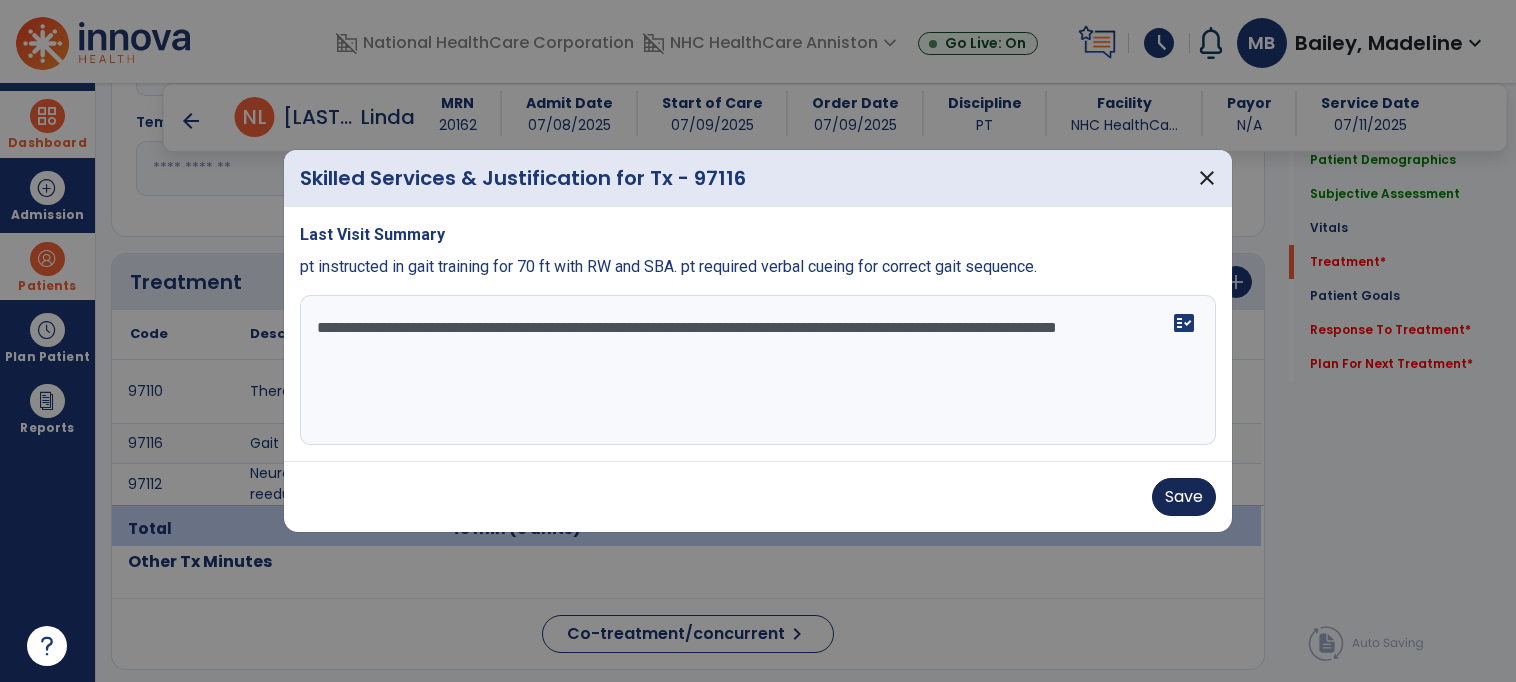 type on "**********" 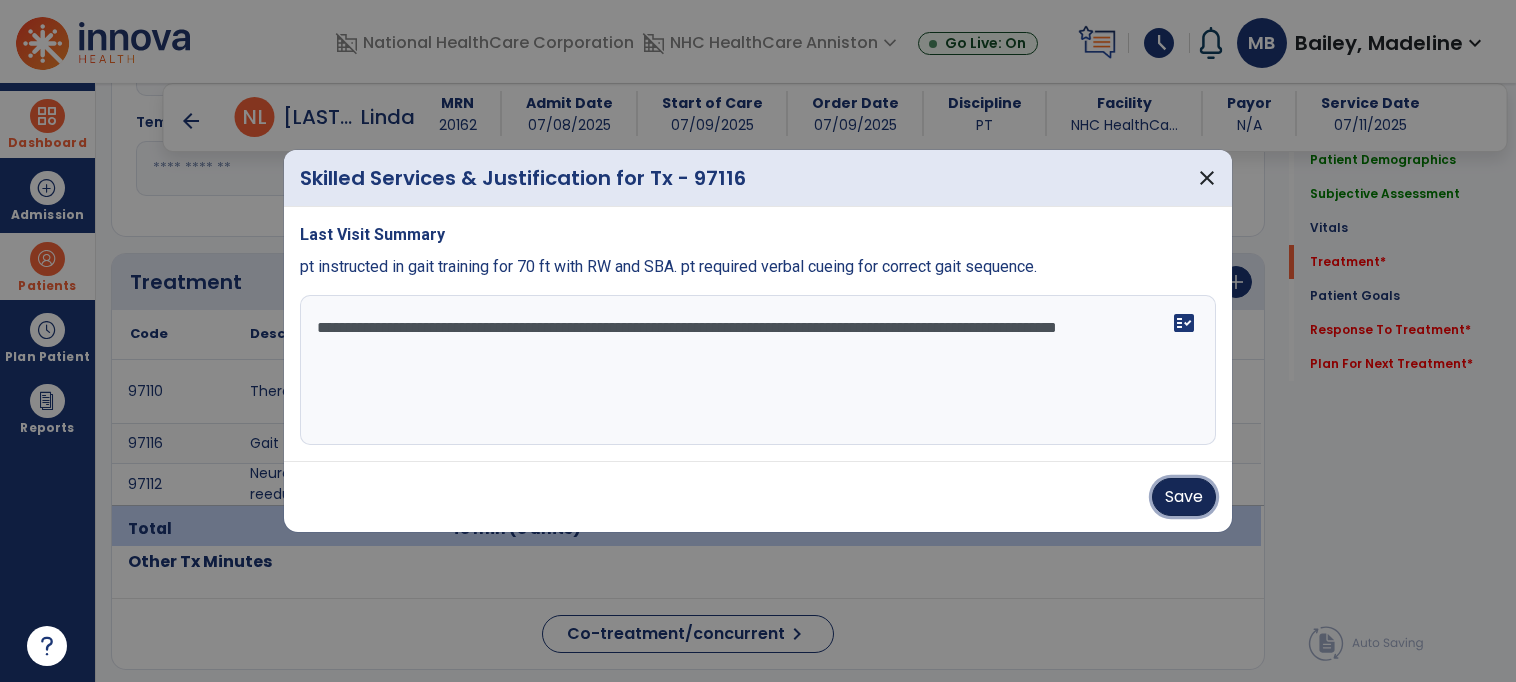 click on "Save" at bounding box center [1184, 497] 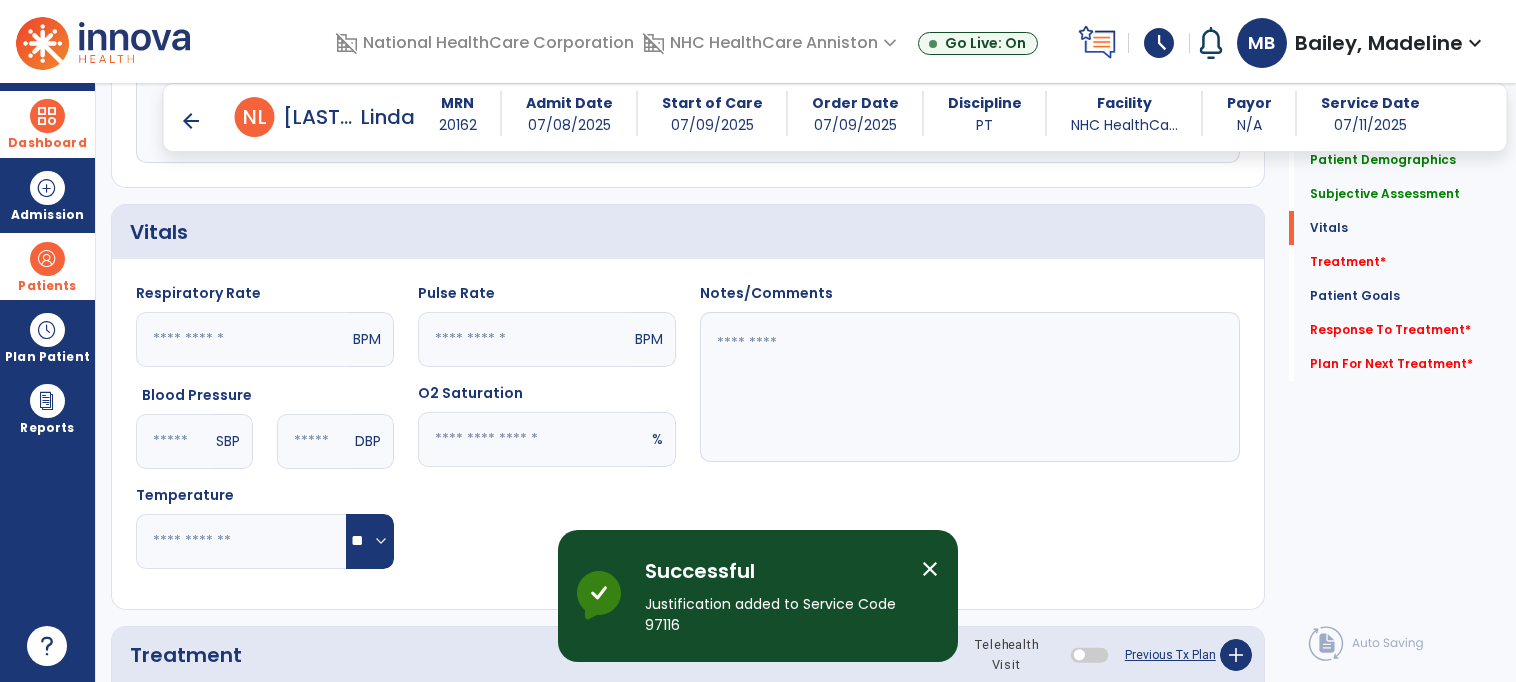 scroll, scrollTop: 586, scrollLeft: 0, axis: vertical 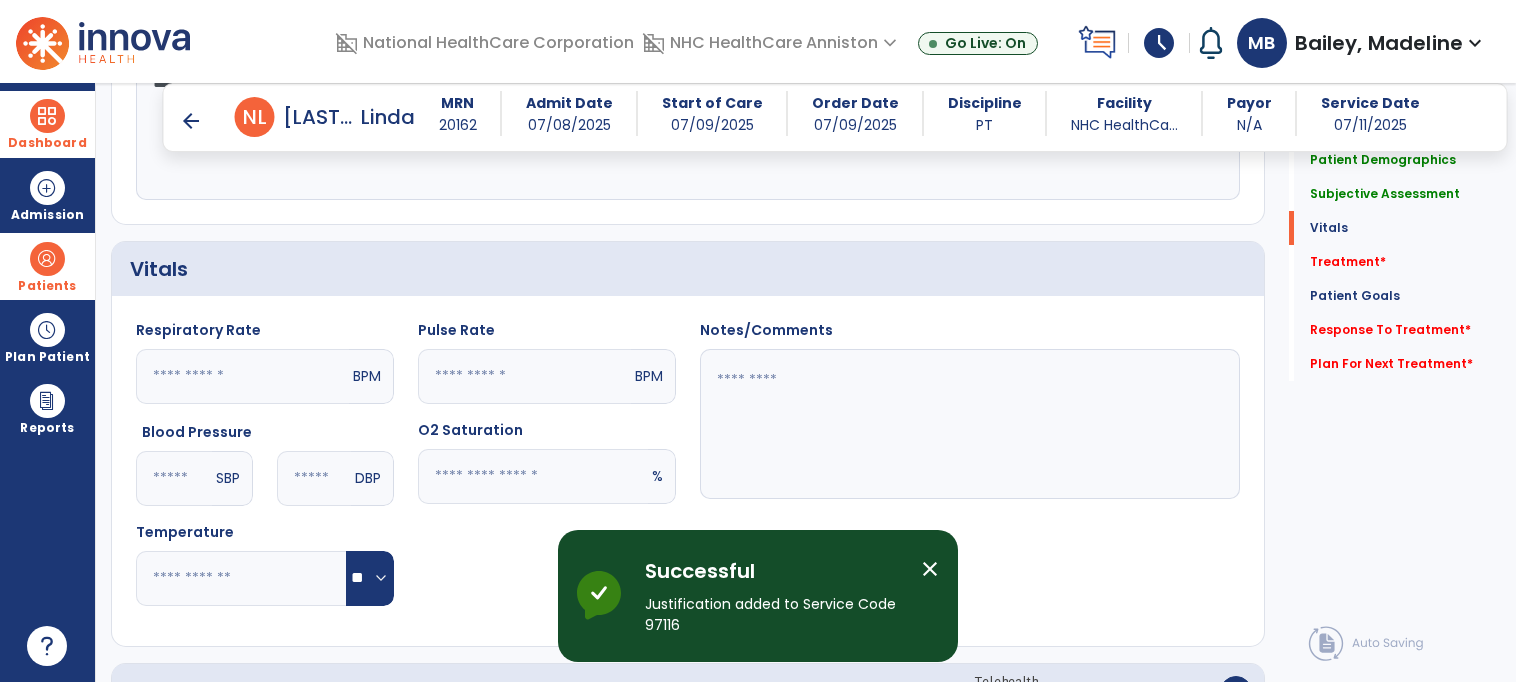 click 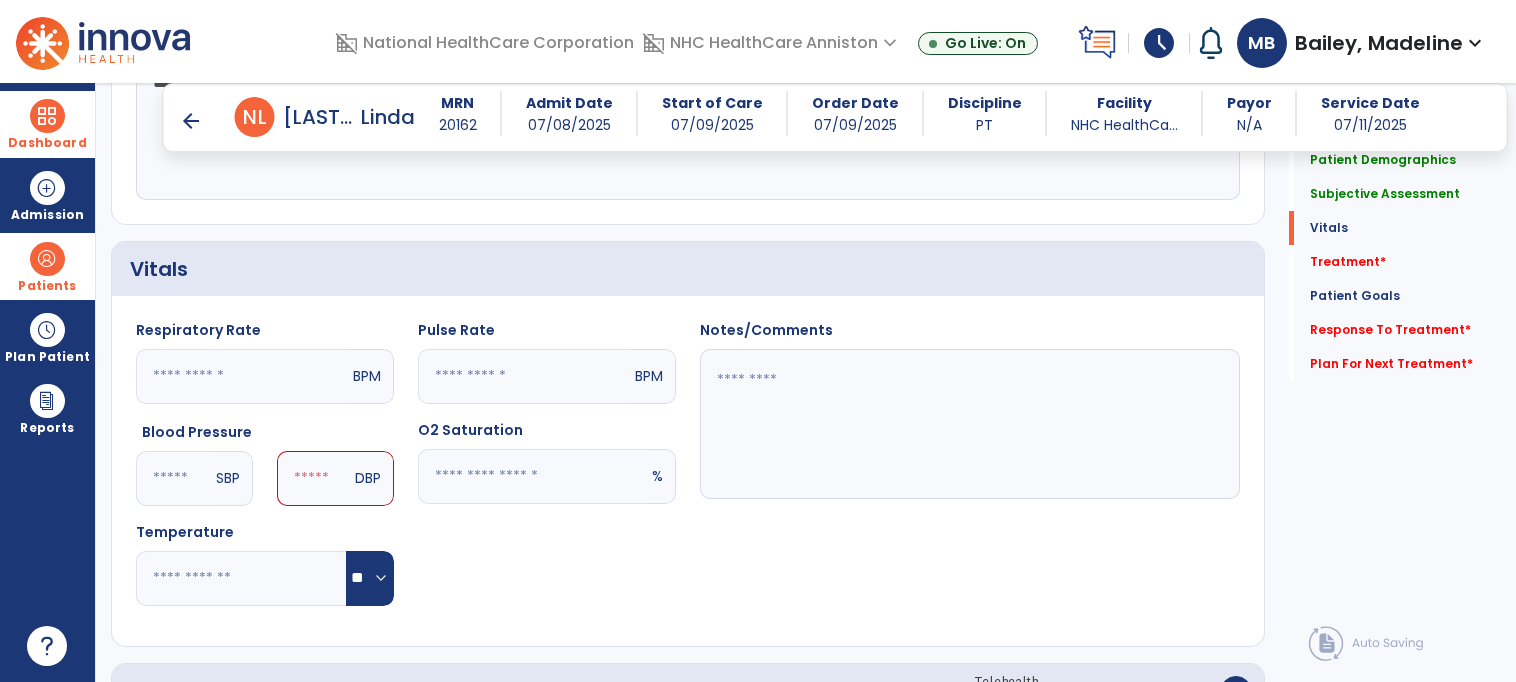 type on "***" 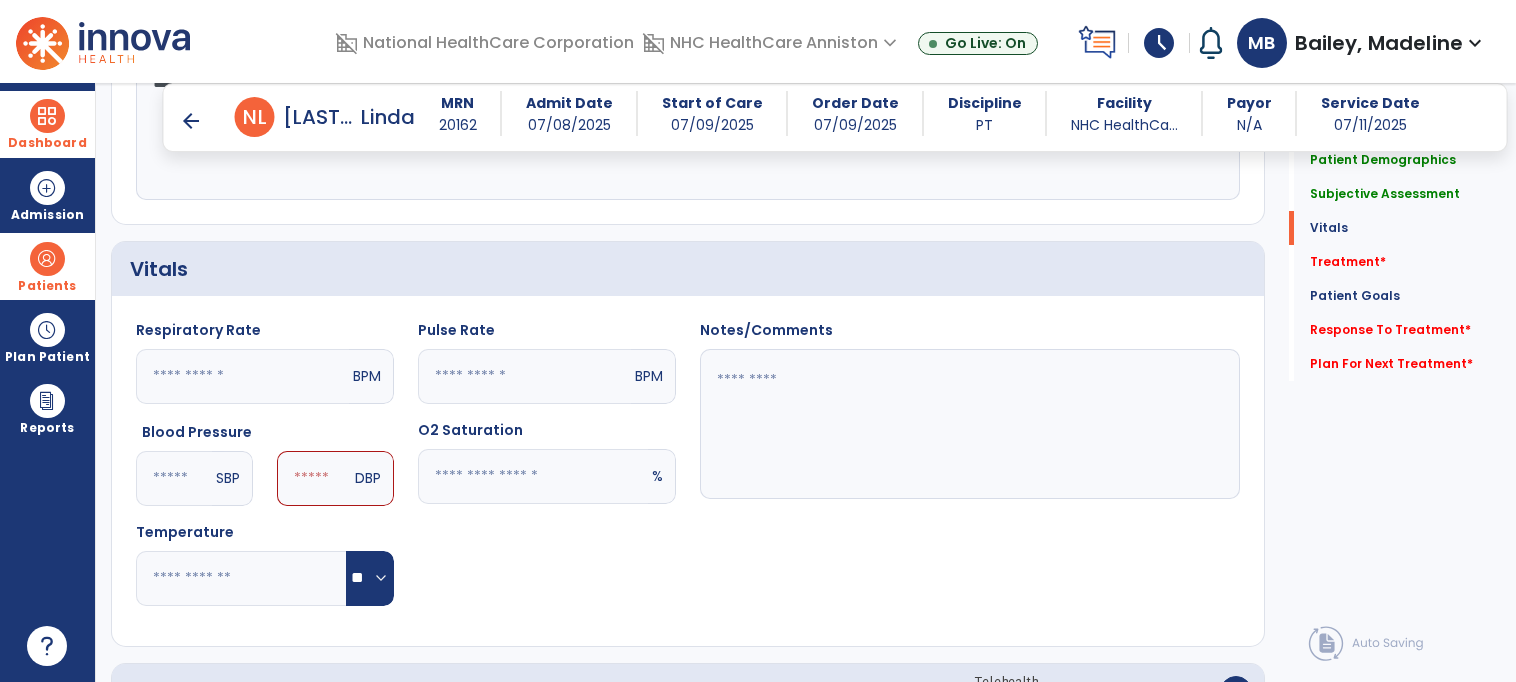 click 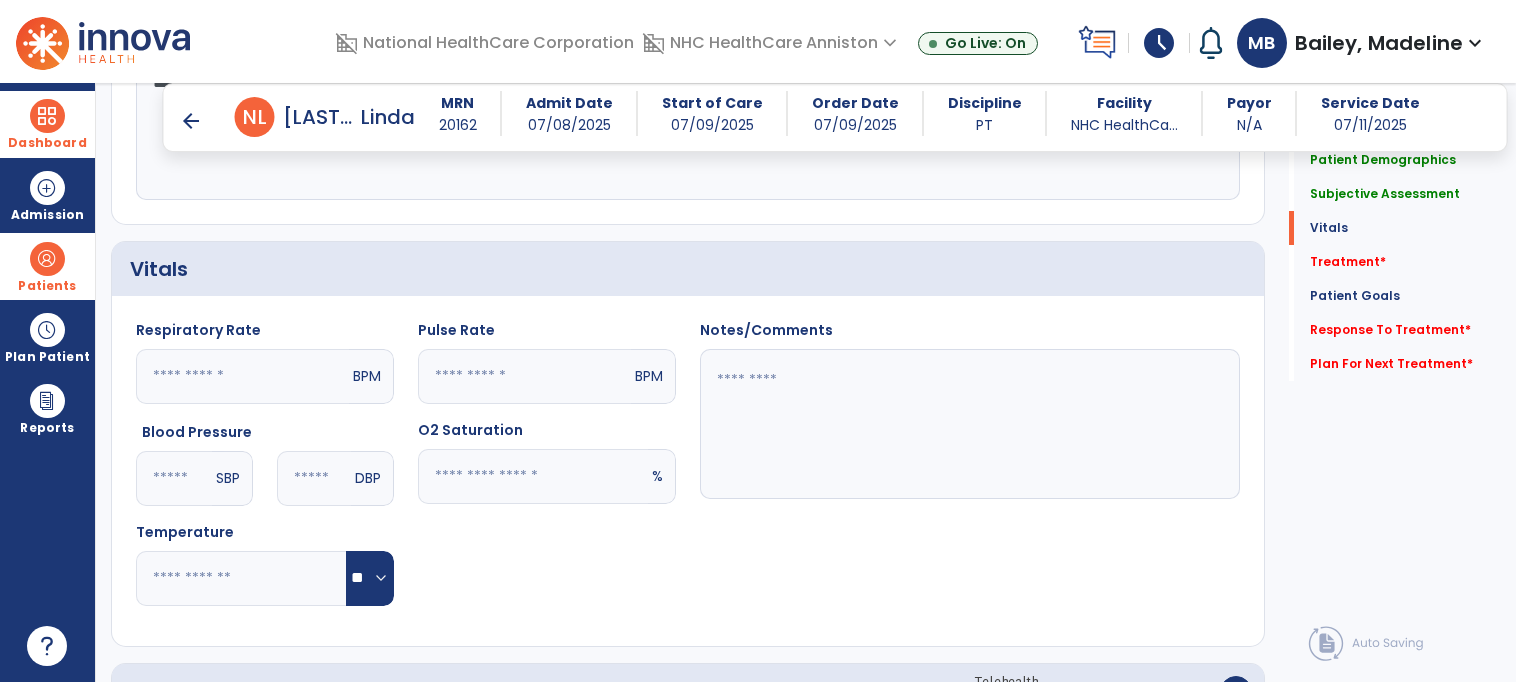 type on "**" 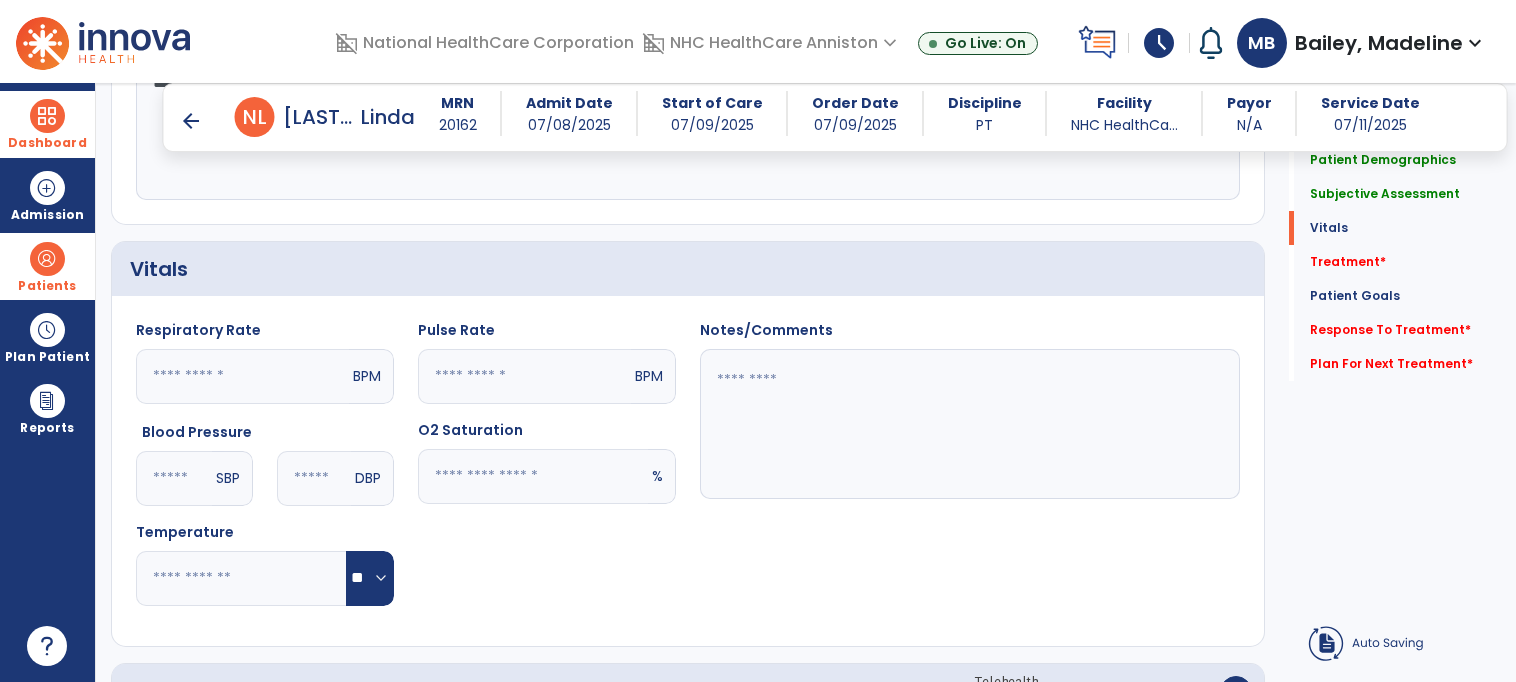 click on "Pulse Rate  BPM O2 Saturation  %" 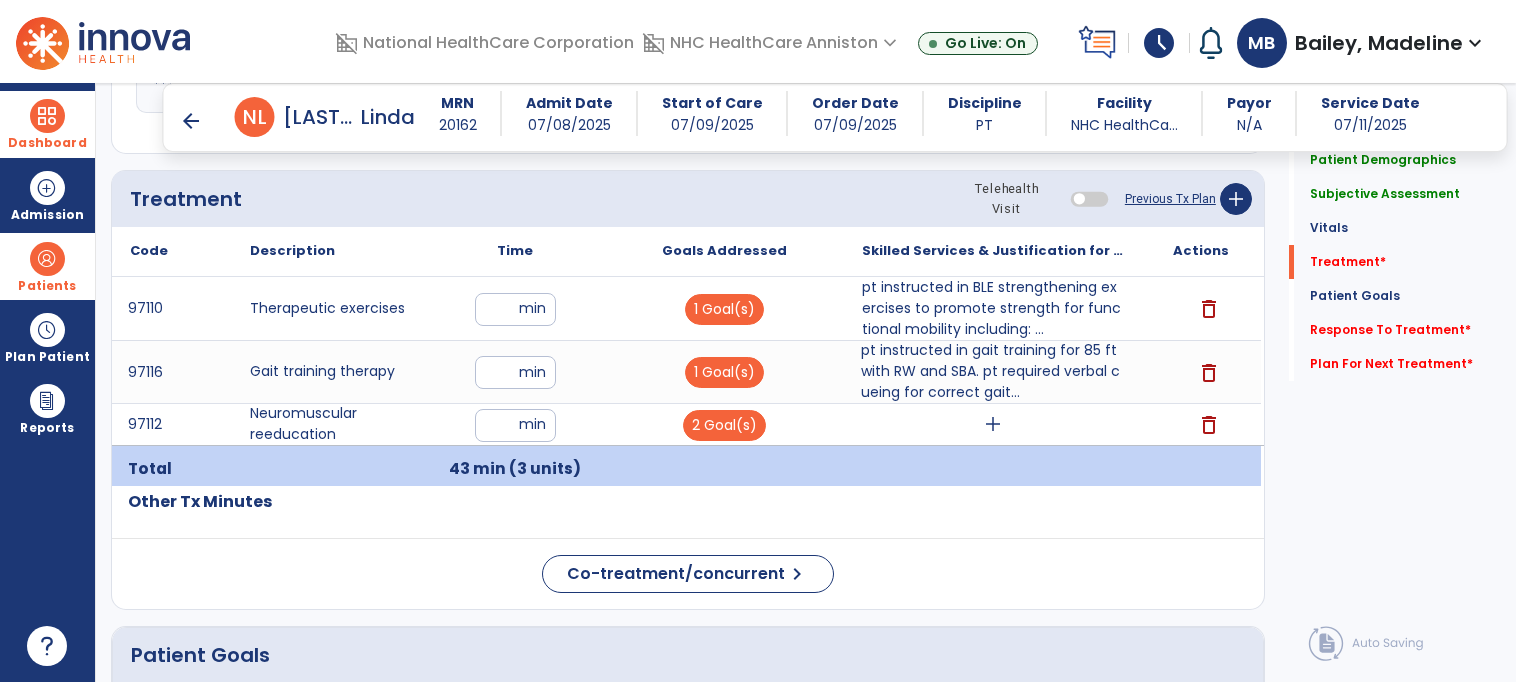 scroll, scrollTop: 1080, scrollLeft: 0, axis: vertical 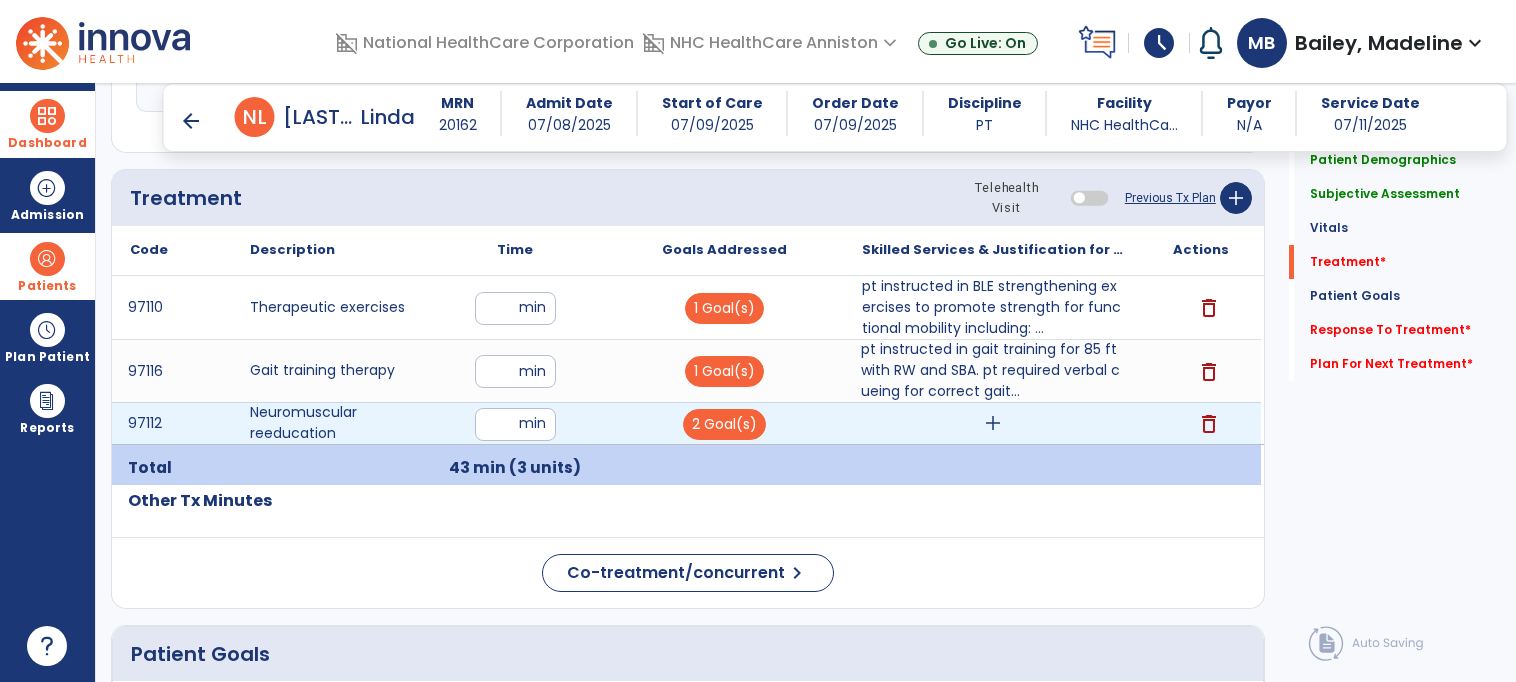 click on "add" at bounding box center [993, 423] 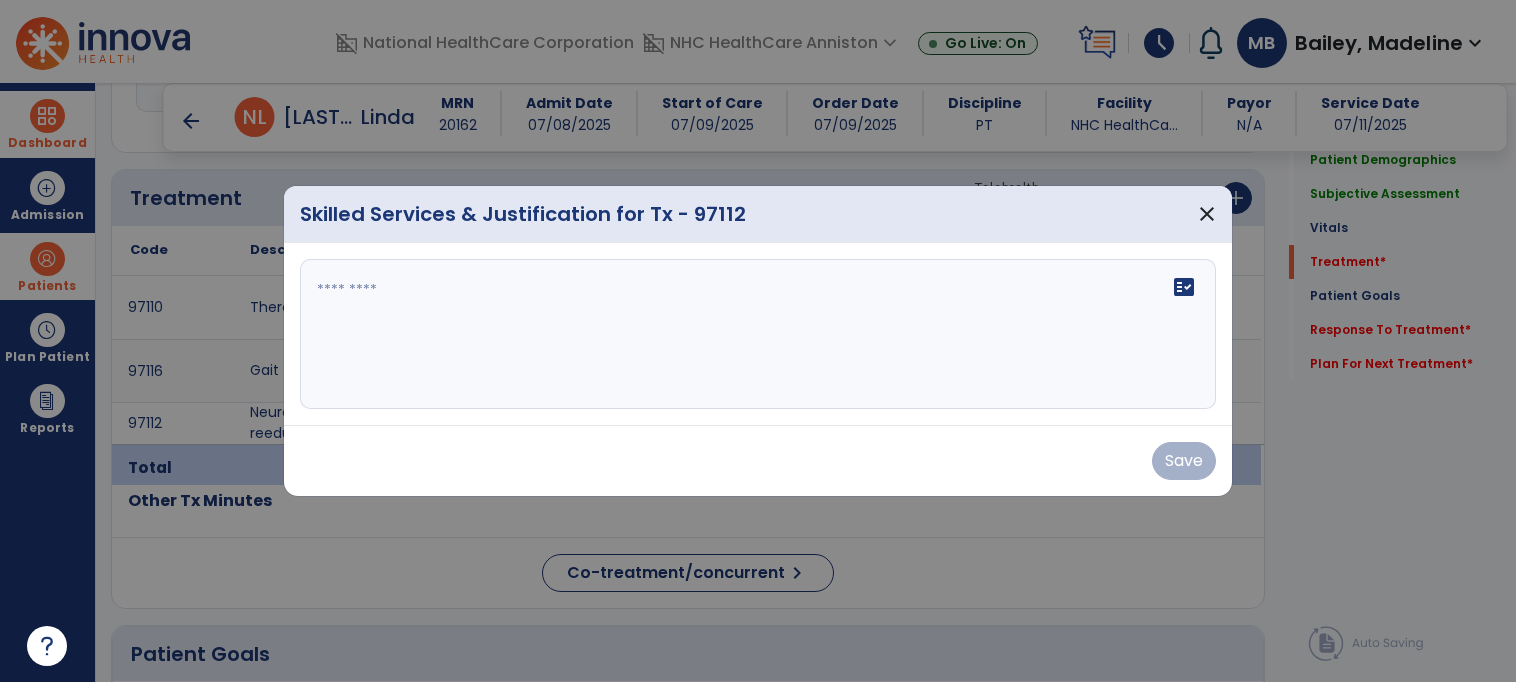 click on "fact_check" at bounding box center [758, 334] 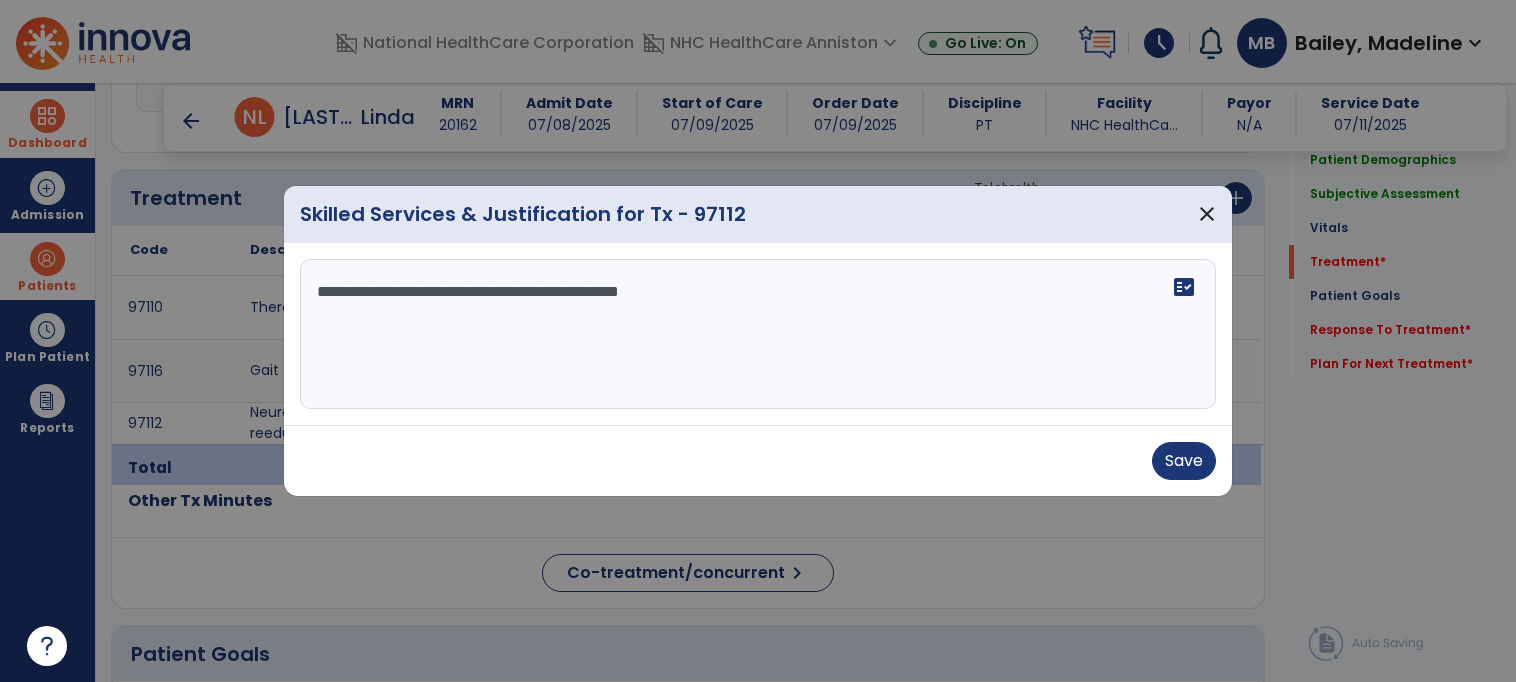 click on "**********" at bounding box center [758, 334] 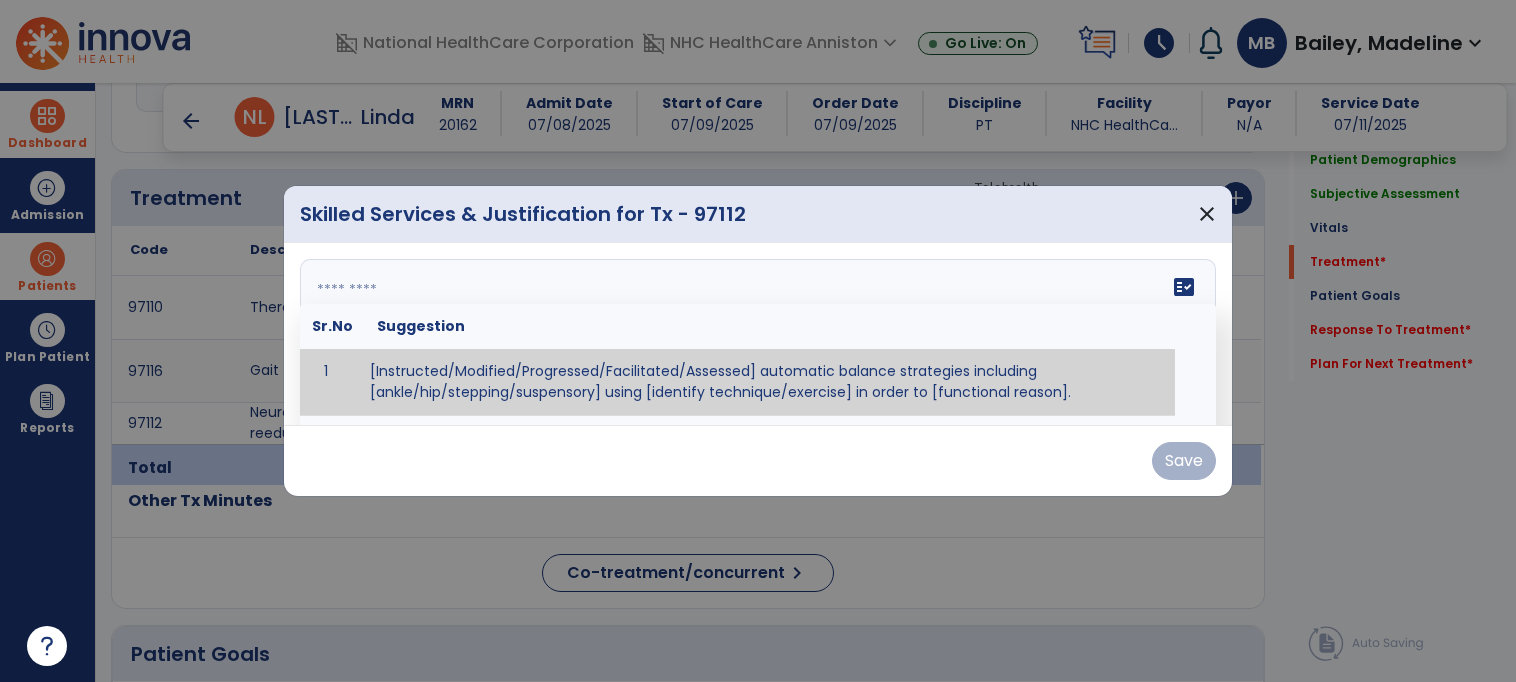 paste on "**********" 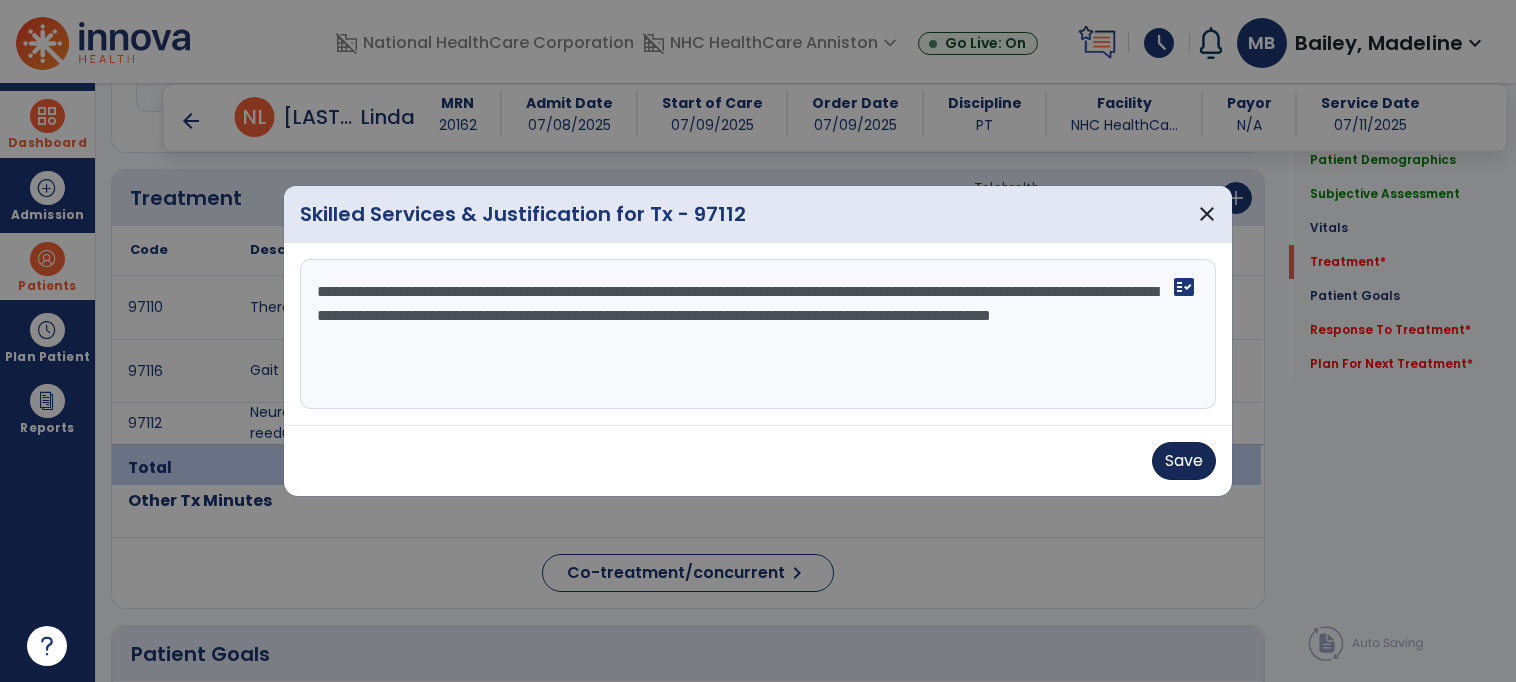 type on "**********" 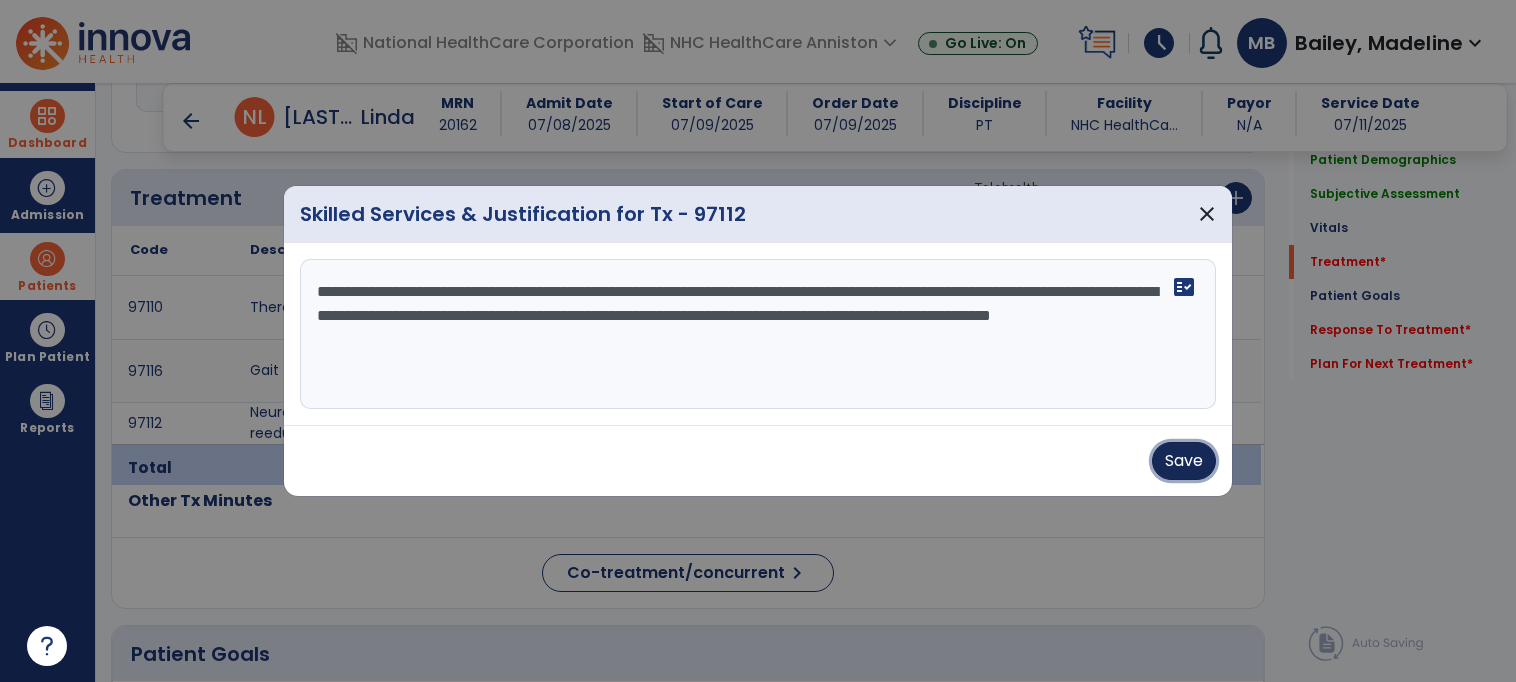 click on "Save" at bounding box center [1184, 461] 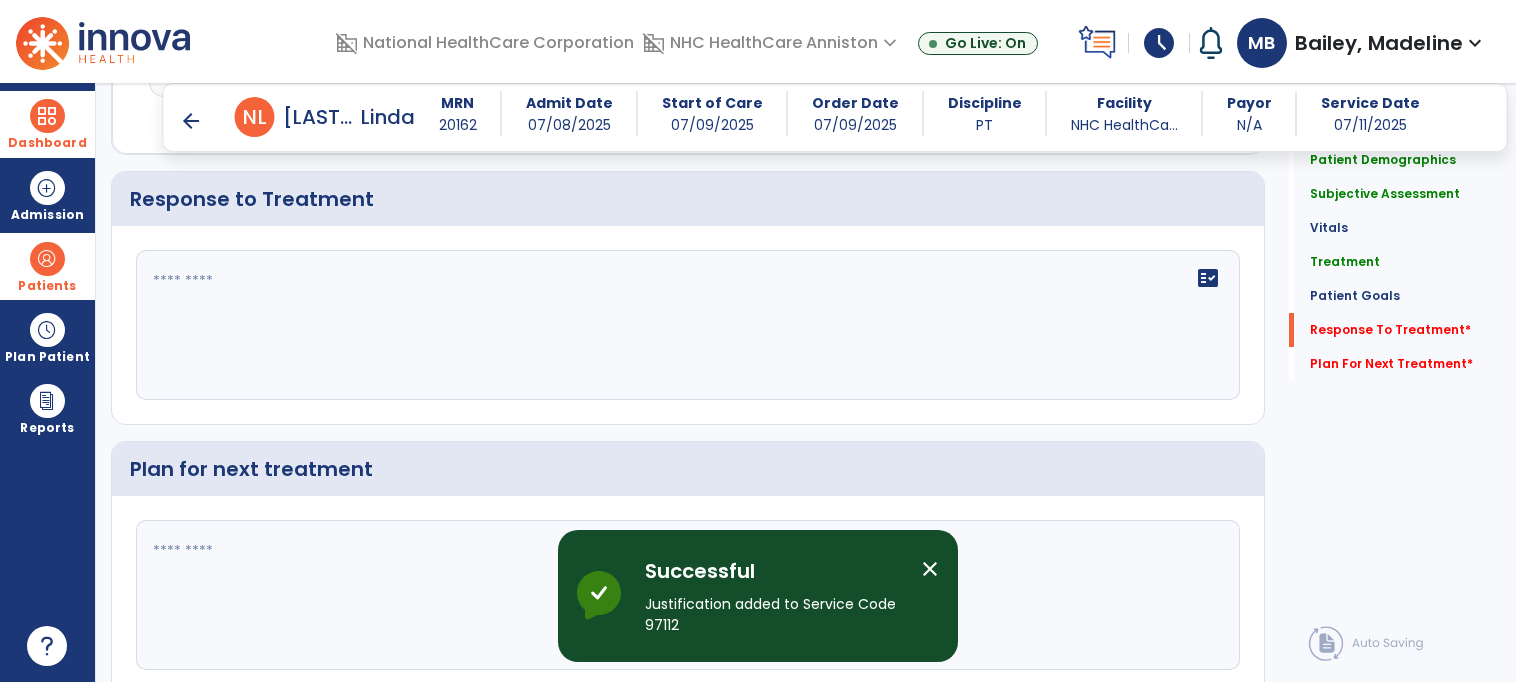 scroll, scrollTop: 2539, scrollLeft: 0, axis: vertical 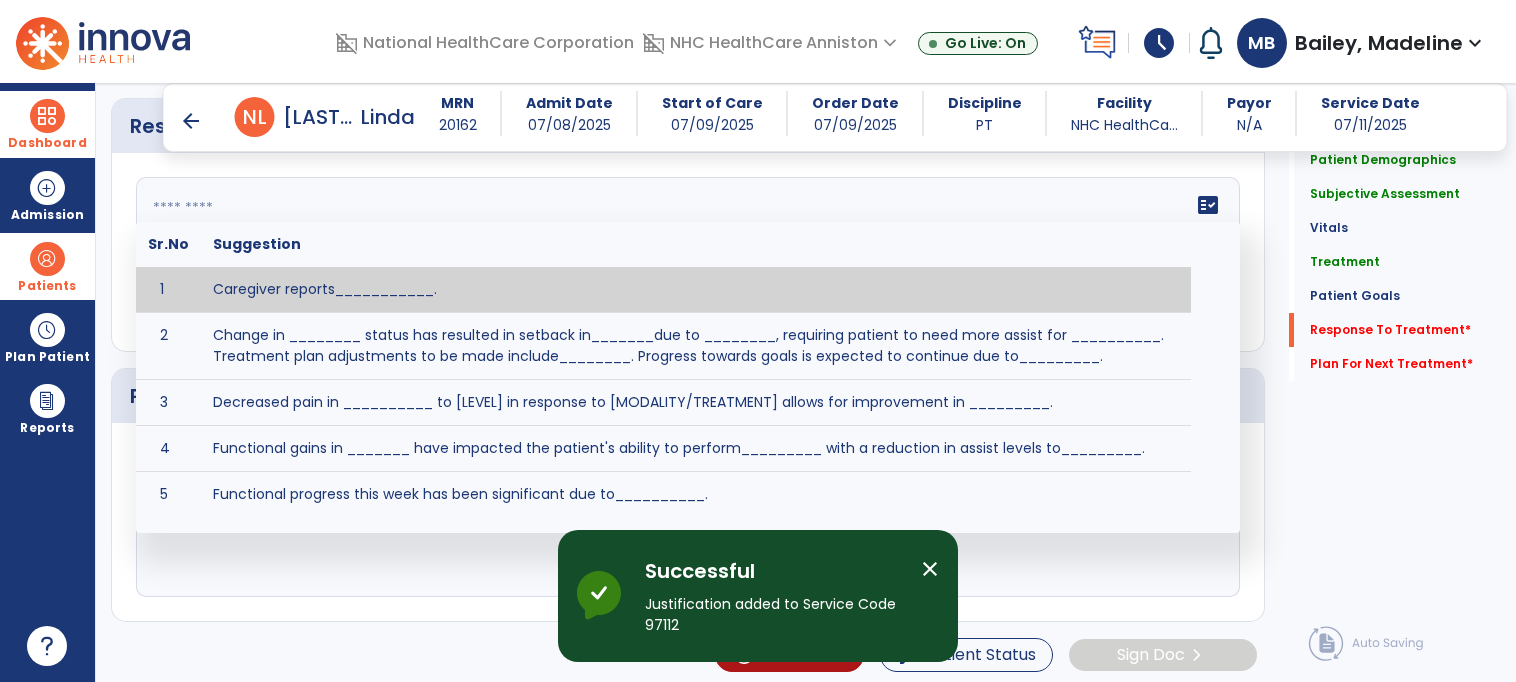 click 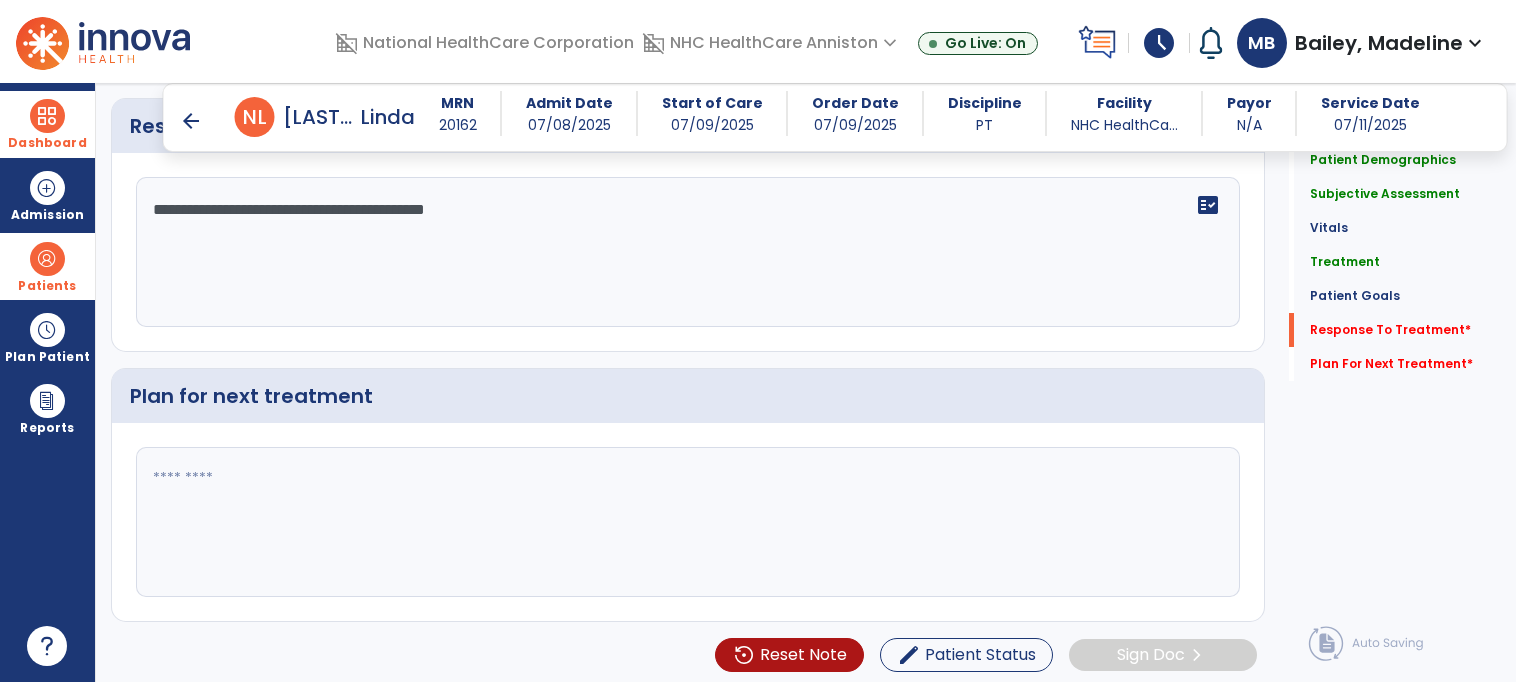 type on "**********" 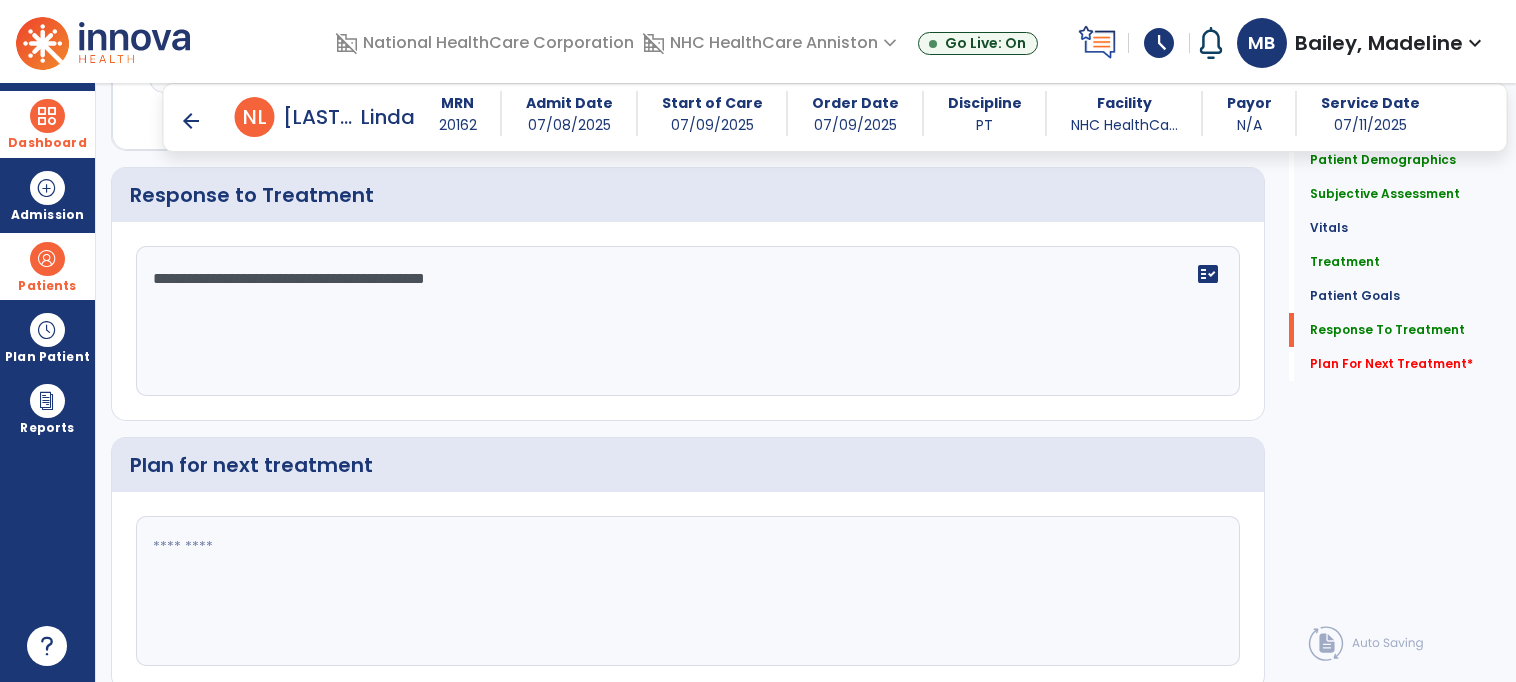 scroll, scrollTop: 2539, scrollLeft: 0, axis: vertical 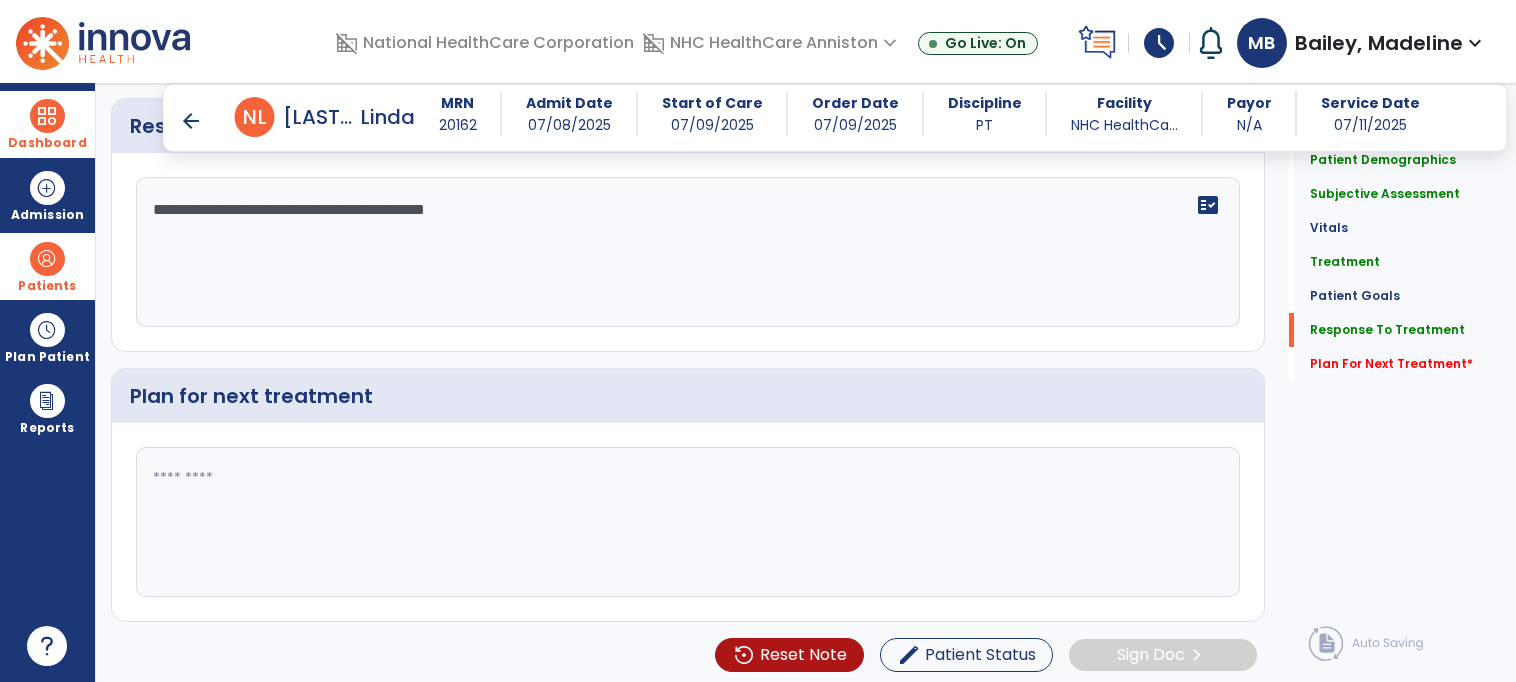 click on "Plan for next treatment" 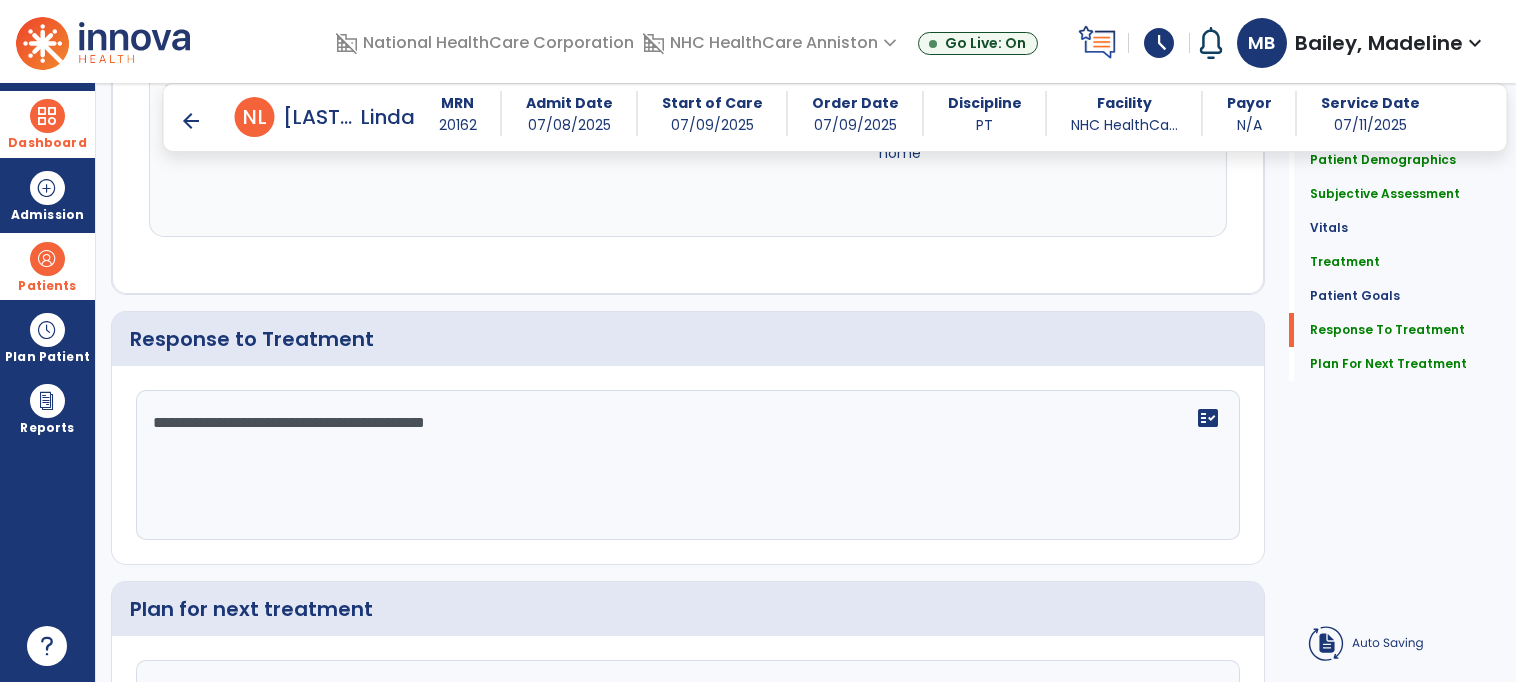 type on "**********" 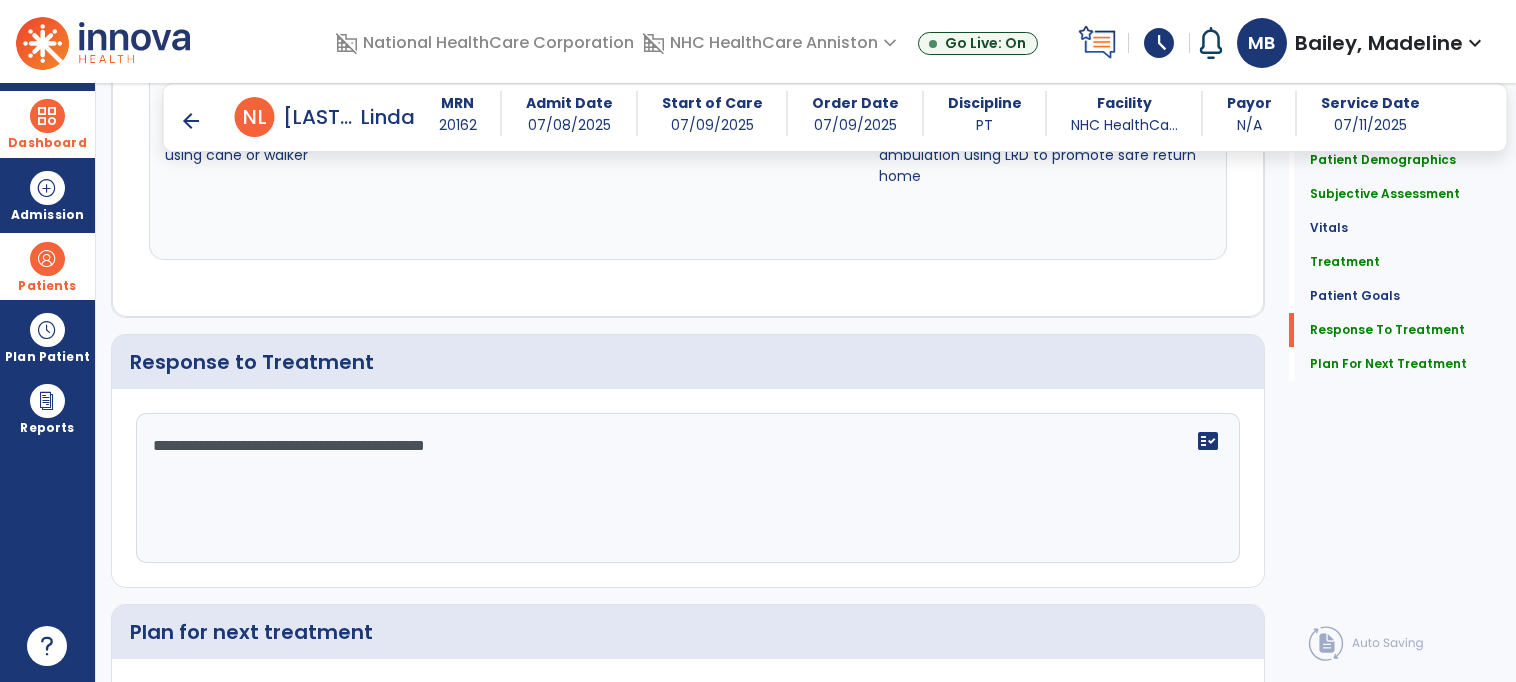 click on "**********" 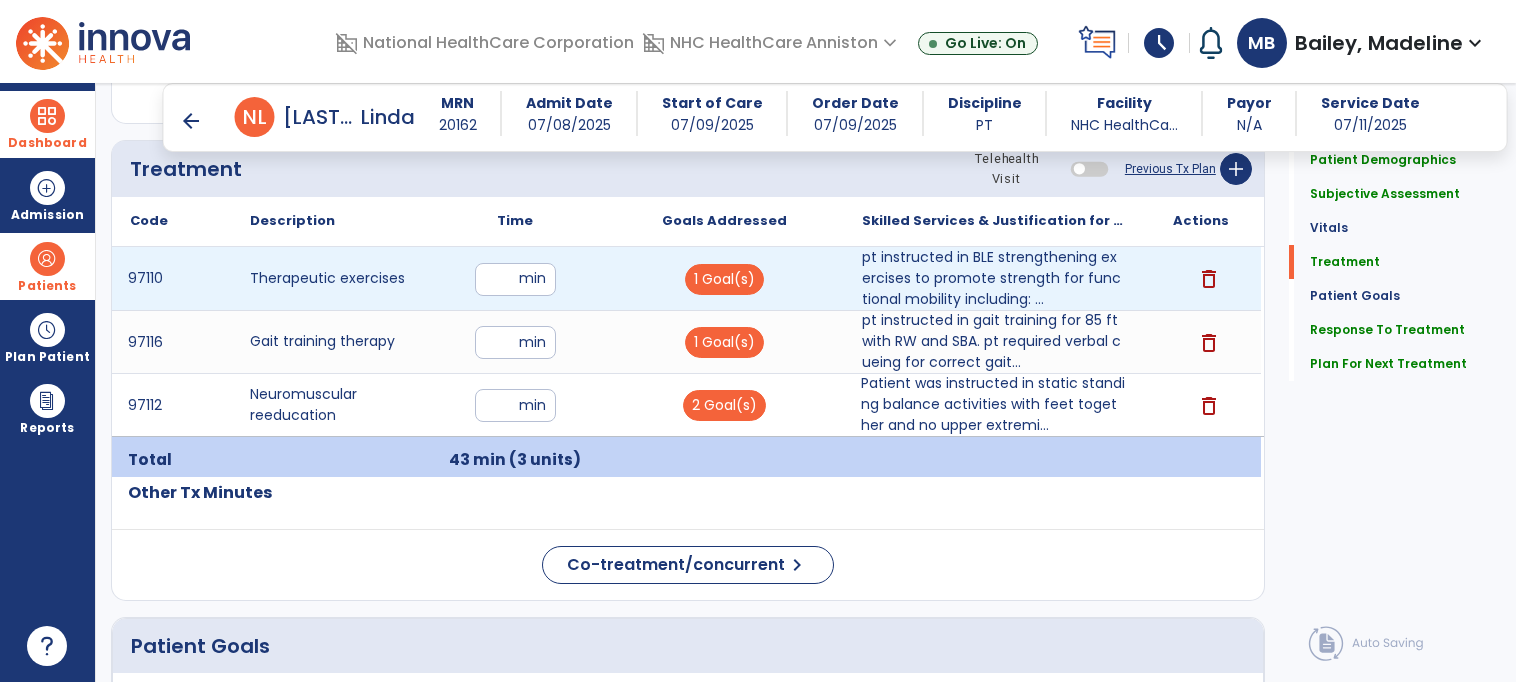 scroll, scrollTop: 1121, scrollLeft: 0, axis: vertical 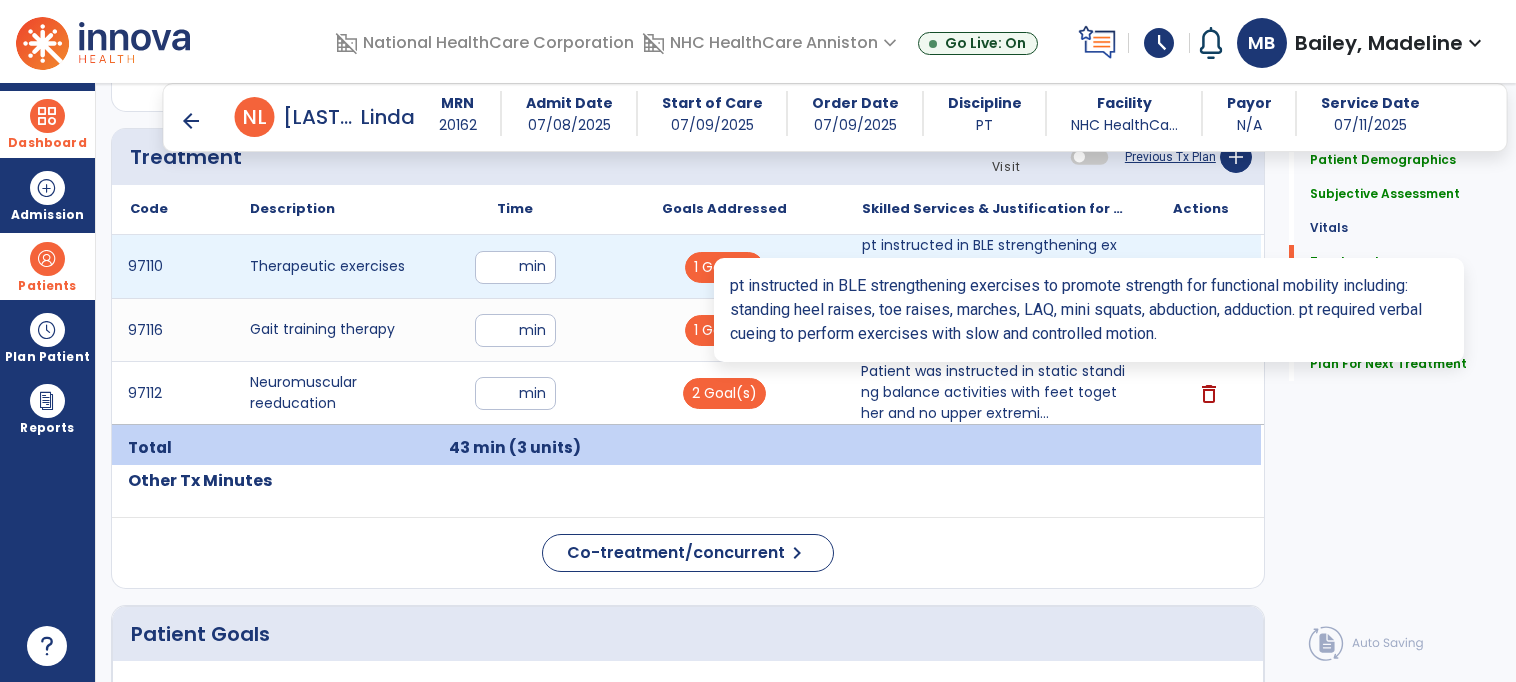 type on "**********" 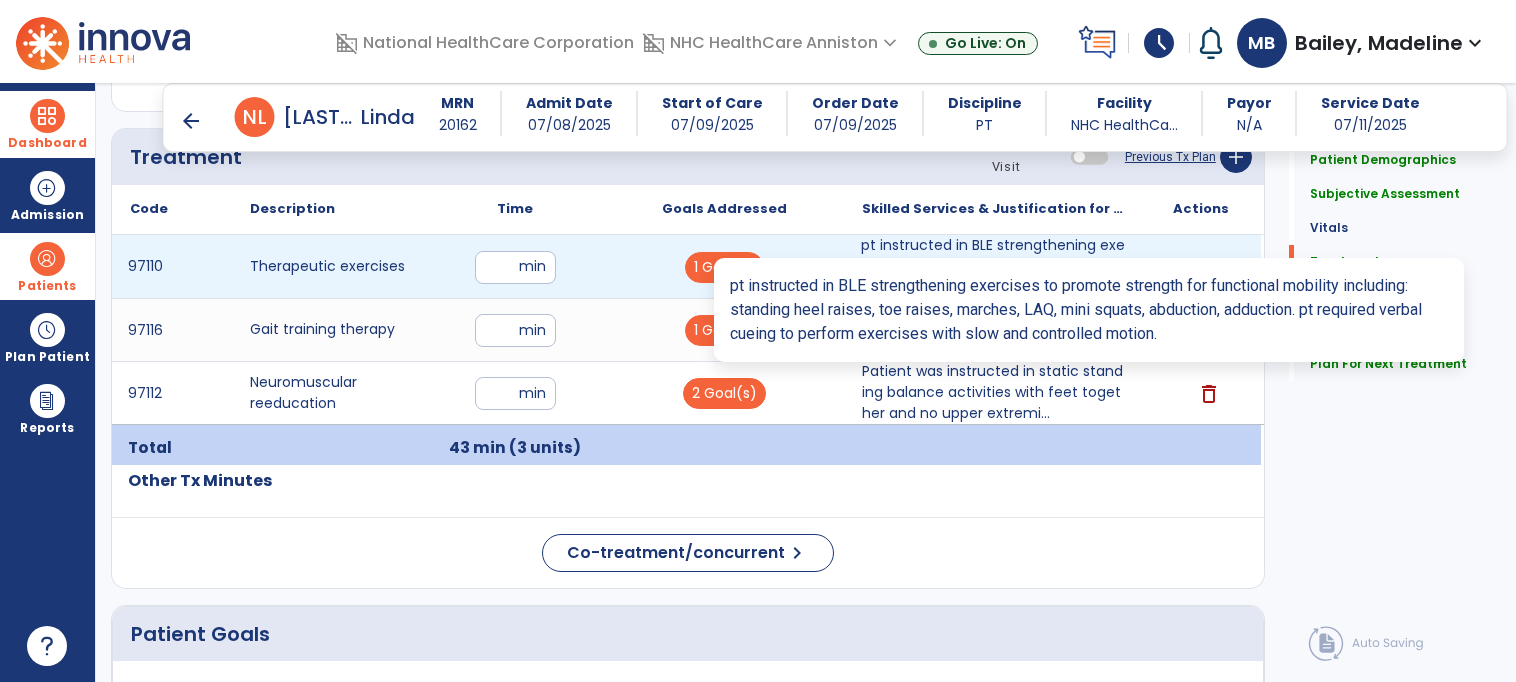 click on "pt instructed in BLE strengthening exercises to promote strength for functional mobility including: ..." at bounding box center (993, 266) 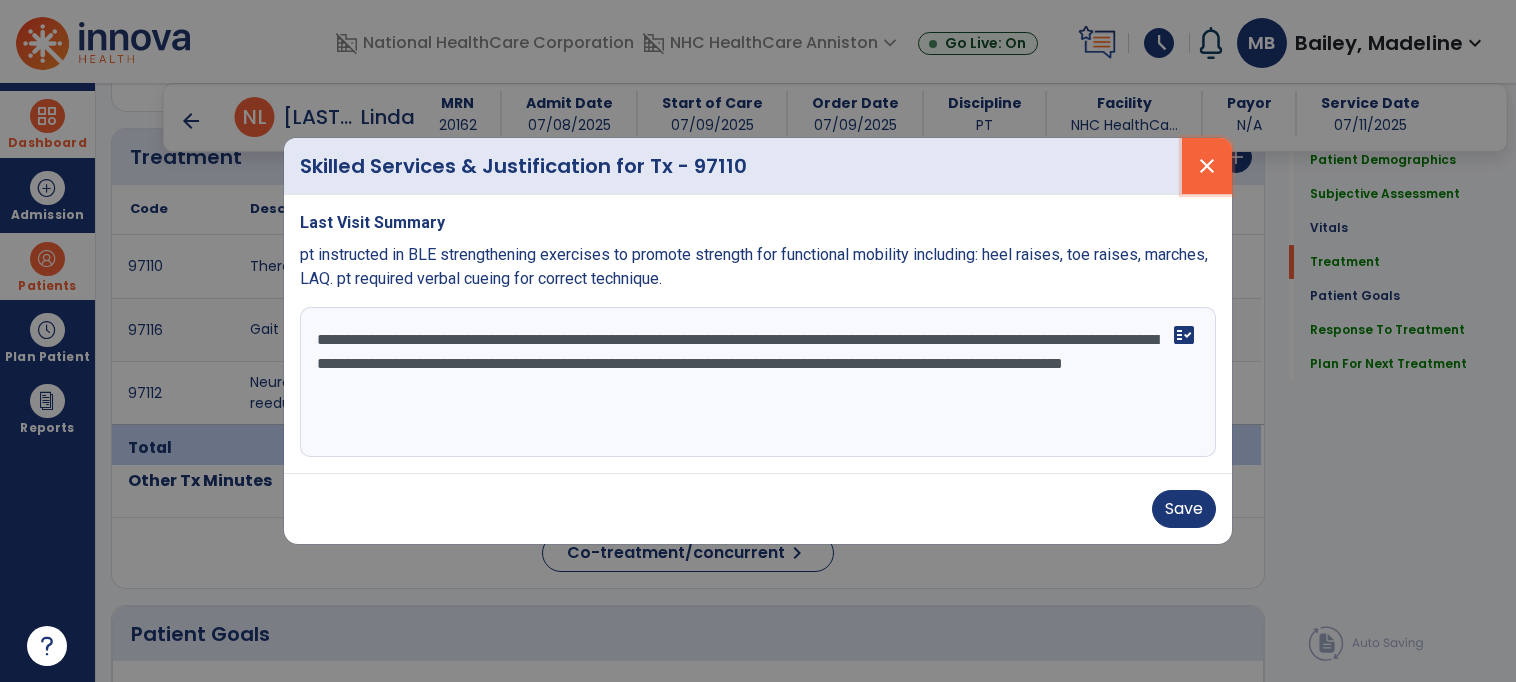 click on "close" at bounding box center (1207, 166) 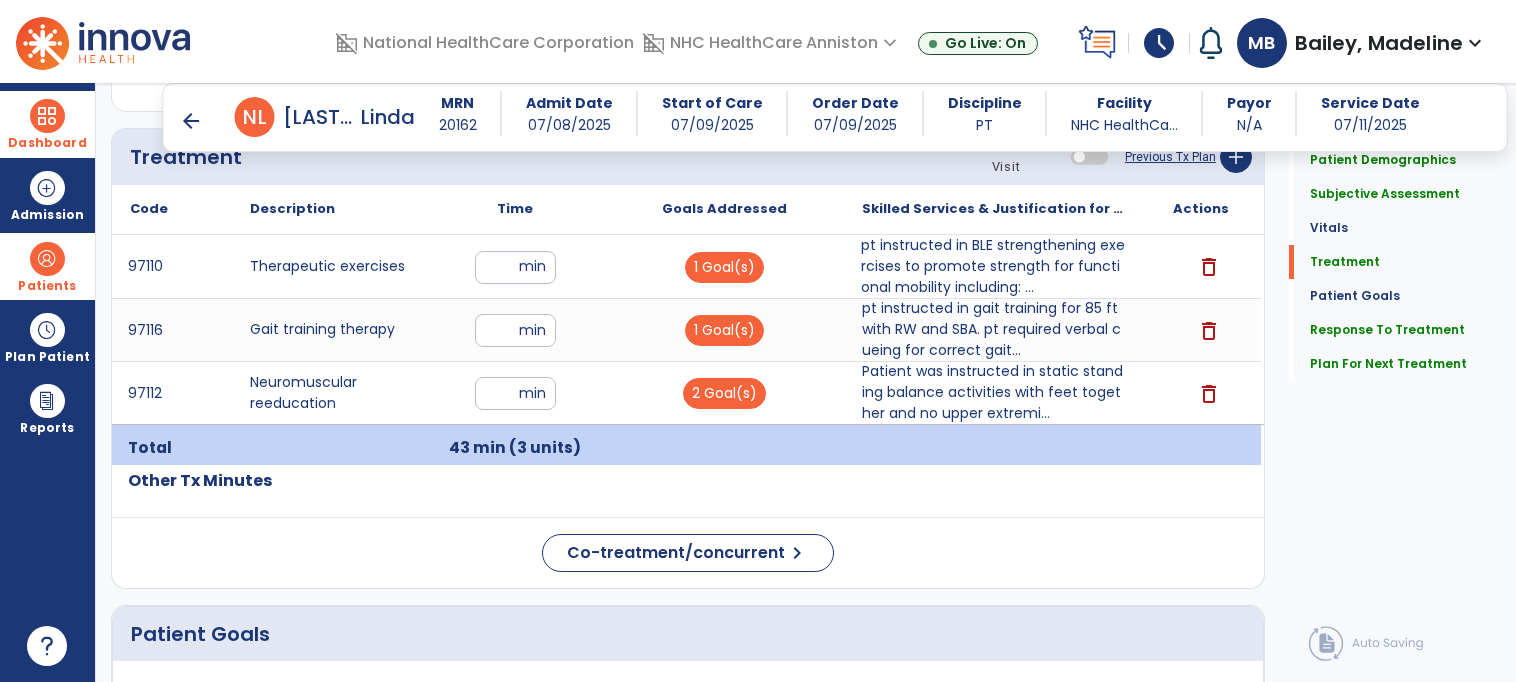 click on "arrow_back" at bounding box center (191, 121) 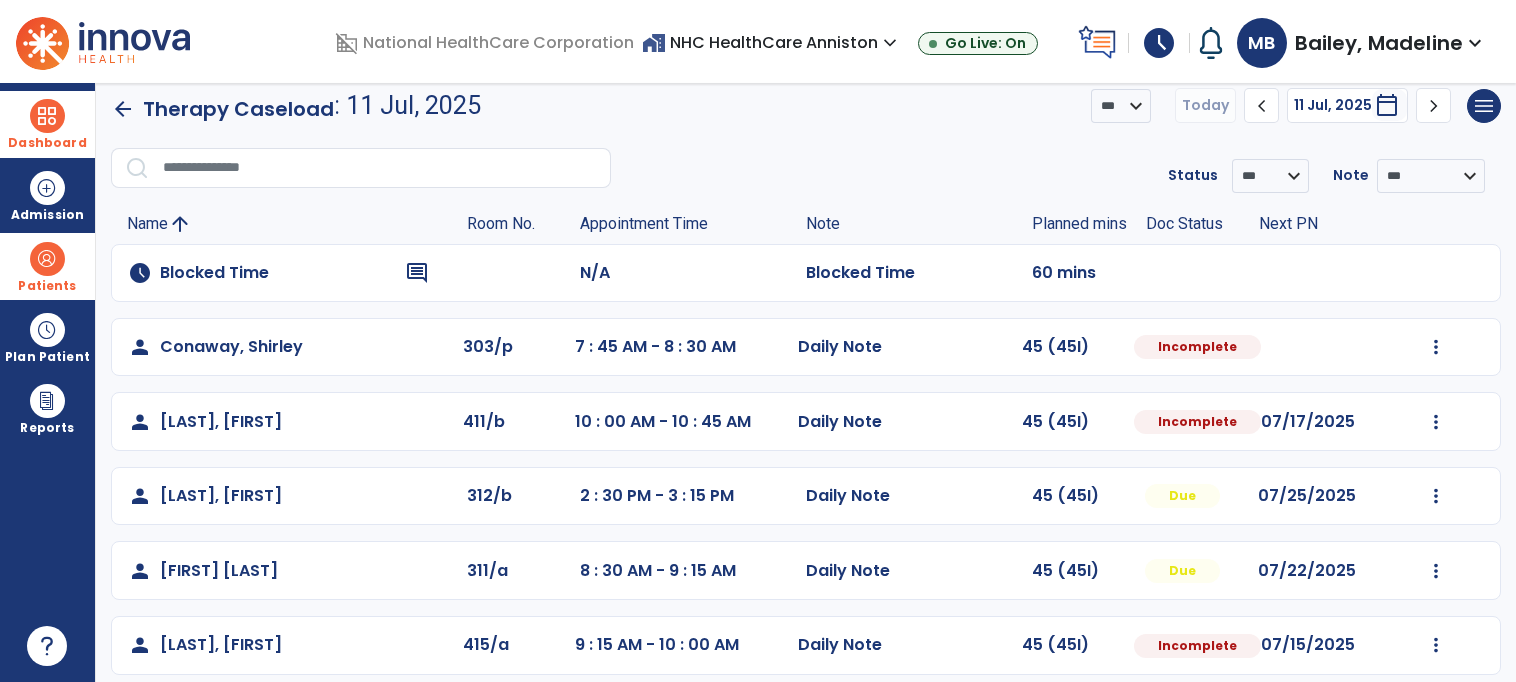 scroll, scrollTop: 178, scrollLeft: 0, axis: vertical 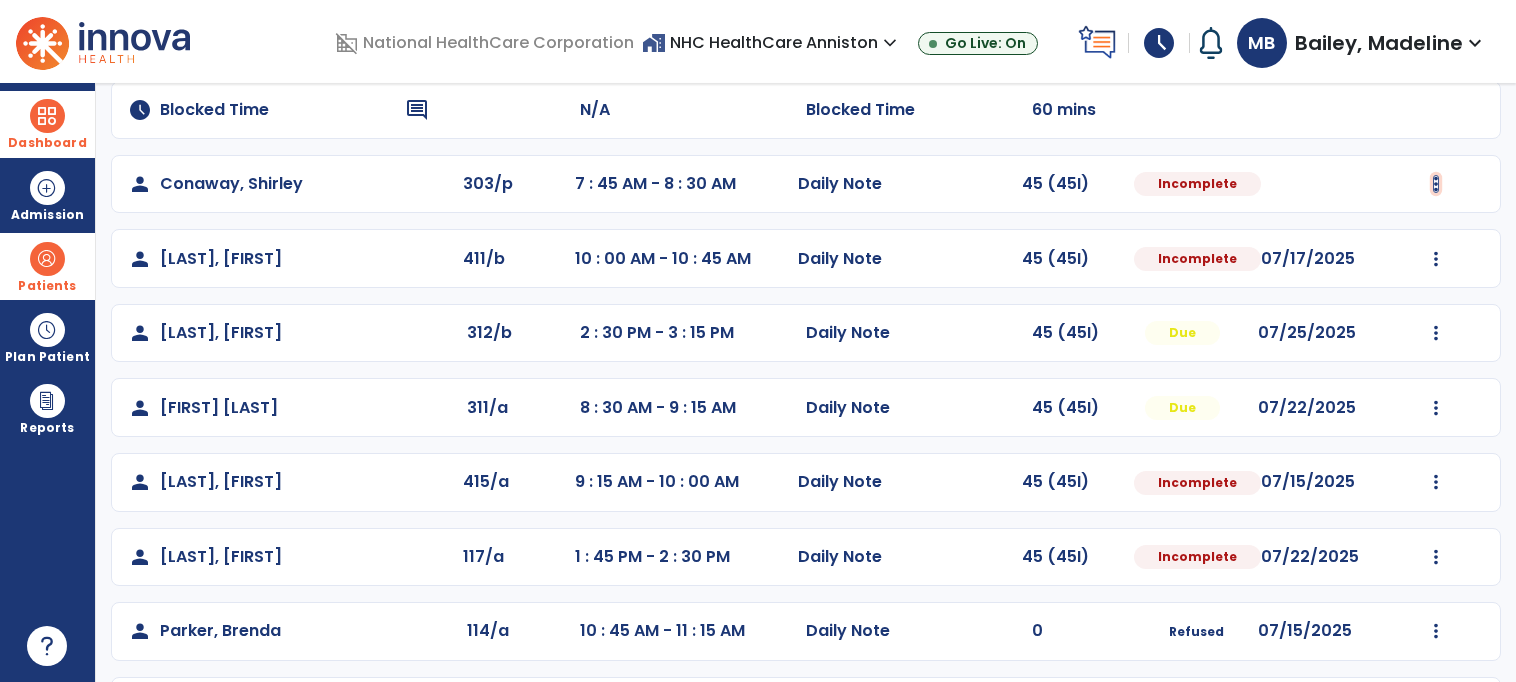 click at bounding box center (1436, 184) 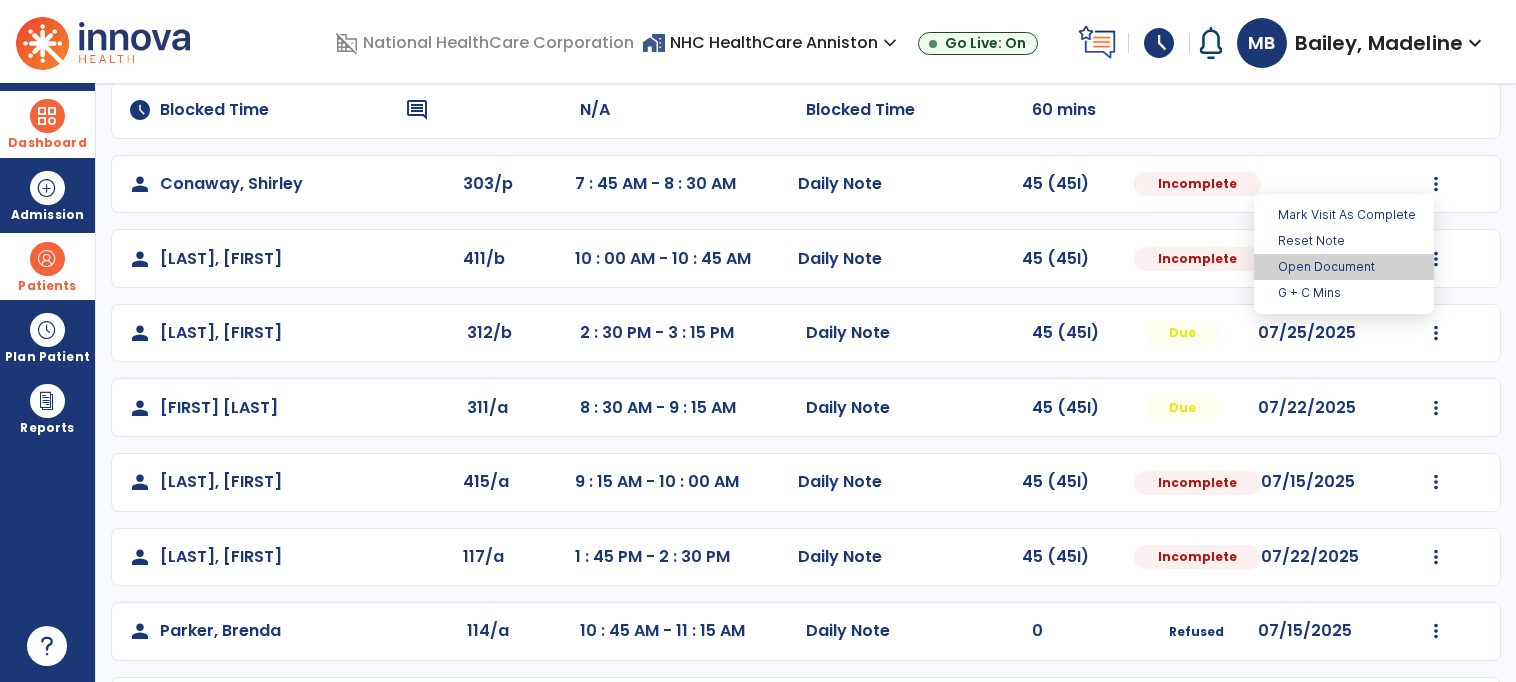 click on "Open Document" at bounding box center [1344, 267] 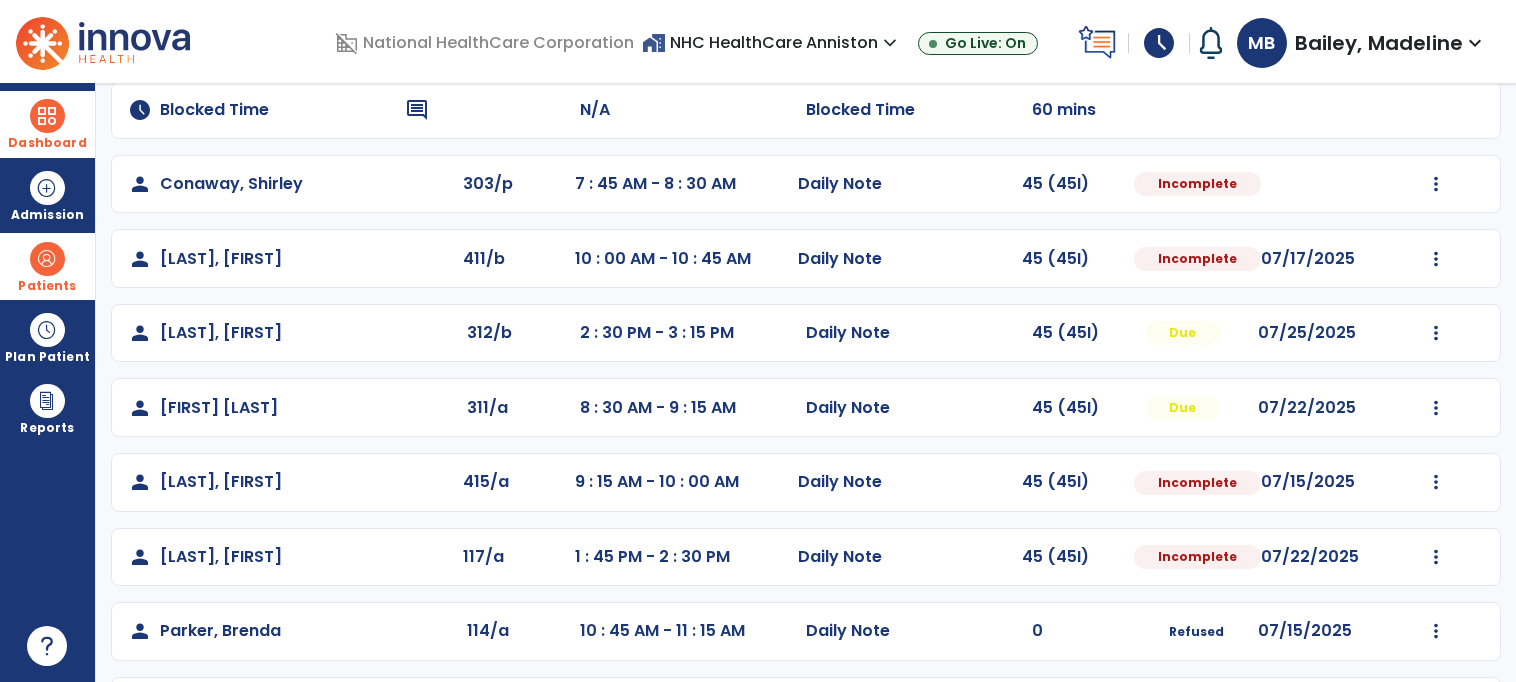 select on "*" 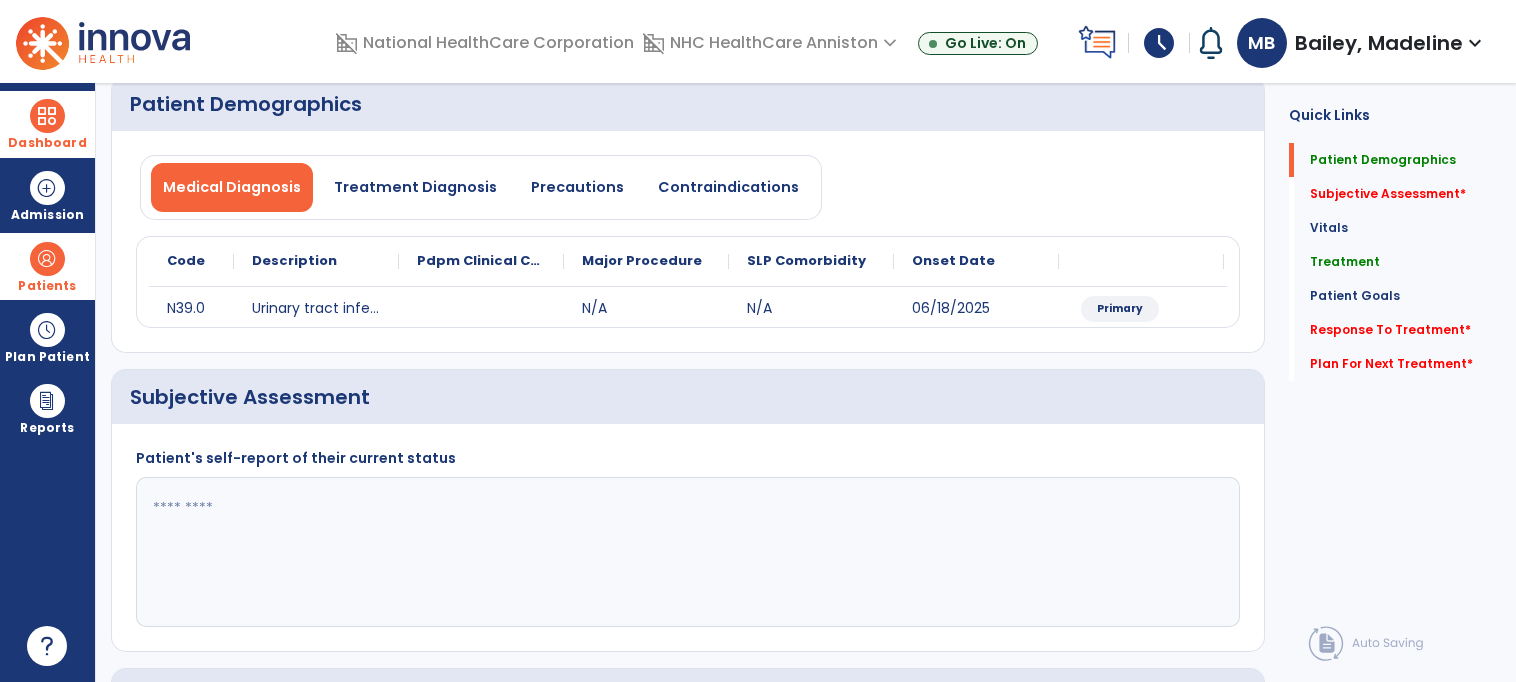 click 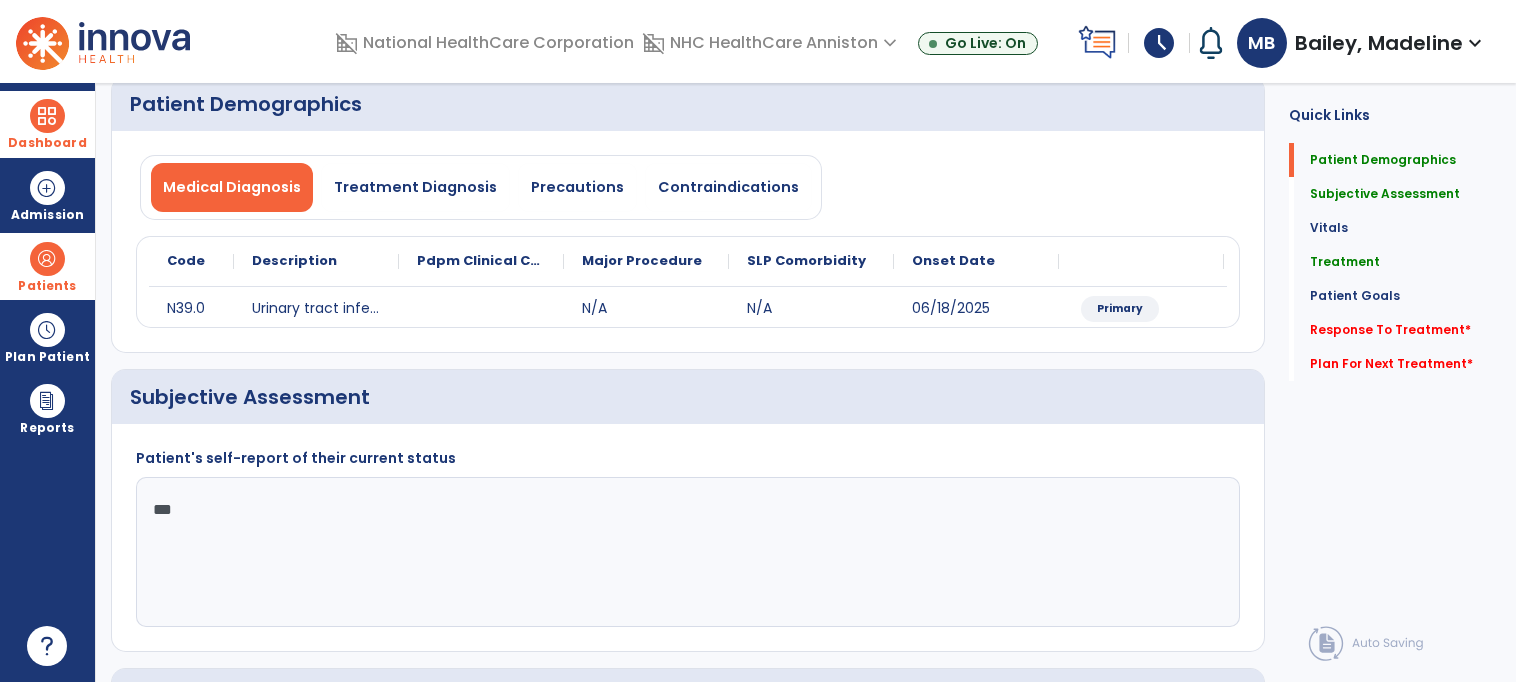 click on "Patient's self-report of their current status  pt  **" 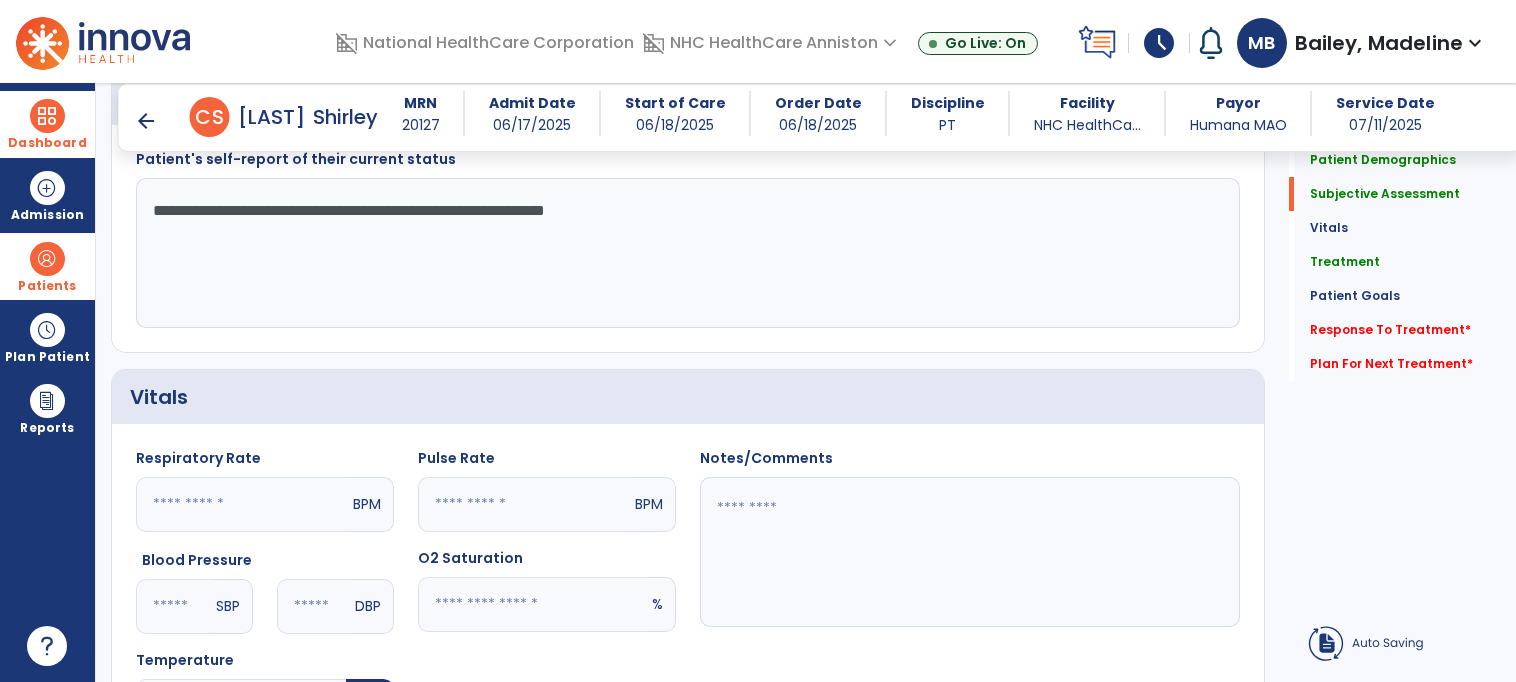 scroll, scrollTop: 456, scrollLeft: 0, axis: vertical 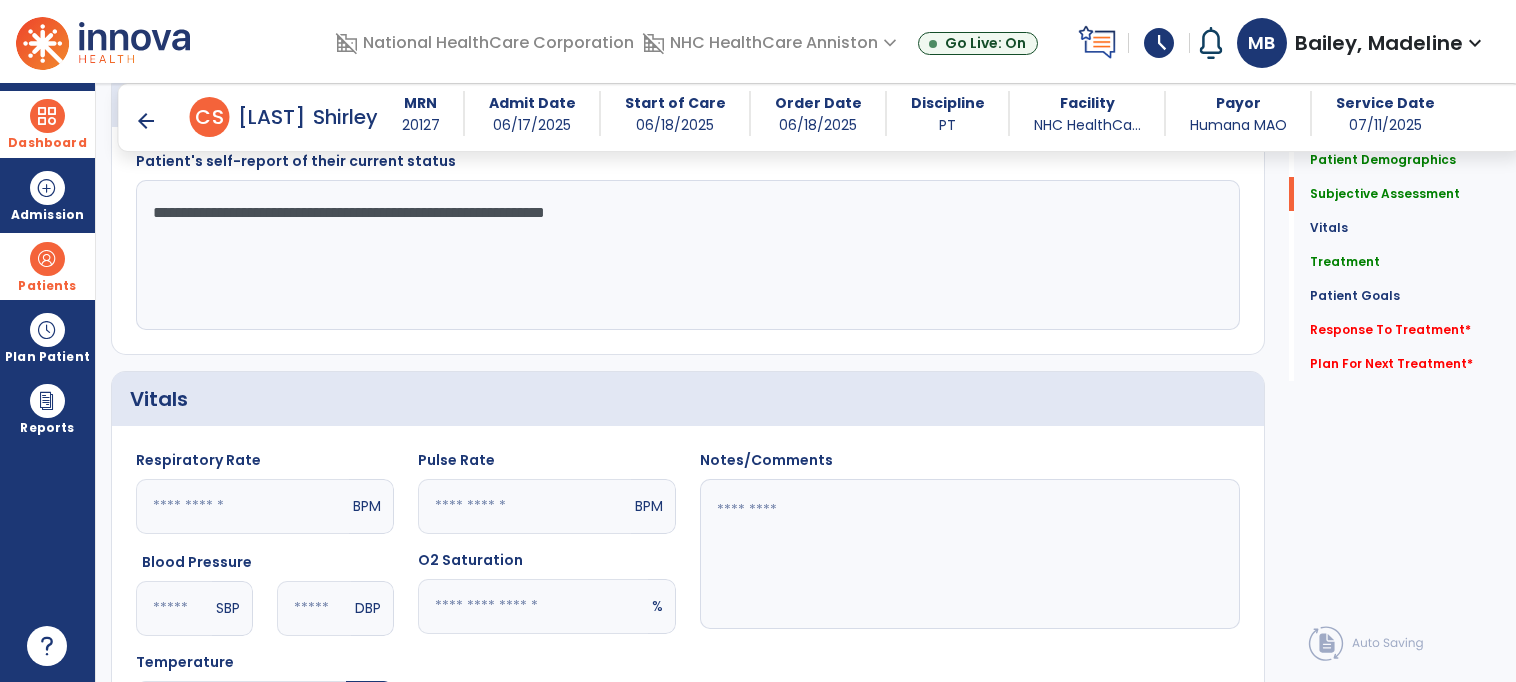 drag, startPoint x: 665, startPoint y: 215, endPoint x: 616, endPoint y: 217, distance: 49.0408 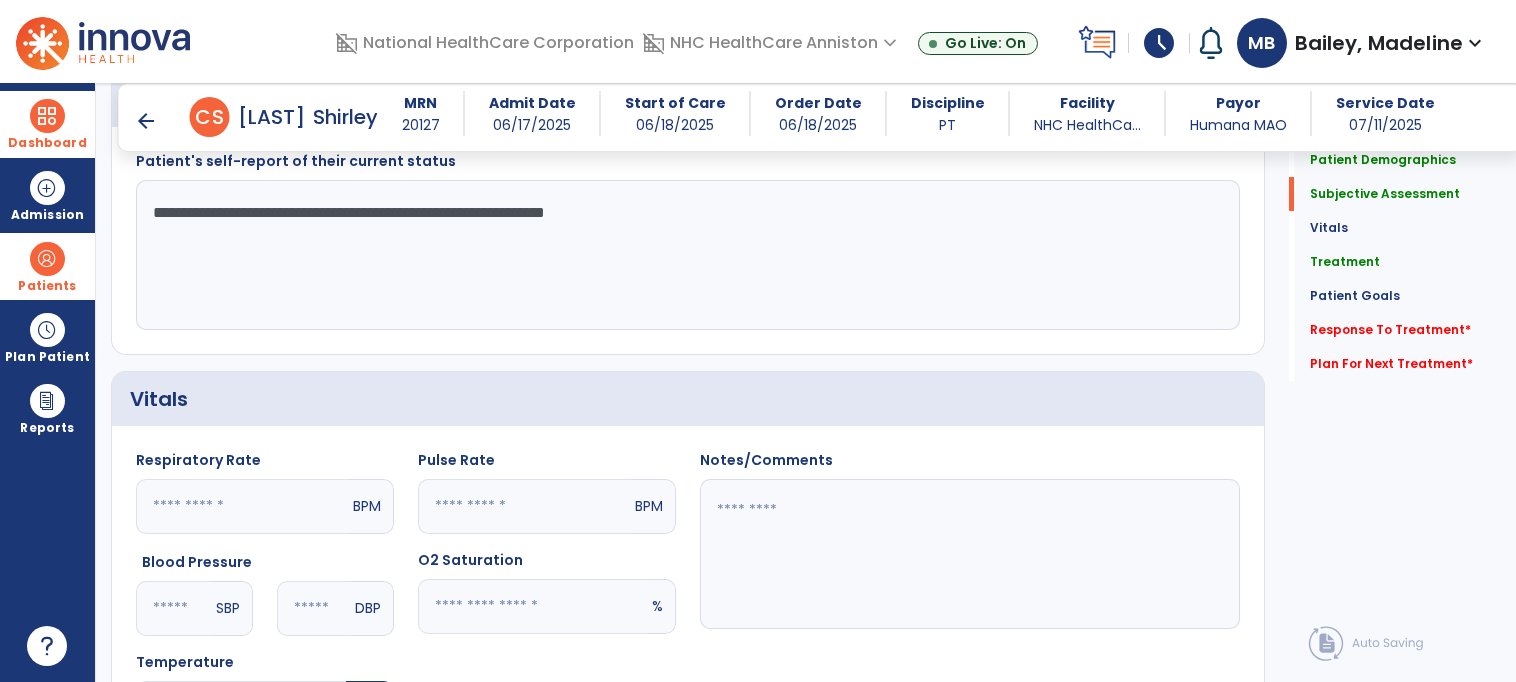 click on "**********" 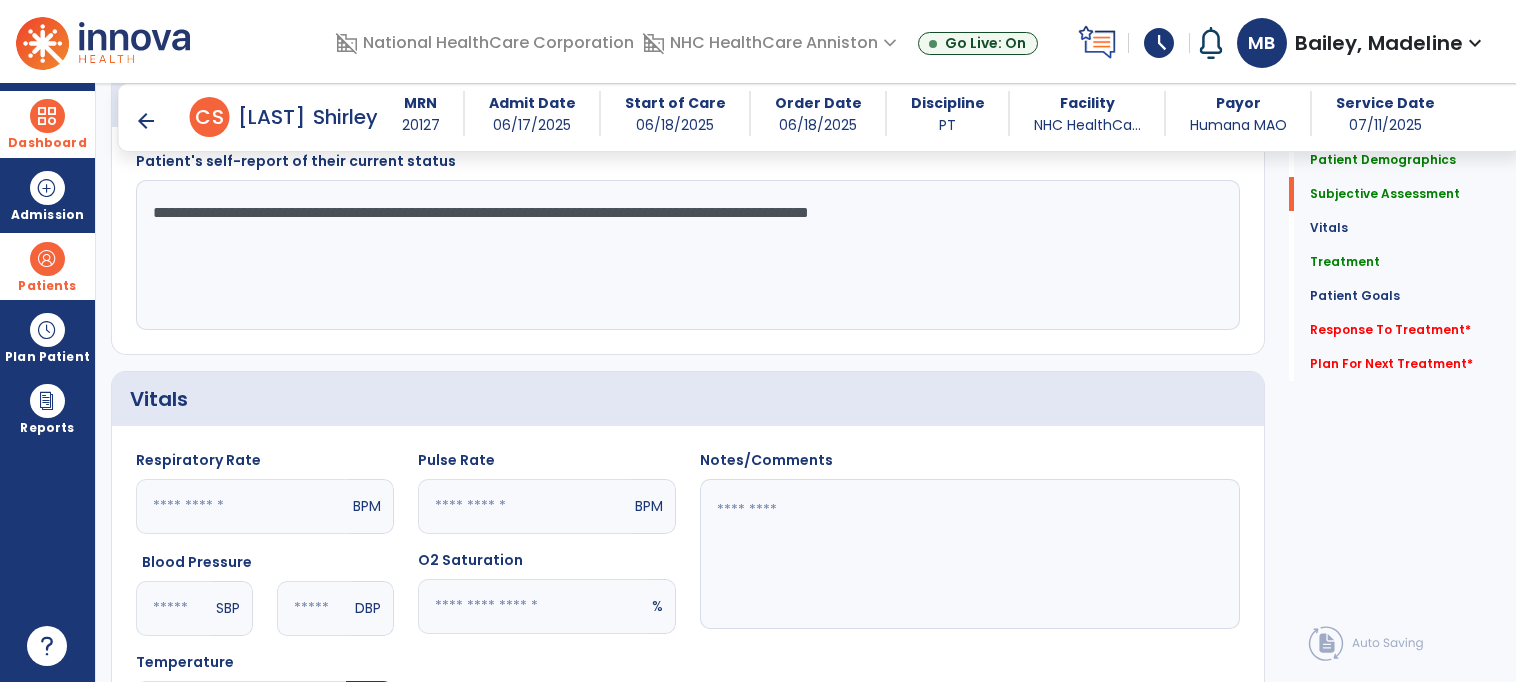 click on "**********" 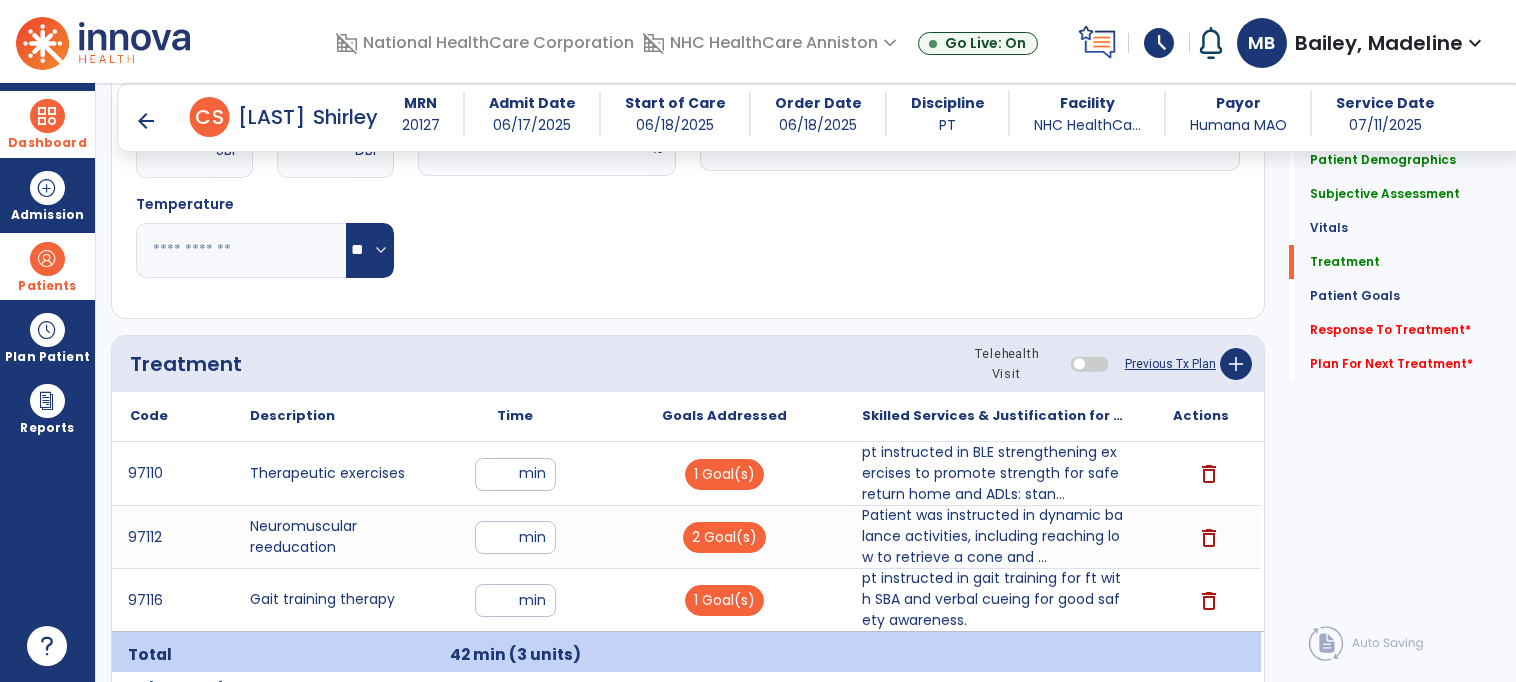 scroll, scrollTop: 1158, scrollLeft: 0, axis: vertical 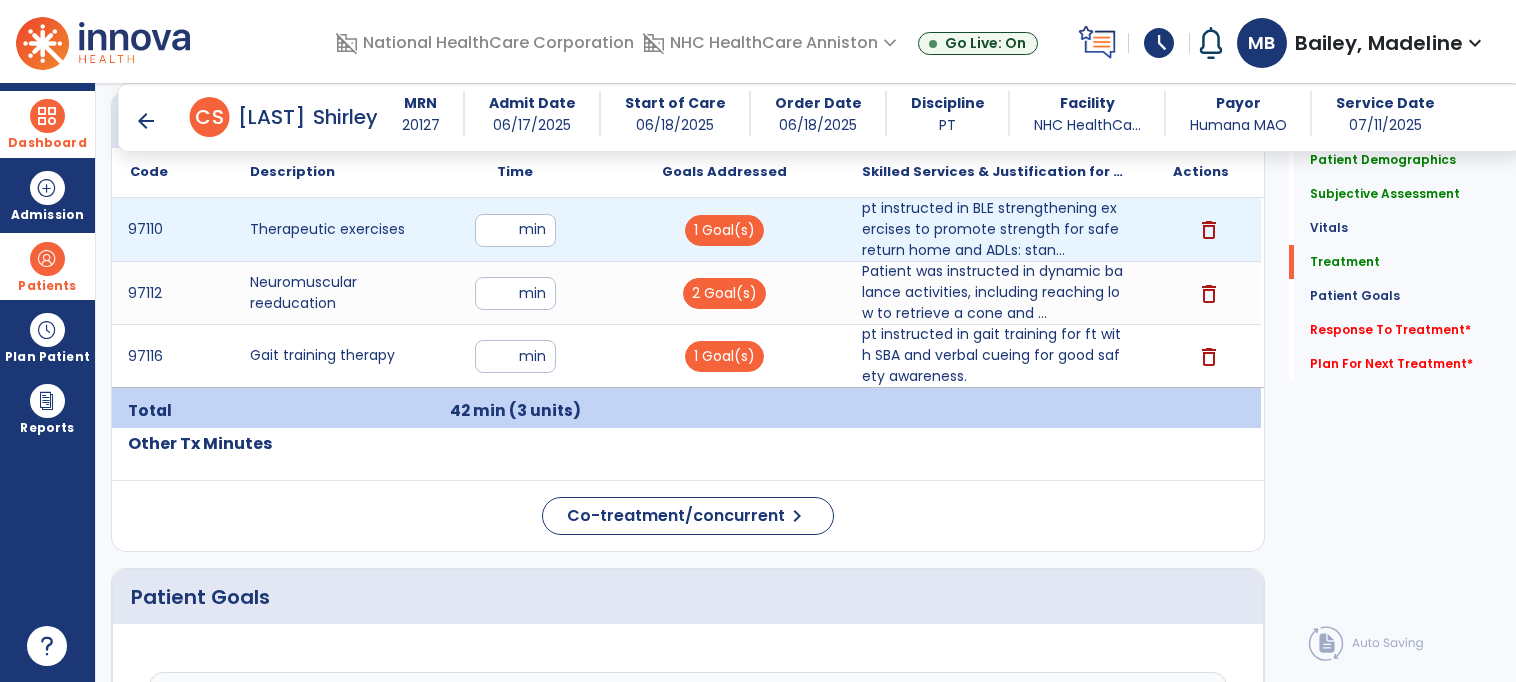 type on "**********" 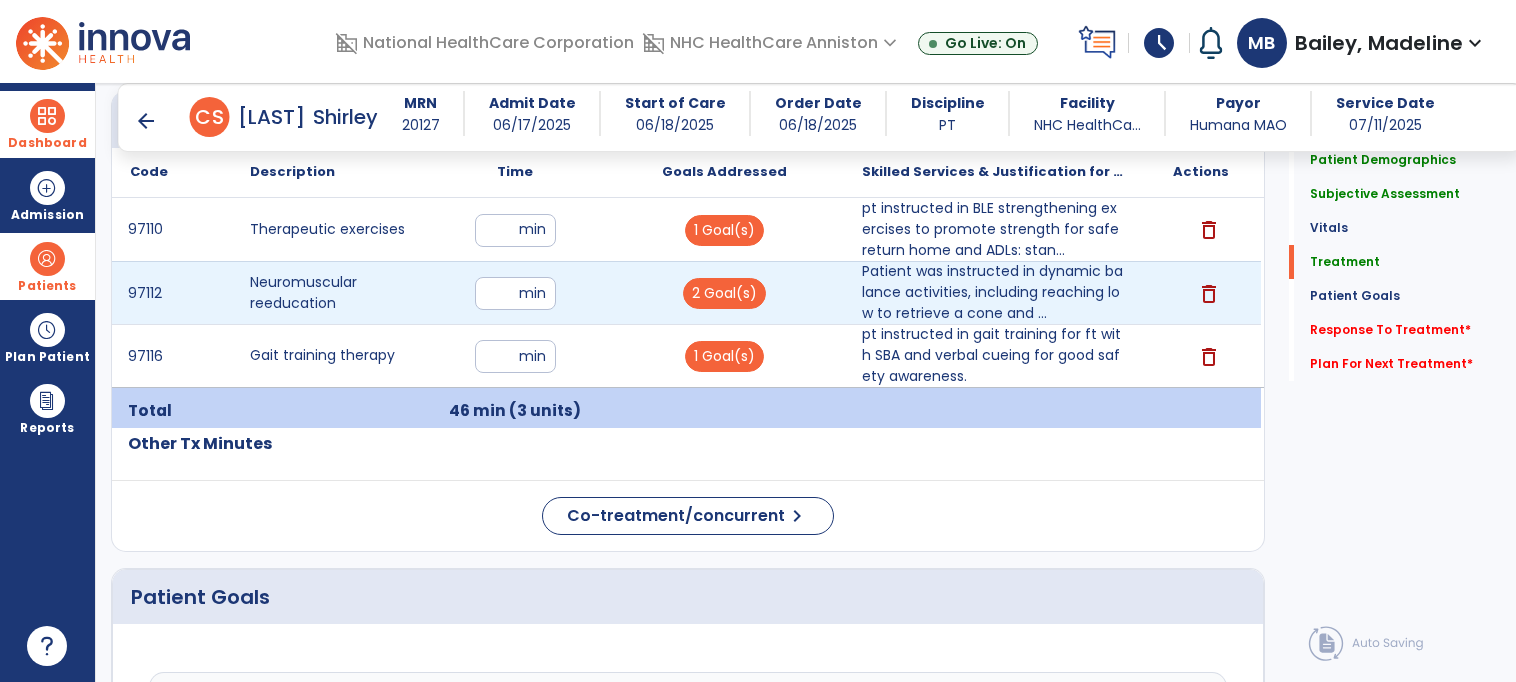 click on "**" at bounding box center [515, 293] 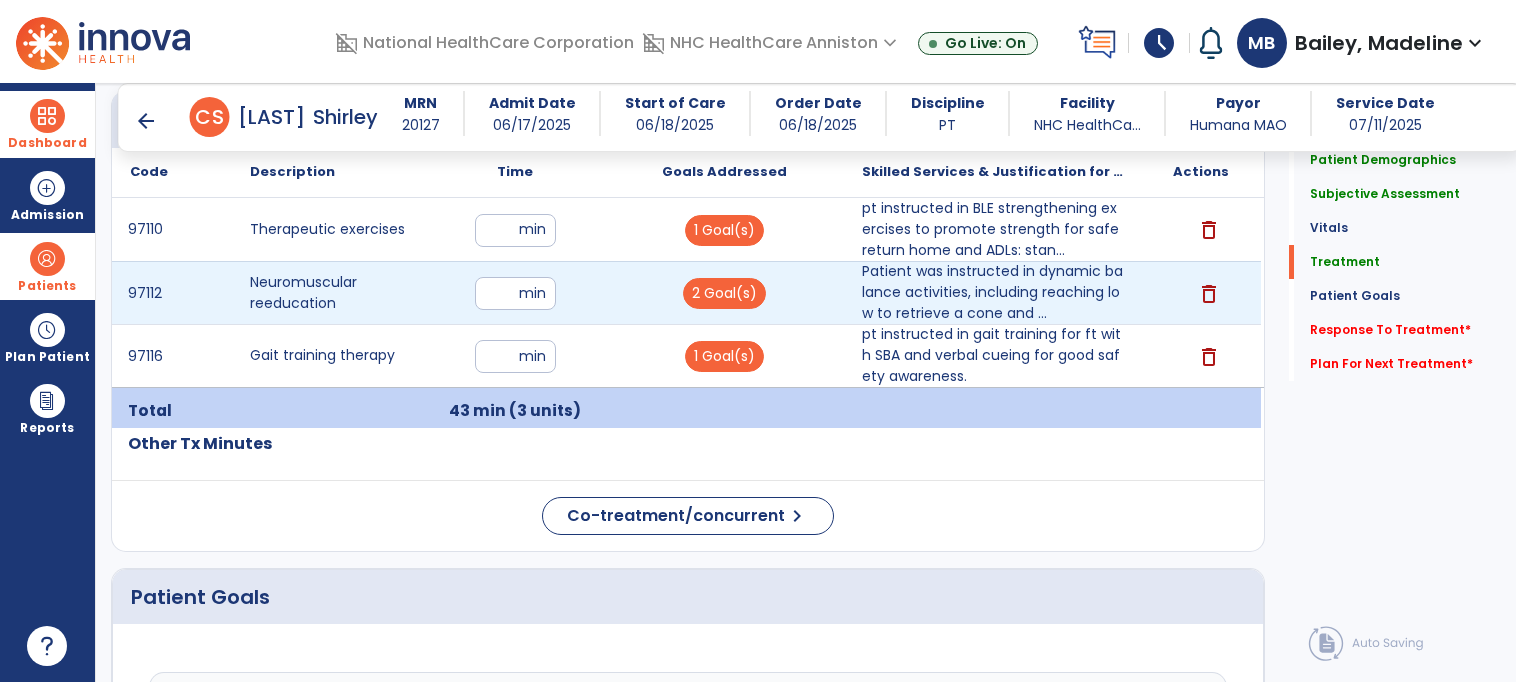 click on "**" at bounding box center (515, 293) 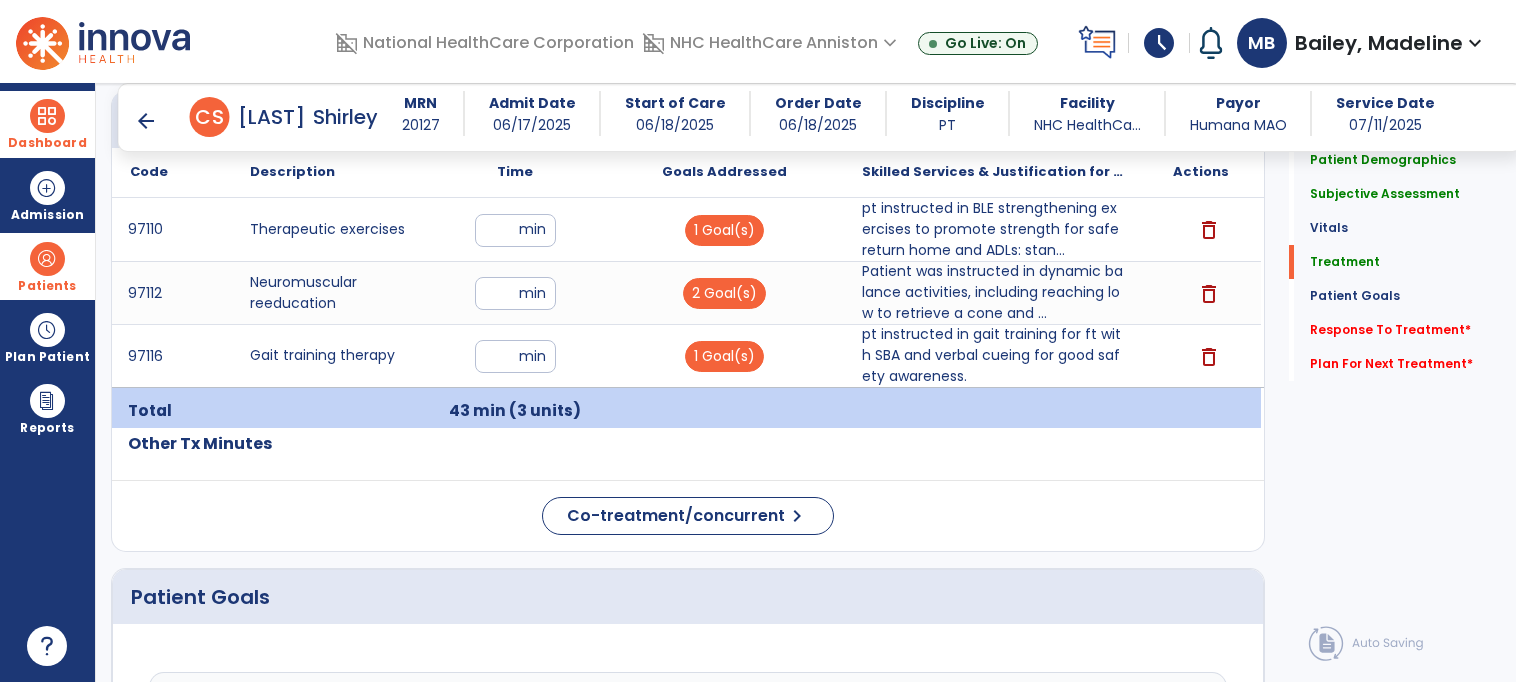 click on "Patient Demographics  Medical Diagnosis   Treatment Diagnosis   Precautions   Contraindications
Code
Description
Pdpm Clinical Category
N39.0 to" 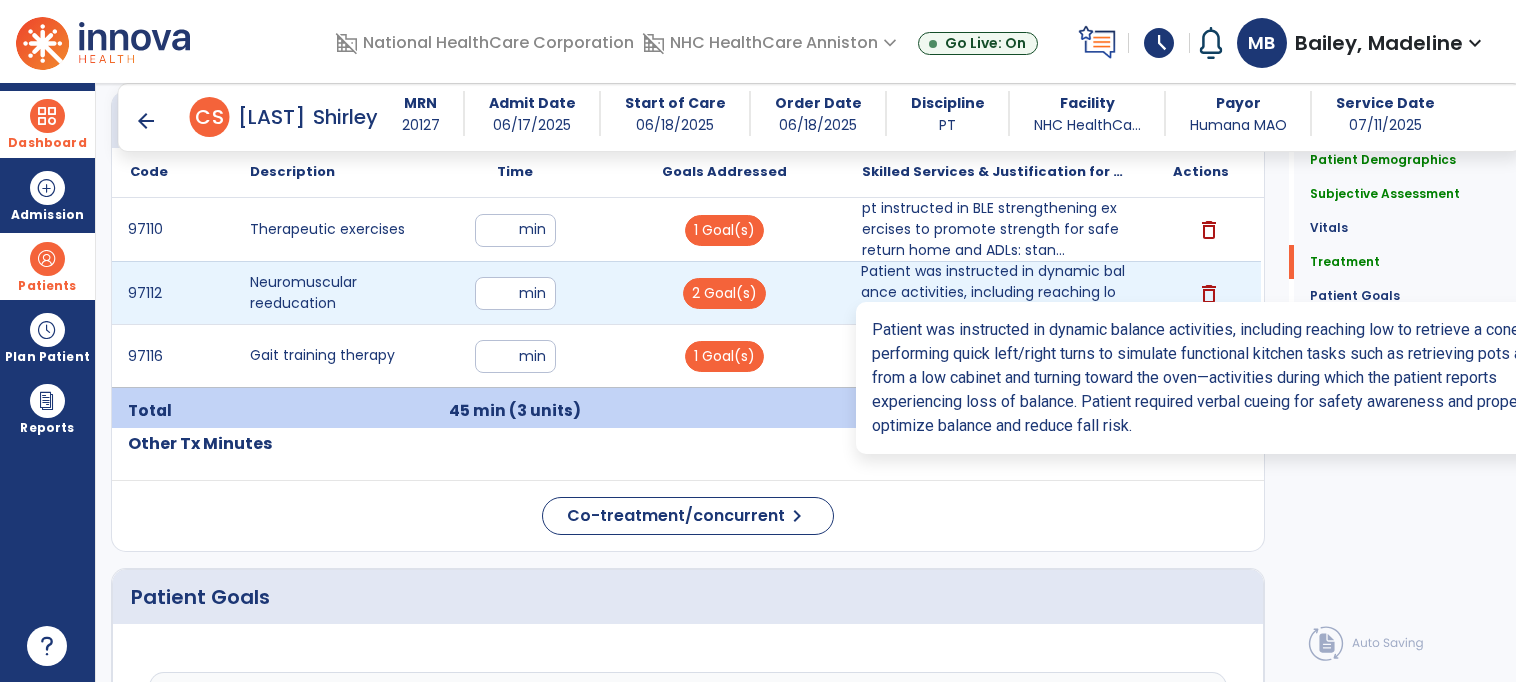 click on "Patient was instructed in dynamic balance activities, including reaching low to retrieve a cone and ..." at bounding box center (993, 292) 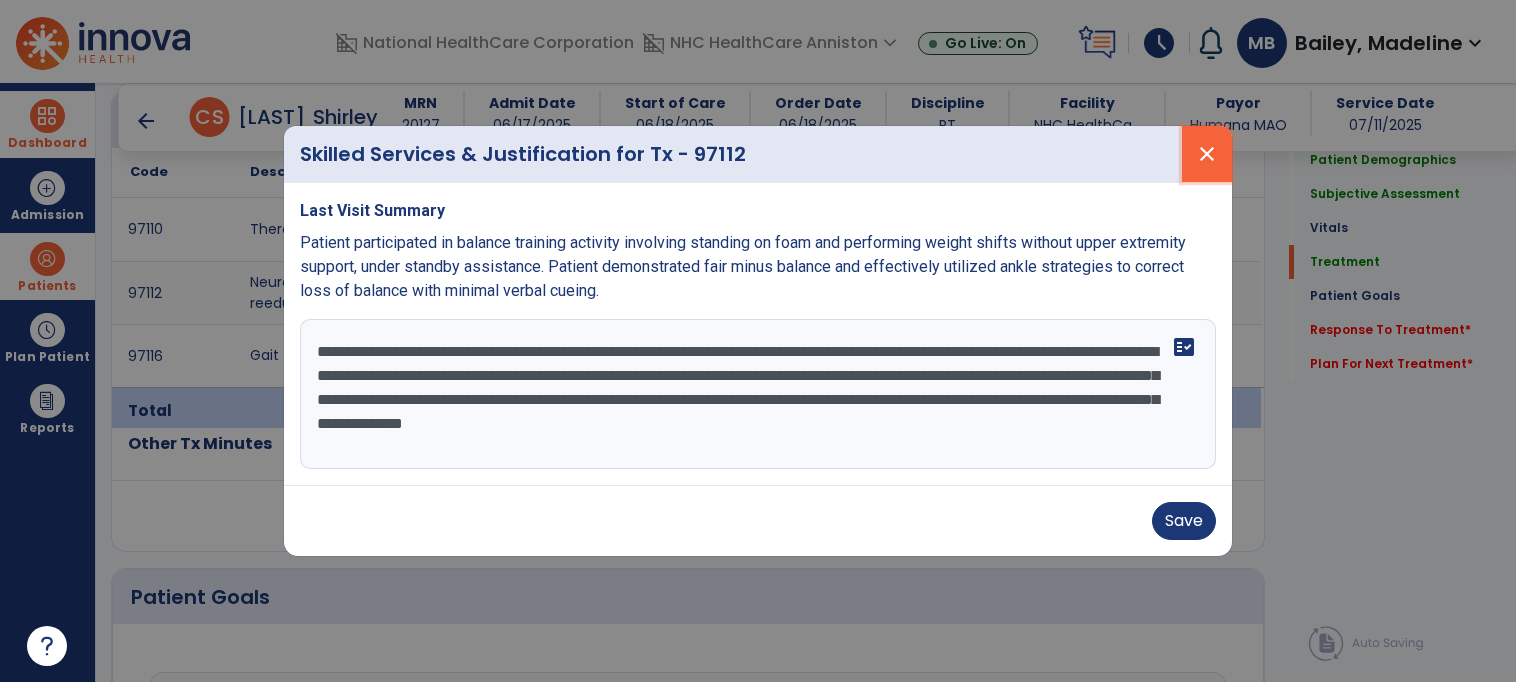 click on "close" at bounding box center [1207, 154] 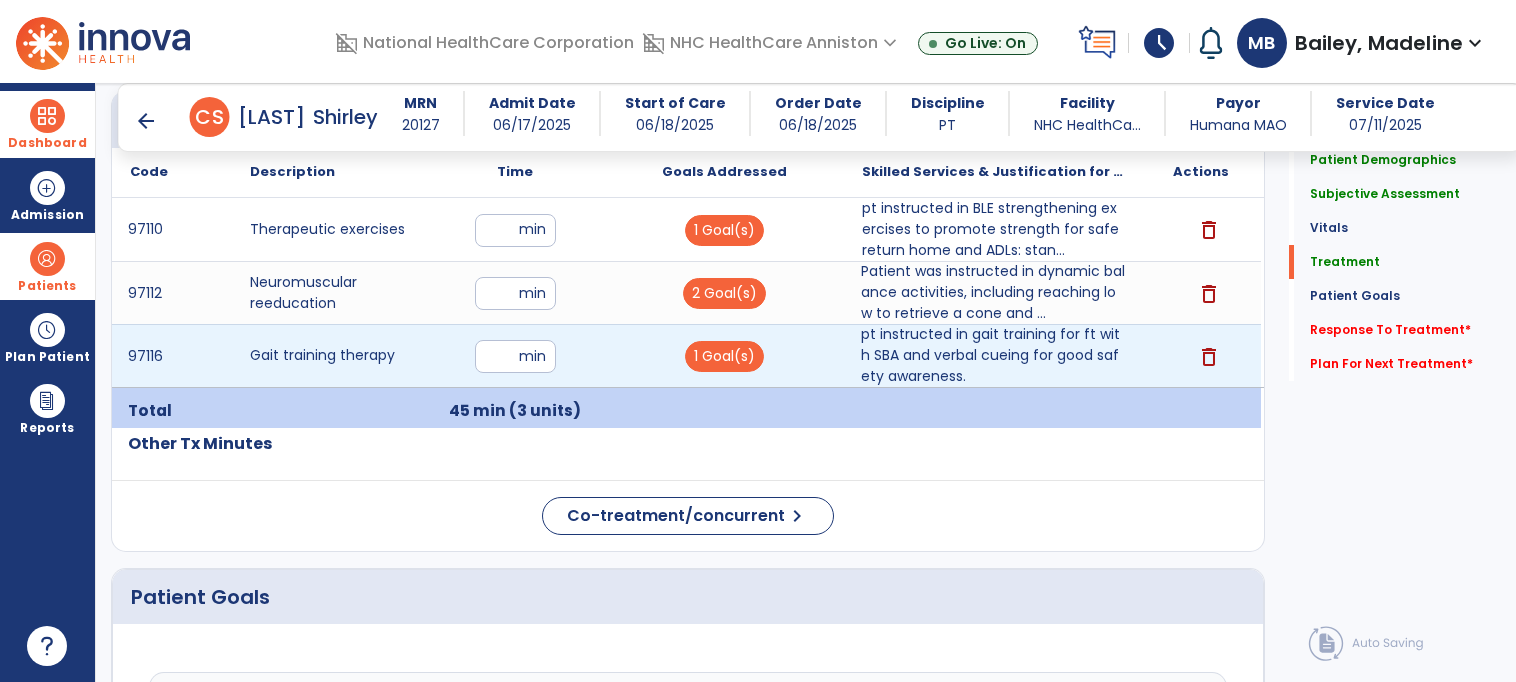 click on "pt instructed in gait training for  ft with SBA and verbal cueing for good safety awareness." at bounding box center [993, 355] 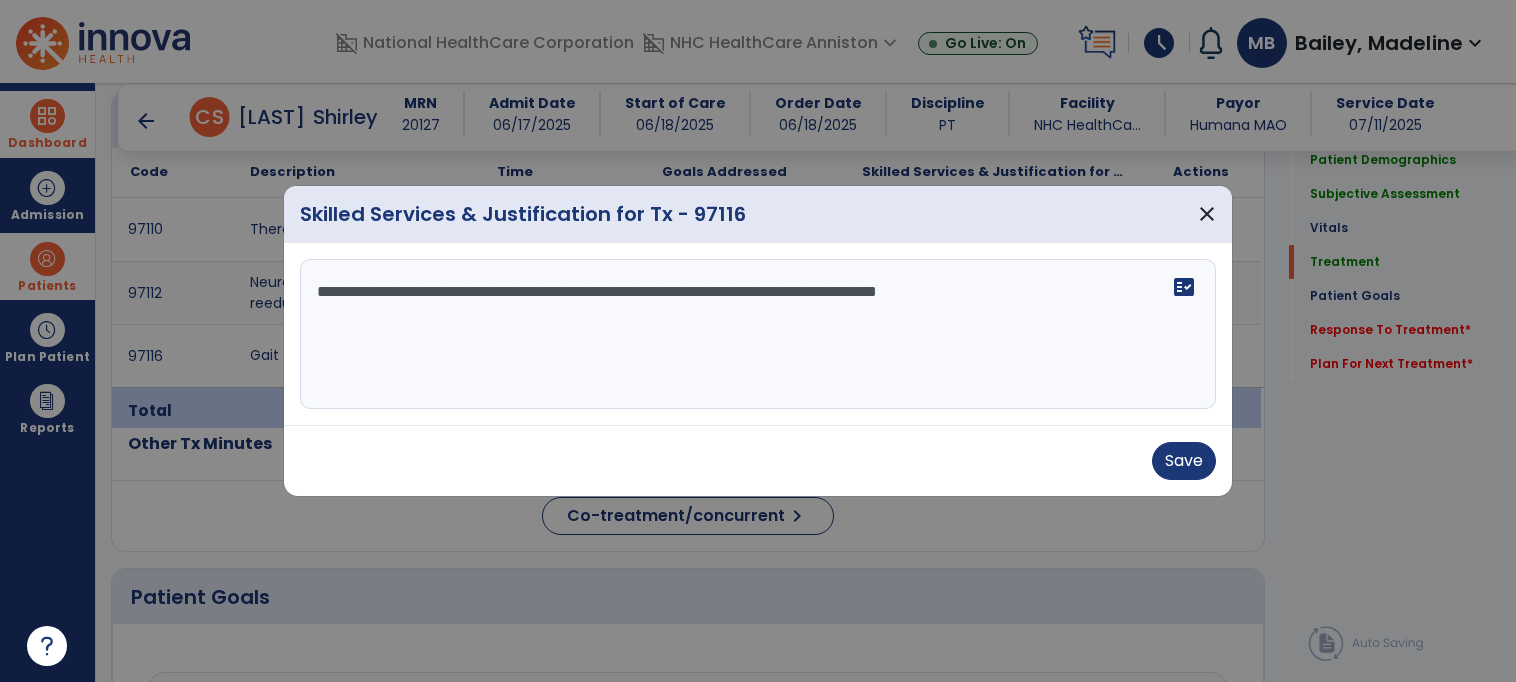 click on "**********" at bounding box center (758, 334) 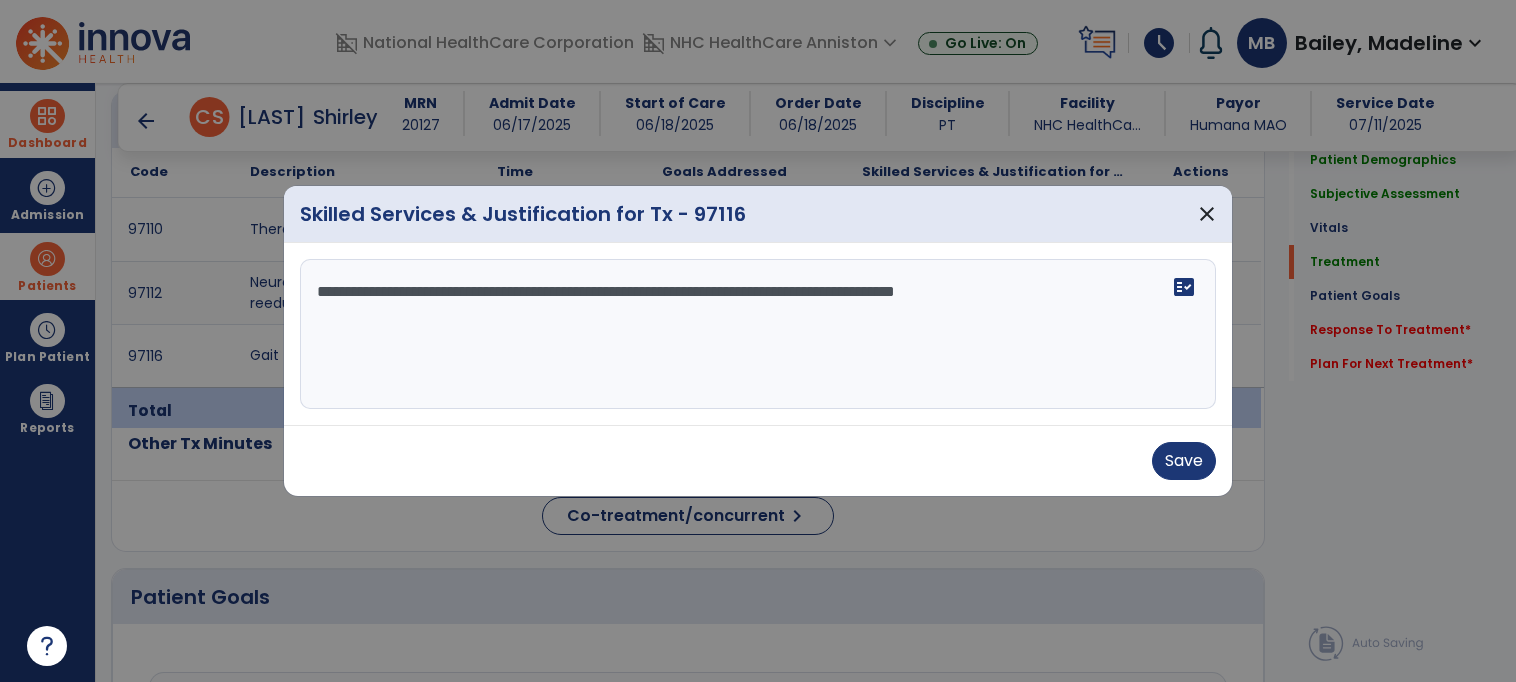 click on "**********" at bounding box center [758, 334] 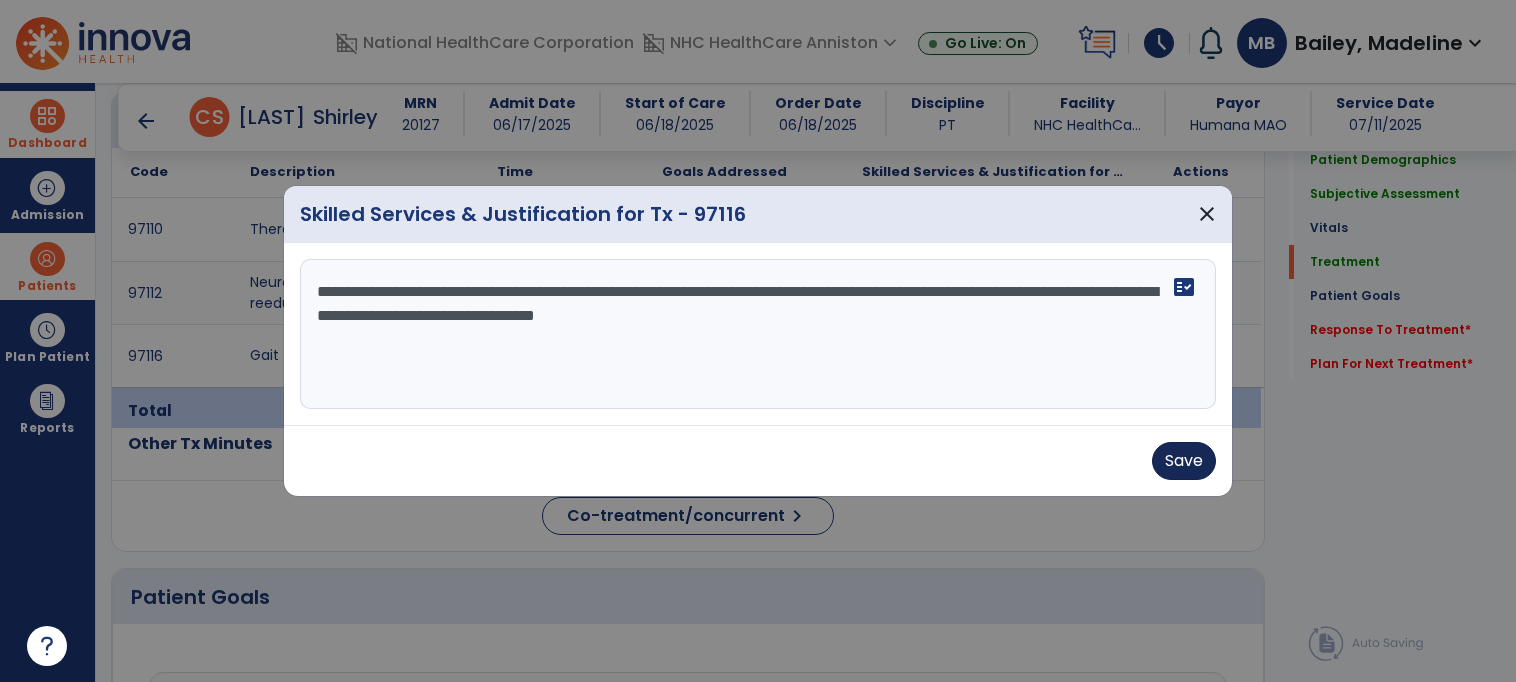 type on "**********" 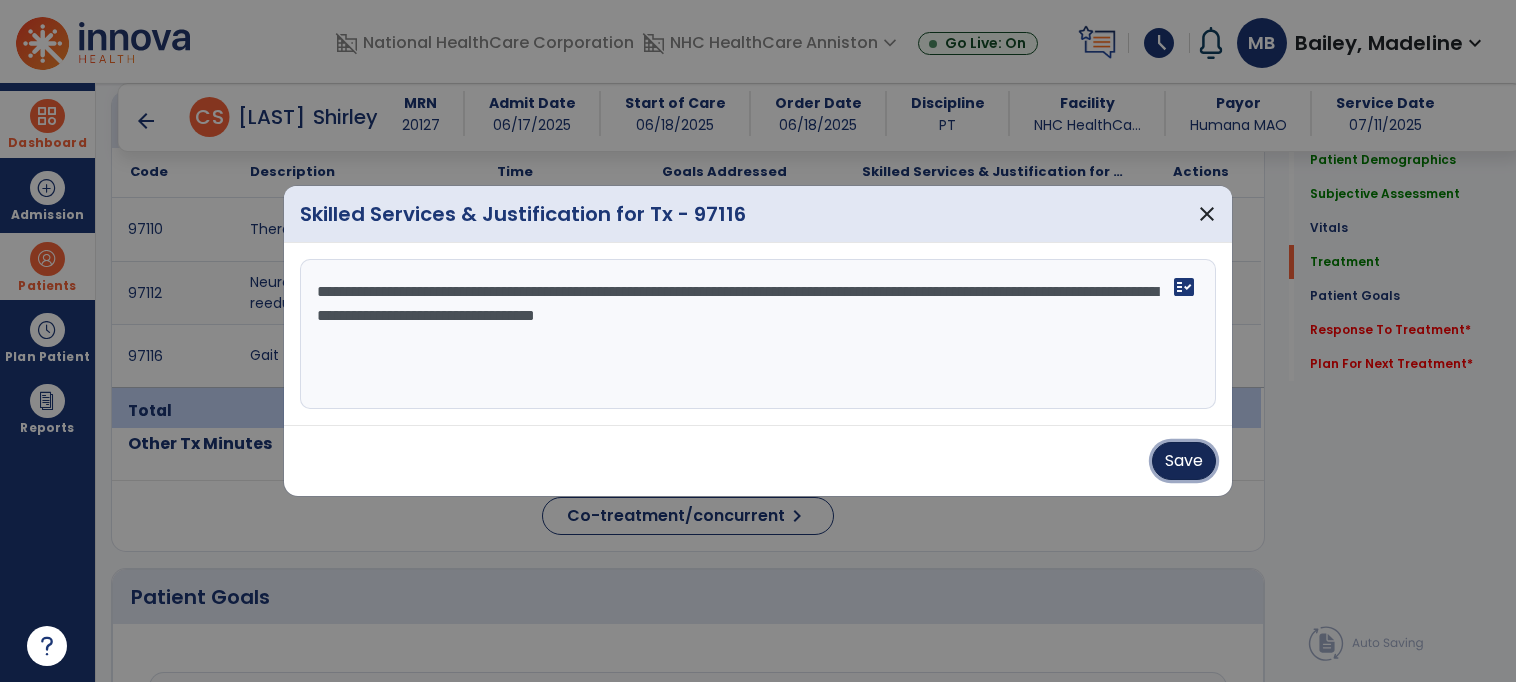 click on "Save" at bounding box center (1184, 461) 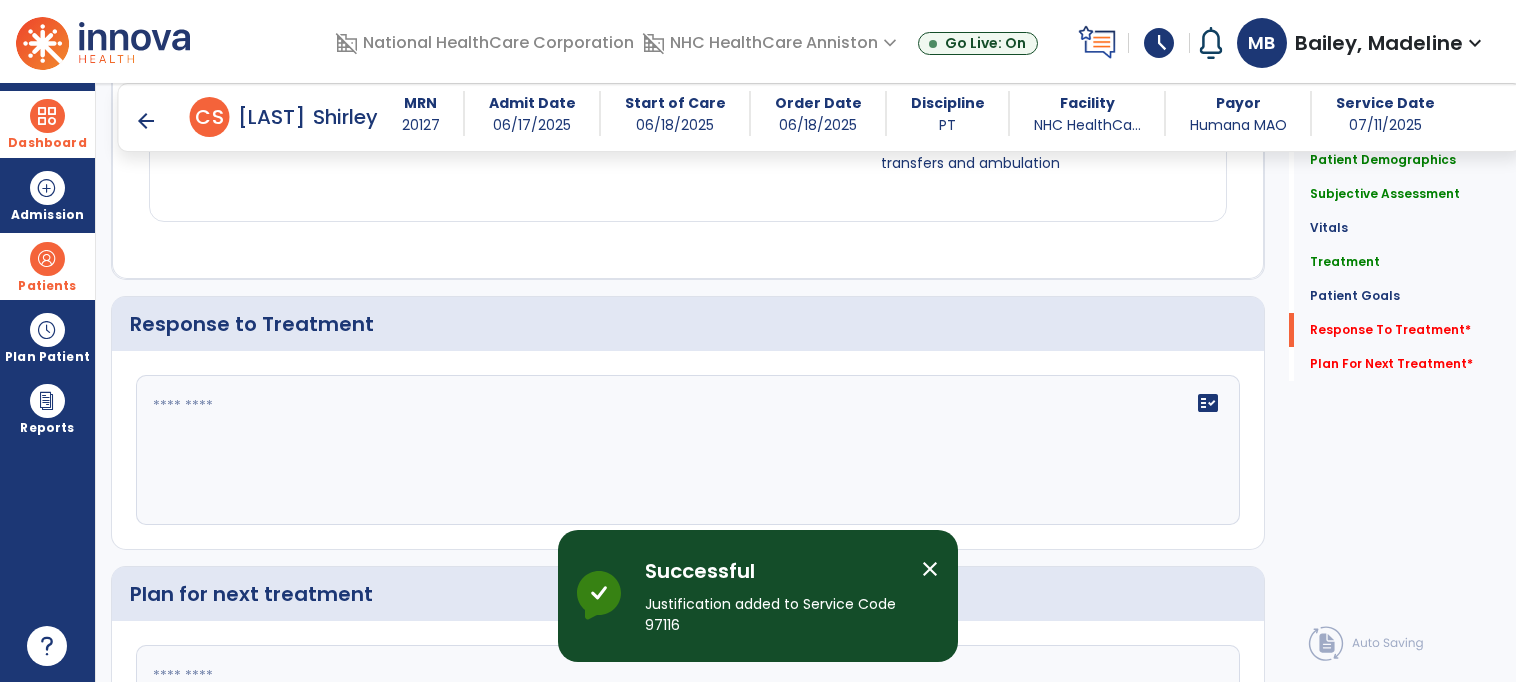 scroll, scrollTop: 2504, scrollLeft: 0, axis: vertical 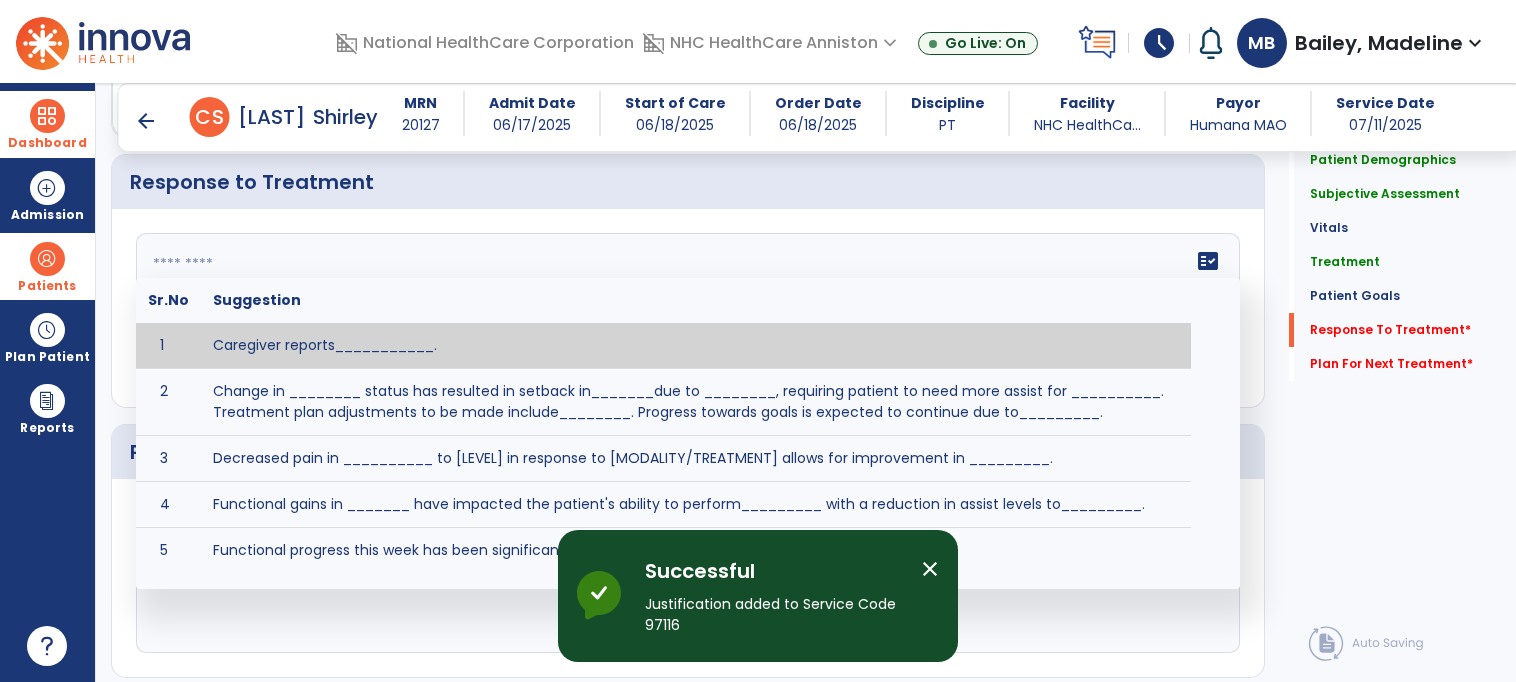 click 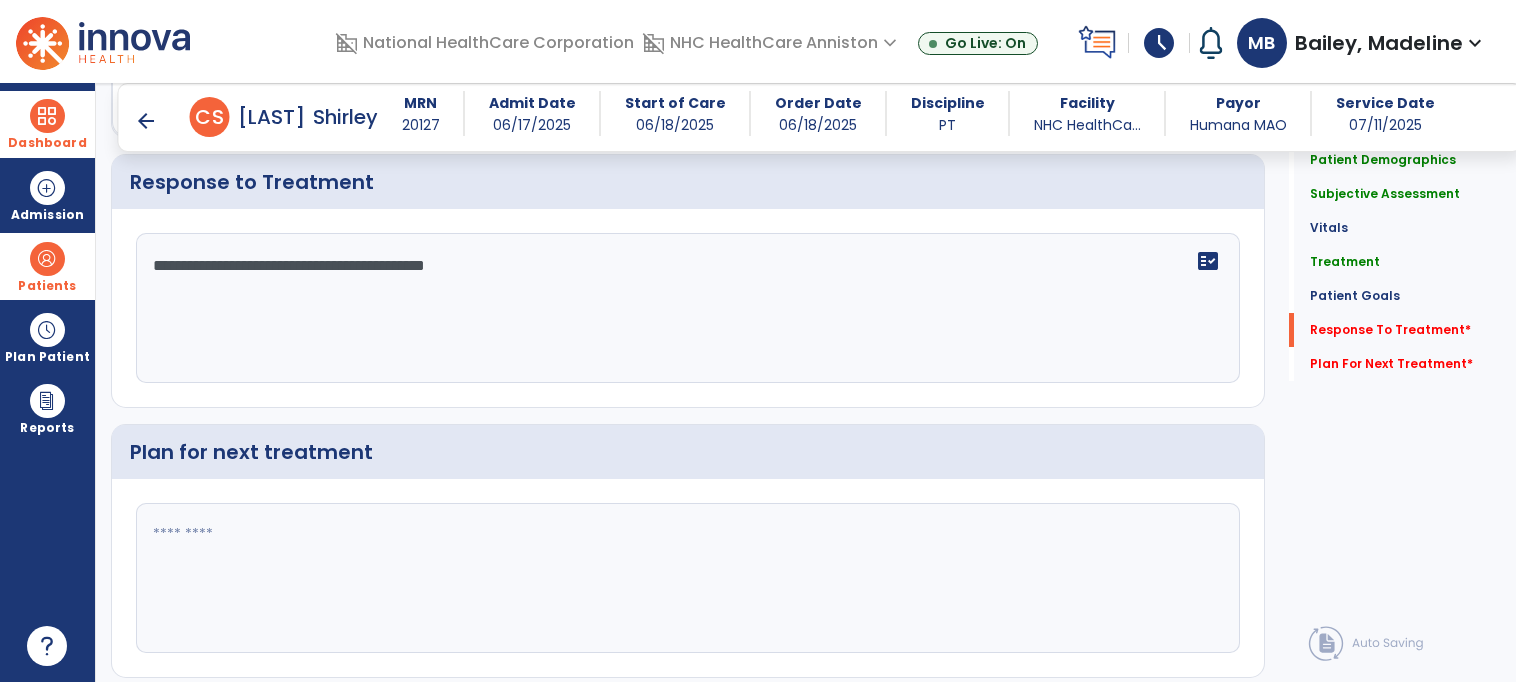type on "**********" 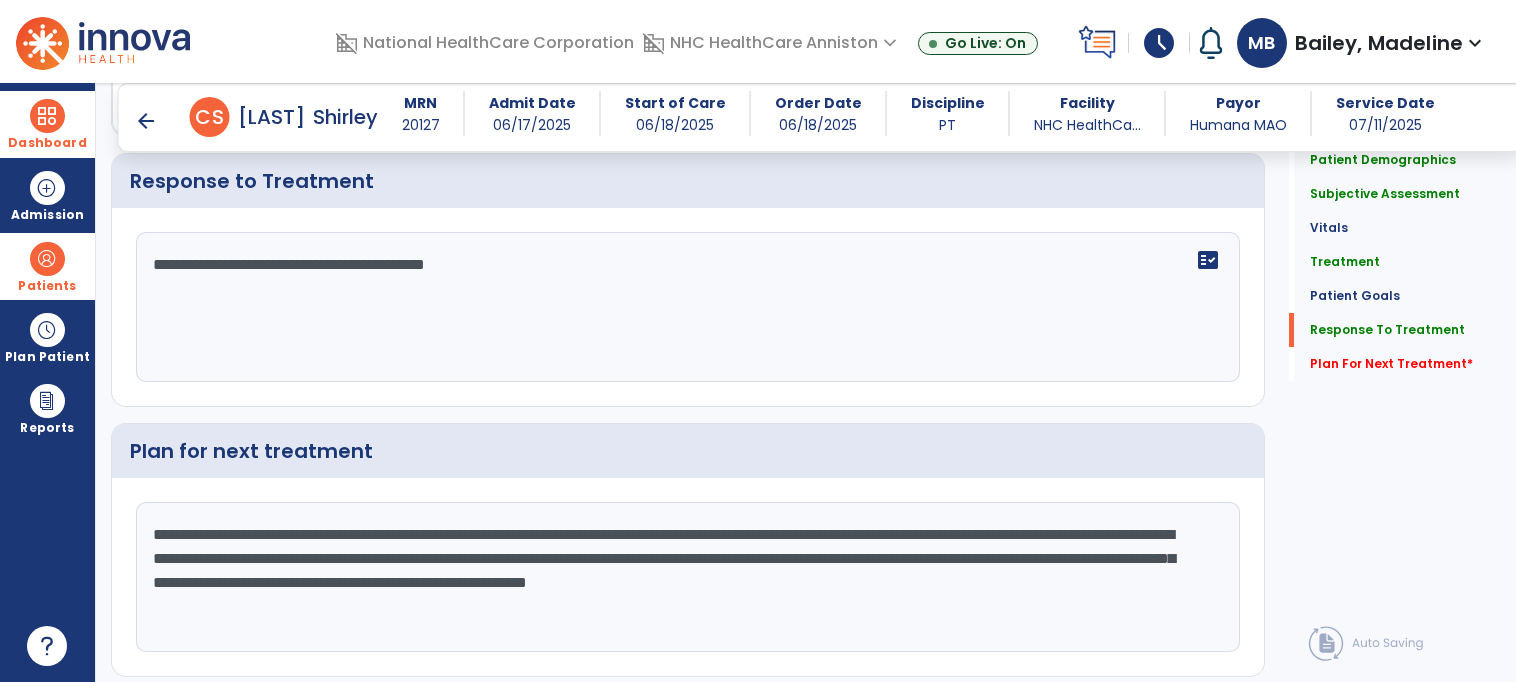 scroll, scrollTop: 2504, scrollLeft: 0, axis: vertical 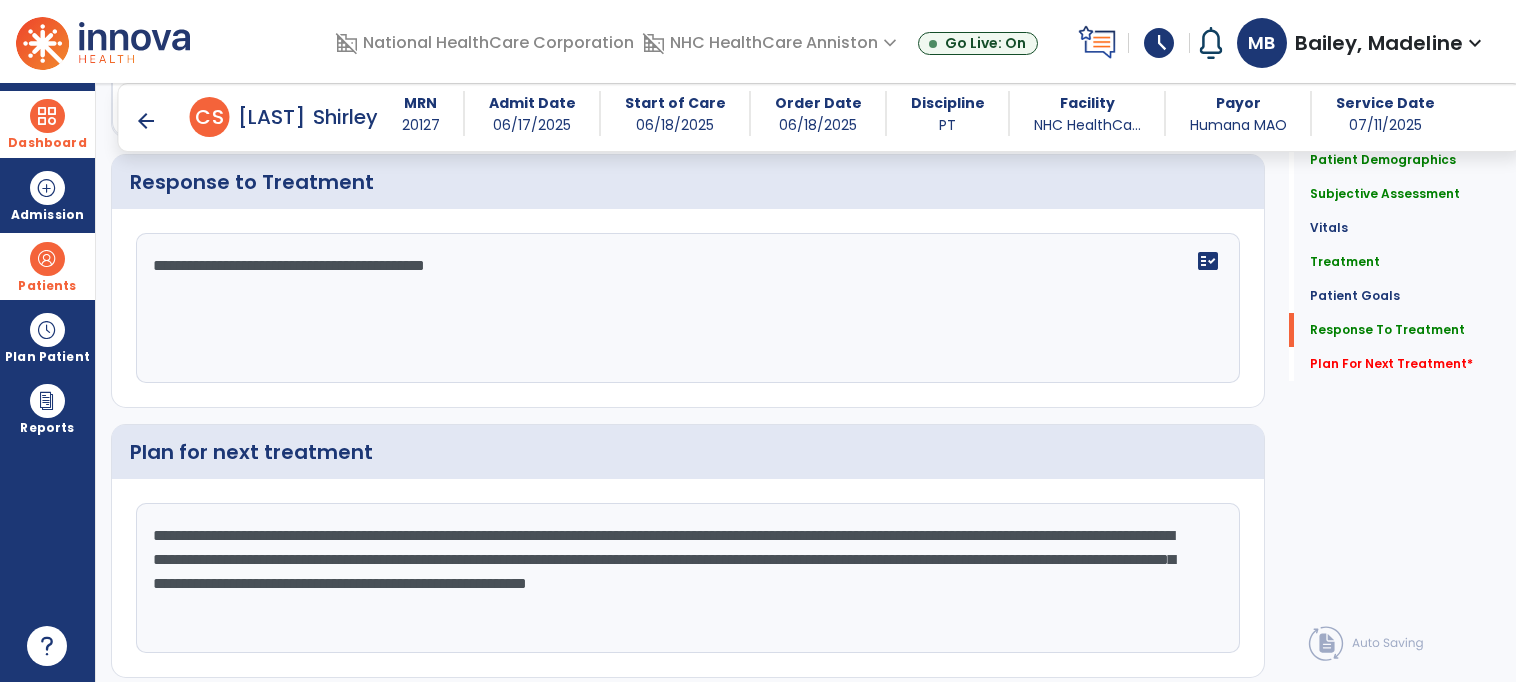 type on "**********" 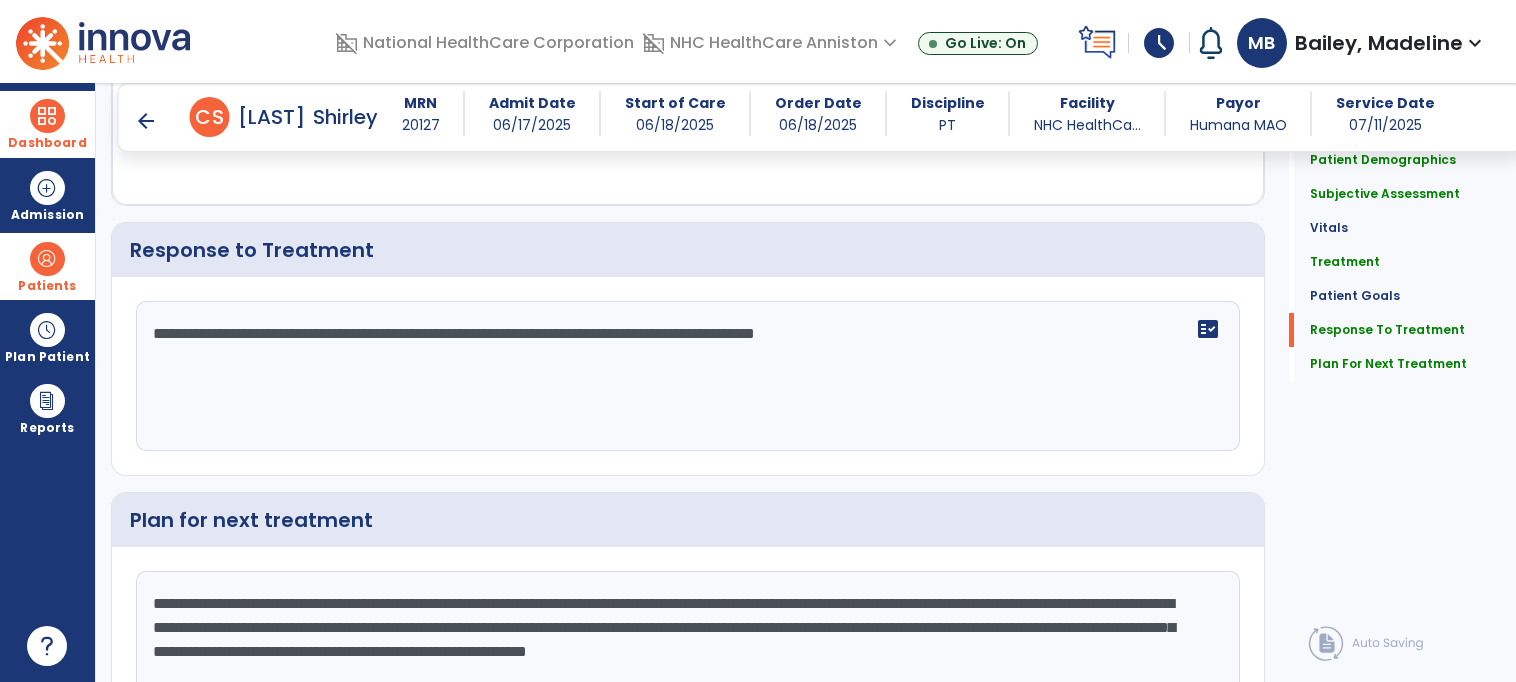 scroll, scrollTop: 2504, scrollLeft: 0, axis: vertical 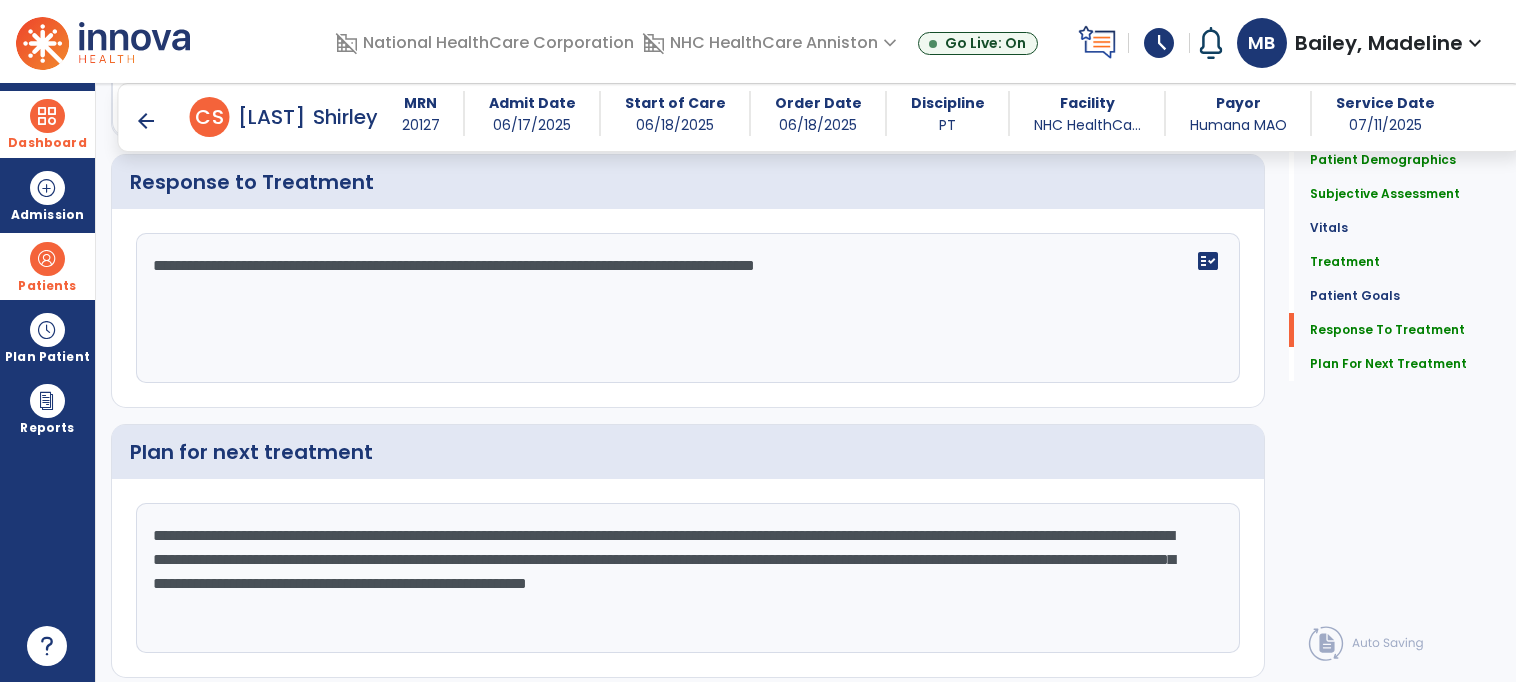 type on "**********" 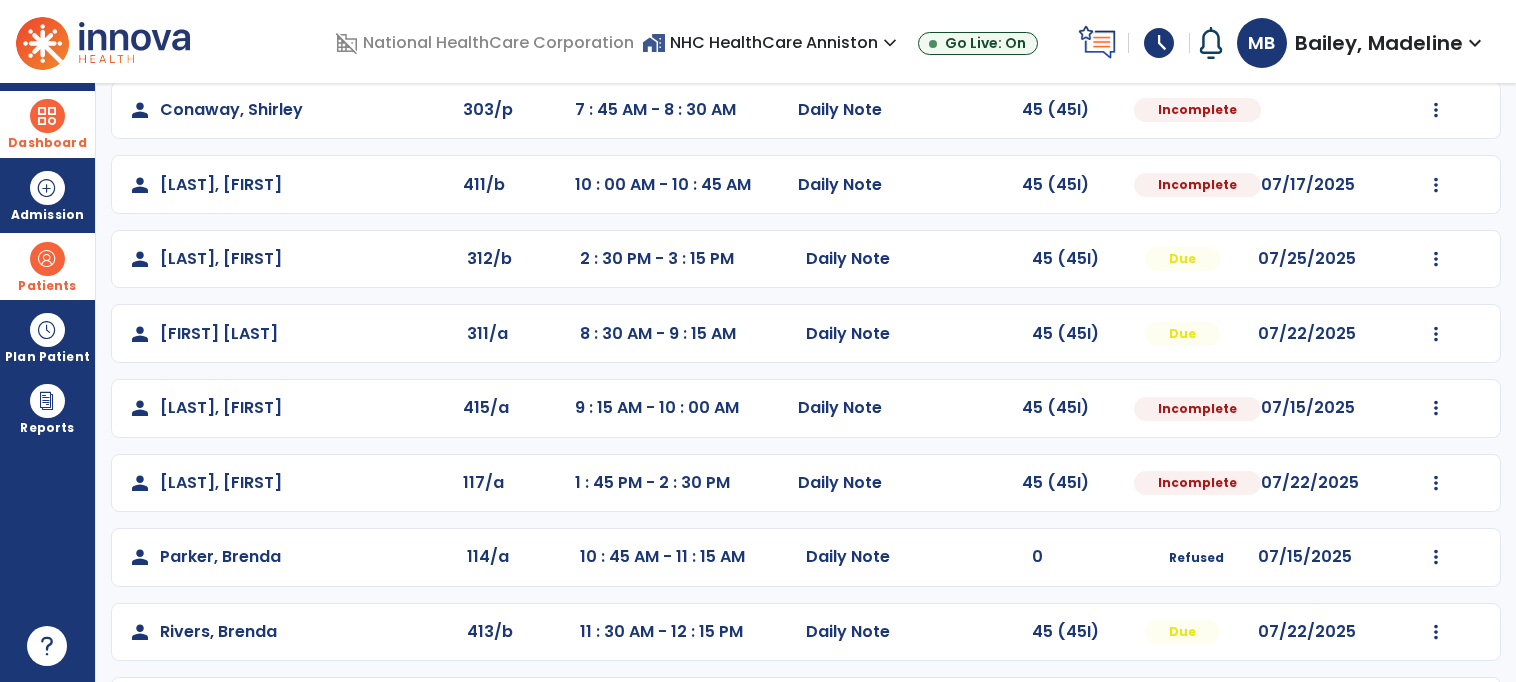scroll, scrollTop: 326, scrollLeft: 0, axis: vertical 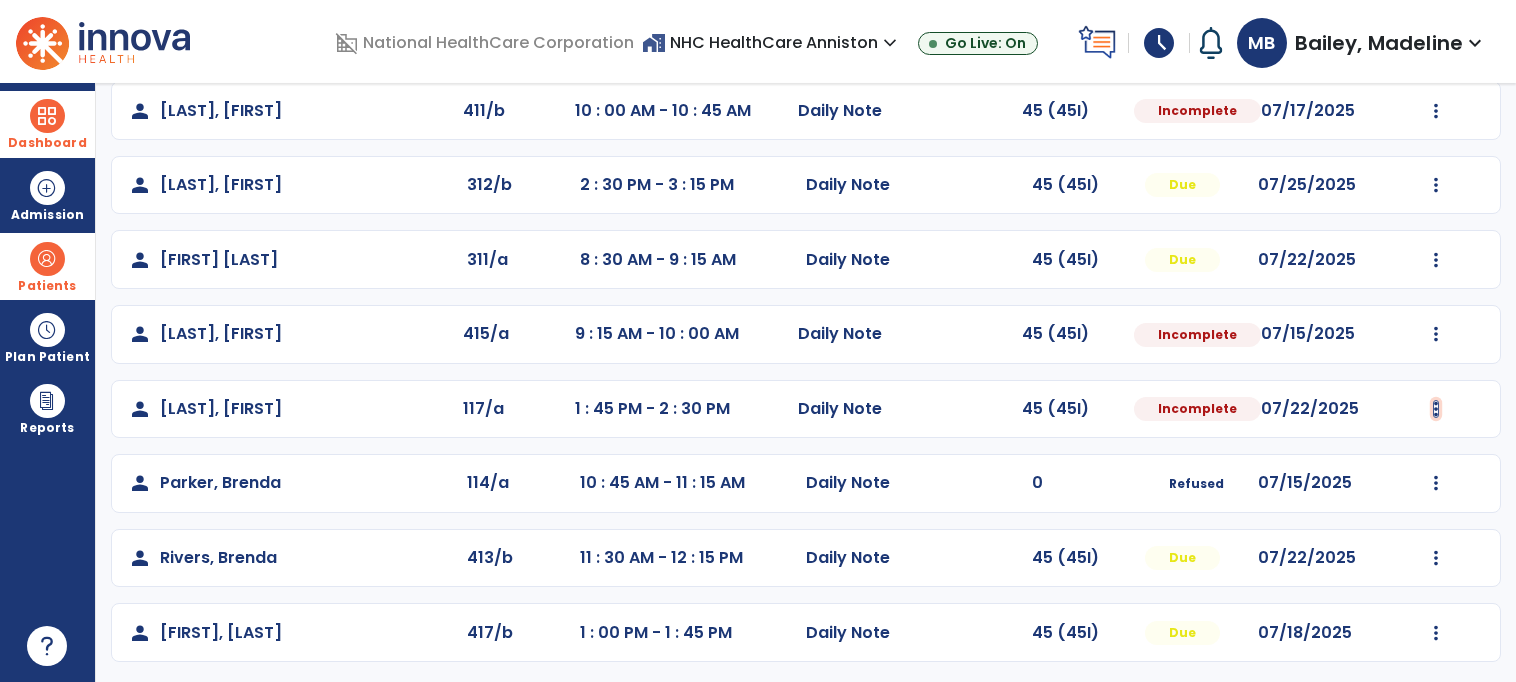 click at bounding box center [1436, 36] 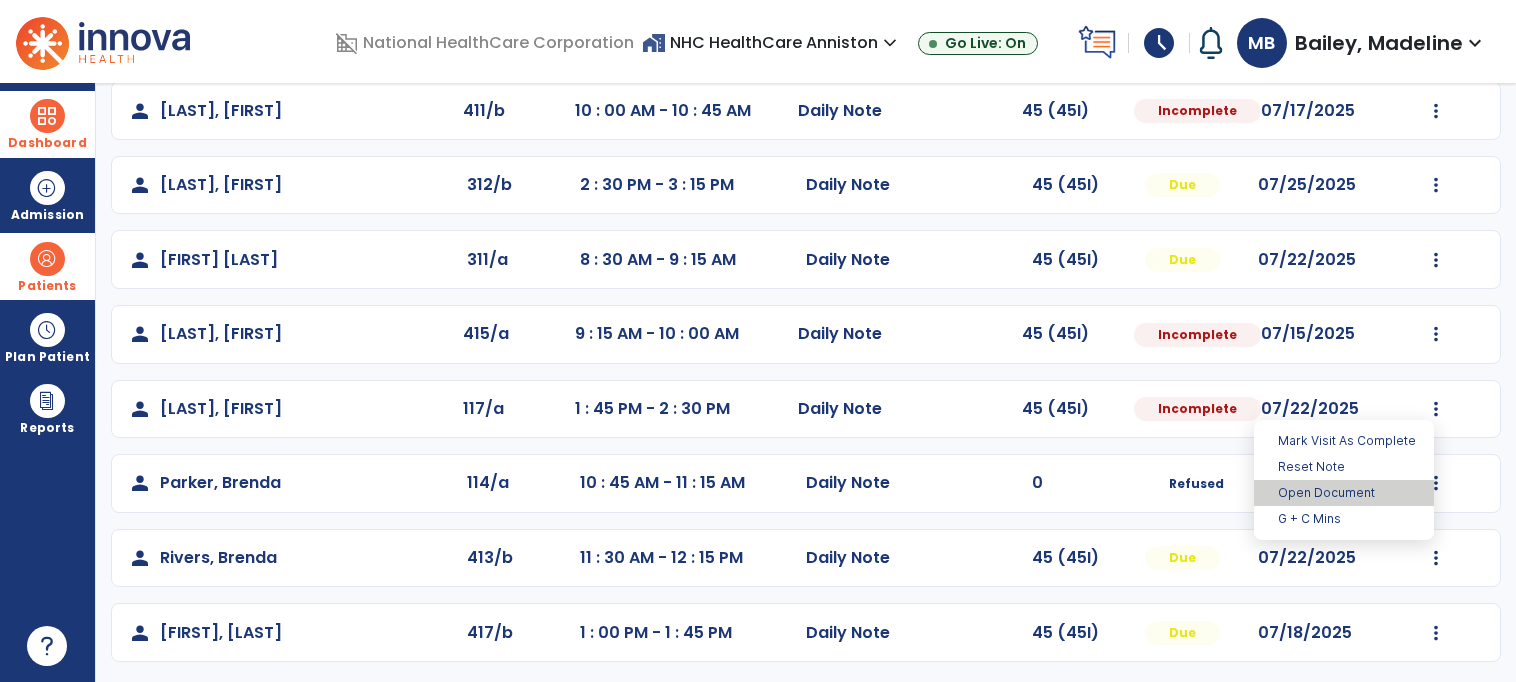 click on "Open Document" at bounding box center [1344, 493] 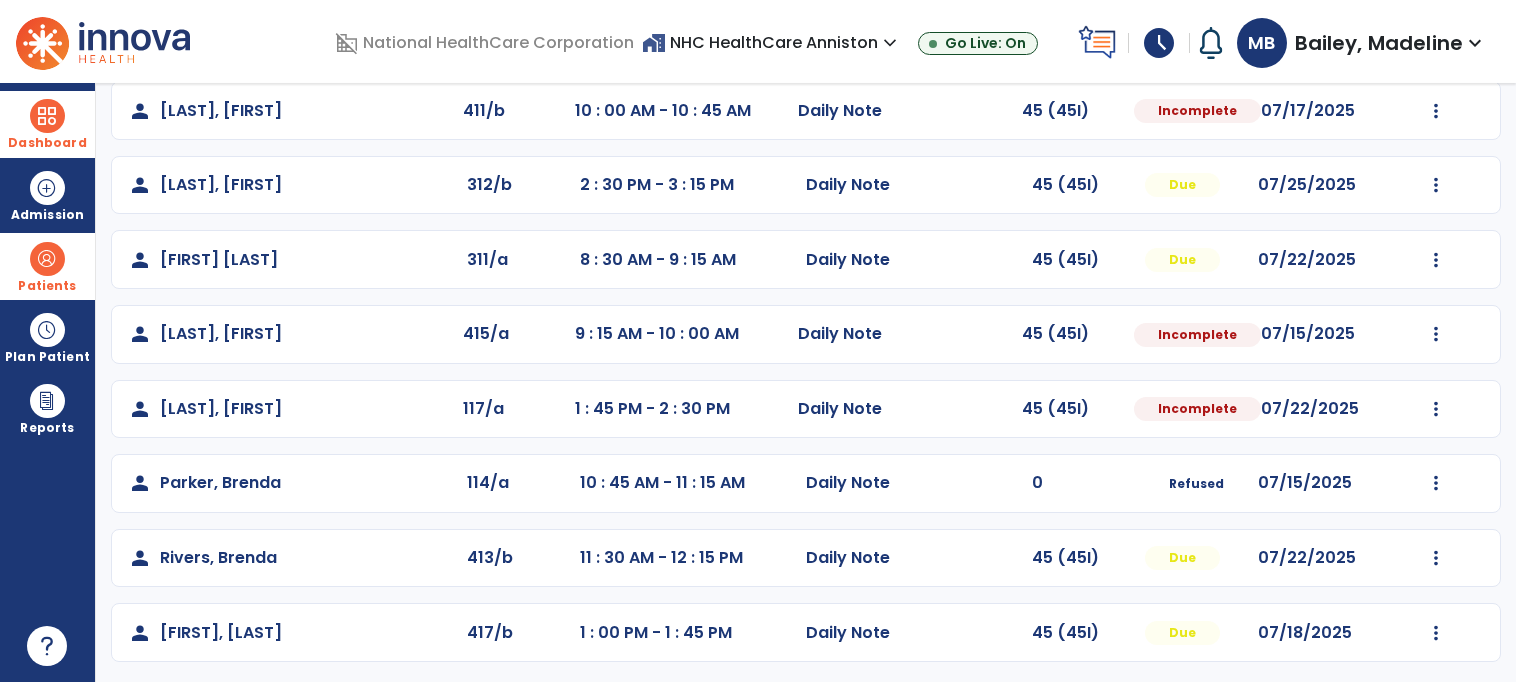 select on "*" 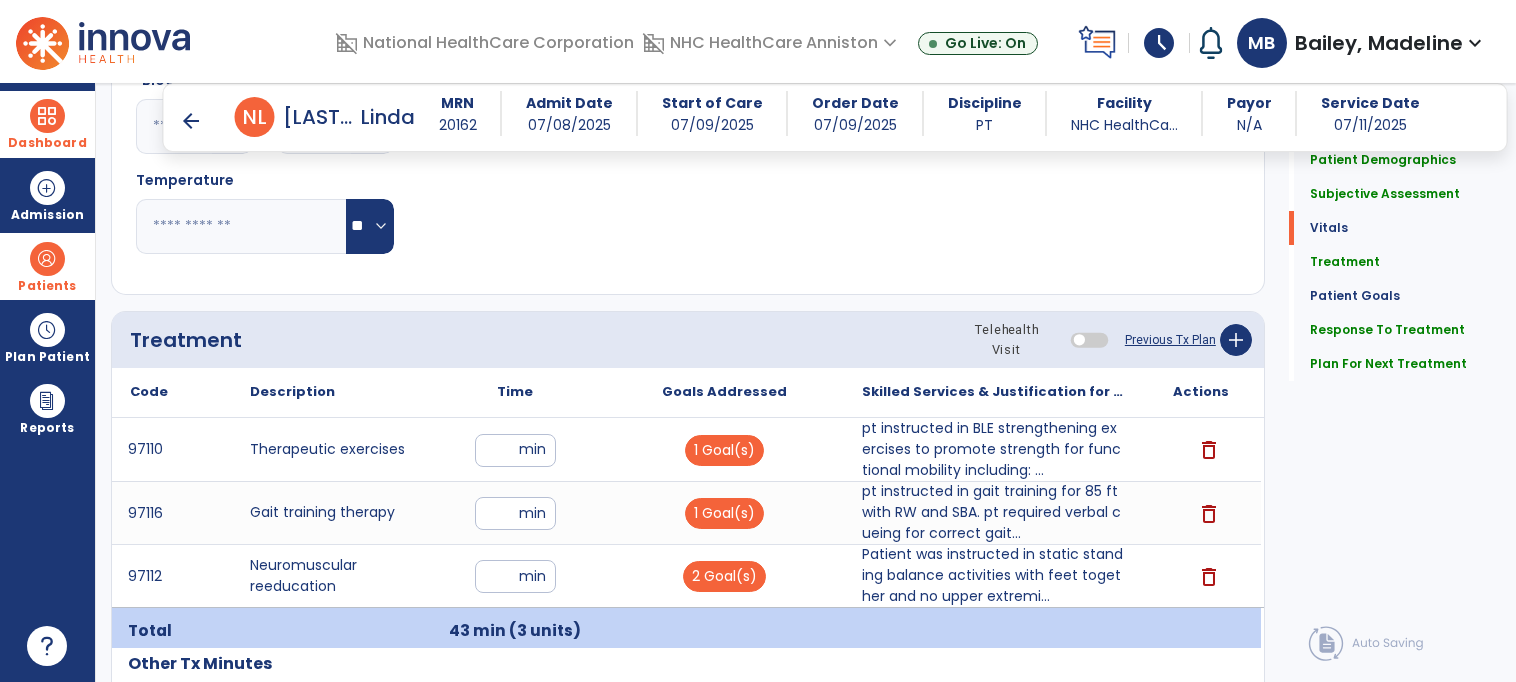 scroll, scrollTop: 939, scrollLeft: 0, axis: vertical 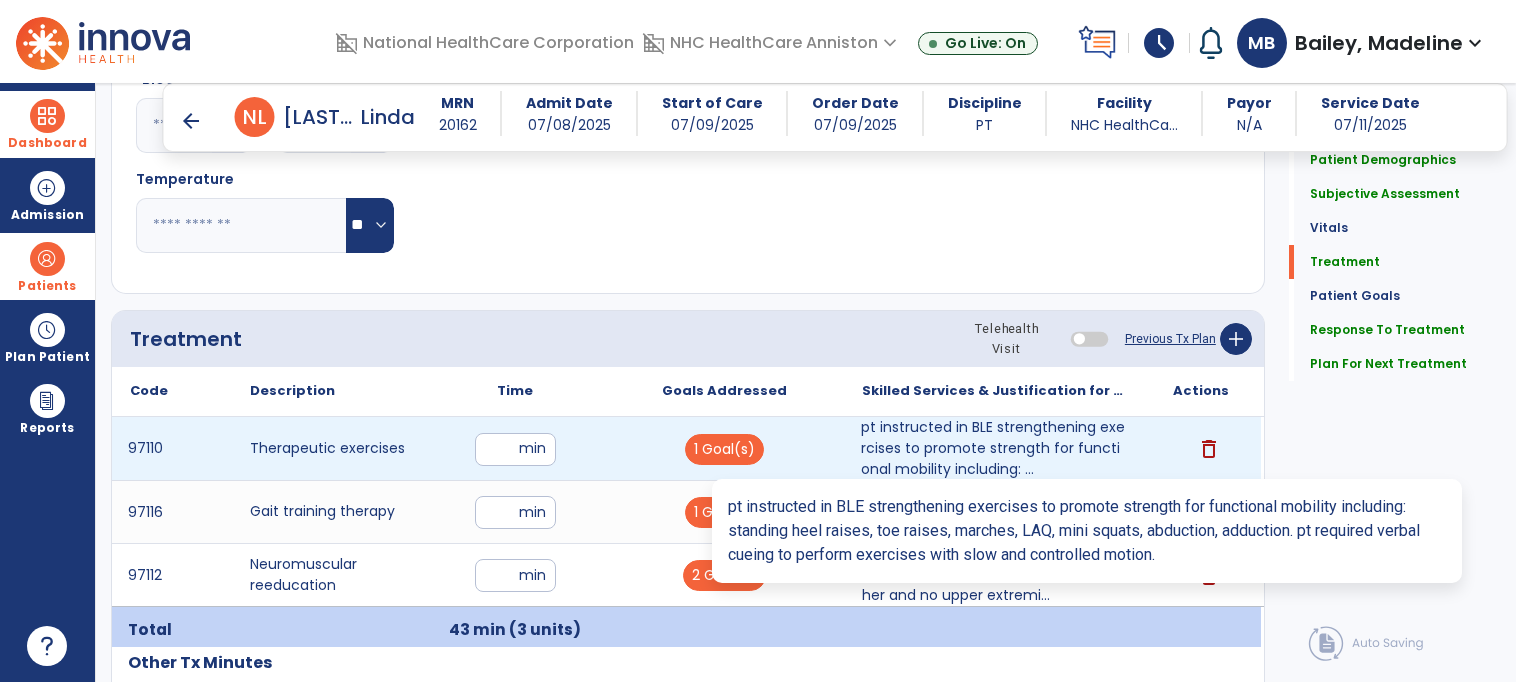 click on "pt instructed in BLE strengthening exercises to promote strength for functional mobility including: ..." at bounding box center (993, 448) 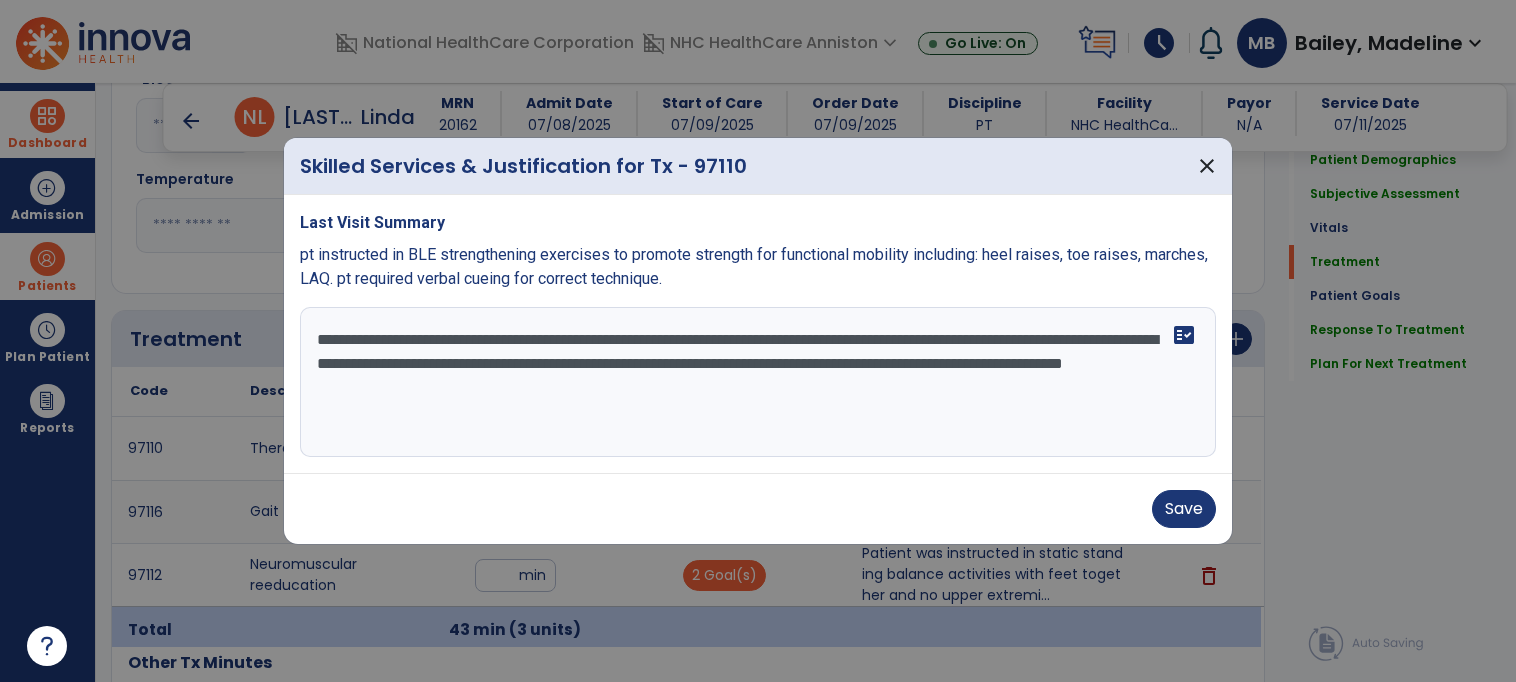 click on "**********" at bounding box center (758, 382) 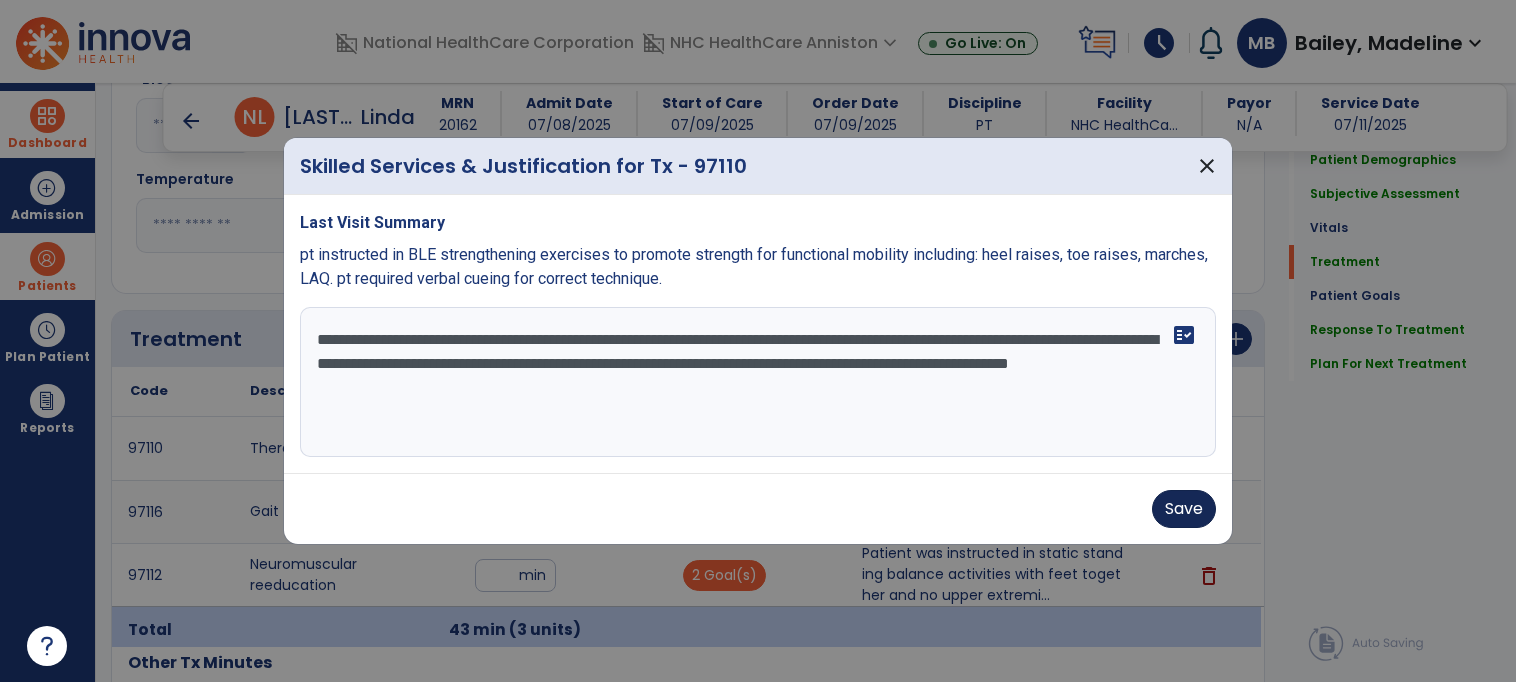 type on "**********" 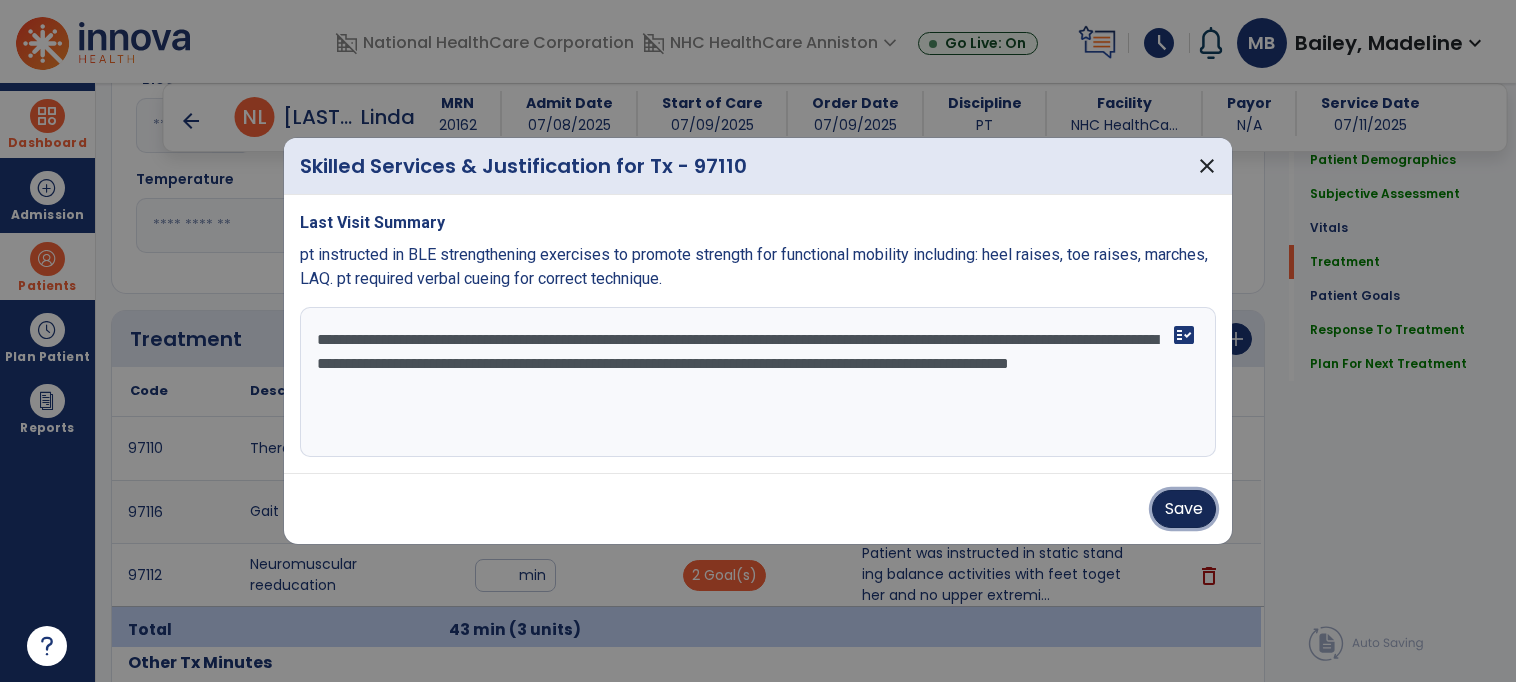click on "Save" at bounding box center (1184, 509) 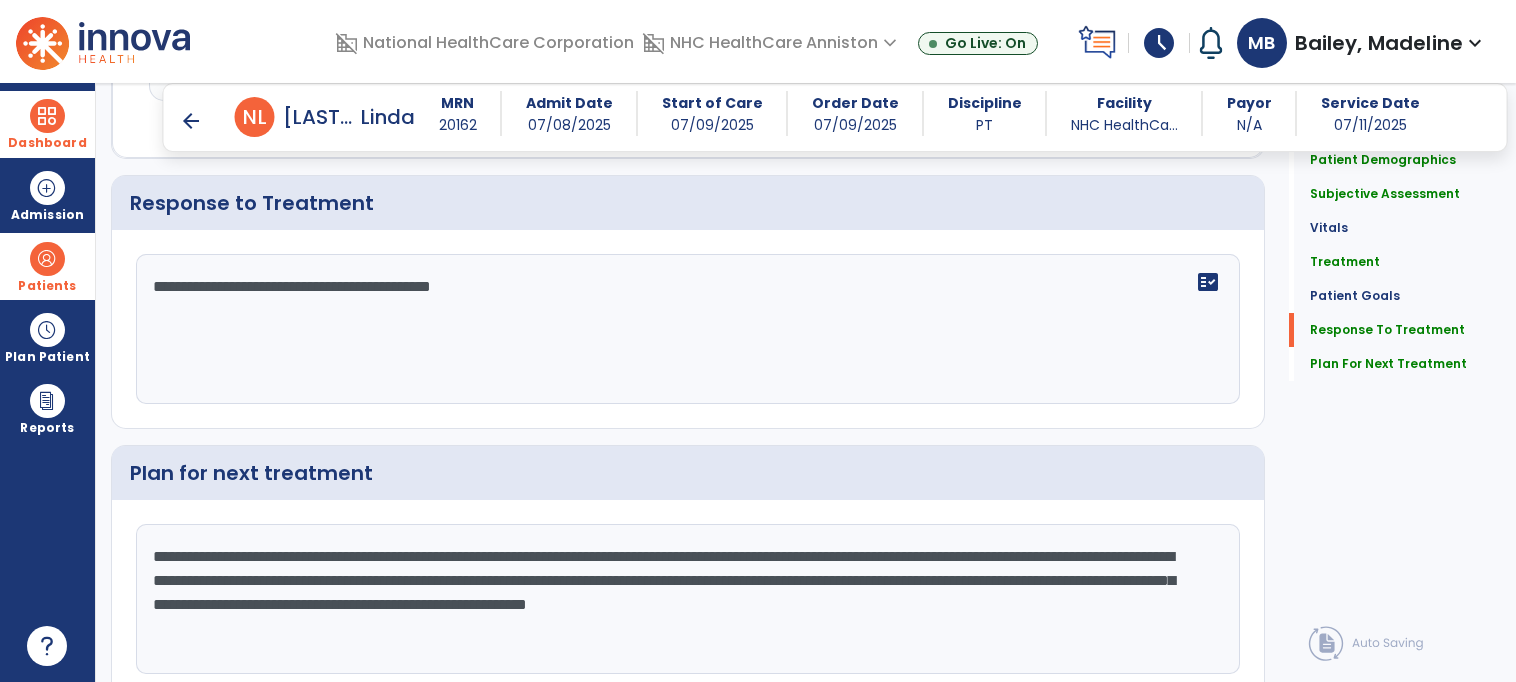 scroll, scrollTop: 2463, scrollLeft: 0, axis: vertical 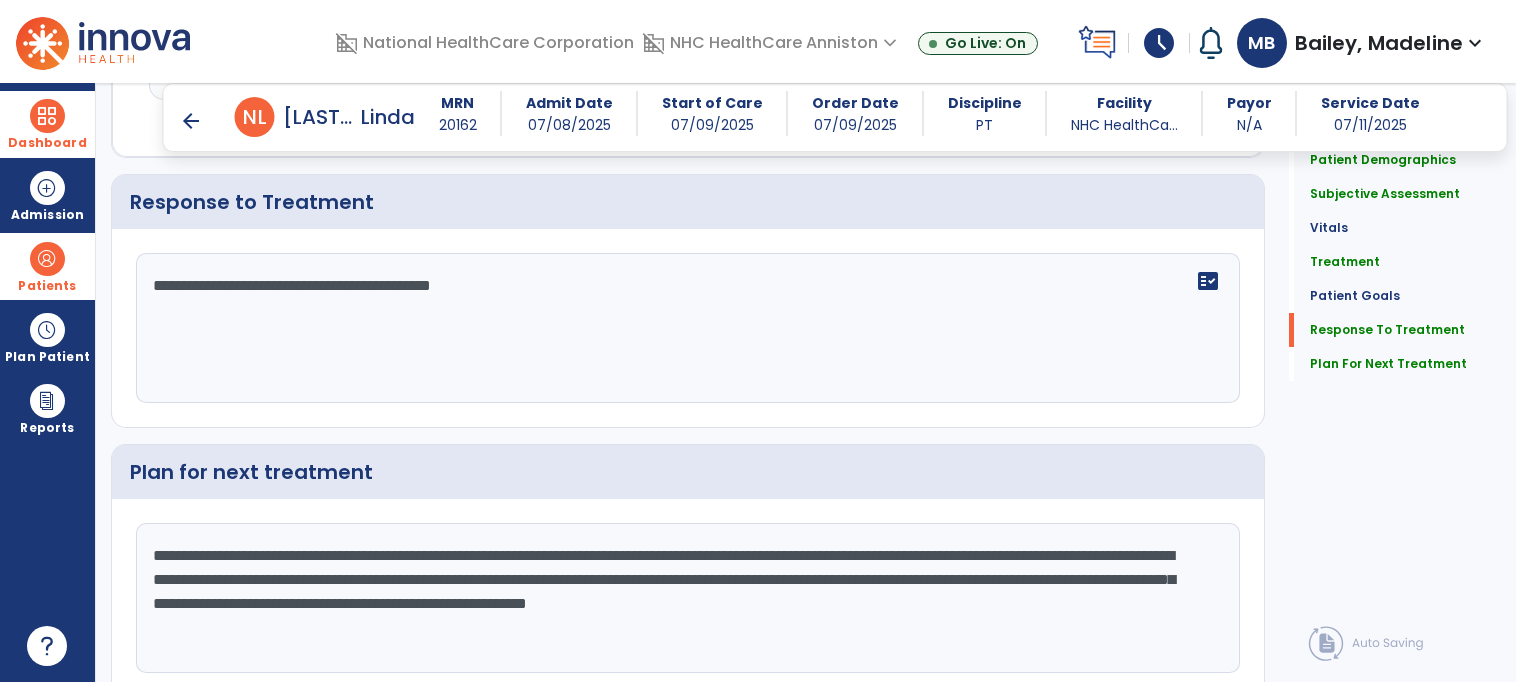 click on "**********" 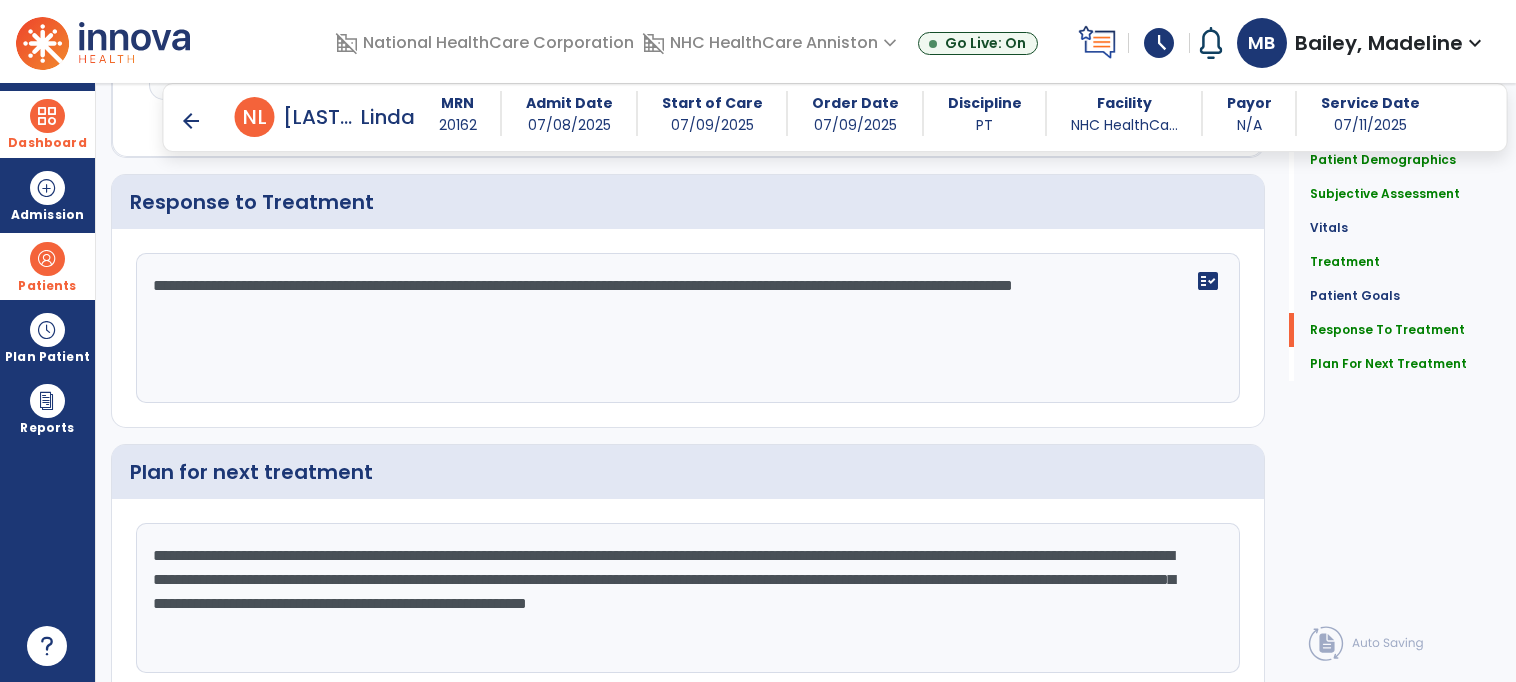 click on "**********" 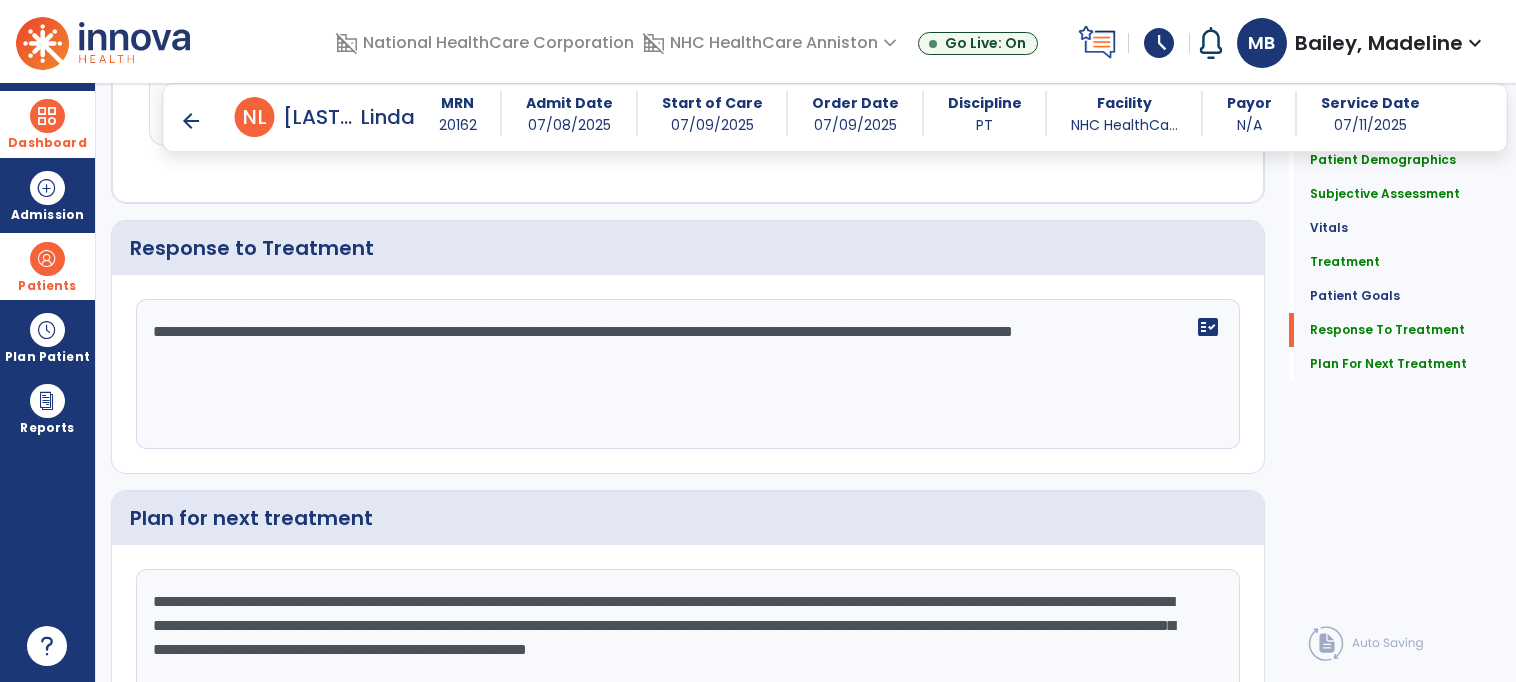 scroll, scrollTop: 2463, scrollLeft: 0, axis: vertical 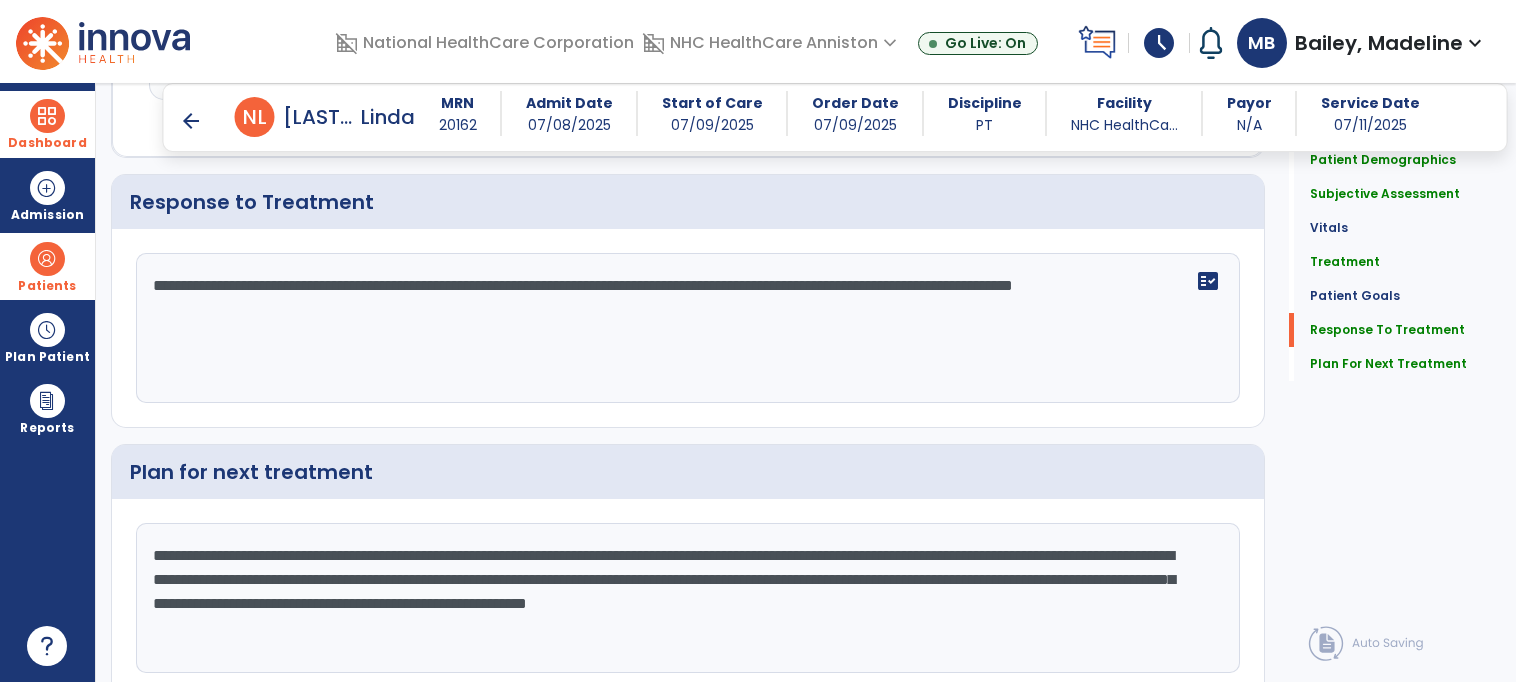 click on "**********" 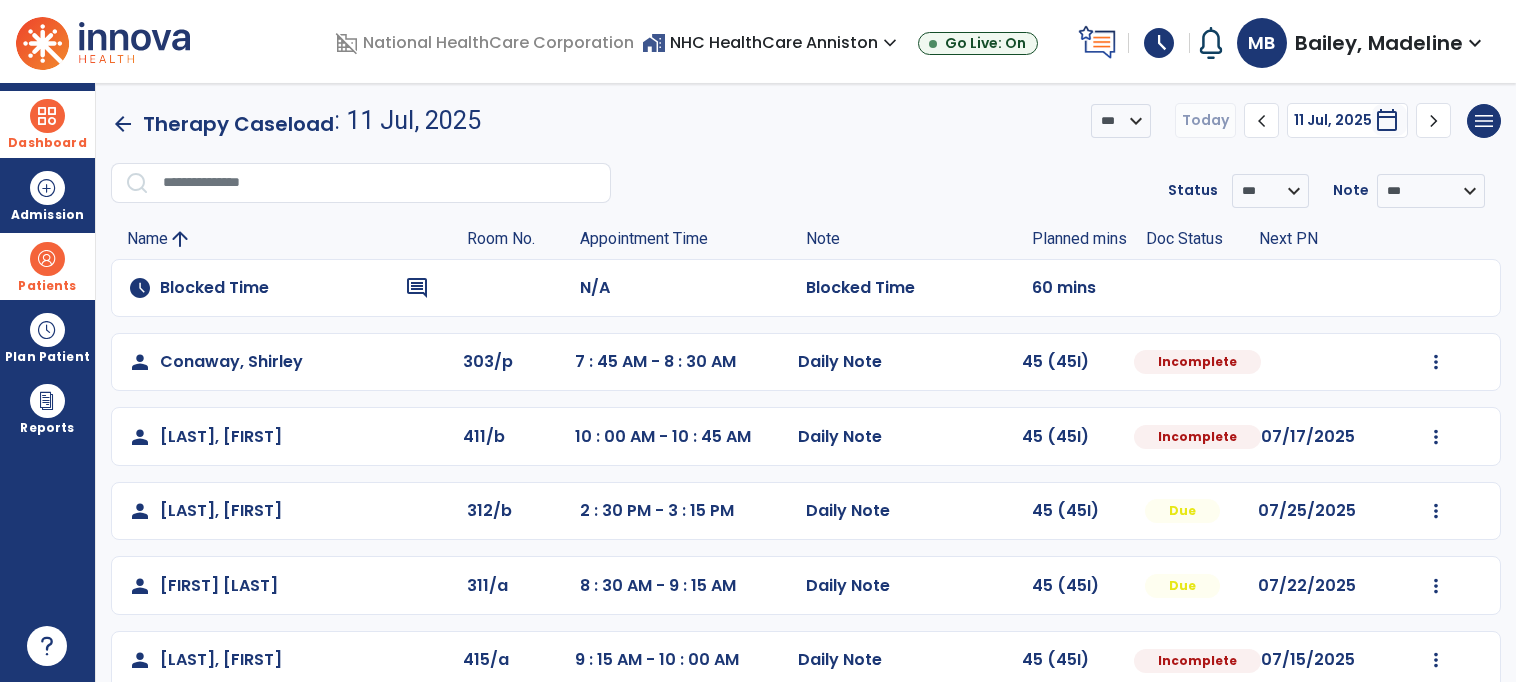 scroll, scrollTop: 36, scrollLeft: 0, axis: vertical 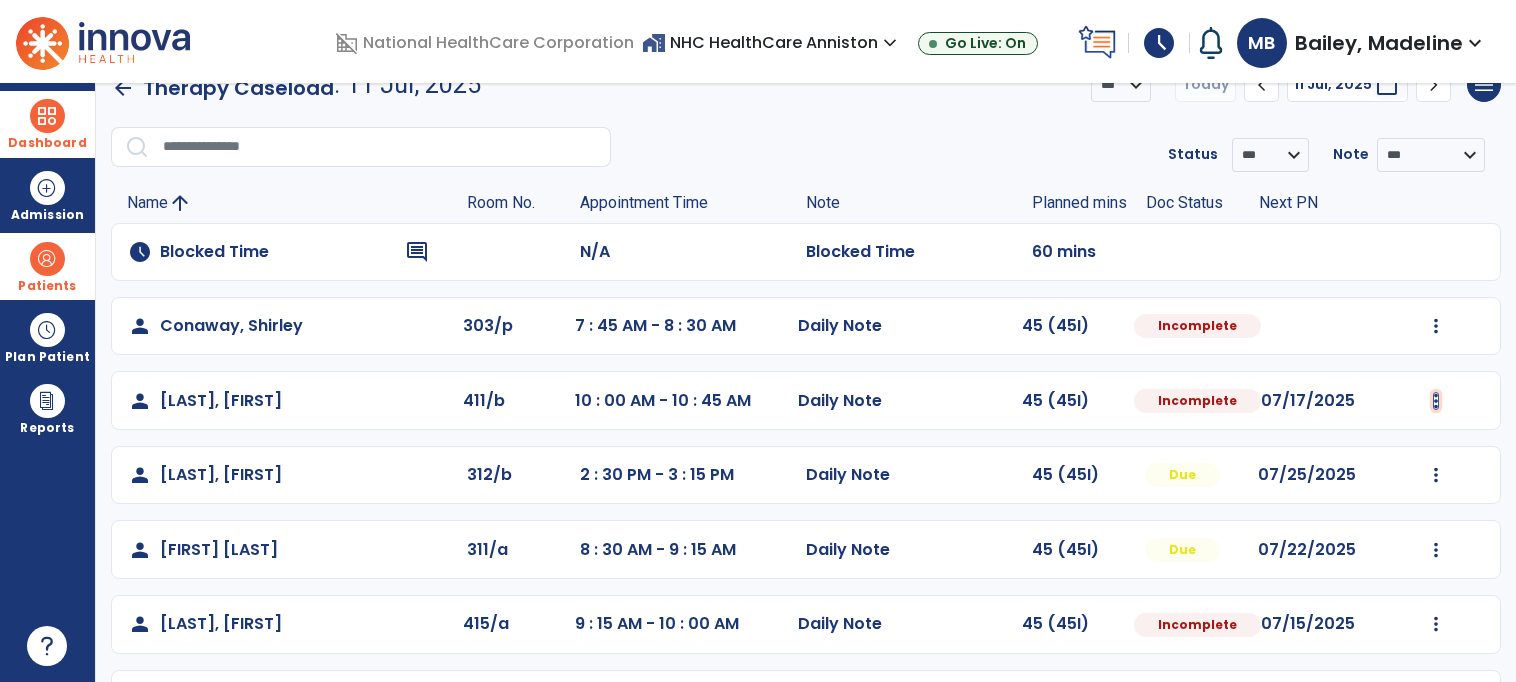 click at bounding box center (1436, 326) 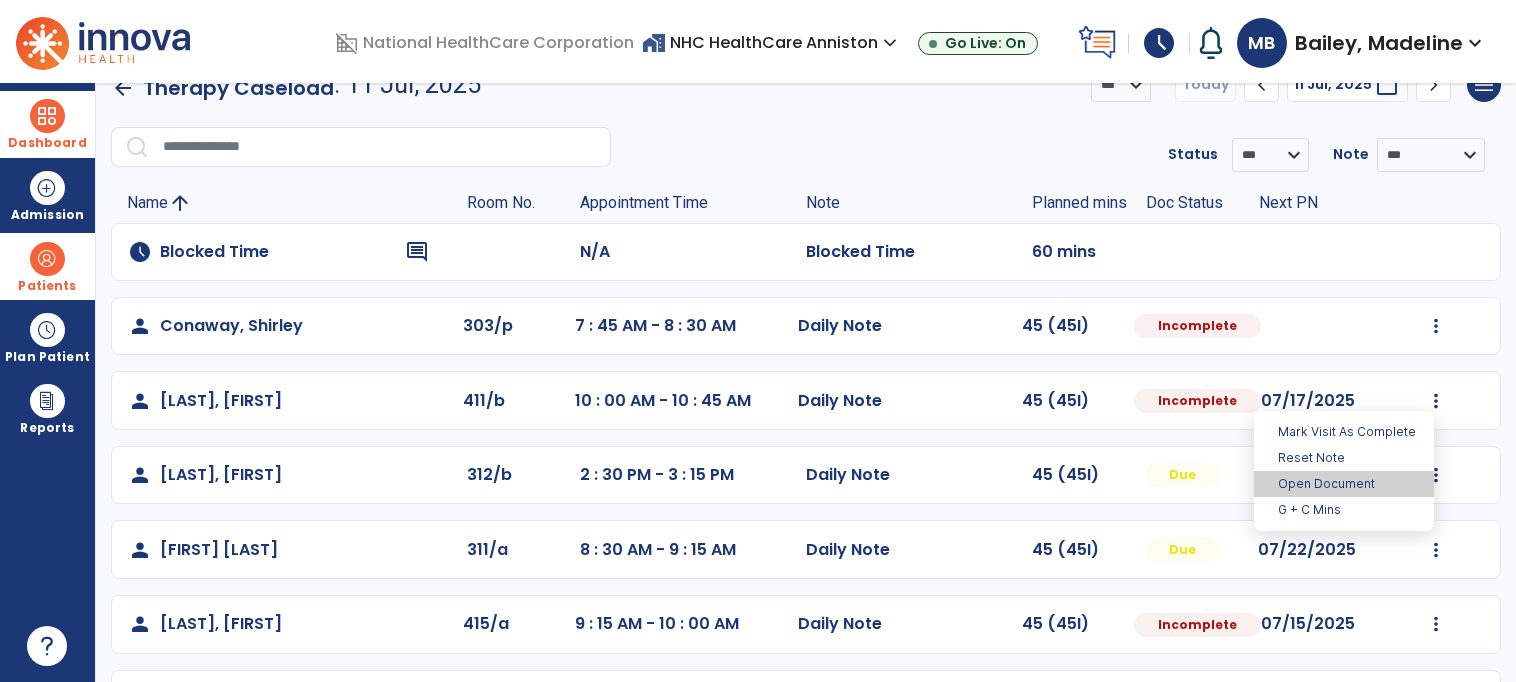 click on "Open Document" at bounding box center [1344, 484] 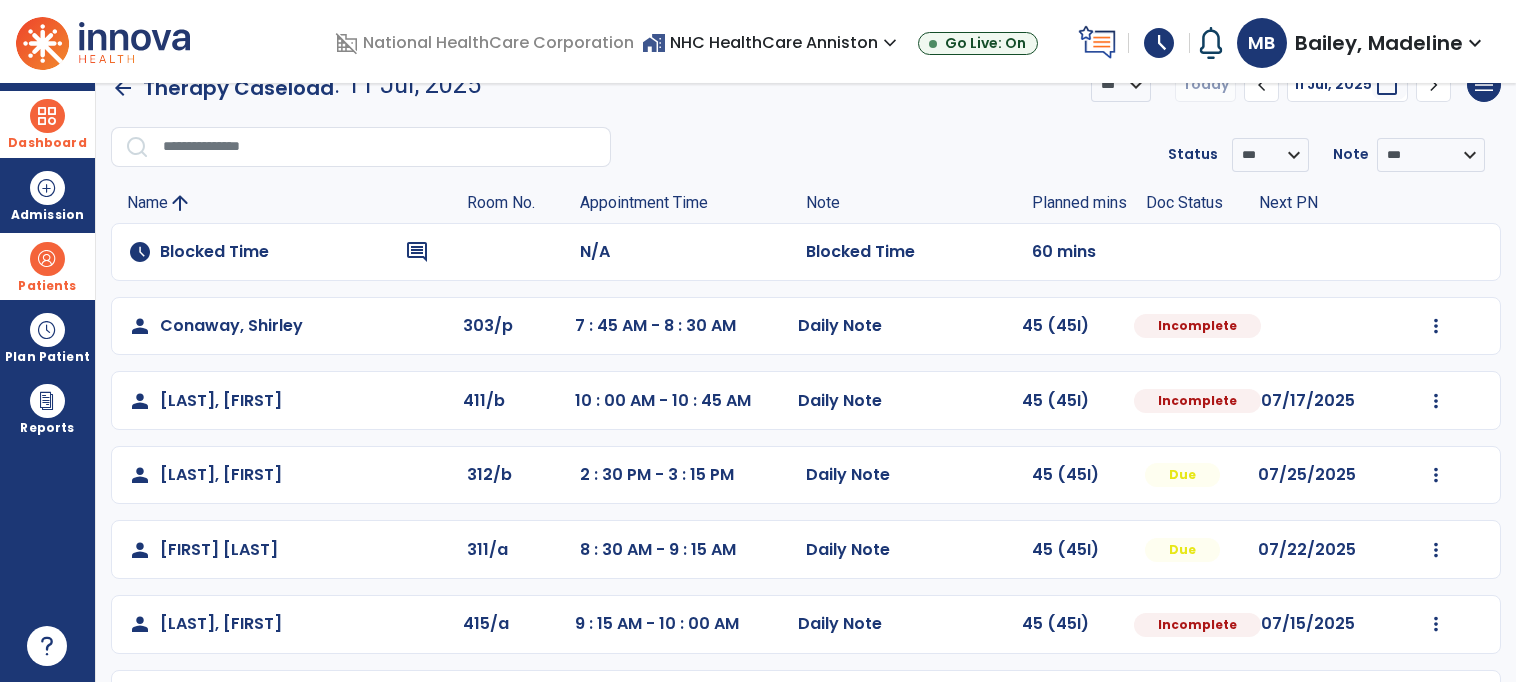 select on "*" 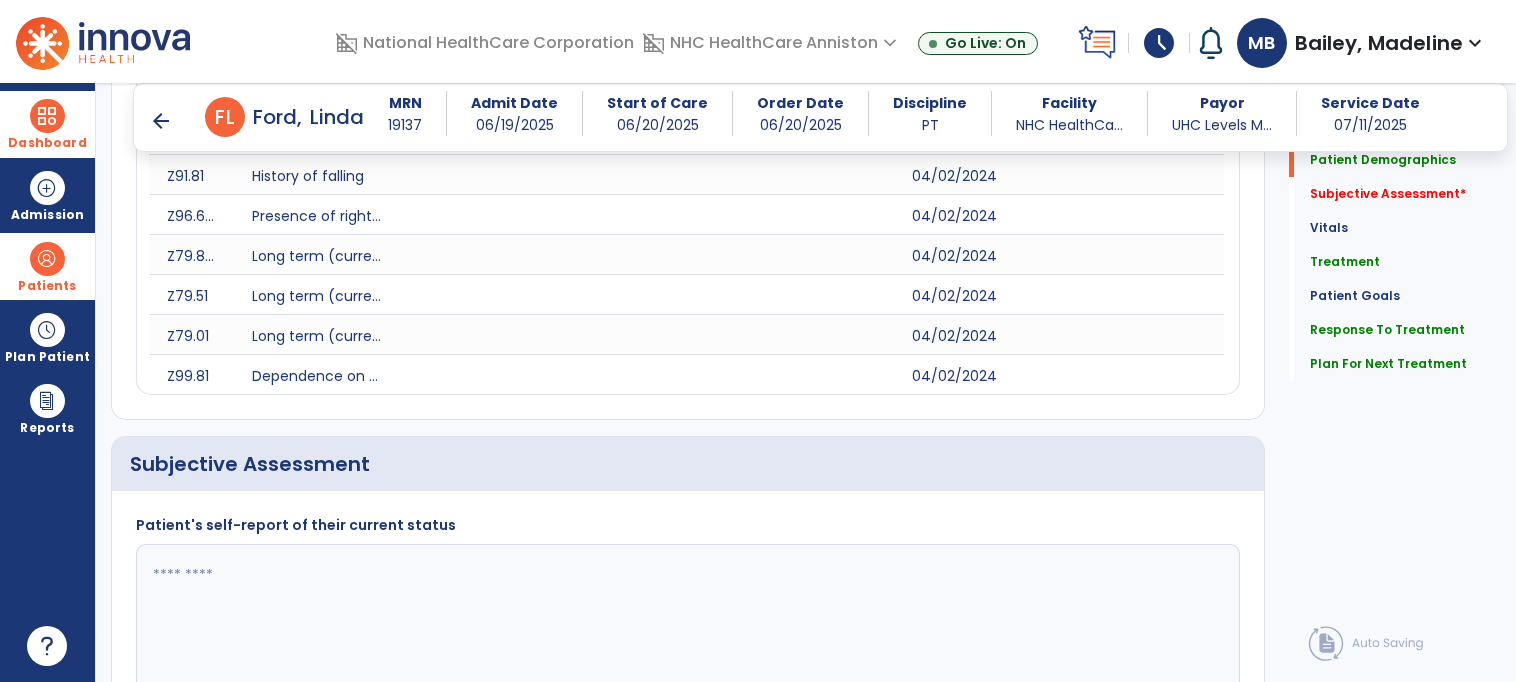 scroll, scrollTop: 1054, scrollLeft: 0, axis: vertical 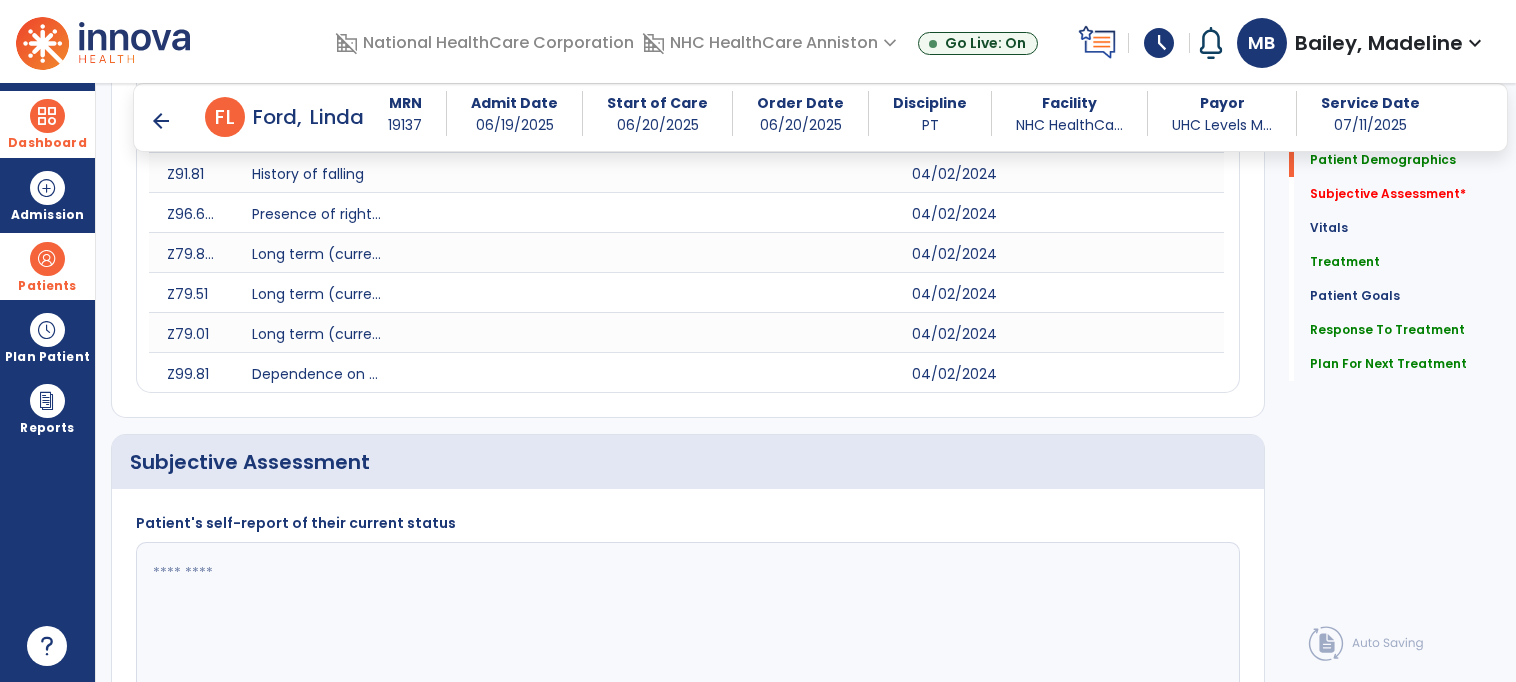 click 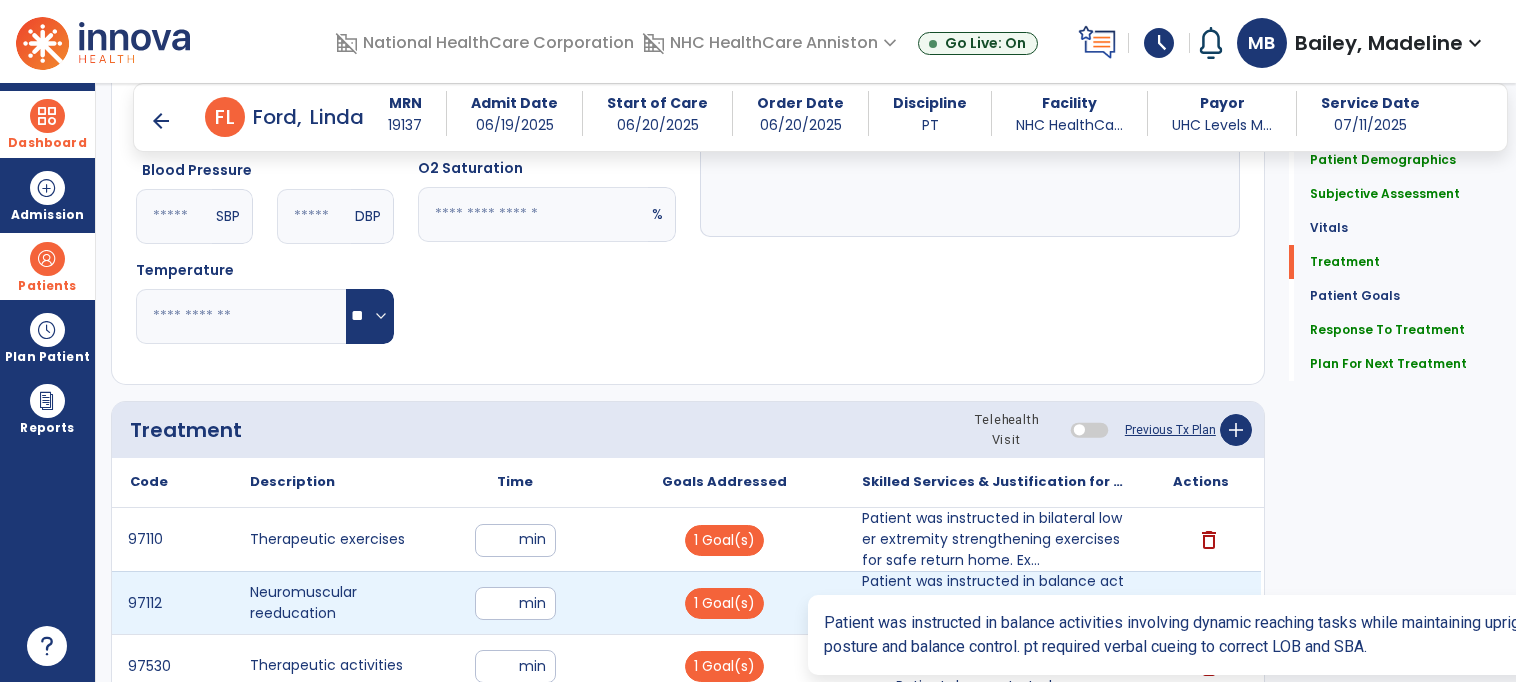 scroll, scrollTop: 2008, scrollLeft: 0, axis: vertical 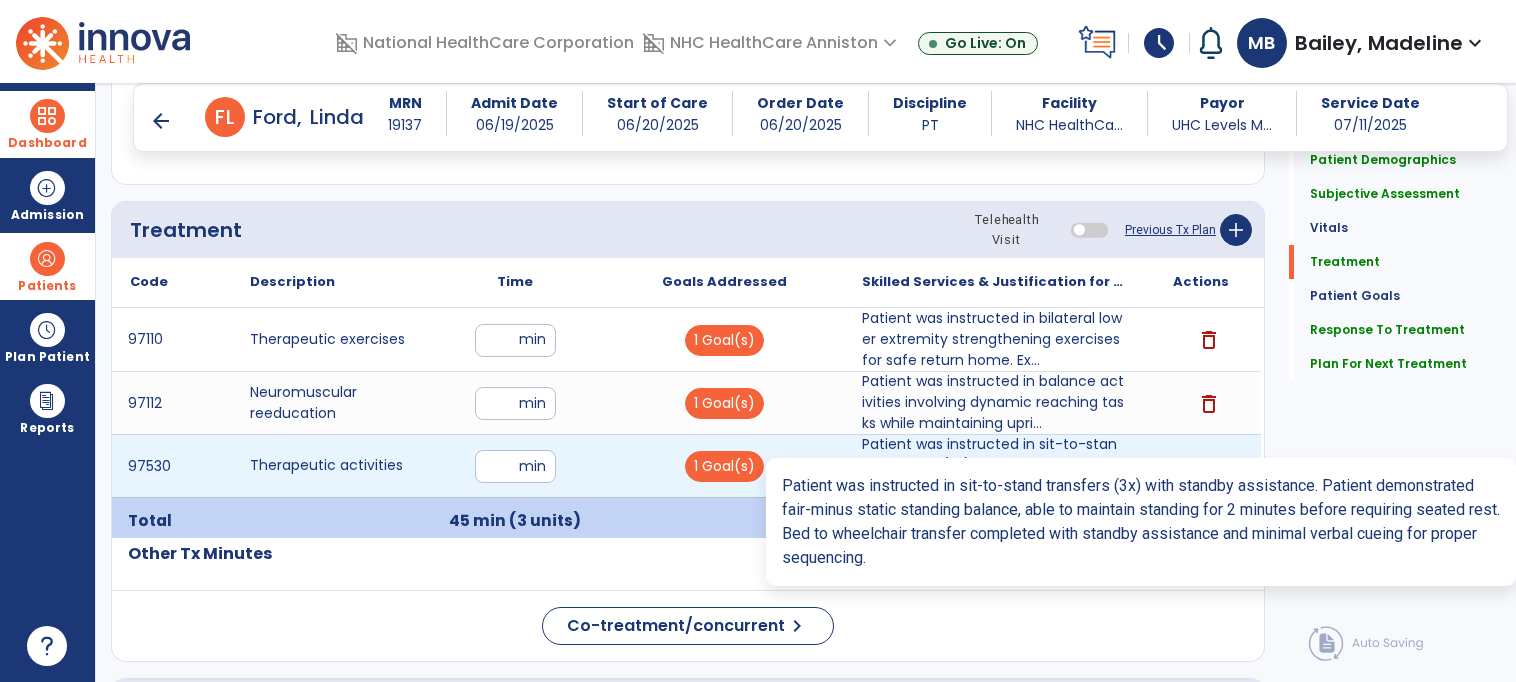 type on "**********" 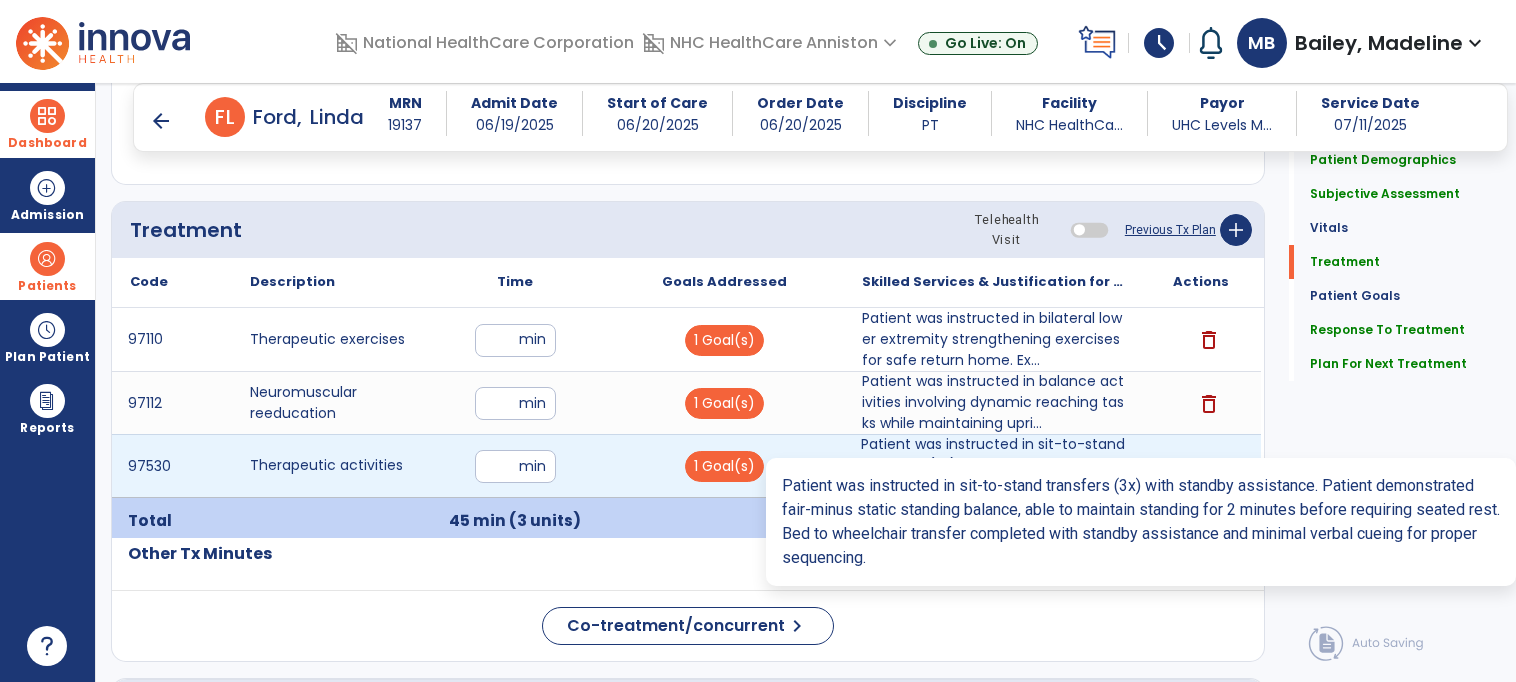 click on "Patient was instructed in sit-to-stand transfers (3x) with standby assistance. Patient demonstrated ..." at bounding box center [993, 465] 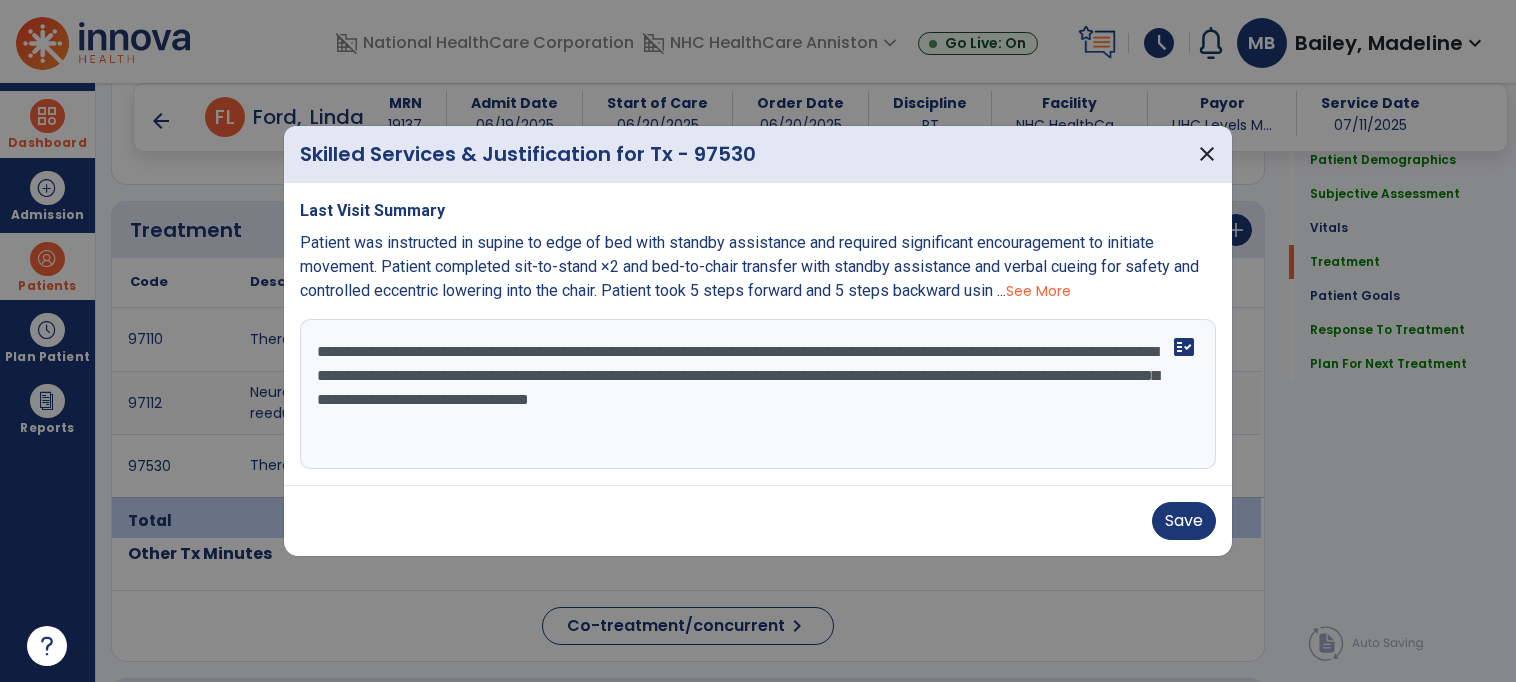 click on "**********" at bounding box center (758, 394) 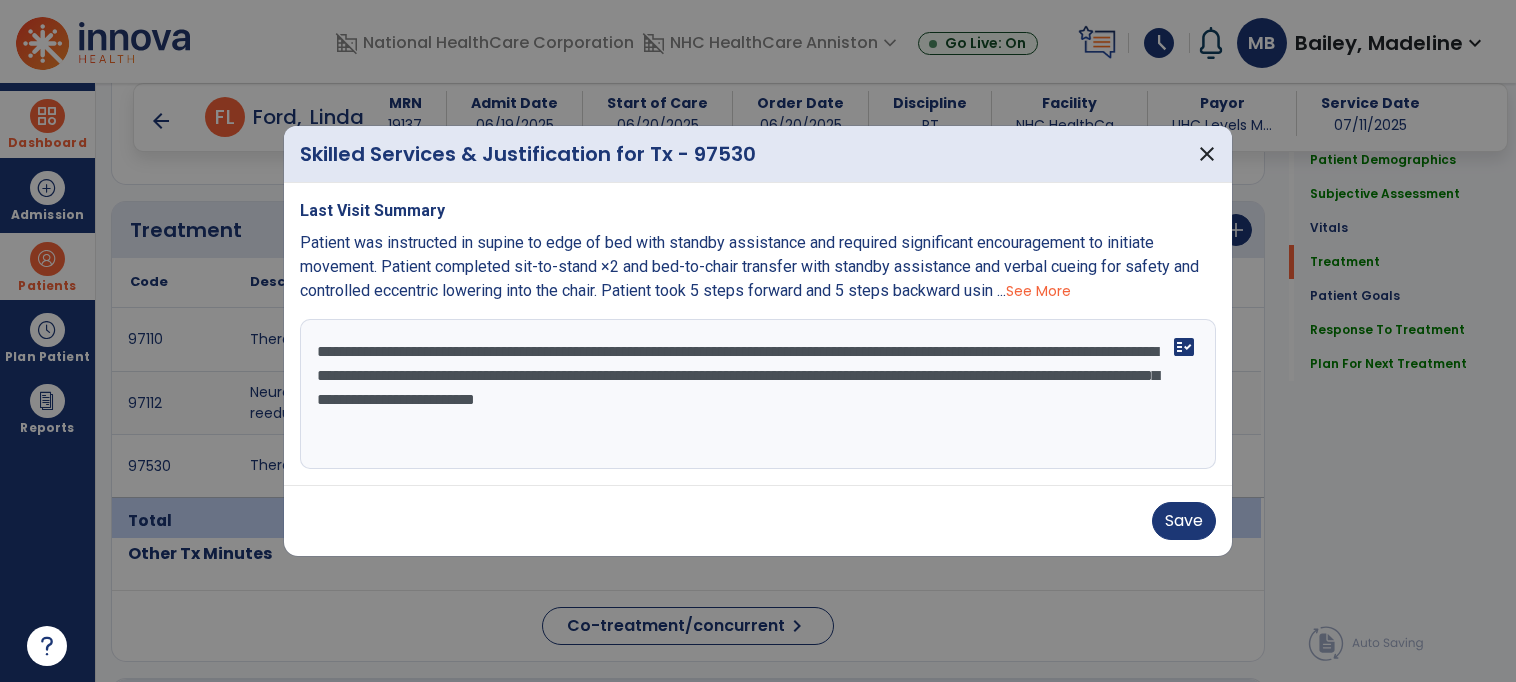 drag, startPoint x: 656, startPoint y: 347, endPoint x: 546, endPoint y: 357, distance: 110.45361 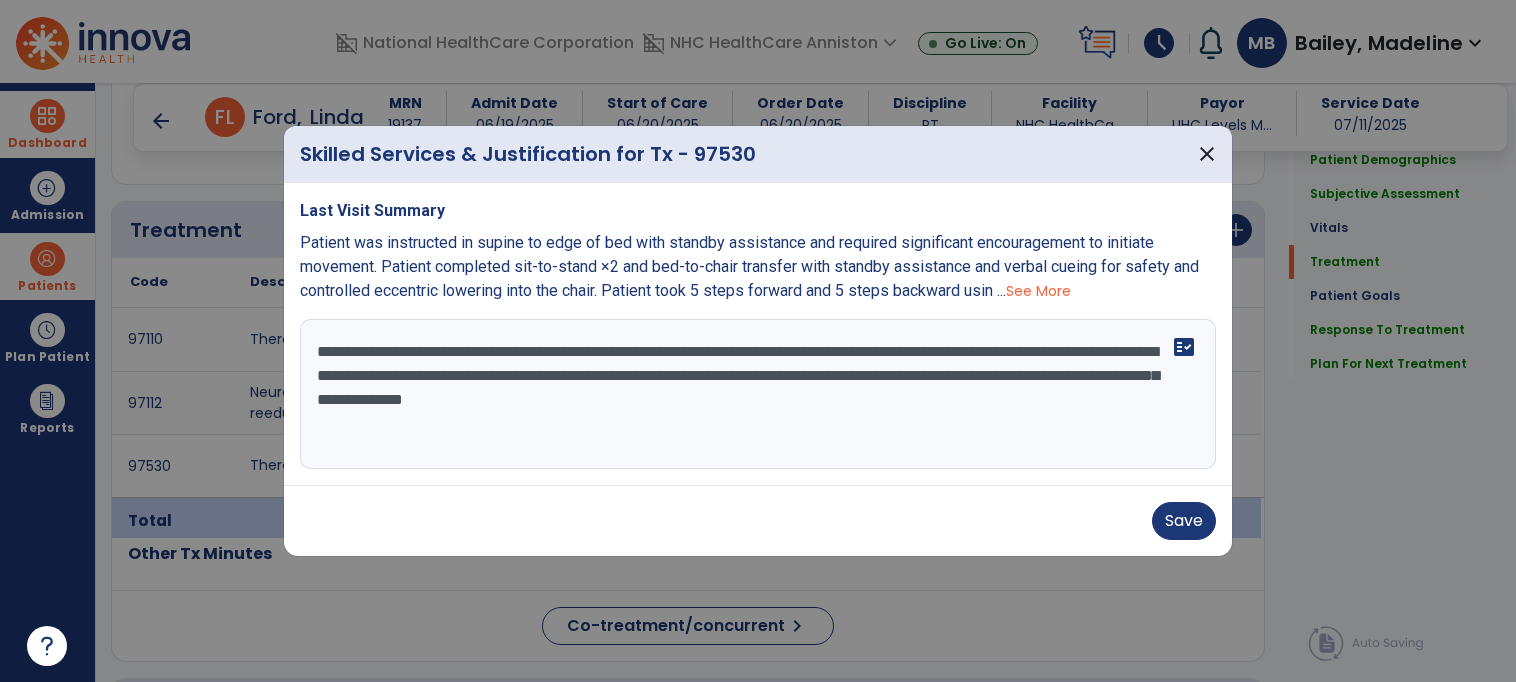 click on "**********" at bounding box center (758, 394) 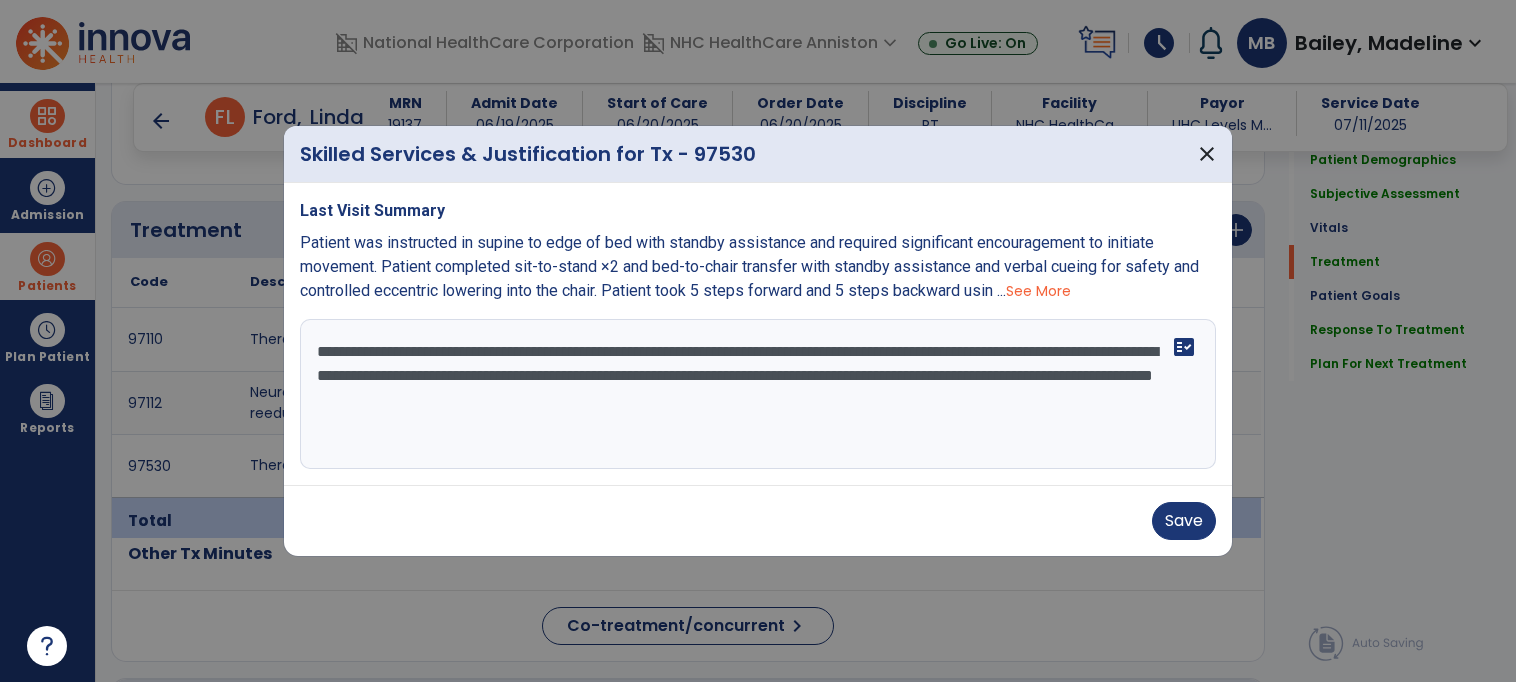 click on "**********" at bounding box center [758, 394] 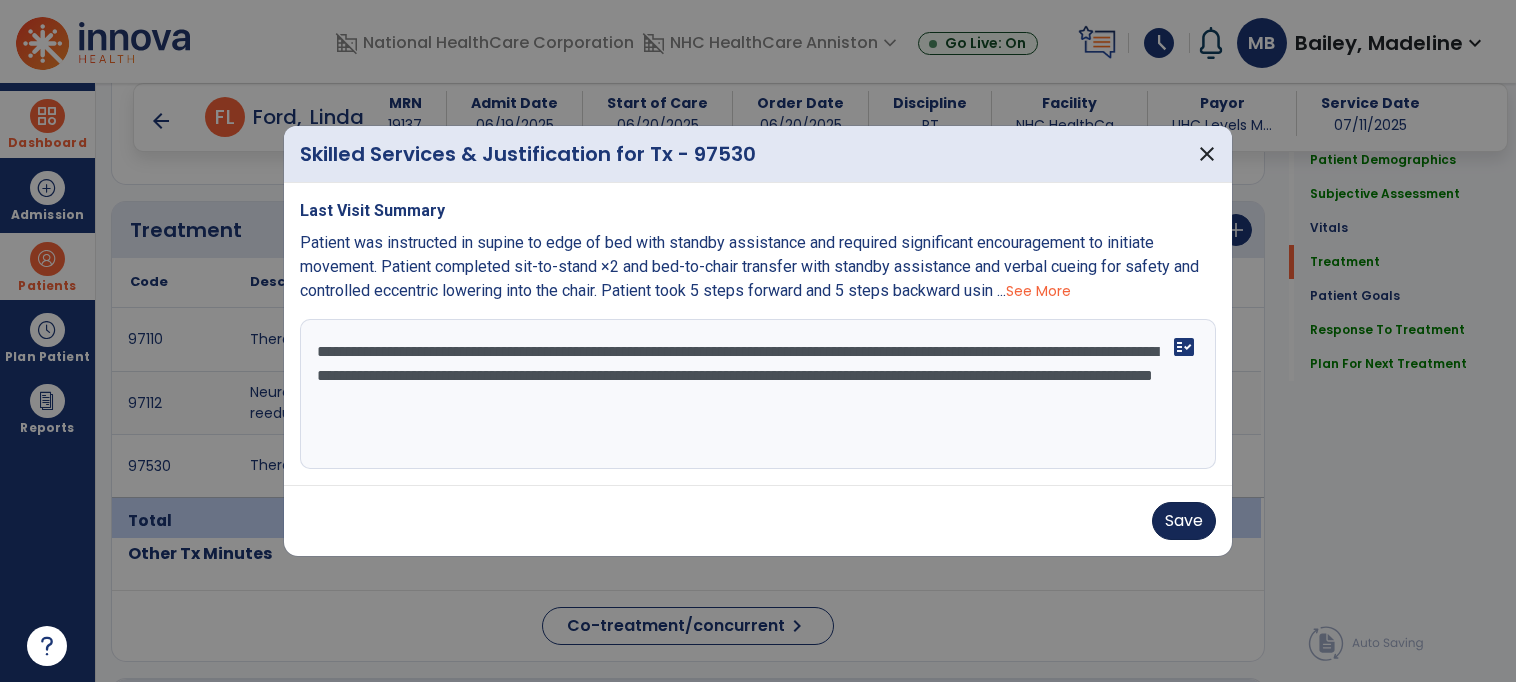 type on "**********" 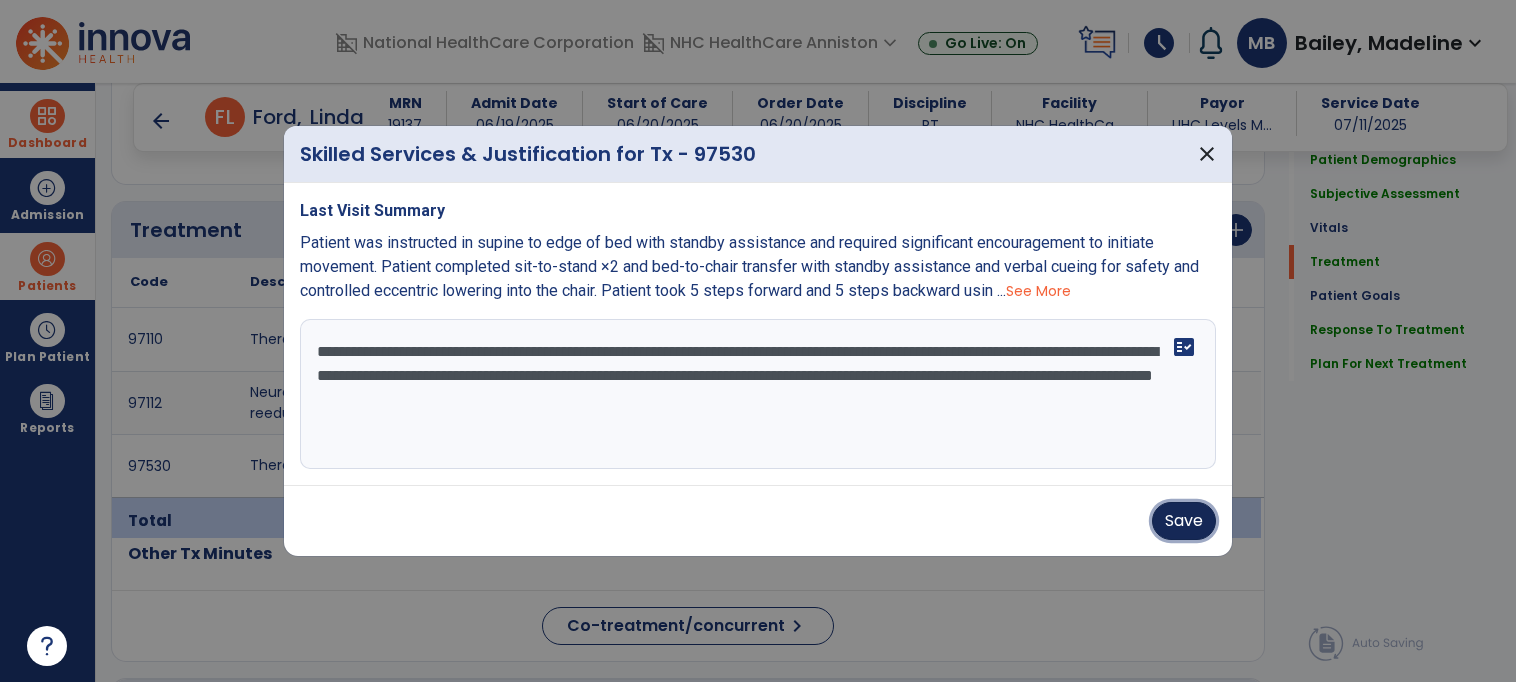 click on "Save" at bounding box center (1184, 521) 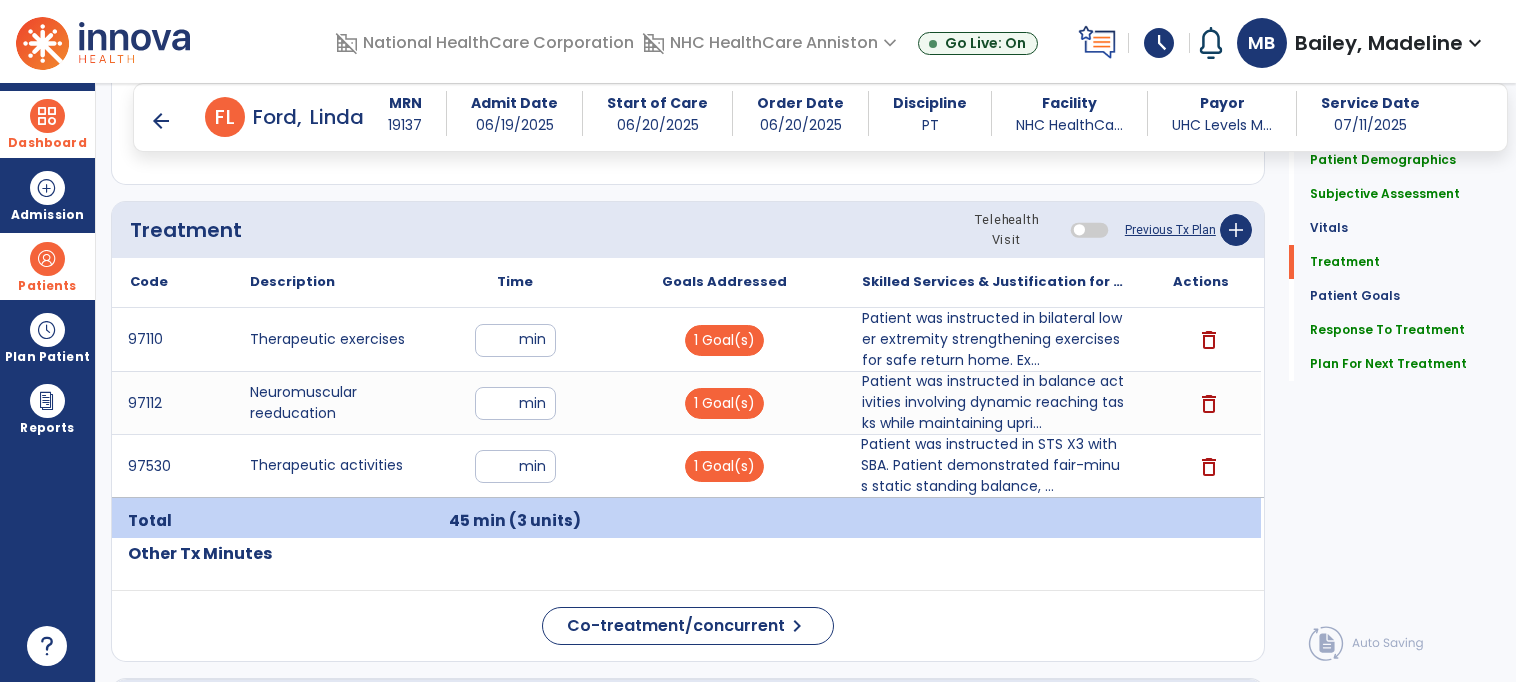 click on "Treatment Telehealth Visit  Previous Tx Plan   add" 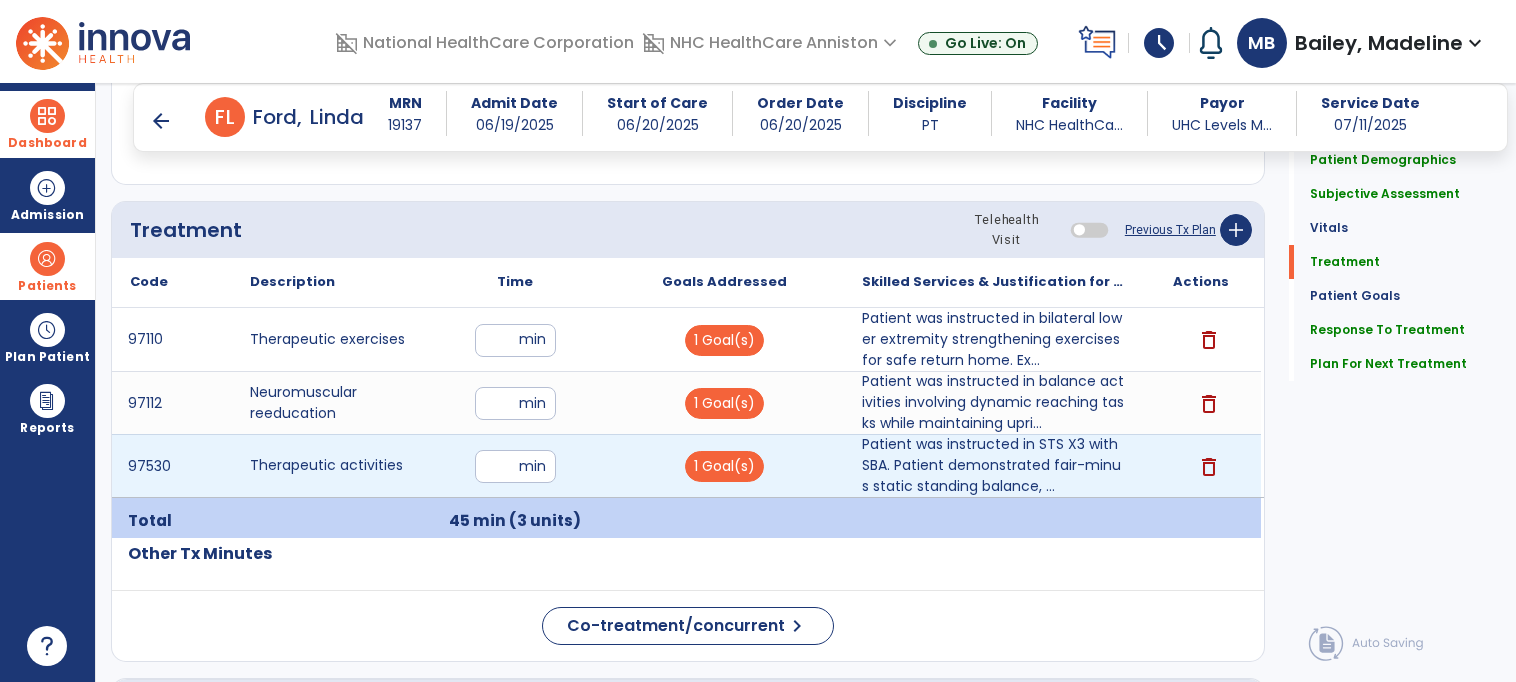 click on "**" at bounding box center (515, 466) 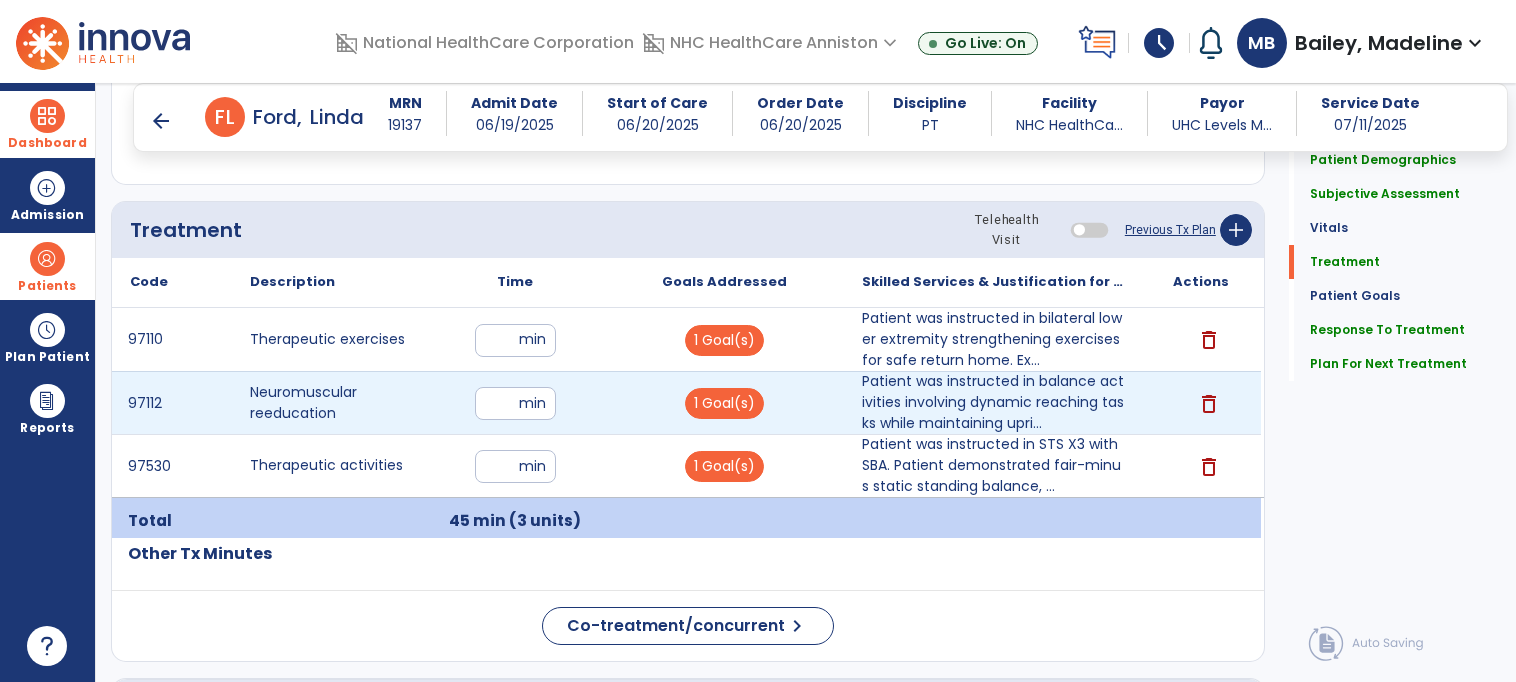drag, startPoint x: 504, startPoint y: 467, endPoint x: 512, endPoint y: 423, distance: 44.72136 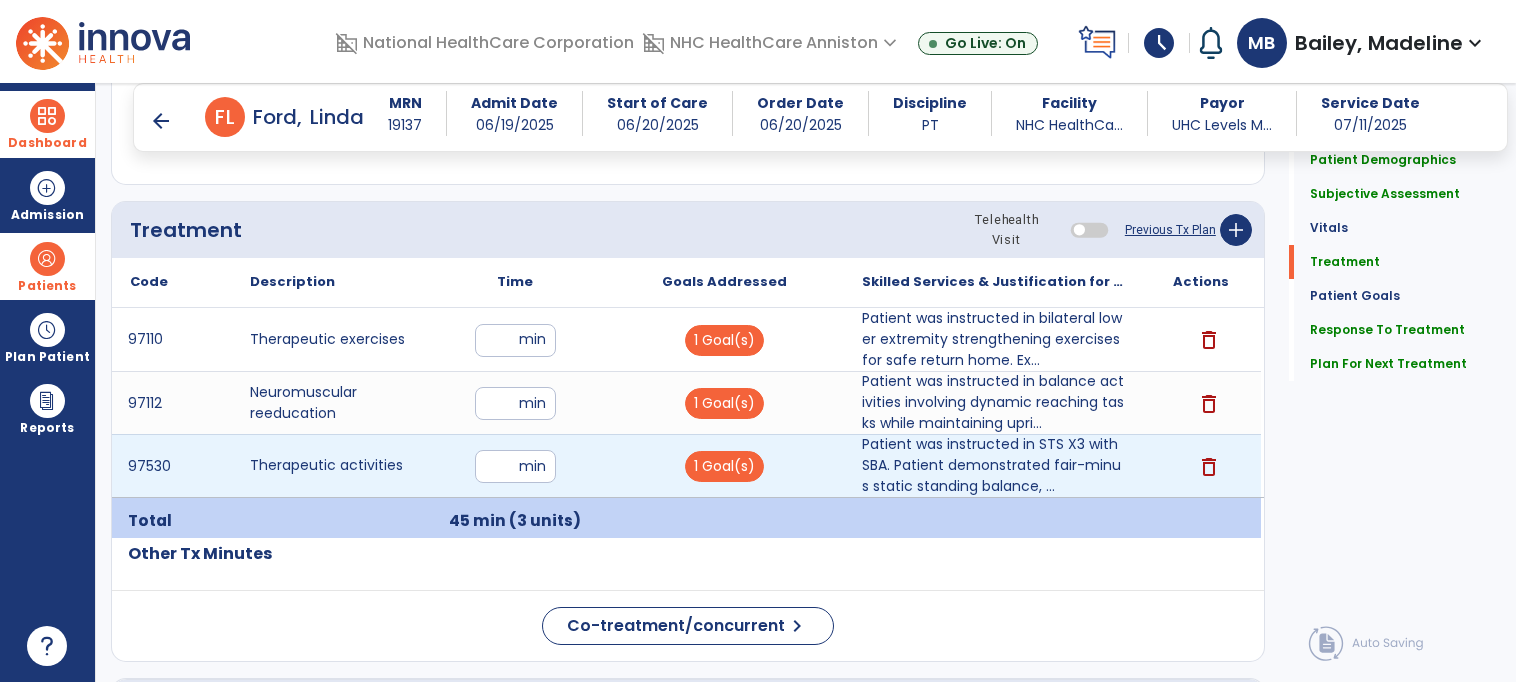 type on "**" 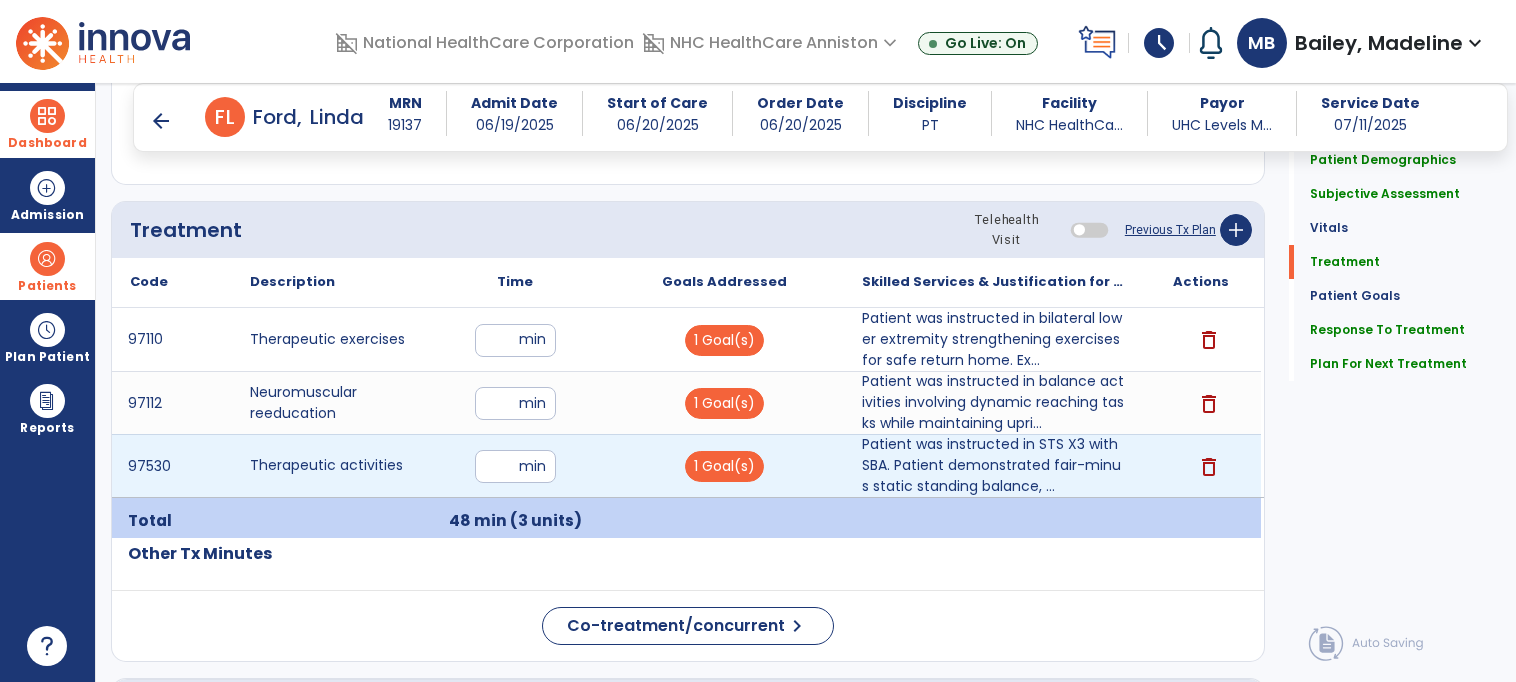 click on "**" at bounding box center [515, 466] 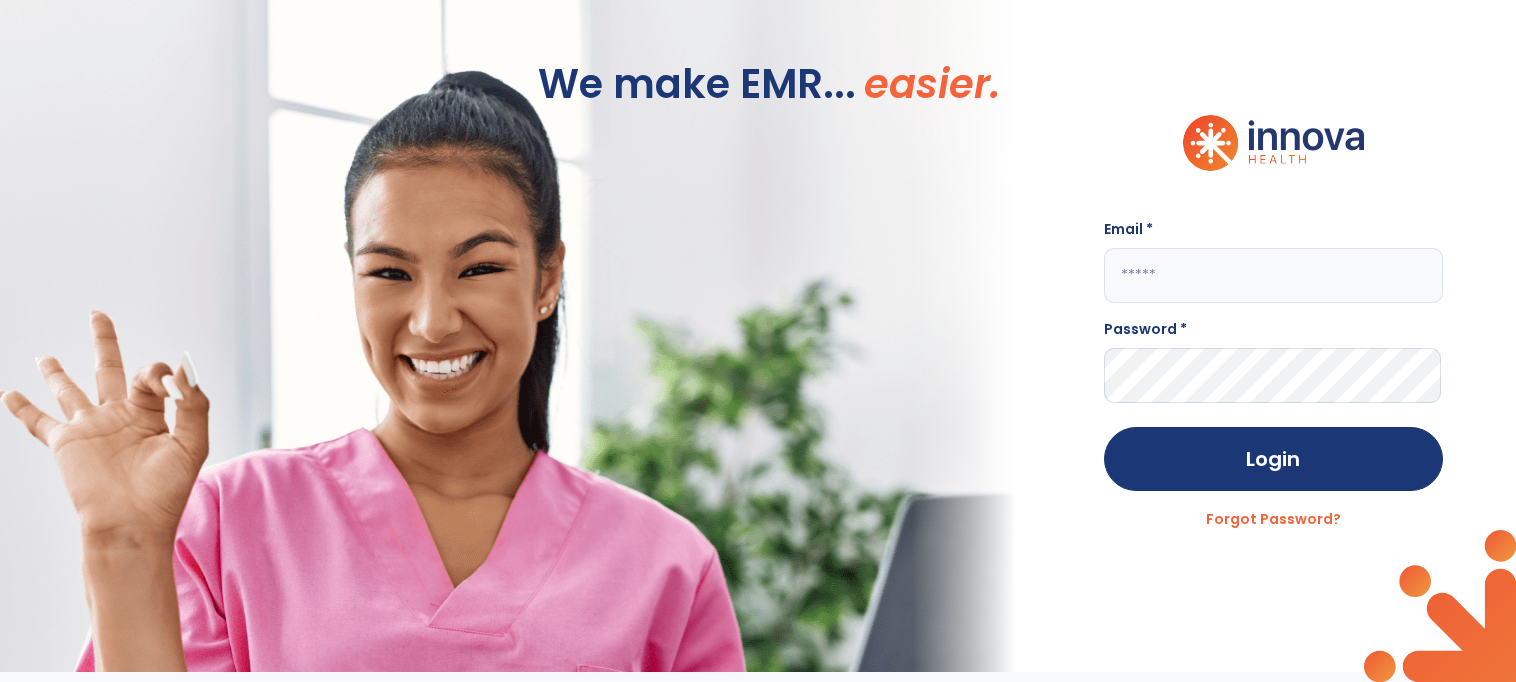 scroll, scrollTop: 0, scrollLeft: 0, axis: both 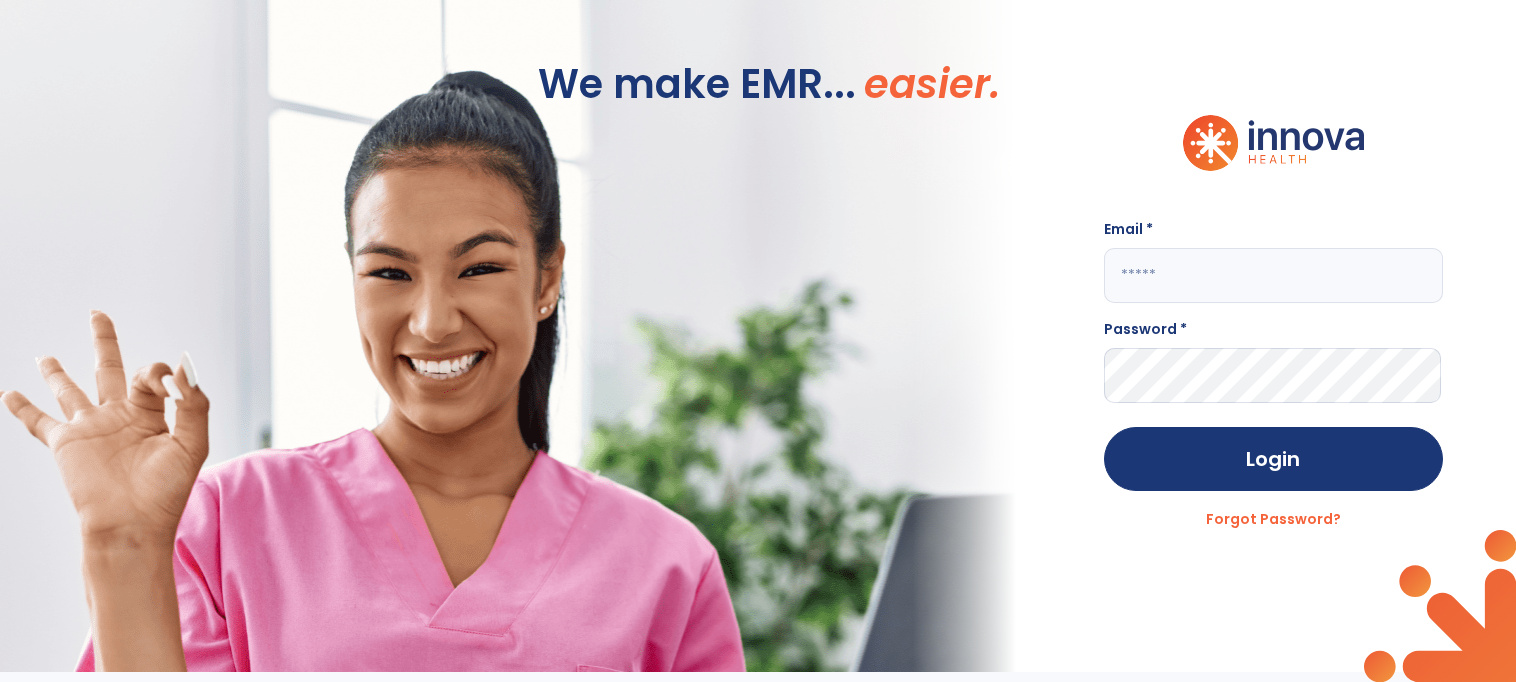 type on "**********" 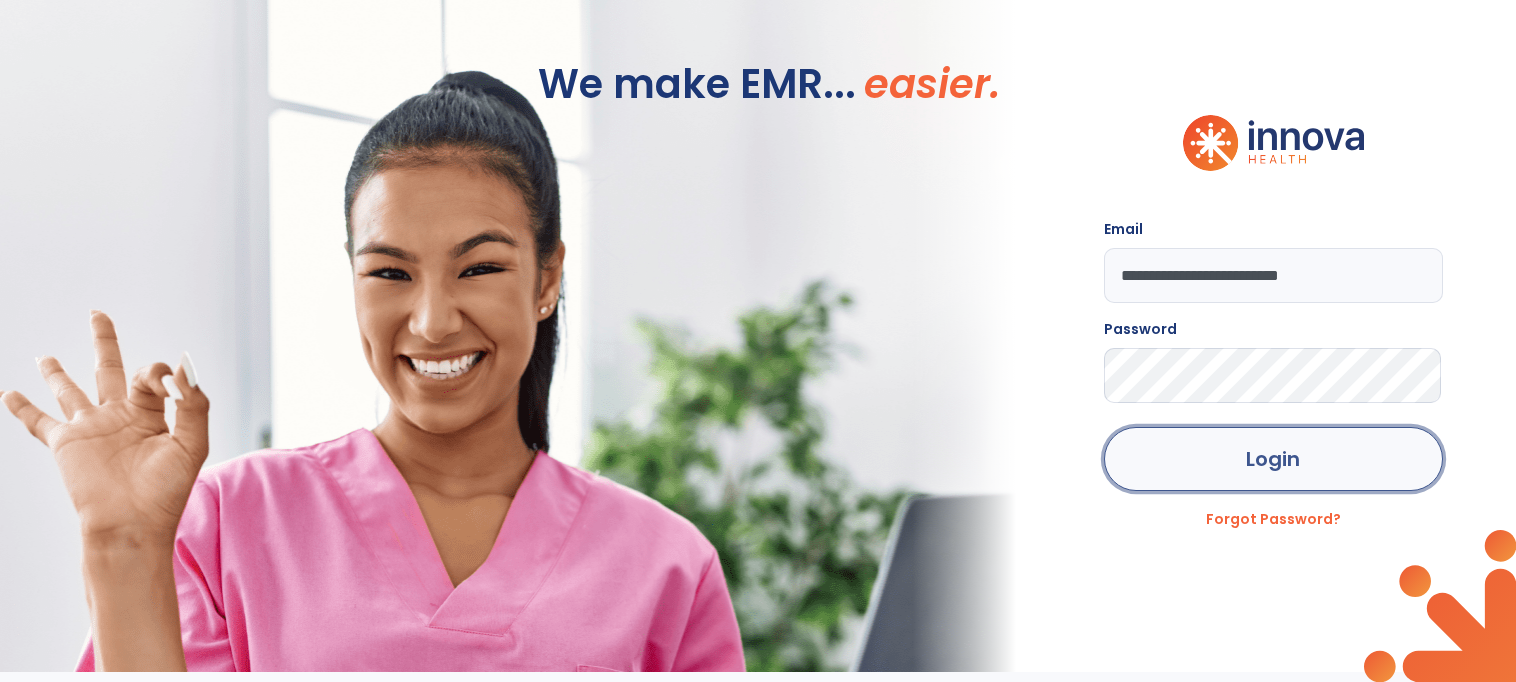 click on "Login" 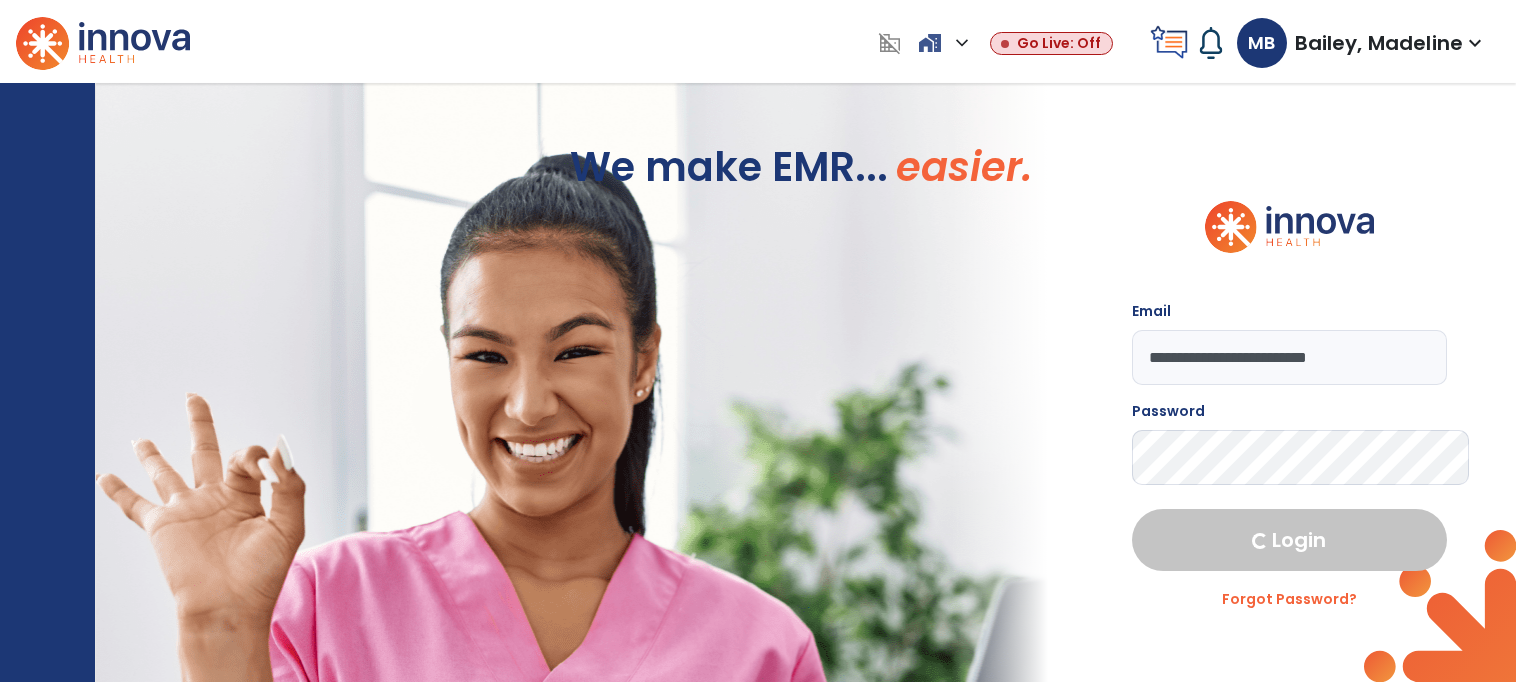 select on "****" 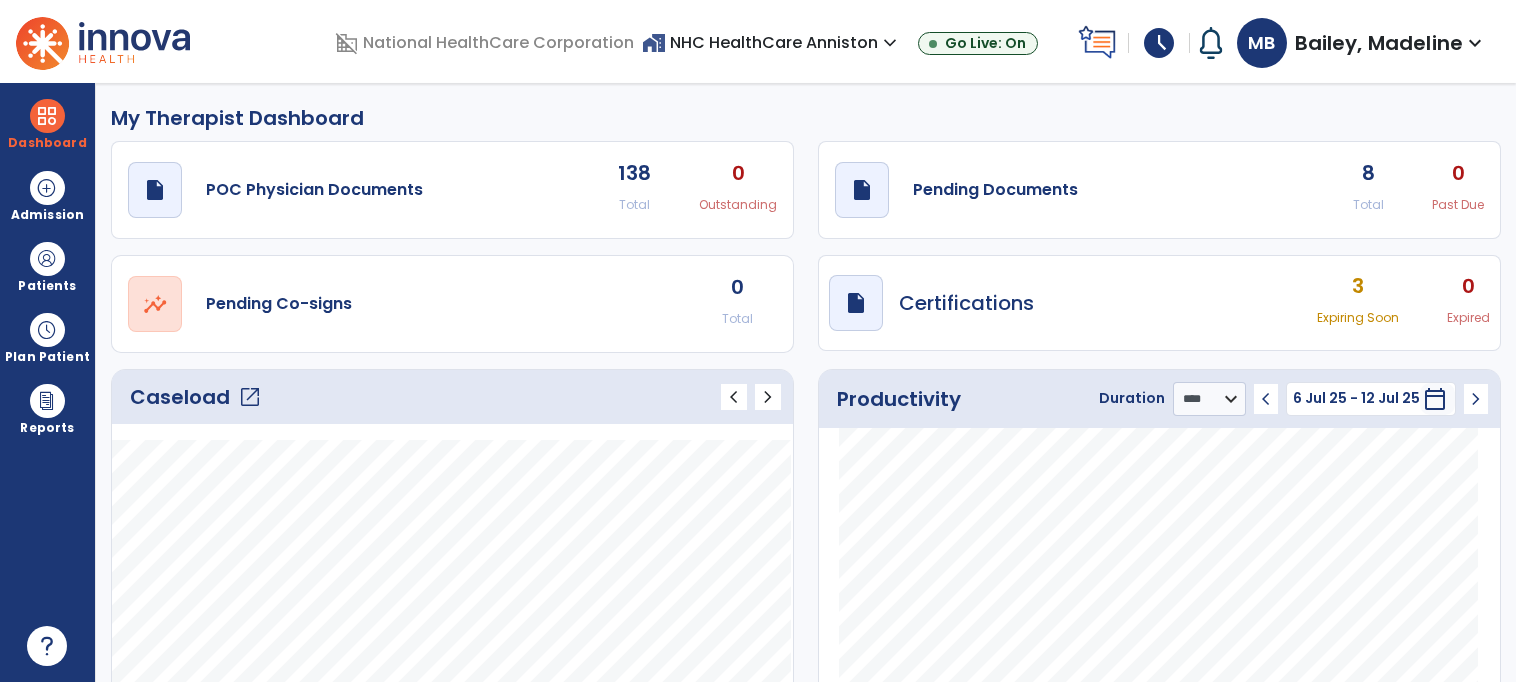 click on "Caseload   open_in_new" 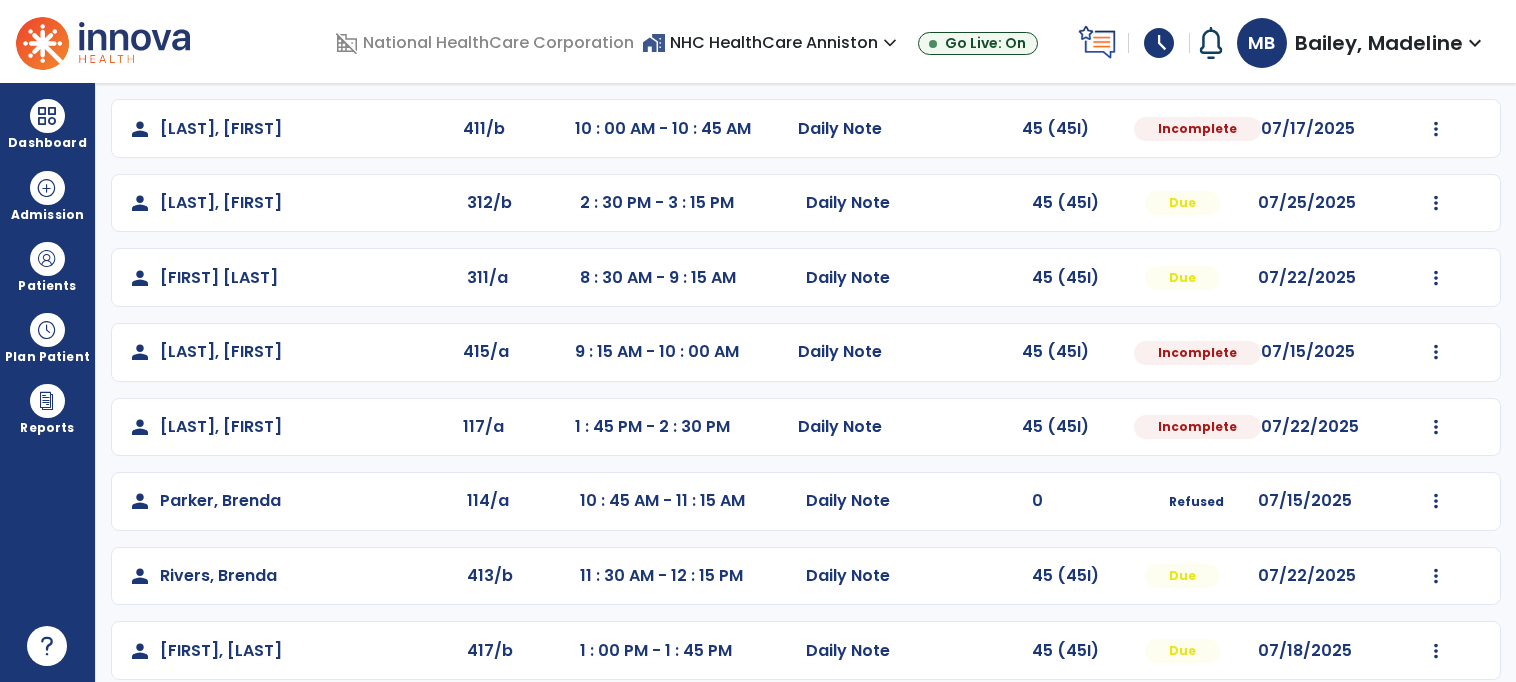 scroll, scrollTop: 331, scrollLeft: 0, axis: vertical 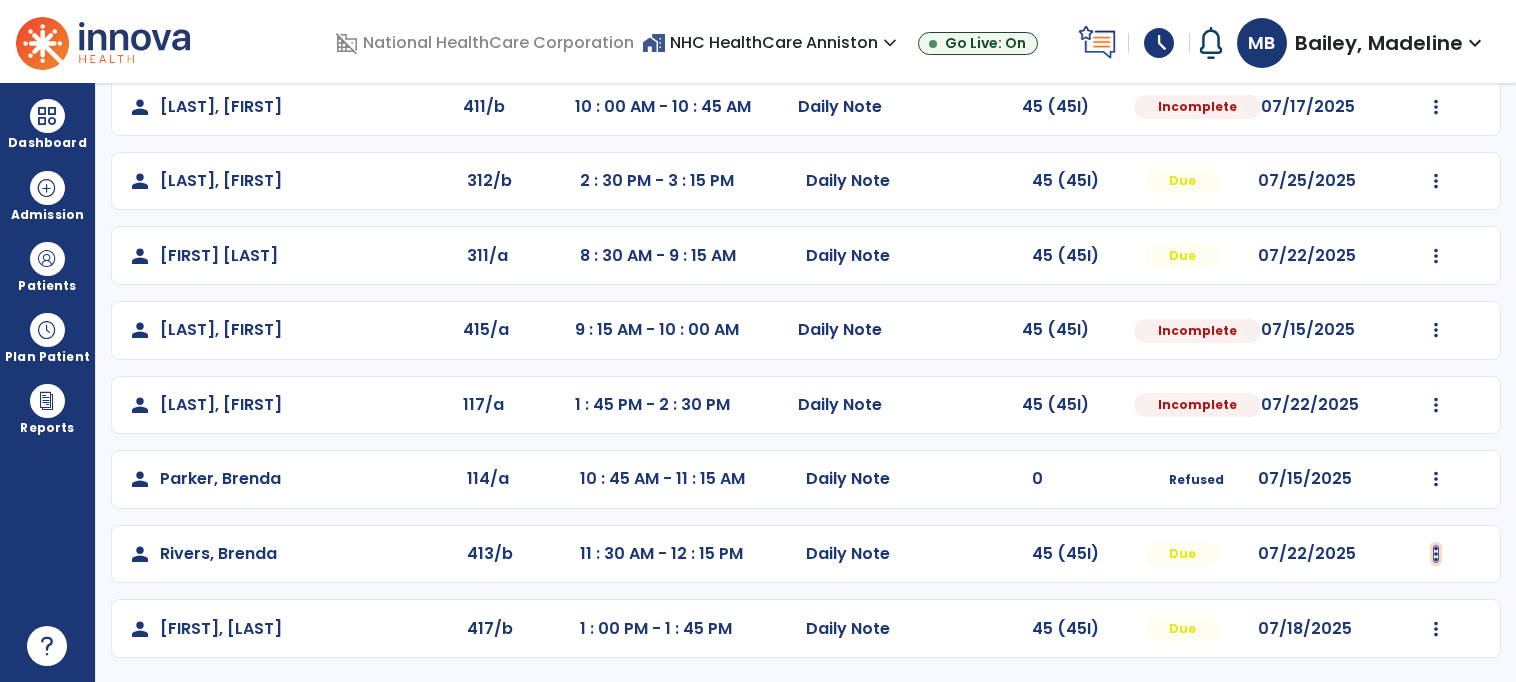 click at bounding box center (1436, 32) 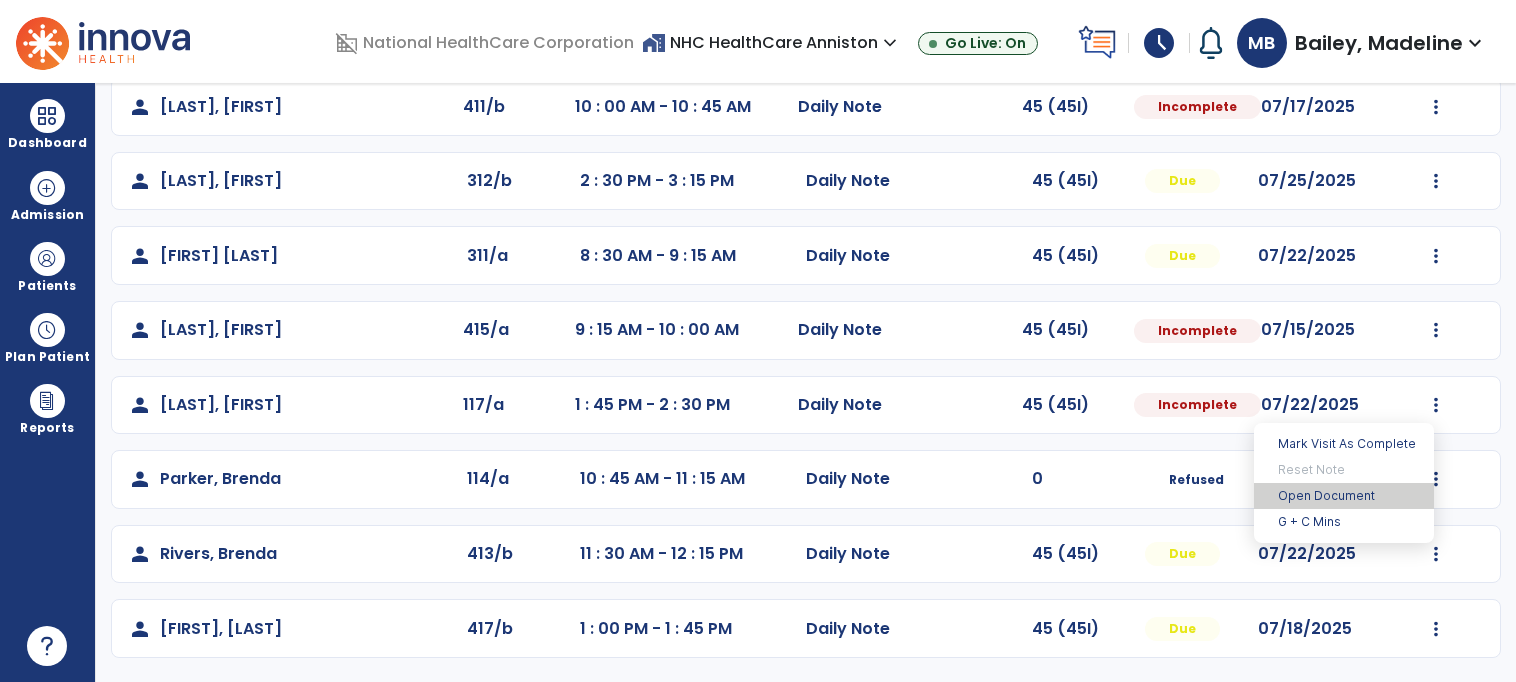 click on "Open Document" at bounding box center [1344, 496] 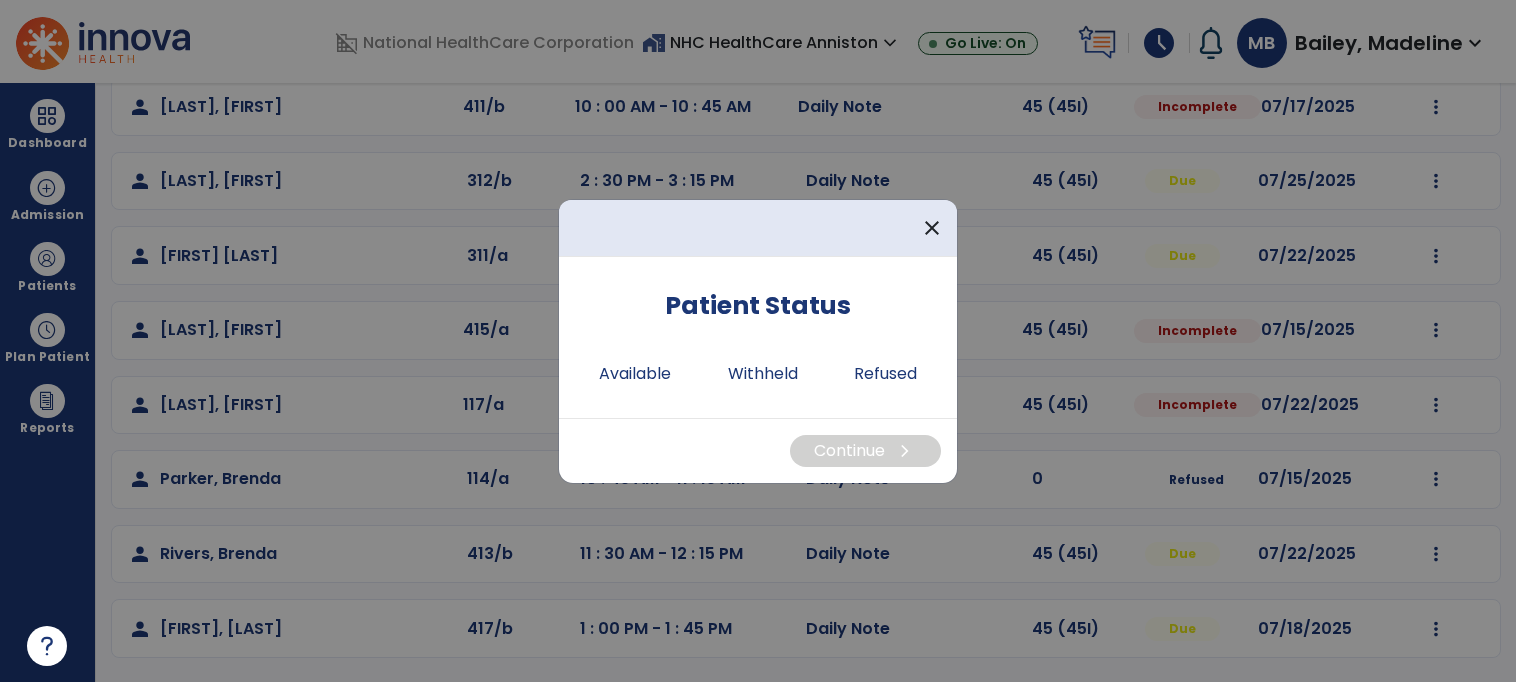 click on "Patient Status  Available   Withheld   Refused" at bounding box center (758, 337) 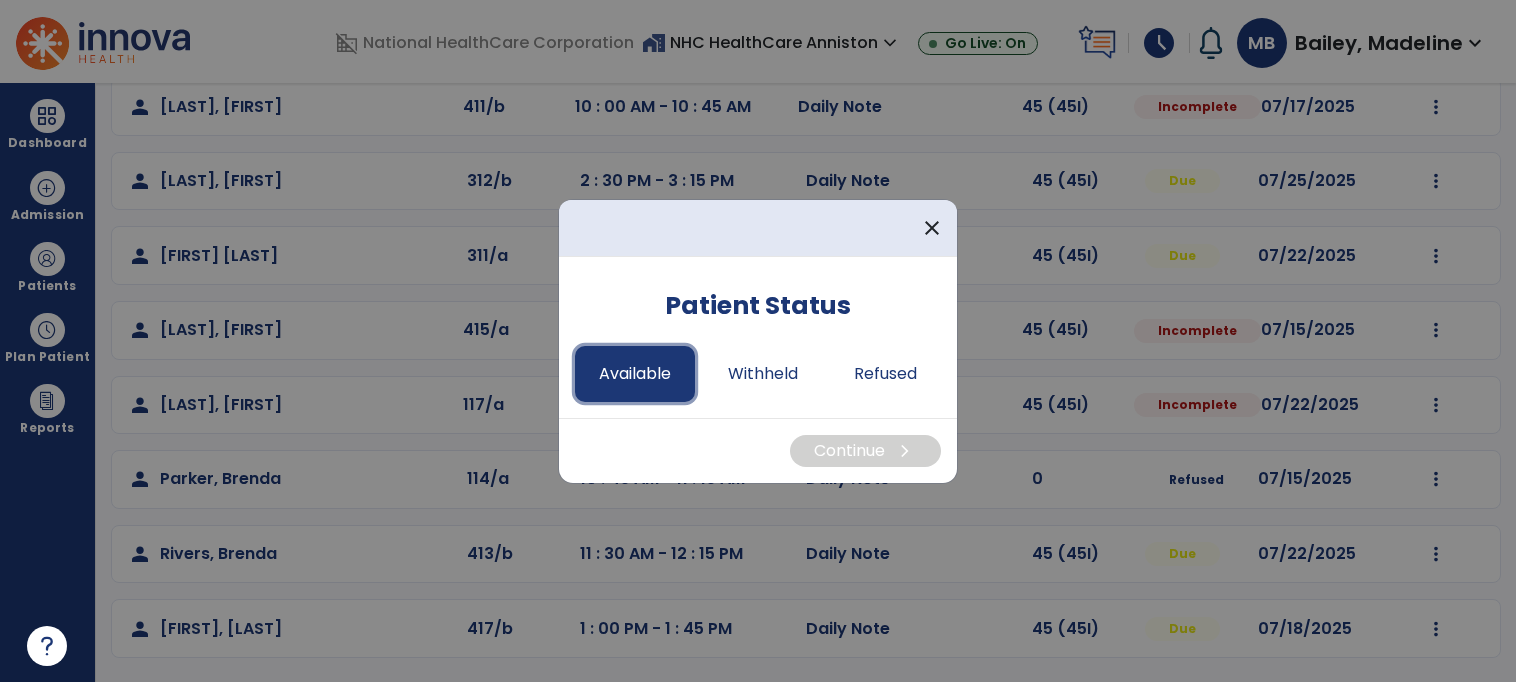 click on "Available" at bounding box center [635, 374] 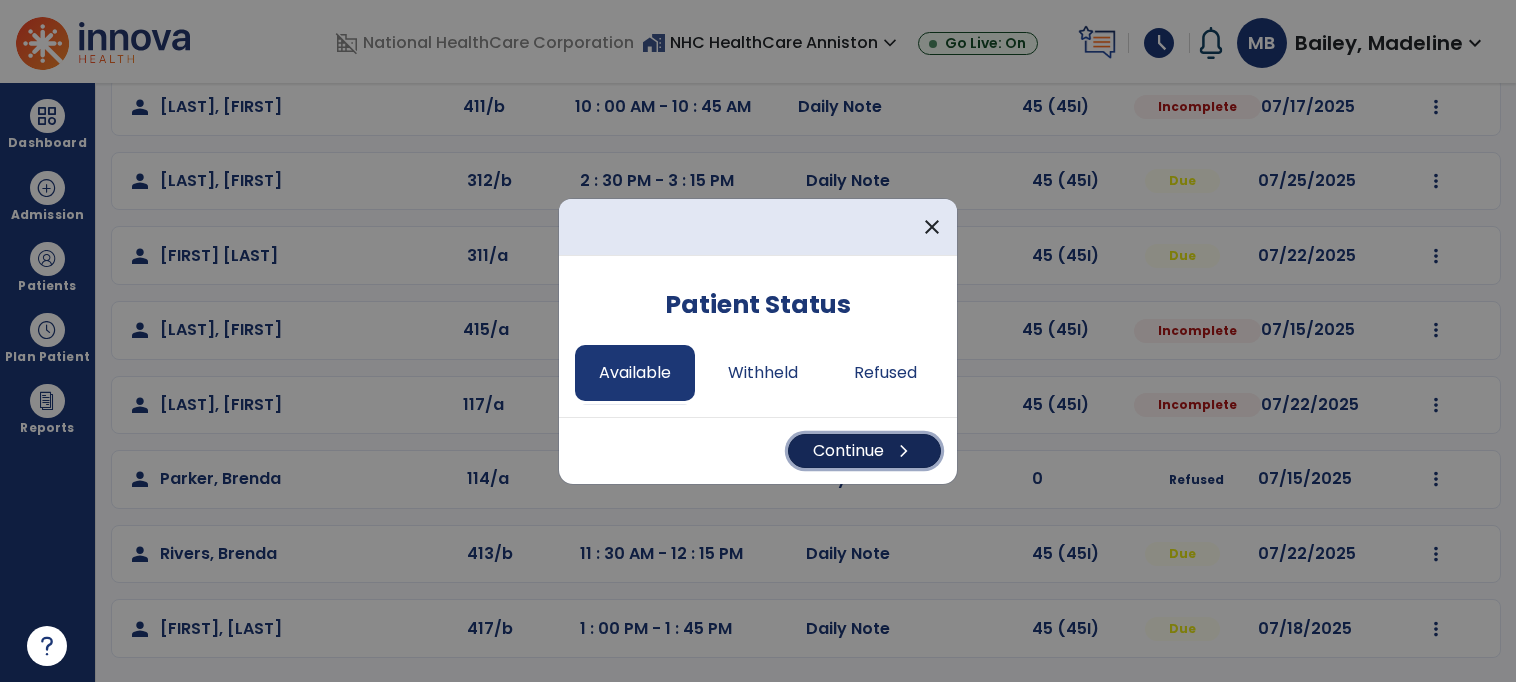 click on "Continue   chevron_right" at bounding box center [864, 451] 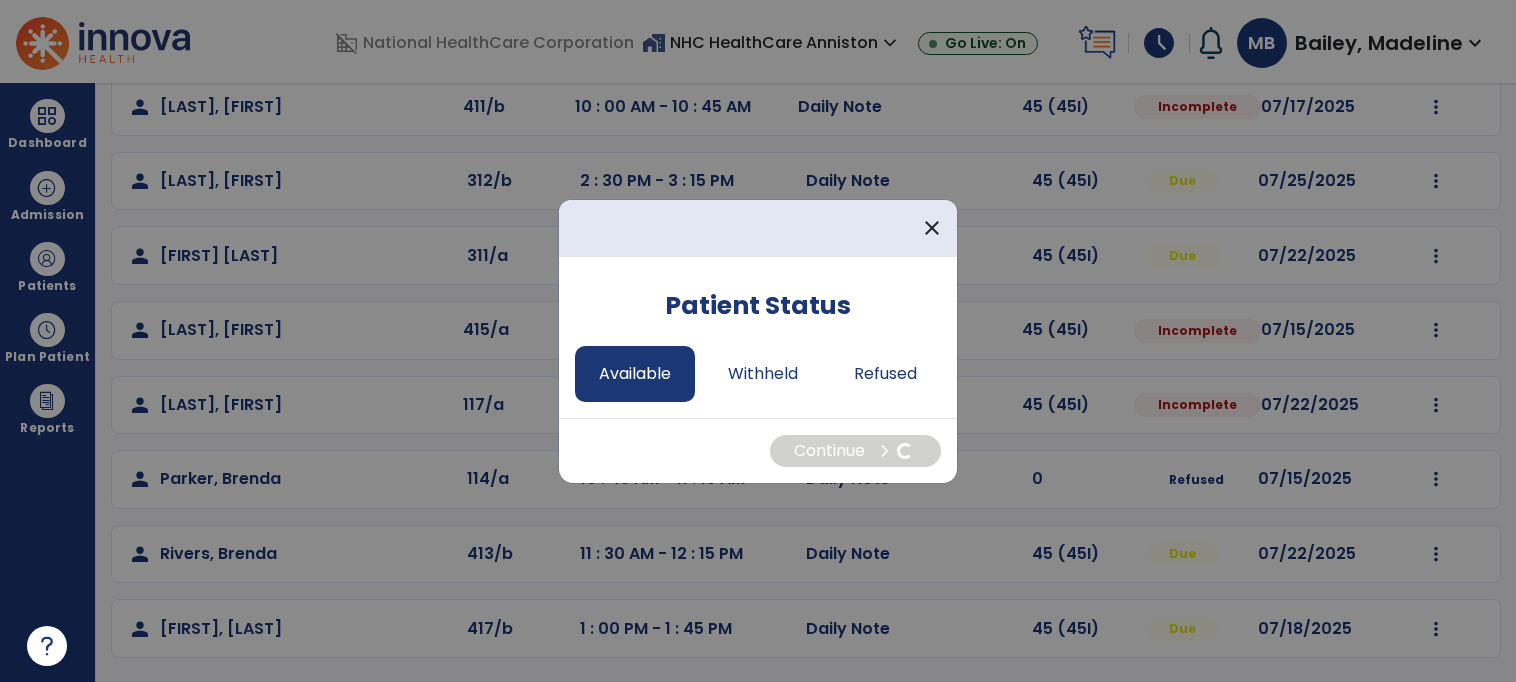 select on "*" 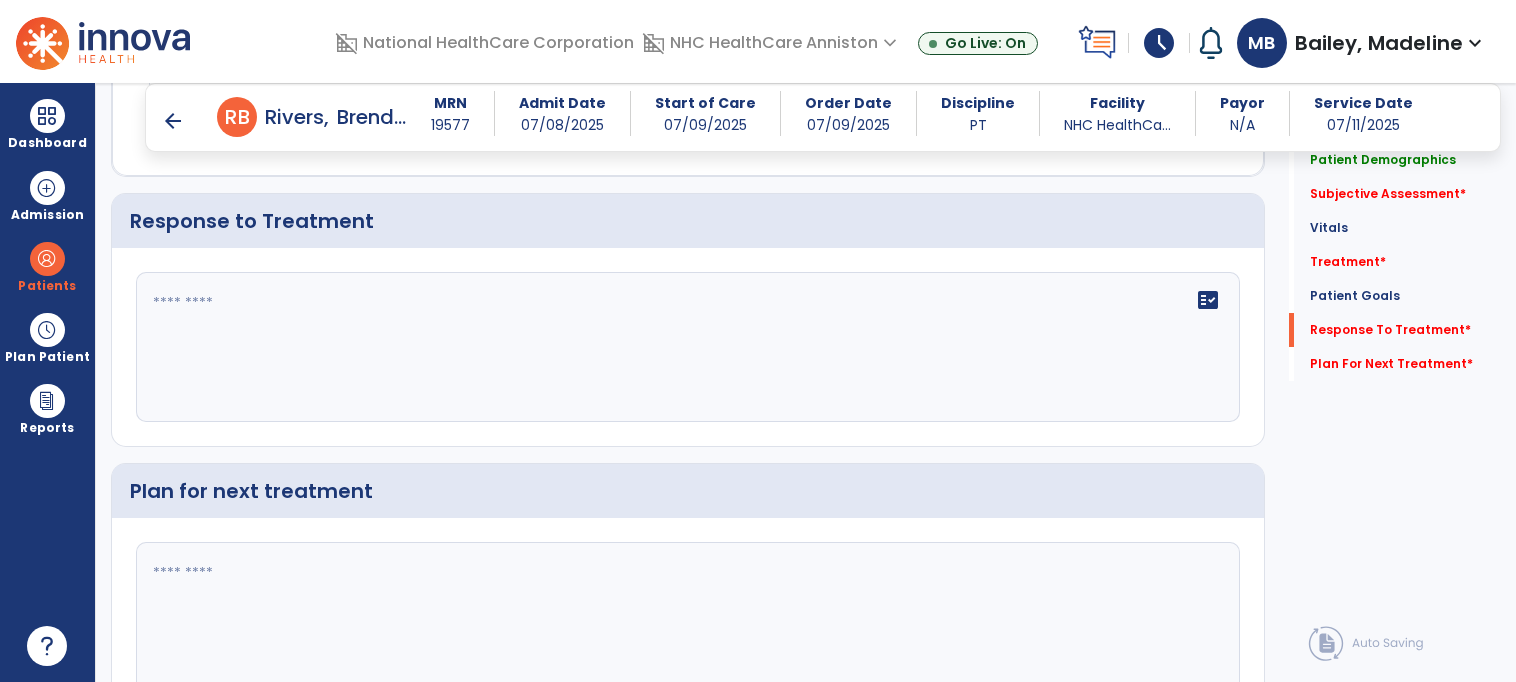 scroll, scrollTop: 2548, scrollLeft: 0, axis: vertical 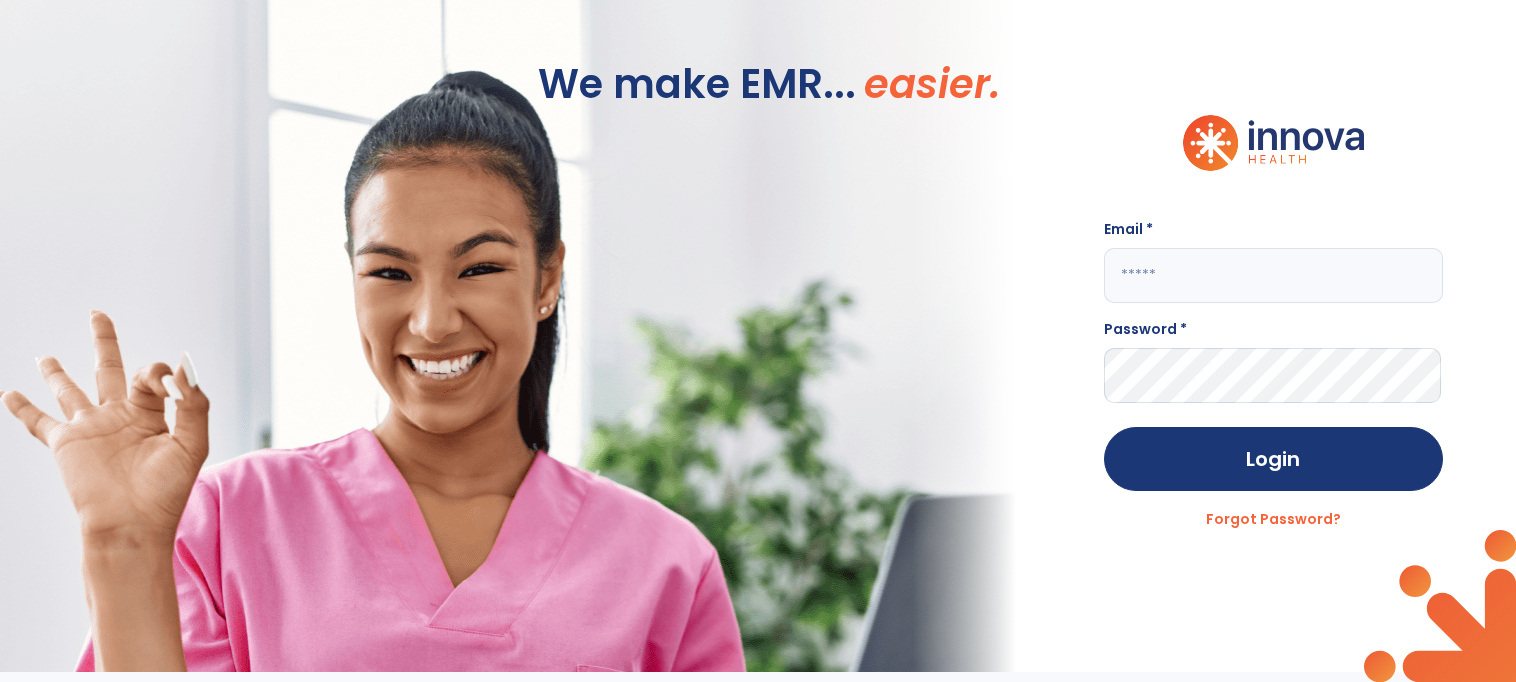 type on "**********" 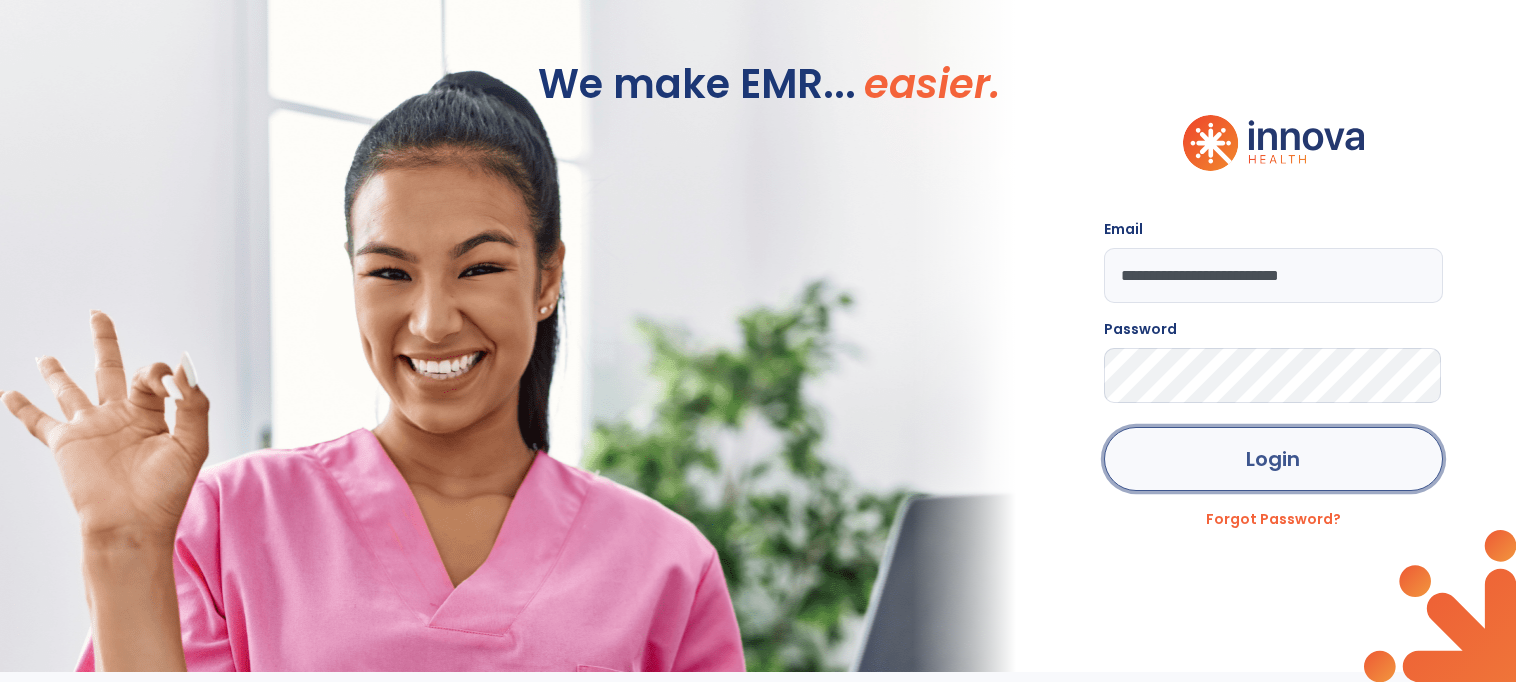 click on "Login" 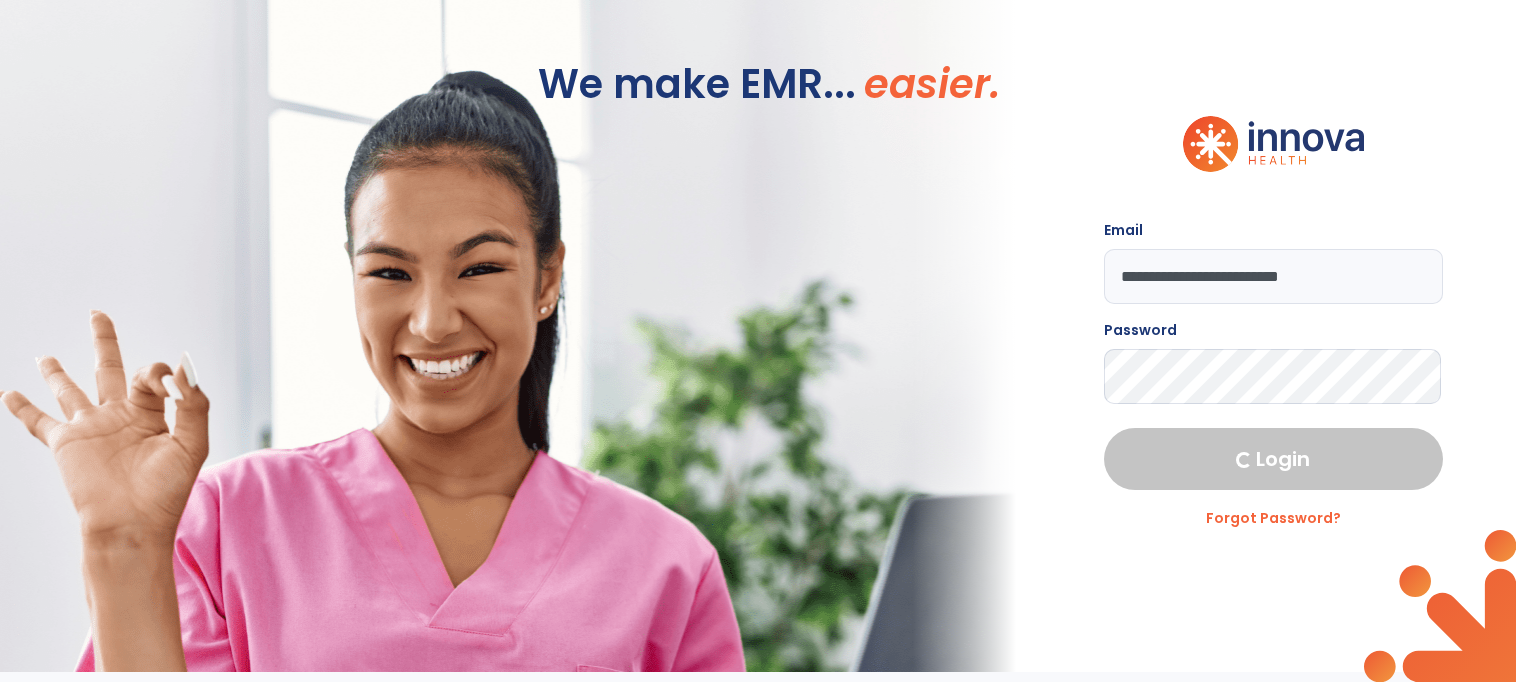 select on "****" 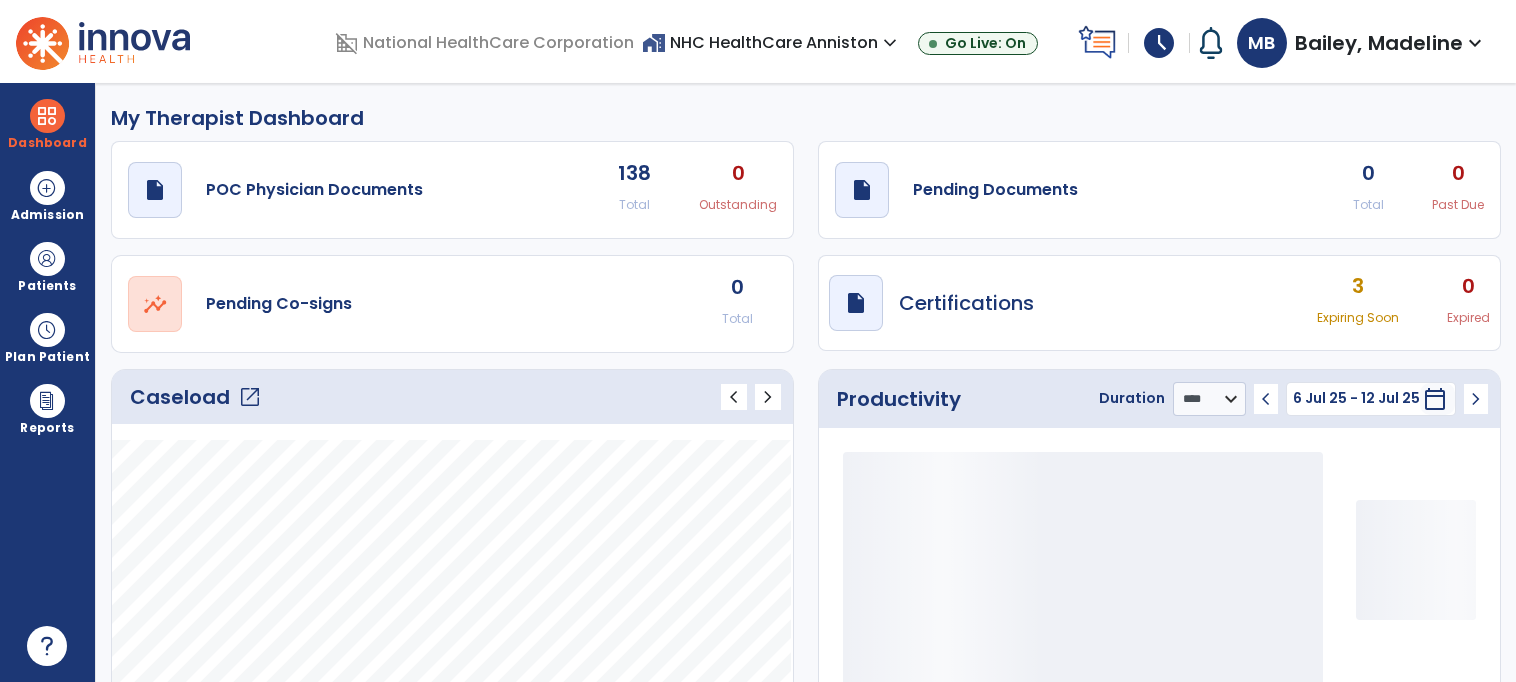 click on "Caseload   open_in_new" 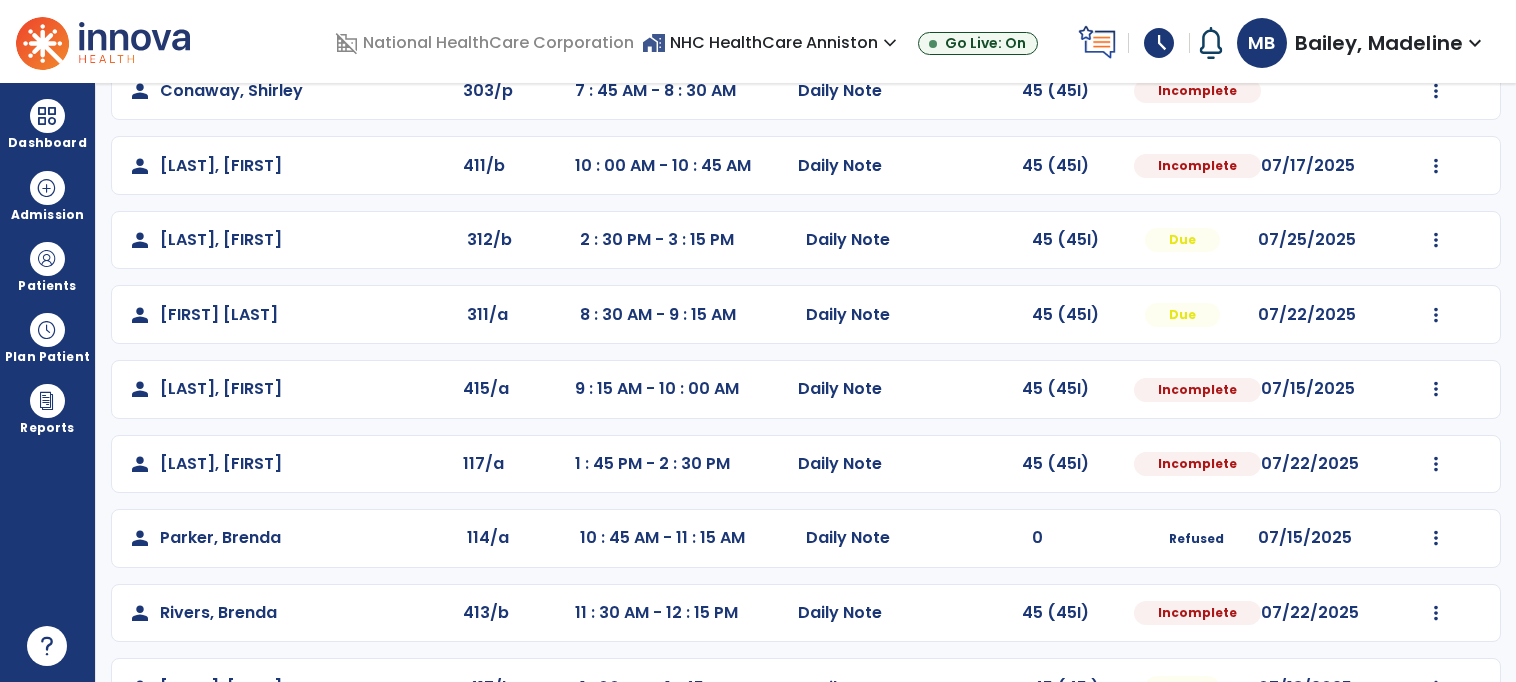 scroll, scrollTop: 331, scrollLeft: 0, axis: vertical 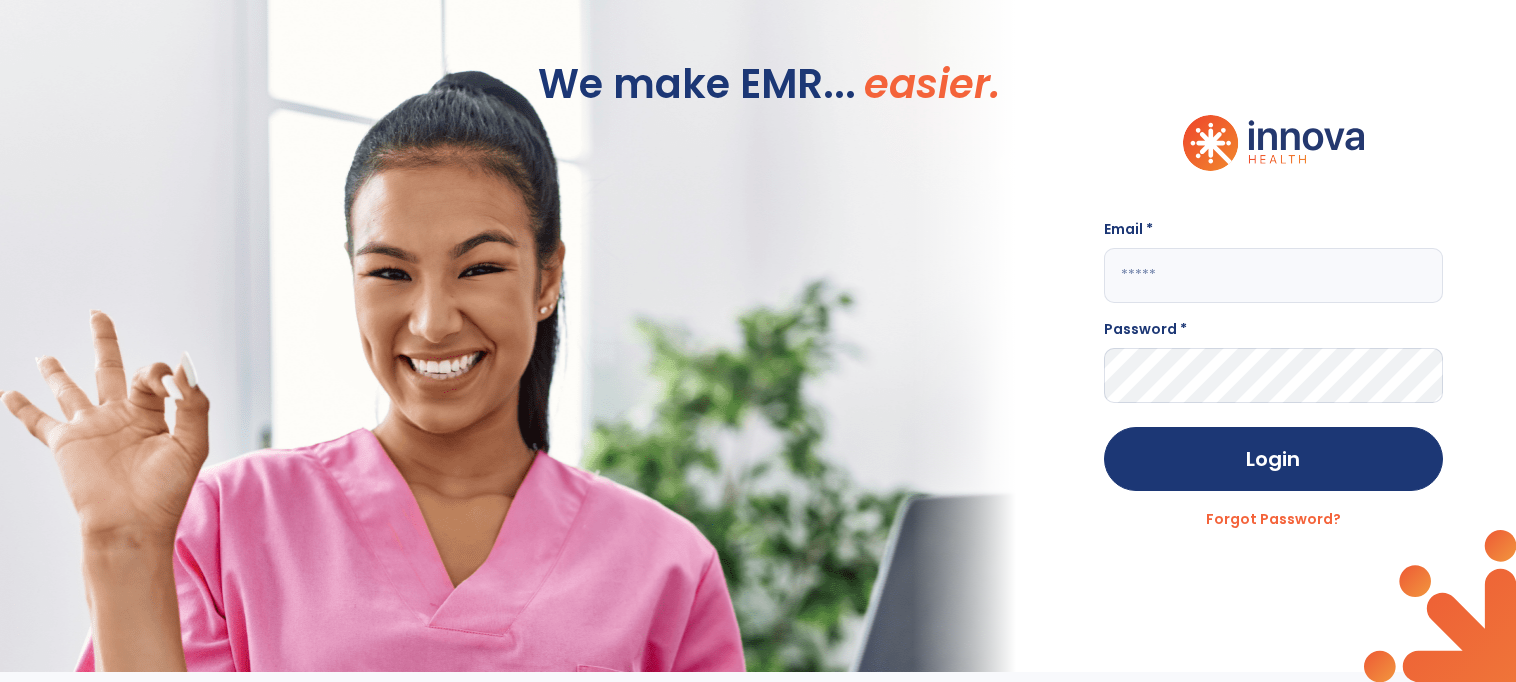 type on "**********" 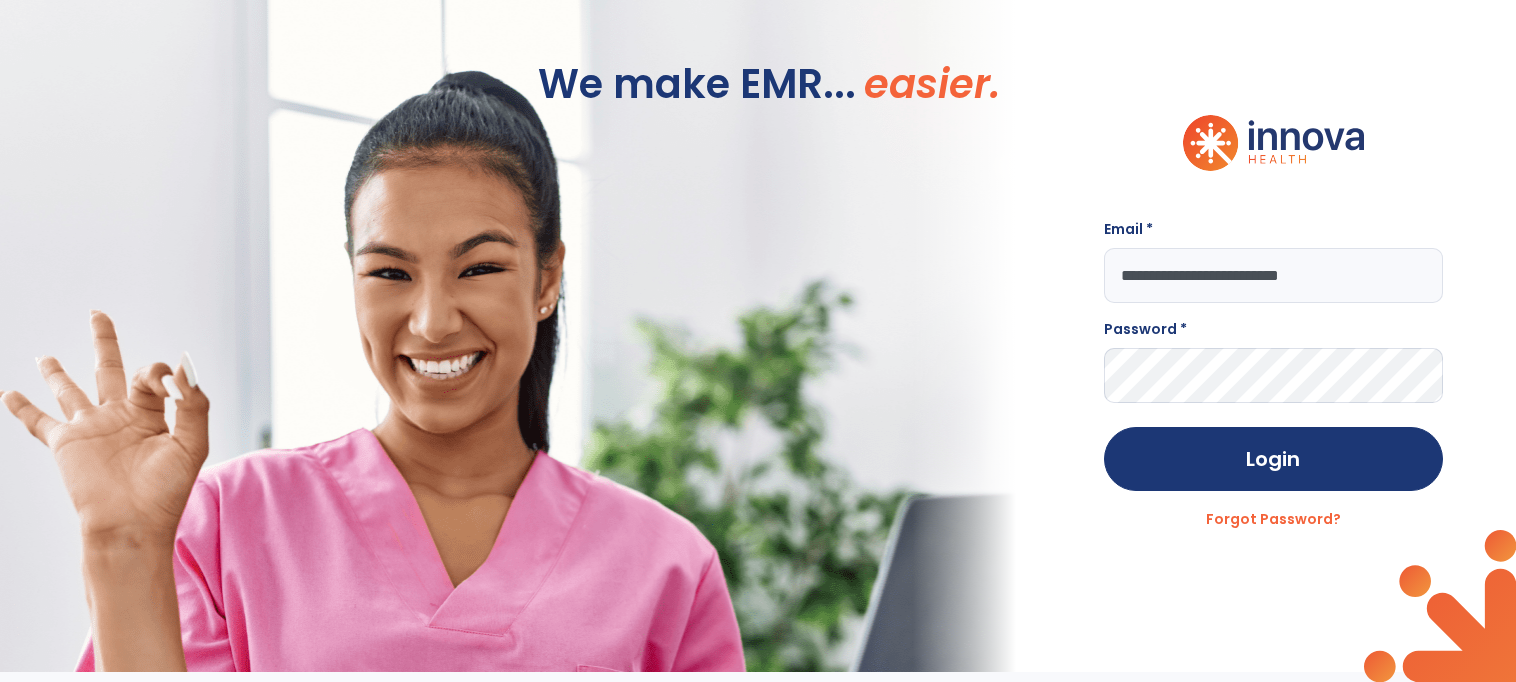 scroll, scrollTop: 0, scrollLeft: 0, axis: both 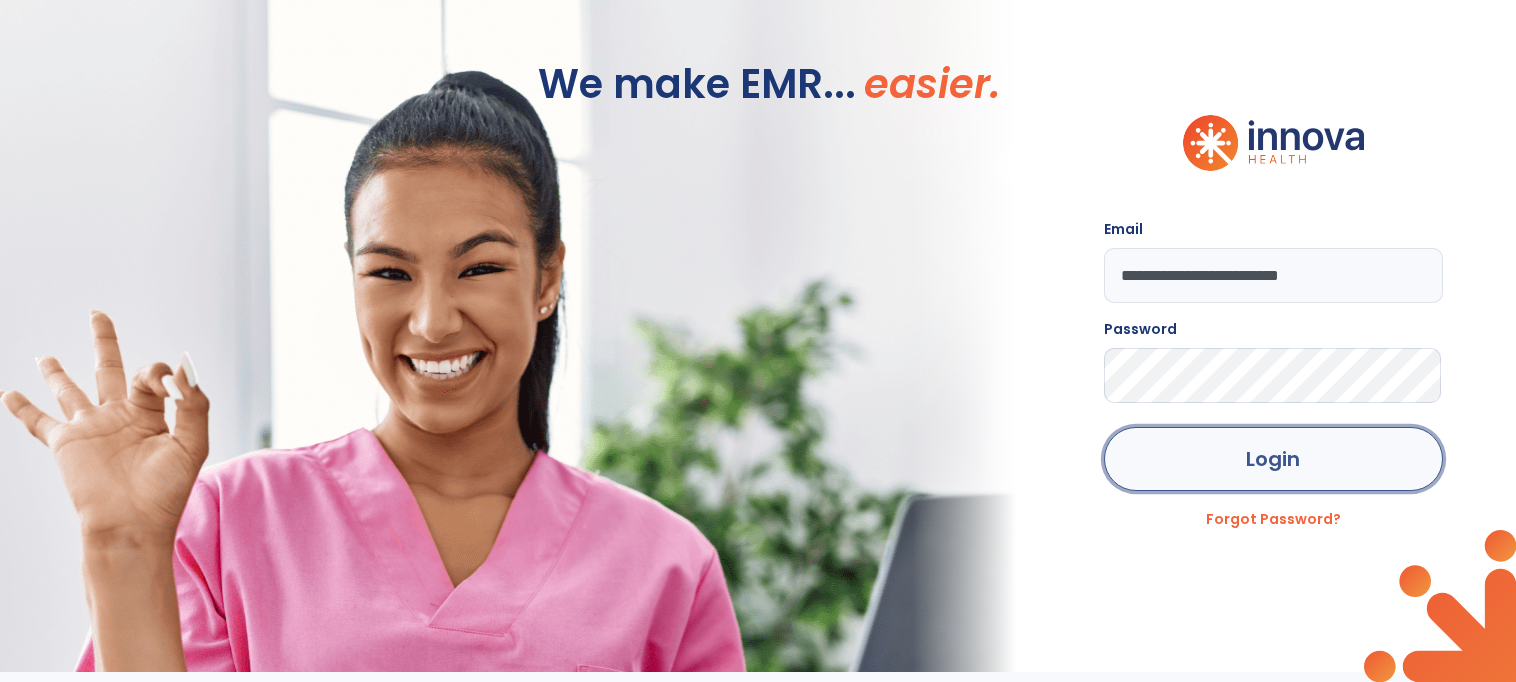 click on "Login" 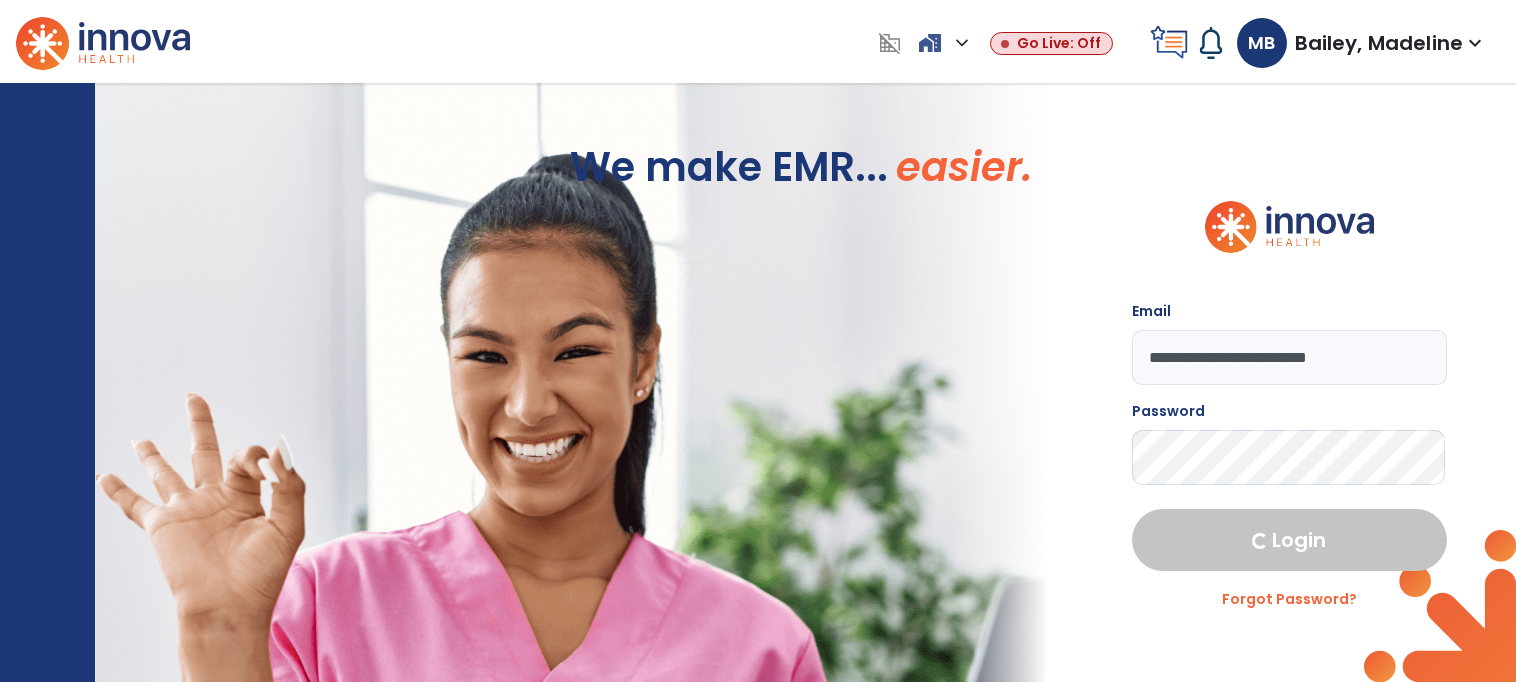 select on "****" 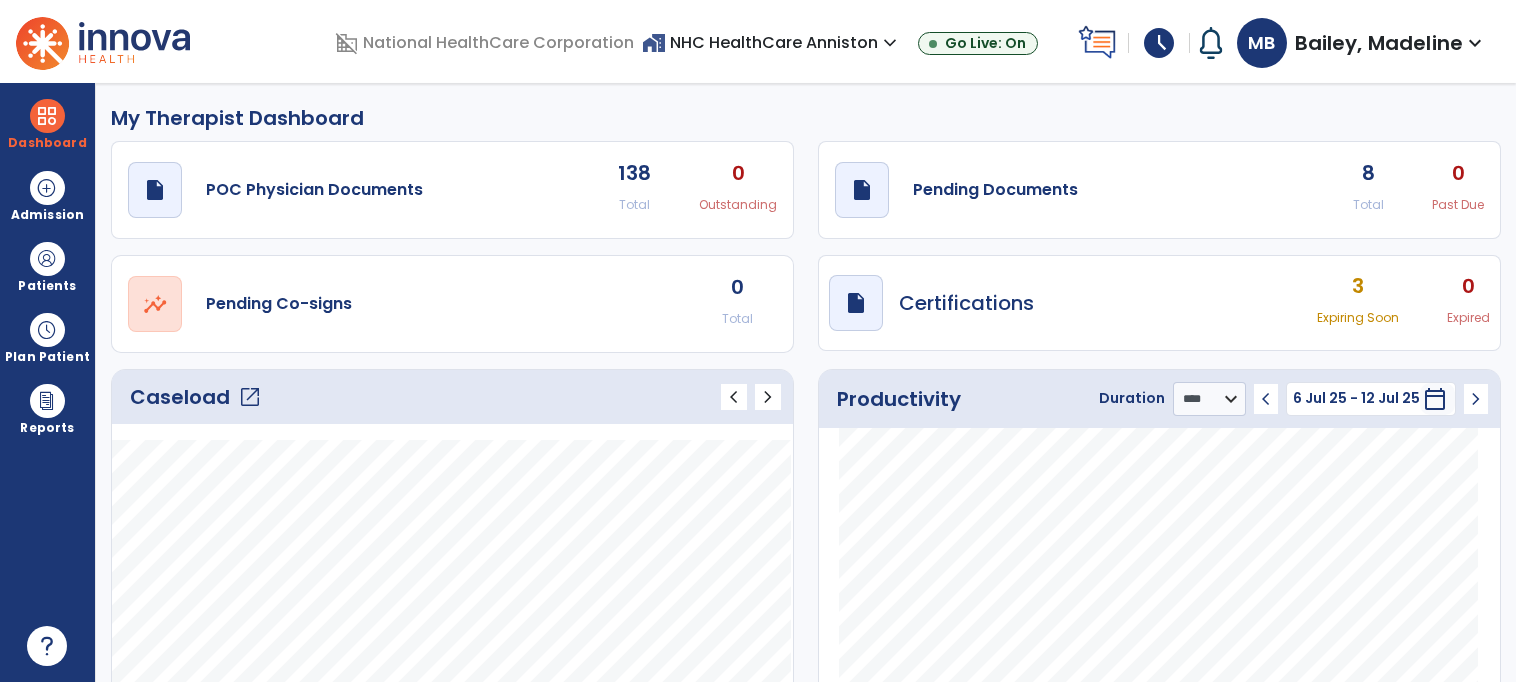 click on "Caseload   open_in_new" 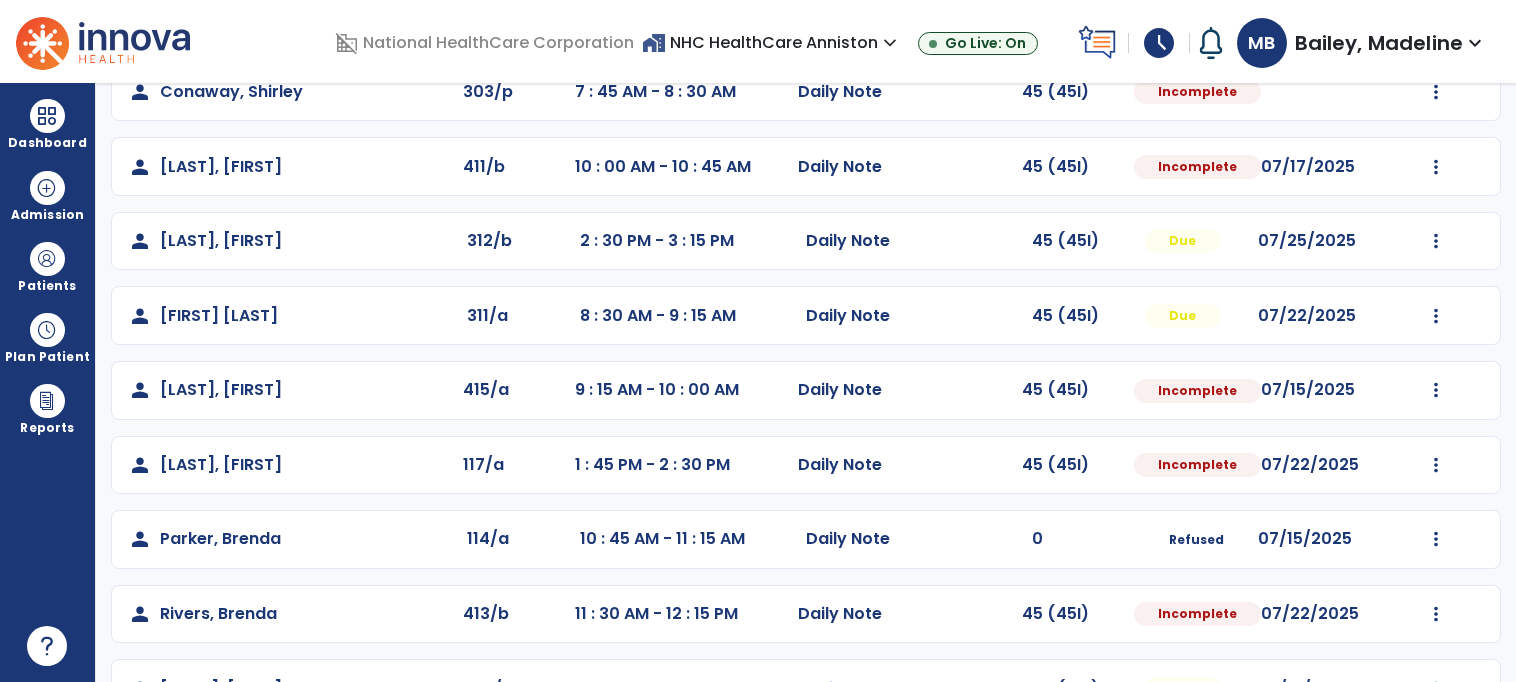scroll, scrollTop: 331, scrollLeft: 0, axis: vertical 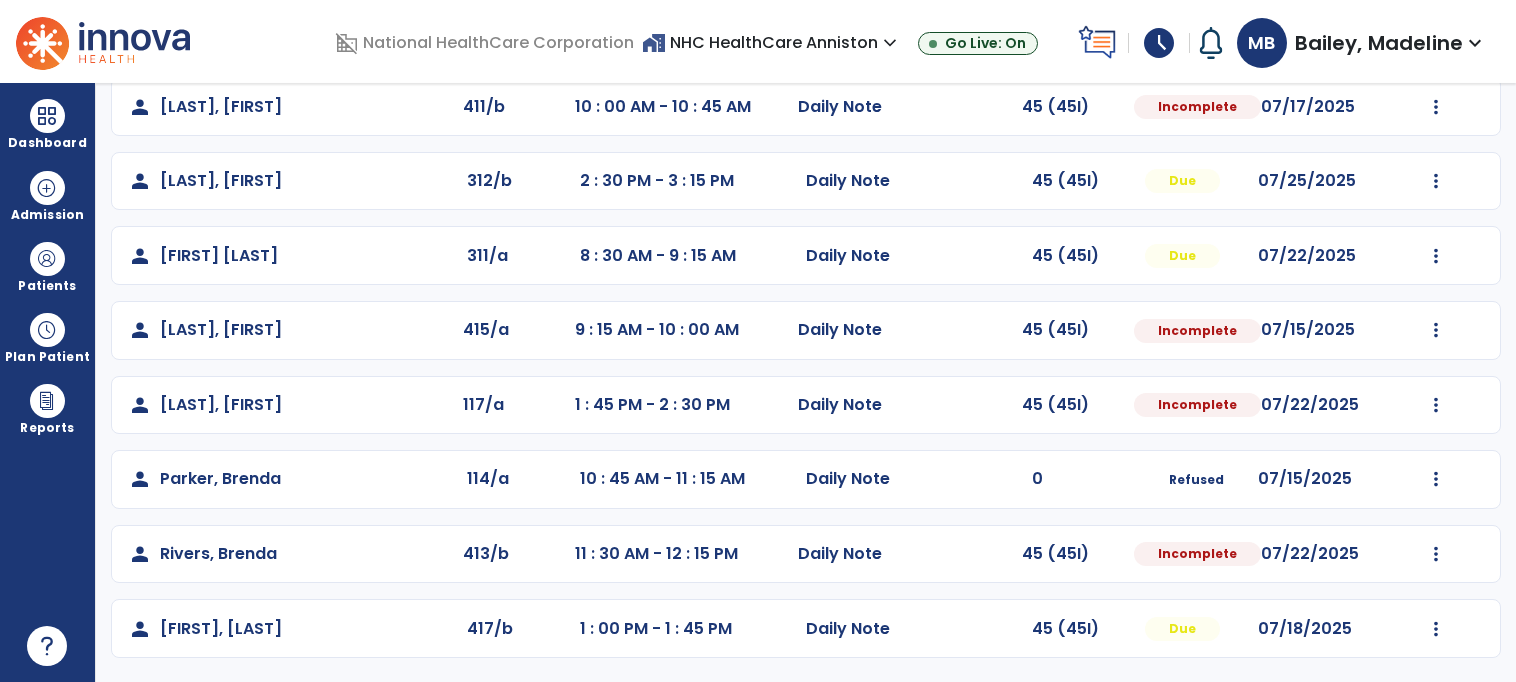 click on "person   [LAST], [FIRST]  MRN 20147 Admit Date 06/30/2025 Start of Care 07/01/2025 Discipline PT Facility NHC HealthCa... Payor Managed Care... Service Date 07/11/2025" 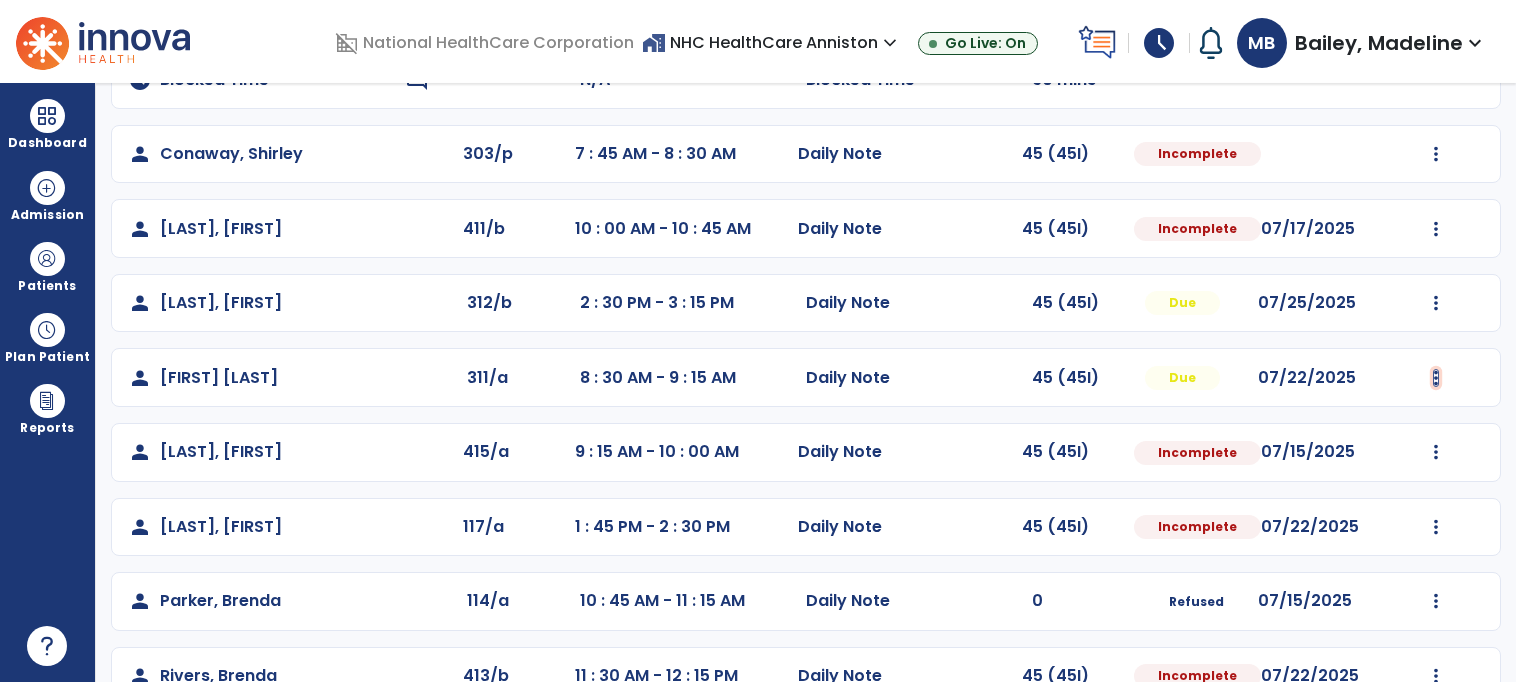 click at bounding box center (1436, 154) 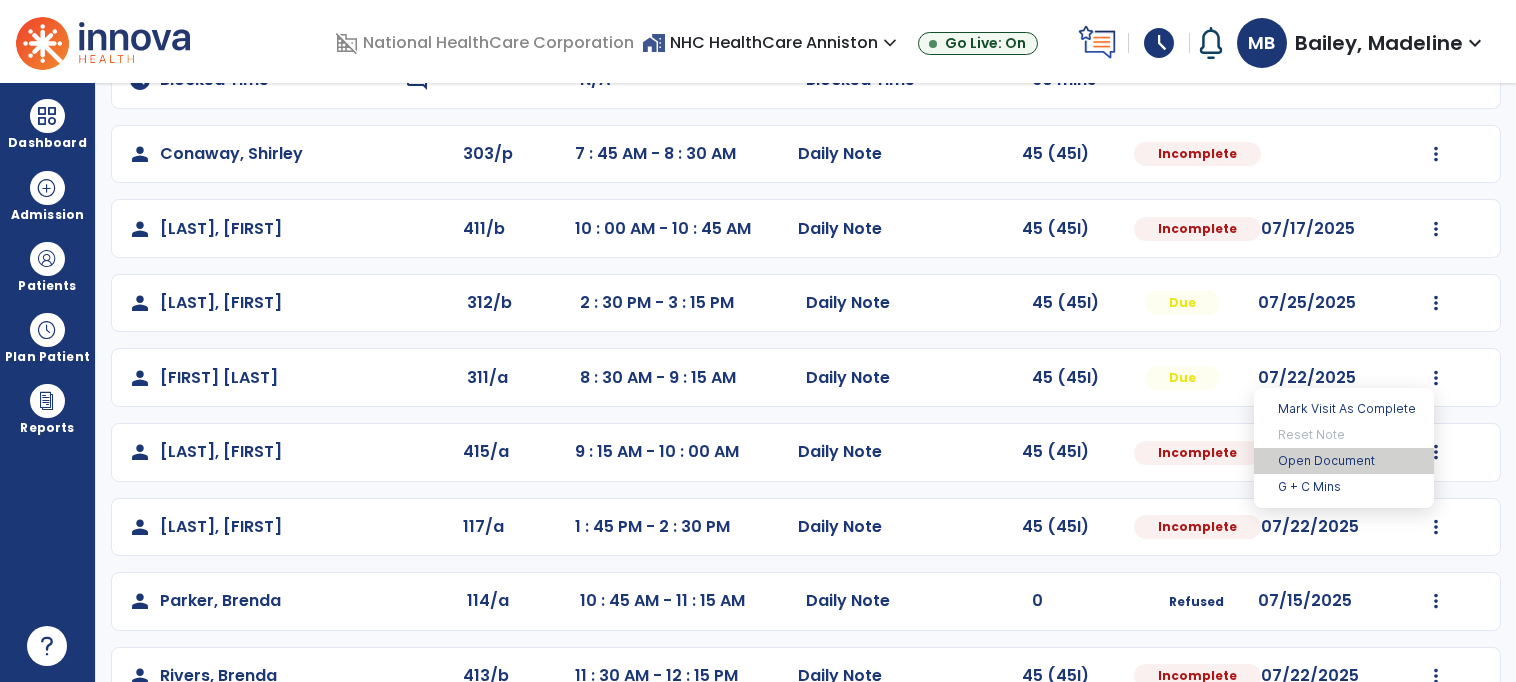 click on "Open Document" at bounding box center [1344, 461] 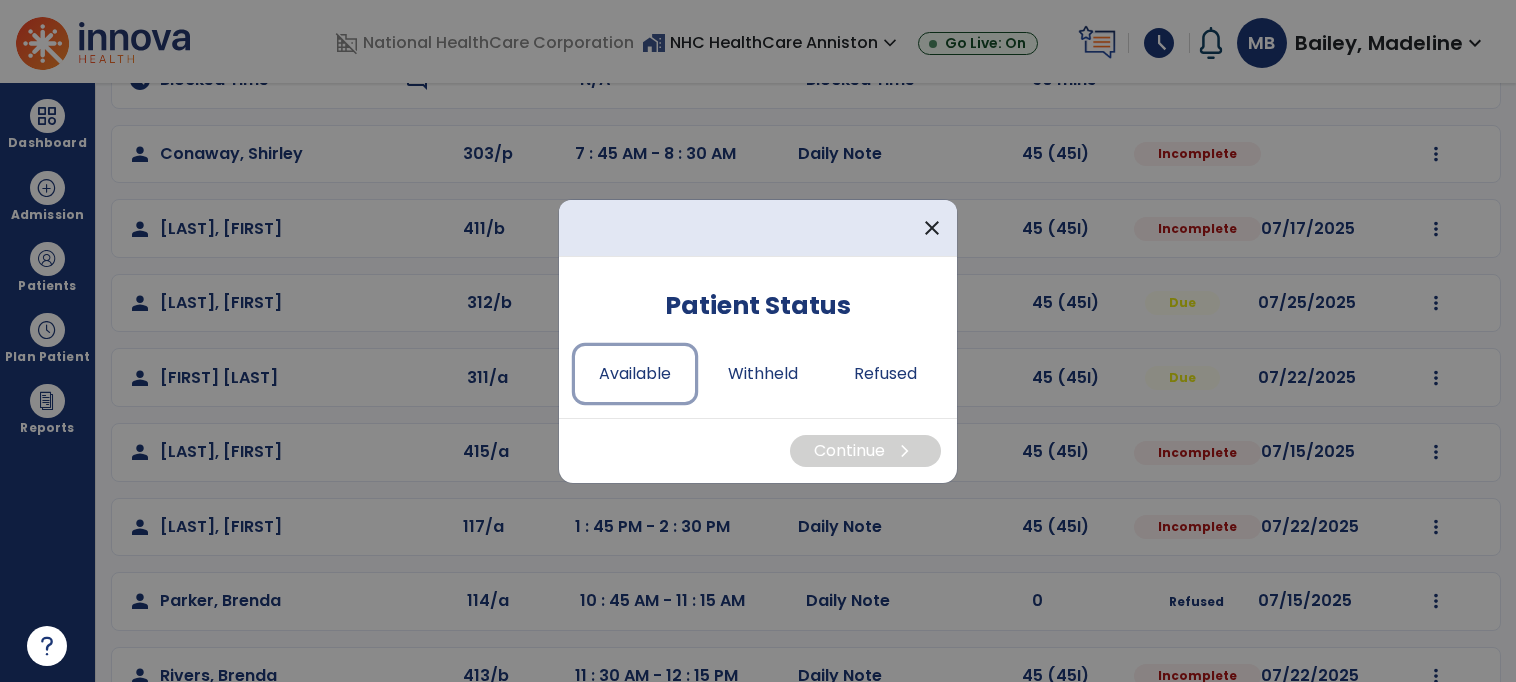 click on "Available" at bounding box center [635, 374] 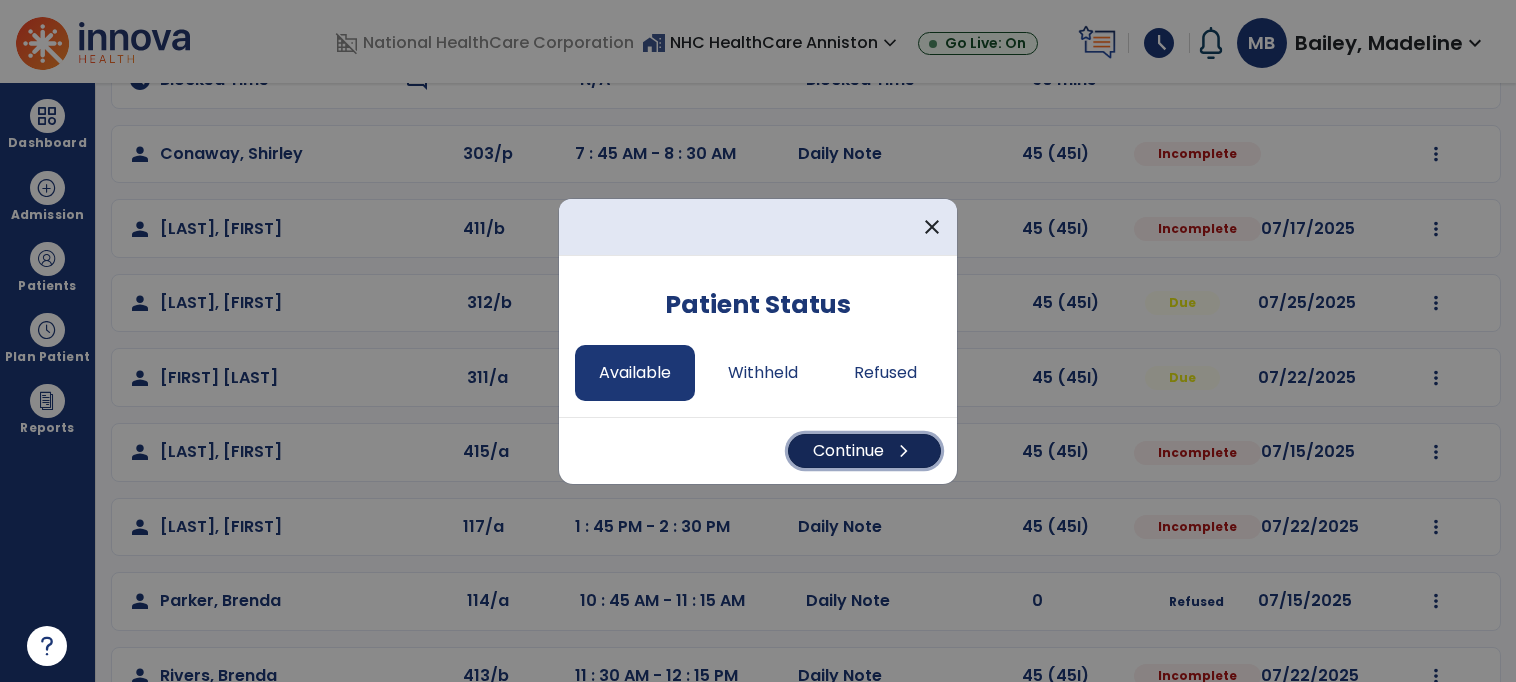 click on "Continue   chevron_right" at bounding box center [864, 451] 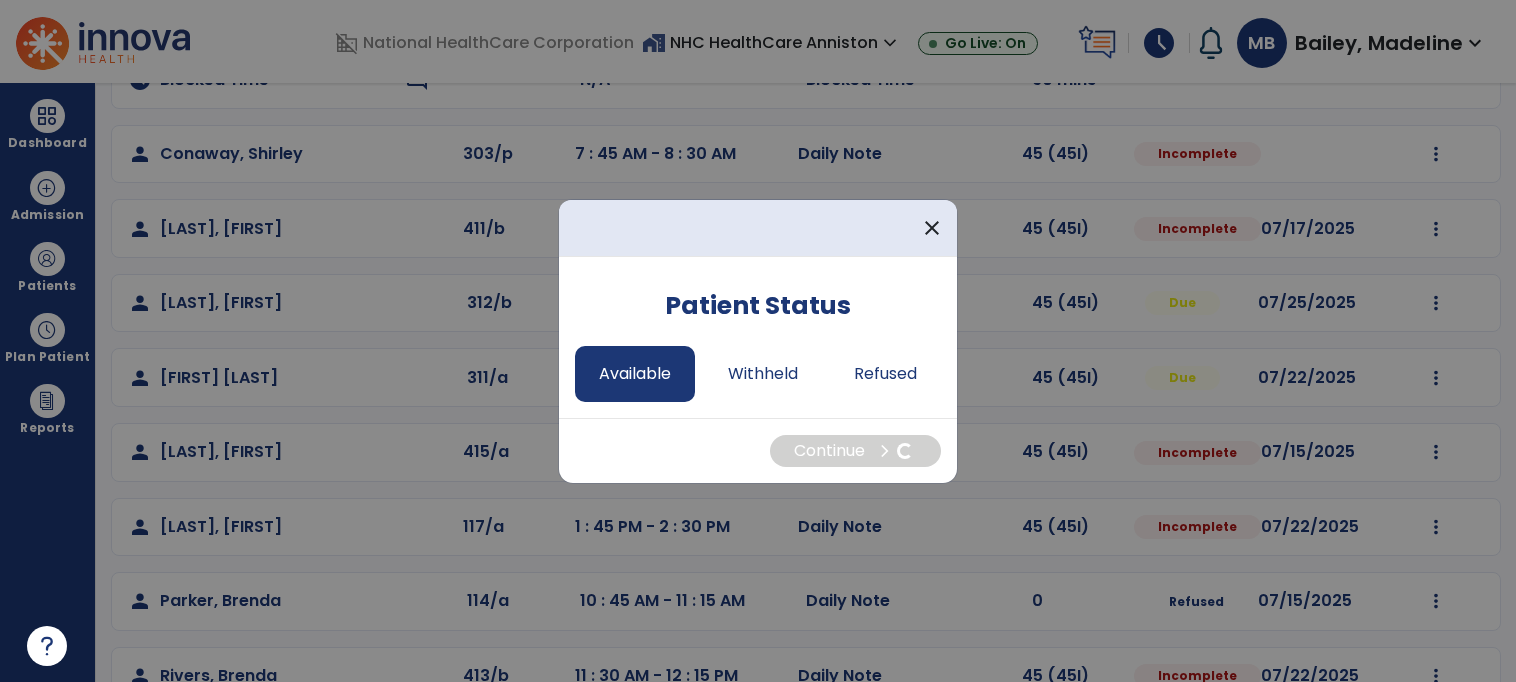 select on "*" 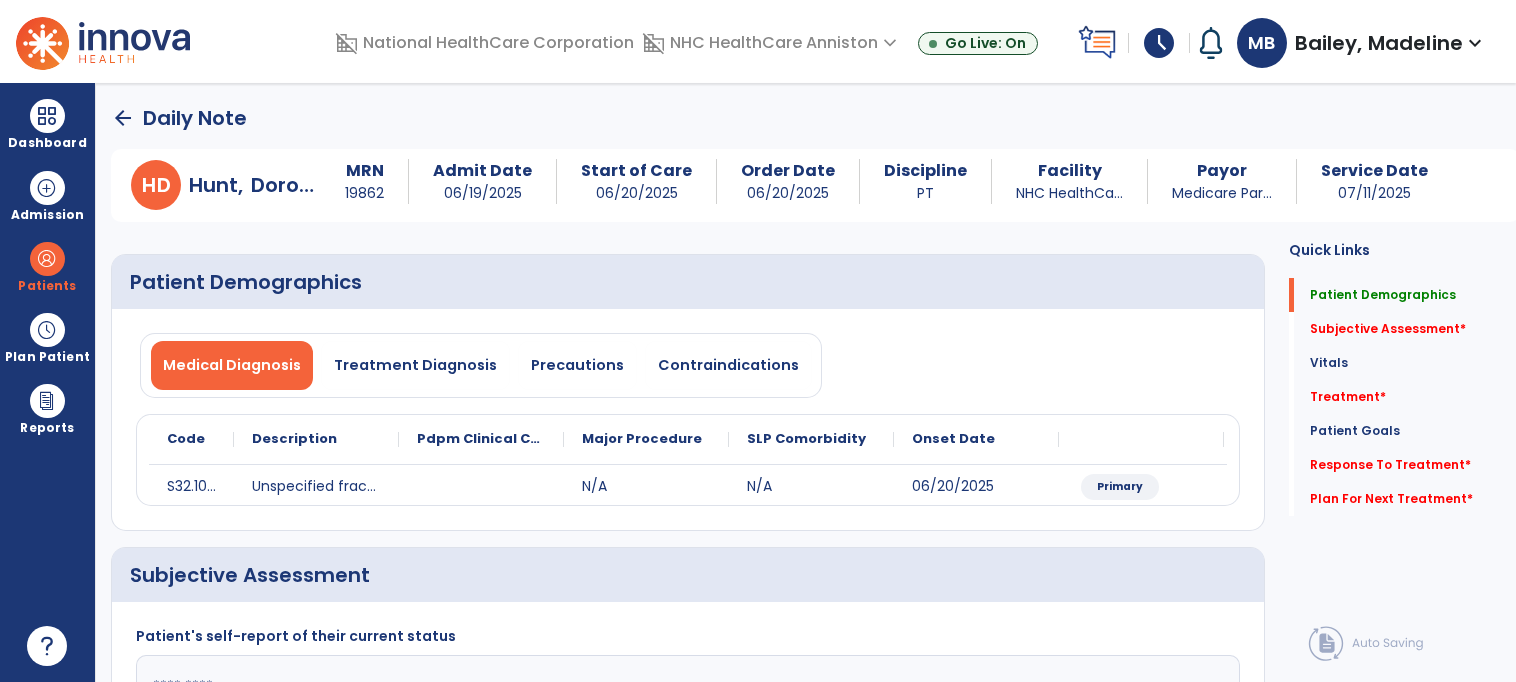 scroll, scrollTop: 244, scrollLeft: 0, axis: vertical 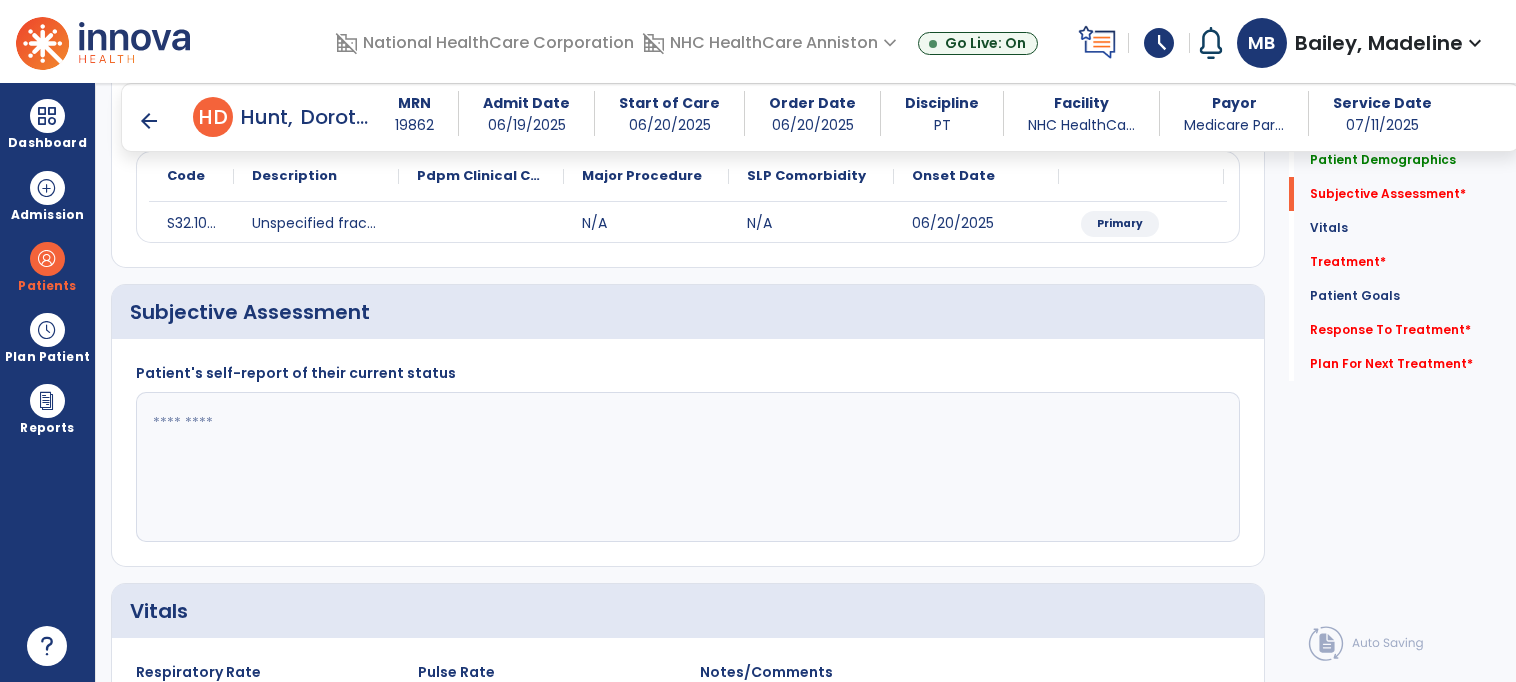 click 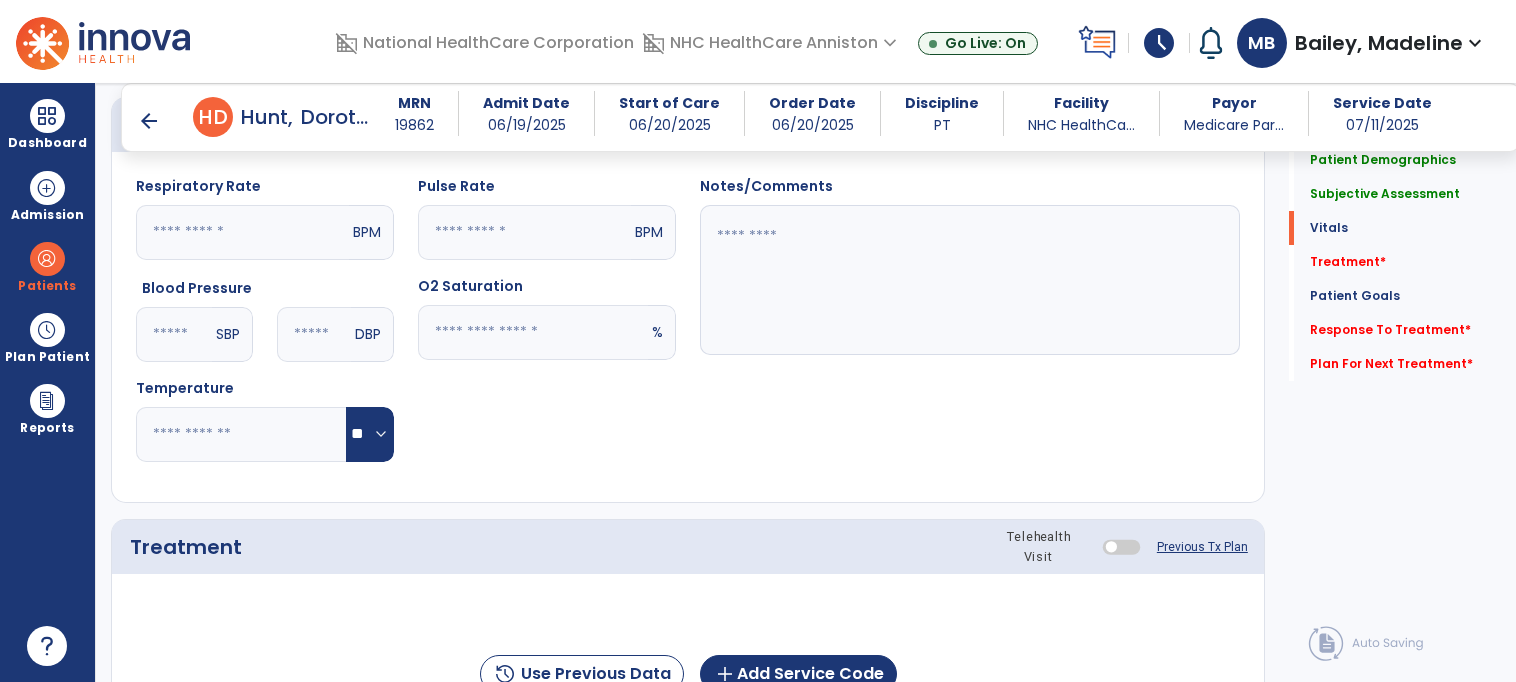 scroll, scrollTop: 918, scrollLeft: 0, axis: vertical 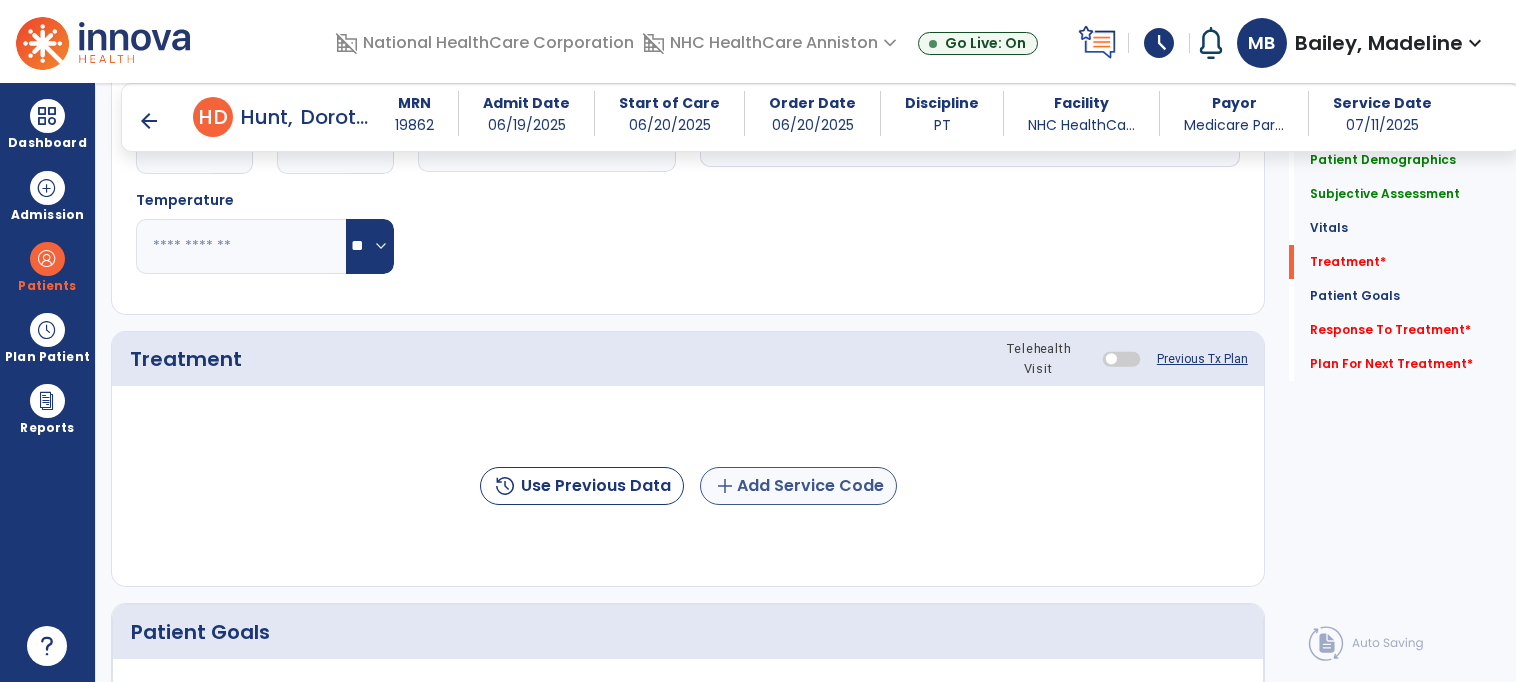 type on "**********" 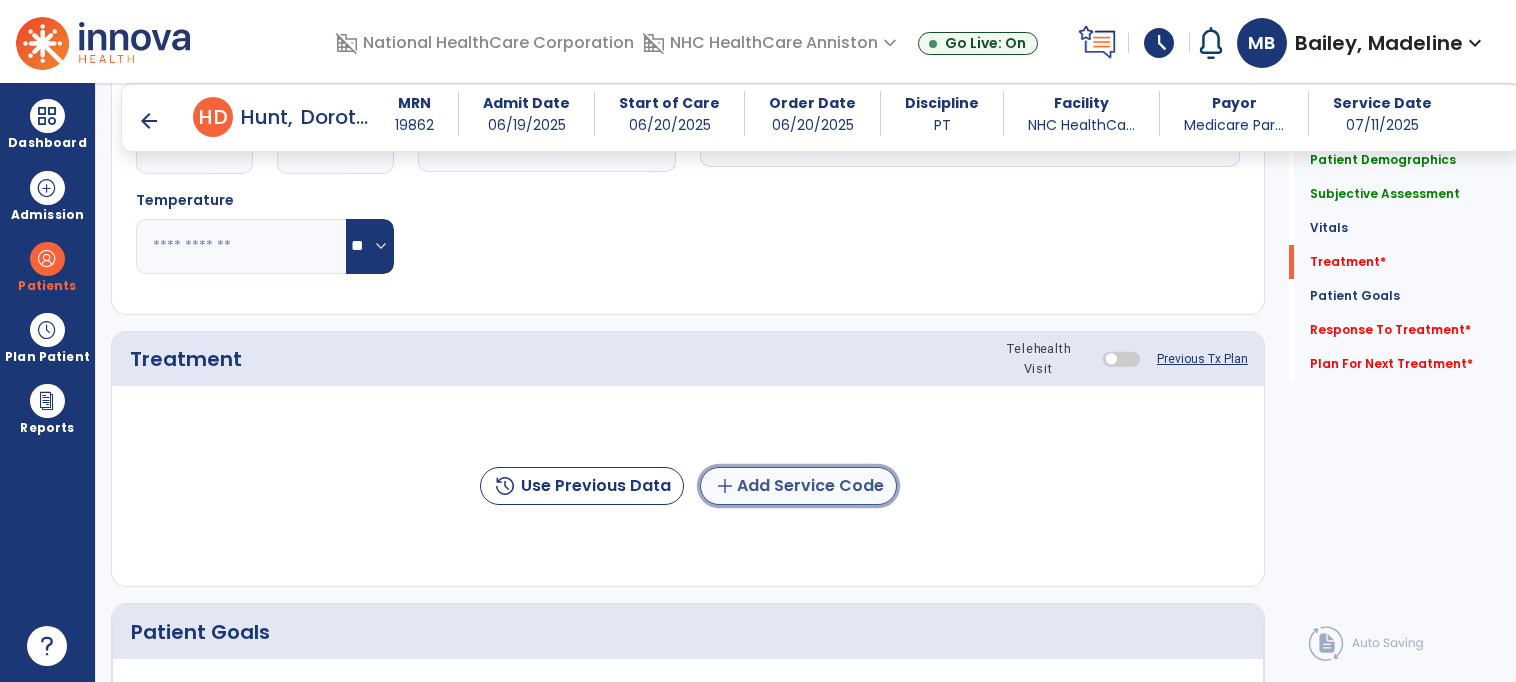 click on "add  Add Service Code" 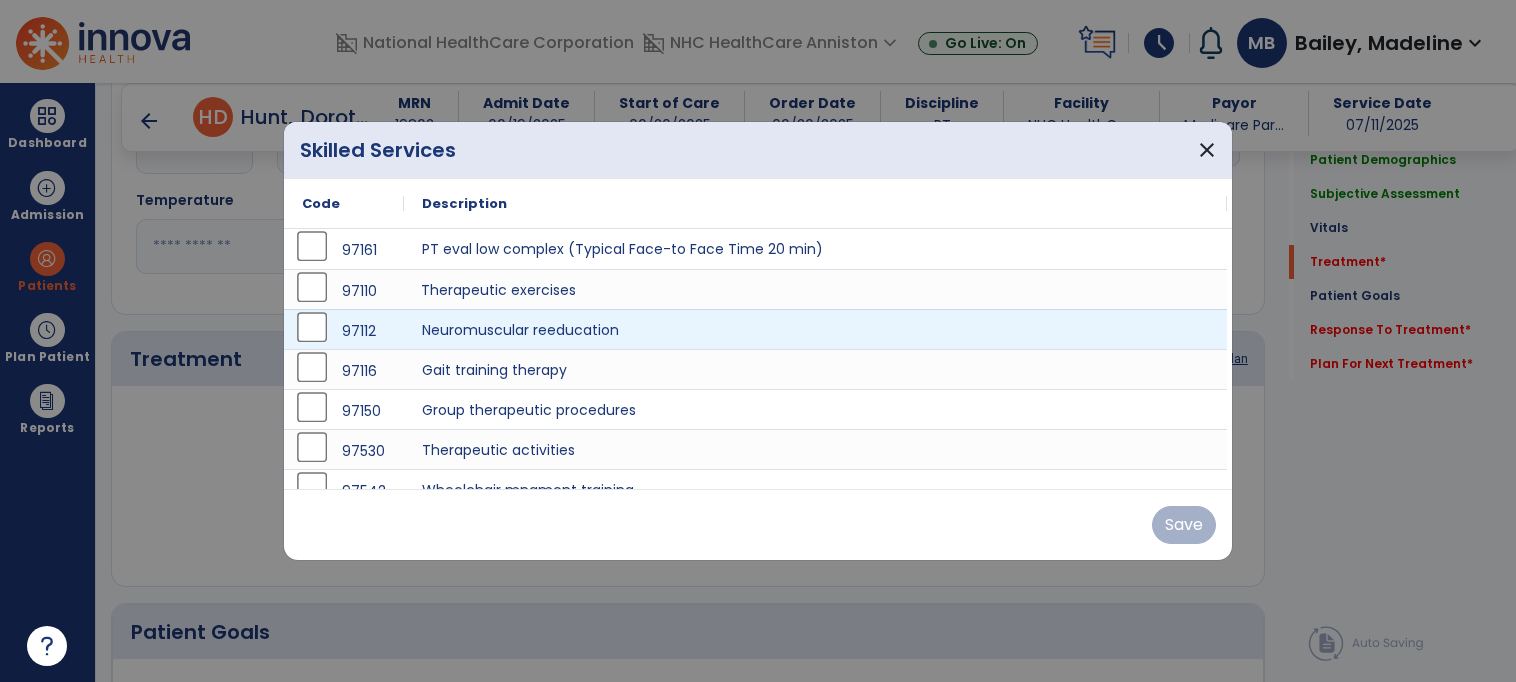 click on "Therapeutic exercises" at bounding box center (815, 289) 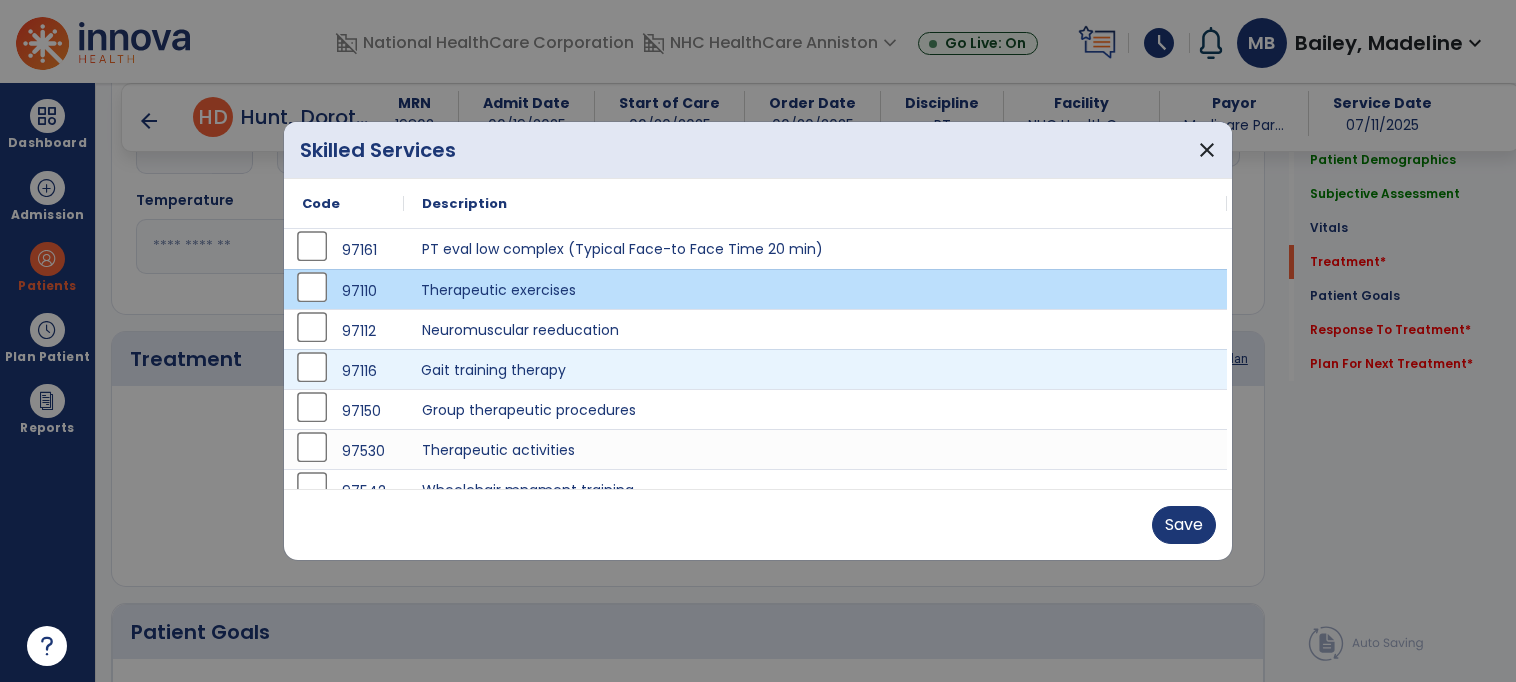 click on "Gait training therapy" at bounding box center [815, 369] 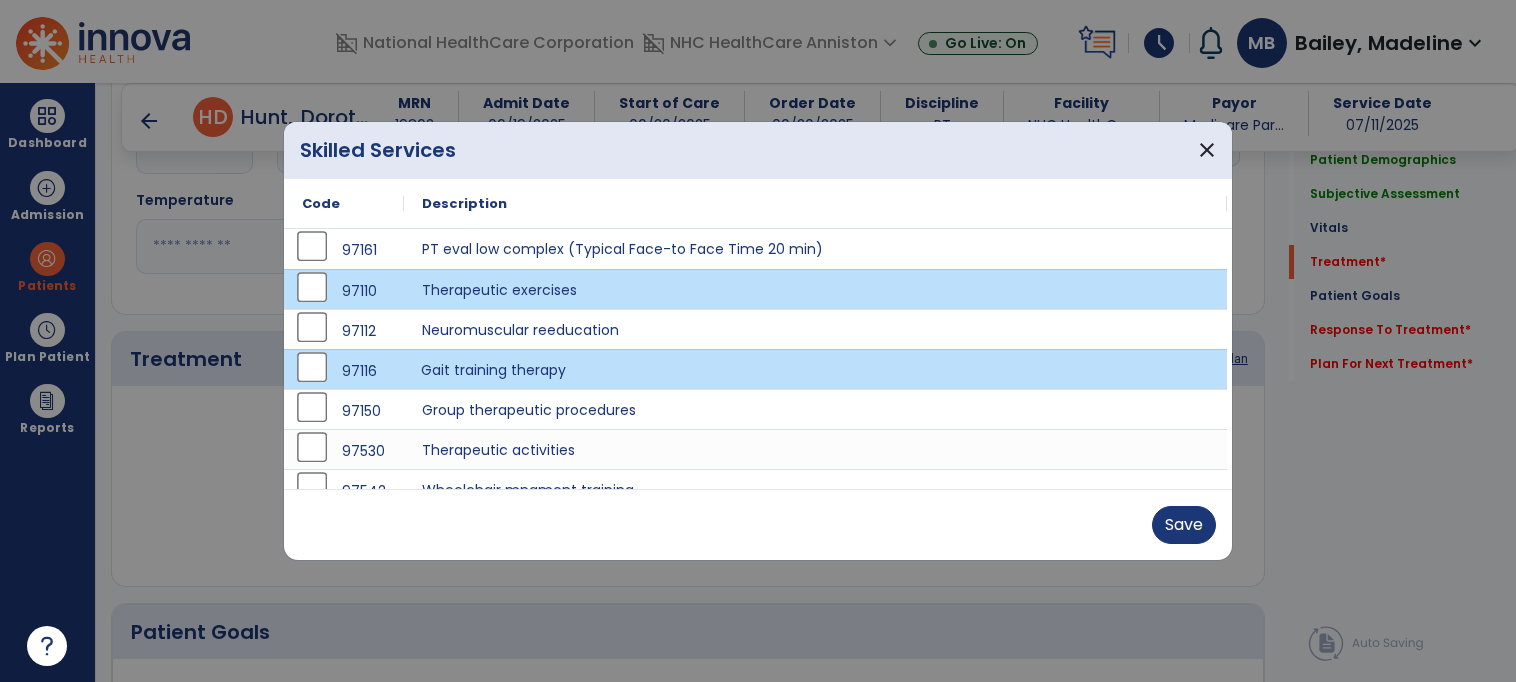 click on "Gait training therapy" at bounding box center (815, 369) 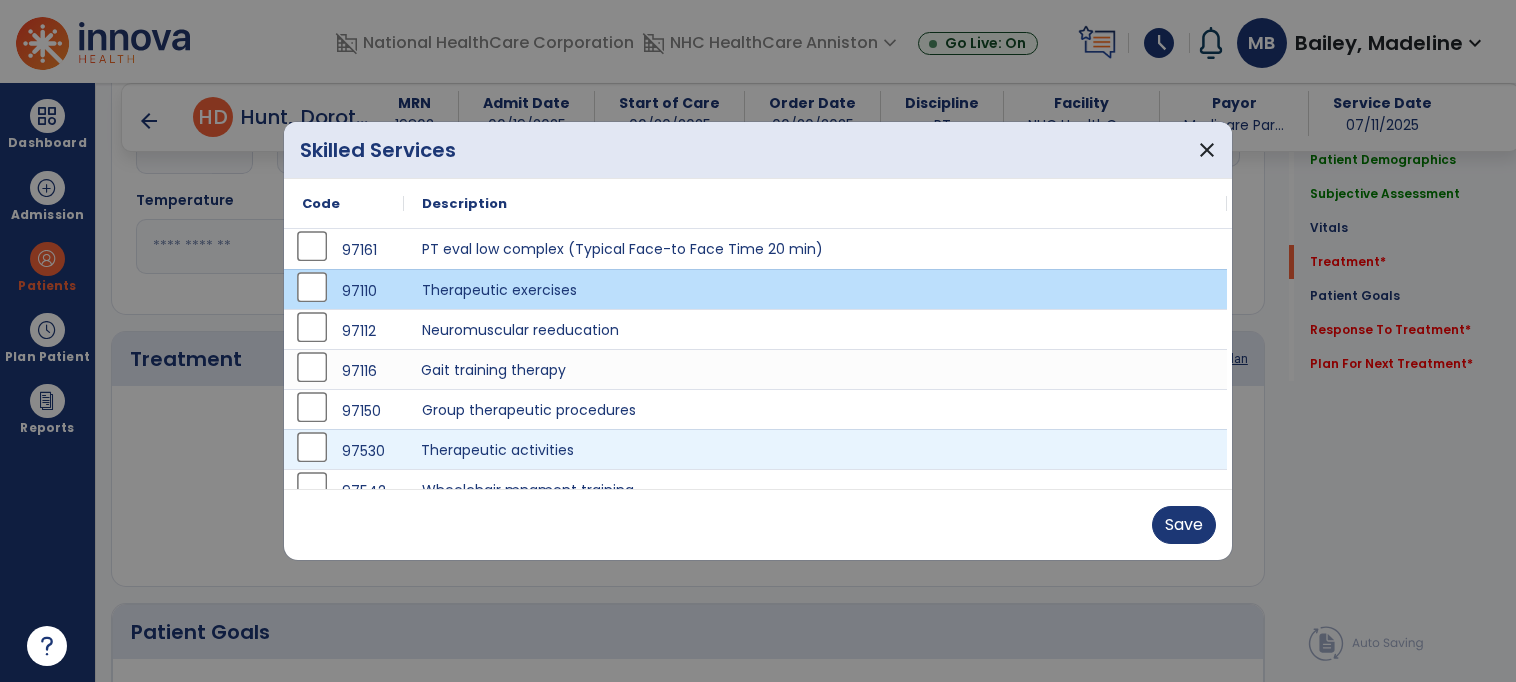 click on "Therapeutic activities" at bounding box center [815, 449] 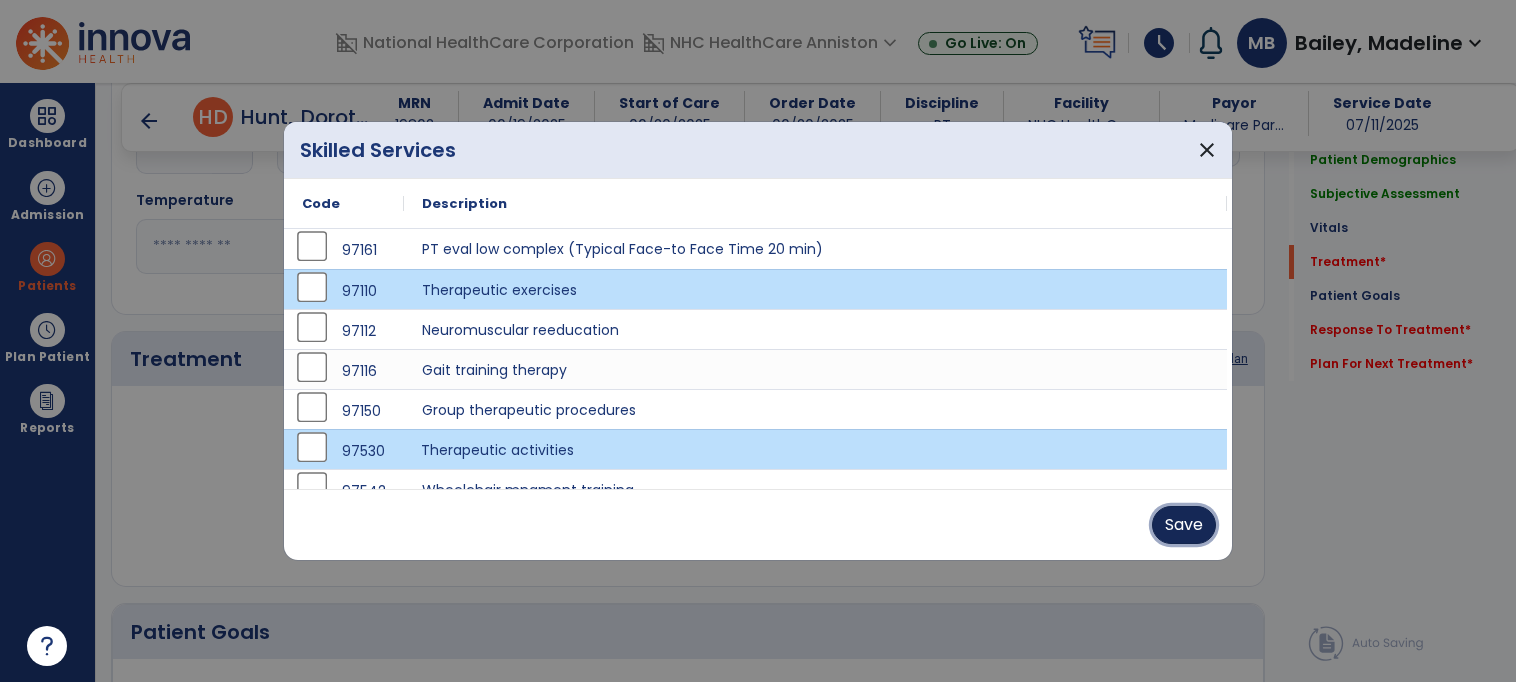 click on "Save" at bounding box center (1184, 525) 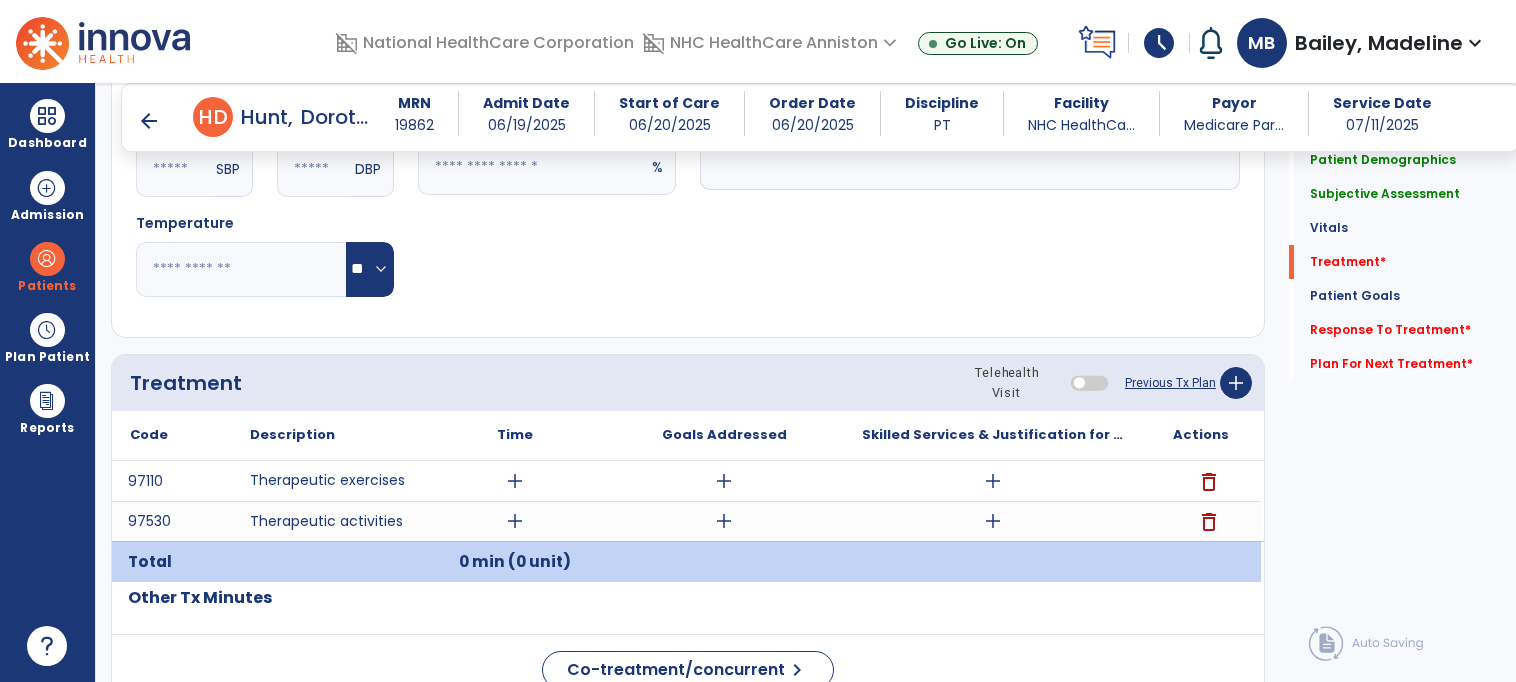 scroll, scrollTop: 912, scrollLeft: 0, axis: vertical 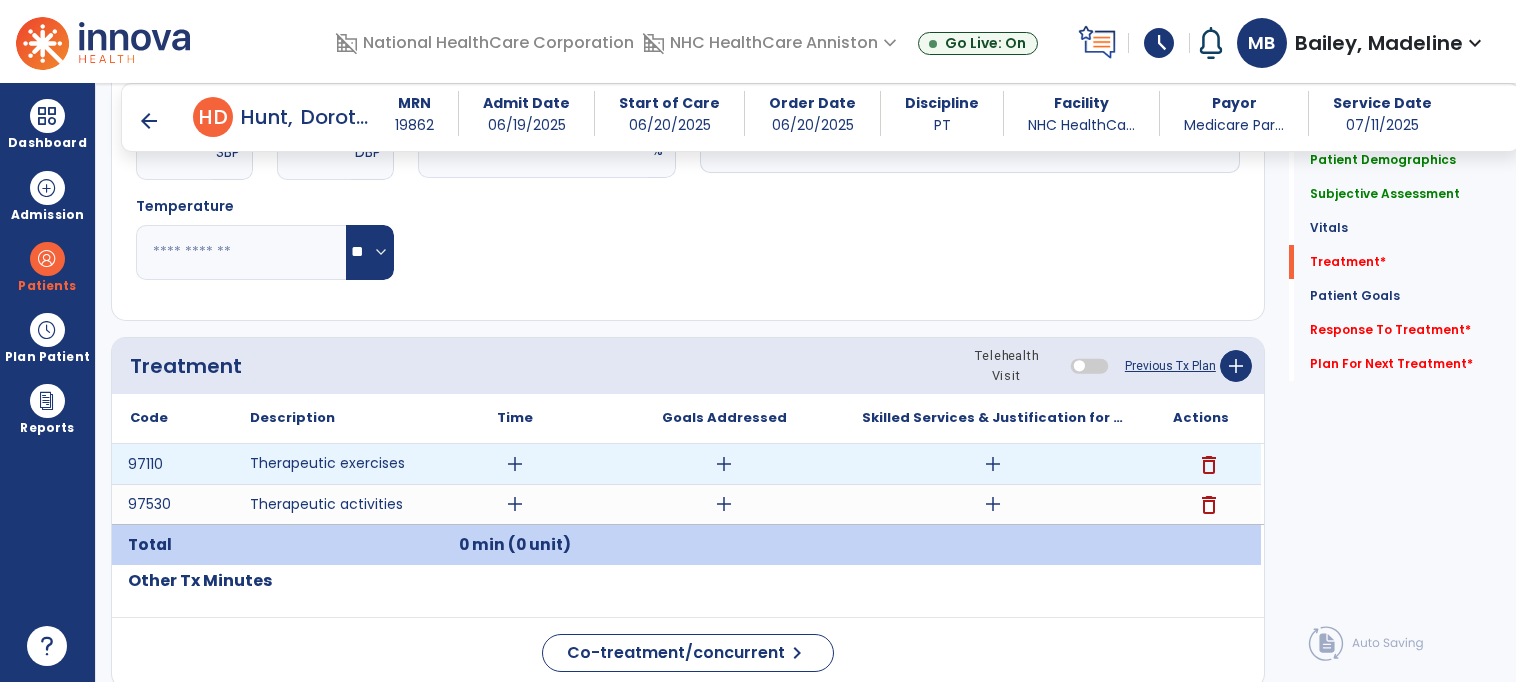 click on "add" at bounding box center [515, 464] 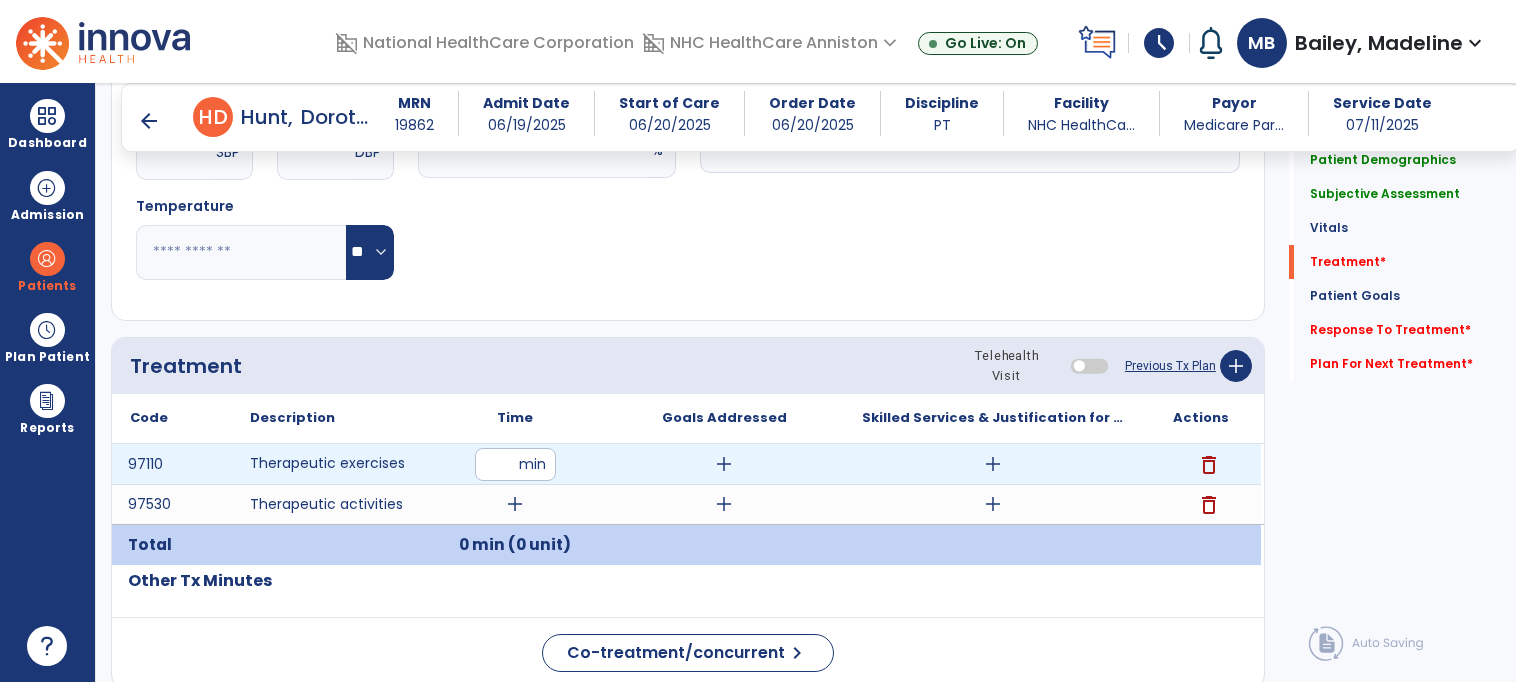 type on "**" 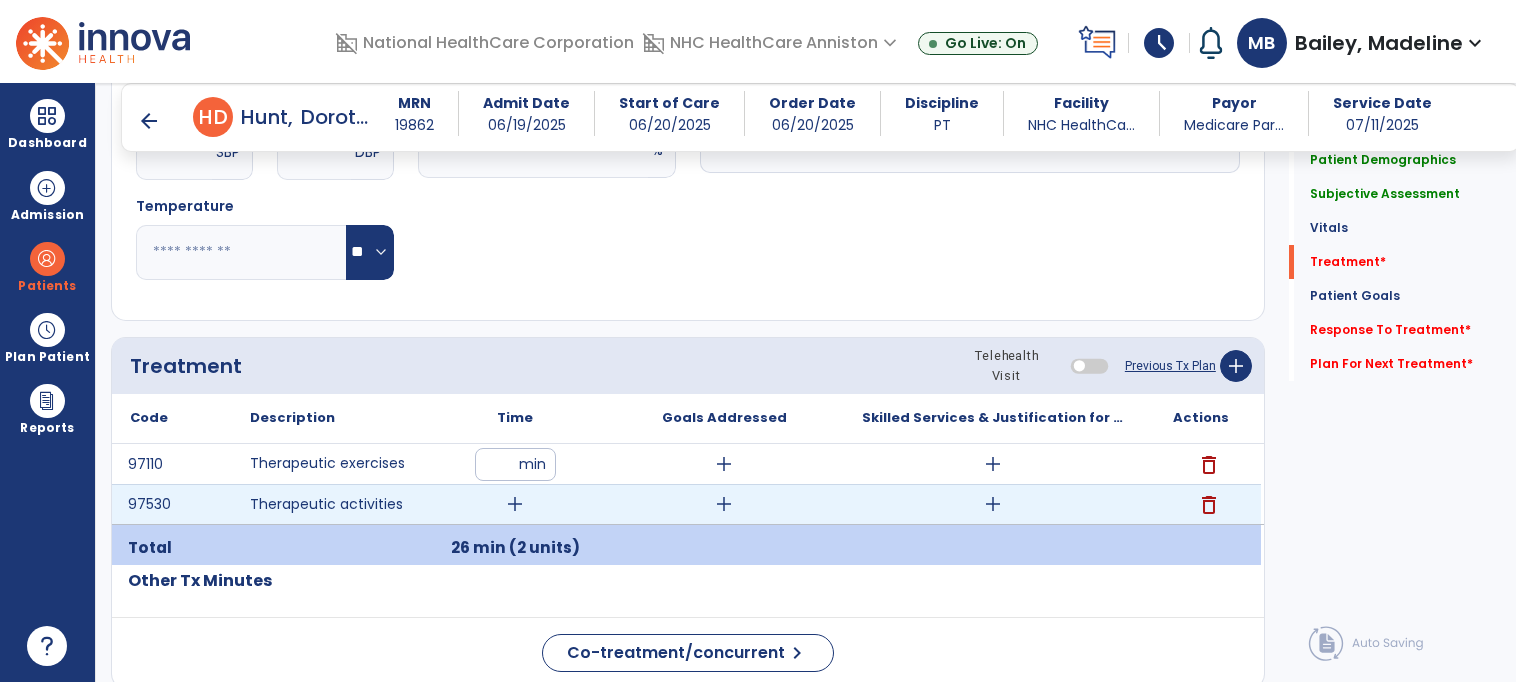 click on "add" at bounding box center (515, 504) 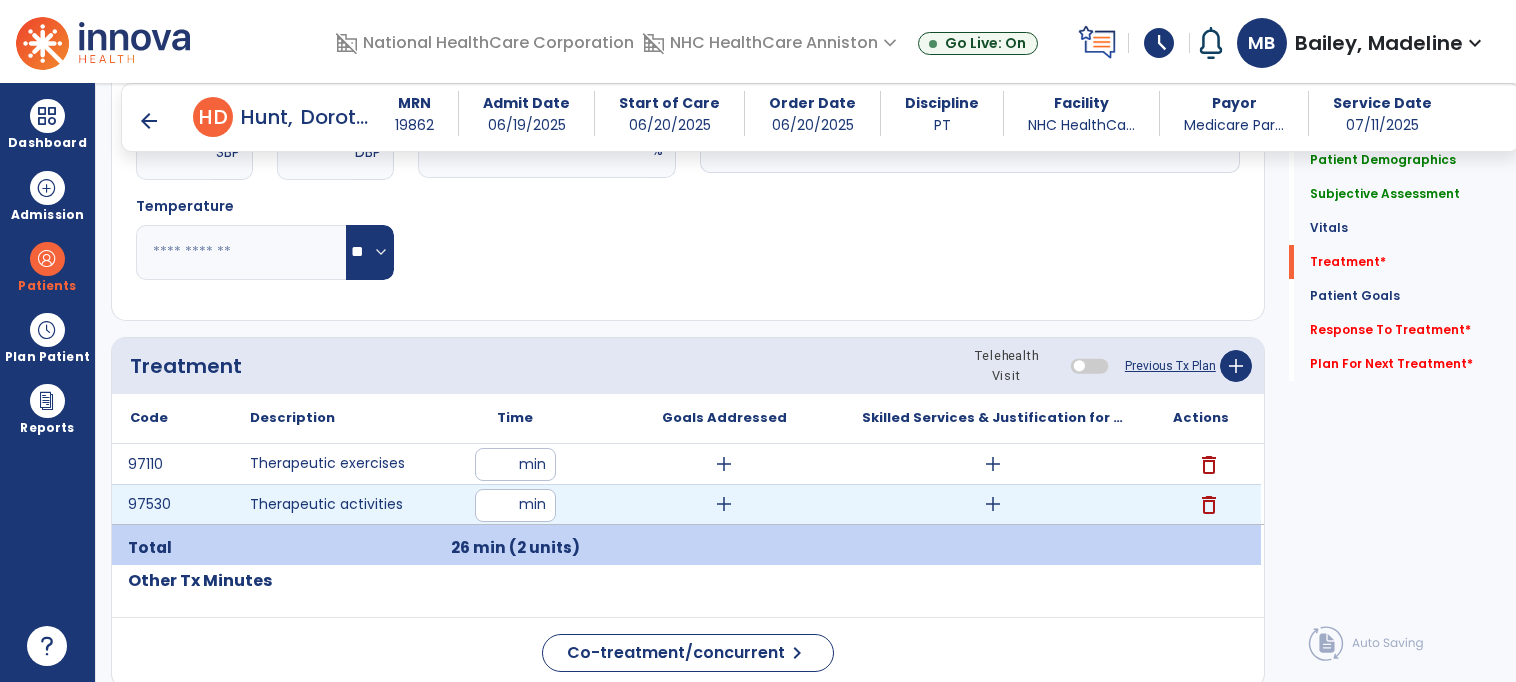 type on "**" 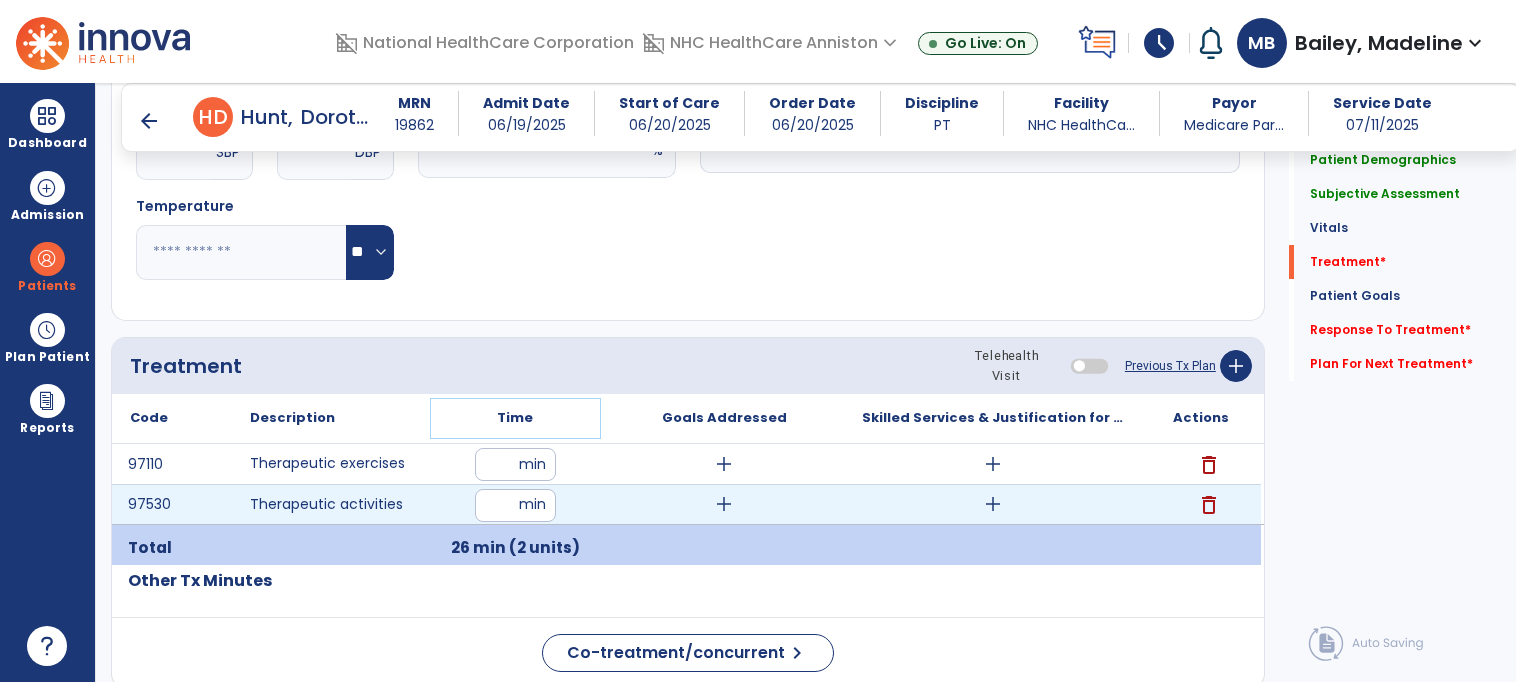 click on "Time" at bounding box center [515, 418] 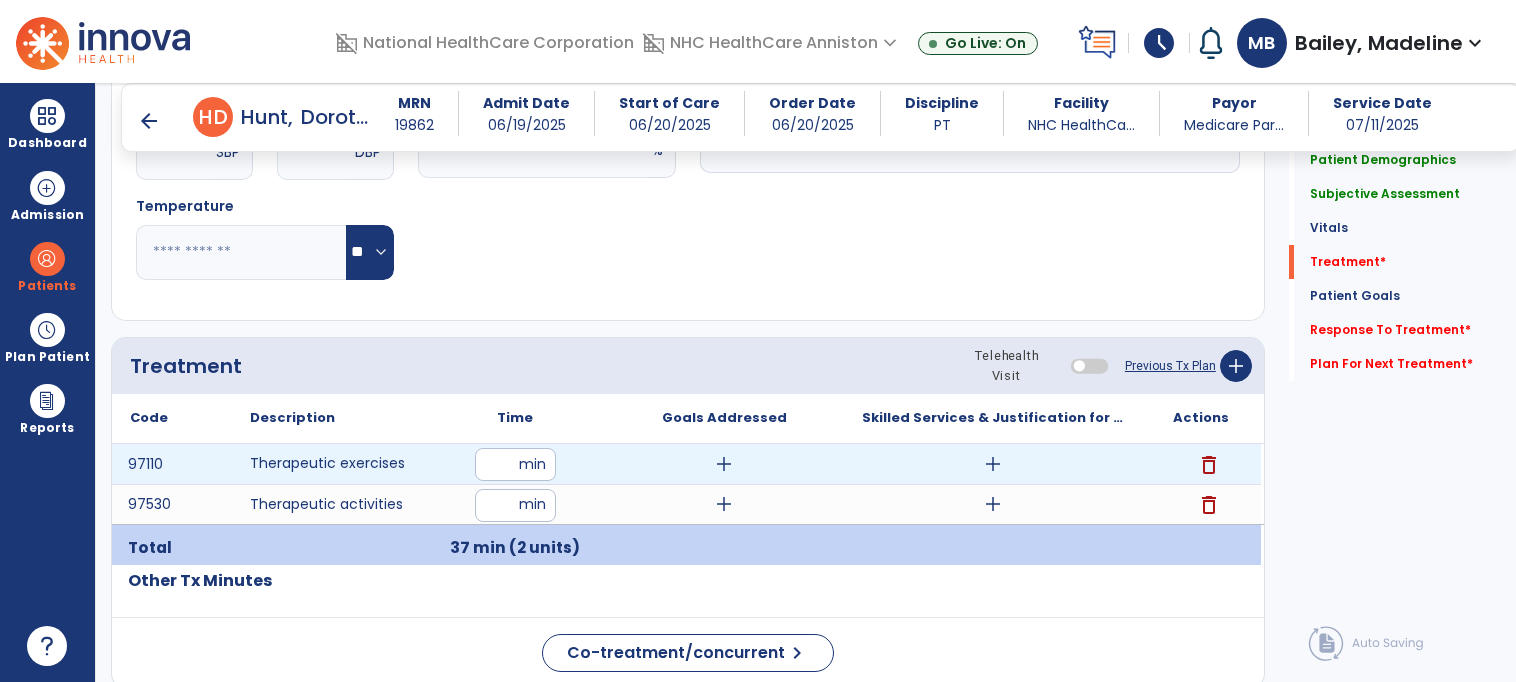 click on "add" at bounding box center (993, 464) 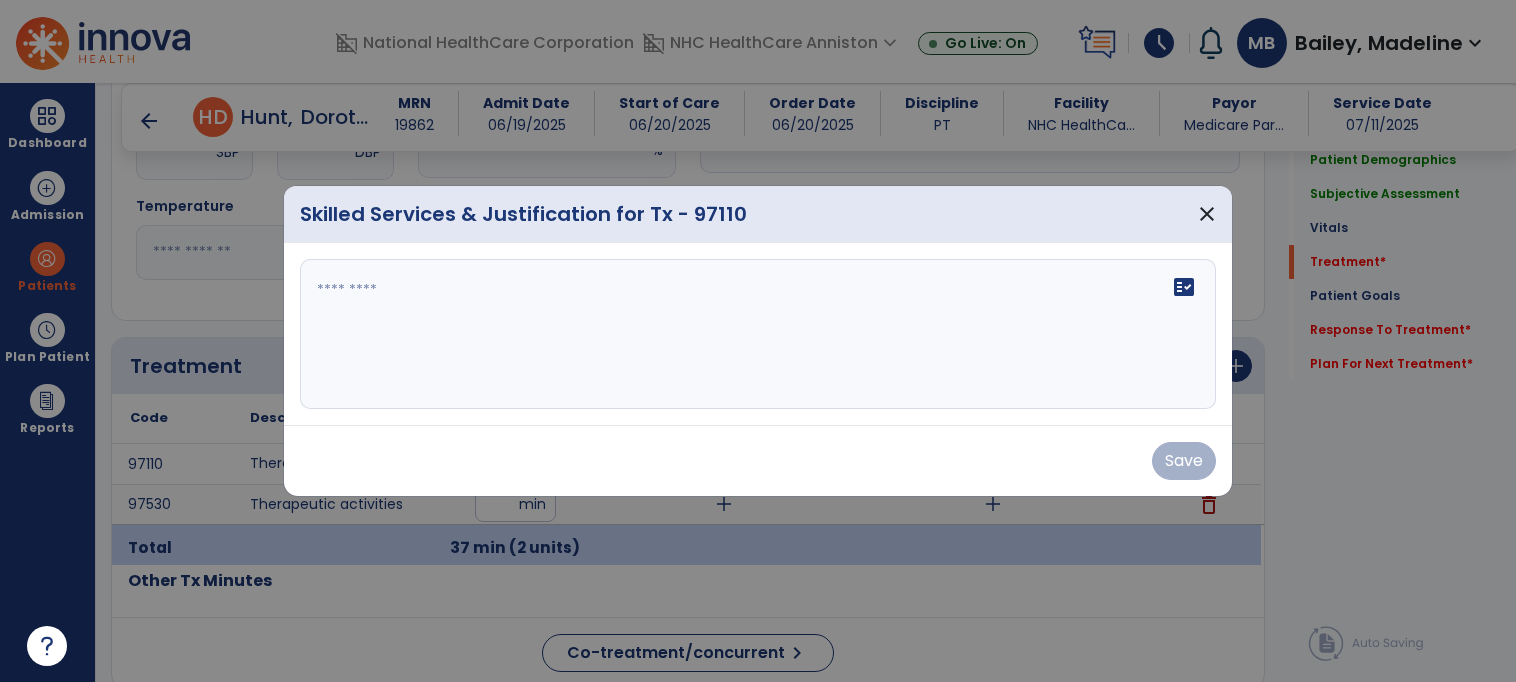 click on "Skilled Services & Justification for Tx - 97110   close" at bounding box center [758, 214] 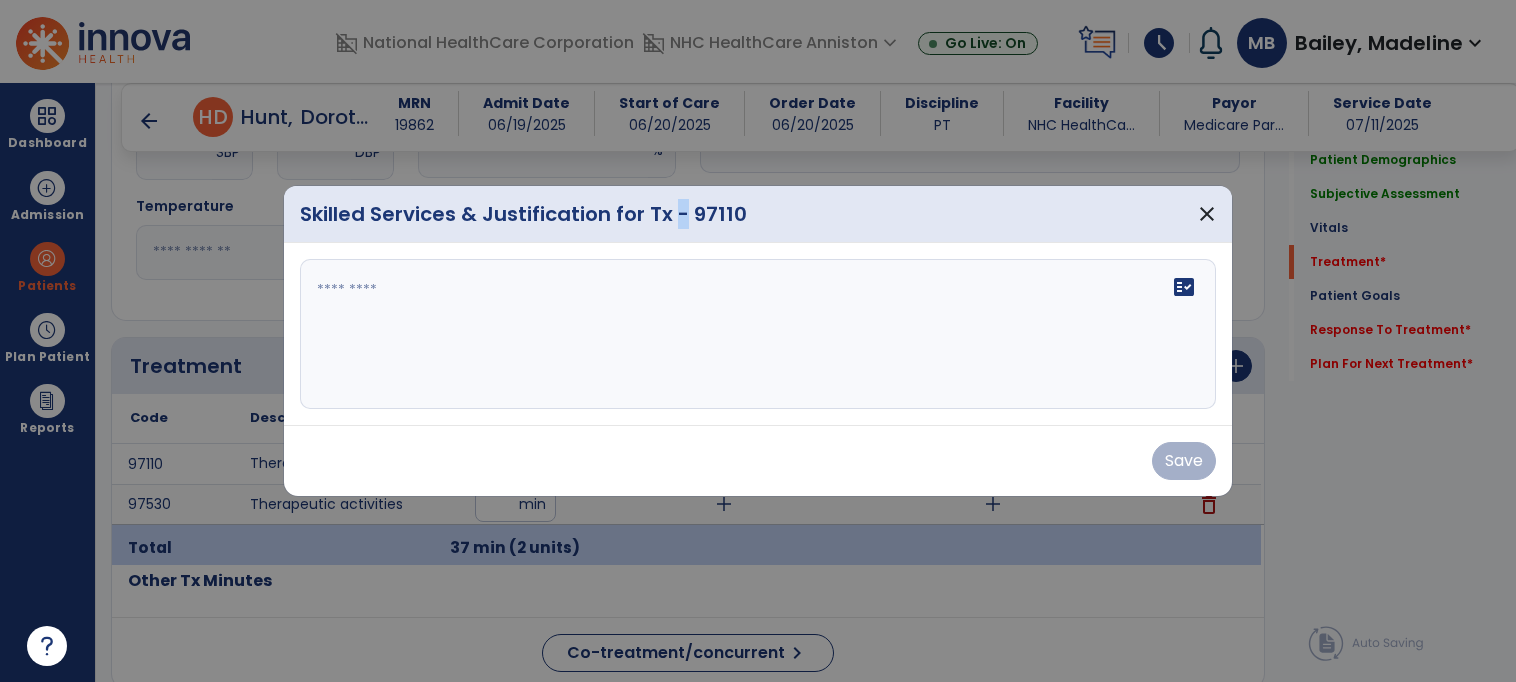 click on "Skilled Services & Justification for Tx - 97110   close" at bounding box center [758, 214] 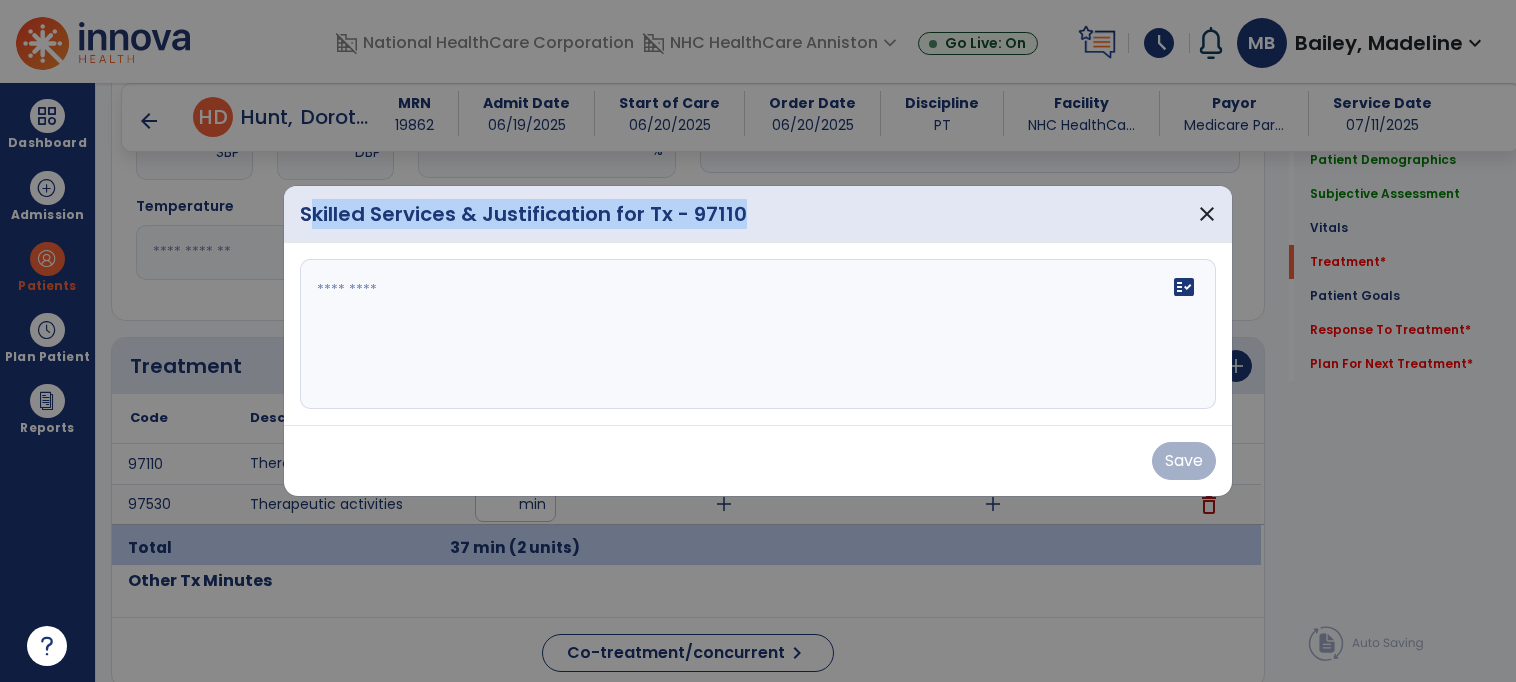 click on "Skilled Services & Justification for Tx - 97110   close" at bounding box center (758, 214) 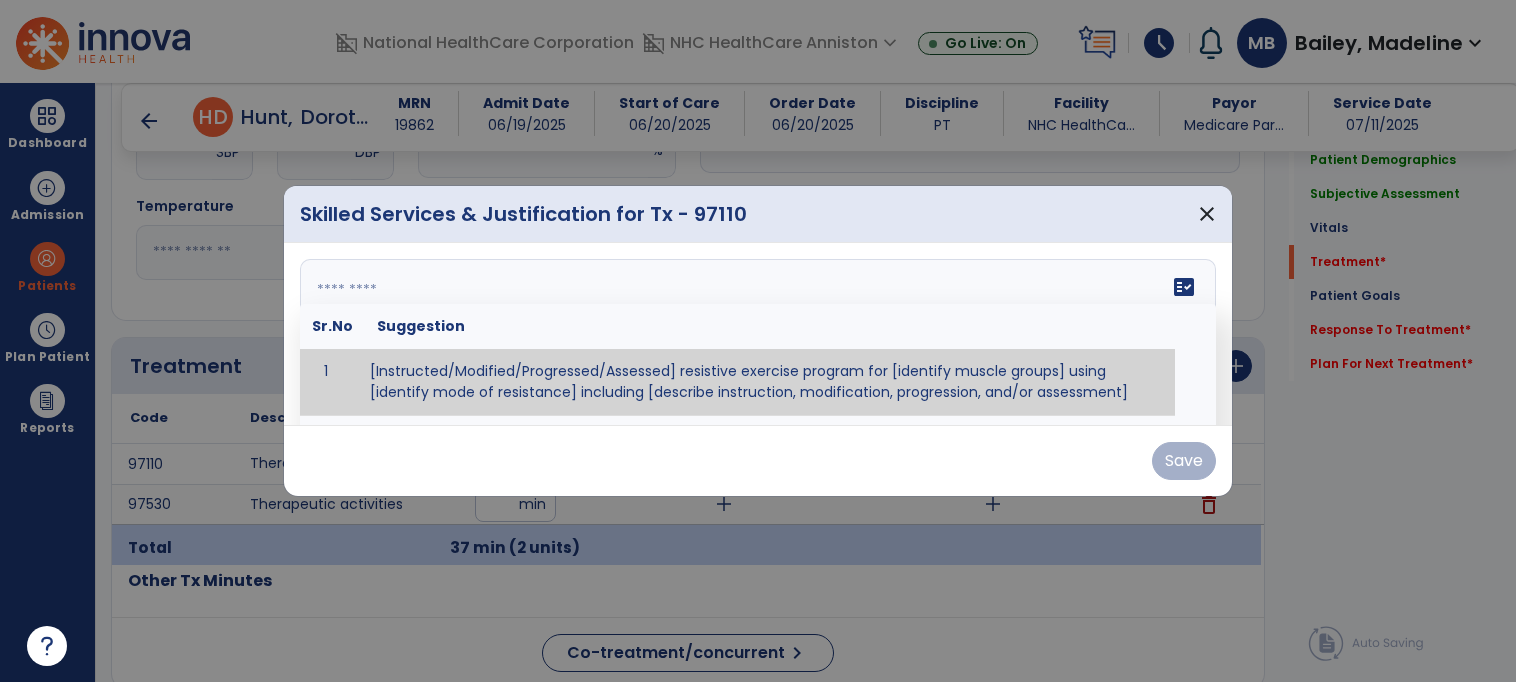 click on "fact_check  Sr.No Suggestion 1 [Instructed/Modified/Progressed/Assessed] resistive exercise program for [identify muscle groups] using [identify mode of resistance] including [describe instruction, modification, progression, and/or assessment] 2 [Instructed/Modified/Progressed/Assessed] aerobic exercise program using [identify equipment/mode] including [describe instruction, modification,progression, and/or assessment] 3 [Instructed/Modified/Progressed/Assessed] [PROM/A/AROM/AROM] program for [identify joint movements] using [contract-relax, over-pressure, inhibitory techniques, other] 4 [Assessed/Tested] aerobic capacity with administration of [aerobic capacity test]" at bounding box center [758, 334] 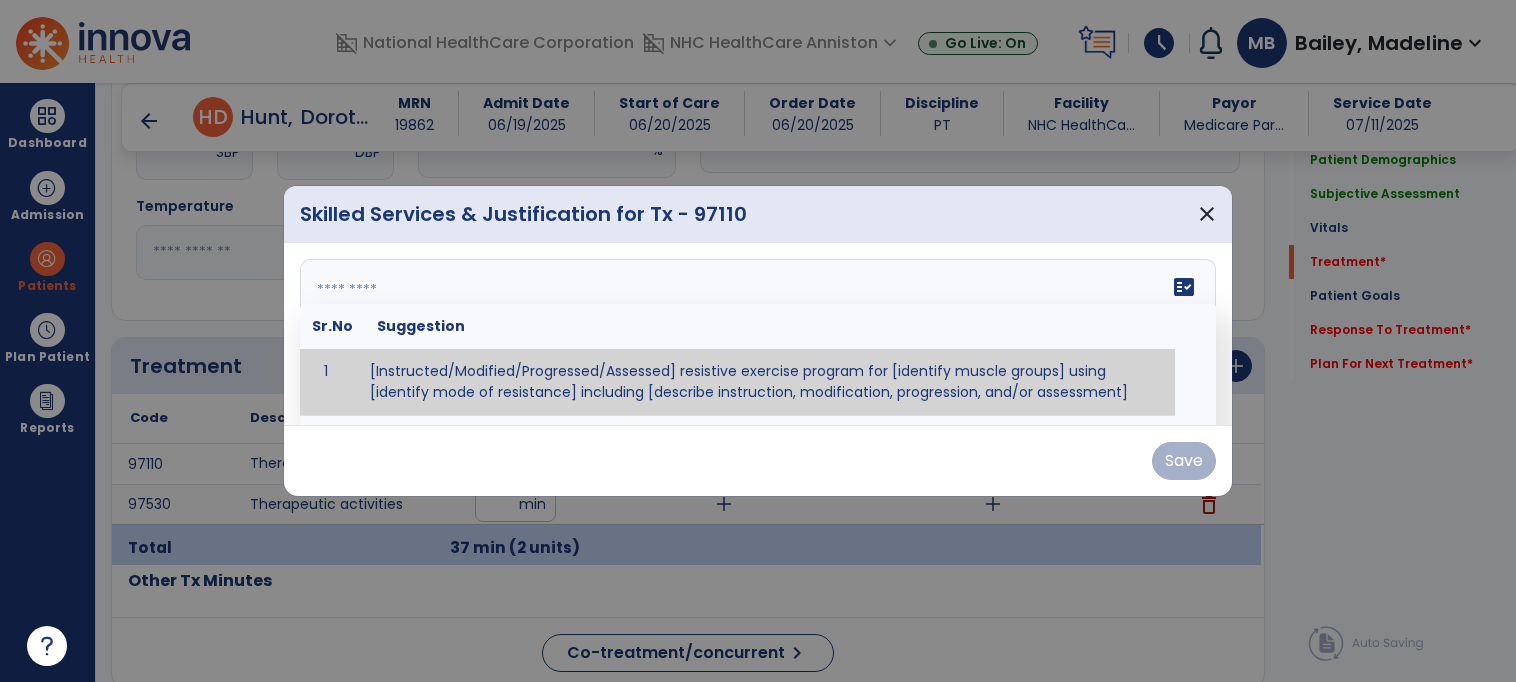 click on "Skilled Services & Justification for Tx - 97110   close" at bounding box center (758, 214) 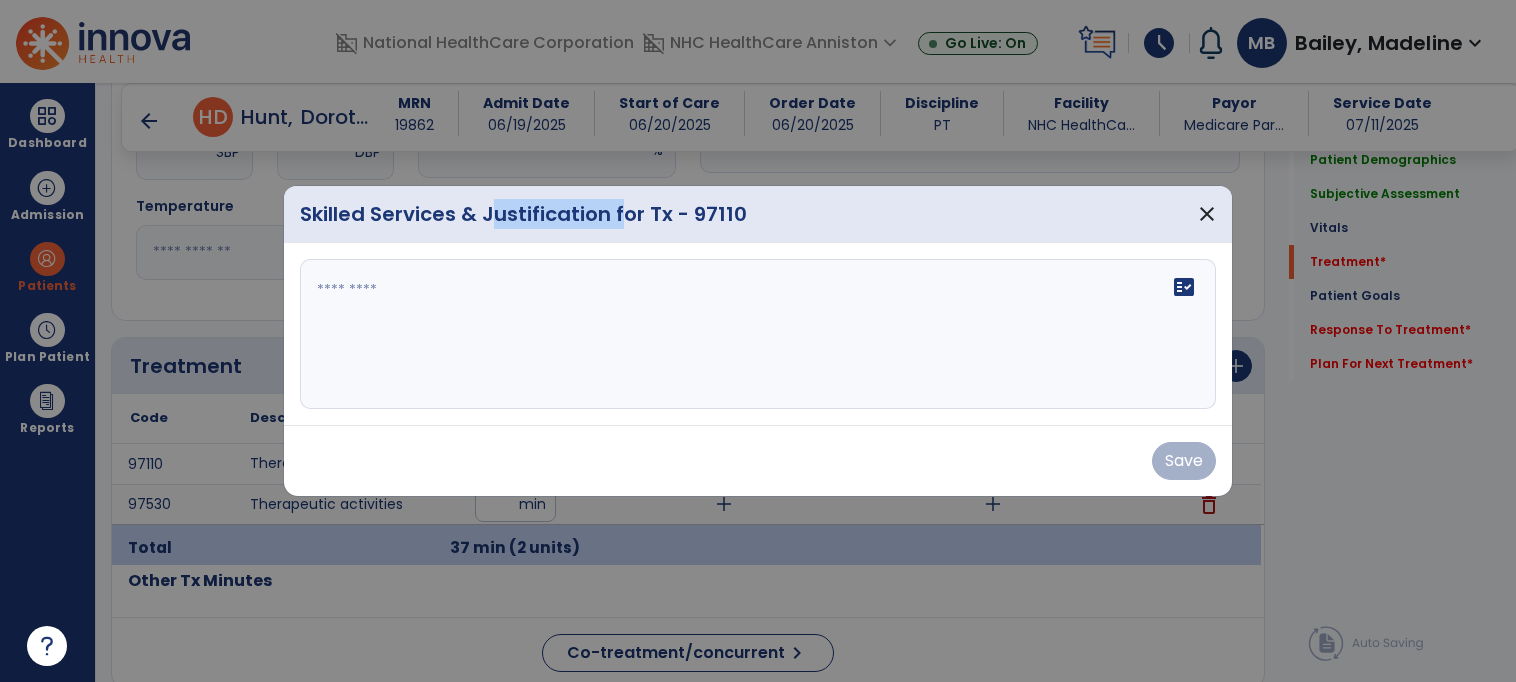 click on "Skilled Services & Justification for Tx - 97110   close" at bounding box center [758, 214] 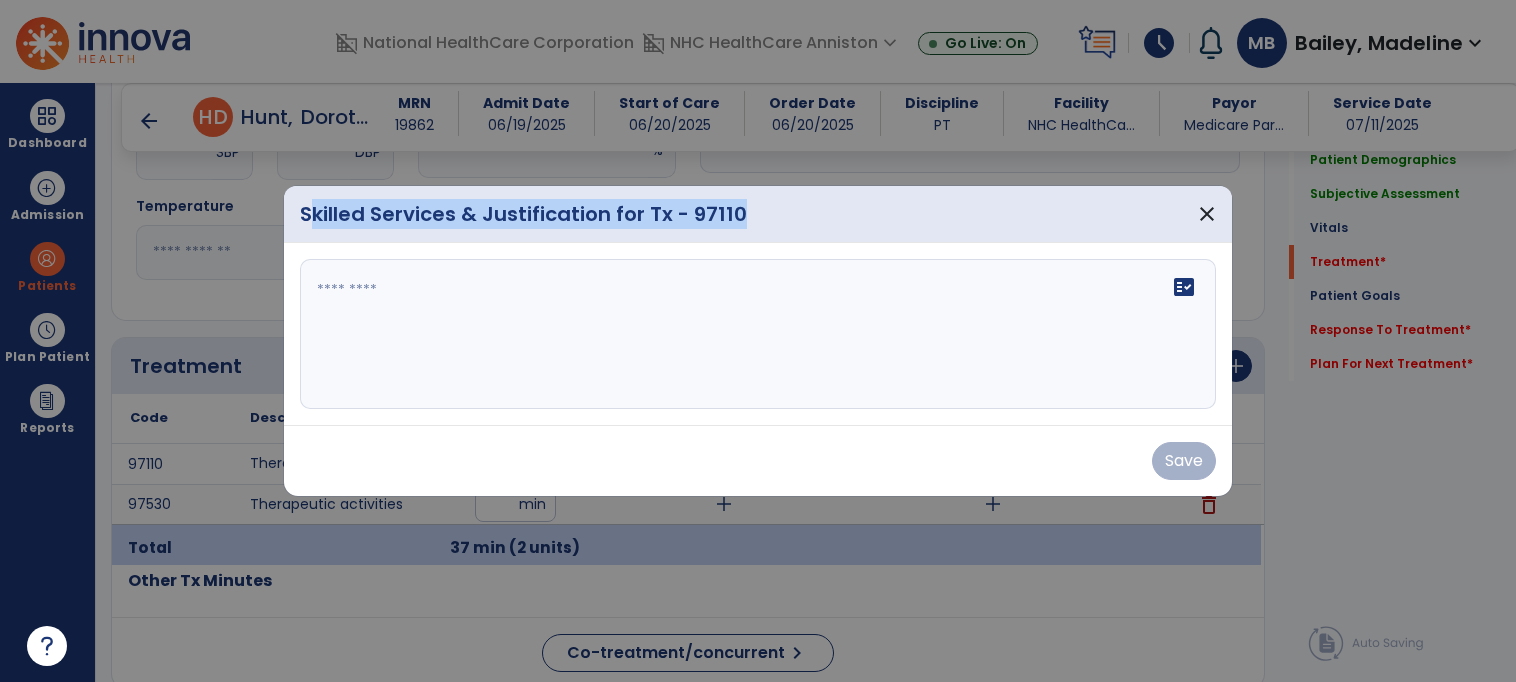 click on "Skilled Services & Justification for Tx - 97110   close" at bounding box center [758, 214] 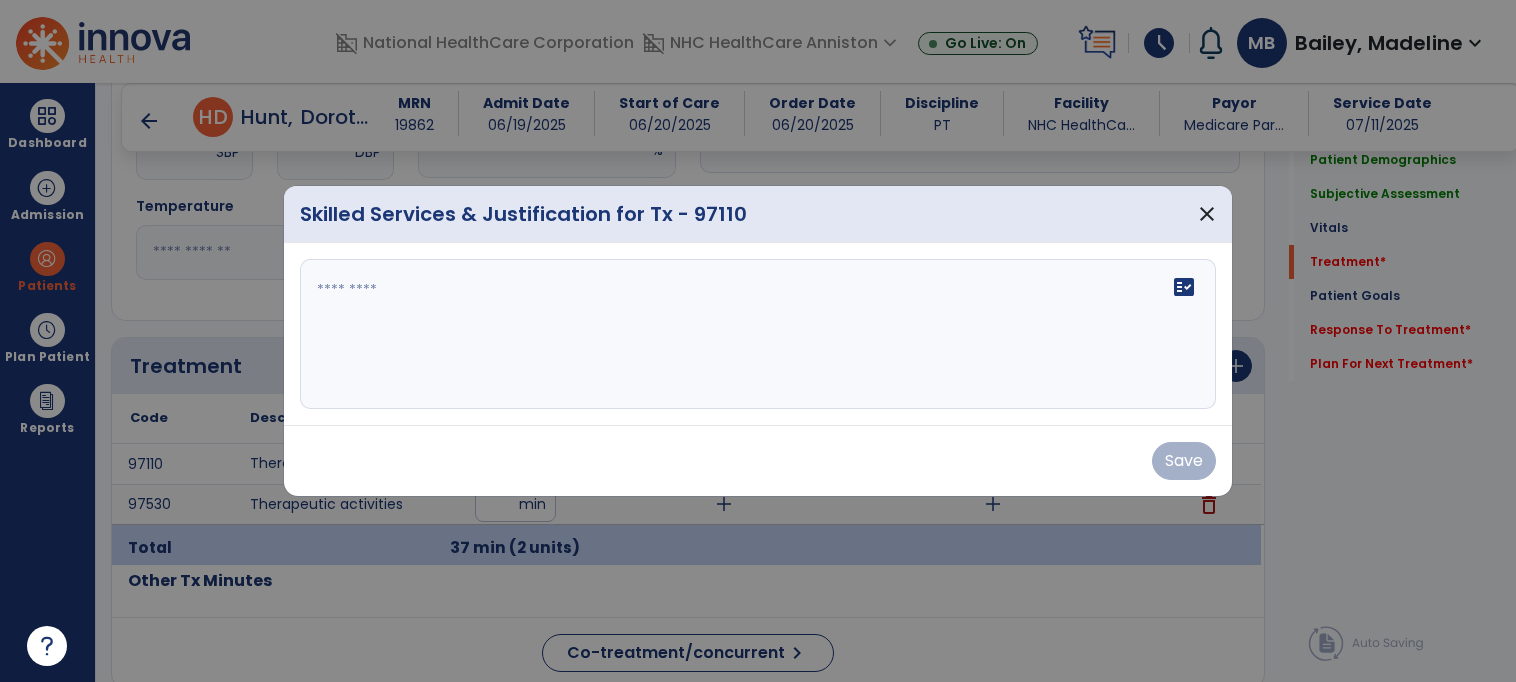 click on "fact_check" at bounding box center [758, 334] 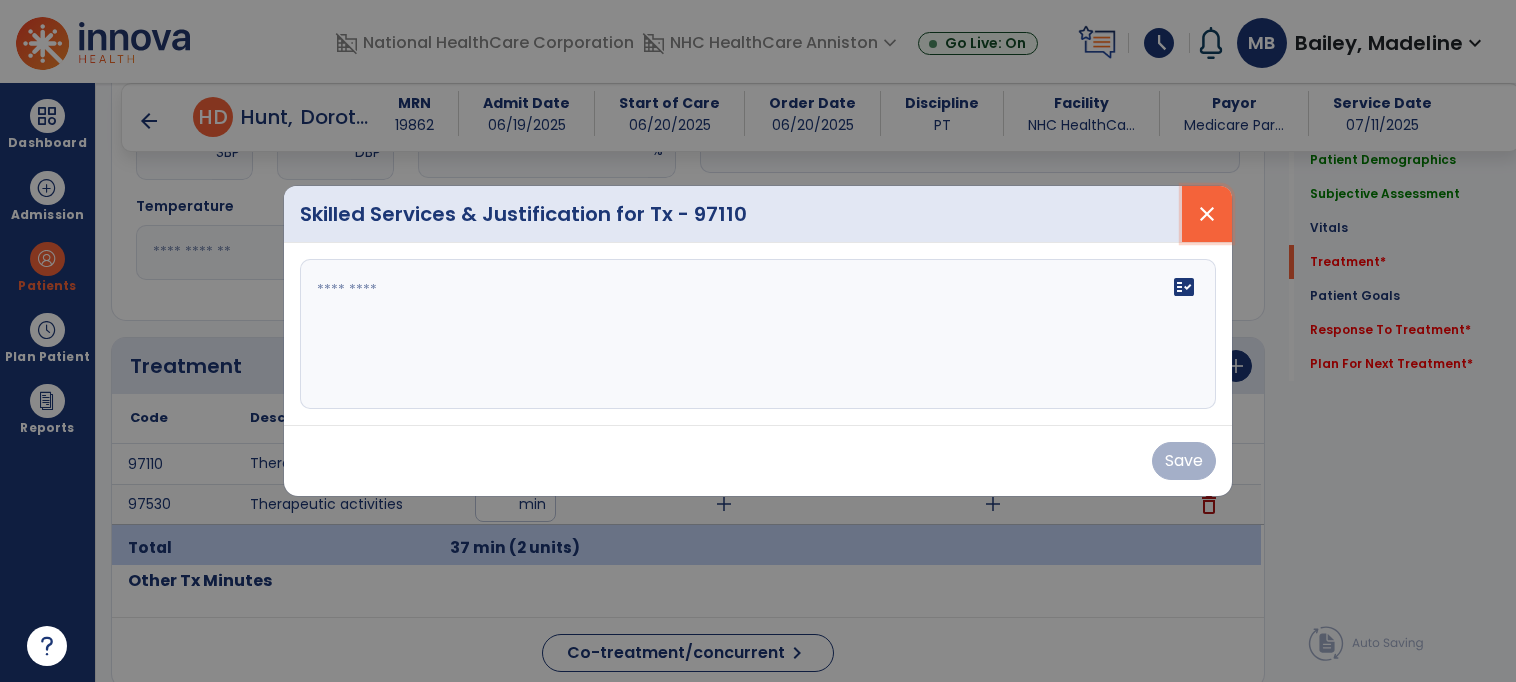 click on "close" at bounding box center [1207, 214] 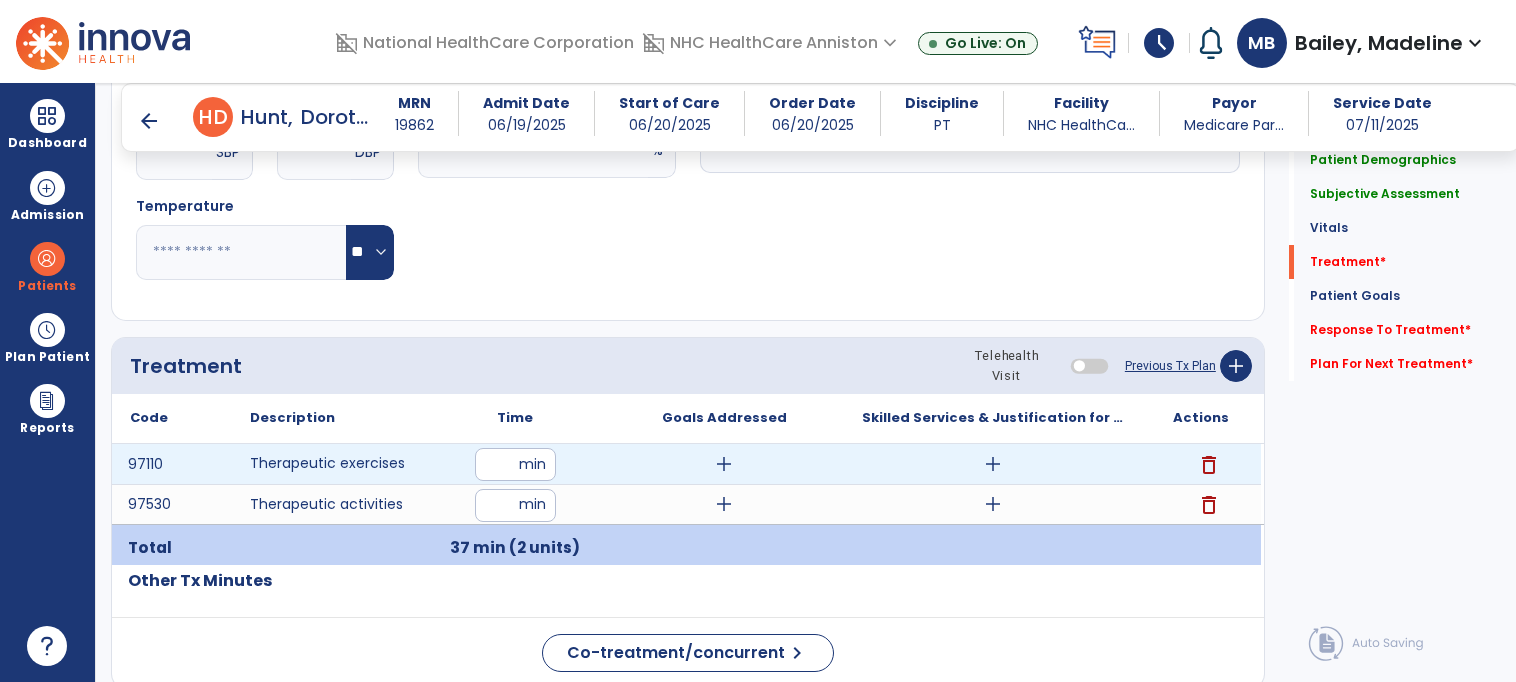 click on "add" at bounding box center (724, 464) 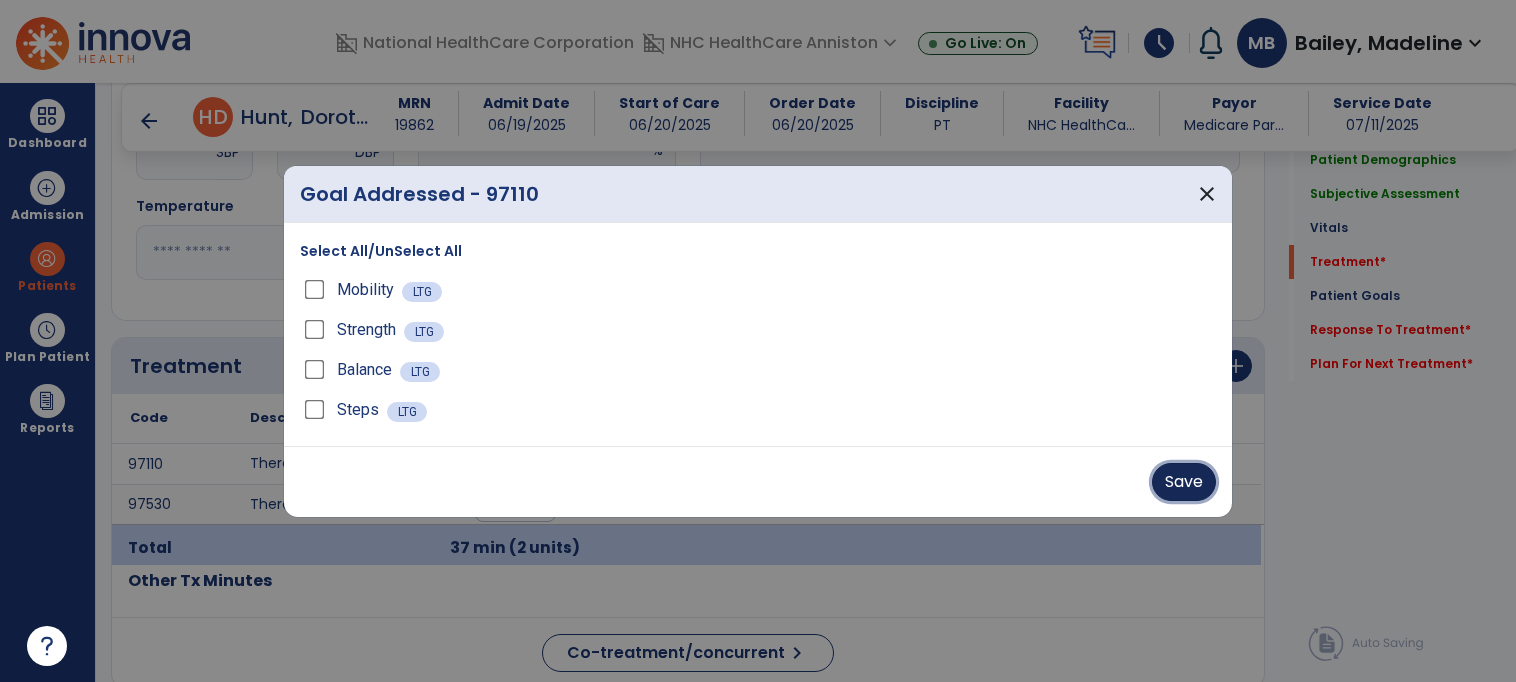 click on "Save" at bounding box center [1184, 482] 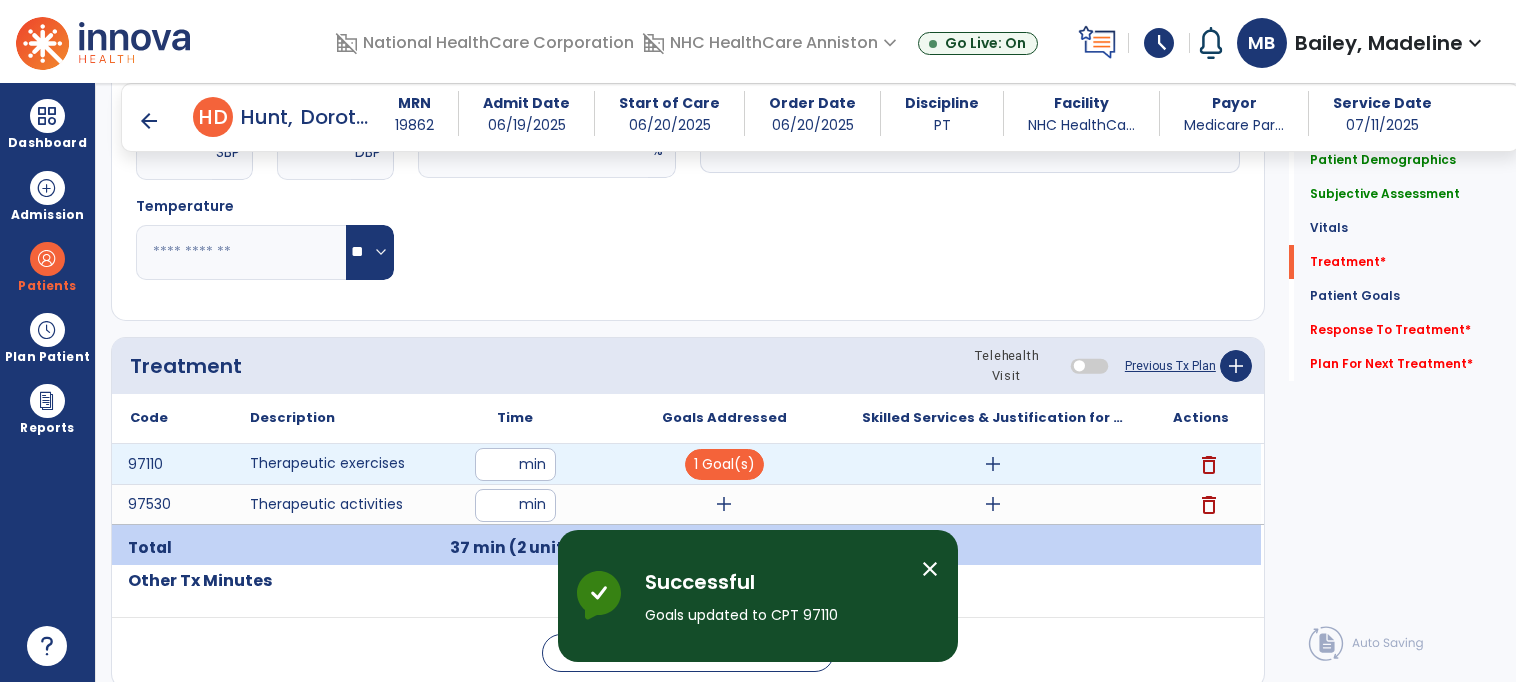 click on "add" at bounding box center [993, 464] 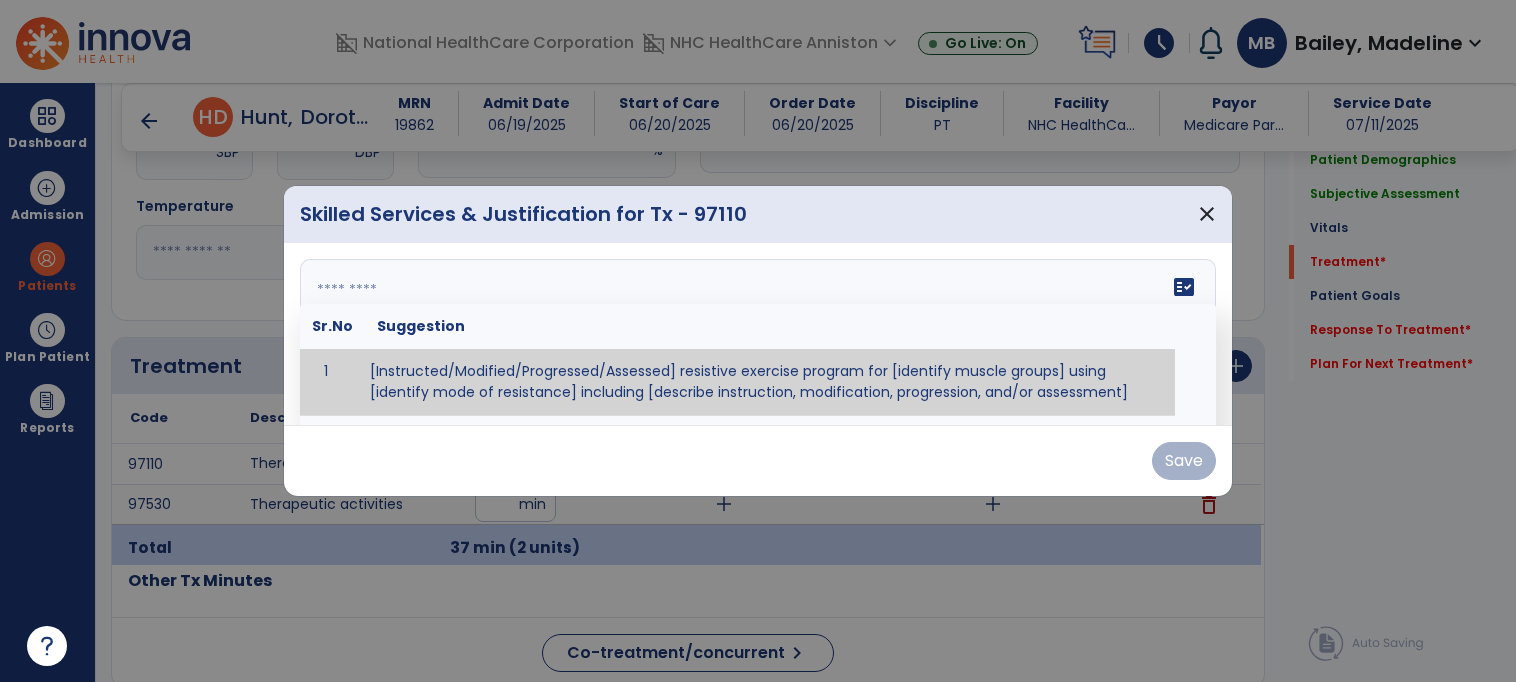 click on "fact_check  Sr.No Suggestion 1 [Instructed/Modified/Progressed/Assessed] resistive exercise program for [identify muscle groups] using [identify mode of resistance] including [describe instruction, modification, progression, and/or assessment] 2 [Instructed/Modified/Progressed/Assessed] aerobic exercise program using [identify equipment/mode] including [describe instruction, modification,progression, and/or assessment] 3 [Instructed/Modified/Progressed/Assessed] [PROM/A/AROM/AROM] program for [identify joint movements] using [contract-relax, over-pressure, inhibitory techniques, other] 4 [Assessed/Tested] aerobic capacity with administration of [aerobic capacity test]" at bounding box center [758, 334] 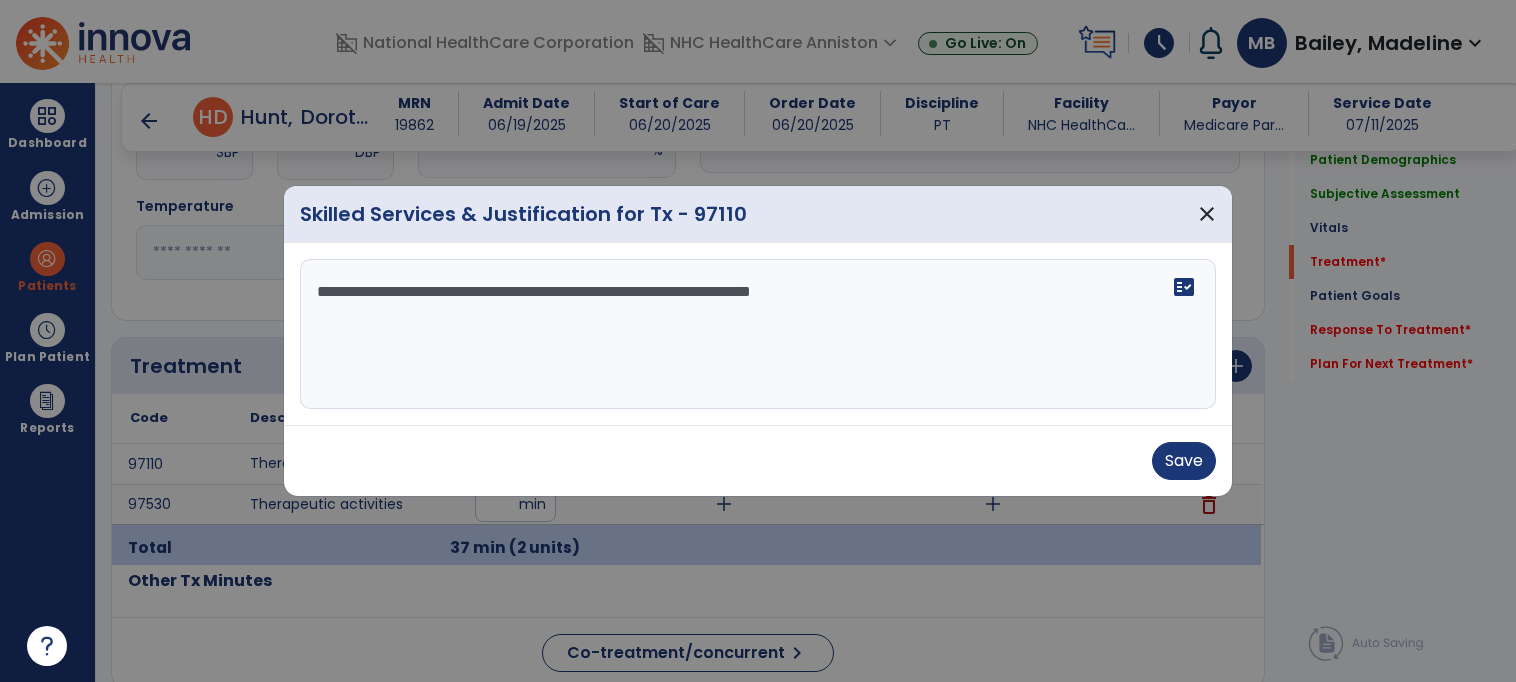 click on "**********" at bounding box center (758, 334) 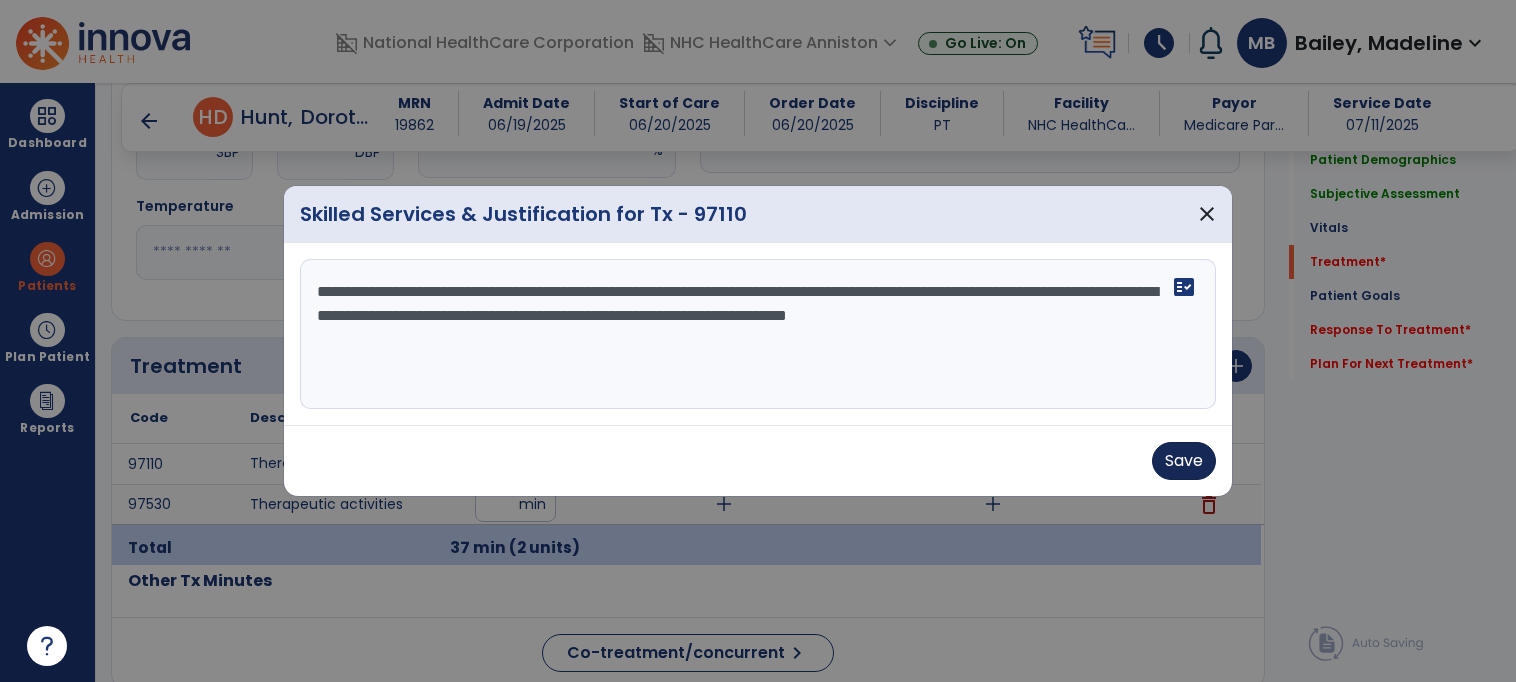 type on "**********" 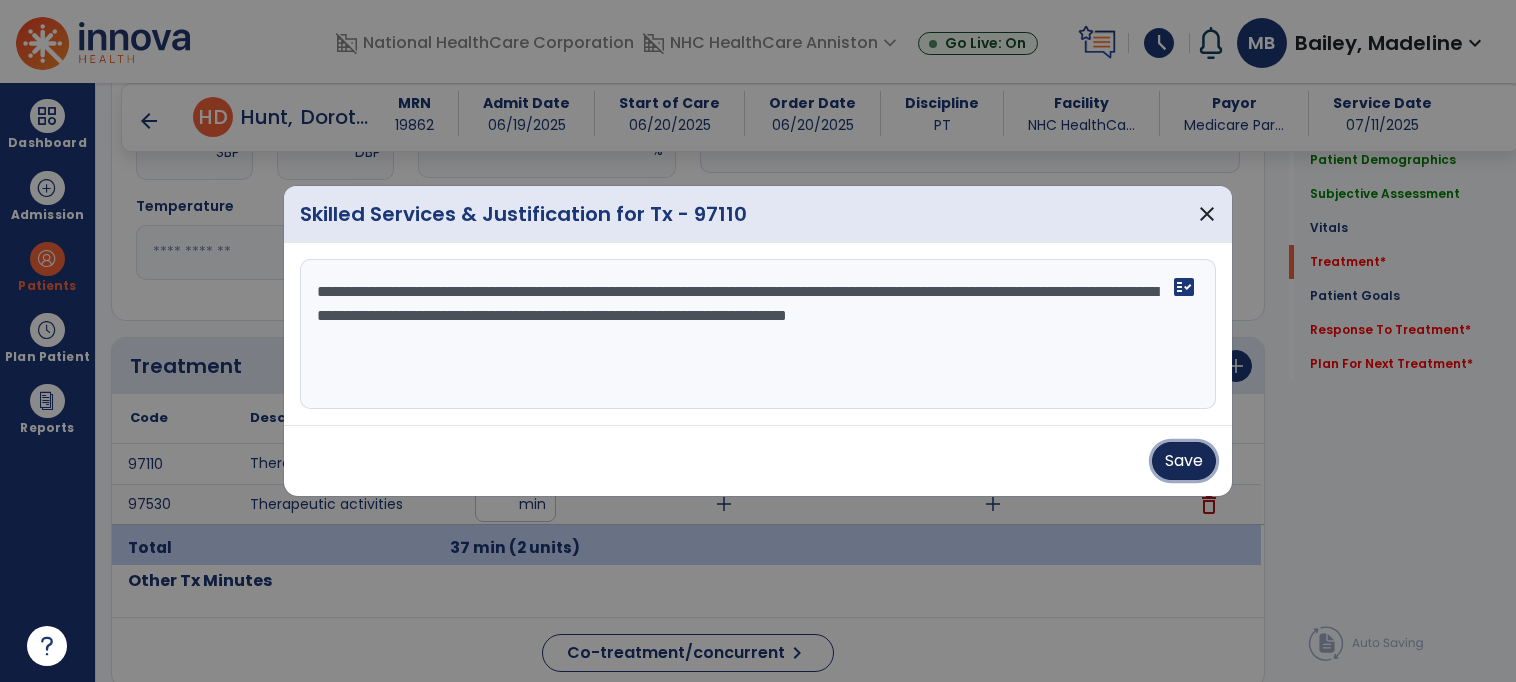 click on "Save" at bounding box center (1184, 461) 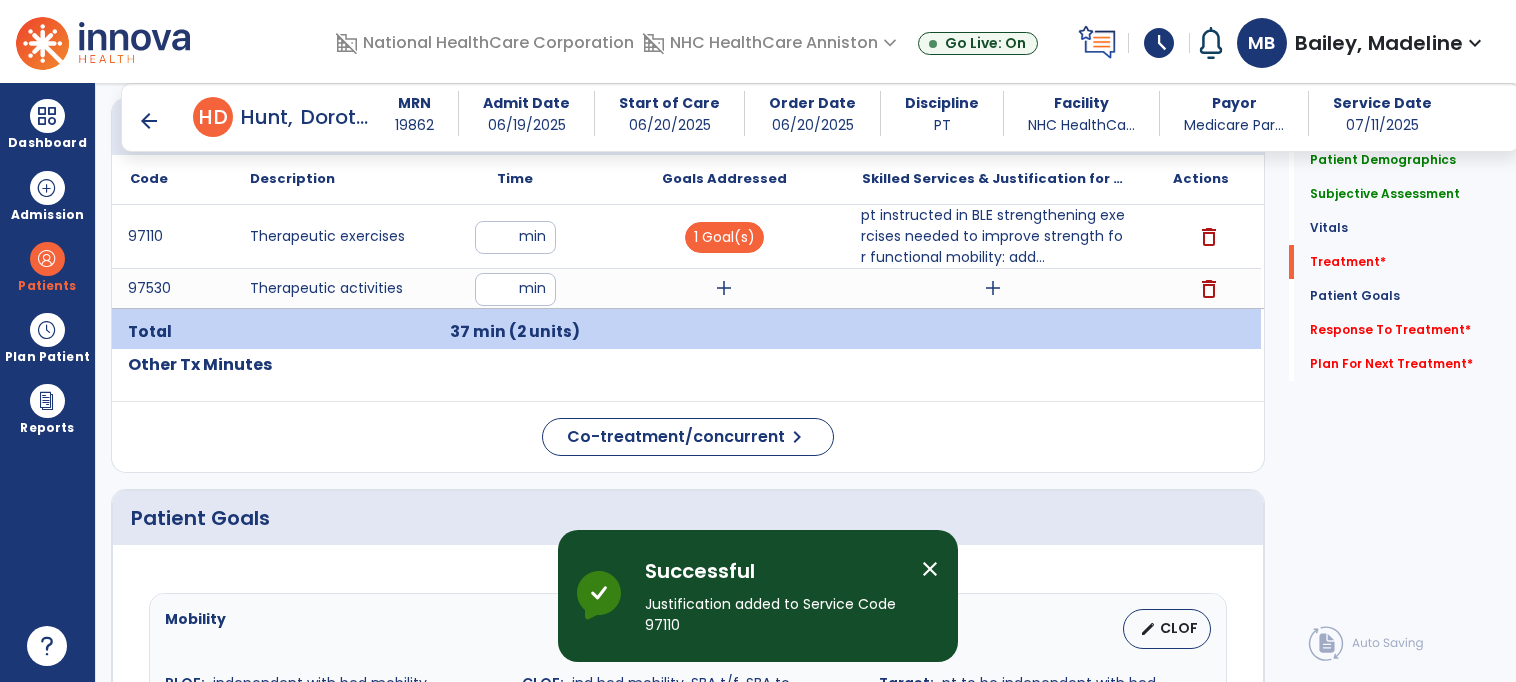 scroll, scrollTop: 1152, scrollLeft: 0, axis: vertical 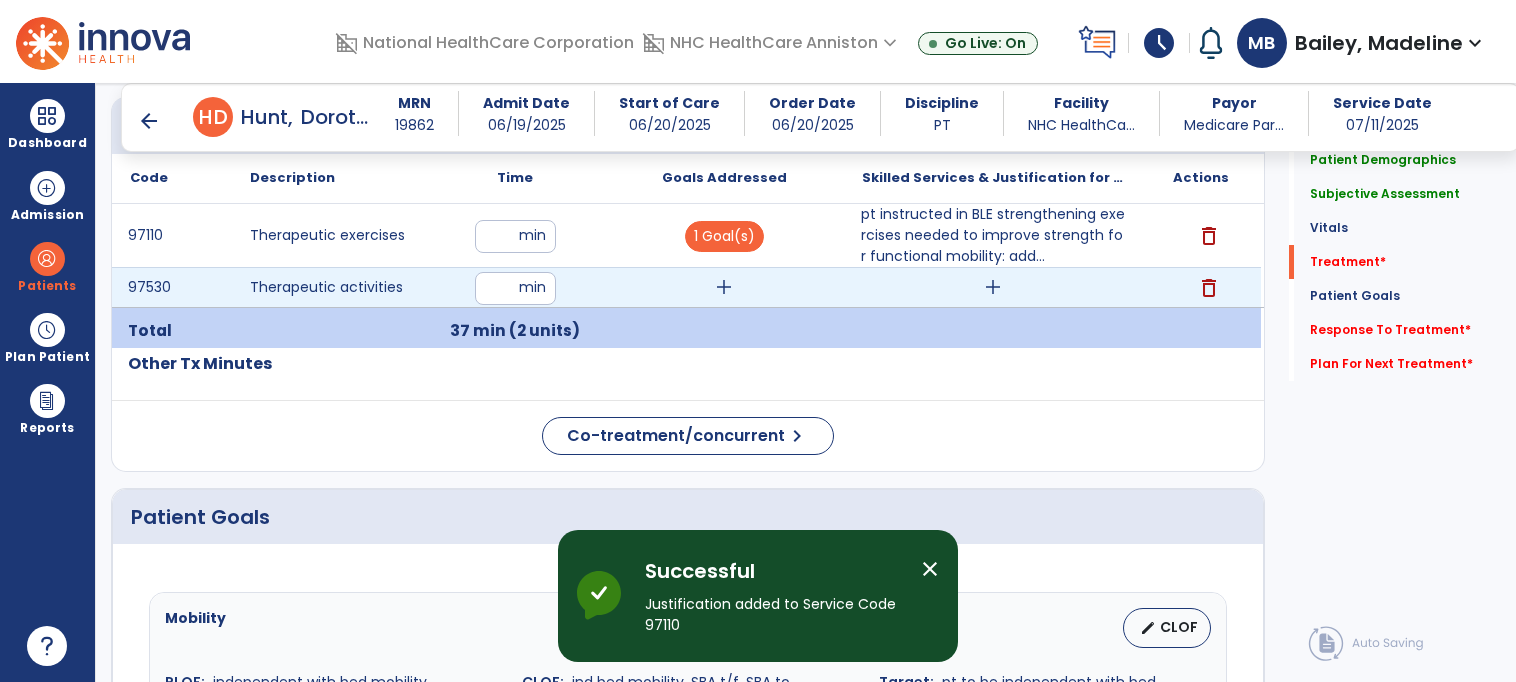 click on "add" at bounding box center (993, 287) 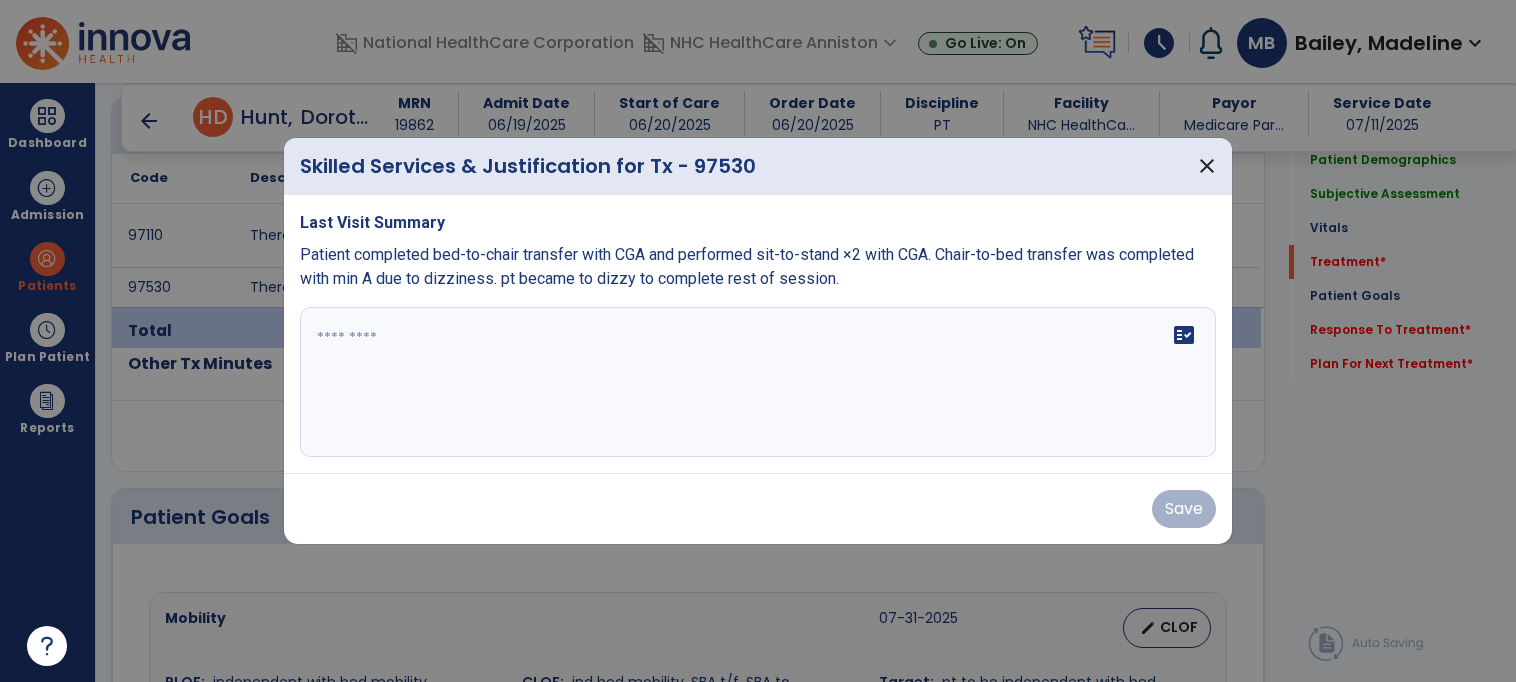 click at bounding box center (758, 382) 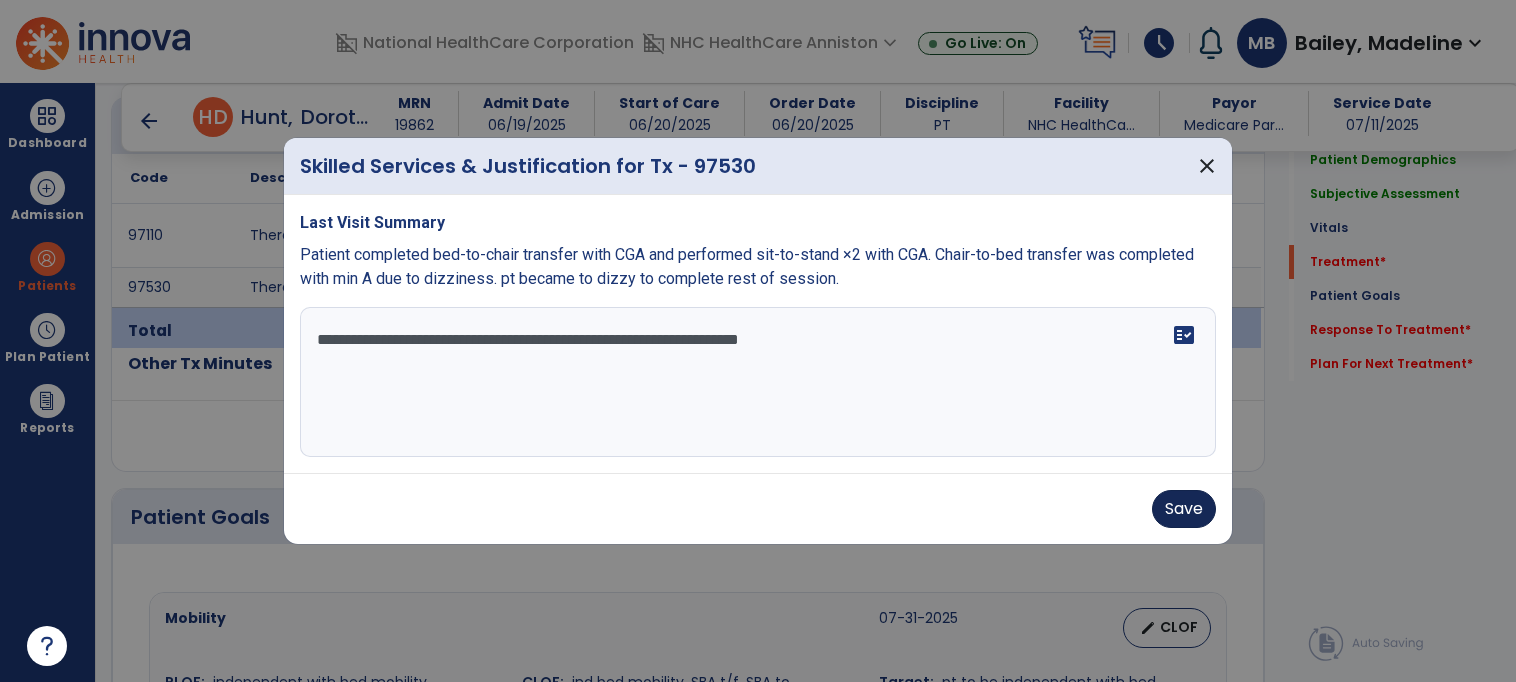 type on "**********" 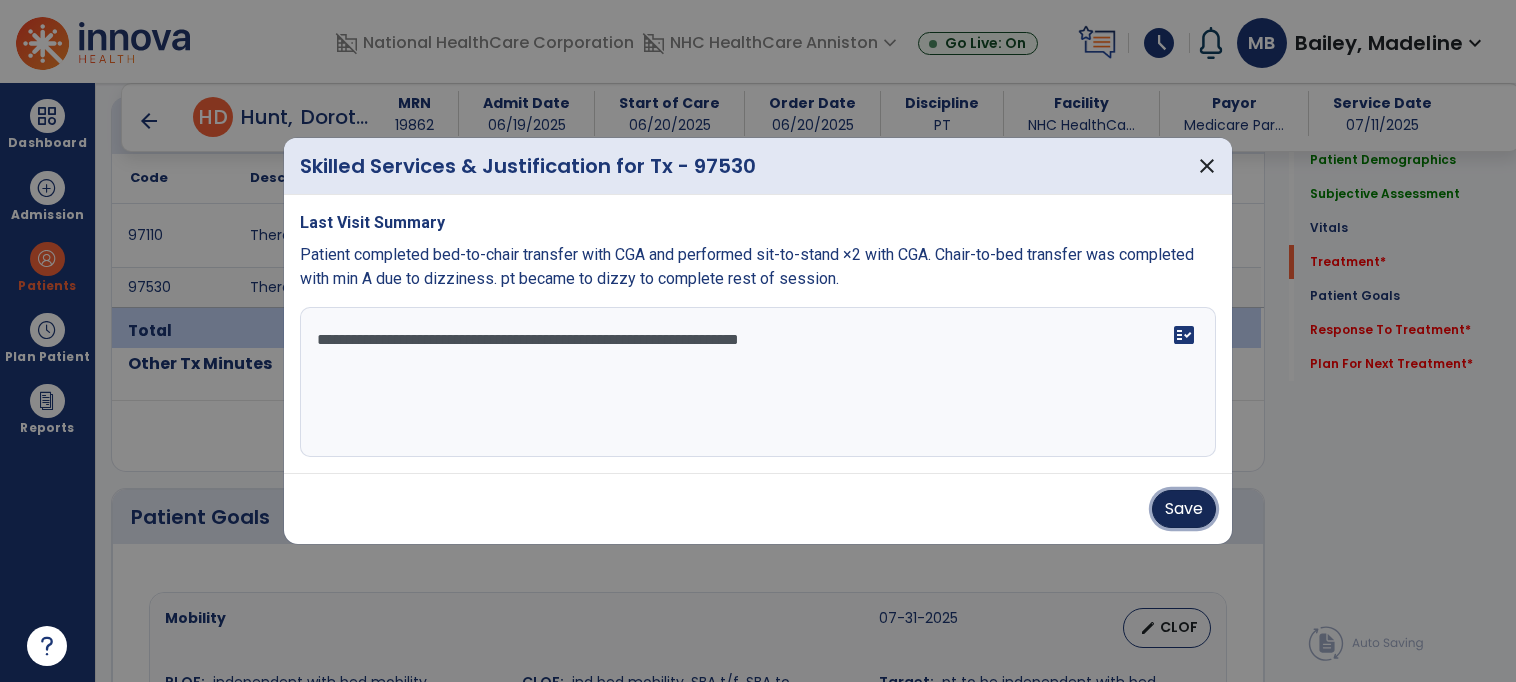 click on "Save" at bounding box center [1184, 509] 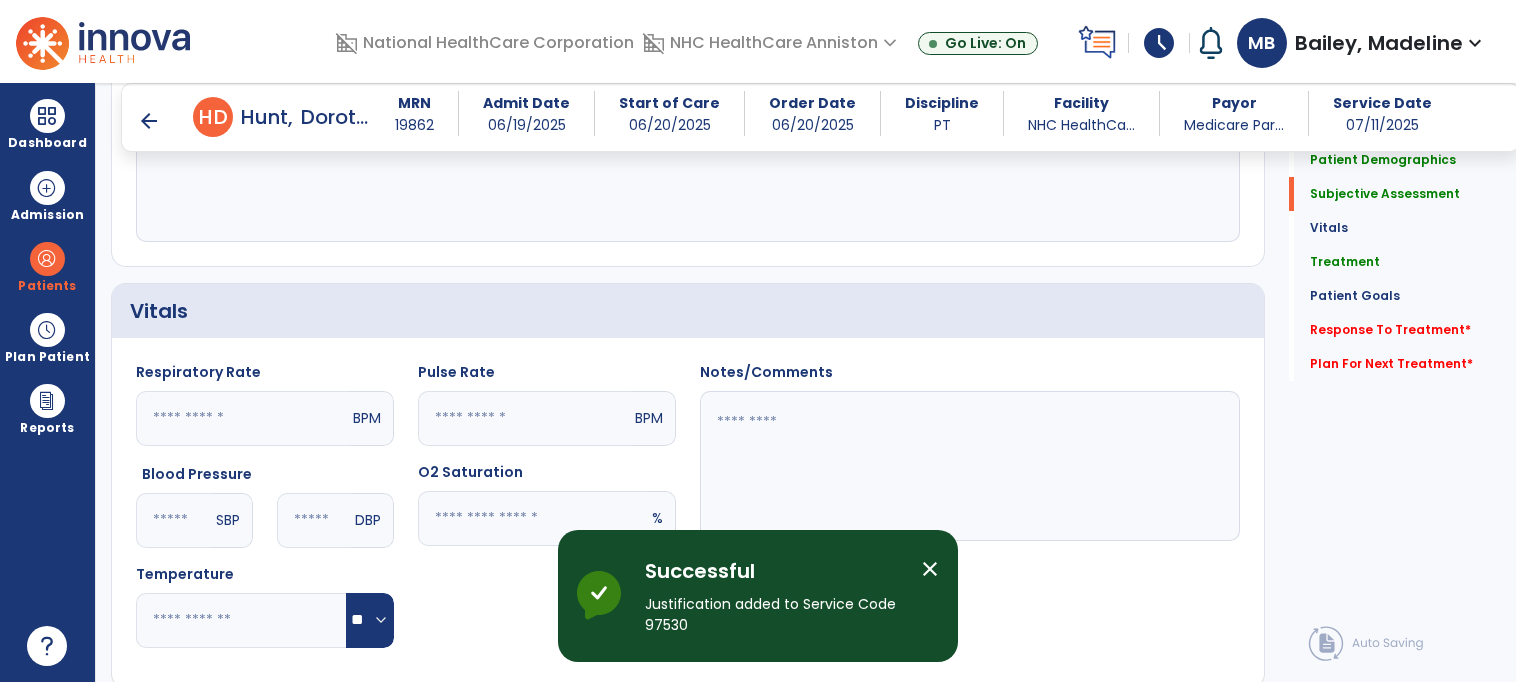 scroll, scrollTop: 380, scrollLeft: 0, axis: vertical 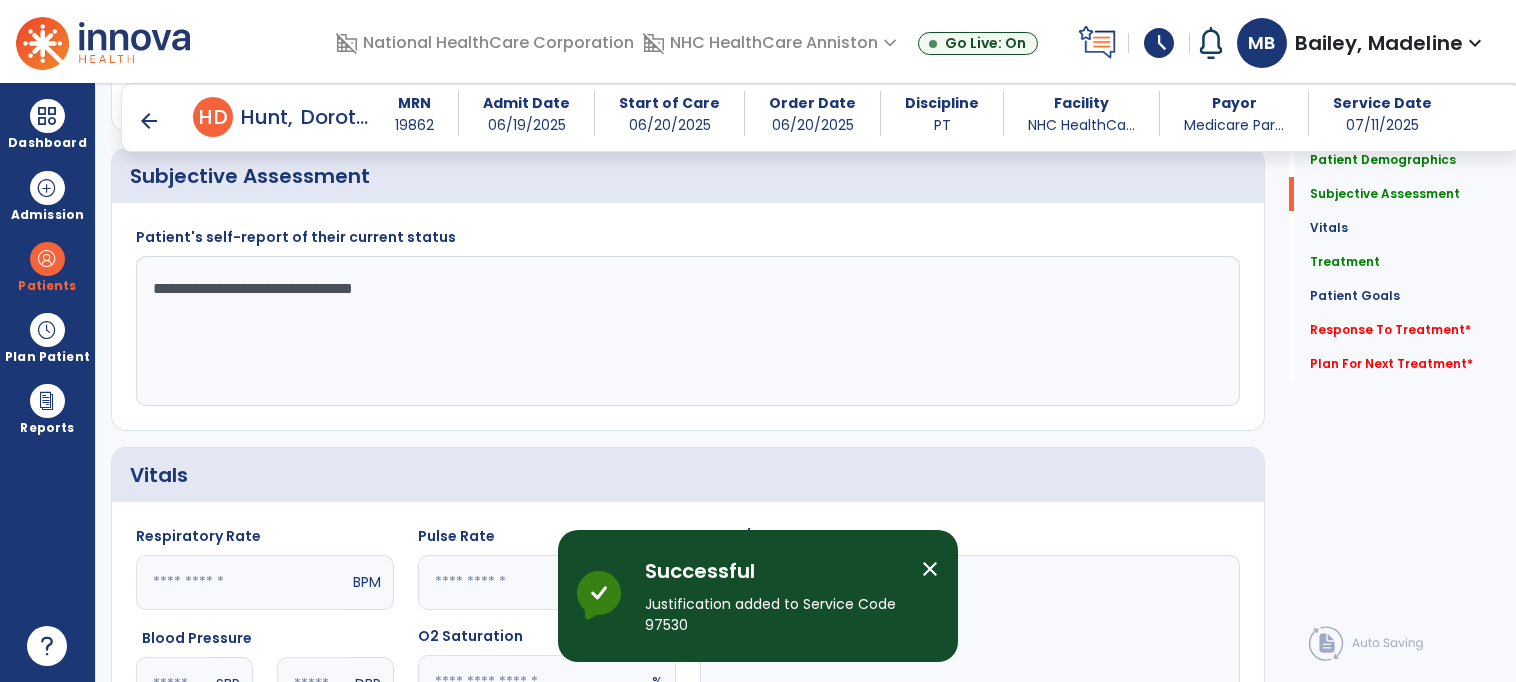 click on "**********" 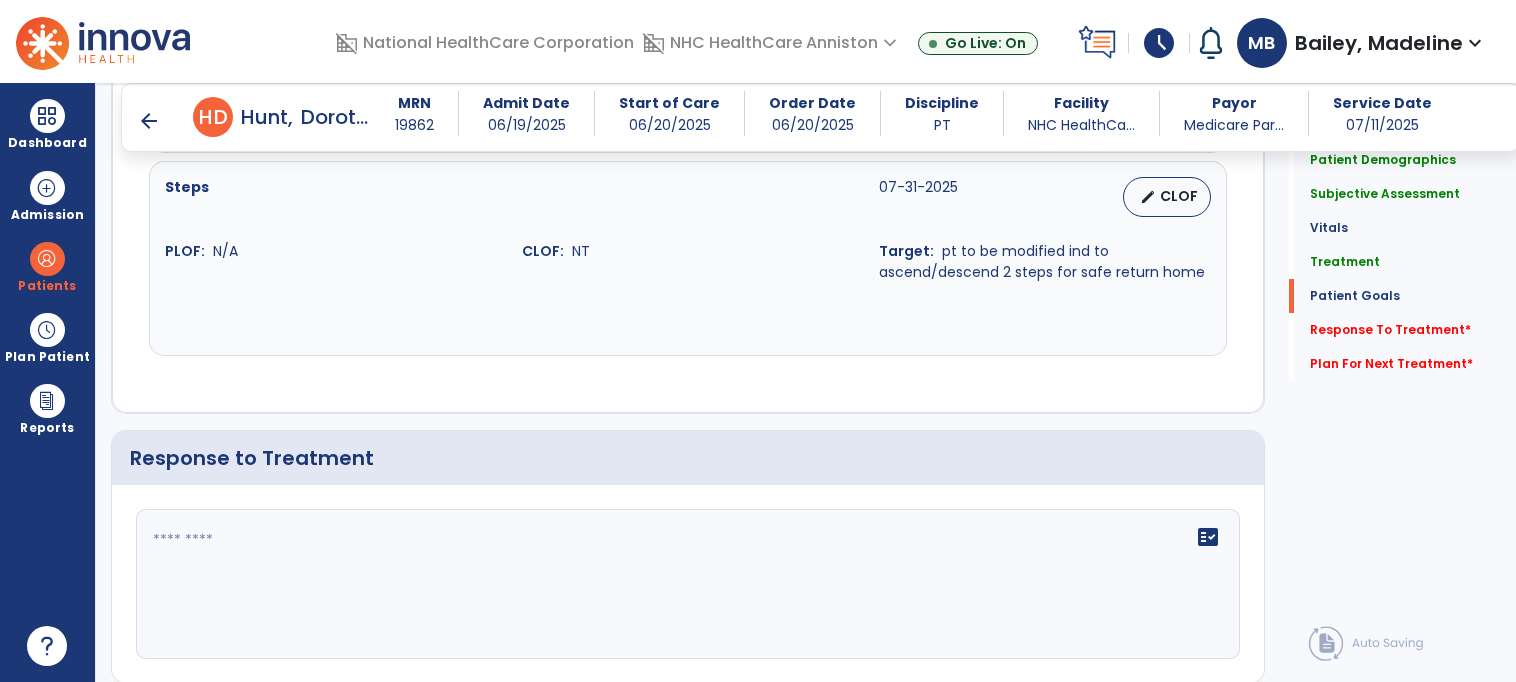 scroll, scrollTop: 2392, scrollLeft: 0, axis: vertical 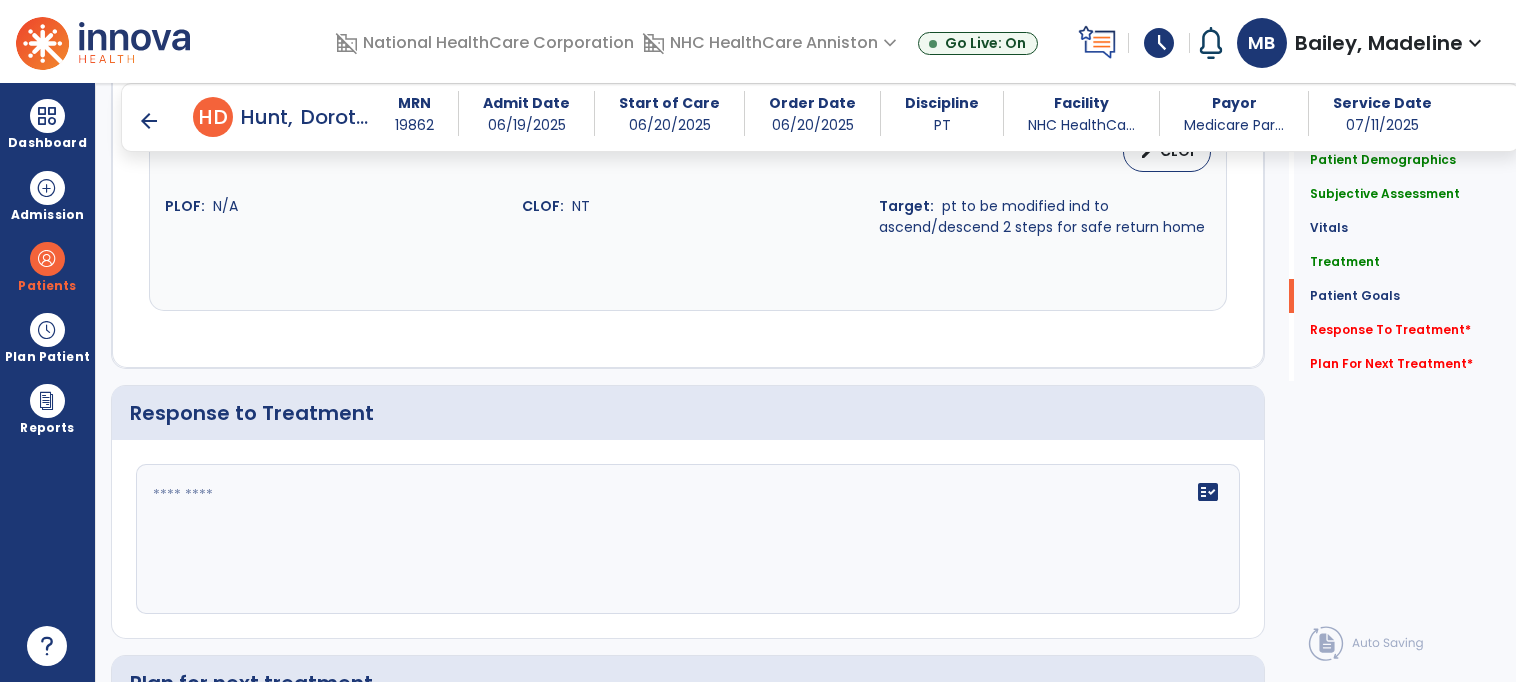 type on "**********" 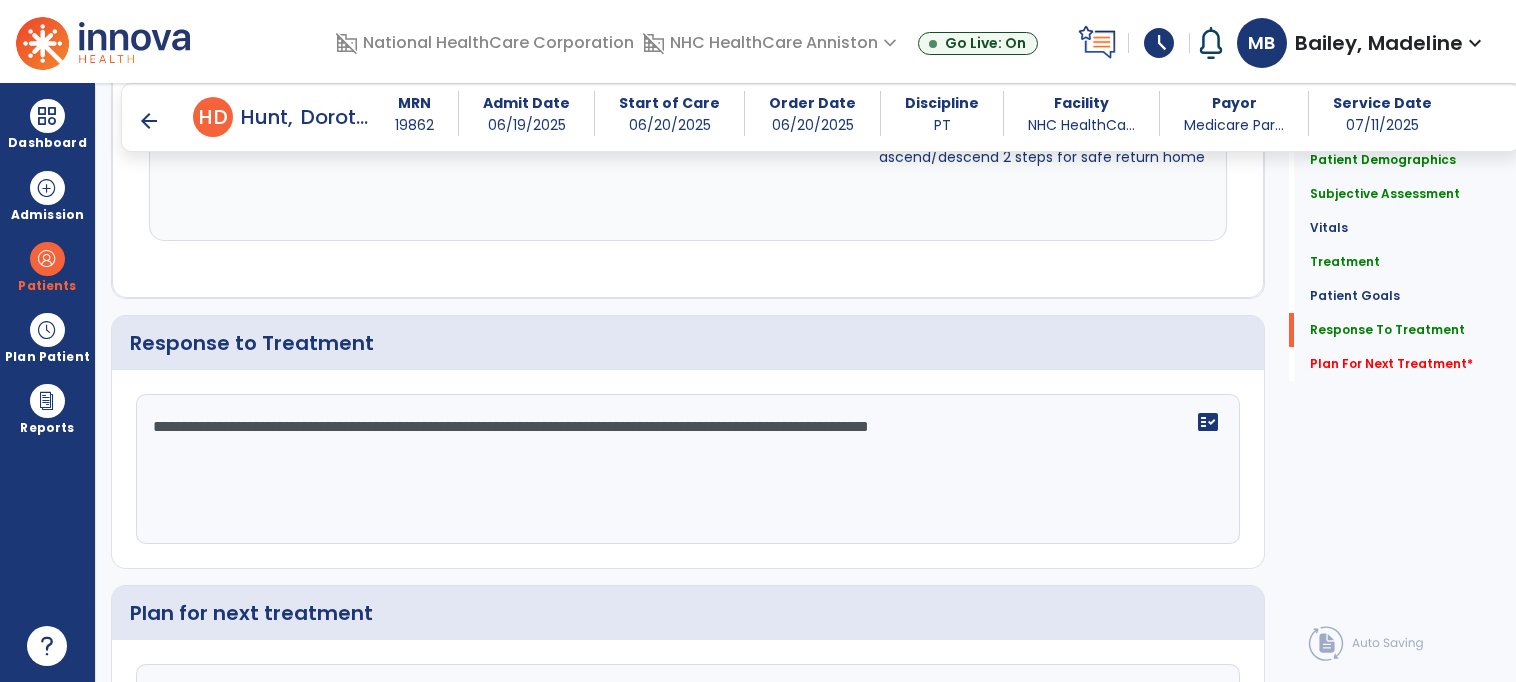 scroll, scrollTop: 2464, scrollLeft: 0, axis: vertical 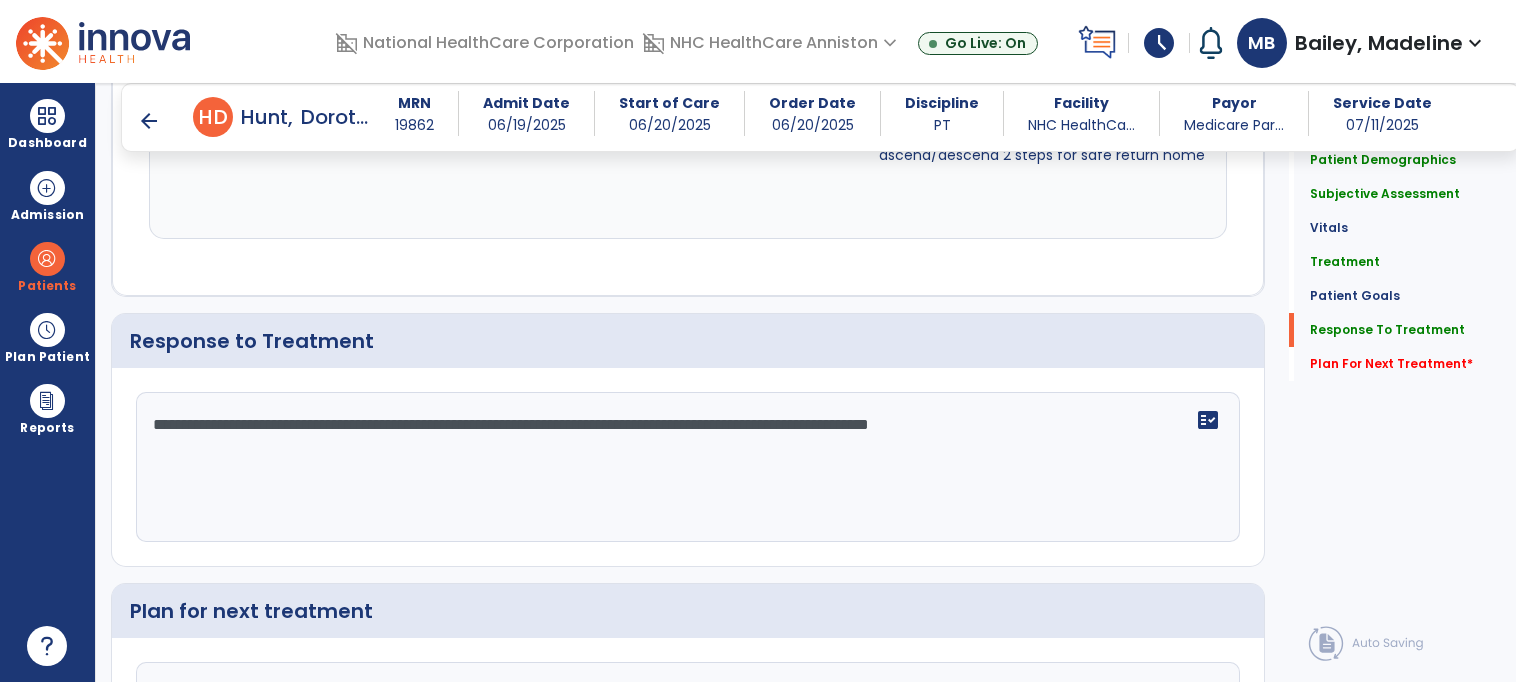 click on "**********" 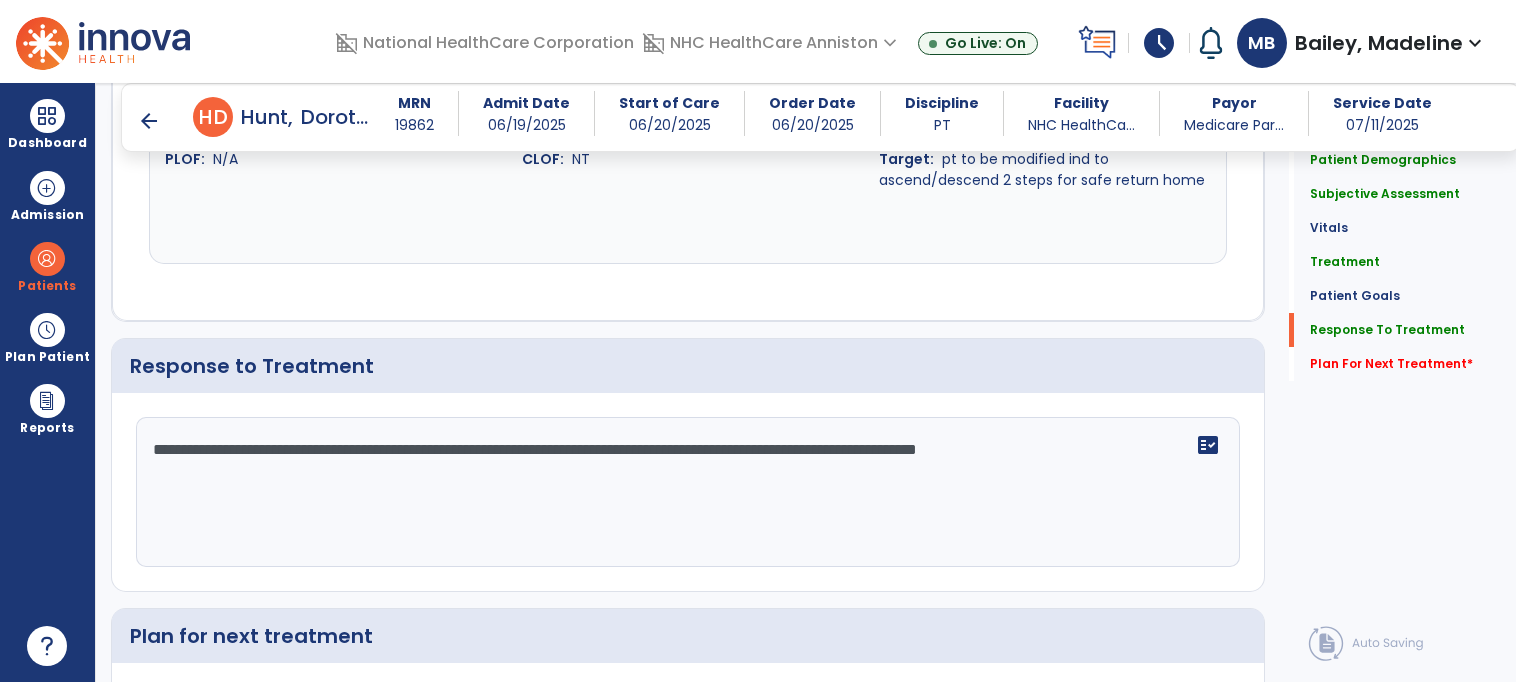 scroll, scrollTop: 2464, scrollLeft: 0, axis: vertical 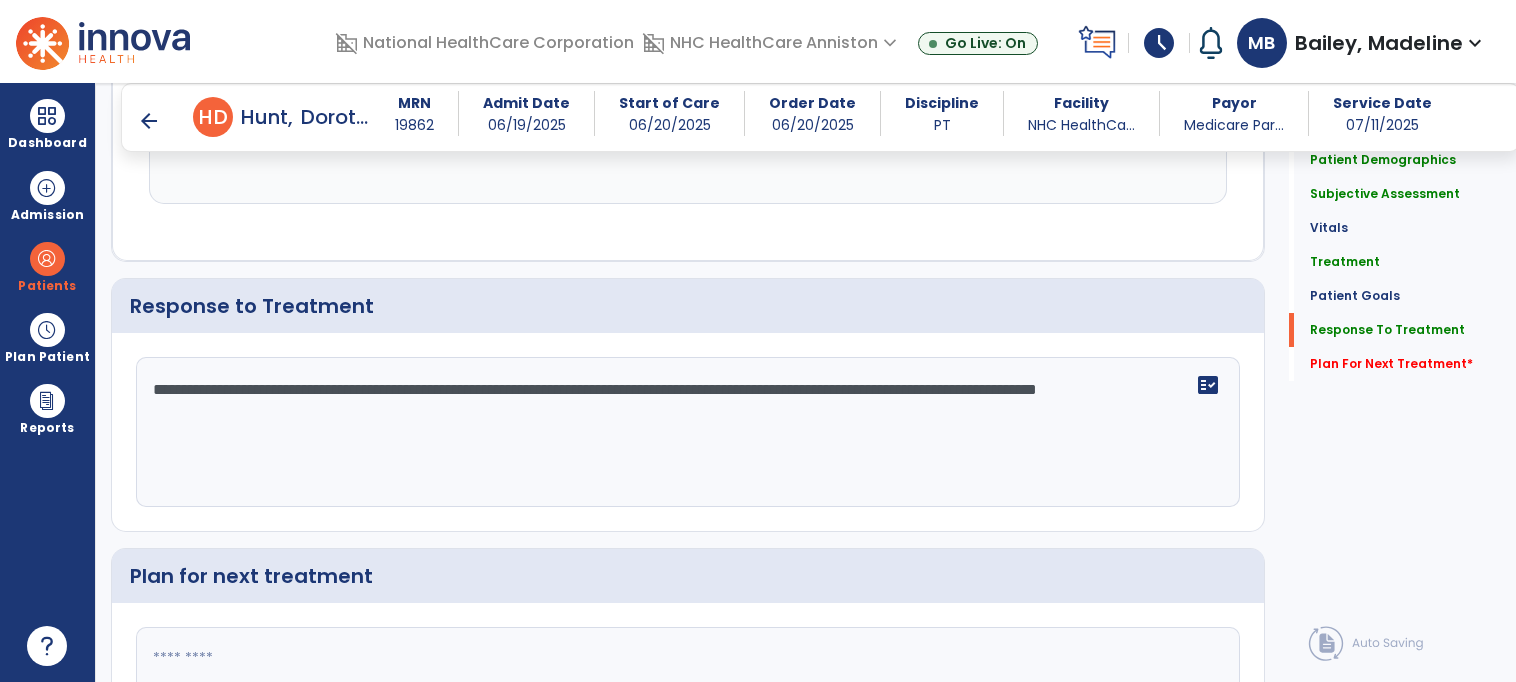 type on "**********" 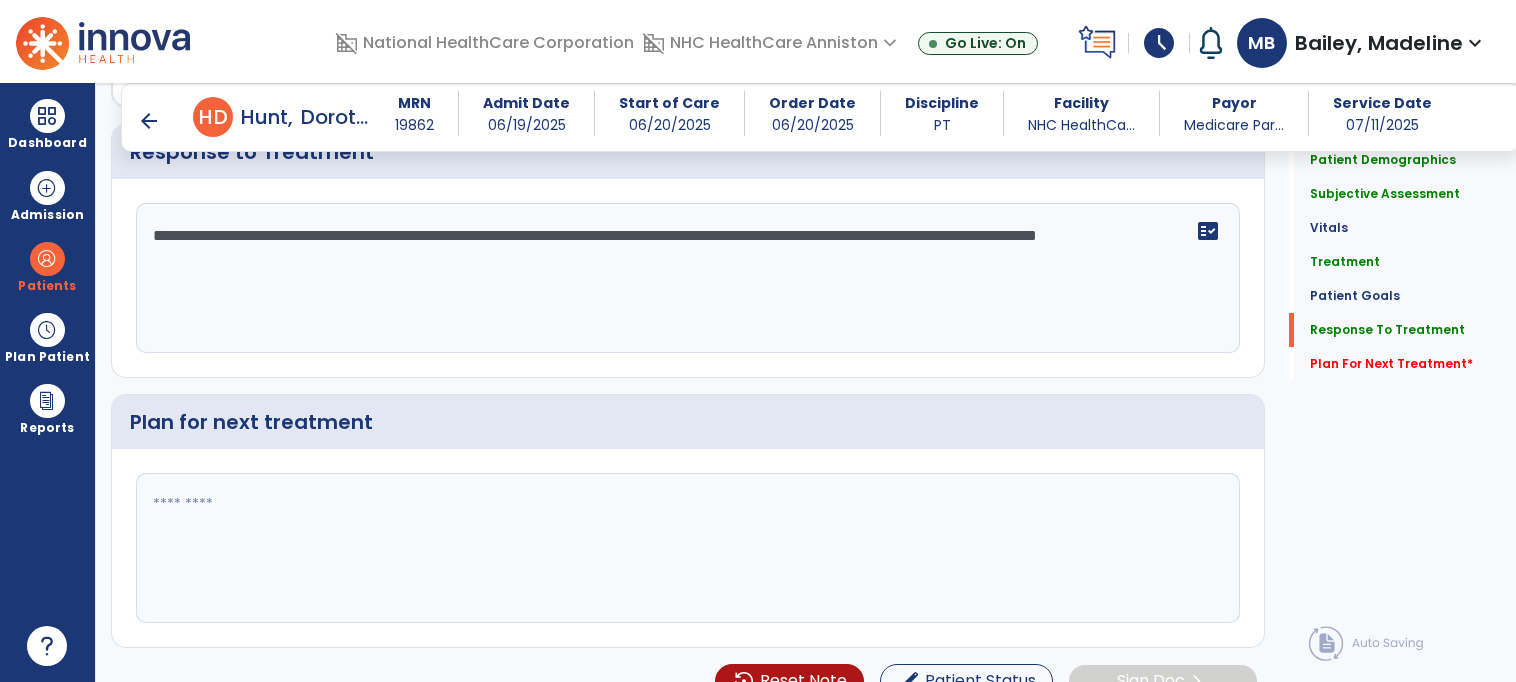 scroll, scrollTop: 2678, scrollLeft: 0, axis: vertical 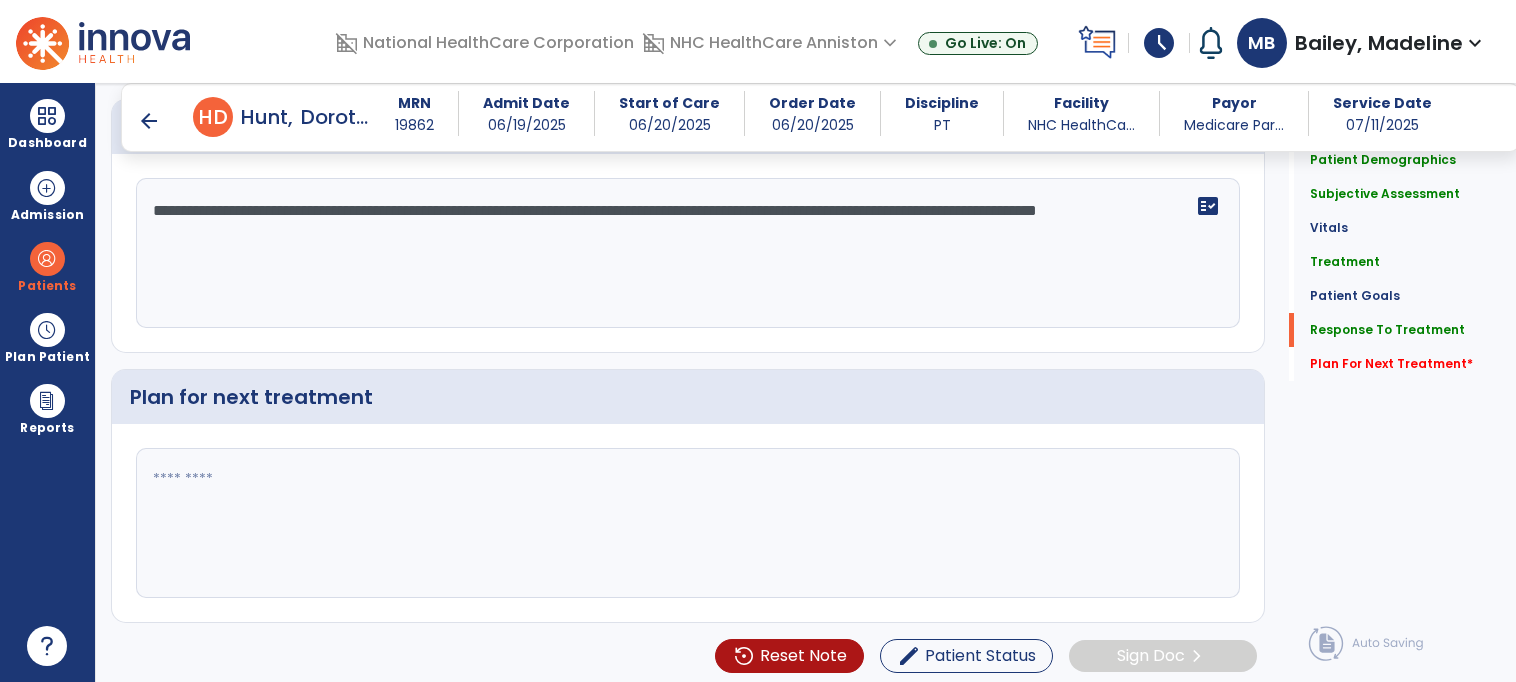 click 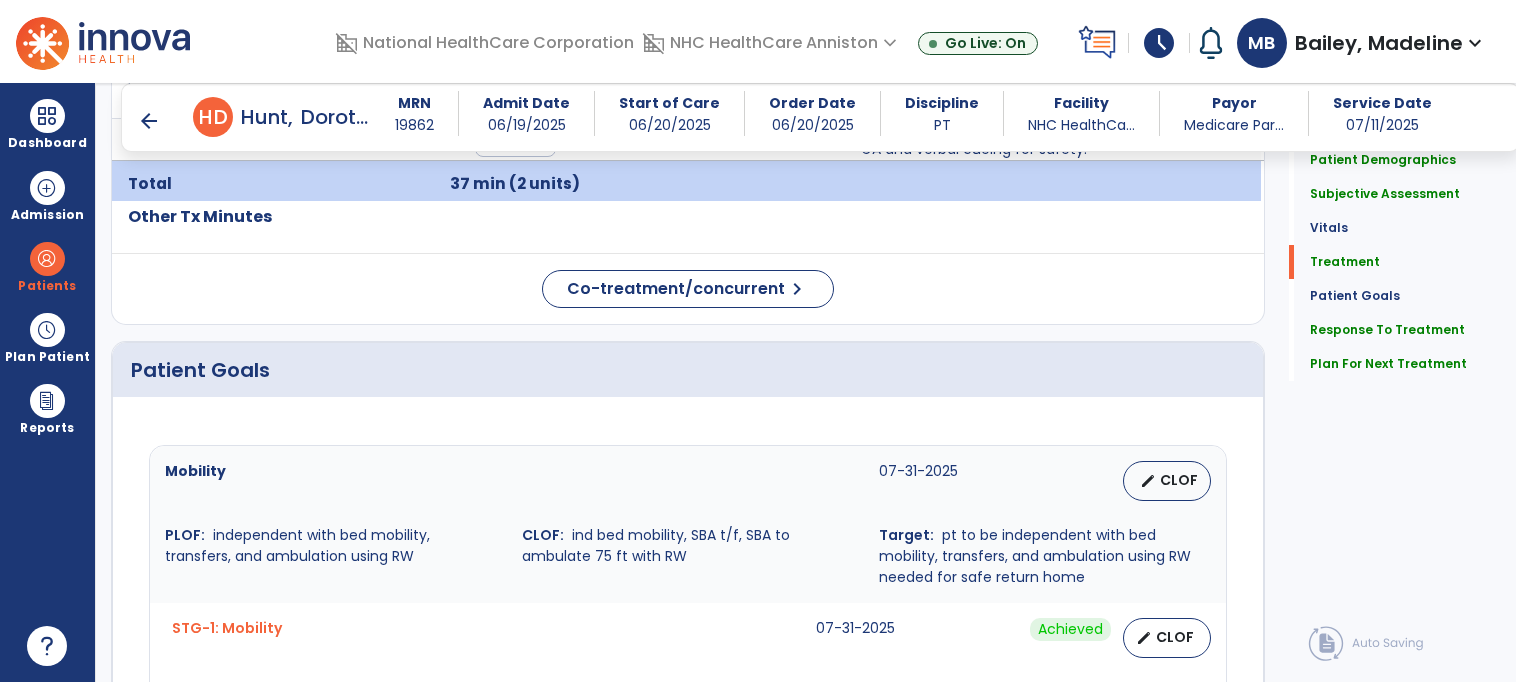 scroll, scrollTop: 1130, scrollLeft: 0, axis: vertical 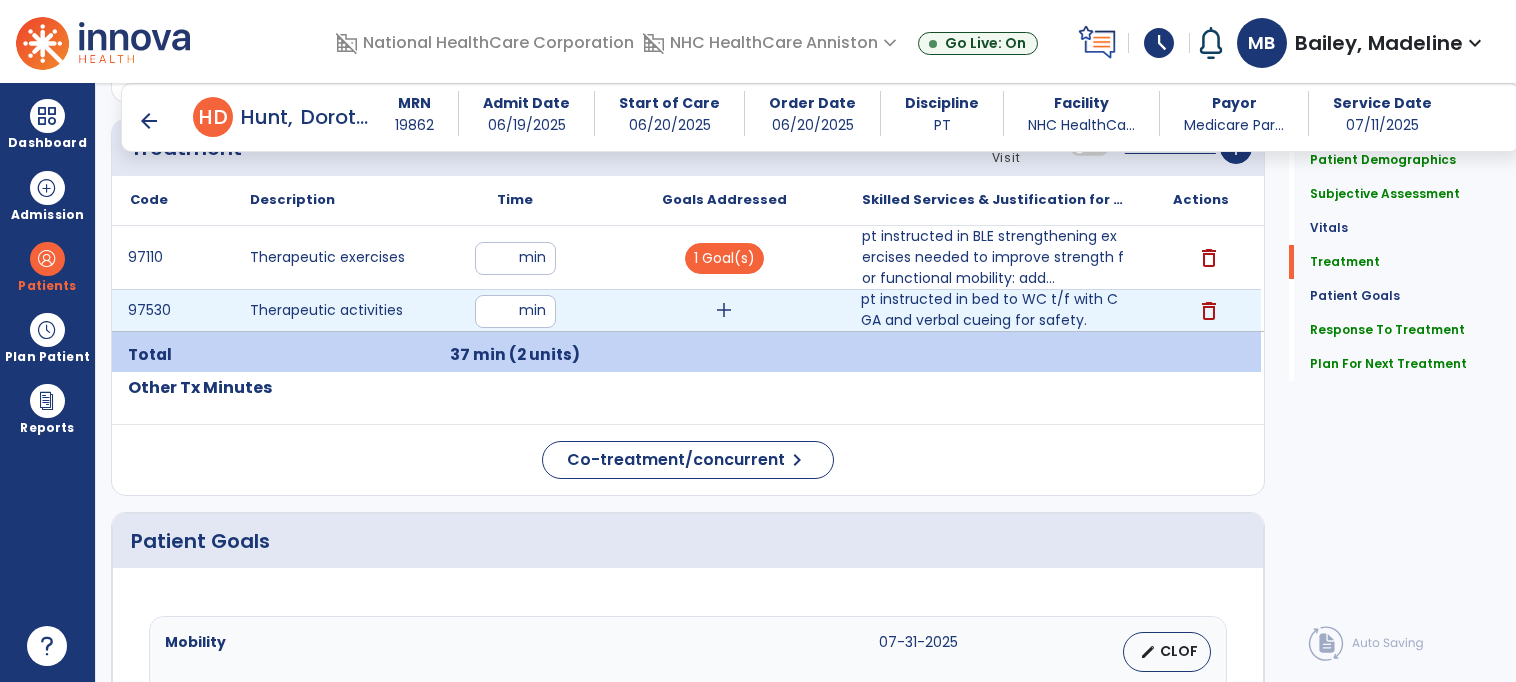 type on "**********" 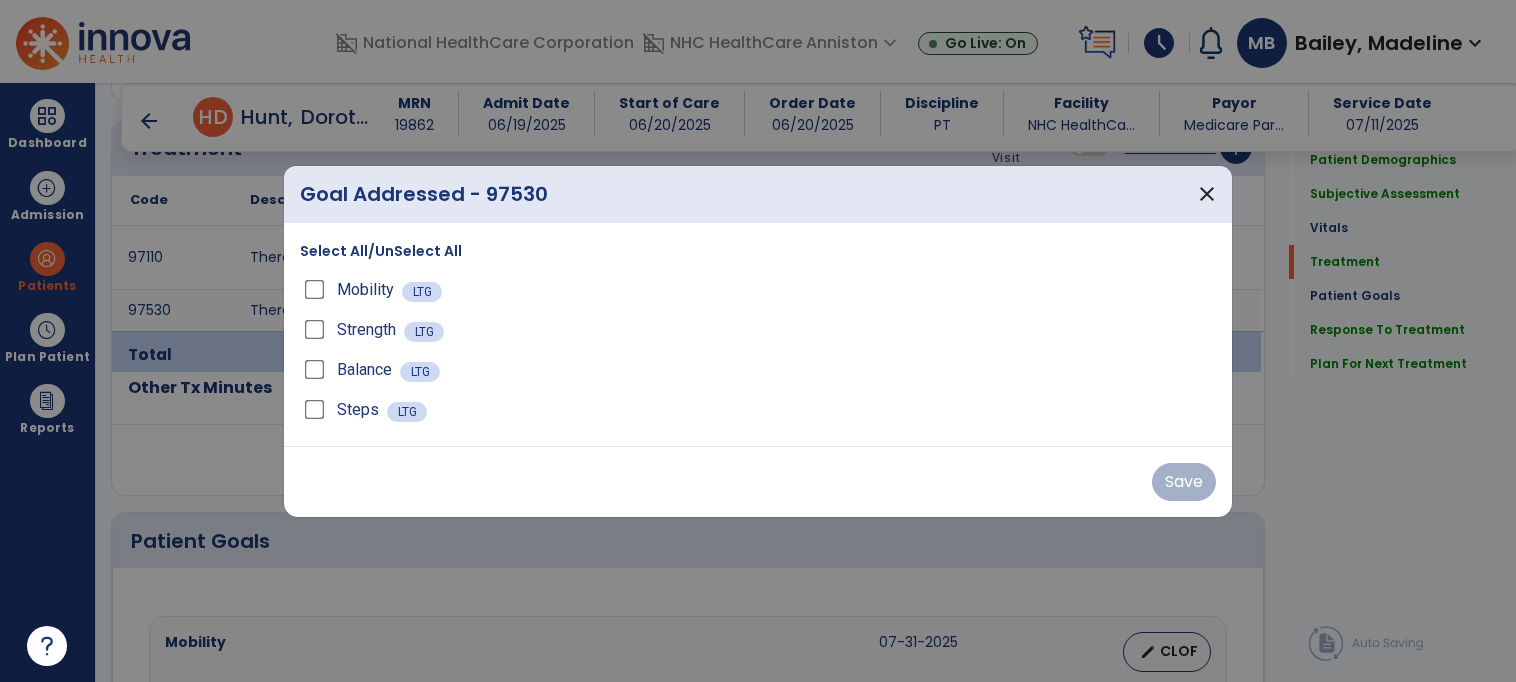 click on "Mobility   LTG" at bounding box center [758, 290] 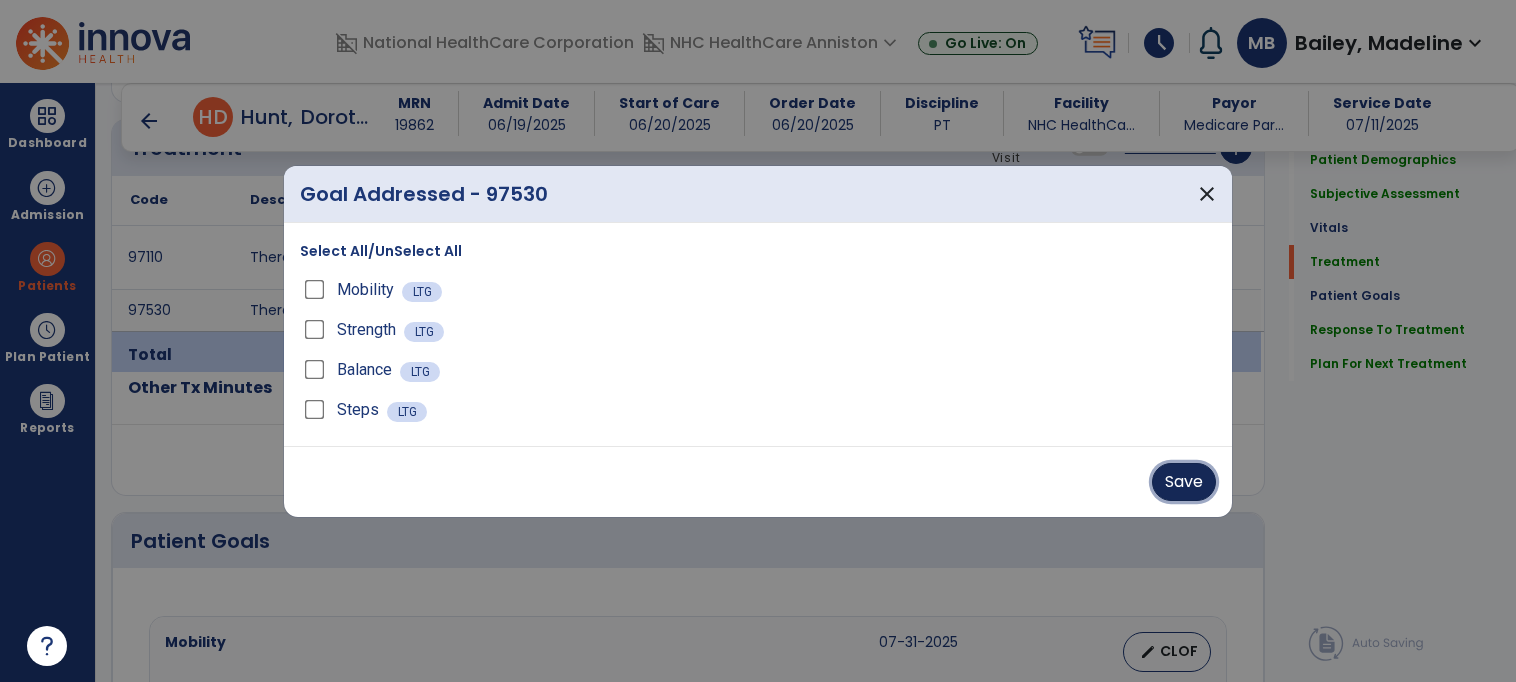 click on "Save" at bounding box center [1184, 482] 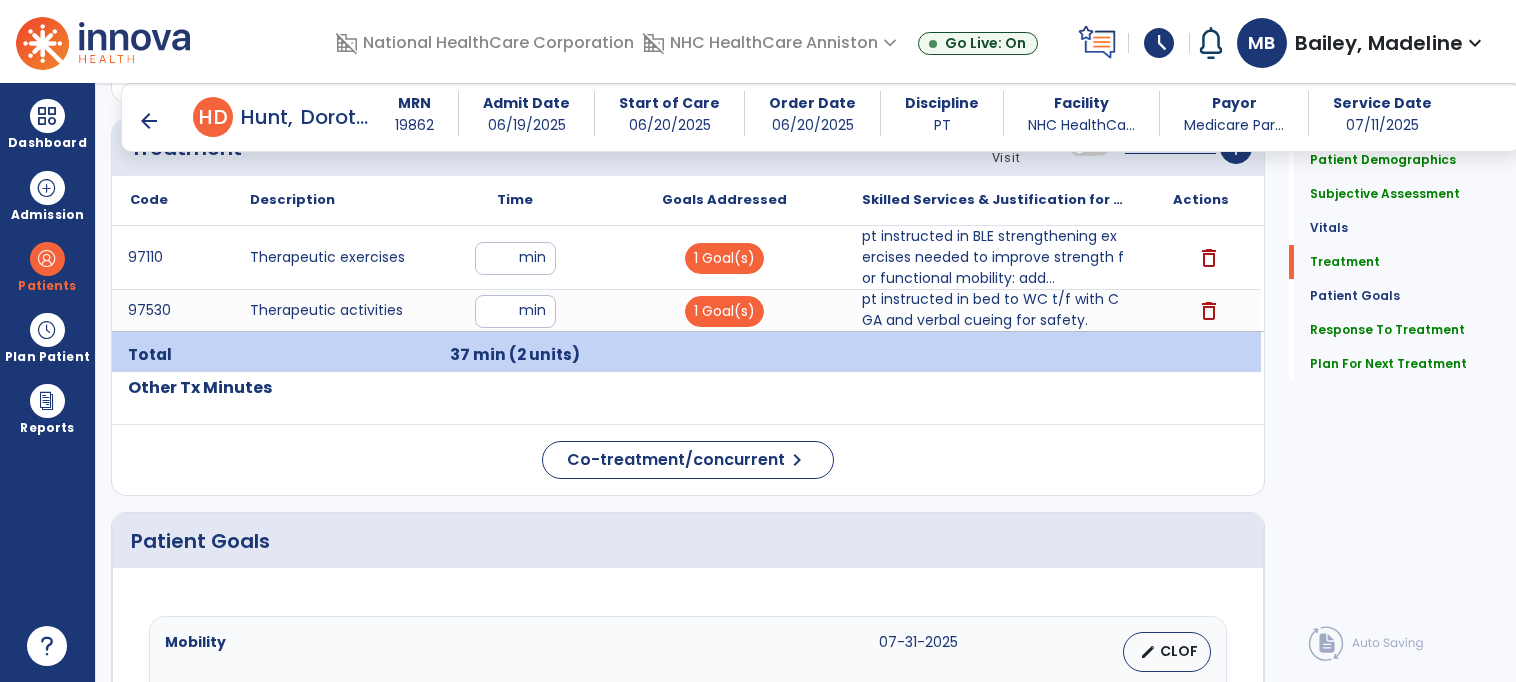 click 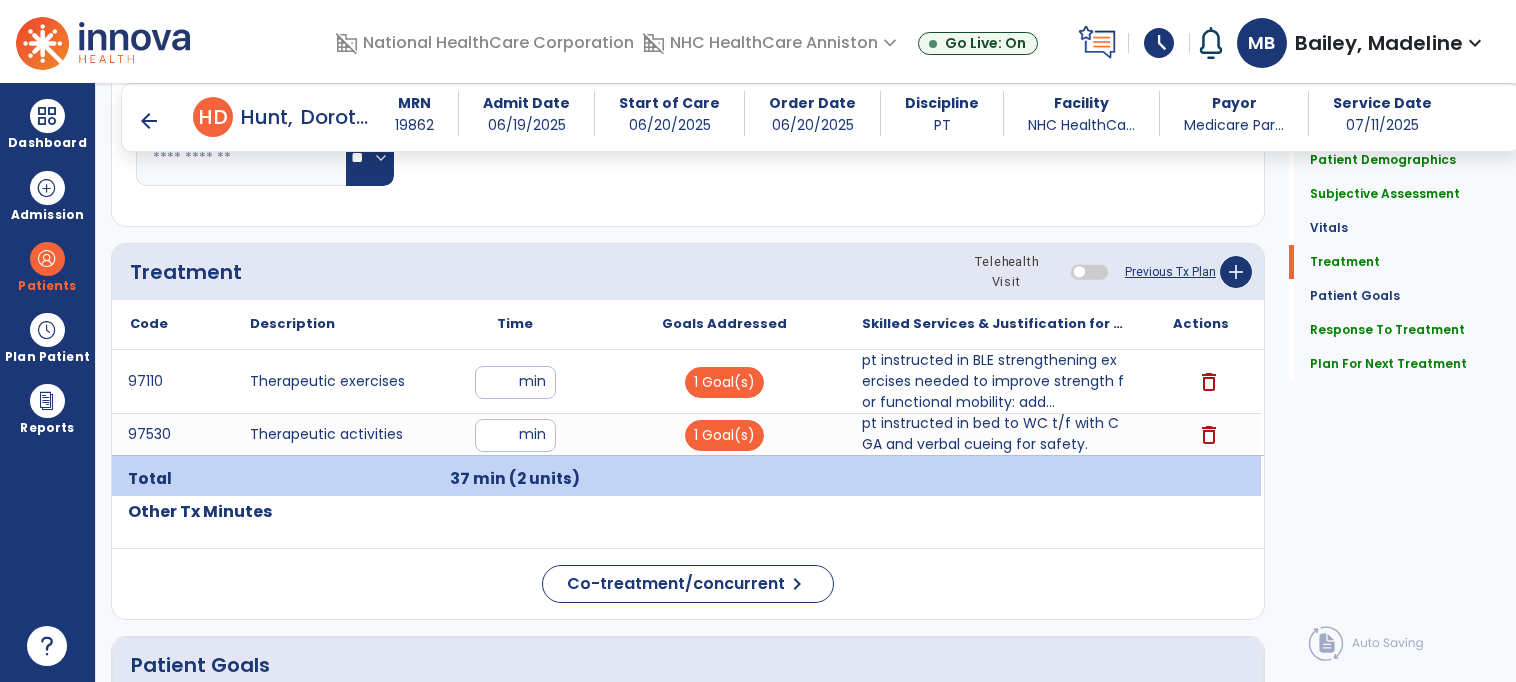 scroll, scrollTop: 993, scrollLeft: 0, axis: vertical 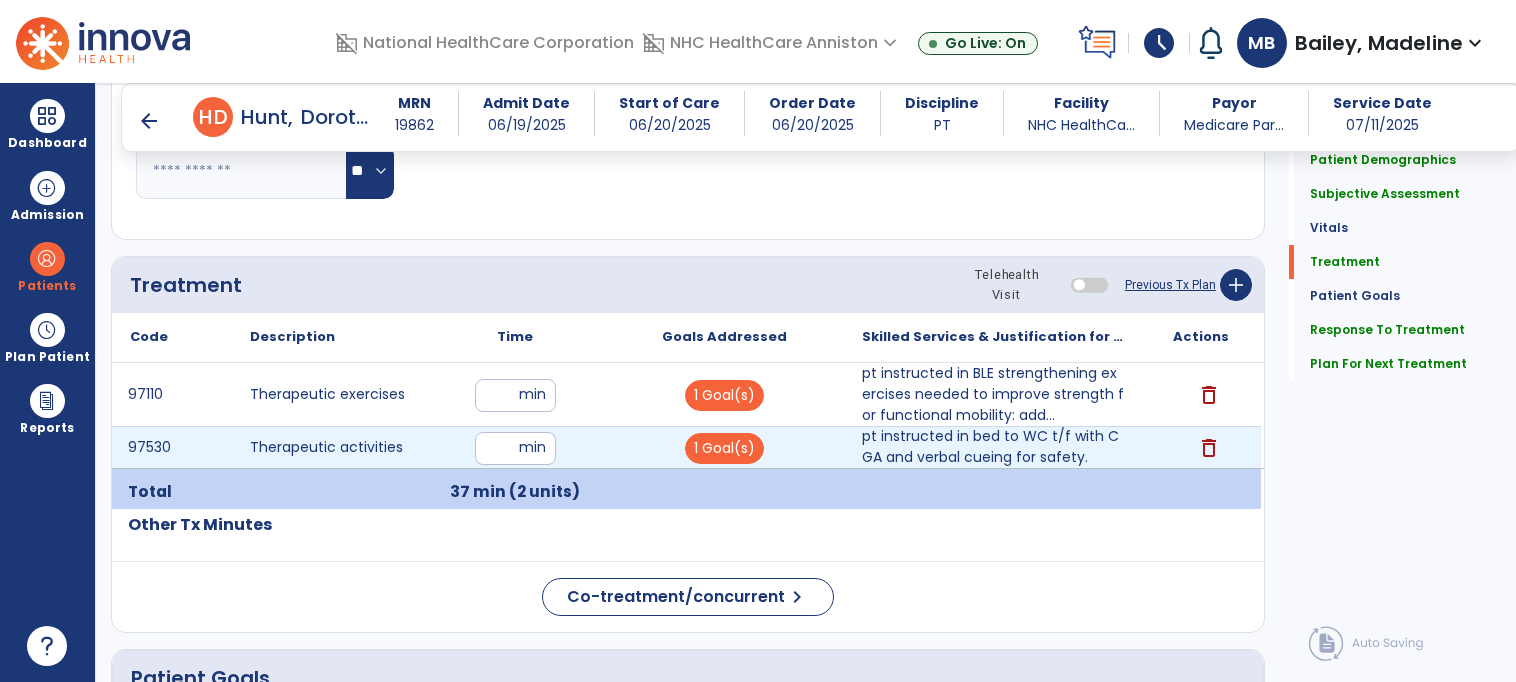 click on "**" at bounding box center (515, 448) 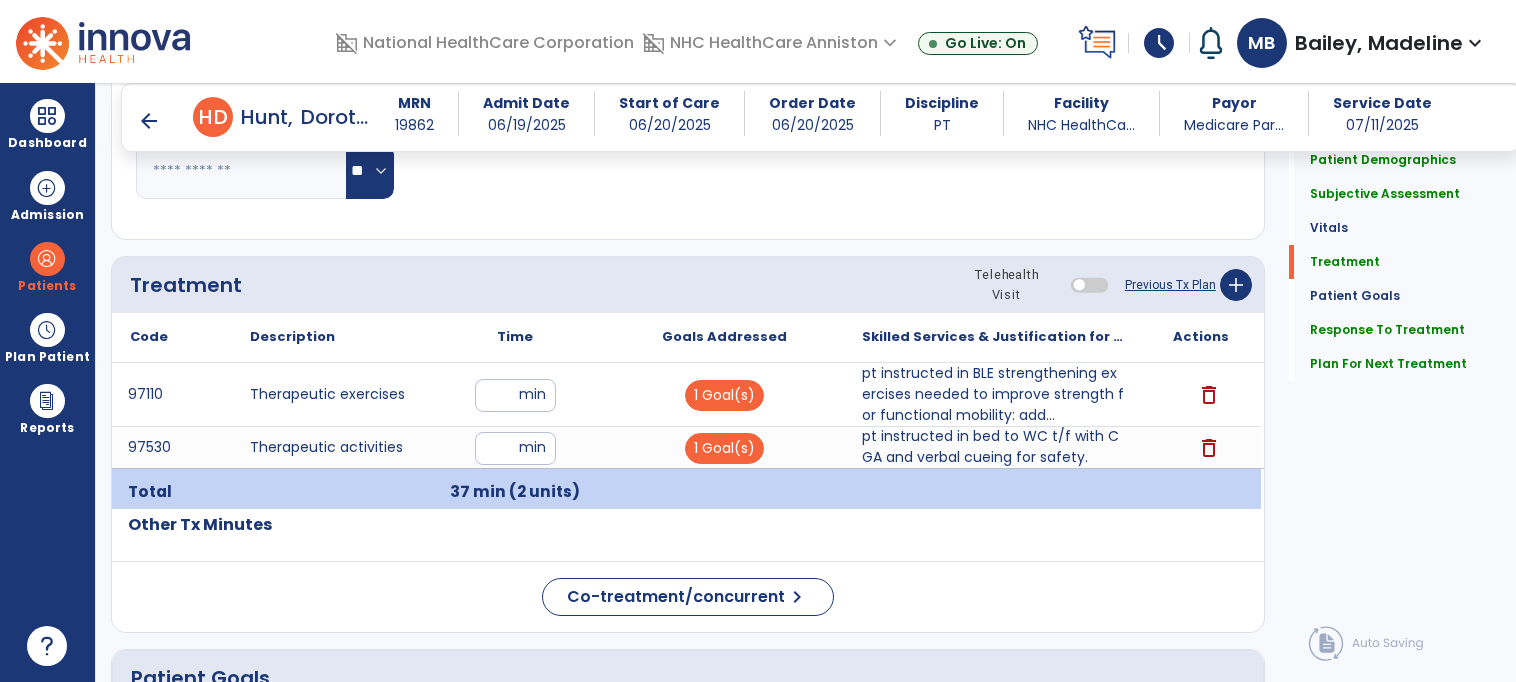 click on "arrow_back      H  D  [LAST],   [FIRST]  MRN [NUMBER] Admit Date [DATE] Start of Care [DATE] Order Date [DATE] Discipline PT Facility NHC HealthCare... Payor Medicare Part... Service Date [DATE]" at bounding box center (820, 117) 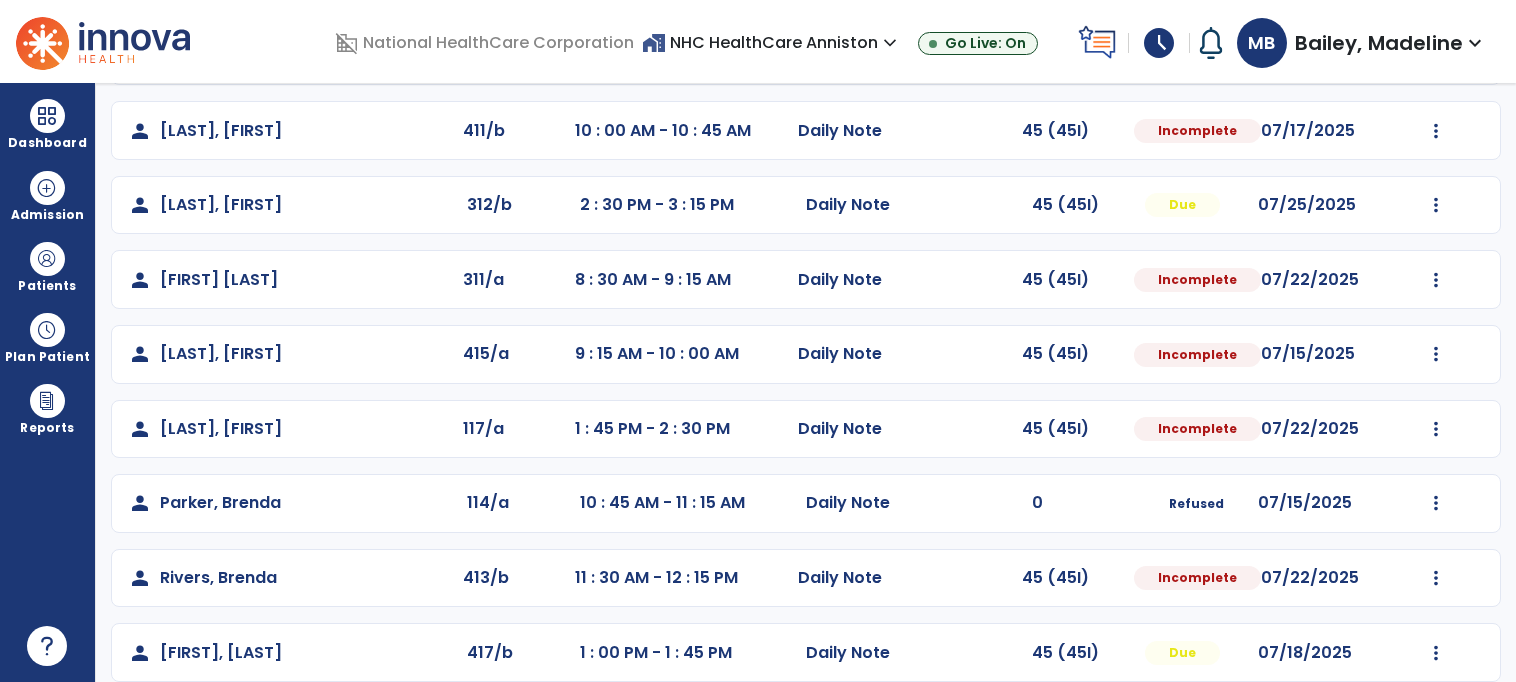 scroll, scrollTop: 331, scrollLeft: 0, axis: vertical 